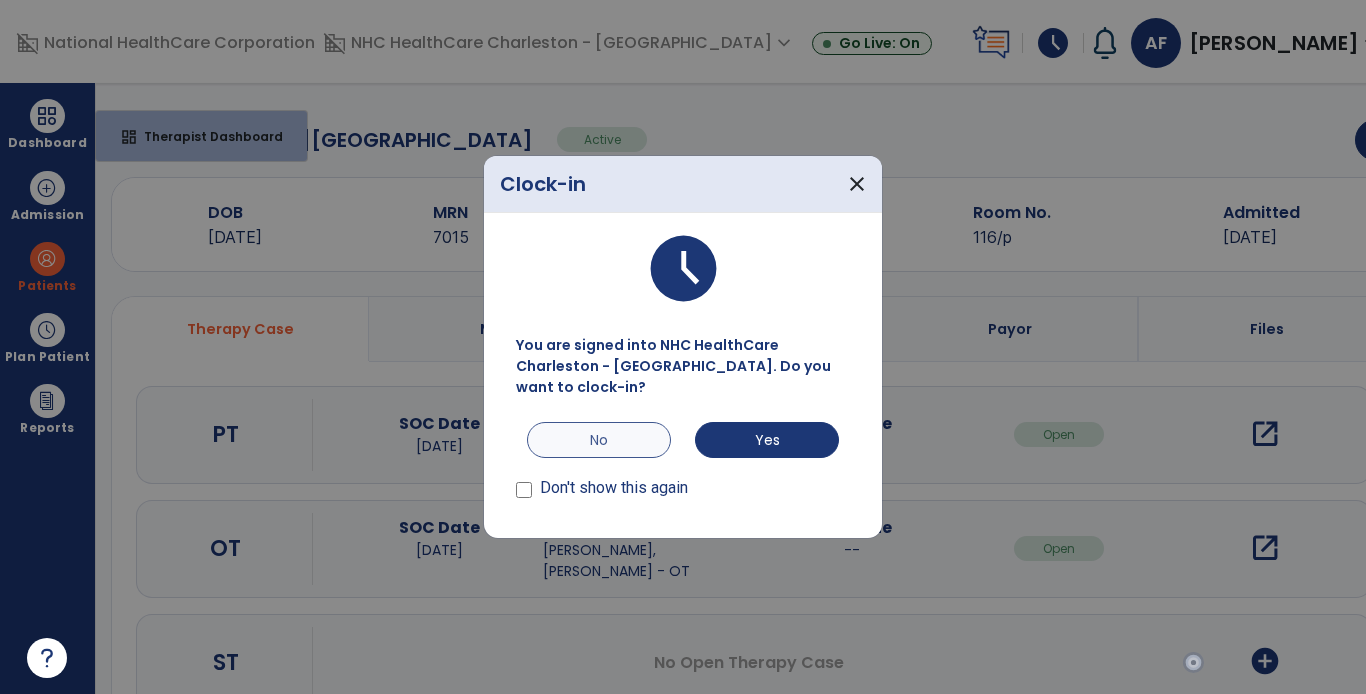 scroll, scrollTop: 0, scrollLeft: 0, axis: both 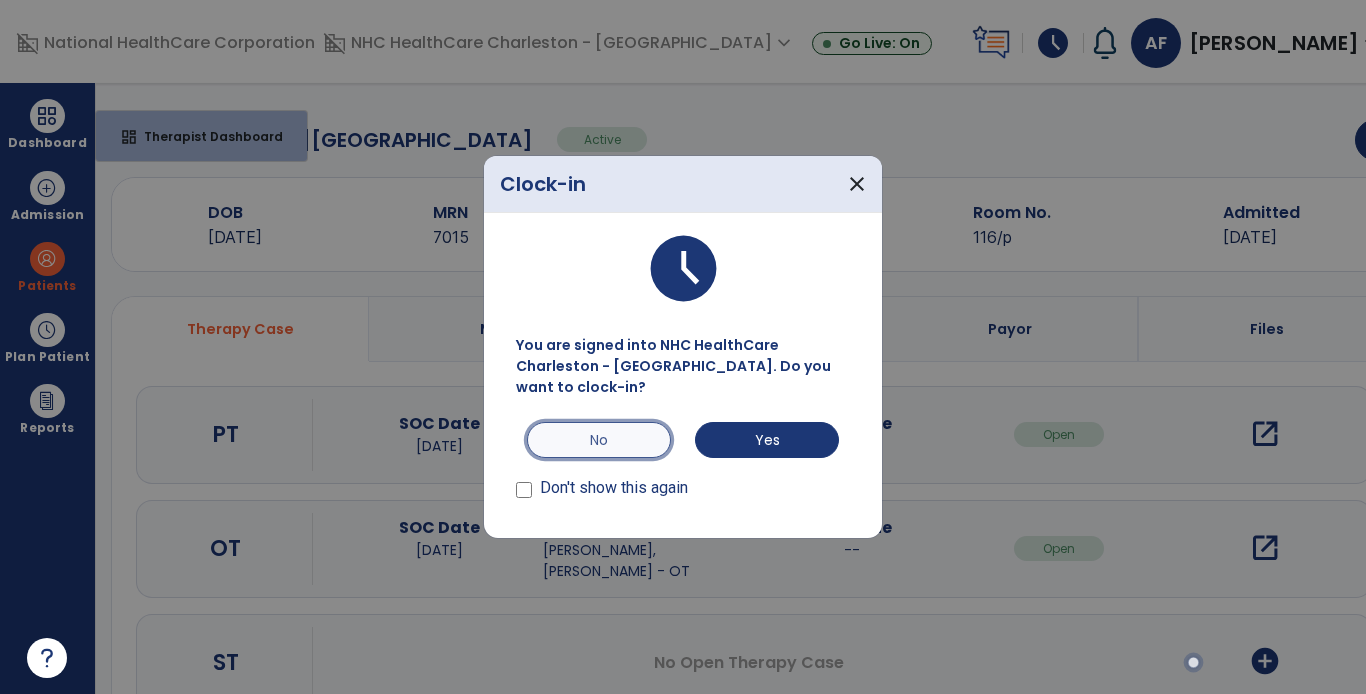click on "No" at bounding box center (599, 440) 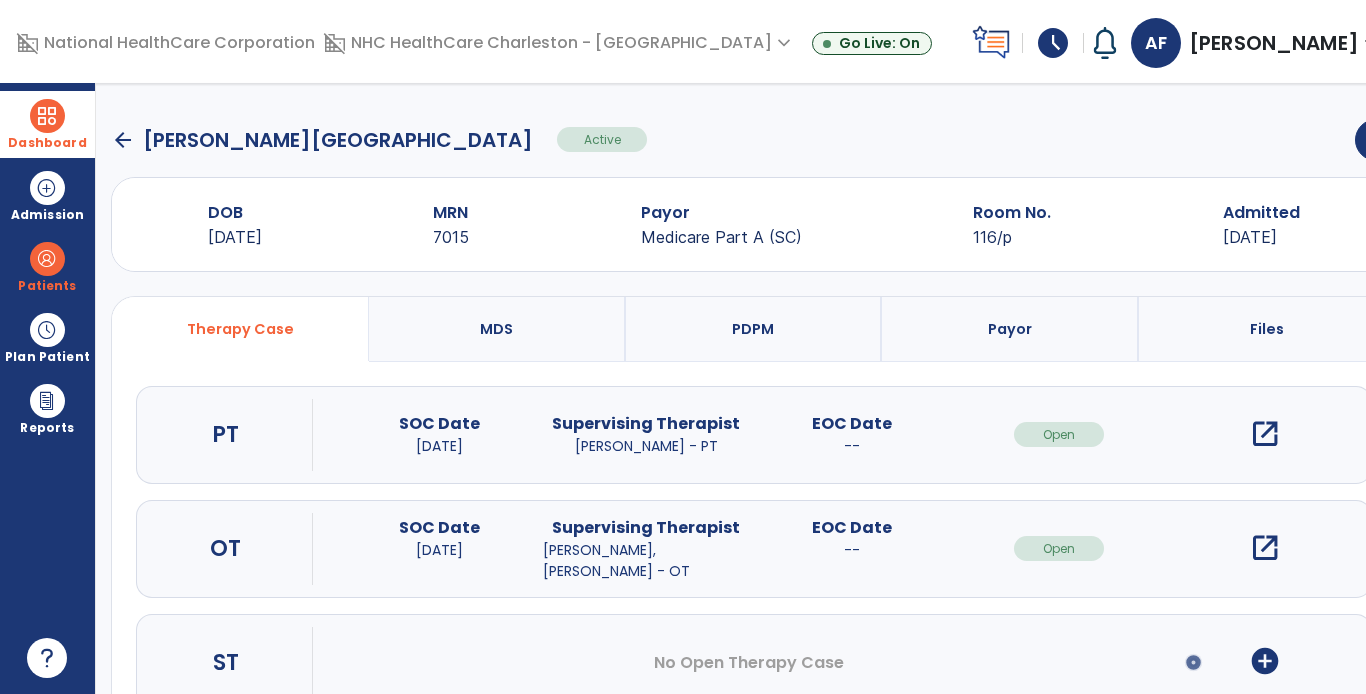 click at bounding box center [47, 116] 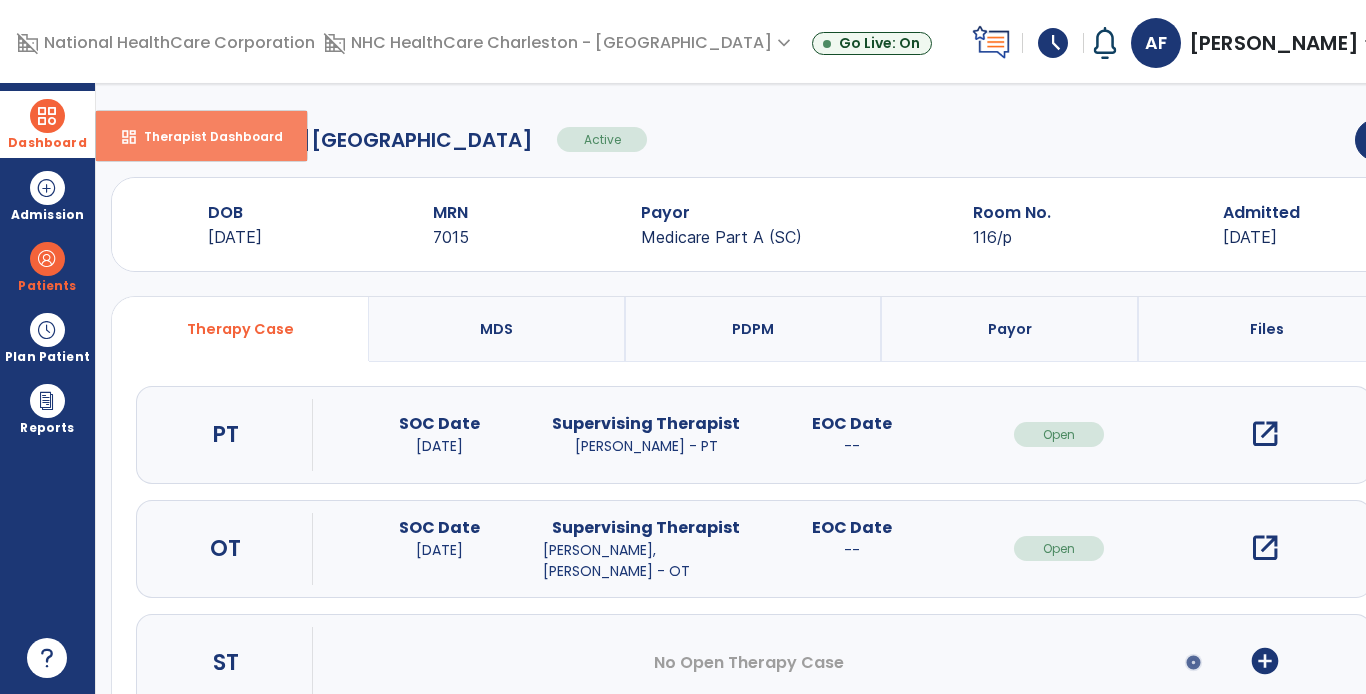 click on "dashboard  Therapist Dashboard" at bounding box center (201, 136) 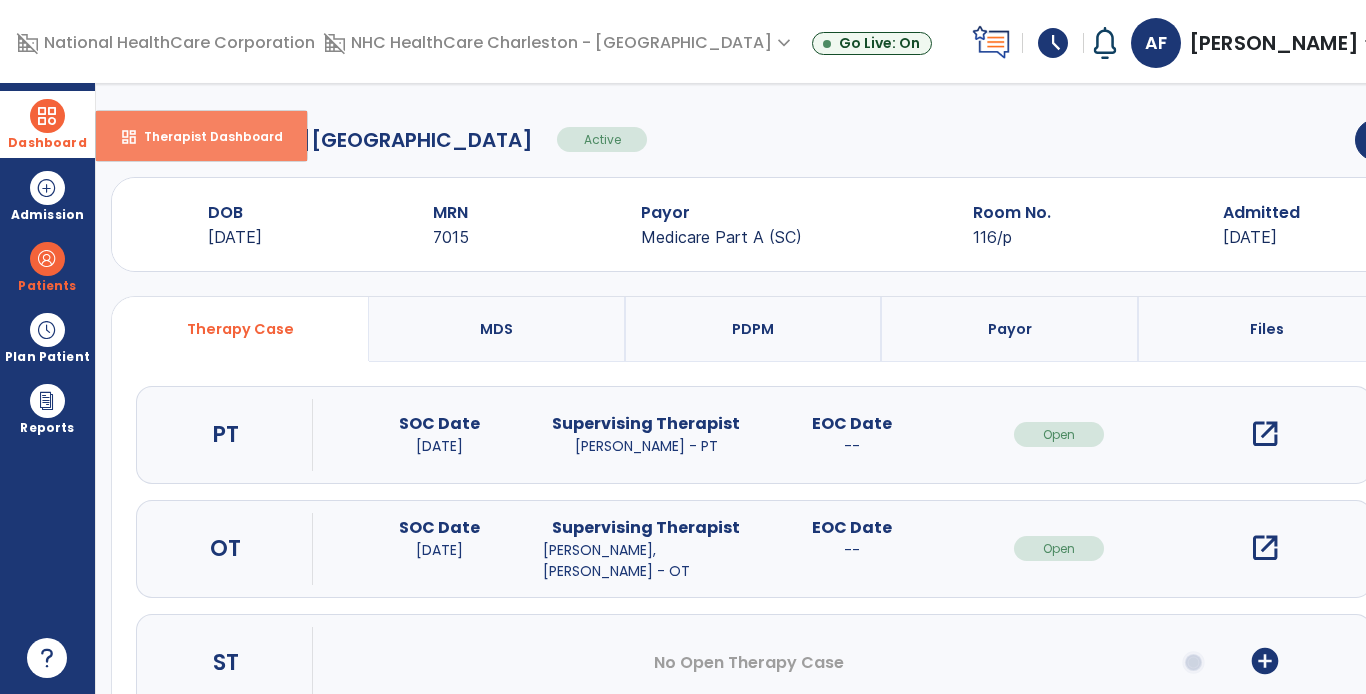 select on "****" 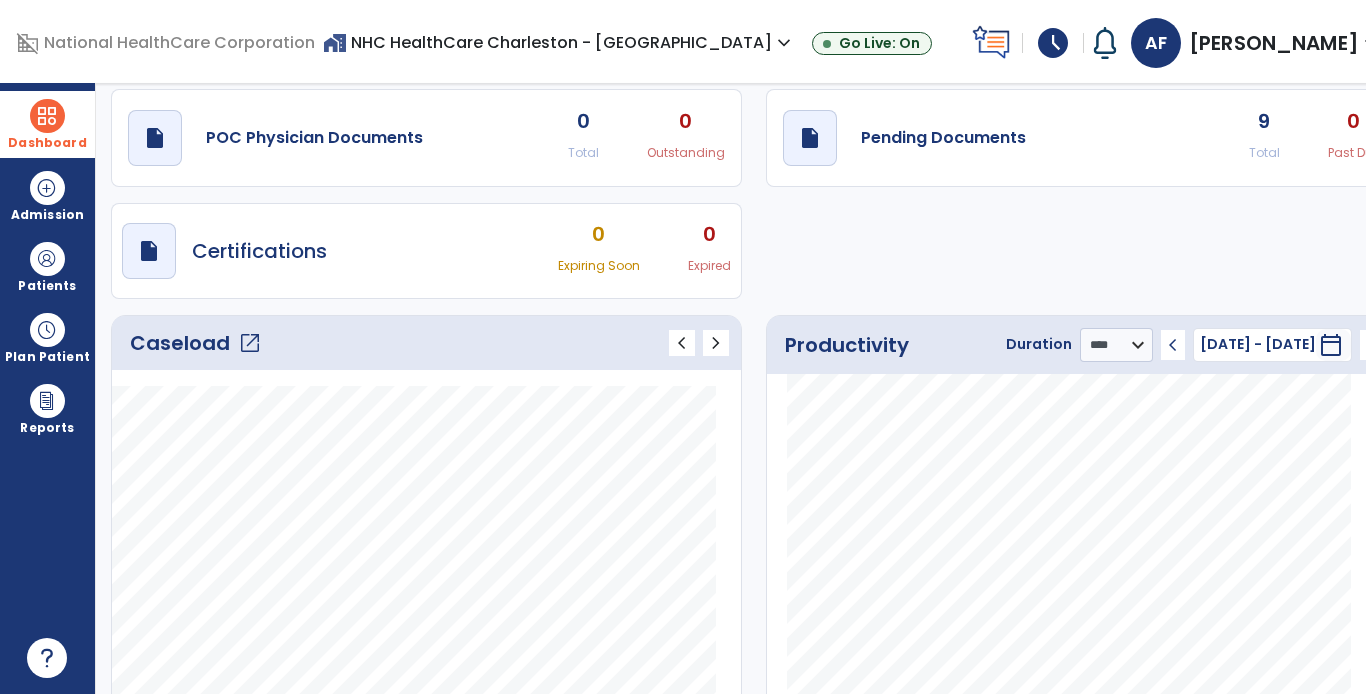 scroll, scrollTop: 100, scrollLeft: 0, axis: vertical 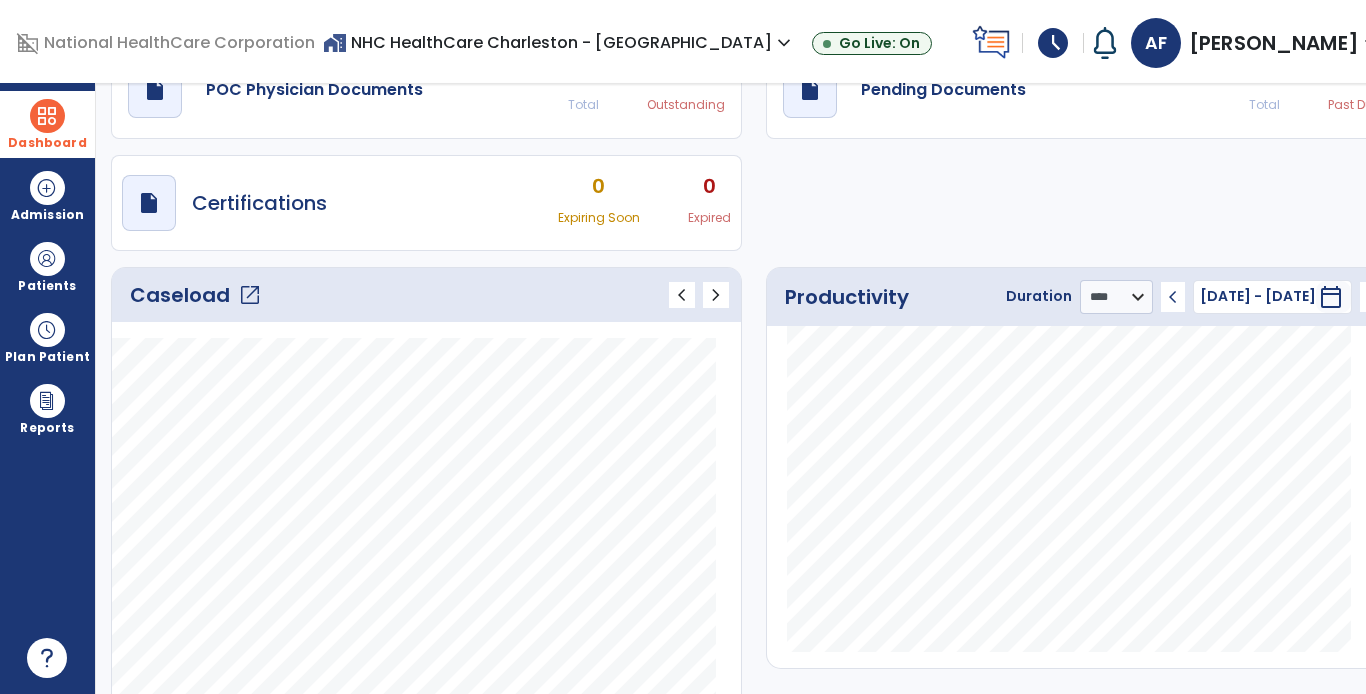 click on "open_in_new" 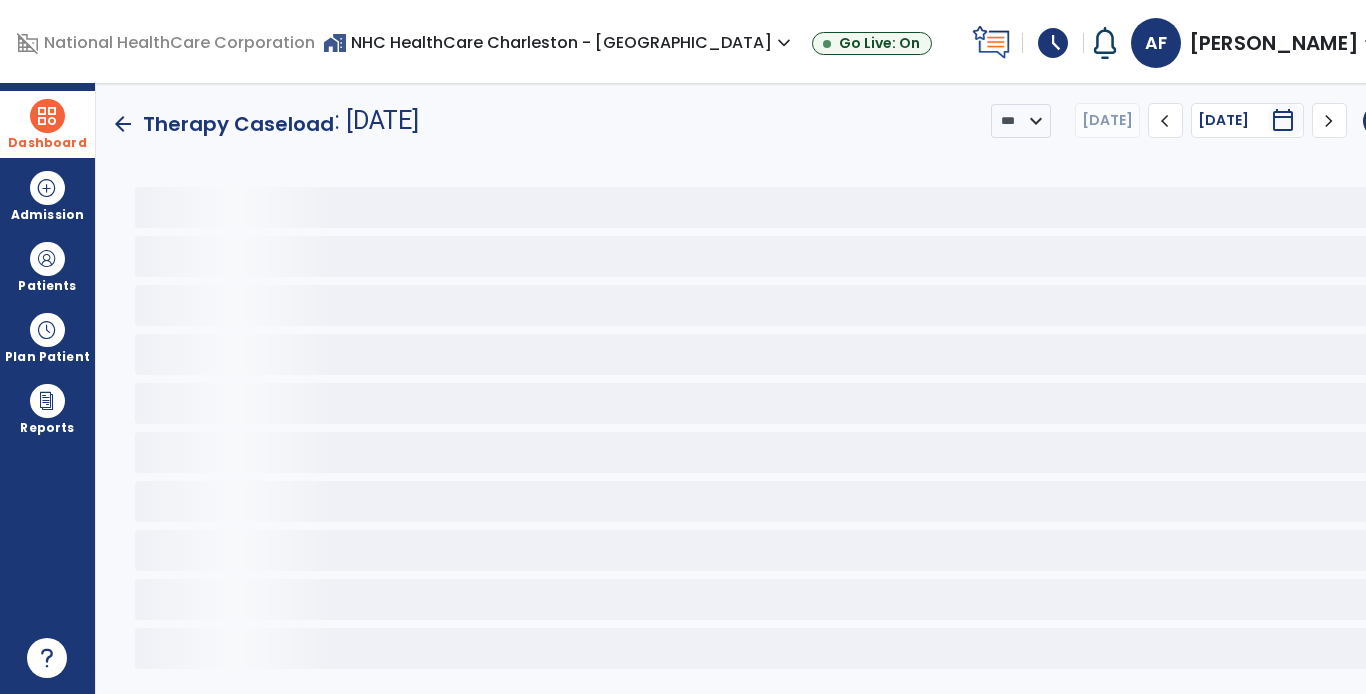 scroll, scrollTop: 0, scrollLeft: 0, axis: both 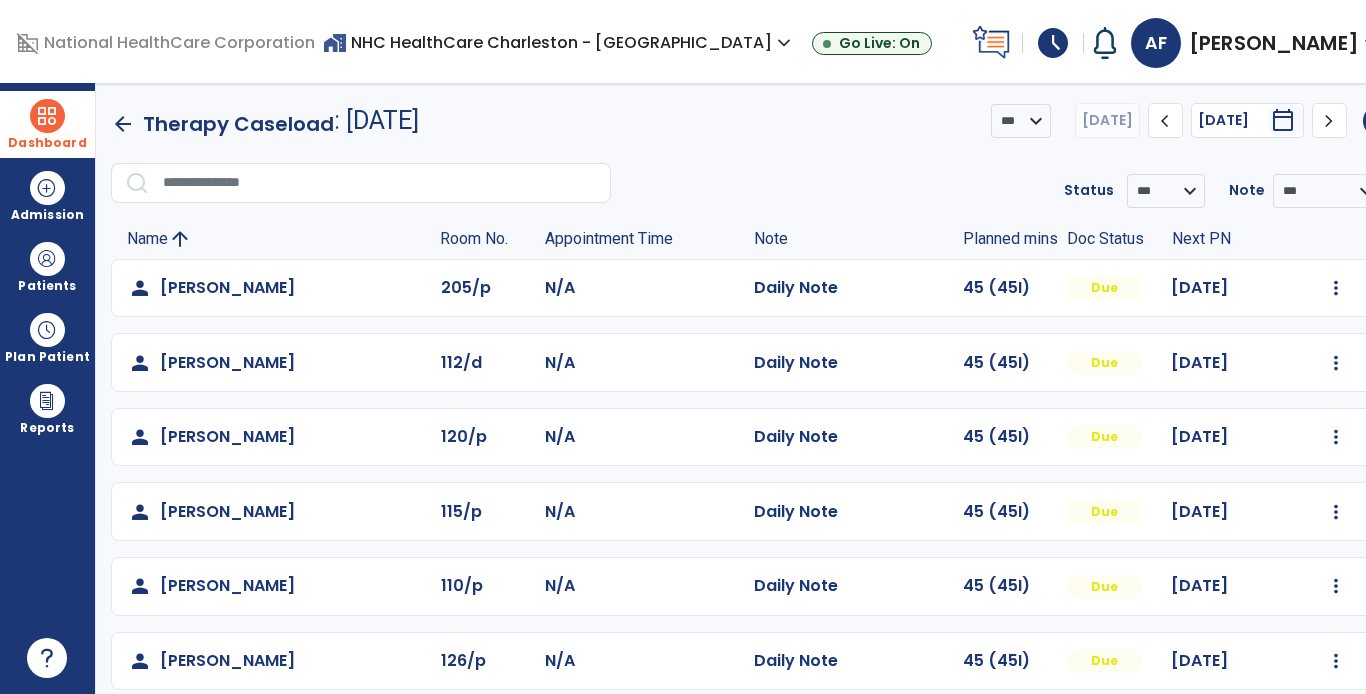 click on "chevron_right" 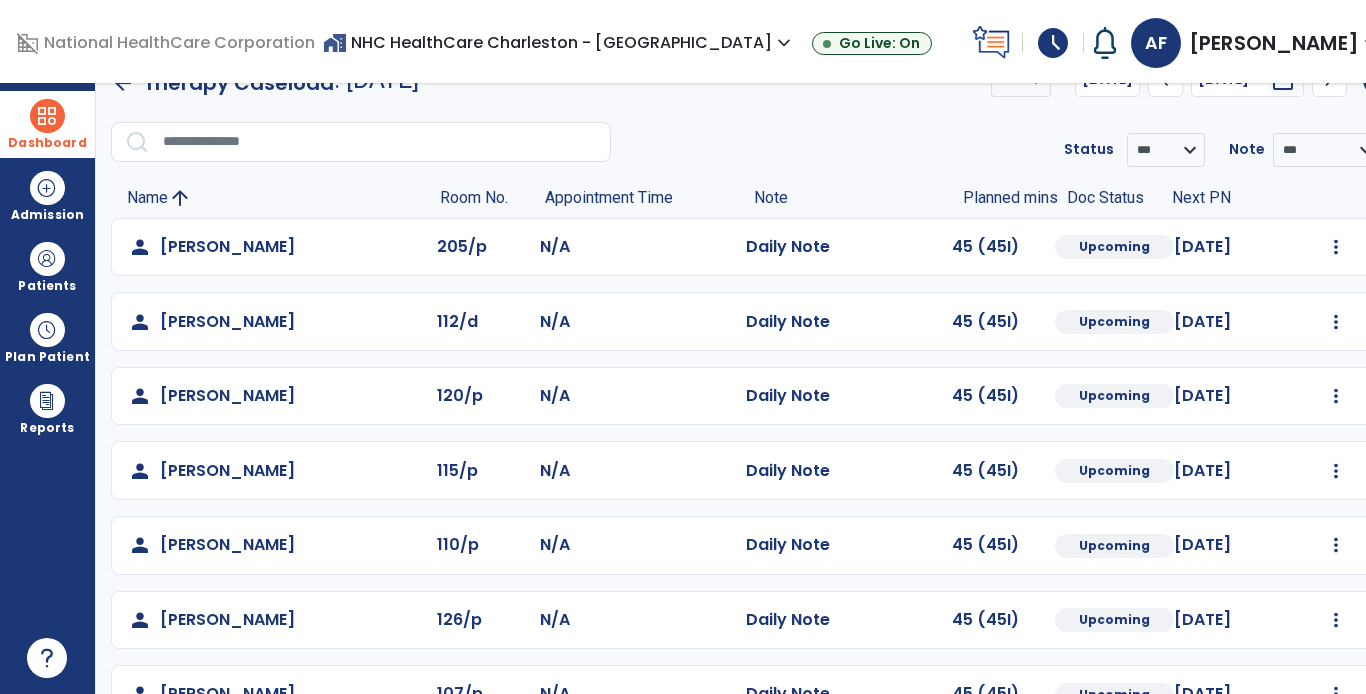 scroll, scrollTop: 0, scrollLeft: 0, axis: both 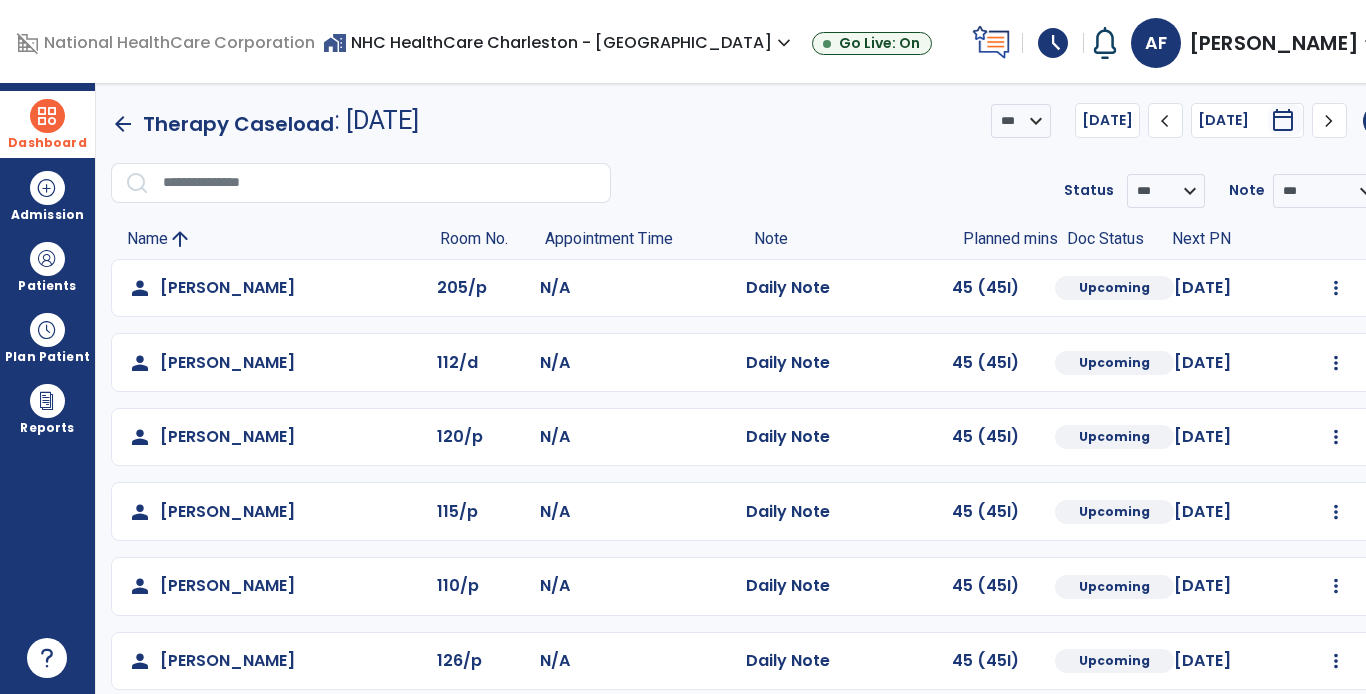 click on "arrow_back" 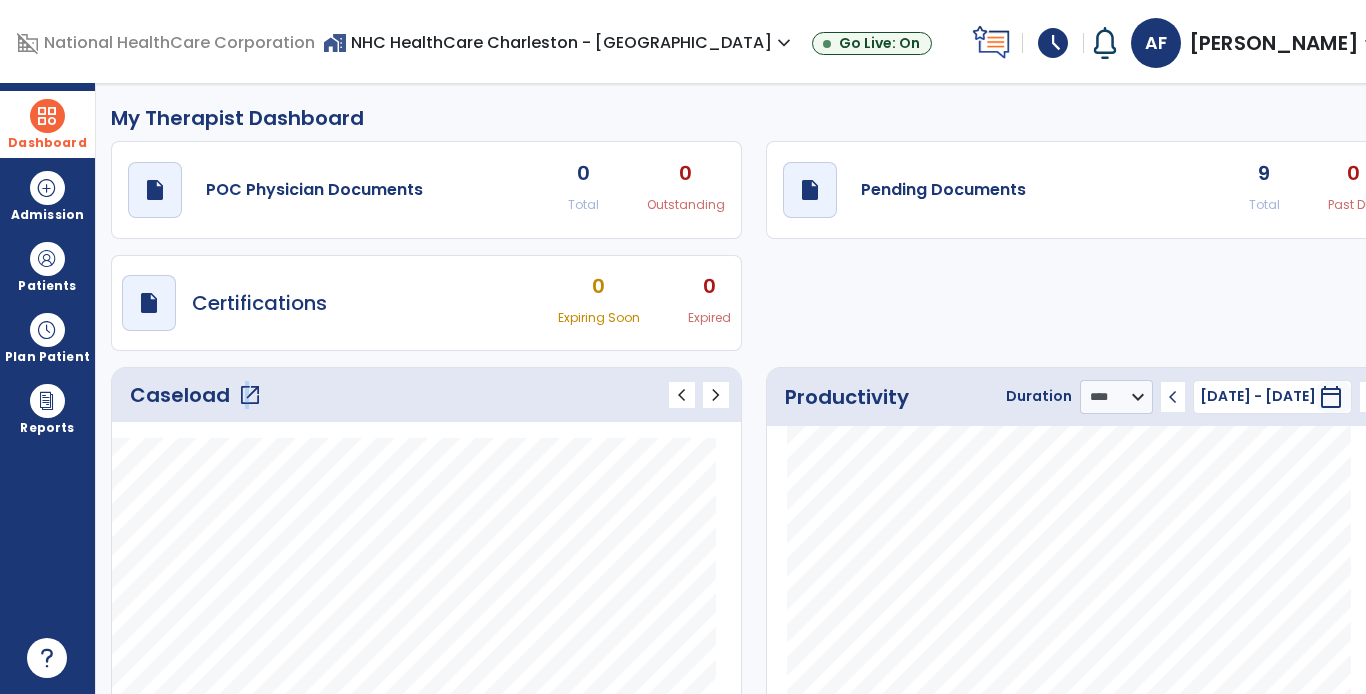 click on "open_in_new" 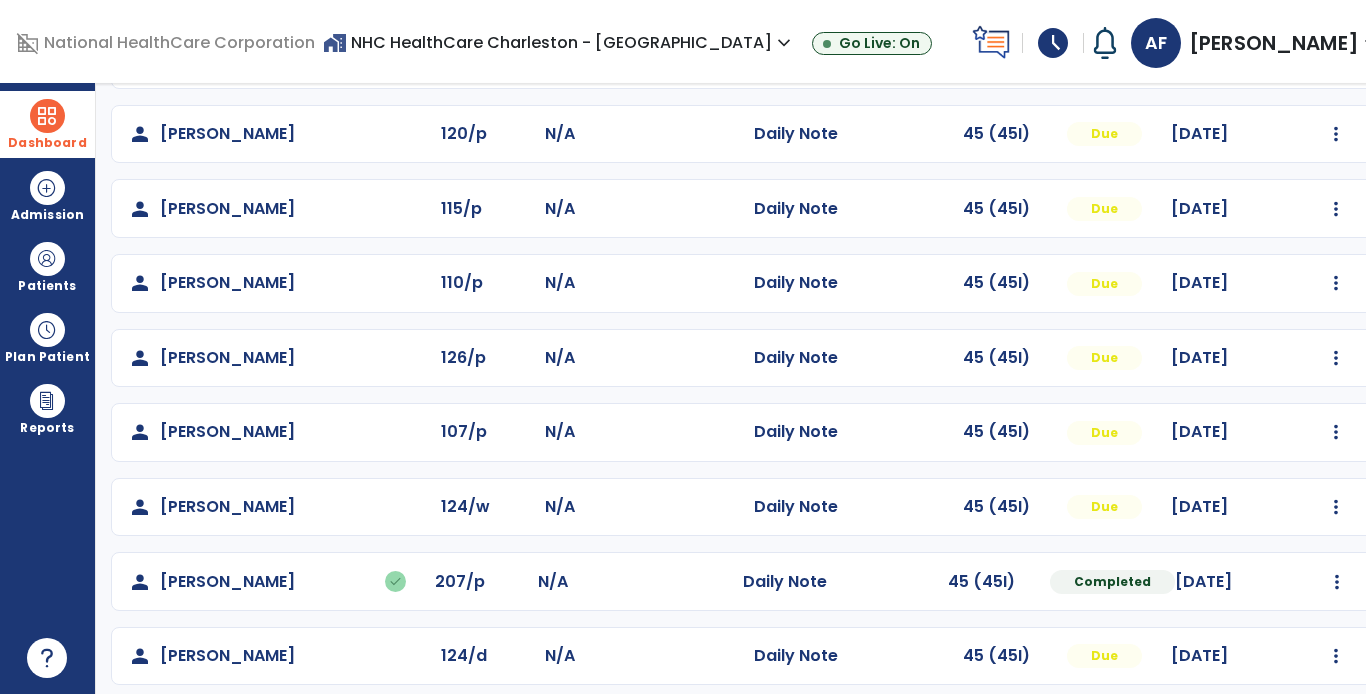 scroll, scrollTop: 318, scrollLeft: 0, axis: vertical 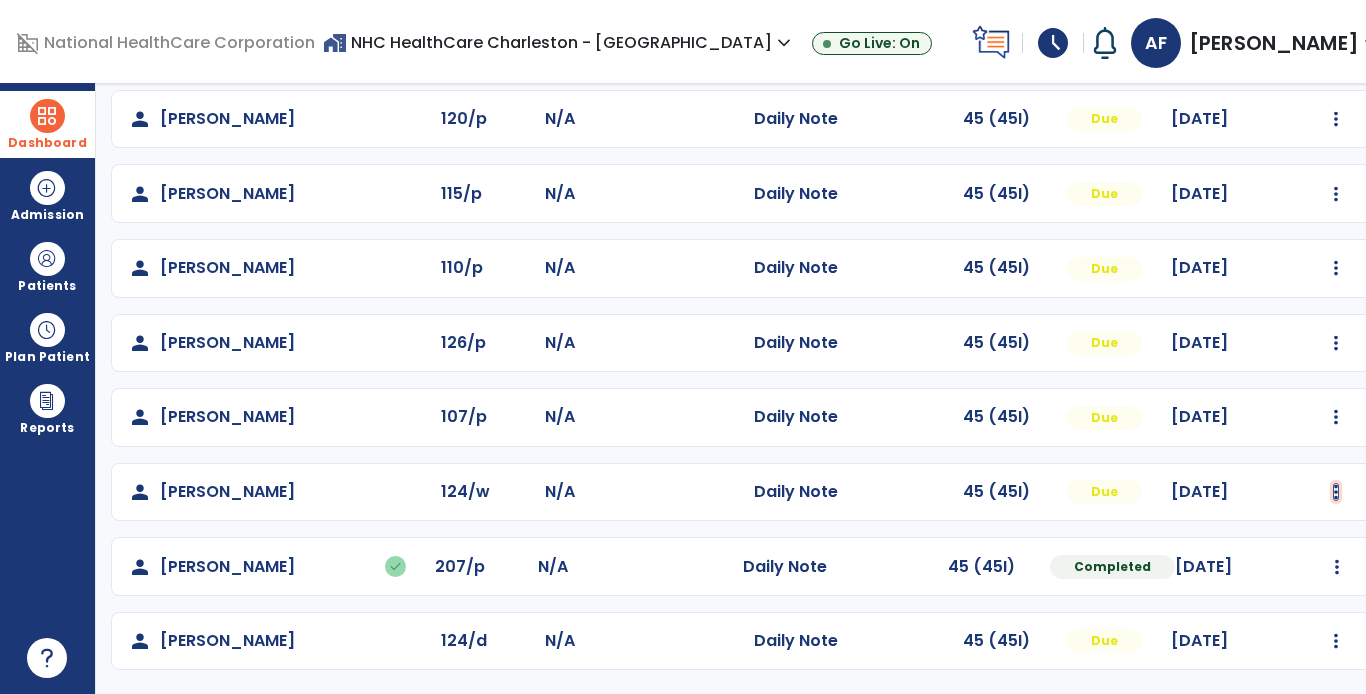 click at bounding box center (1336, -30) 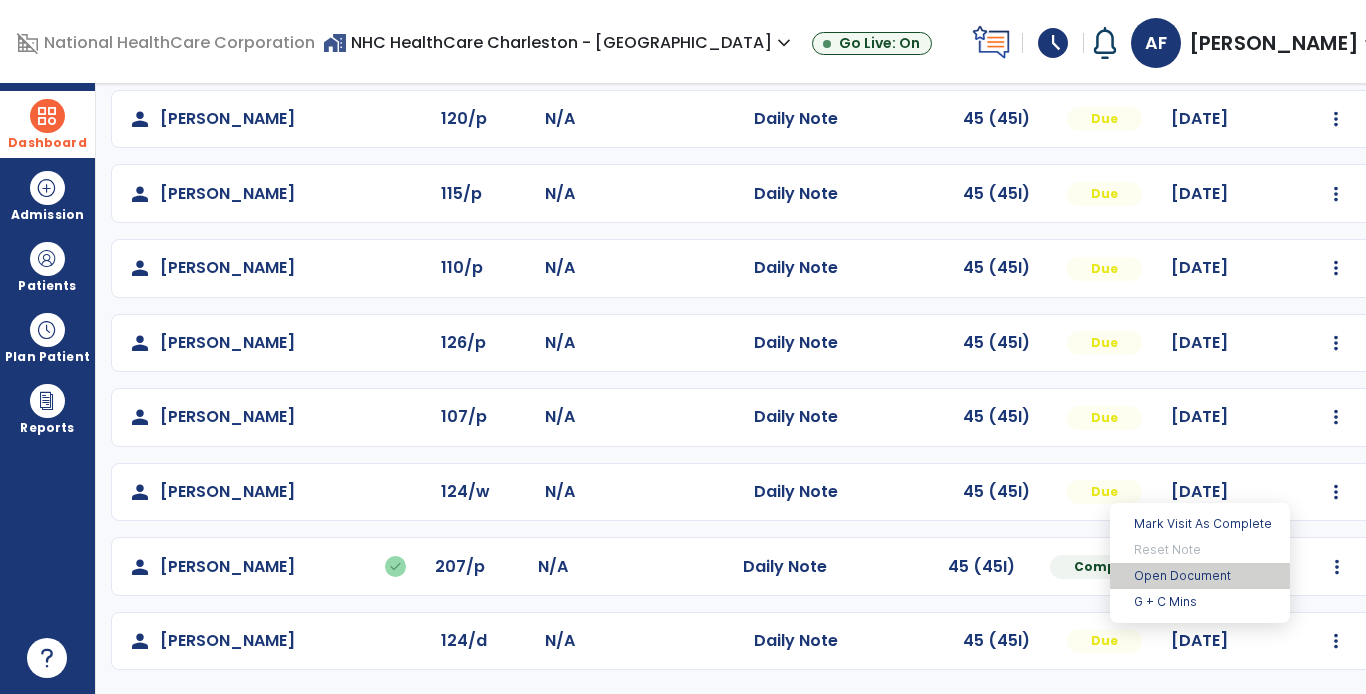 click on "Open Document" at bounding box center [1200, 576] 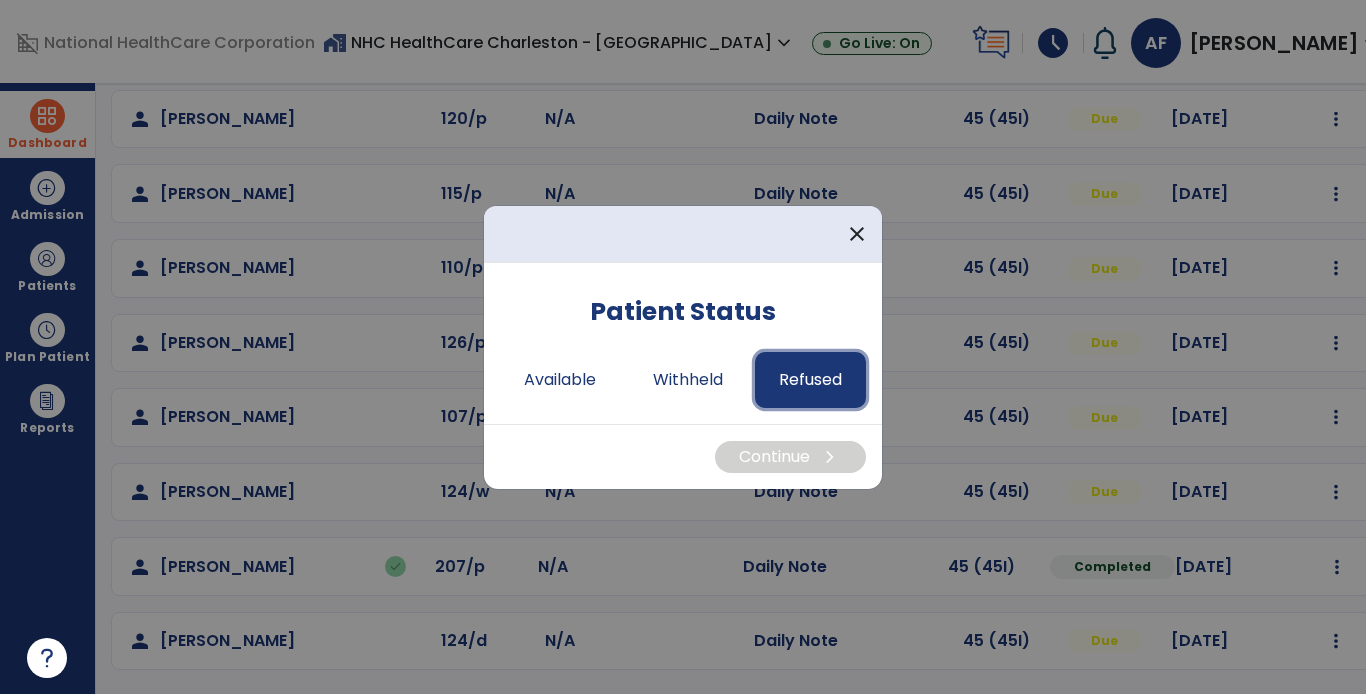 click on "Refused" at bounding box center (810, 380) 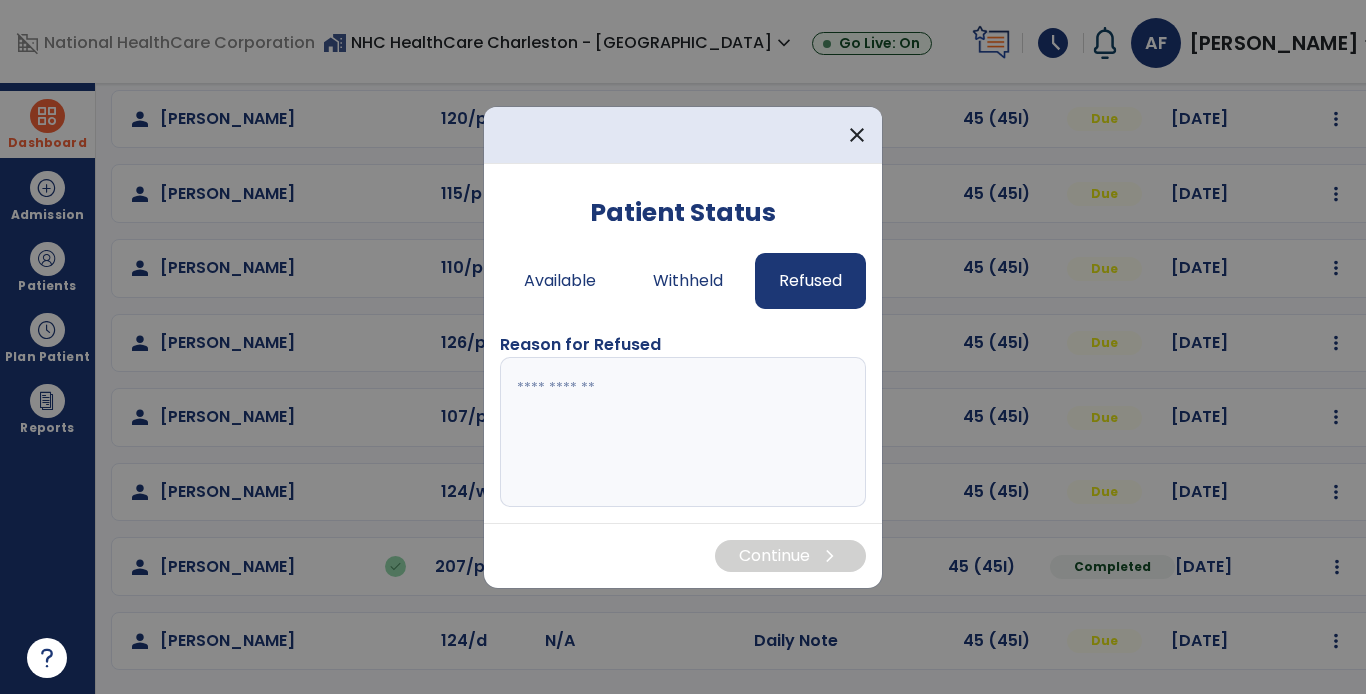 click at bounding box center [683, 432] 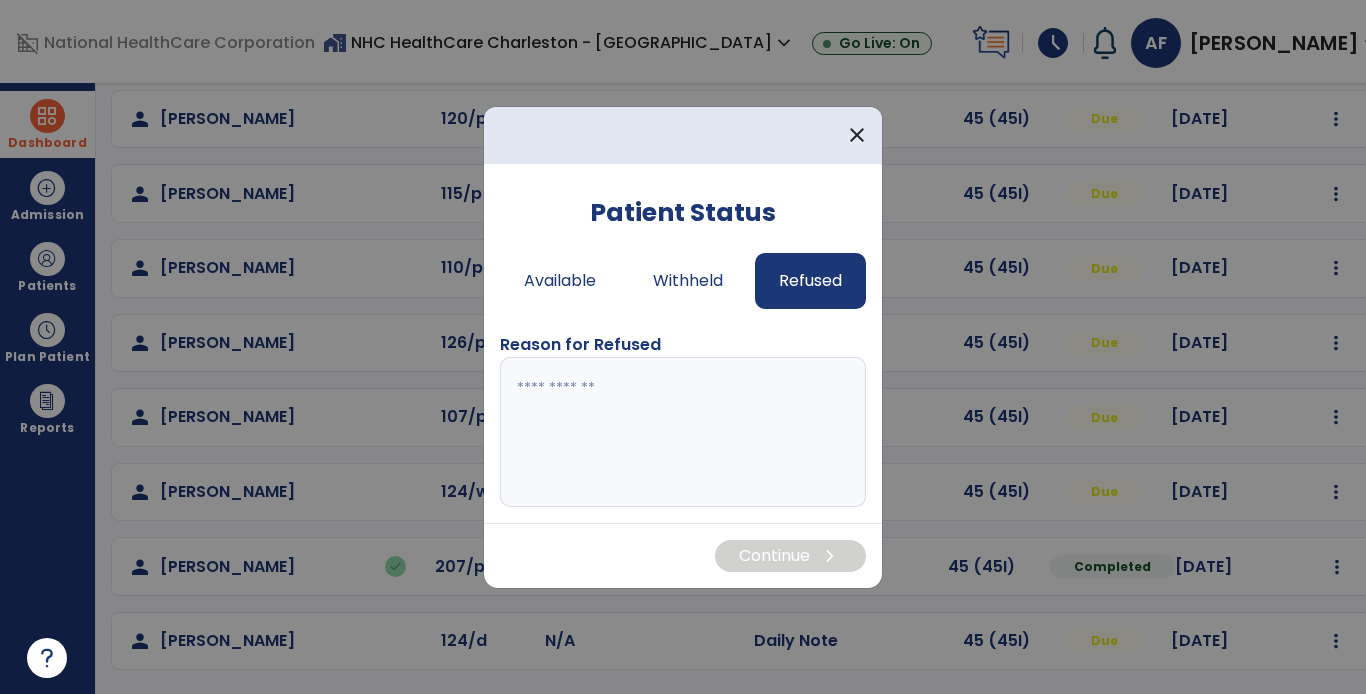 type on "*" 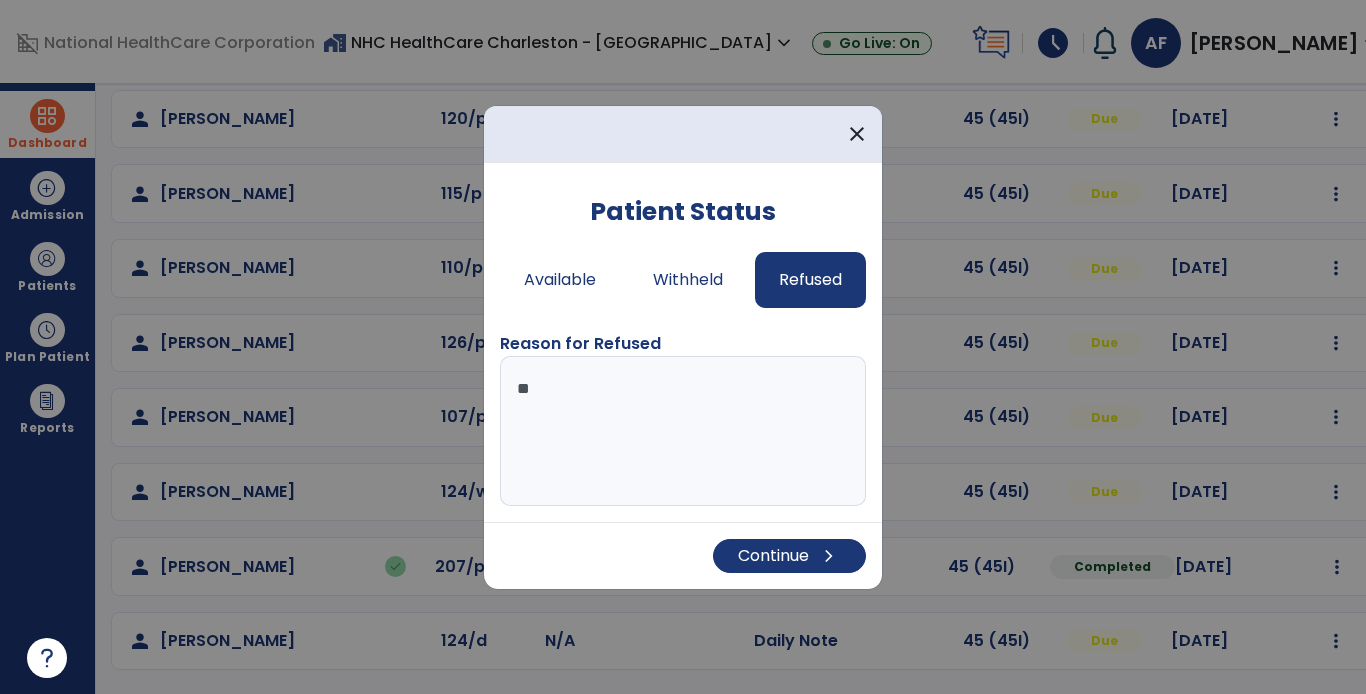 type on "*" 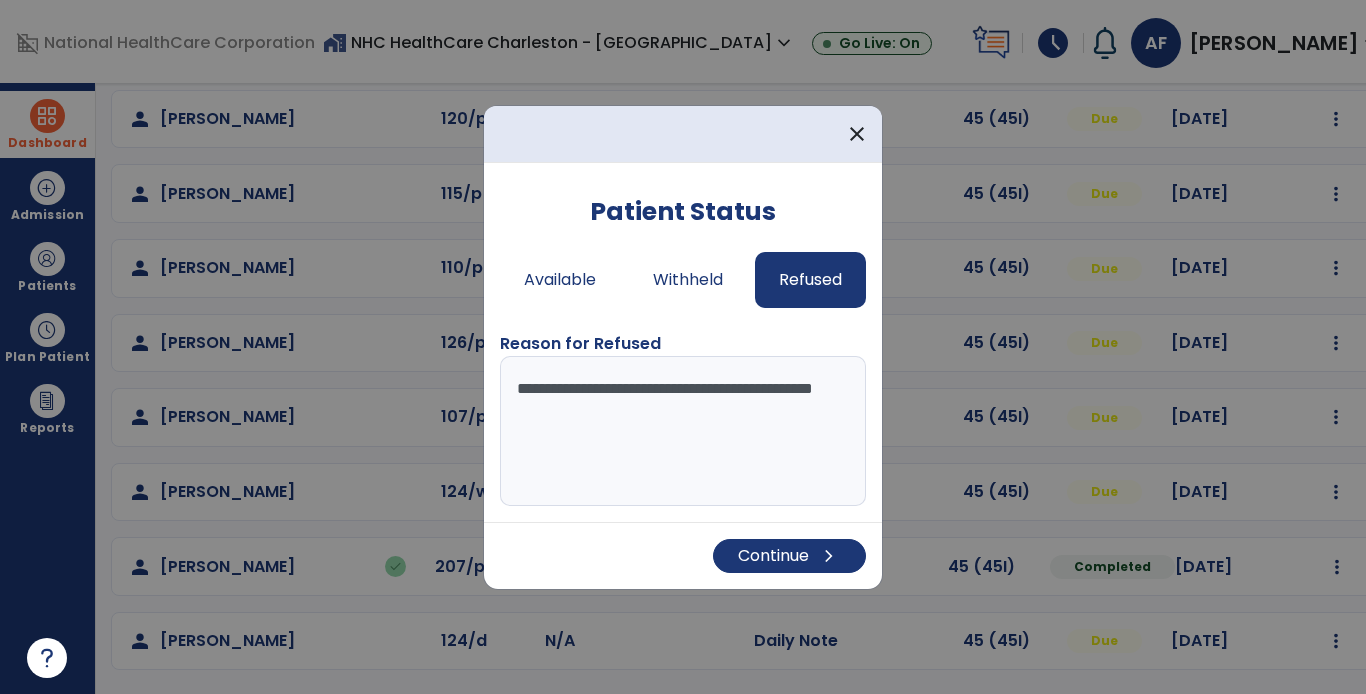click on "**********" at bounding box center [683, 431] 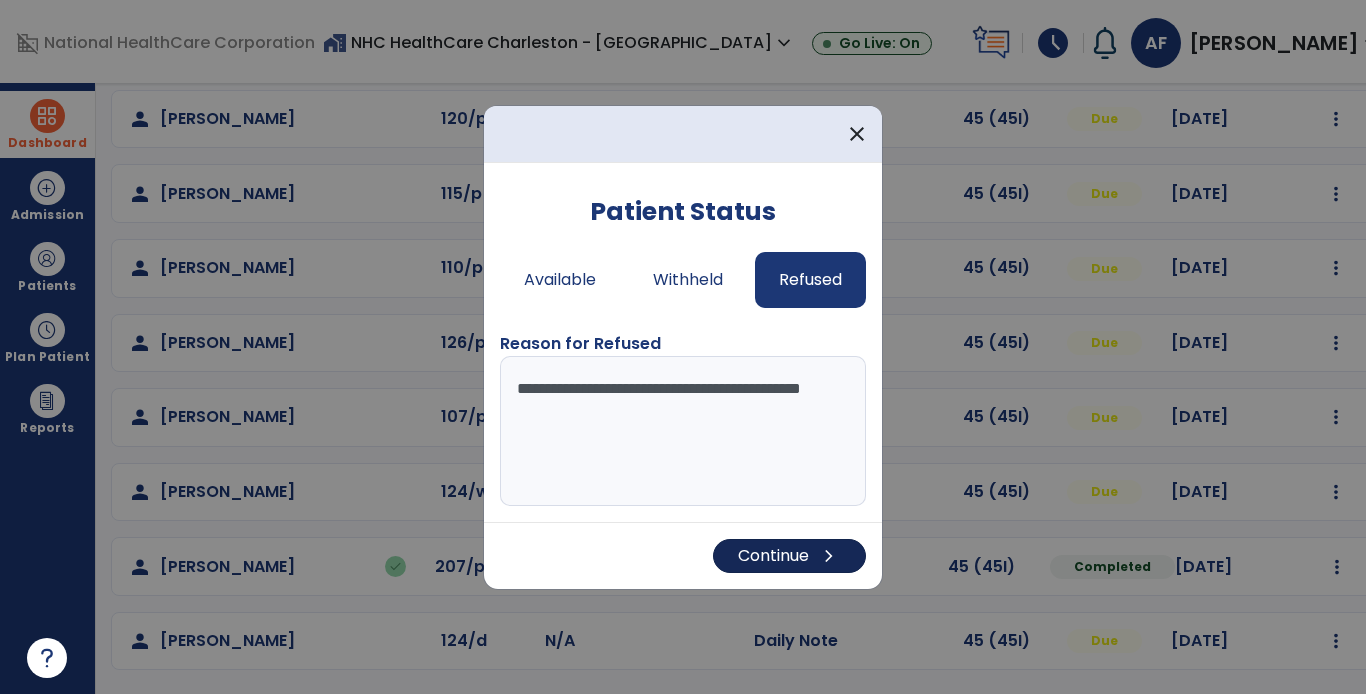 type on "**********" 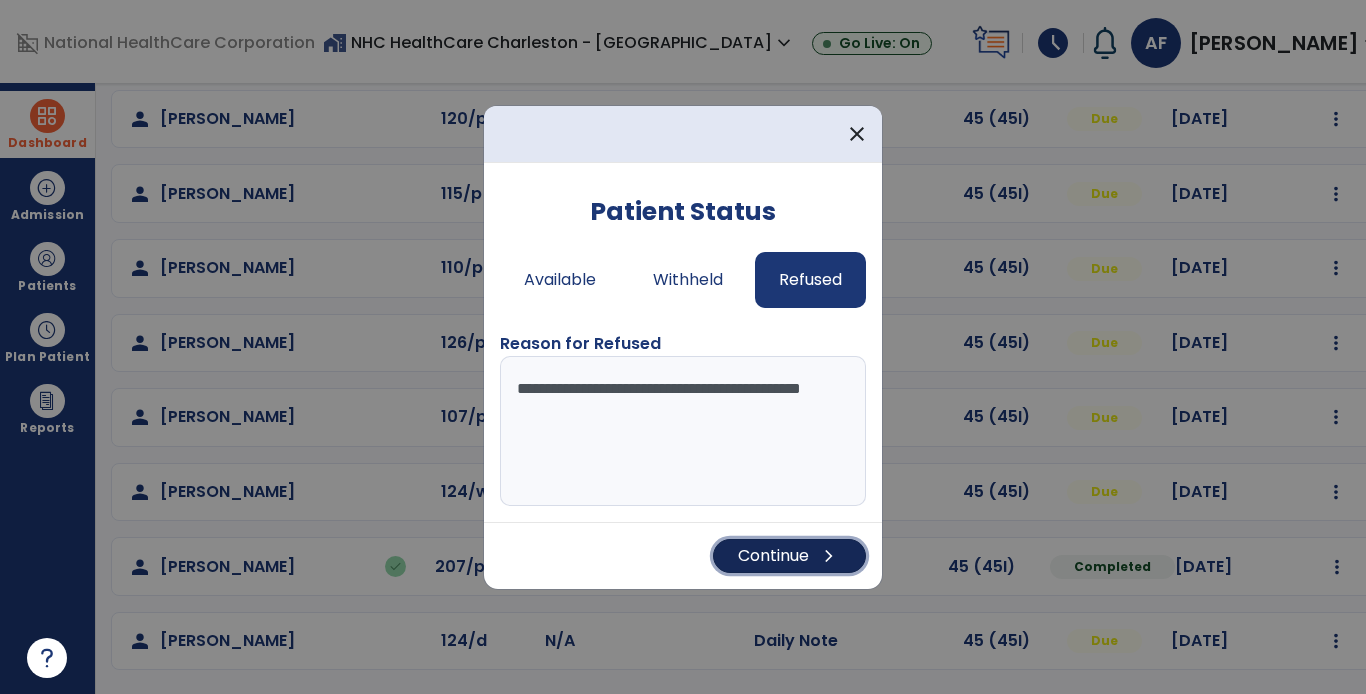 click on "Continue   chevron_right" at bounding box center [789, 556] 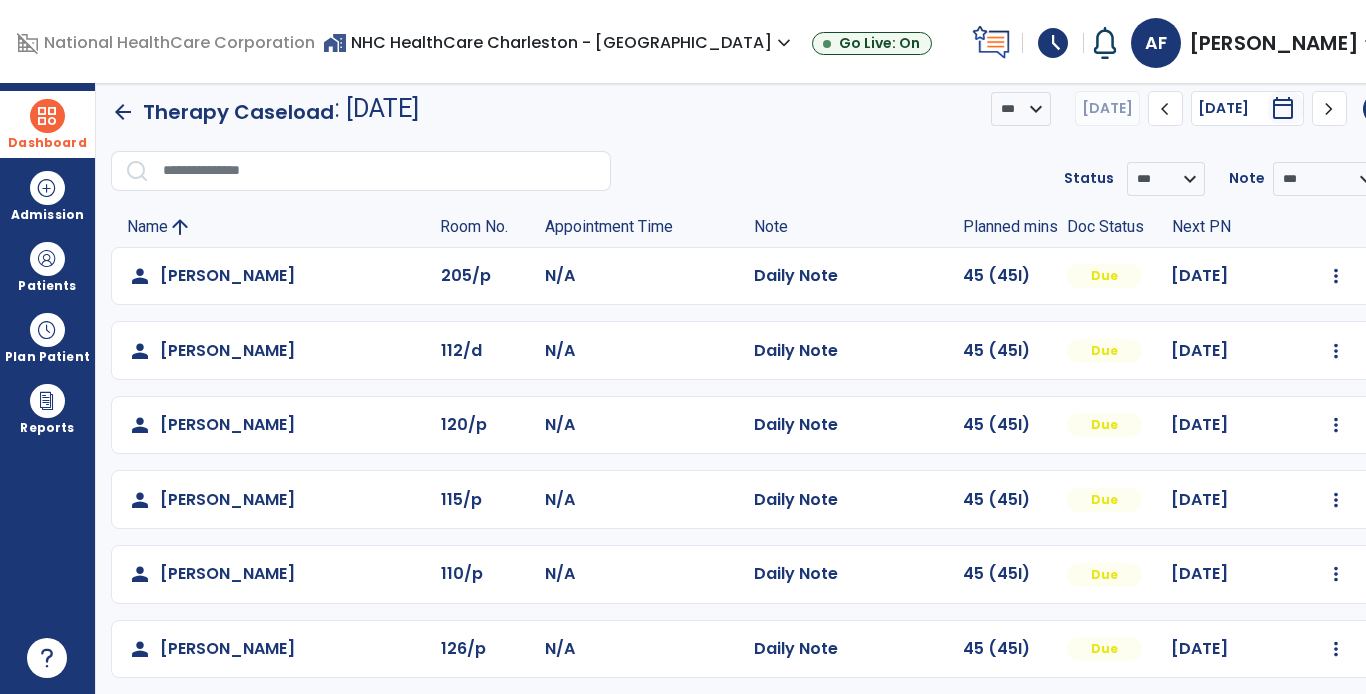 scroll, scrollTop: 0, scrollLeft: 0, axis: both 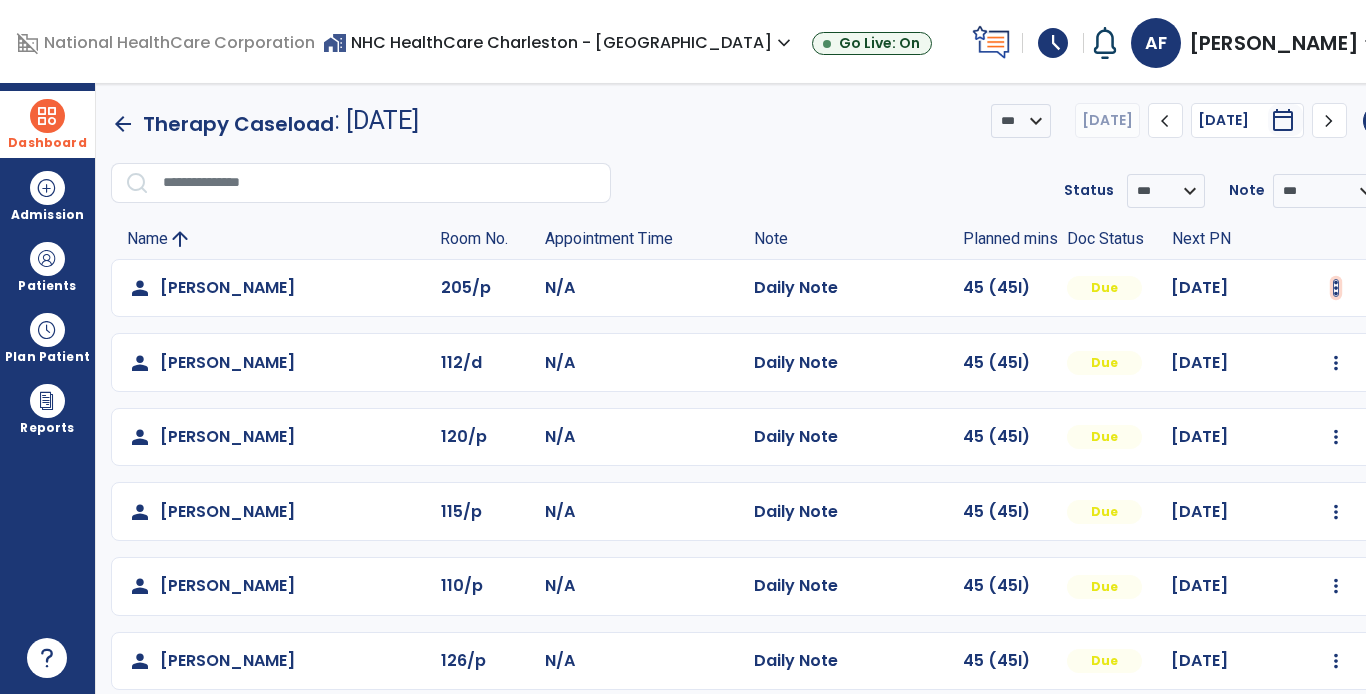 click at bounding box center [1336, 288] 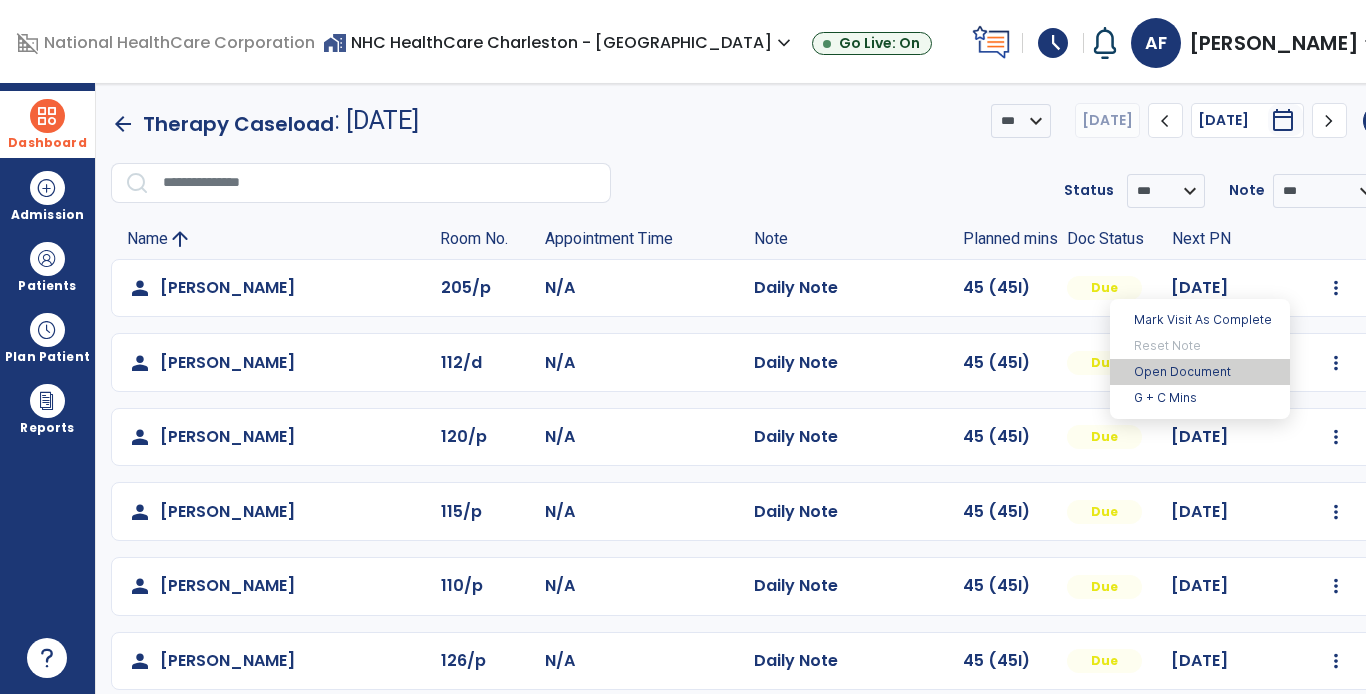 click on "Open Document" at bounding box center (1200, 372) 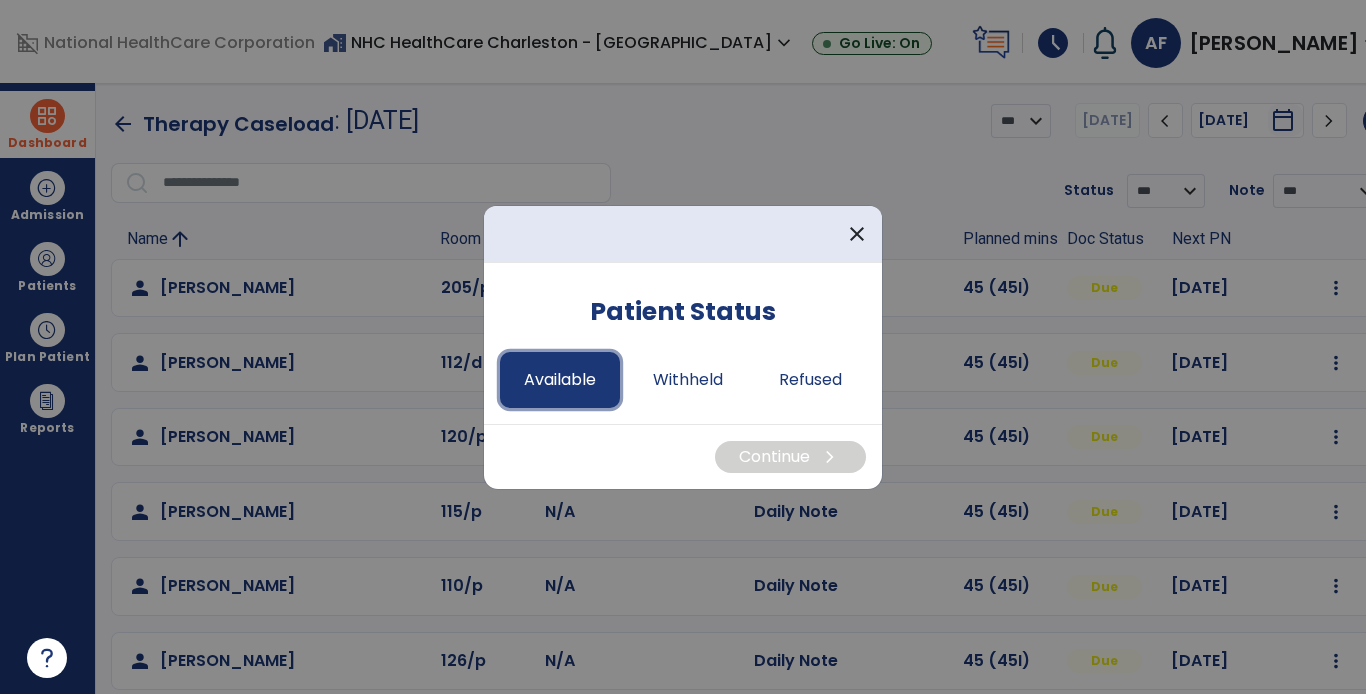 click on "Available" at bounding box center [560, 380] 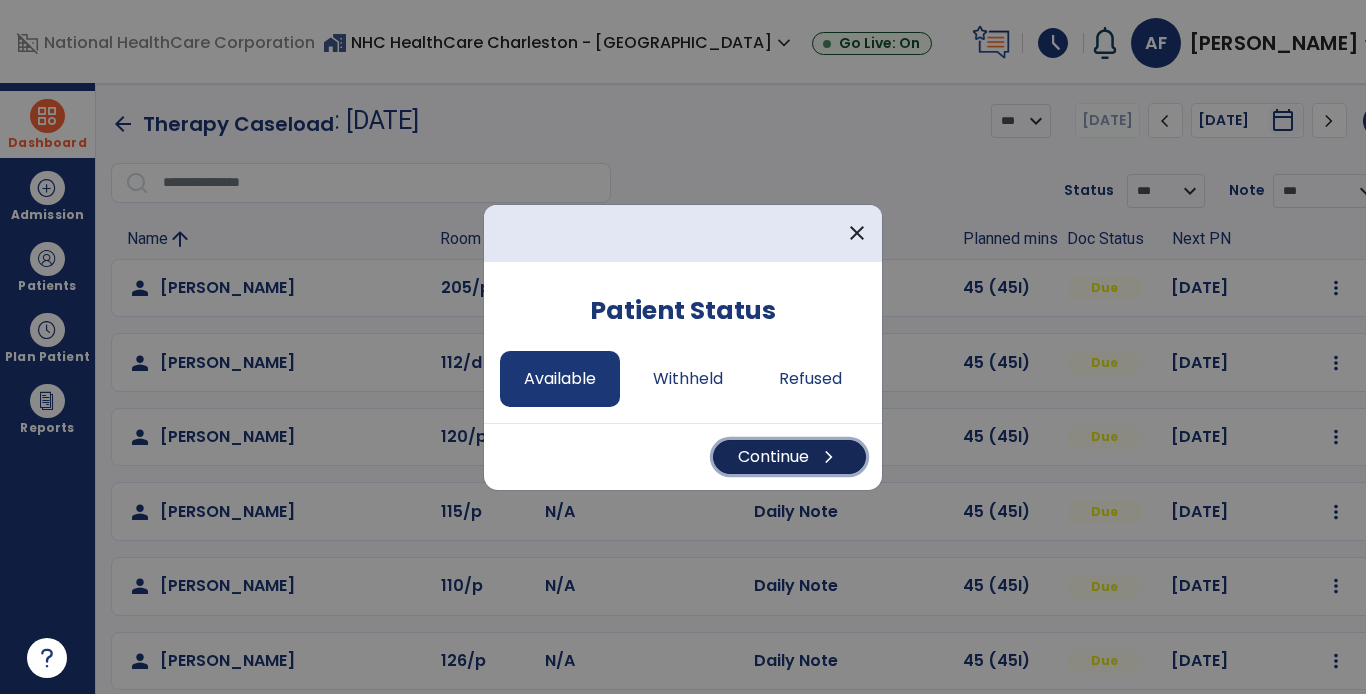 click on "Continue   chevron_right" at bounding box center (789, 457) 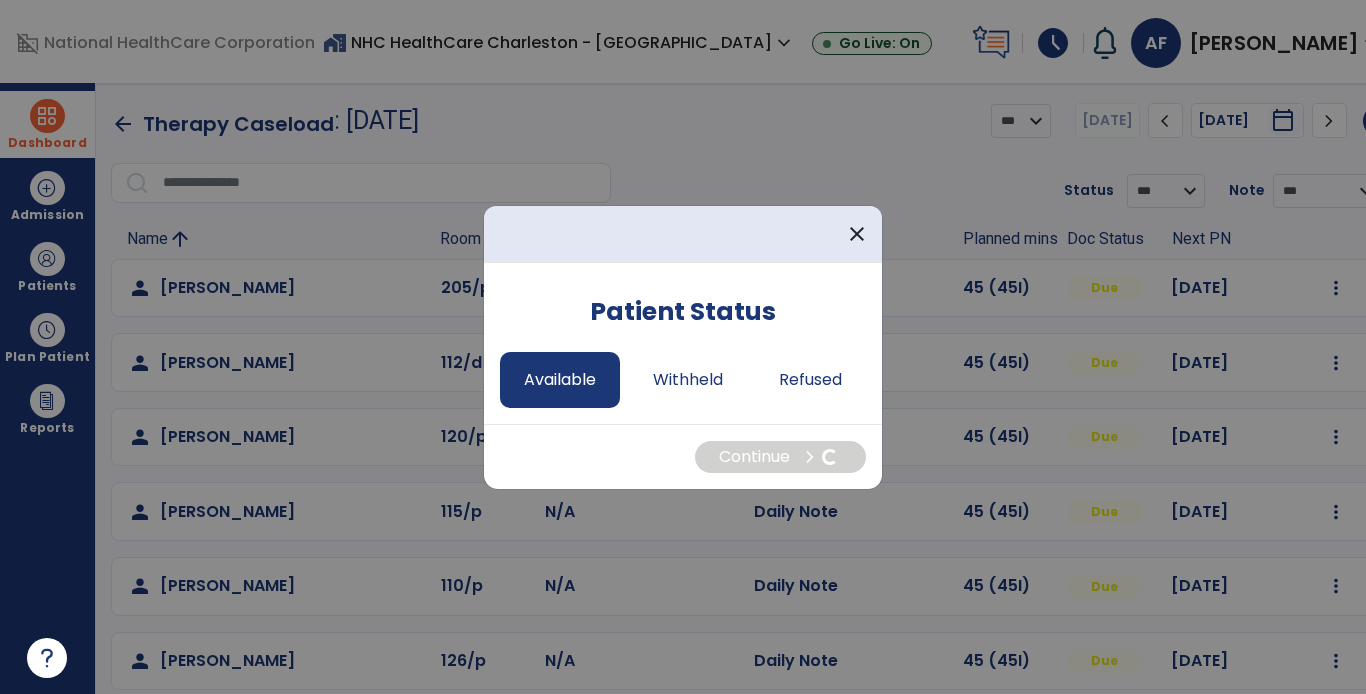select on "*" 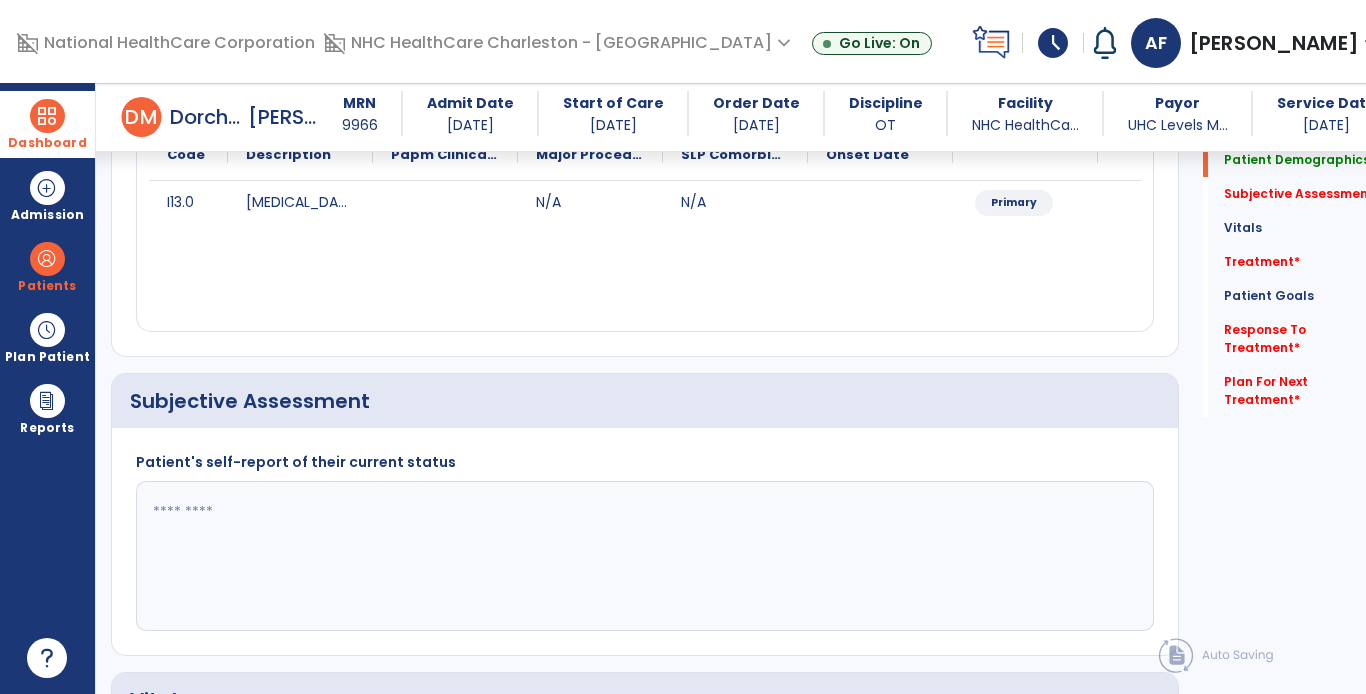 scroll, scrollTop: 300, scrollLeft: 0, axis: vertical 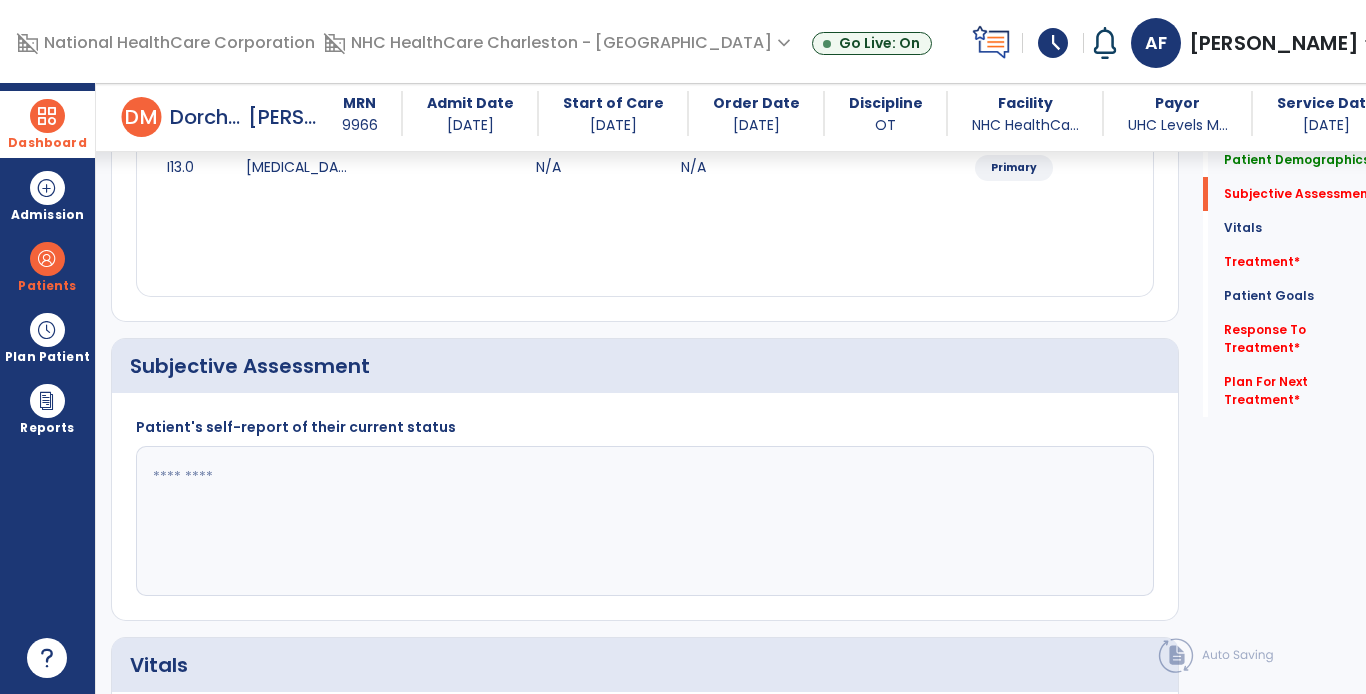 click 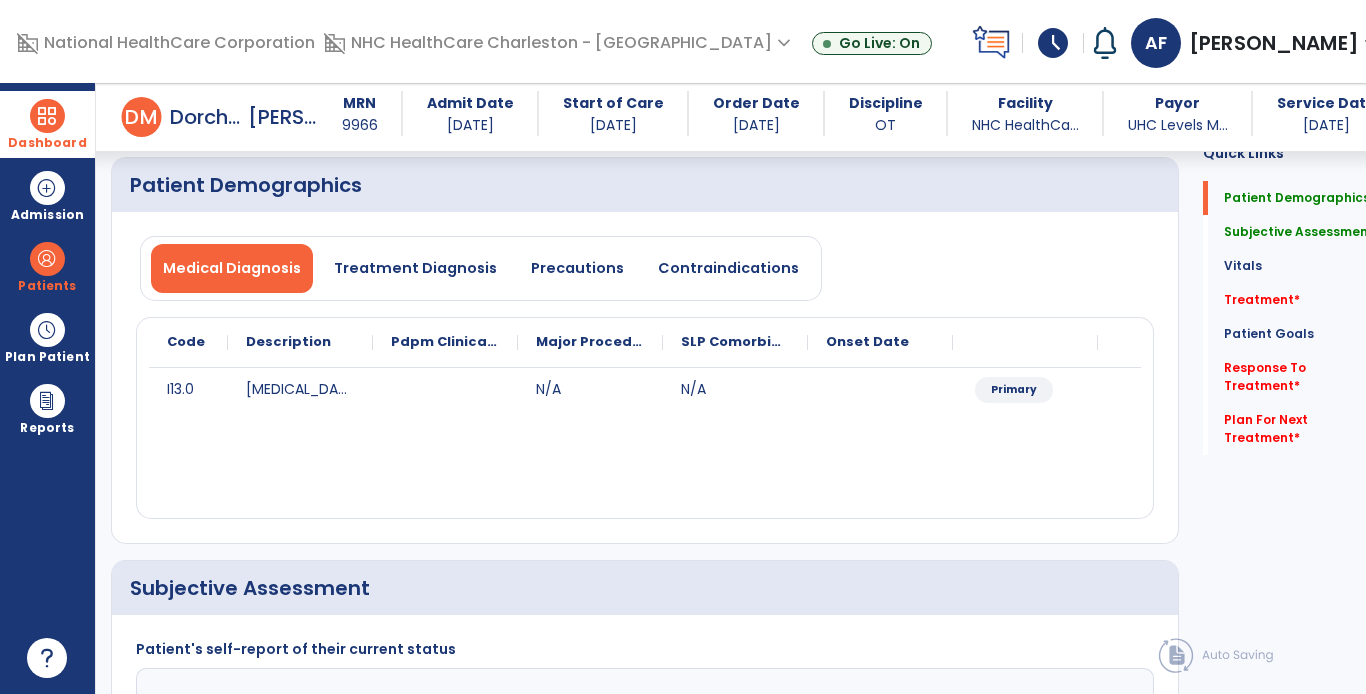 scroll, scrollTop: 100, scrollLeft: 0, axis: vertical 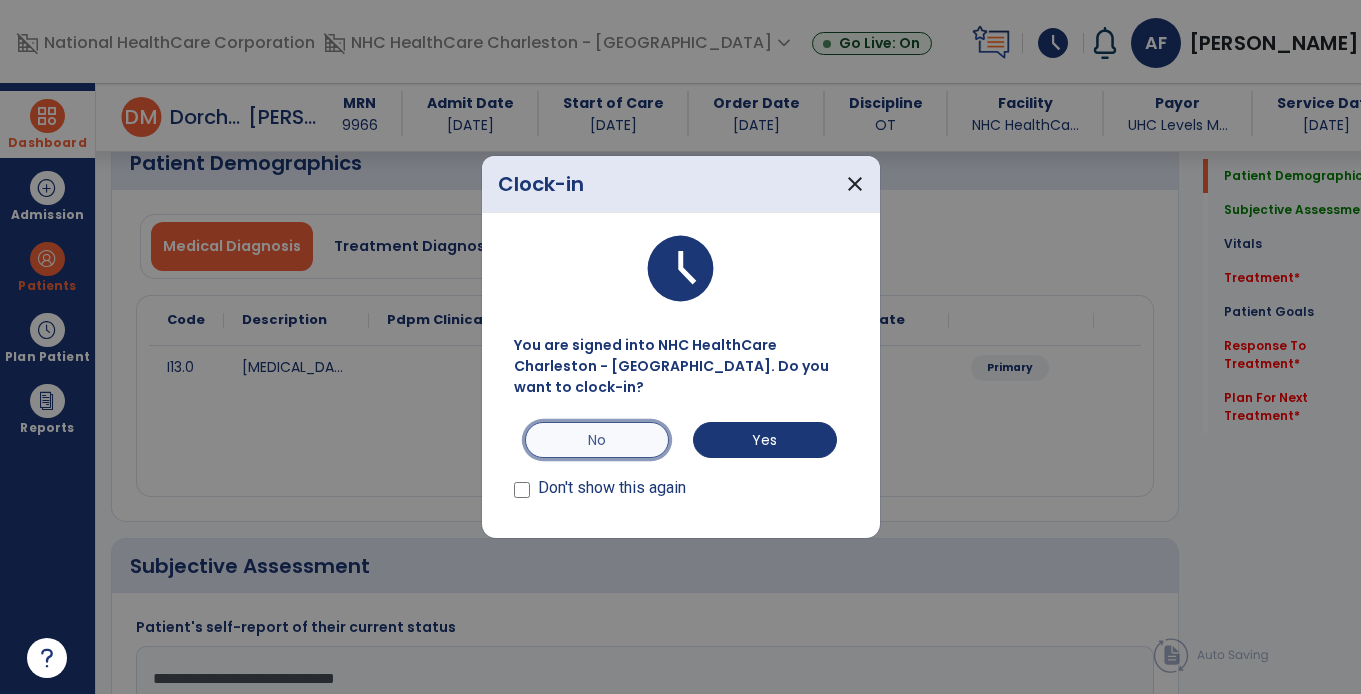 click on "No" at bounding box center (597, 440) 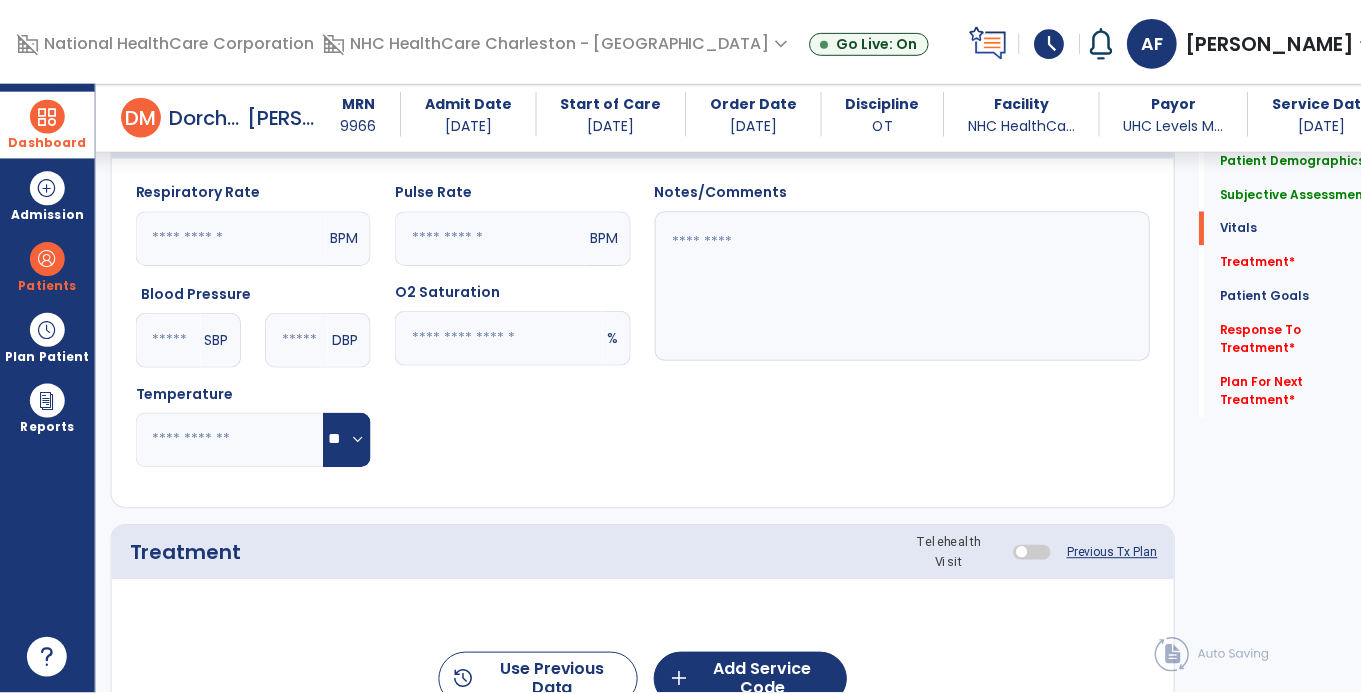 scroll, scrollTop: 1000, scrollLeft: 0, axis: vertical 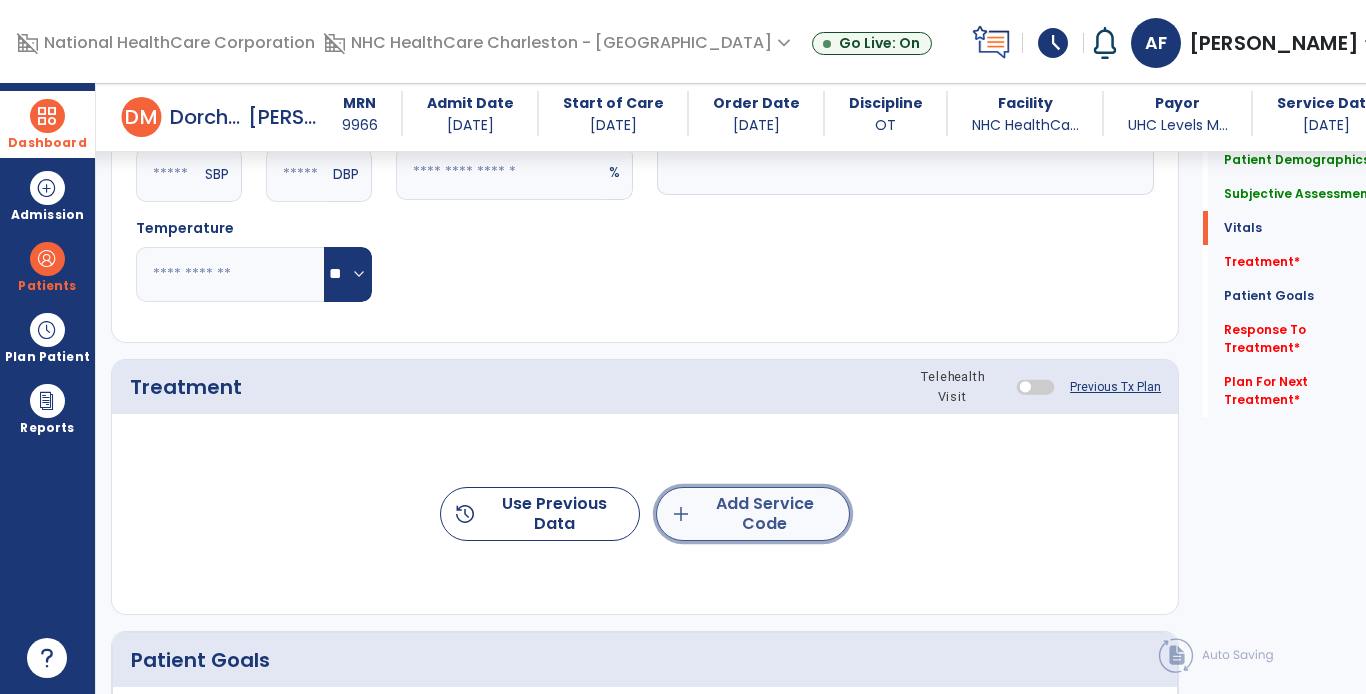 click on "add  Add Service Code" 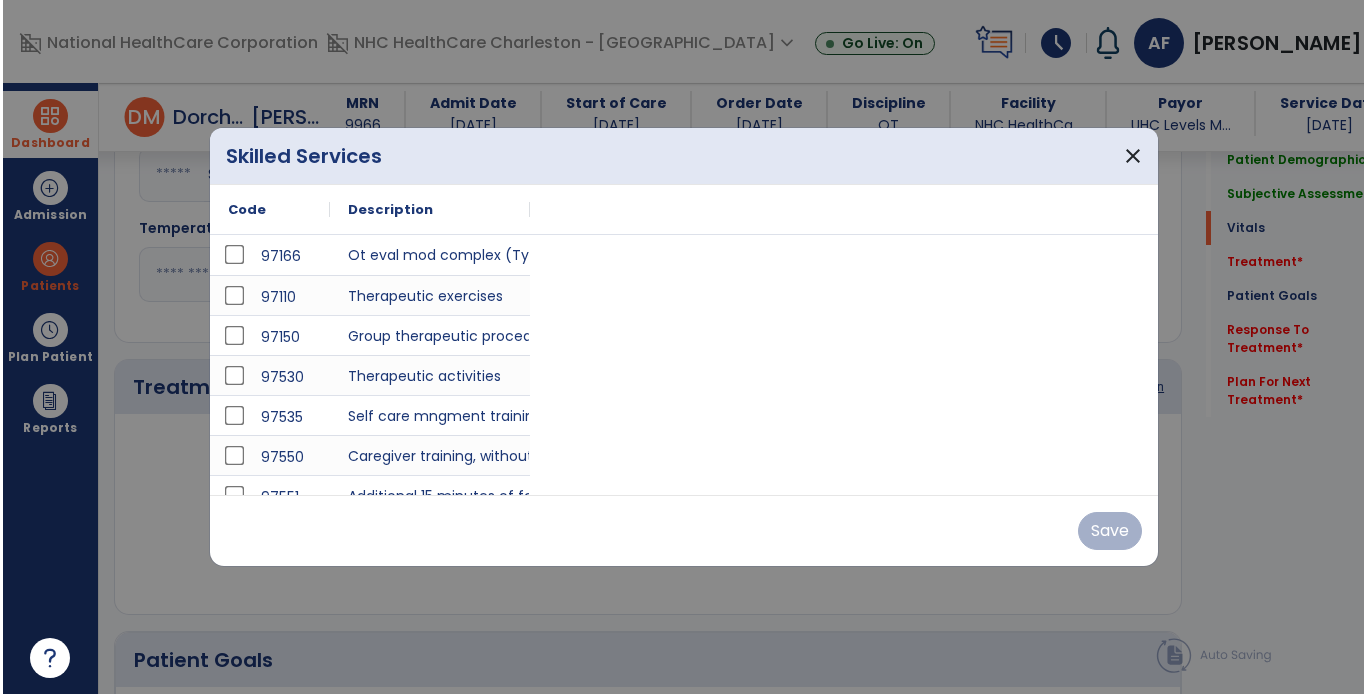 scroll, scrollTop: 1000, scrollLeft: 0, axis: vertical 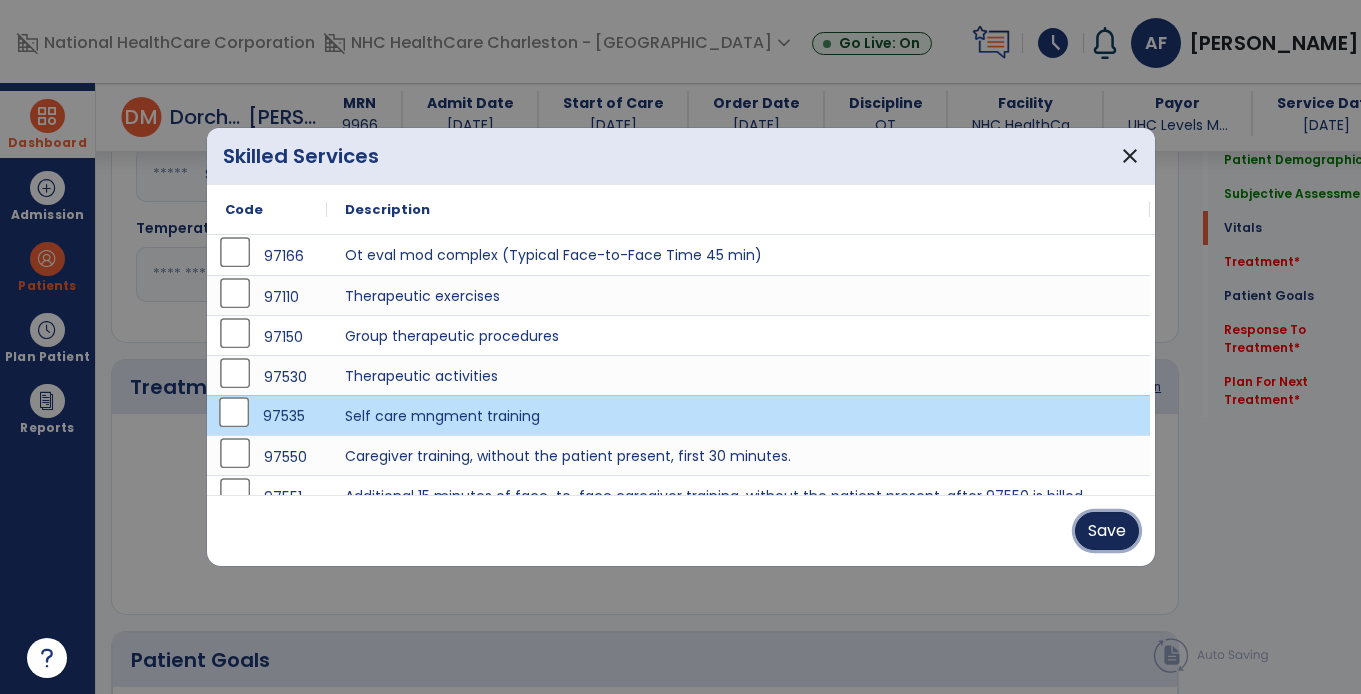click on "Save" at bounding box center (1107, 531) 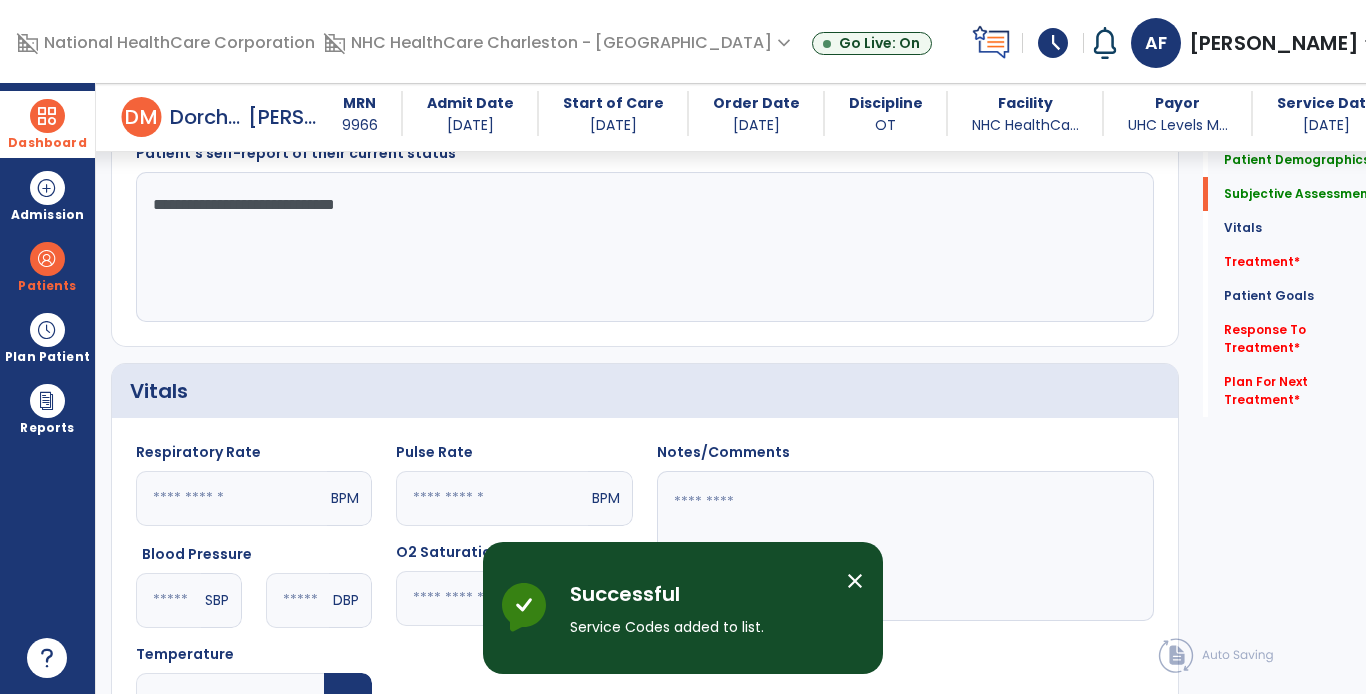 scroll, scrollTop: 500, scrollLeft: 0, axis: vertical 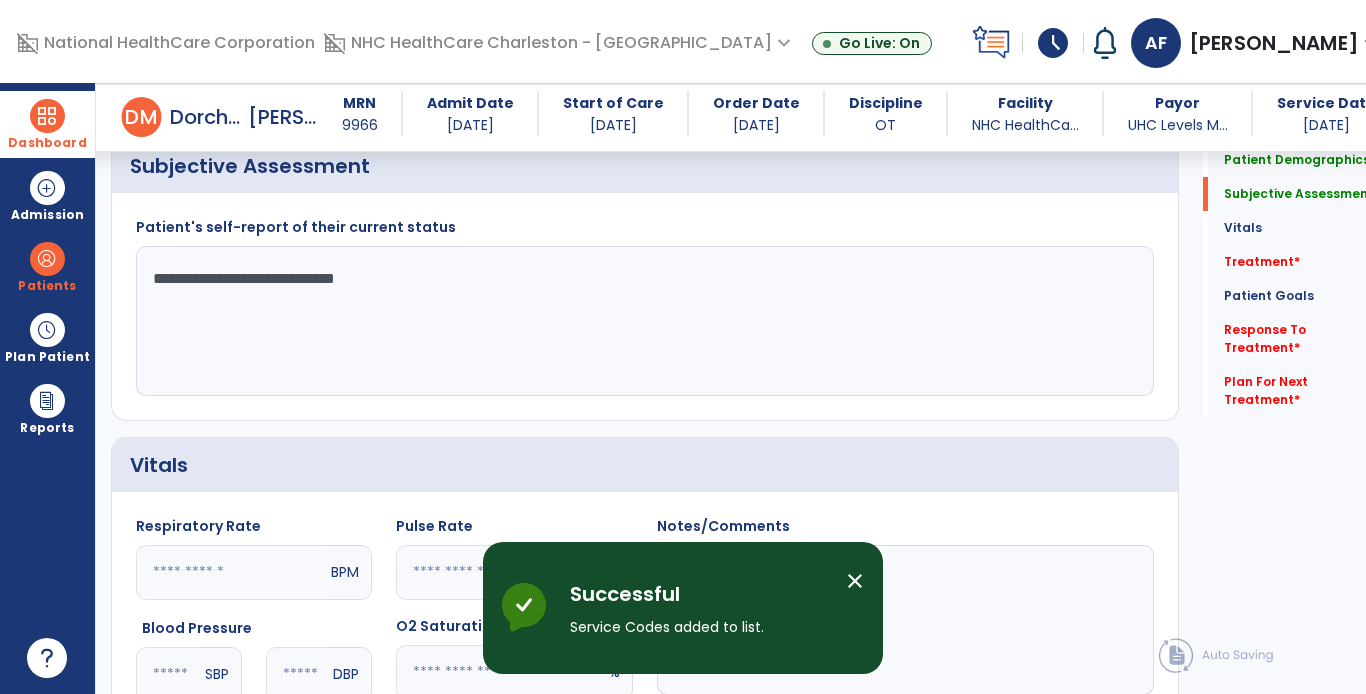 drag, startPoint x: 459, startPoint y: 289, endPoint x: 217, endPoint y: 279, distance: 242.20653 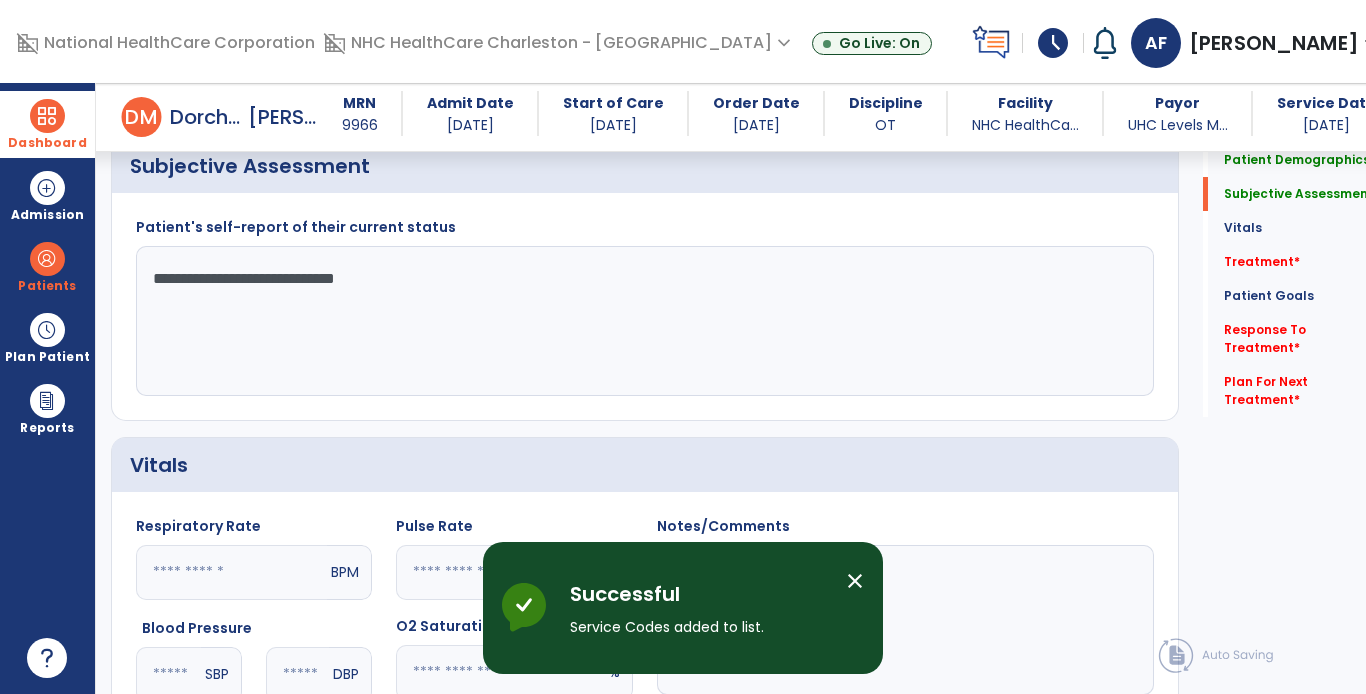 click on "**********" 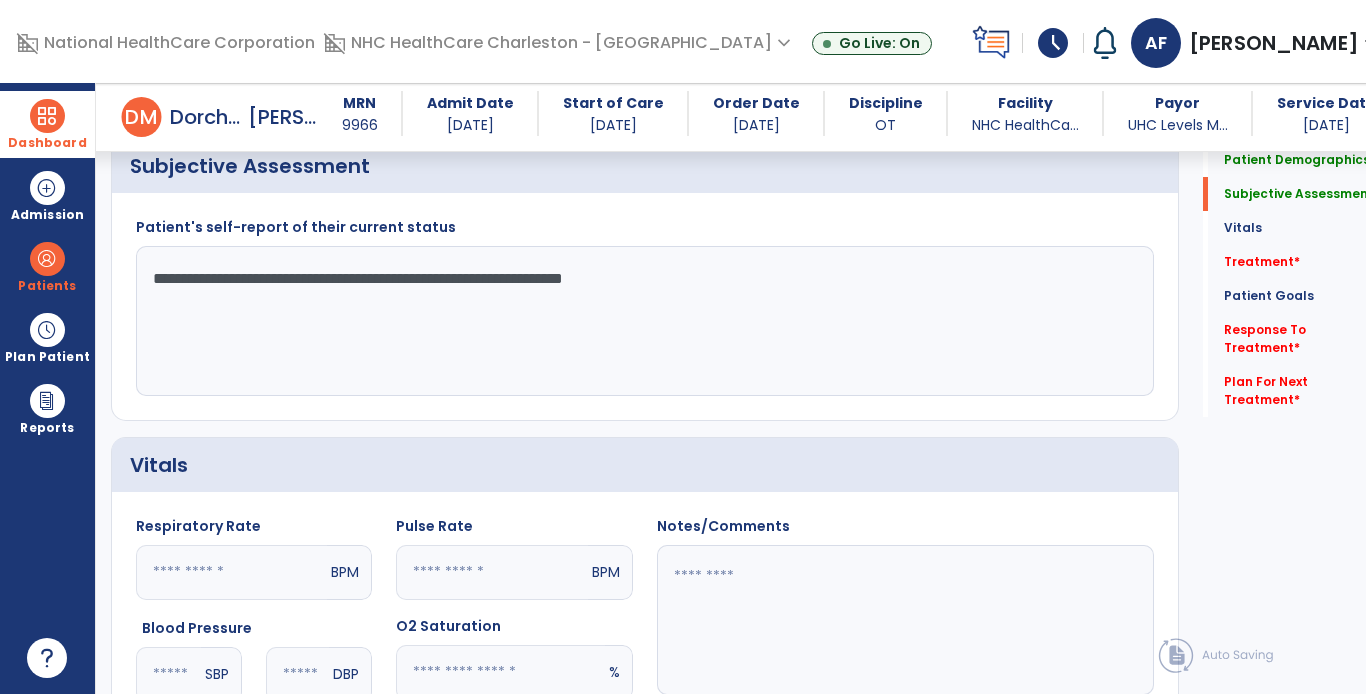click on "**********" 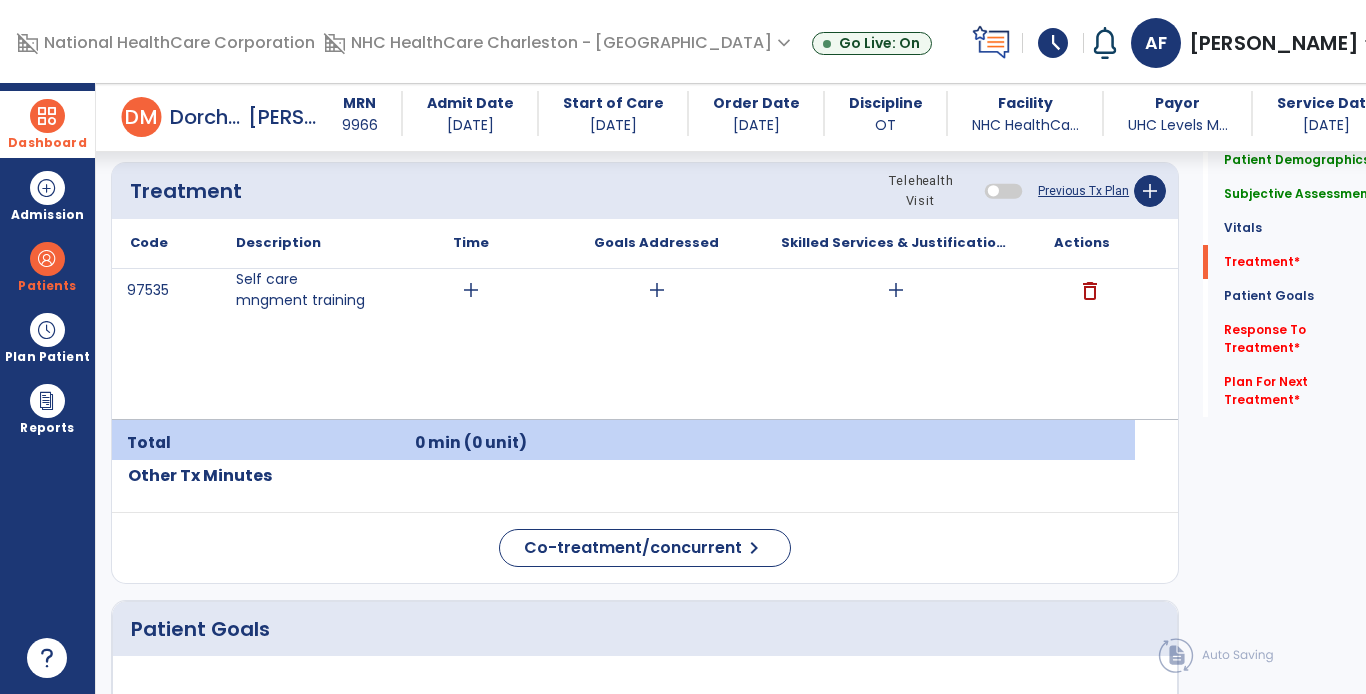 scroll, scrollTop: 1200, scrollLeft: 0, axis: vertical 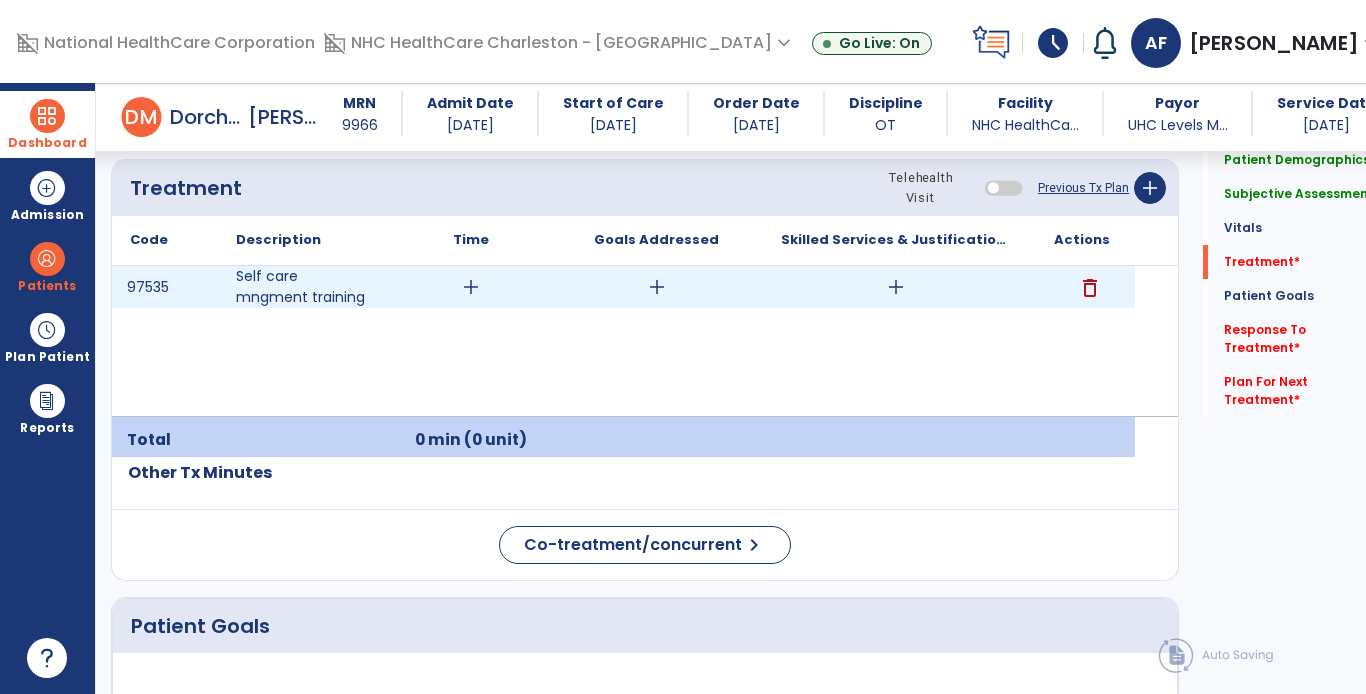 type on "**********" 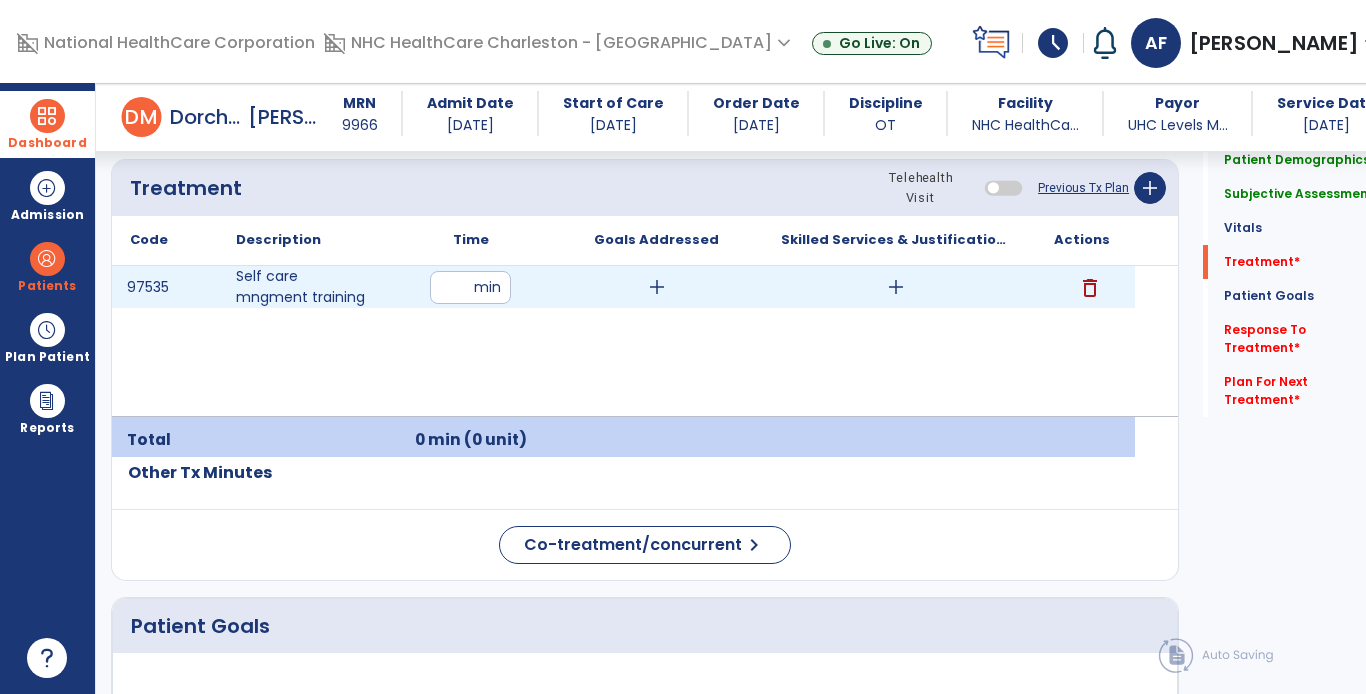 type on "**" 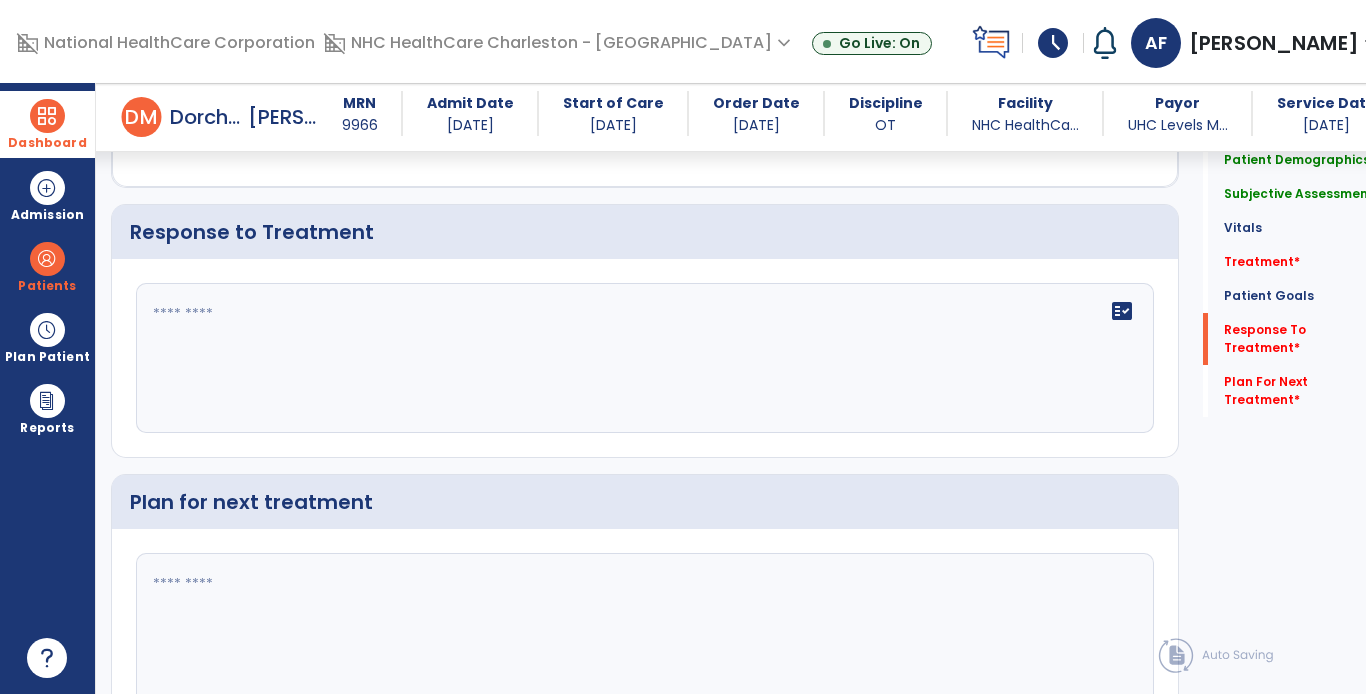 scroll, scrollTop: 2300, scrollLeft: 0, axis: vertical 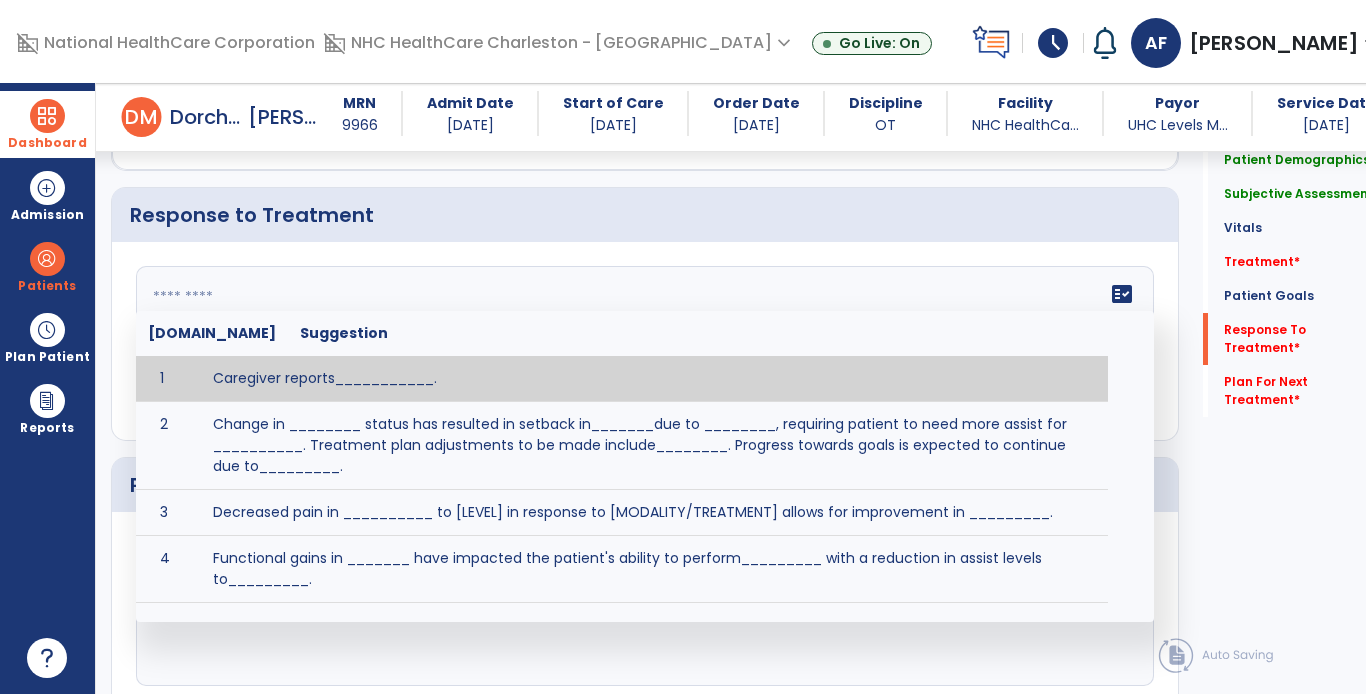 click 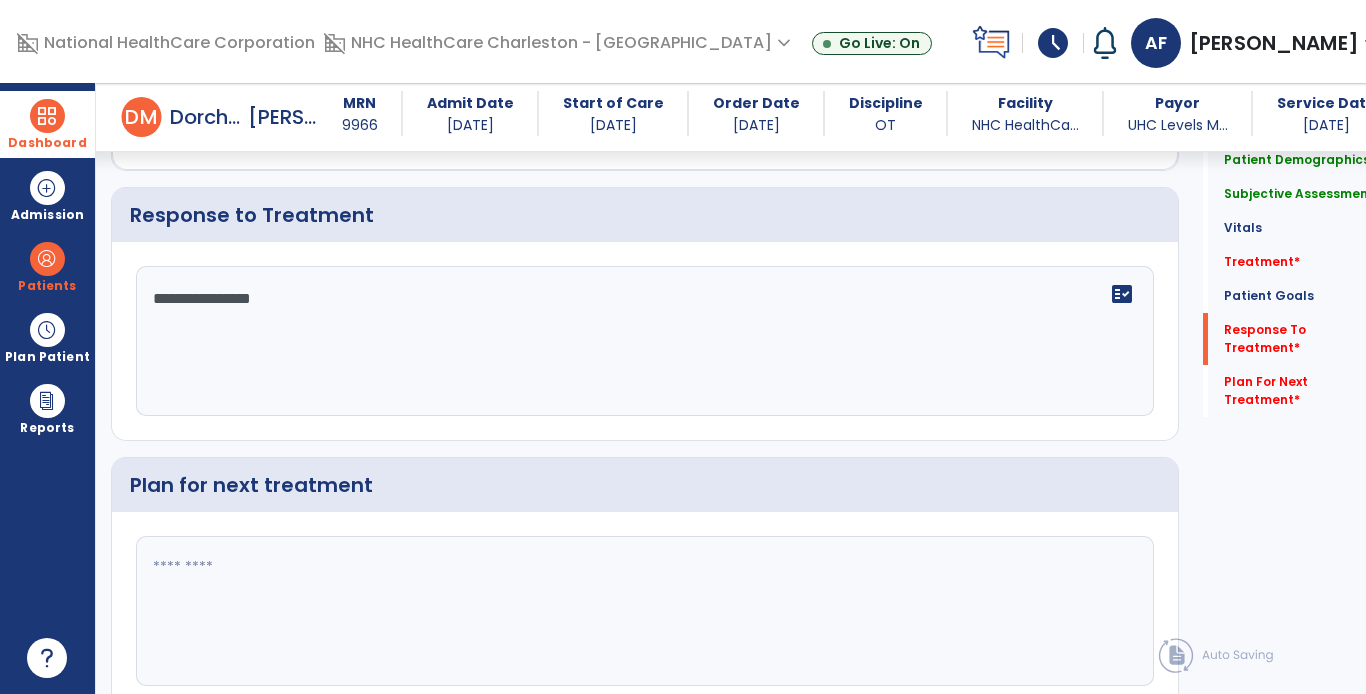 type on "**********" 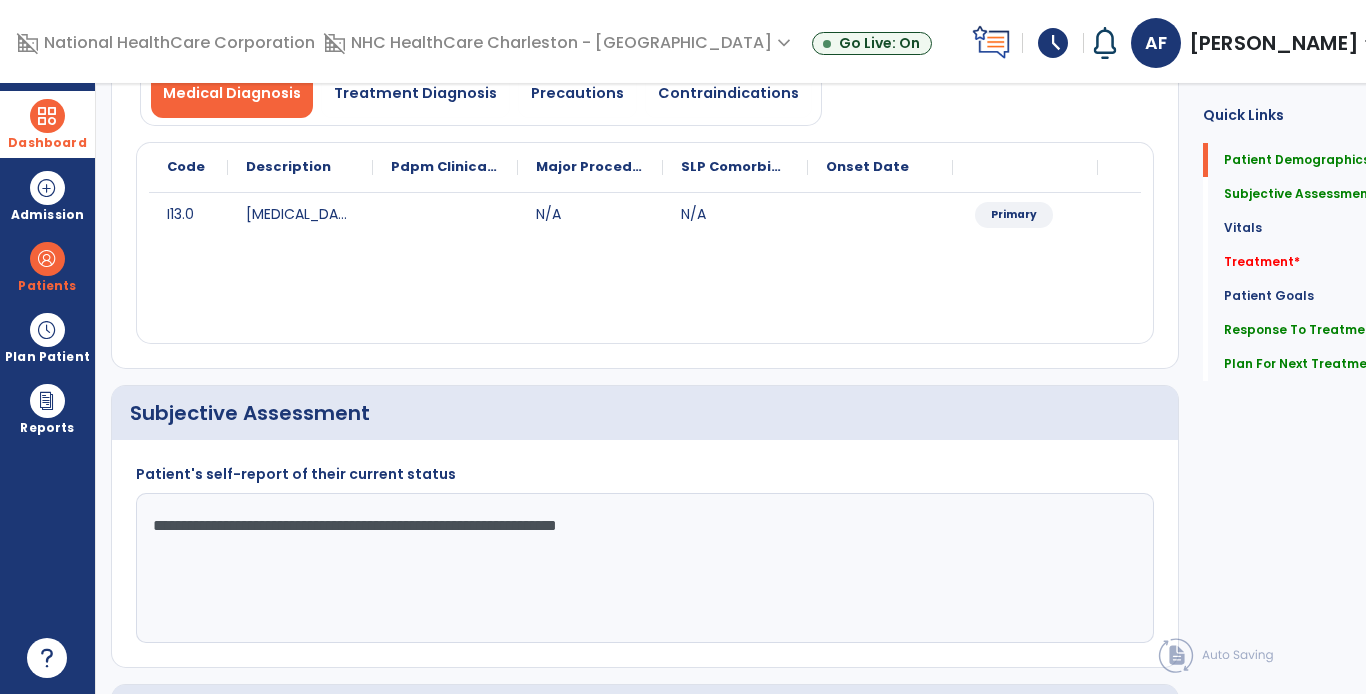 scroll, scrollTop: 0, scrollLeft: 0, axis: both 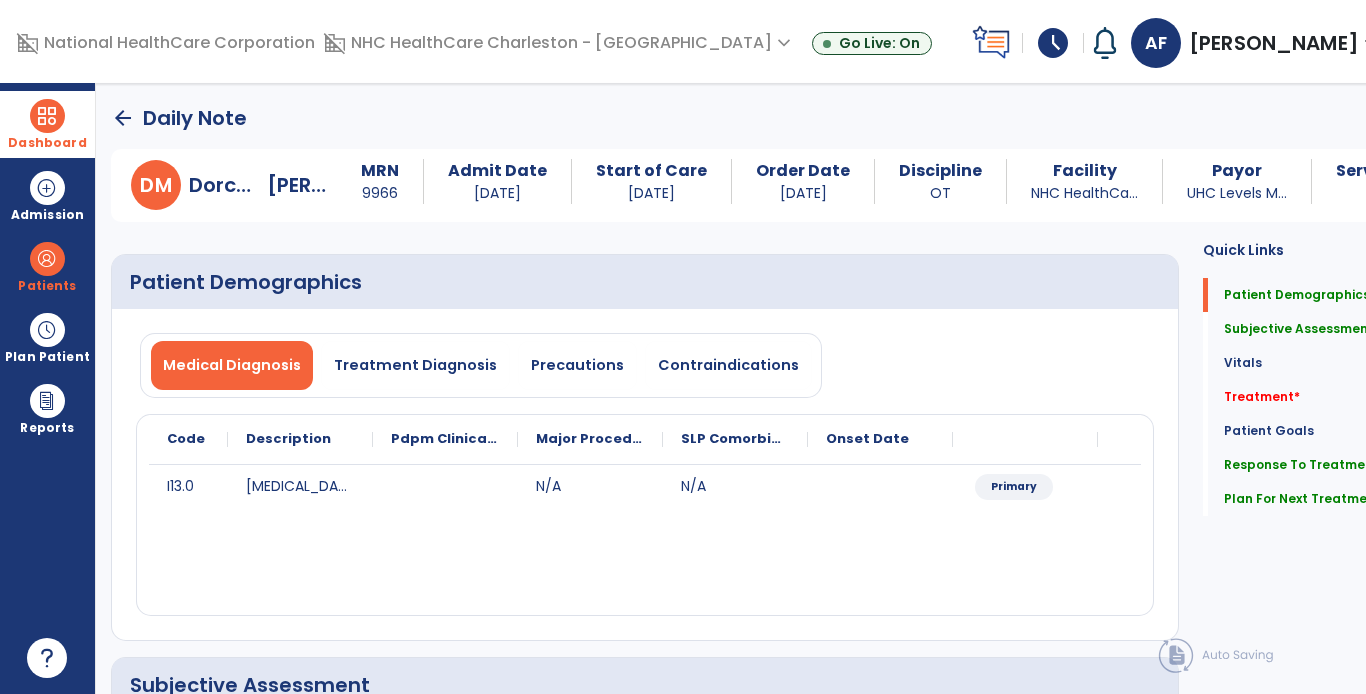 type on "**********" 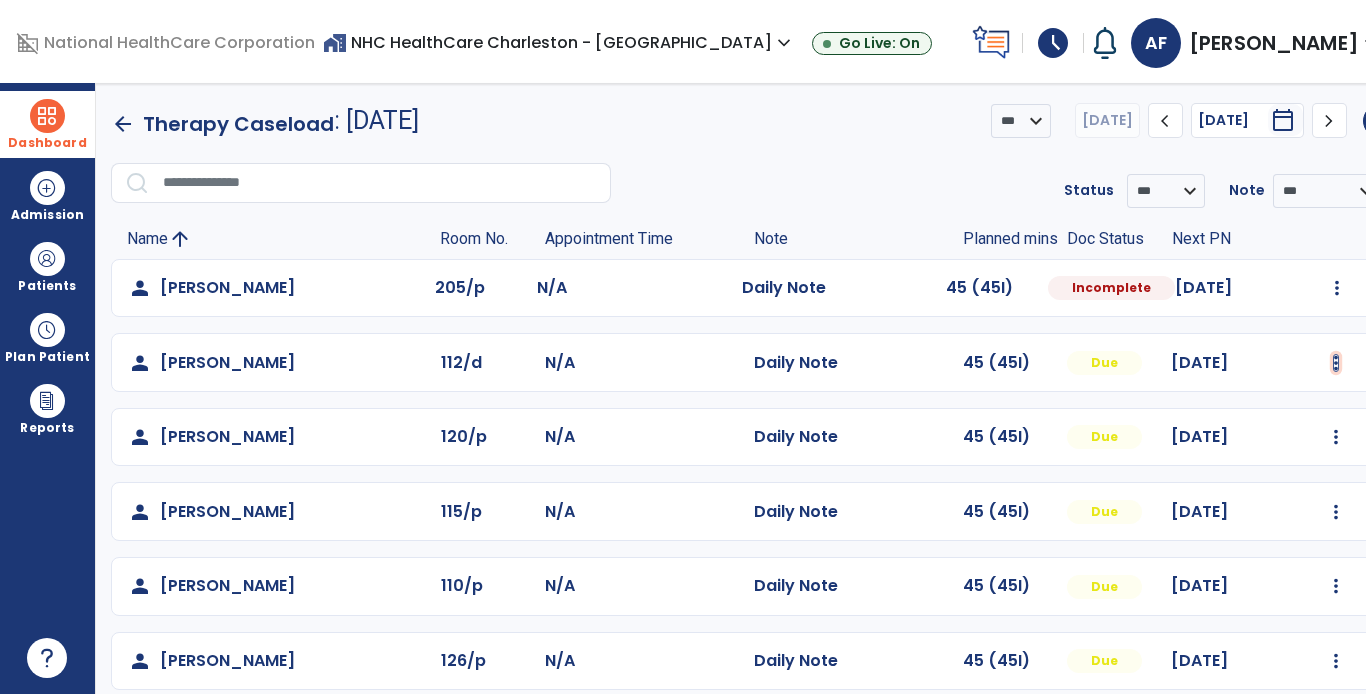 click at bounding box center [1337, 288] 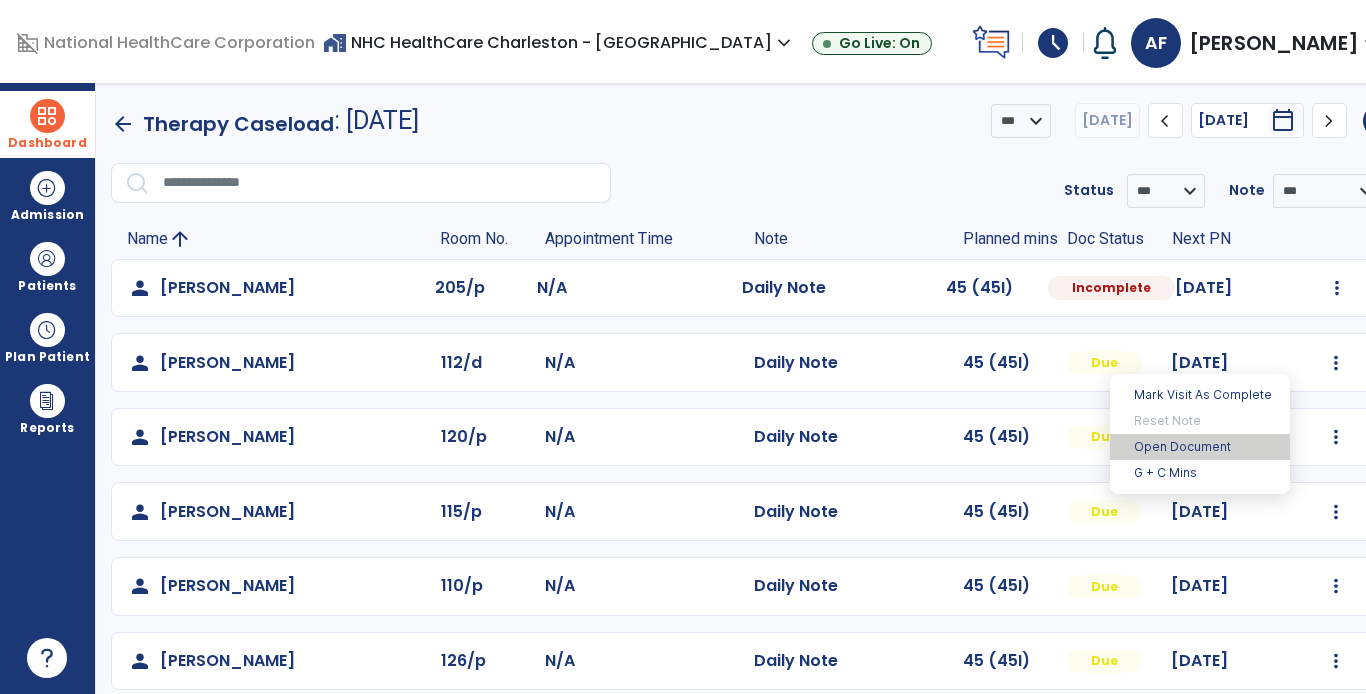 click on "Open Document" at bounding box center (1200, 447) 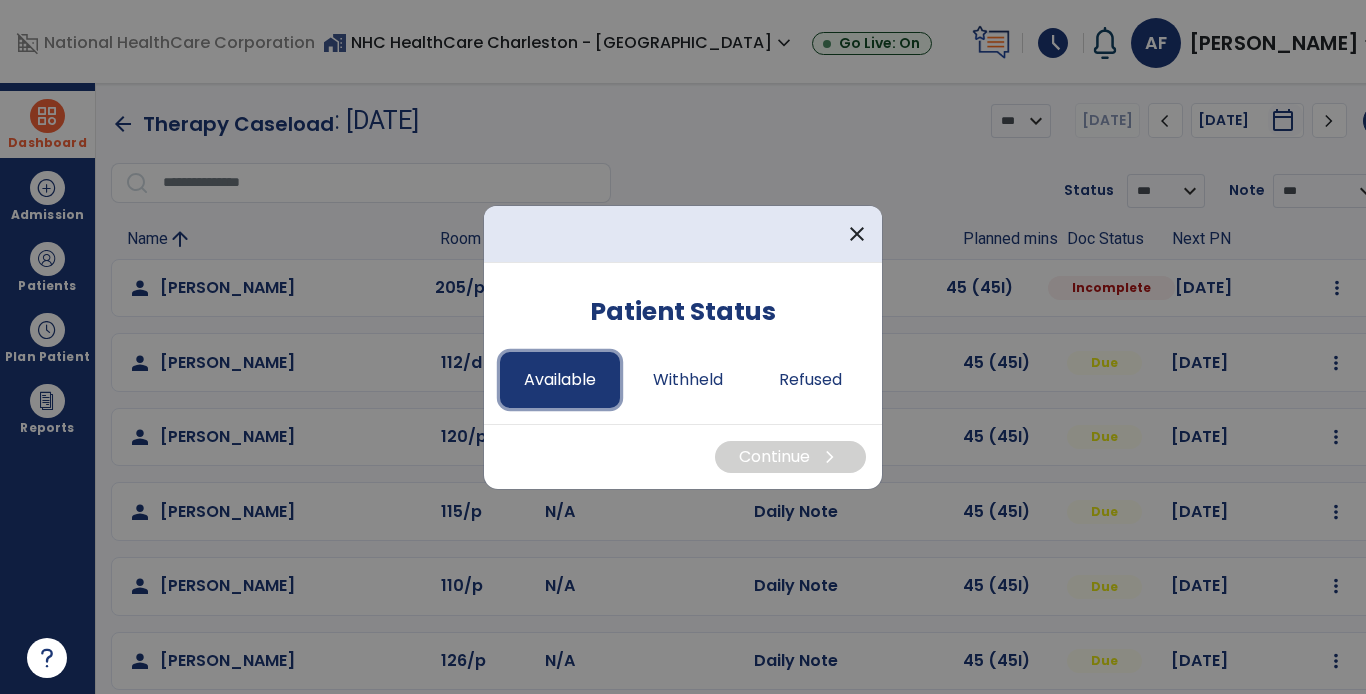 click on "Available" at bounding box center [560, 380] 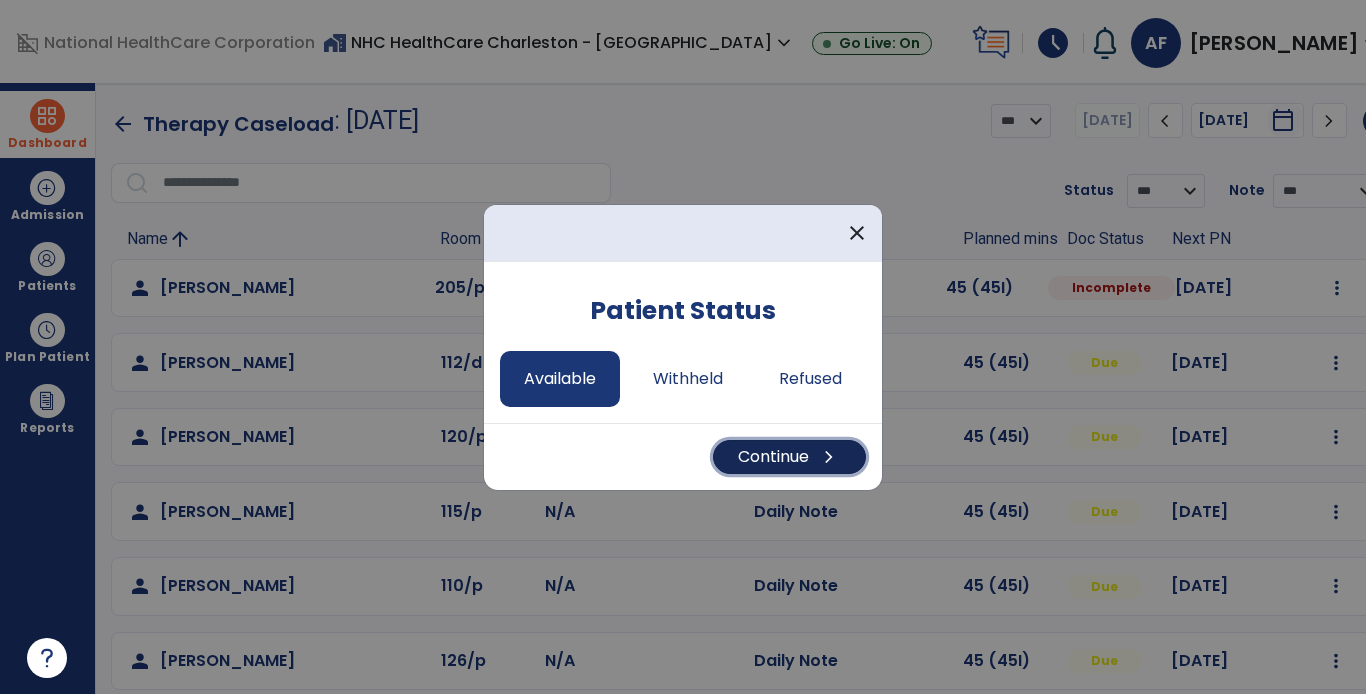 click on "Continue   chevron_right" at bounding box center (789, 457) 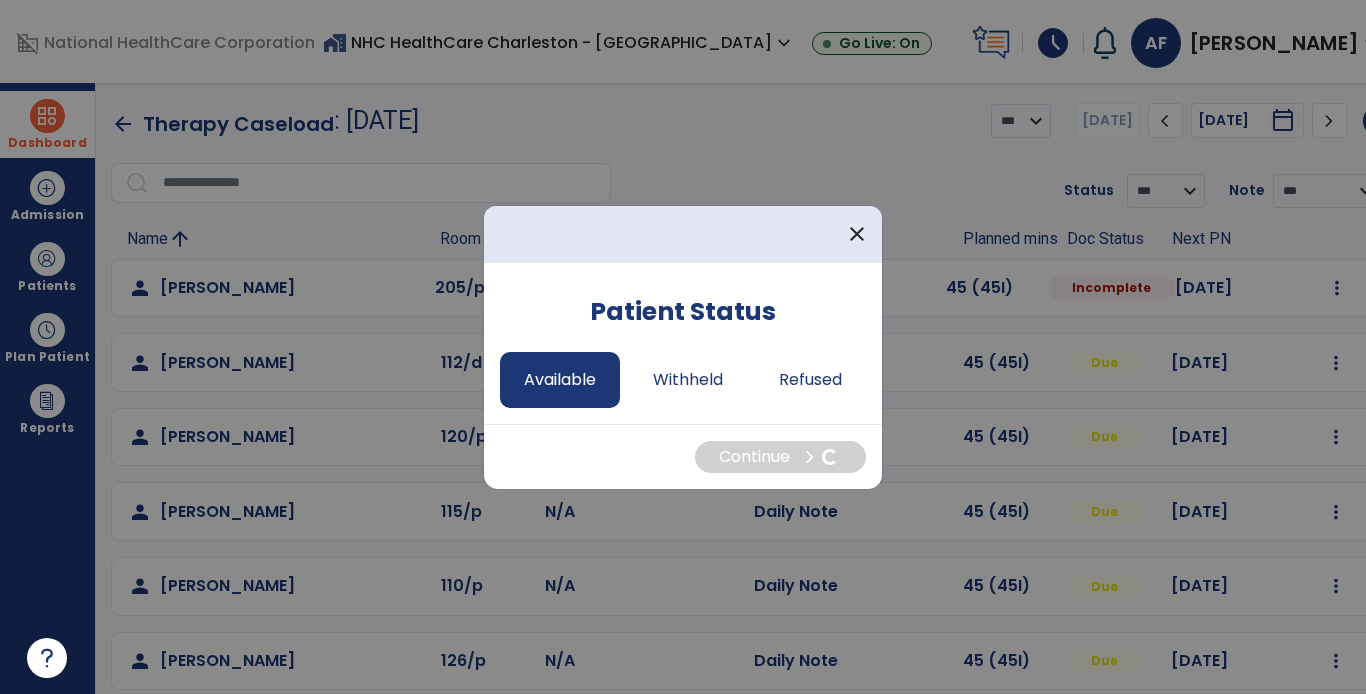 select on "*" 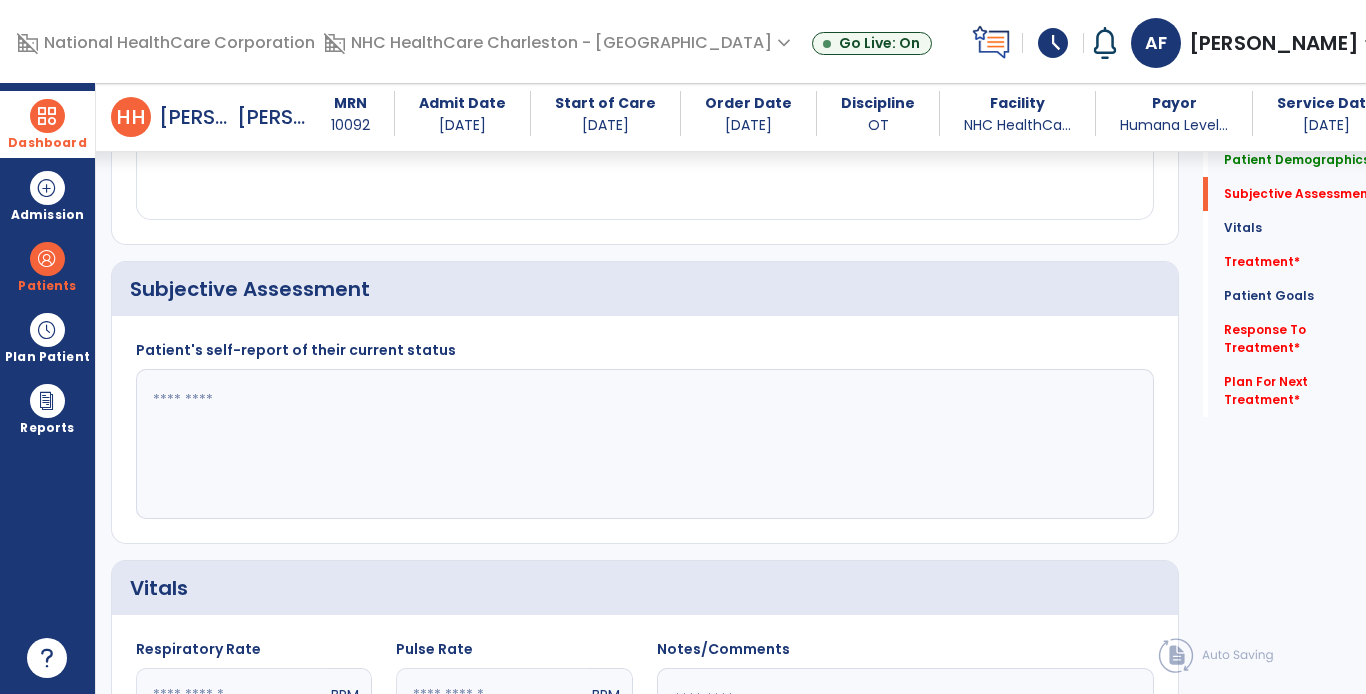 scroll, scrollTop: 400, scrollLeft: 0, axis: vertical 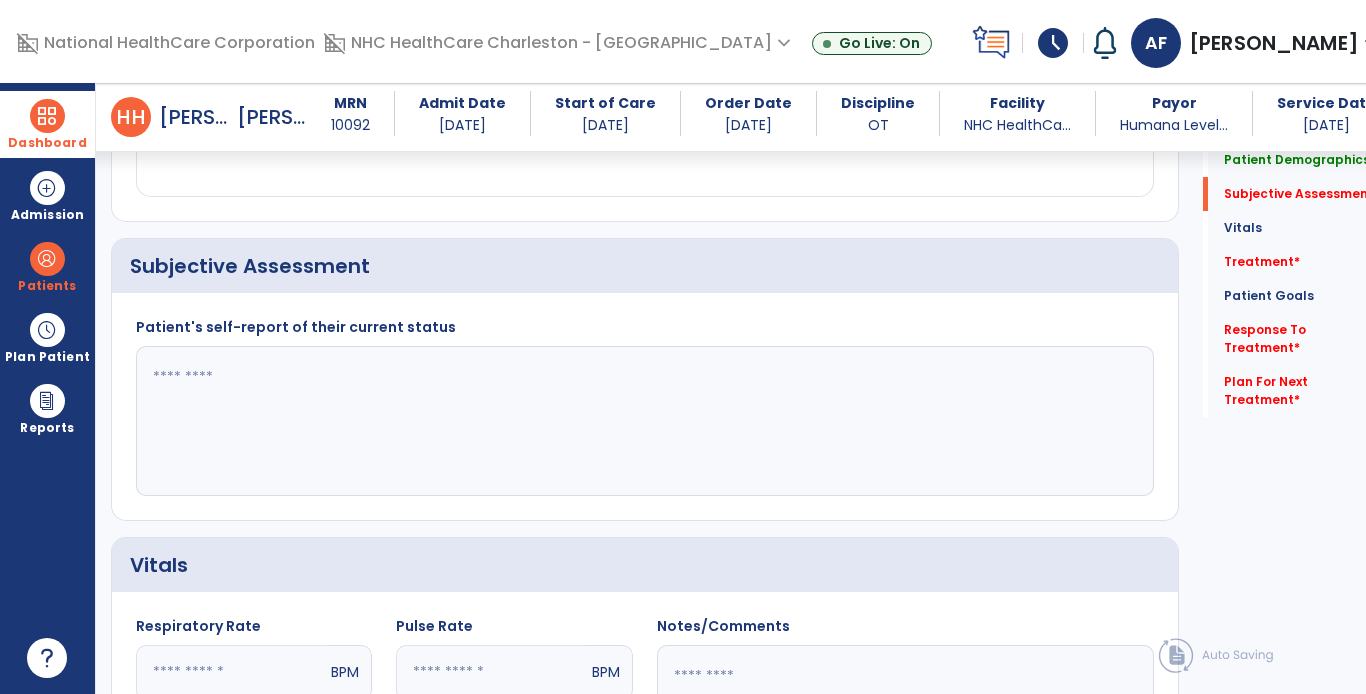 click 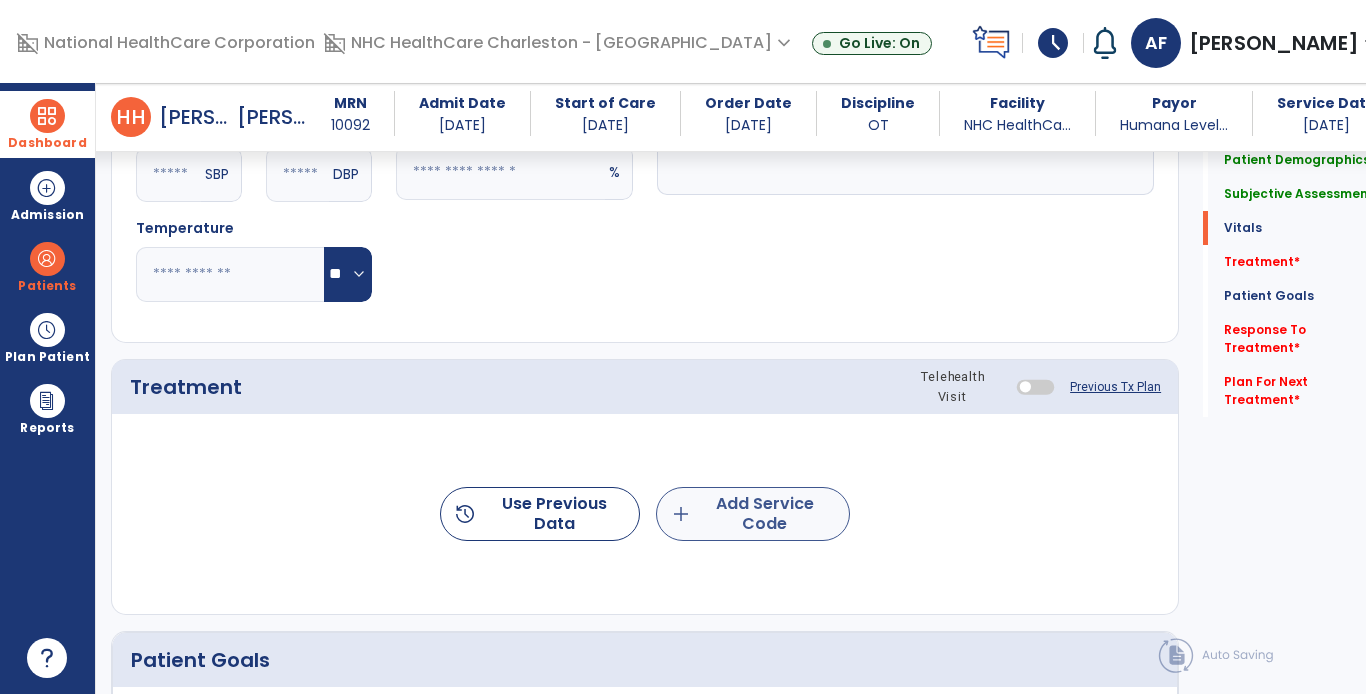 type on "**********" 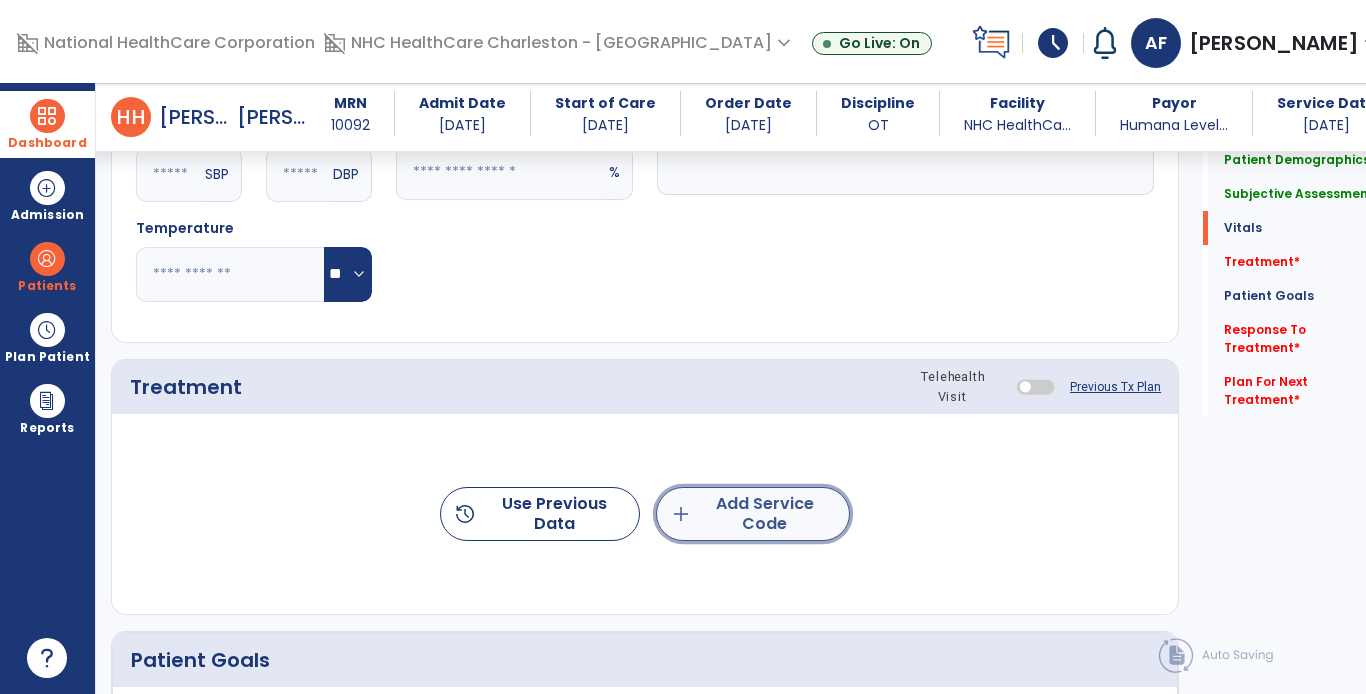 click on "add  Add Service Code" 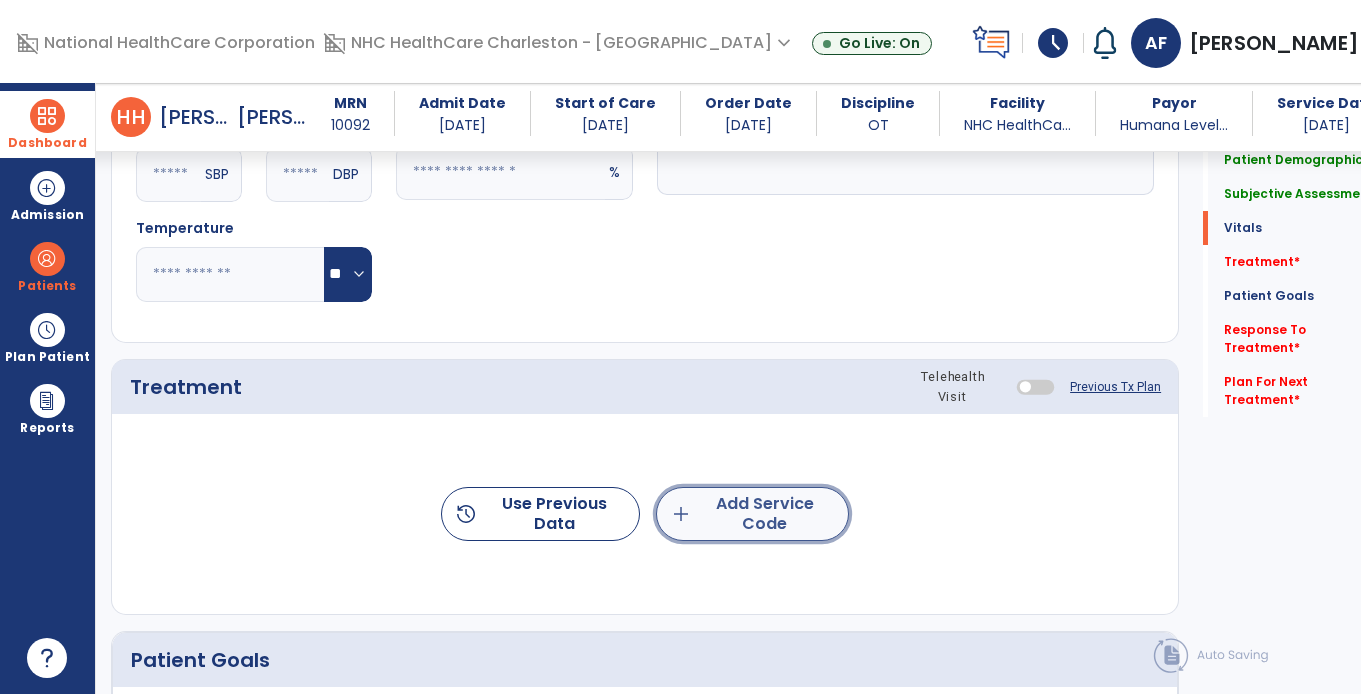 scroll, scrollTop: 1000, scrollLeft: 0, axis: vertical 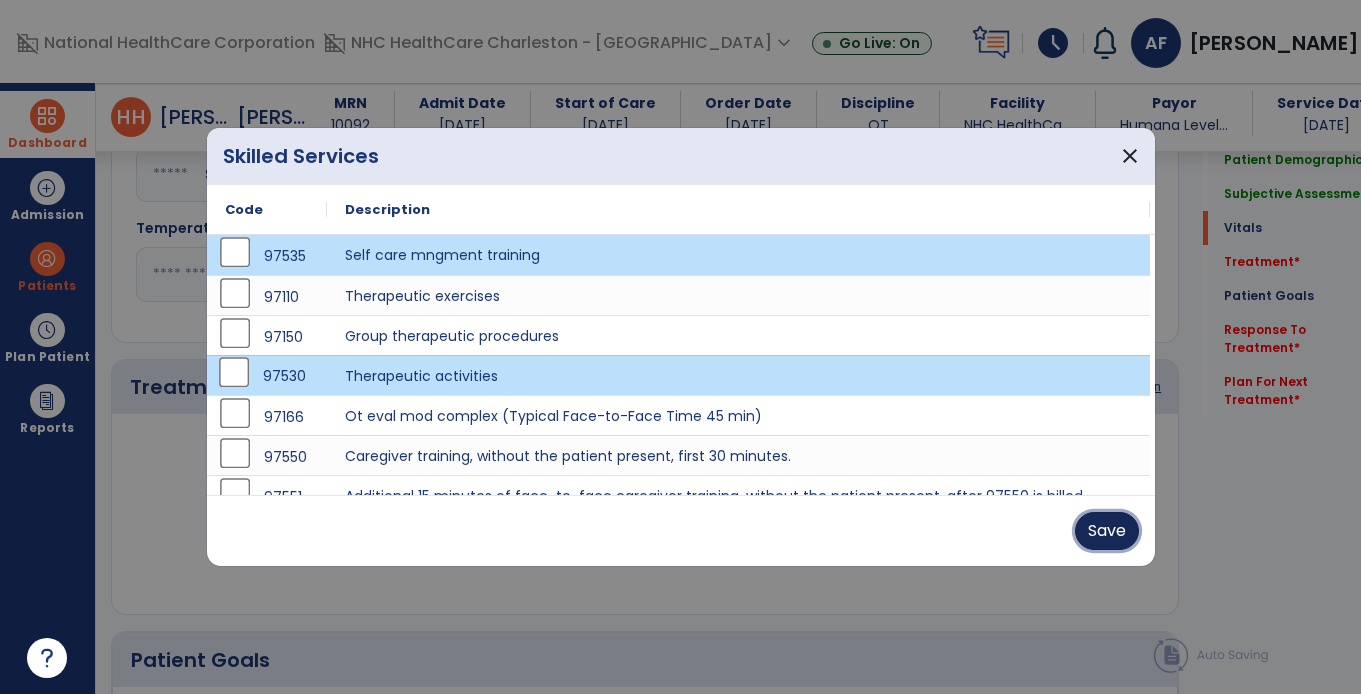 click on "Save" at bounding box center [1107, 531] 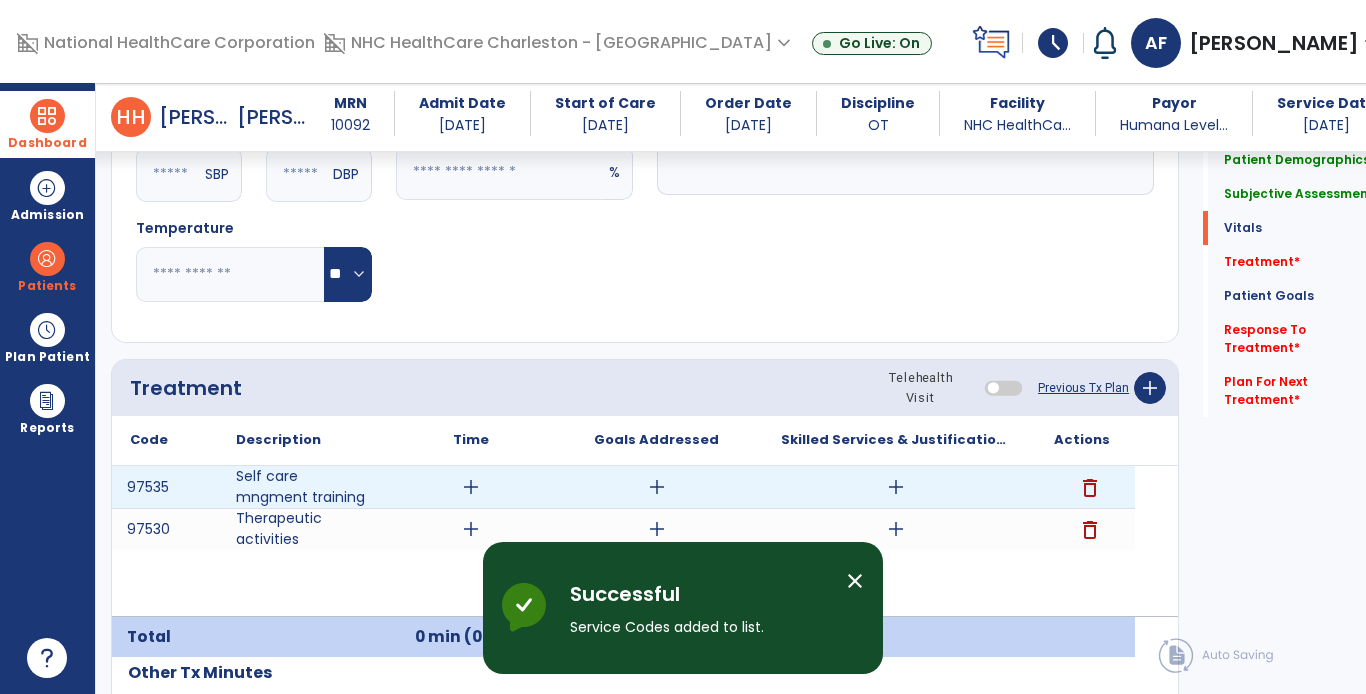 click on "add" at bounding box center (471, 487) 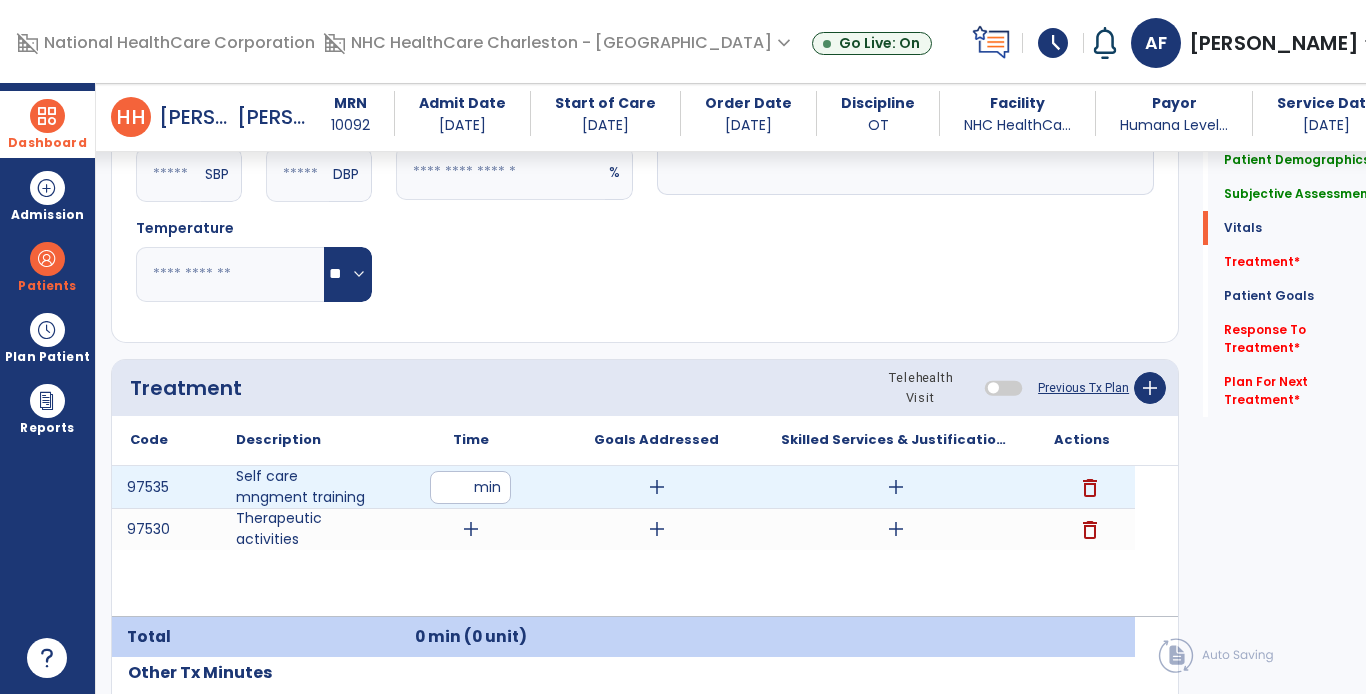 type on "**" 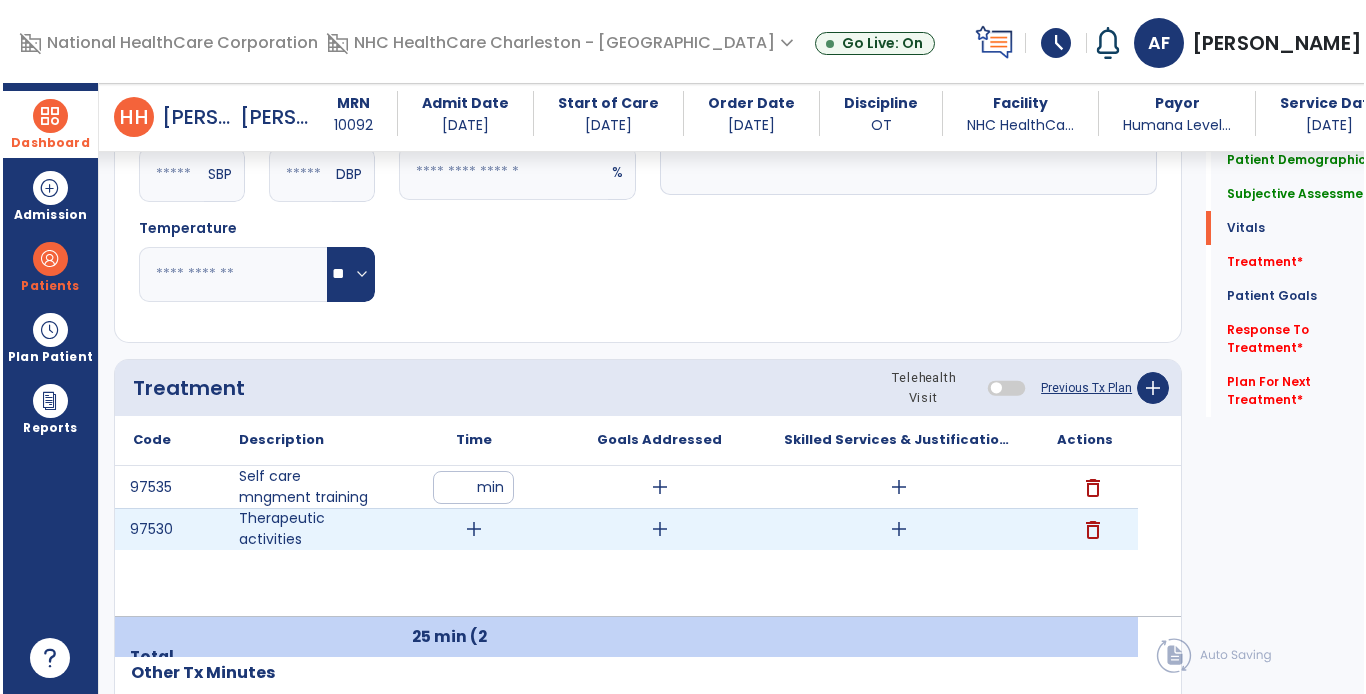 scroll, scrollTop: 1000, scrollLeft: 0, axis: vertical 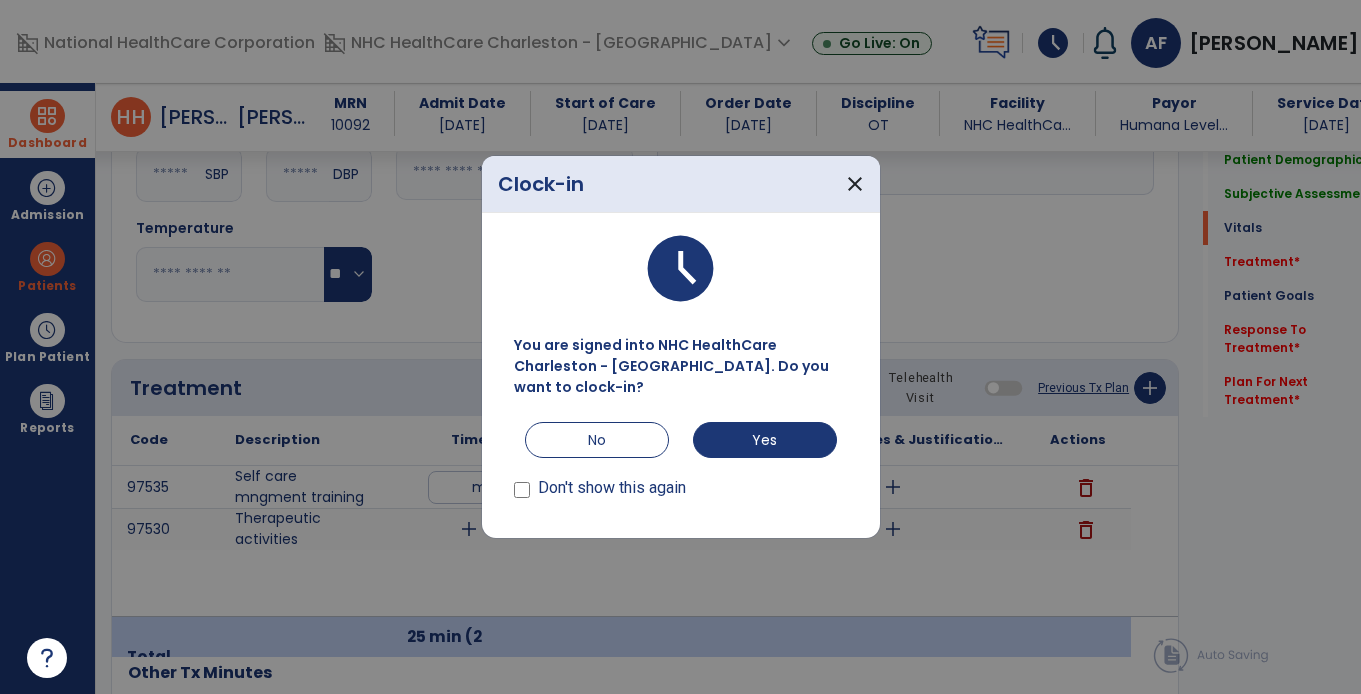 click at bounding box center (680, 347) 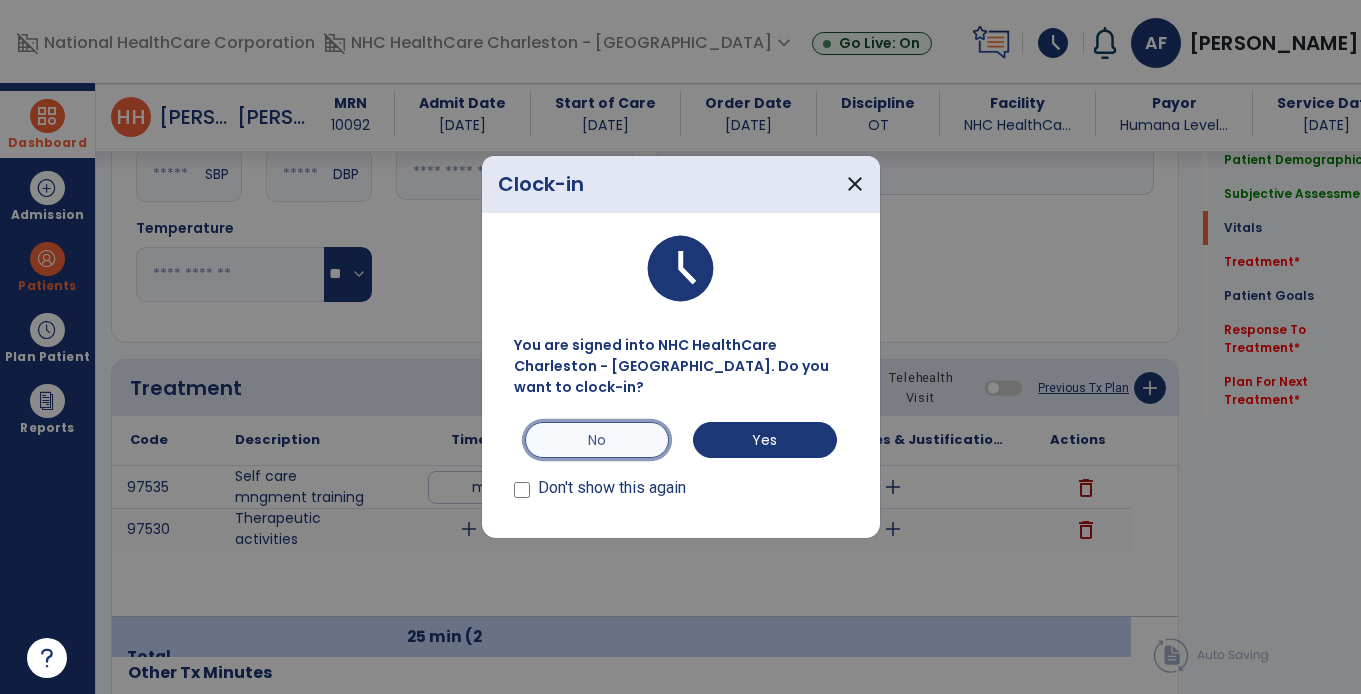 click on "No" at bounding box center [597, 440] 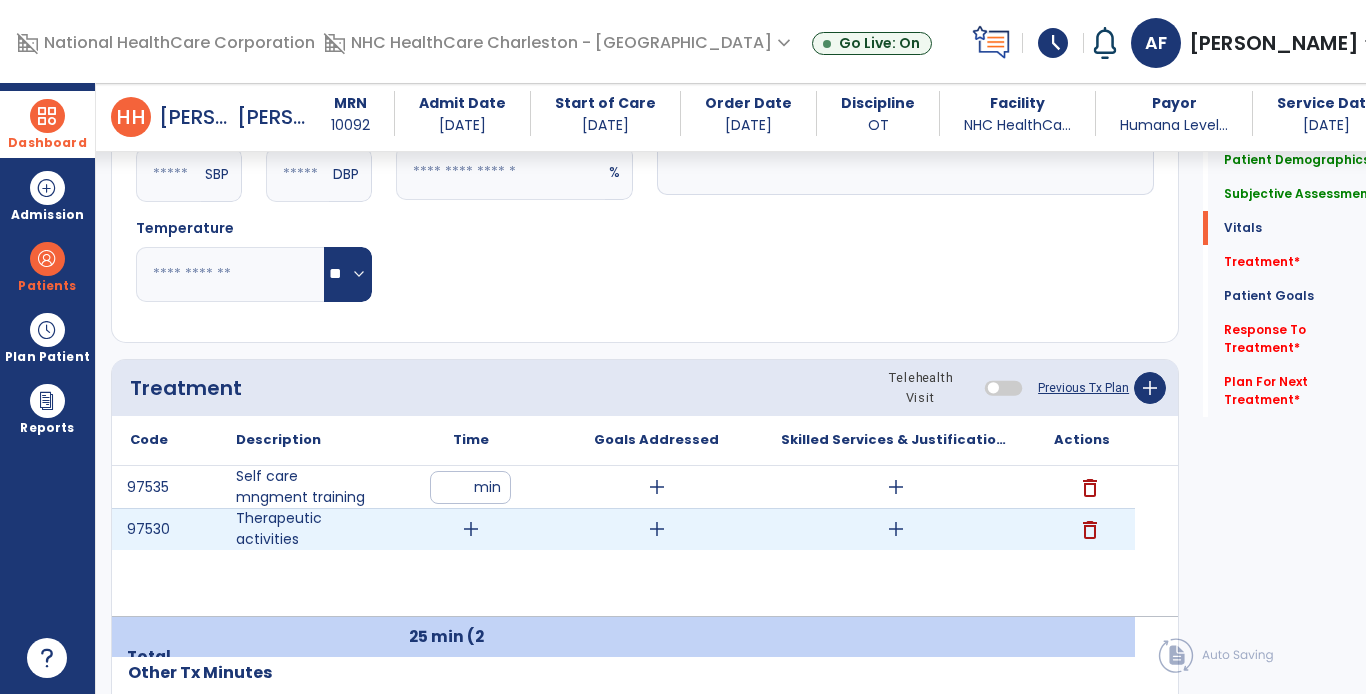 click on "add" at bounding box center [471, 529] 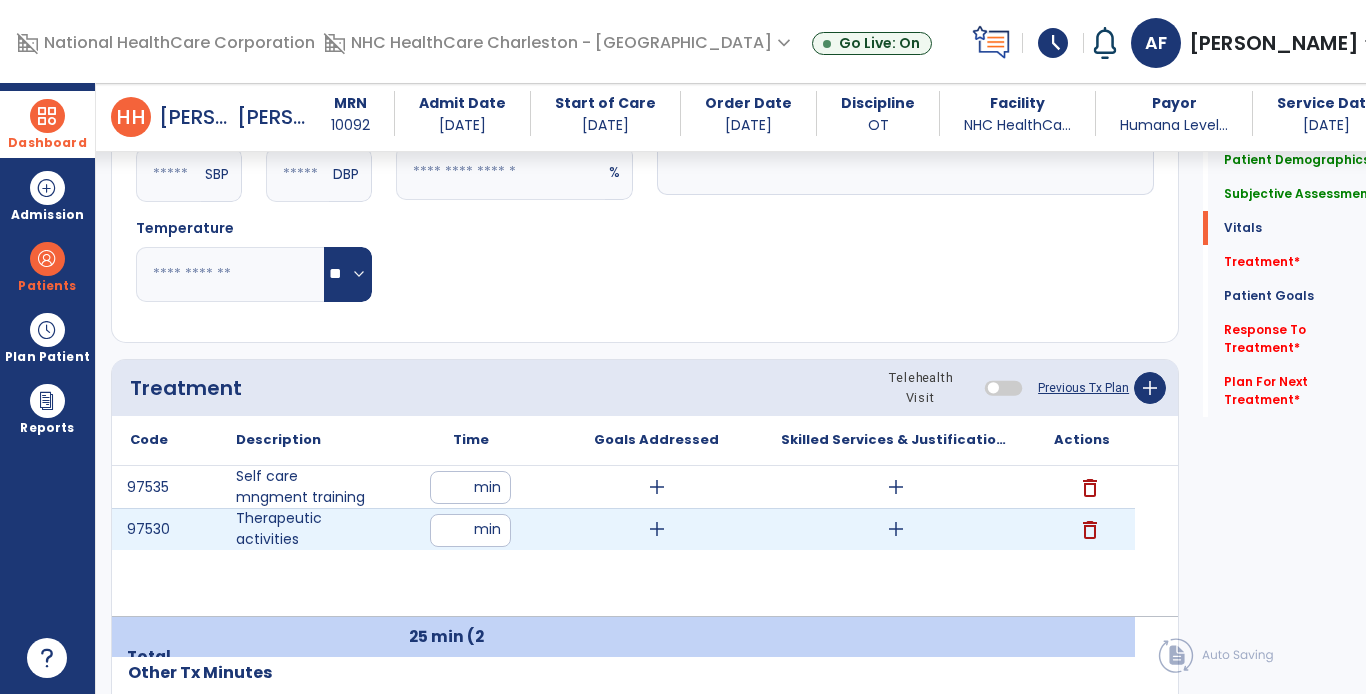 type on "**" 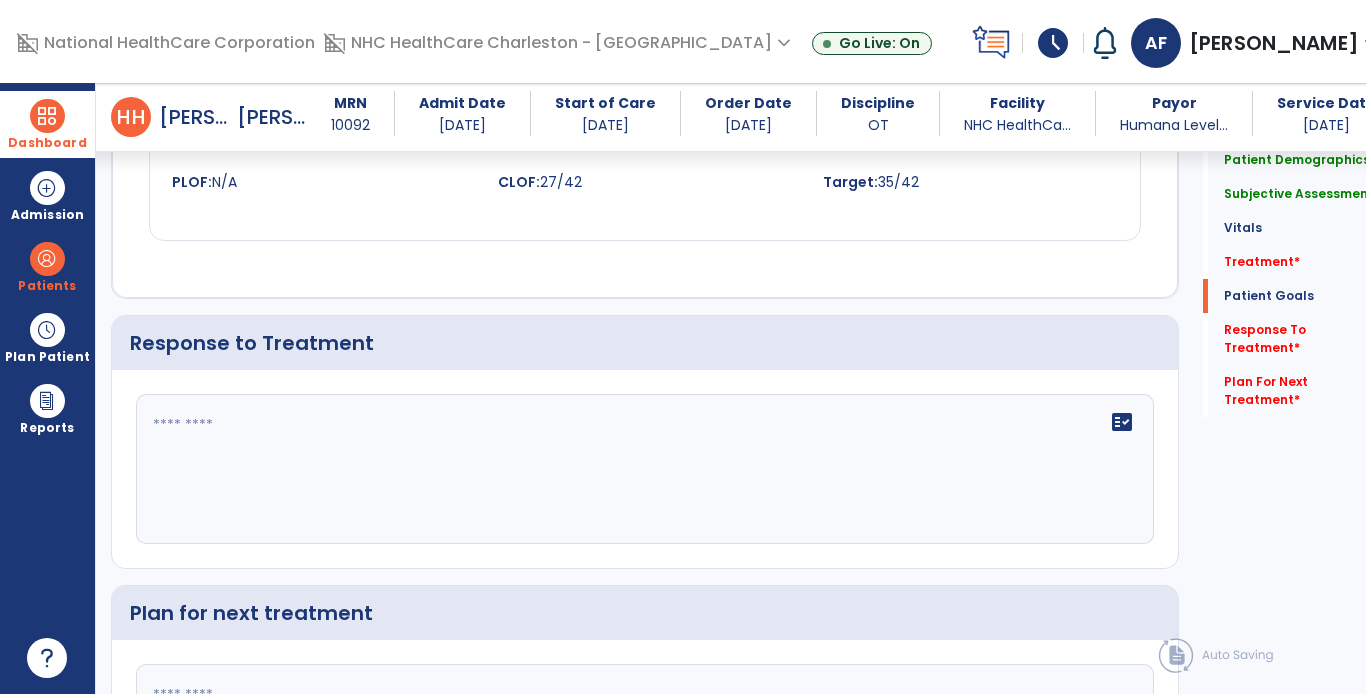 scroll, scrollTop: 2300, scrollLeft: 0, axis: vertical 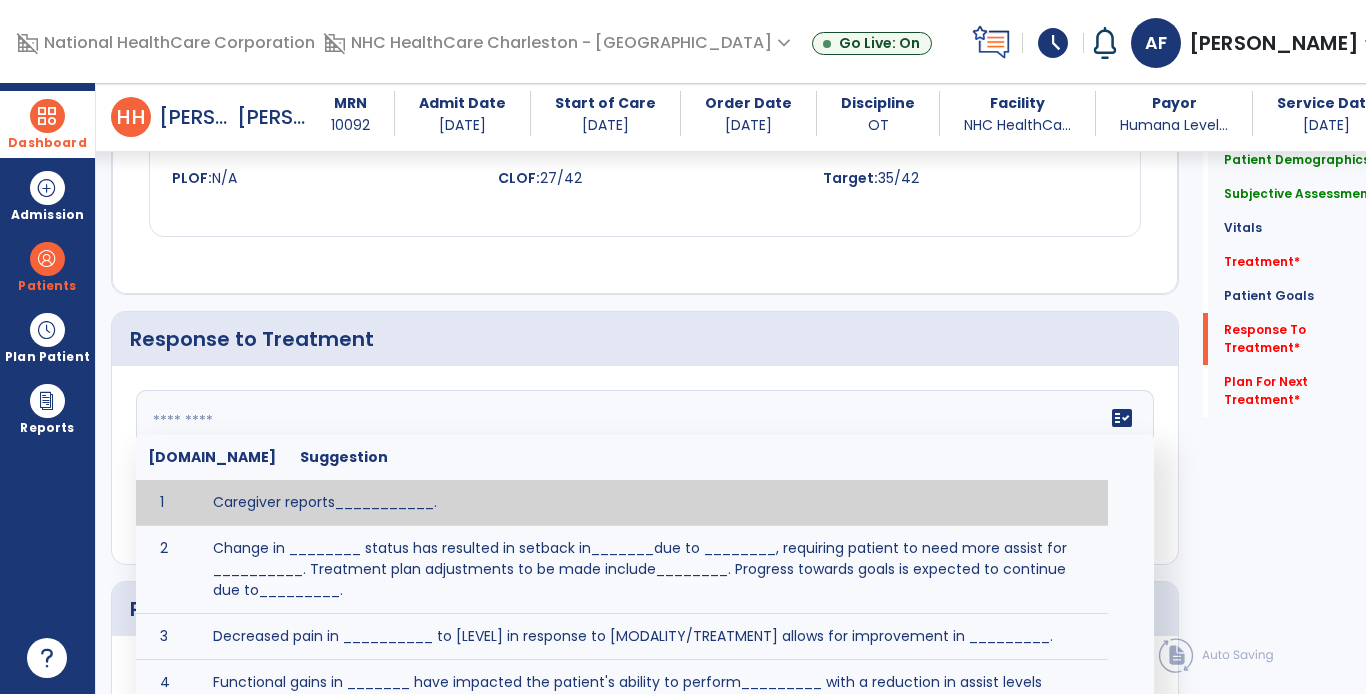 click on "fact_check  [DOMAIN_NAME] Suggestion 1 Caregiver reports___________. 2 Change in ________ status has resulted in setback in_______due to ________, requiring patient to need more assist for __________.   Treatment plan adjustments to be made include________.  Progress towards goals is expected to continue due to_________. 3 Decreased pain in __________ to [LEVEL] in response to [MODALITY/TREATMENT] allows for improvement in _________. 4 Functional gains in _______ have impacted the patient's ability to perform_________ with a reduction in assist levels to_________. 5 Functional progress this week has been significant due to__________. 6 Gains in ________ have improved the patient's ability to perform ______with decreased levels of assist to___________. 7 Improvement in ________allows patient to tolerate higher levels of challenges in_________. 8 Pain in [AREA] has decreased to [LEVEL] in response to [TREATMENT/MODALITY], allowing fore ease in completing__________. 9 10 11 12 13 14 15 16 17 18 19 20 21" 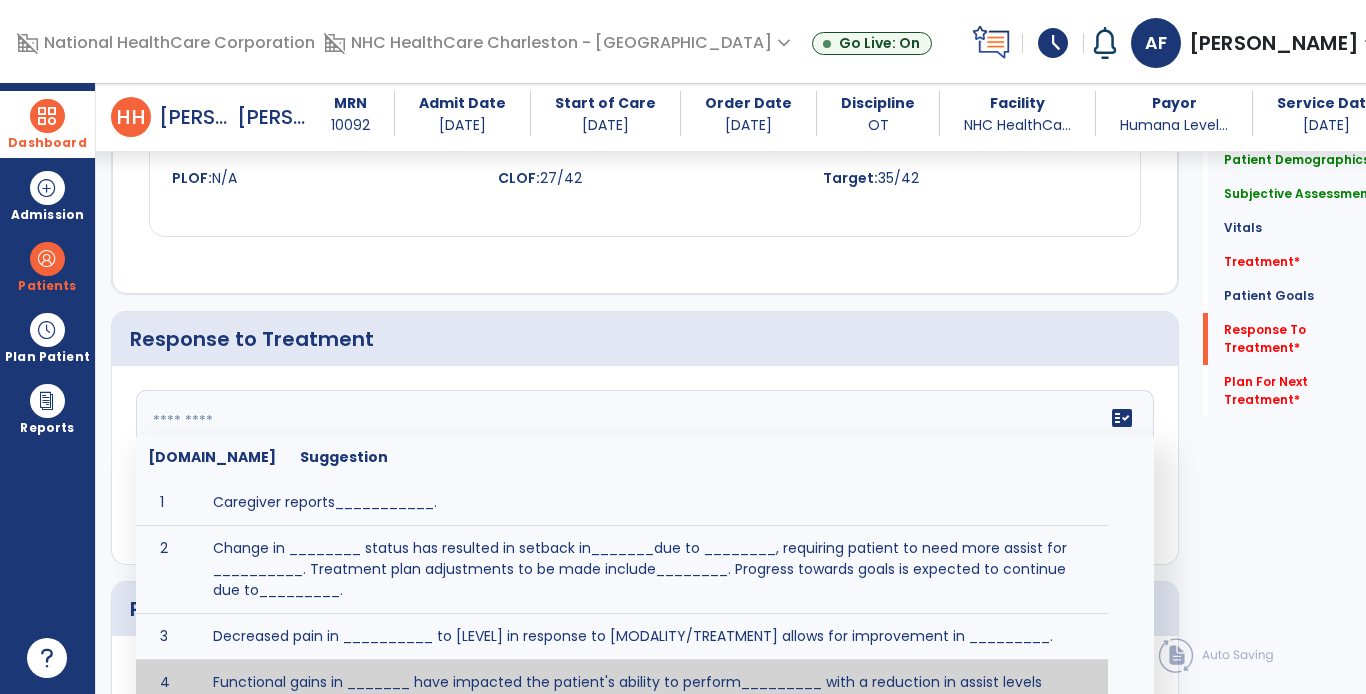 drag, startPoint x: 228, startPoint y: 443, endPoint x: 188, endPoint y: 410, distance: 51.855568 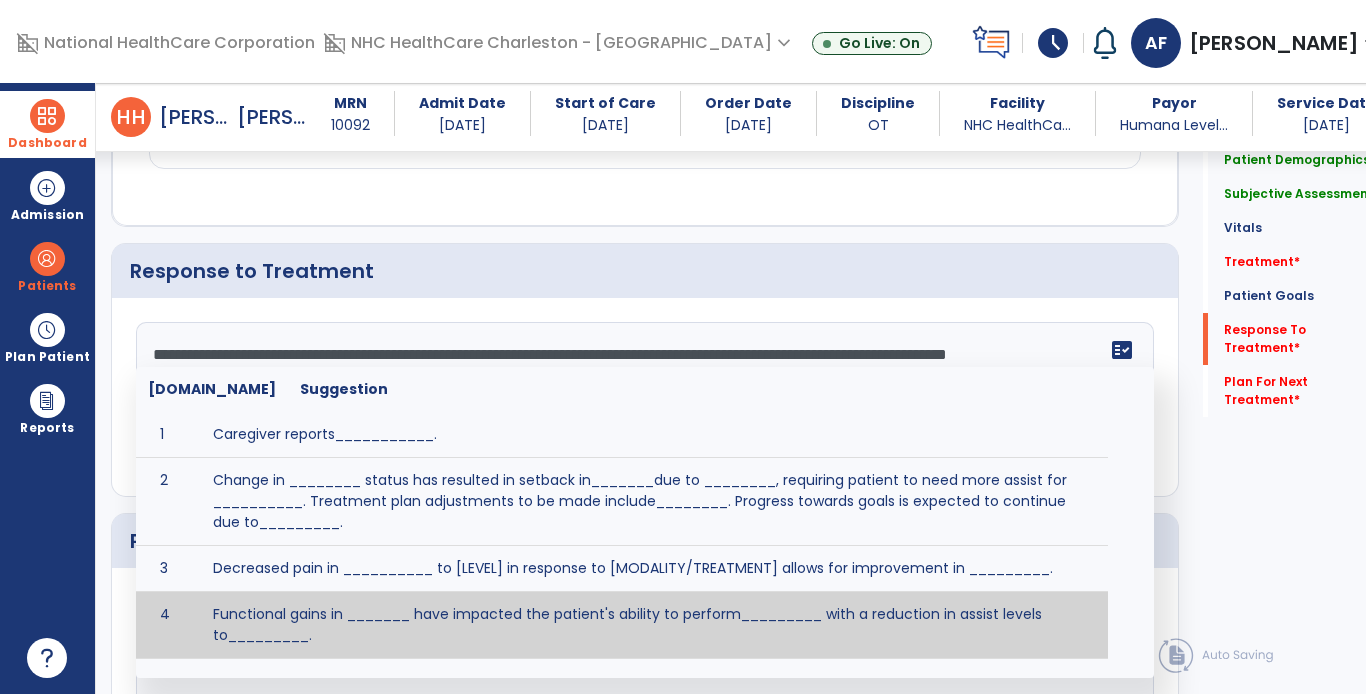 scroll, scrollTop: 2400, scrollLeft: 0, axis: vertical 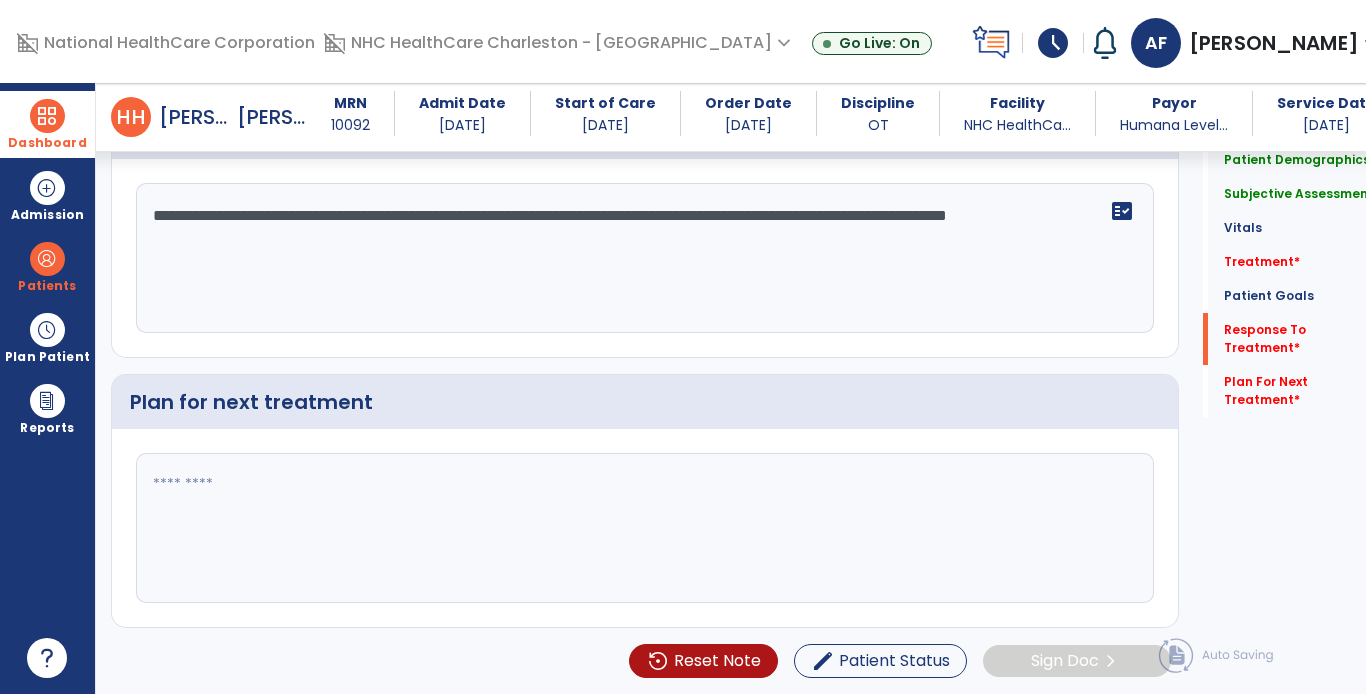 type on "**********" 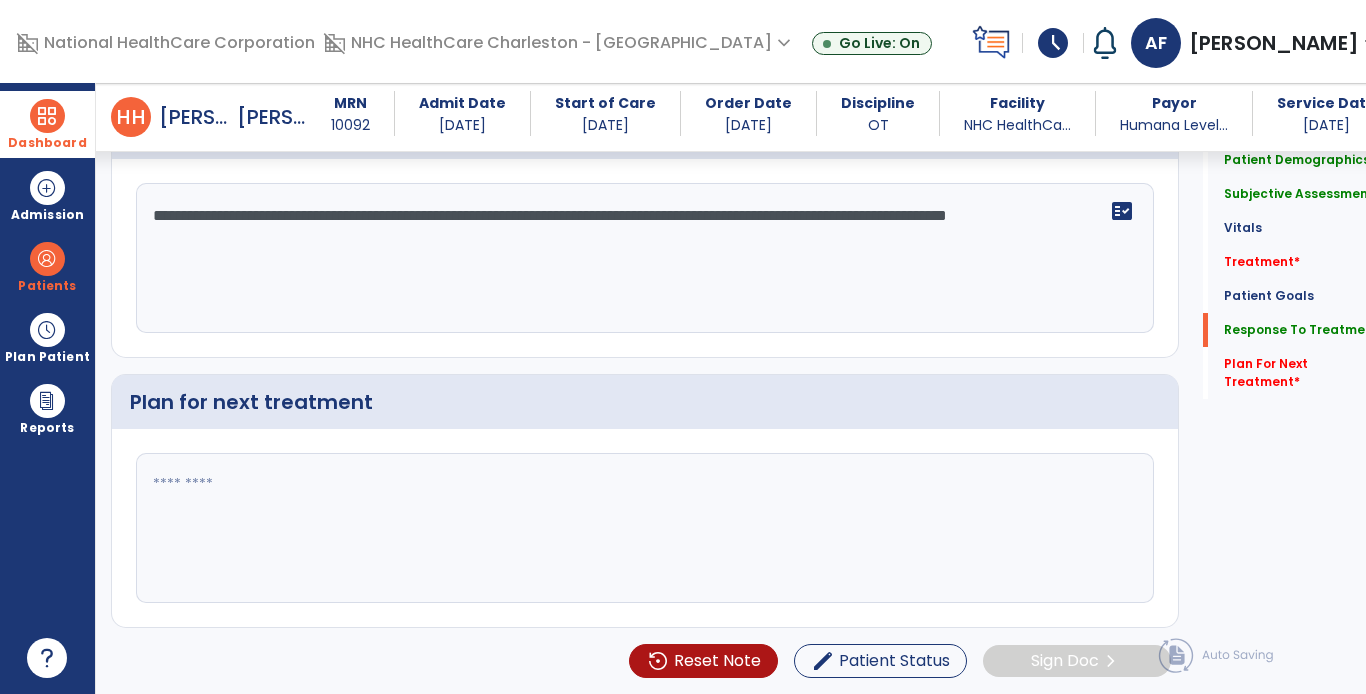 click 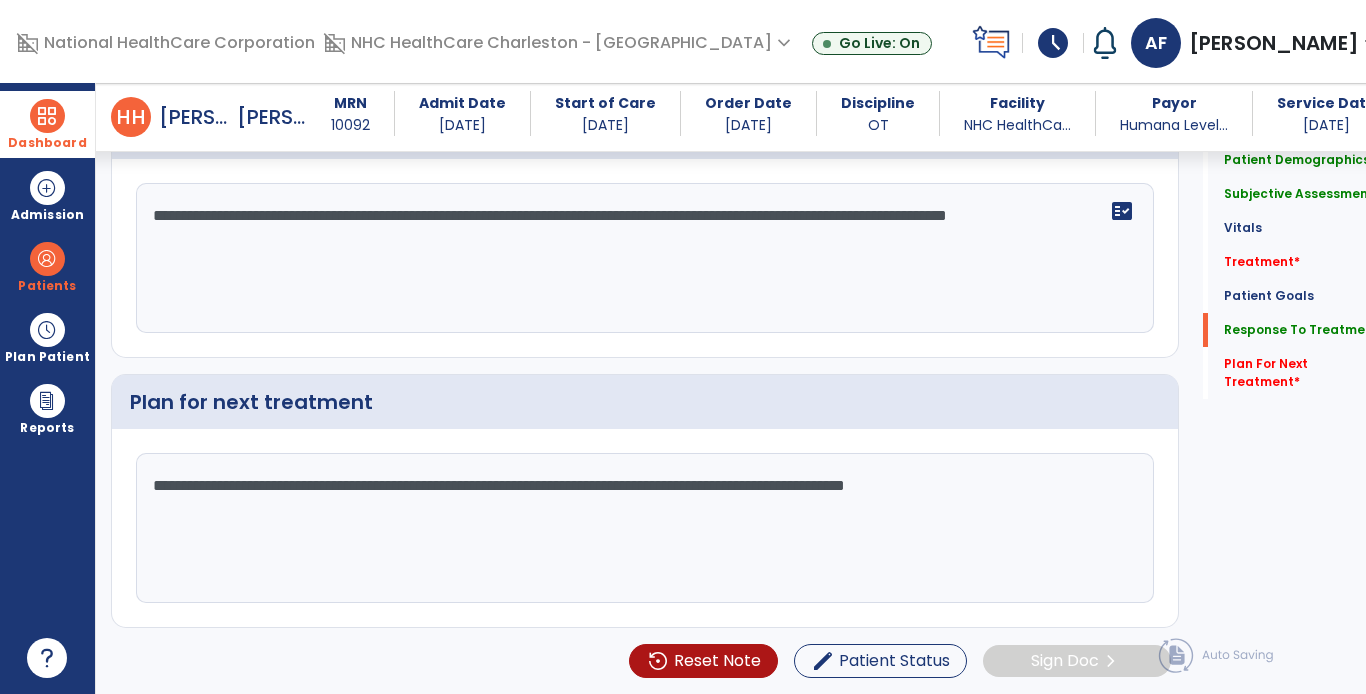 click on "**********" 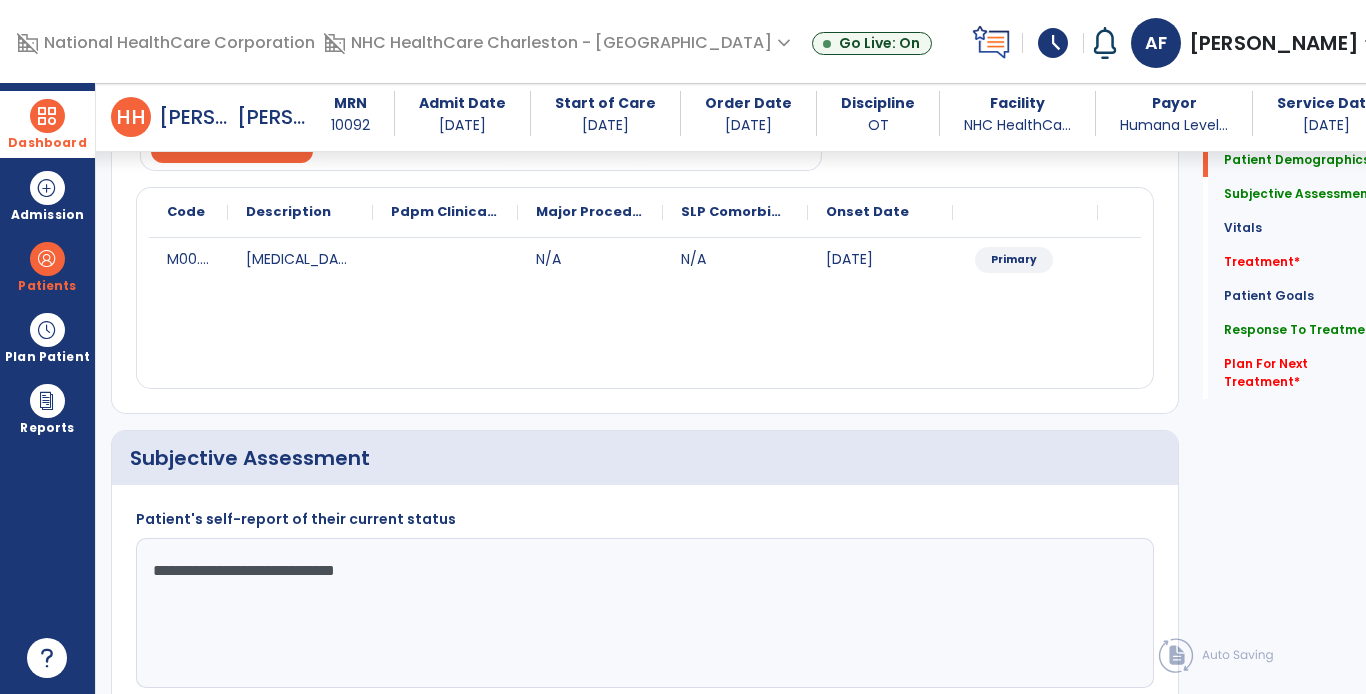 scroll, scrollTop: 0, scrollLeft: 0, axis: both 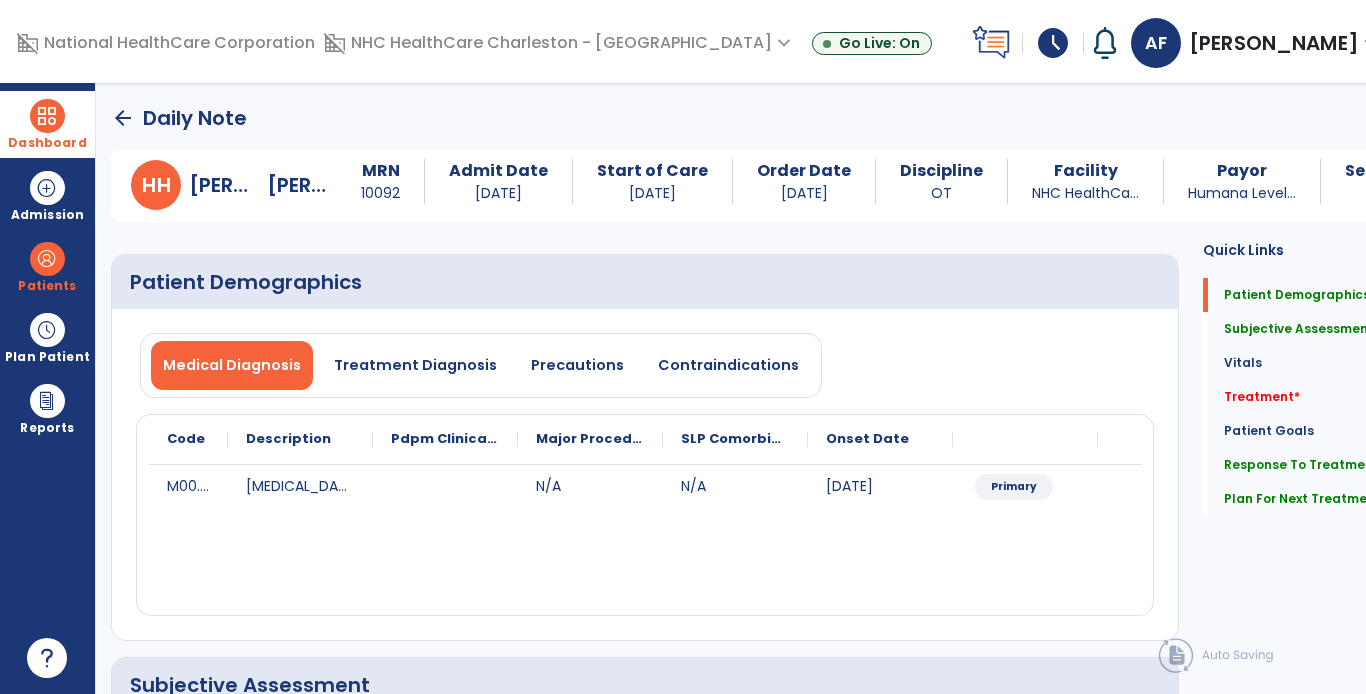 type on "**********" 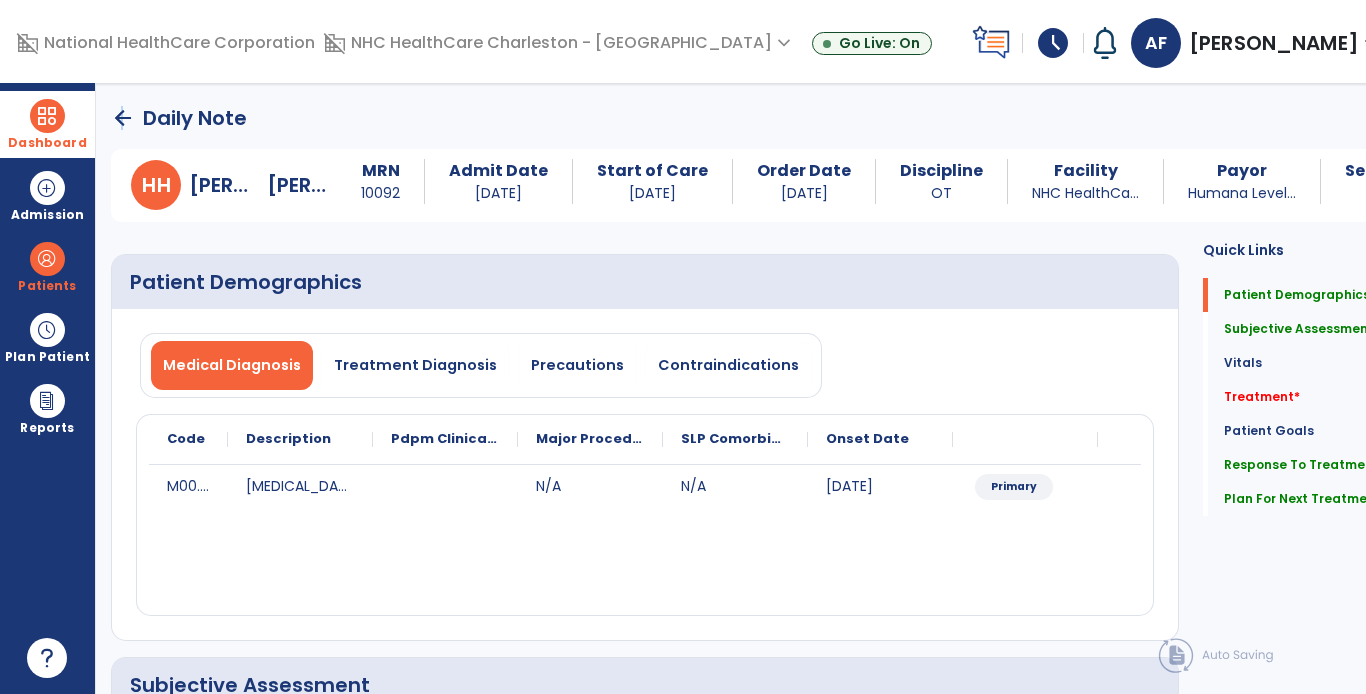 click on "arrow_back" 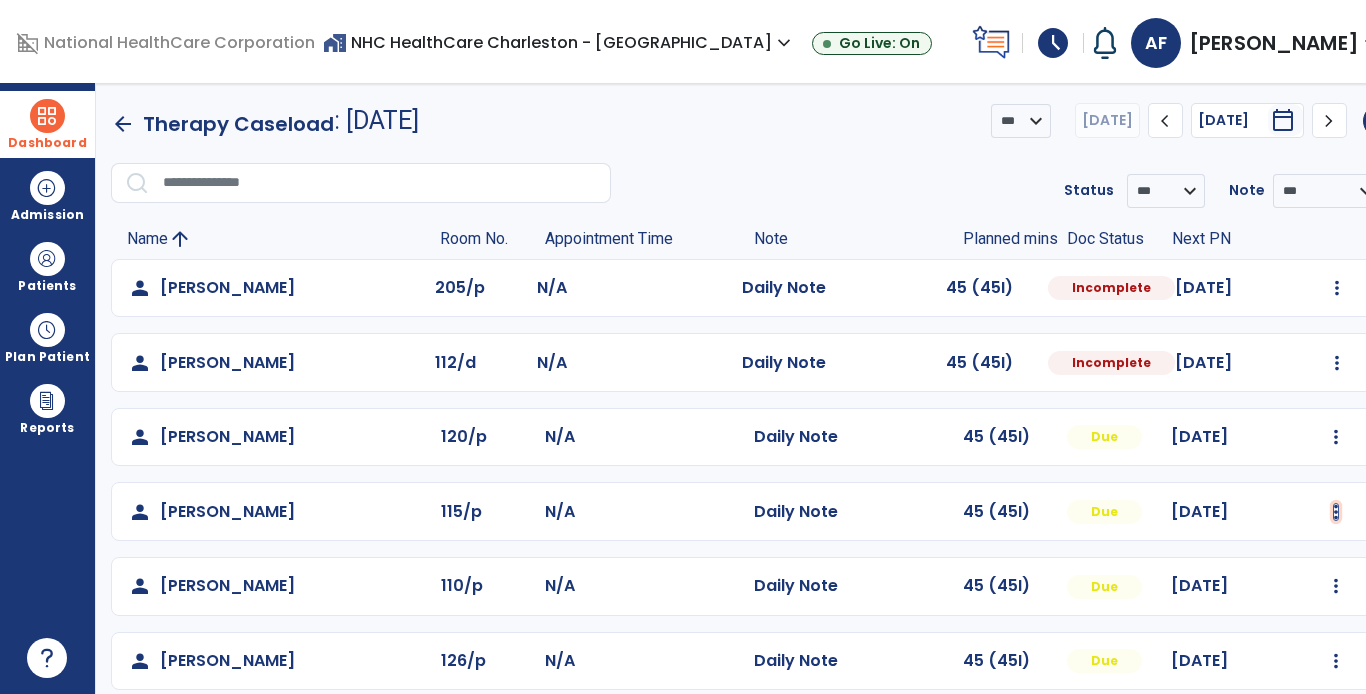 click at bounding box center (1337, 288) 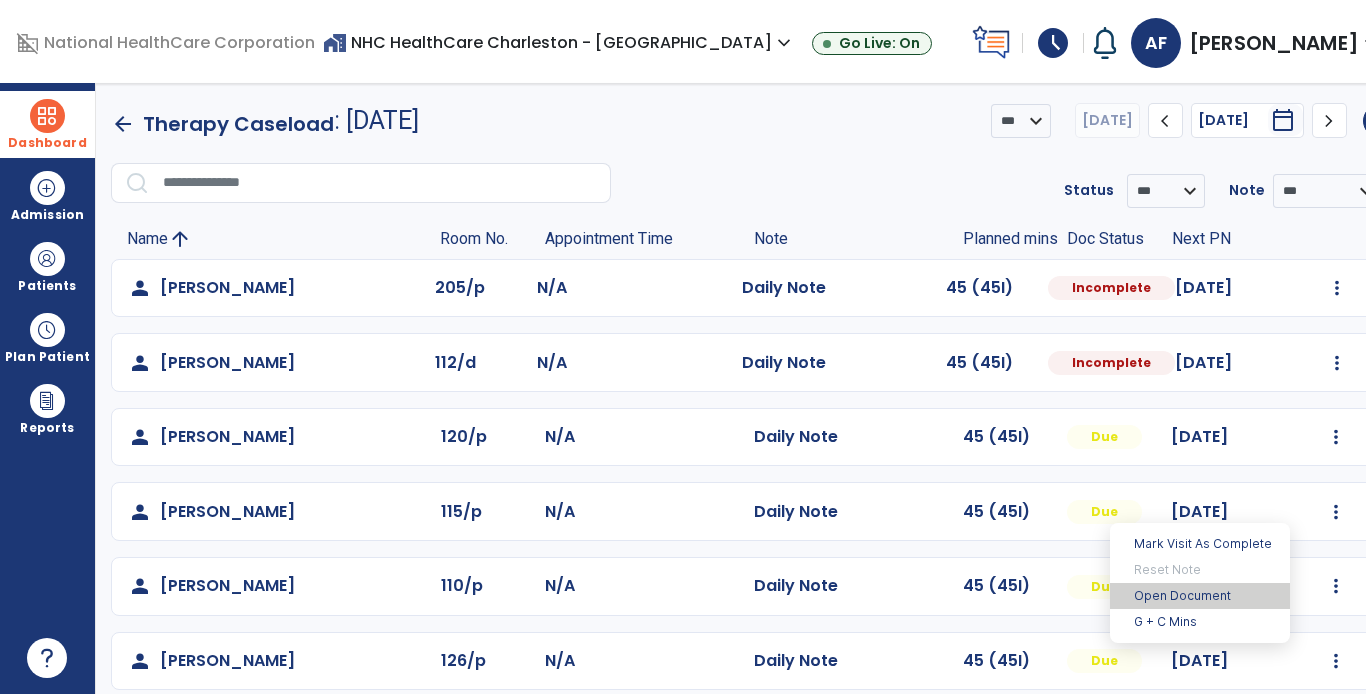 click on "Open Document" at bounding box center (1200, 596) 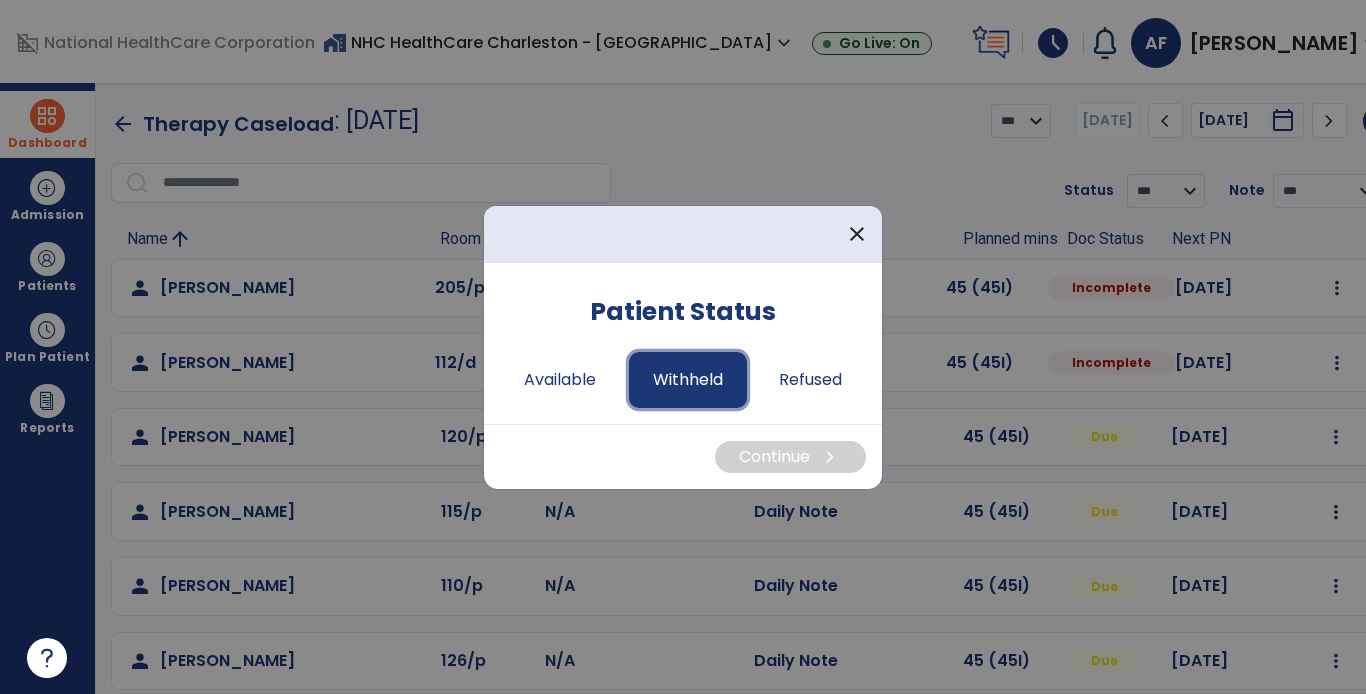 click on "Withheld" at bounding box center (688, 380) 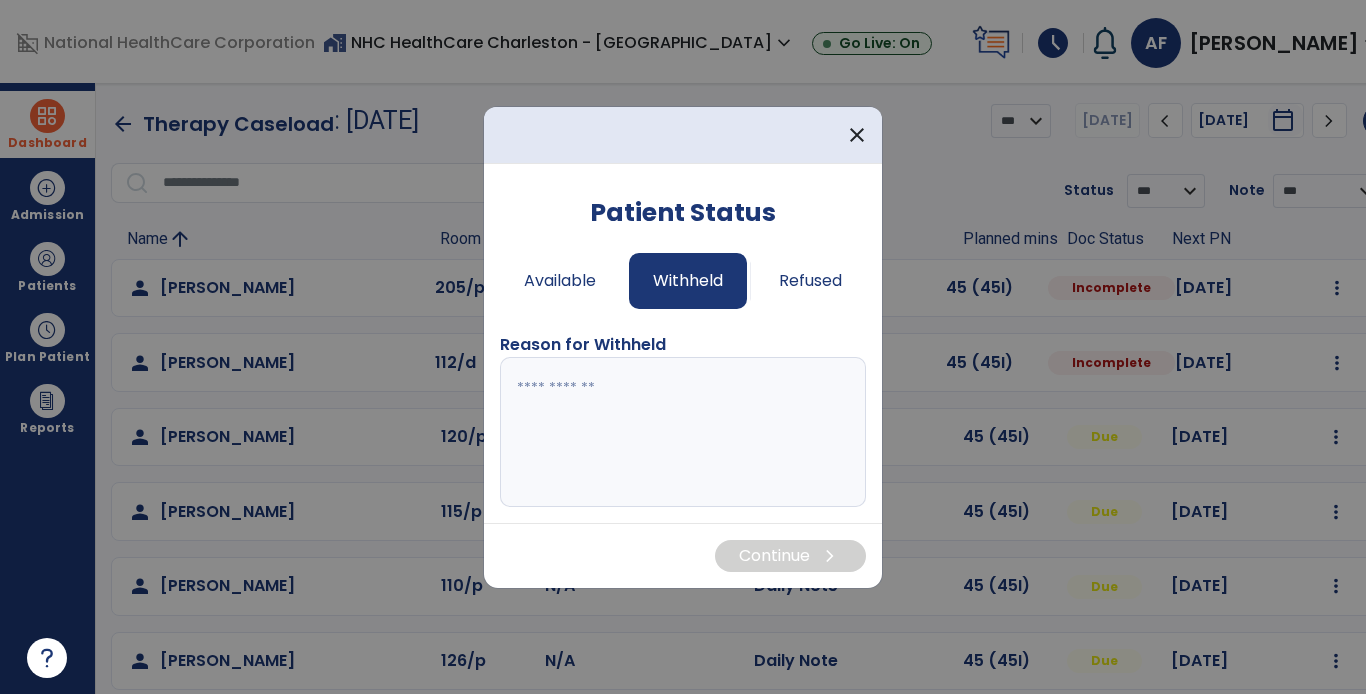 click at bounding box center [683, 432] 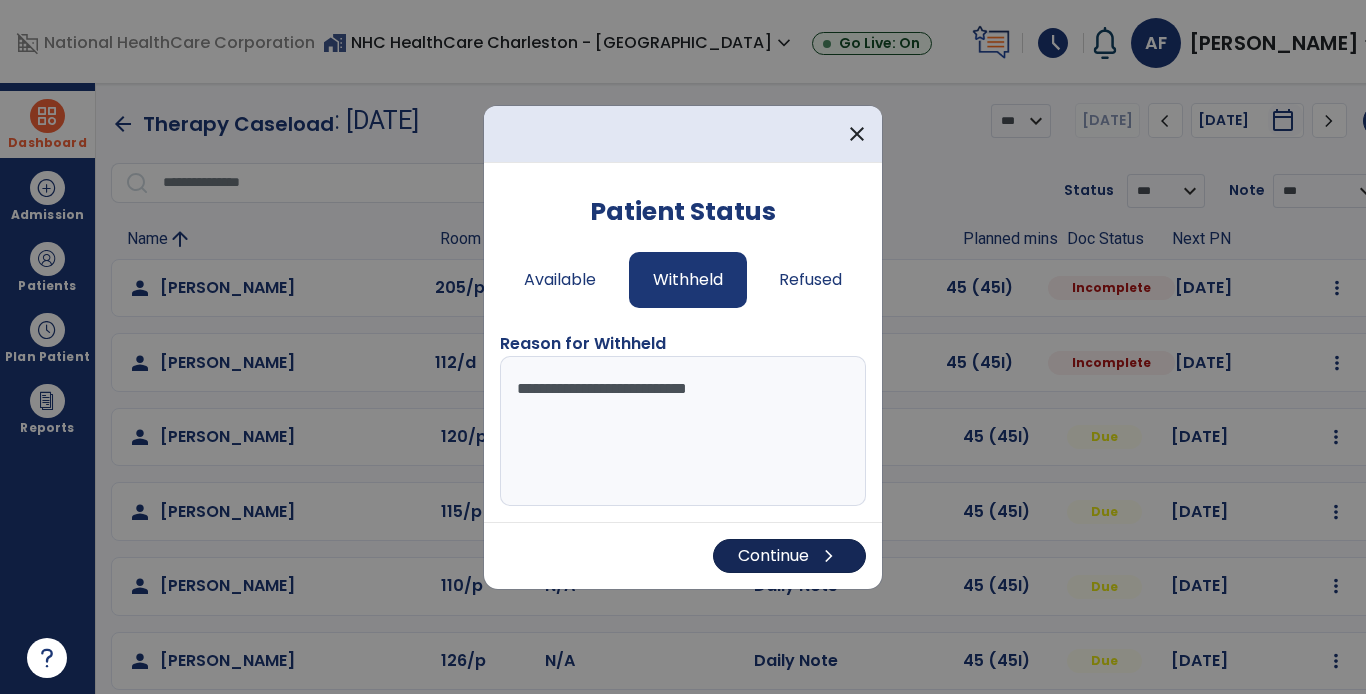 type on "**********" 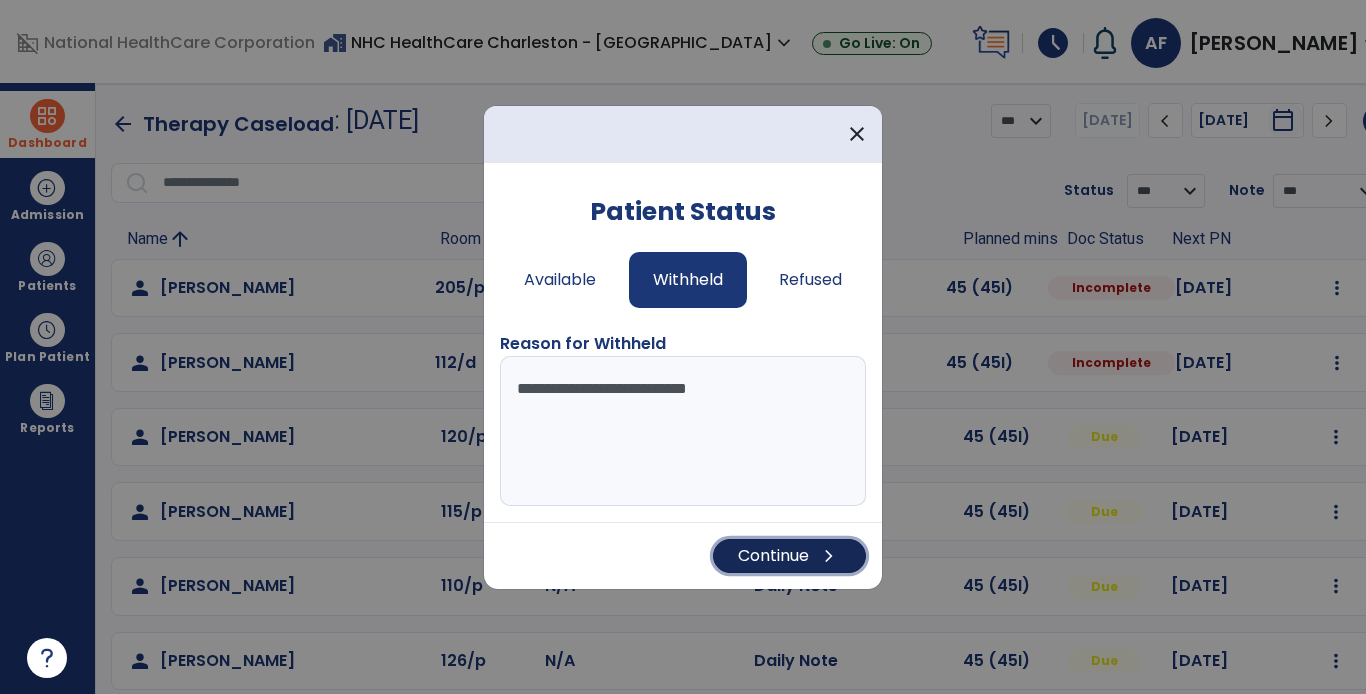 click on "Continue   chevron_right" at bounding box center (789, 556) 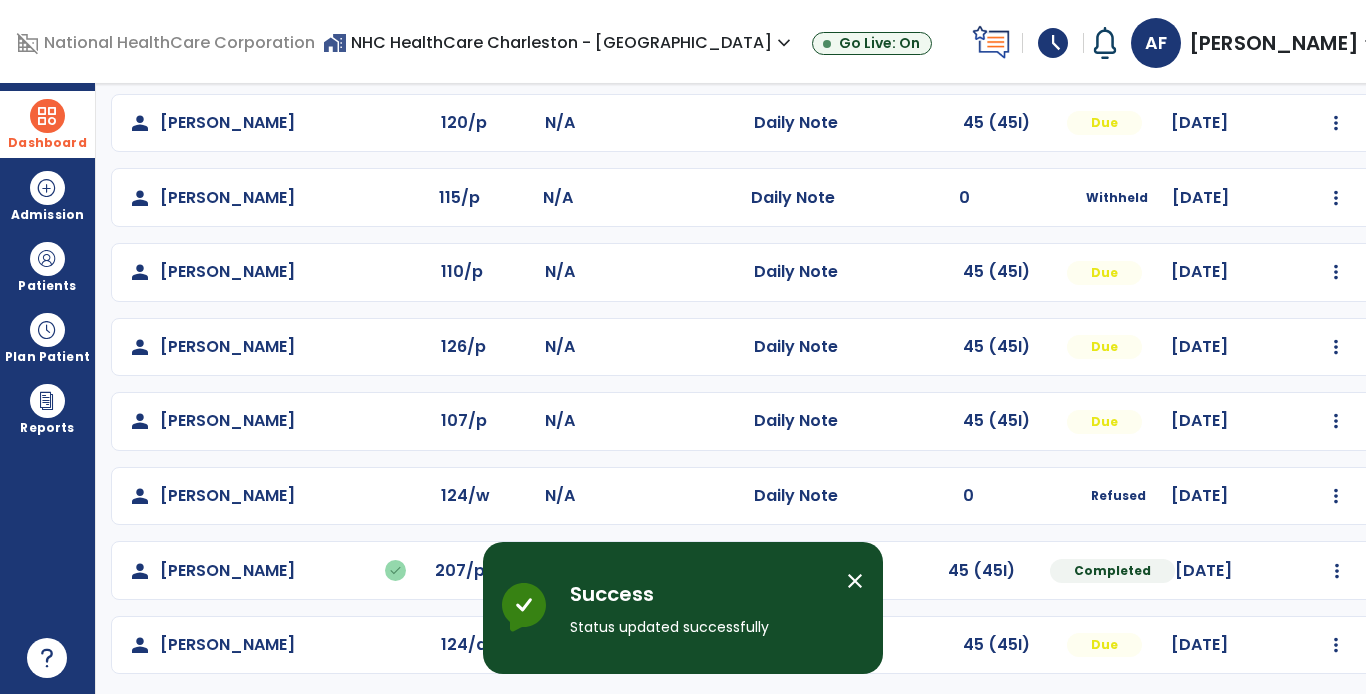 scroll, scrollTop: 318, scrollLeft: 0, axis: vertical 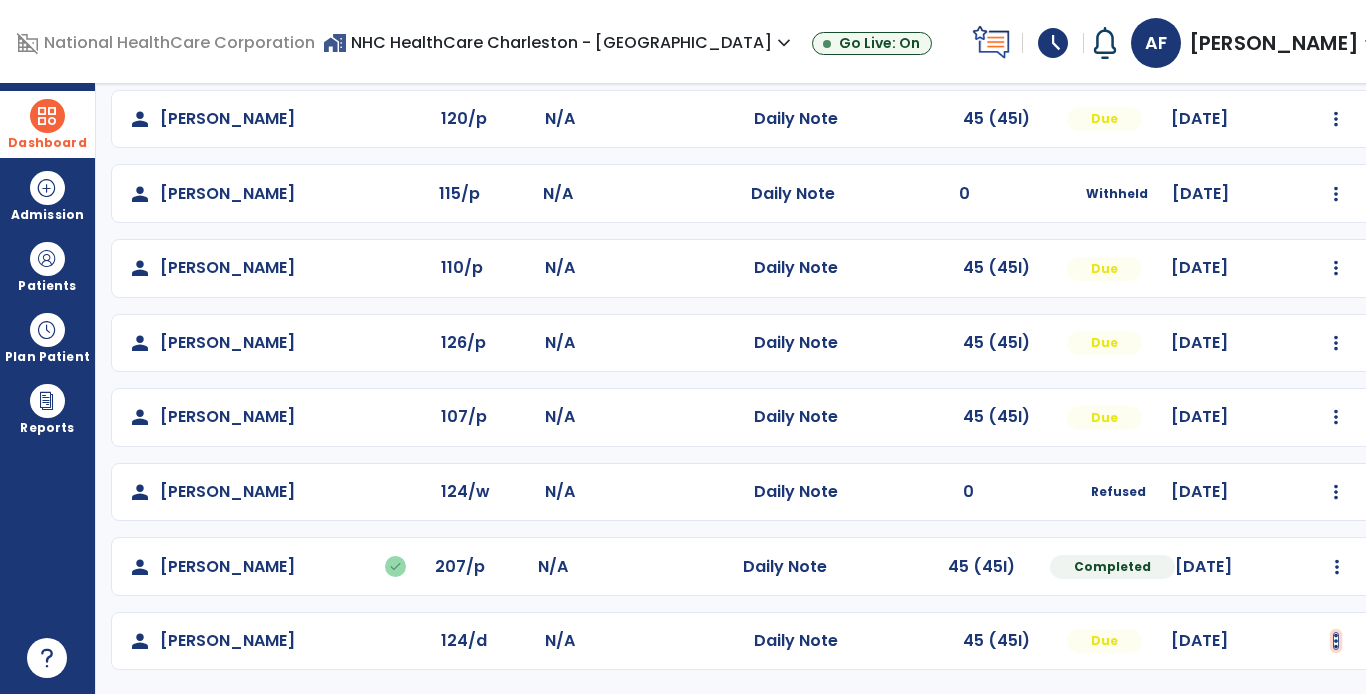 click at bounding box center [1337, -30] 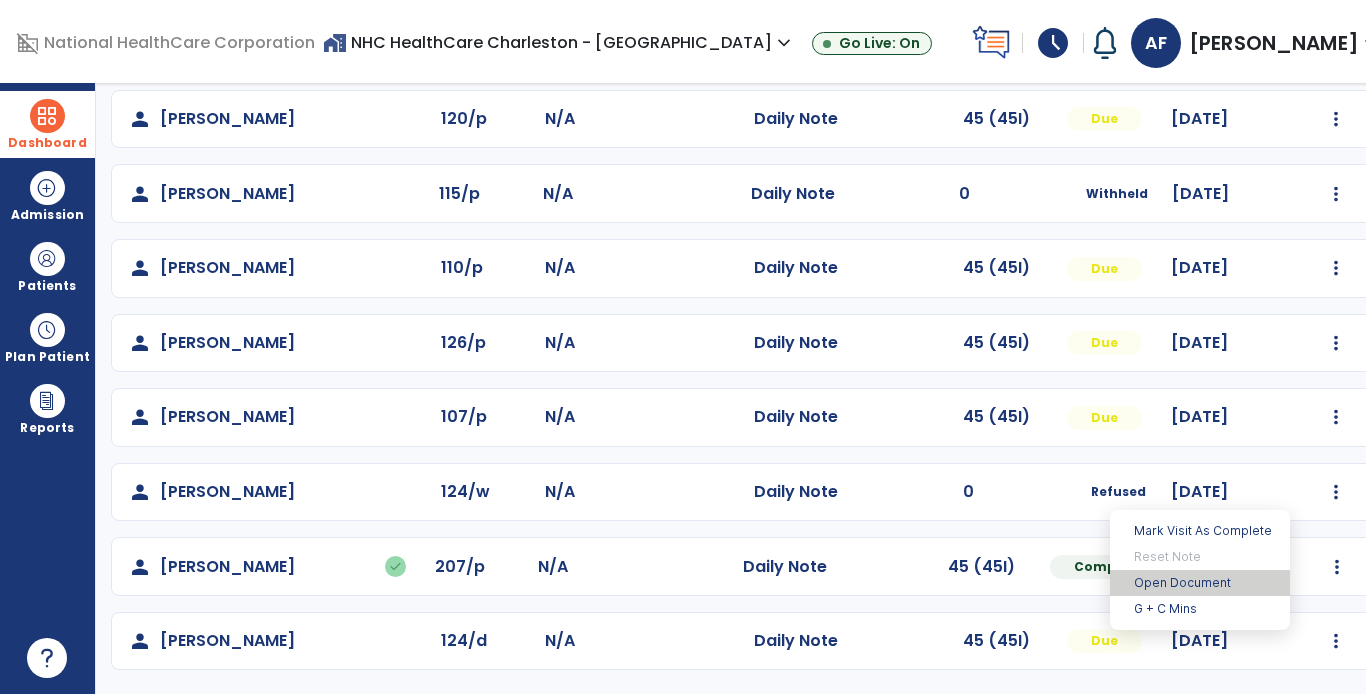 click on "Open Document" at bounding box center [1200, 583] 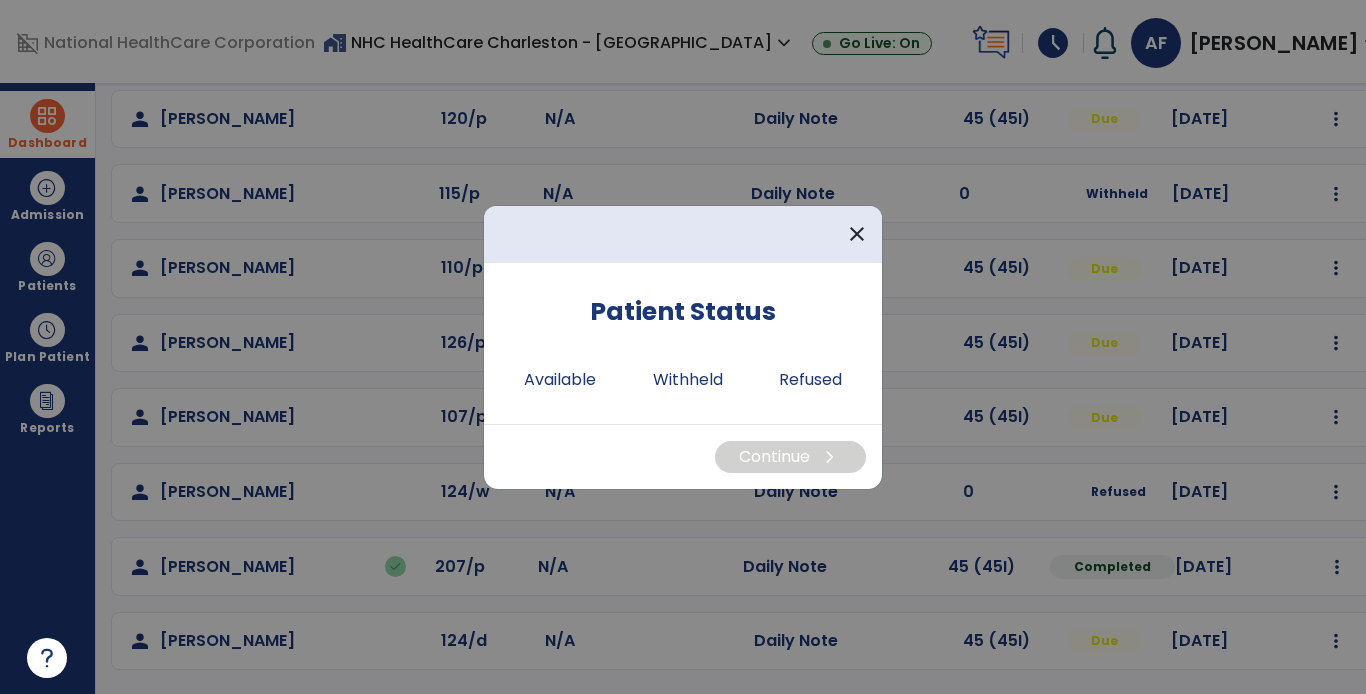 click at bounding box center [683, 347] 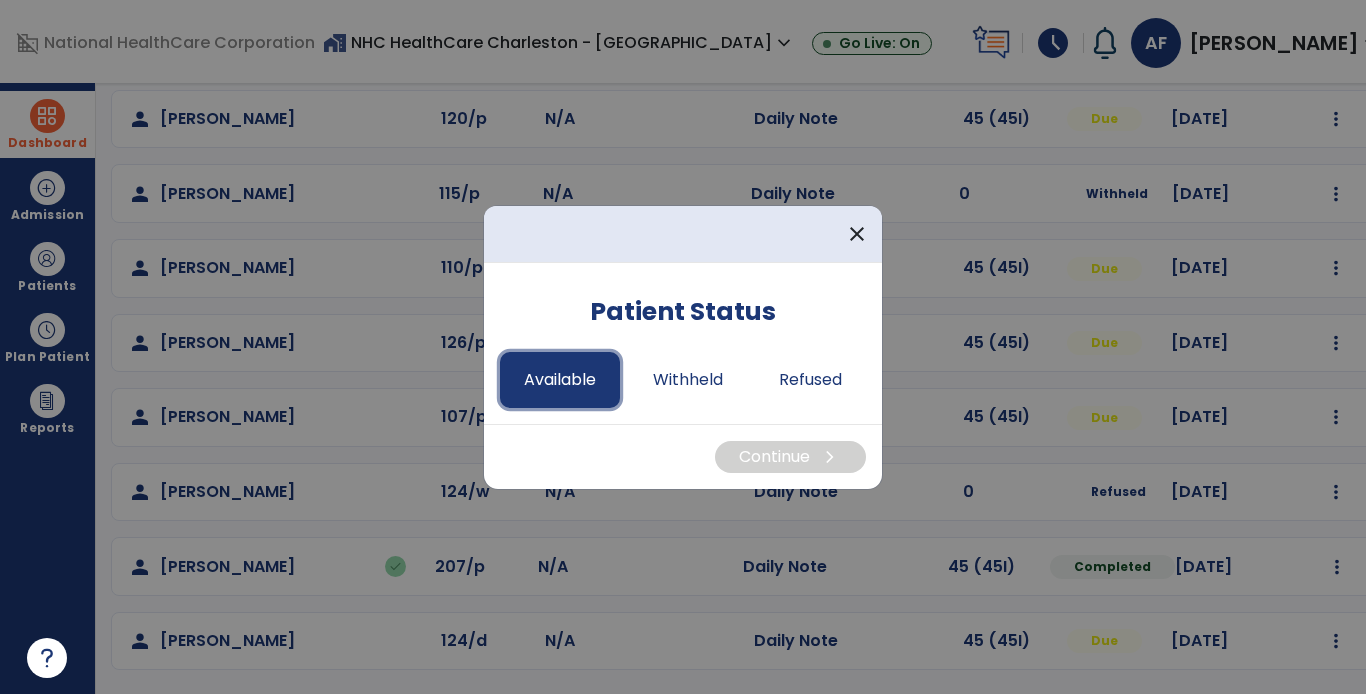 click on "Available" at bounding box center (560, 380) 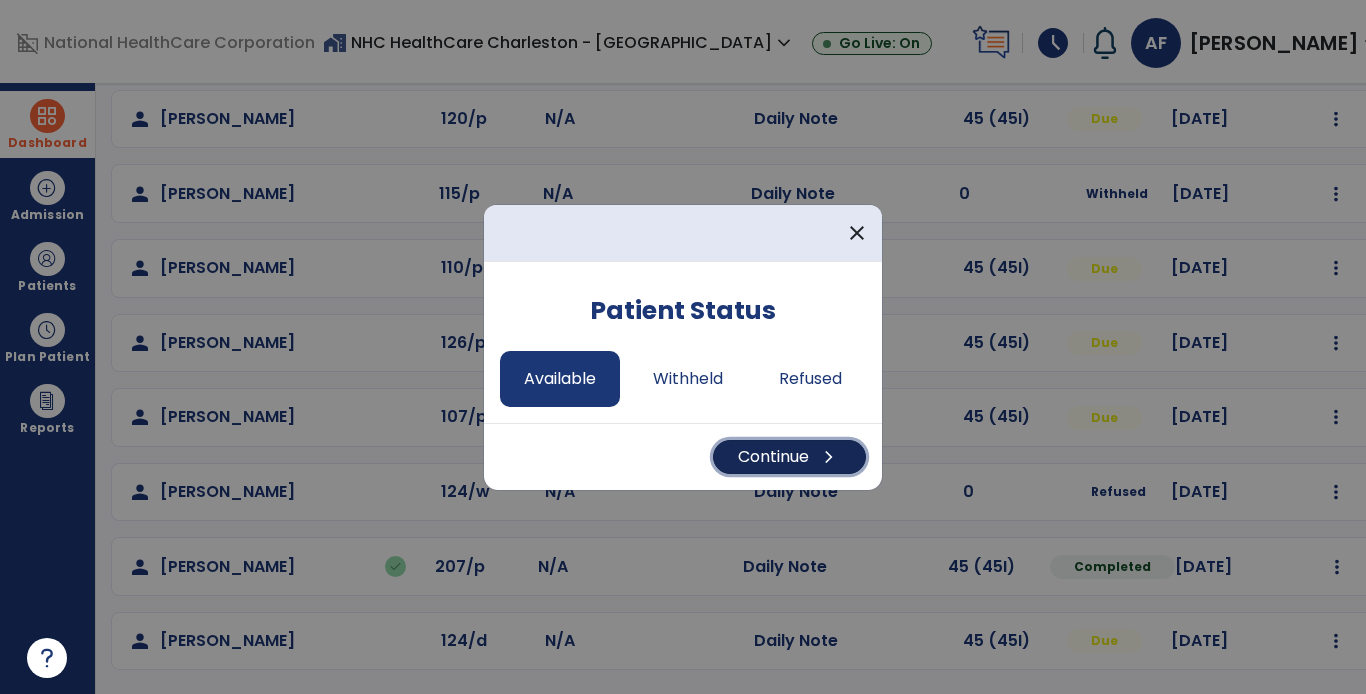 click on "Continue   chevron_right" at bounding box center (789, 457) 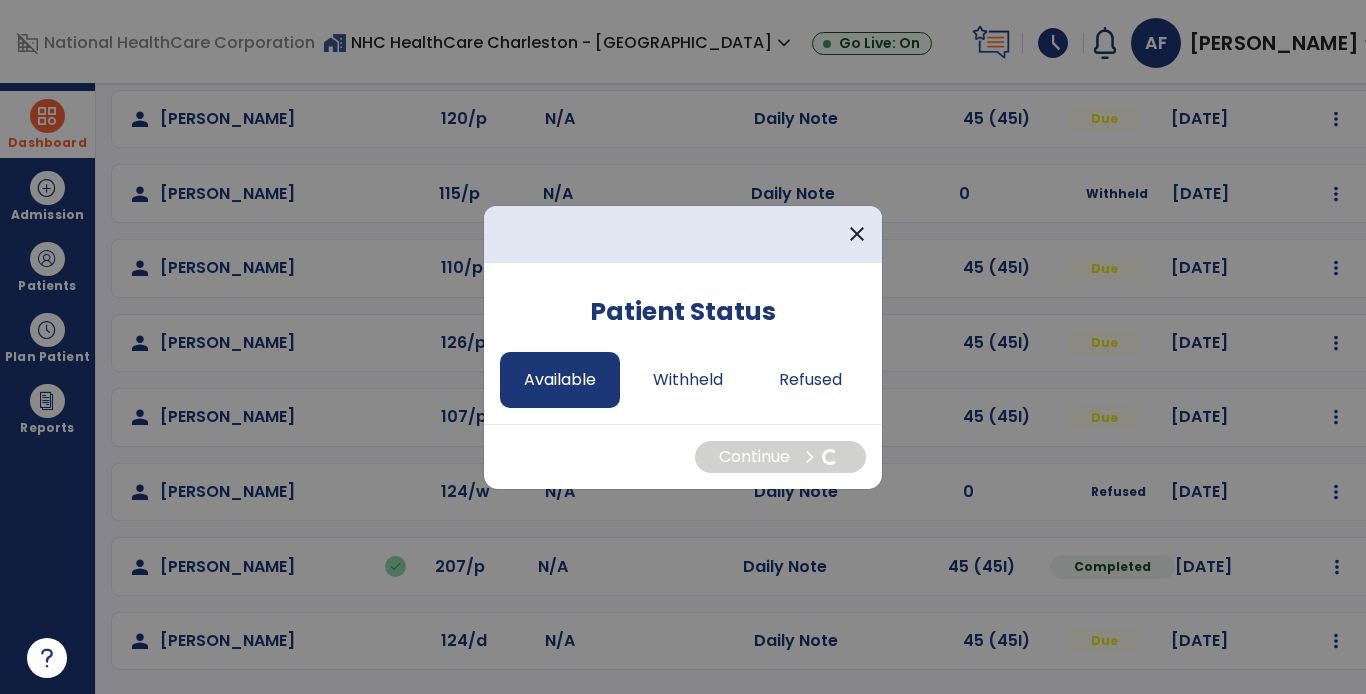 select on "*" 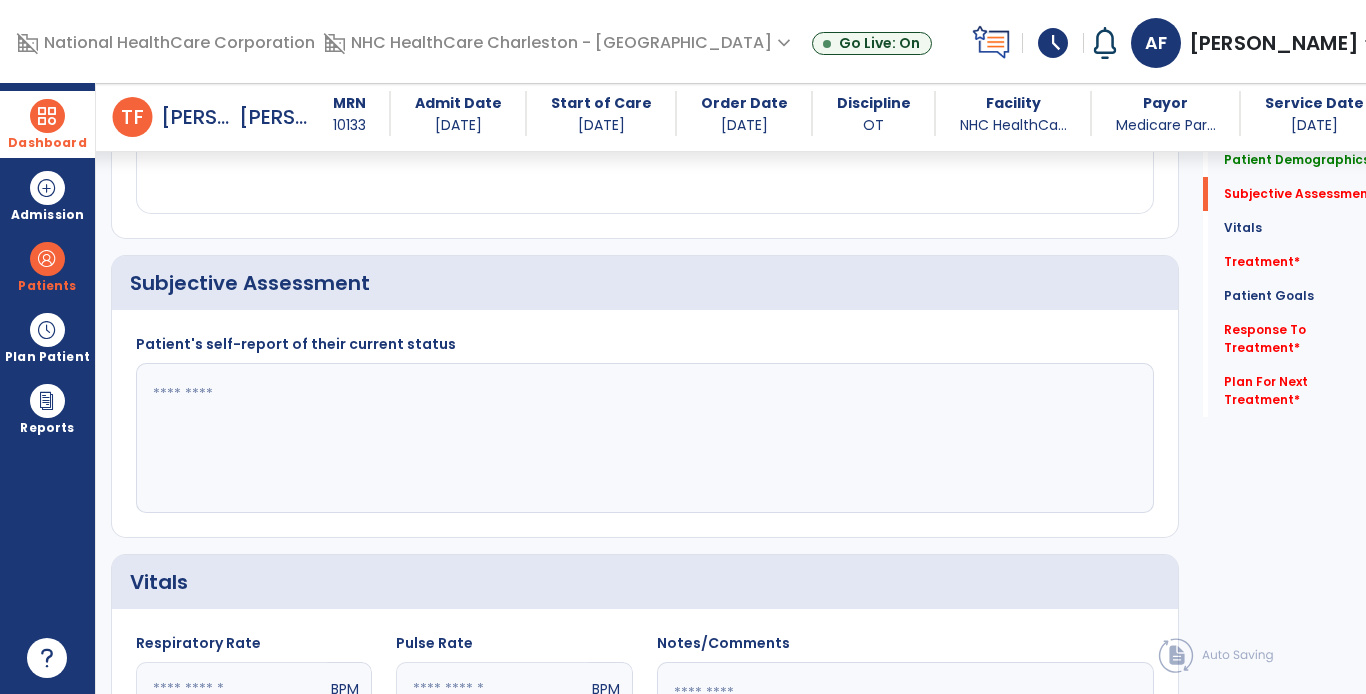 scroll, scrollTop: 418, scrollLeft: 0, axis: vertical 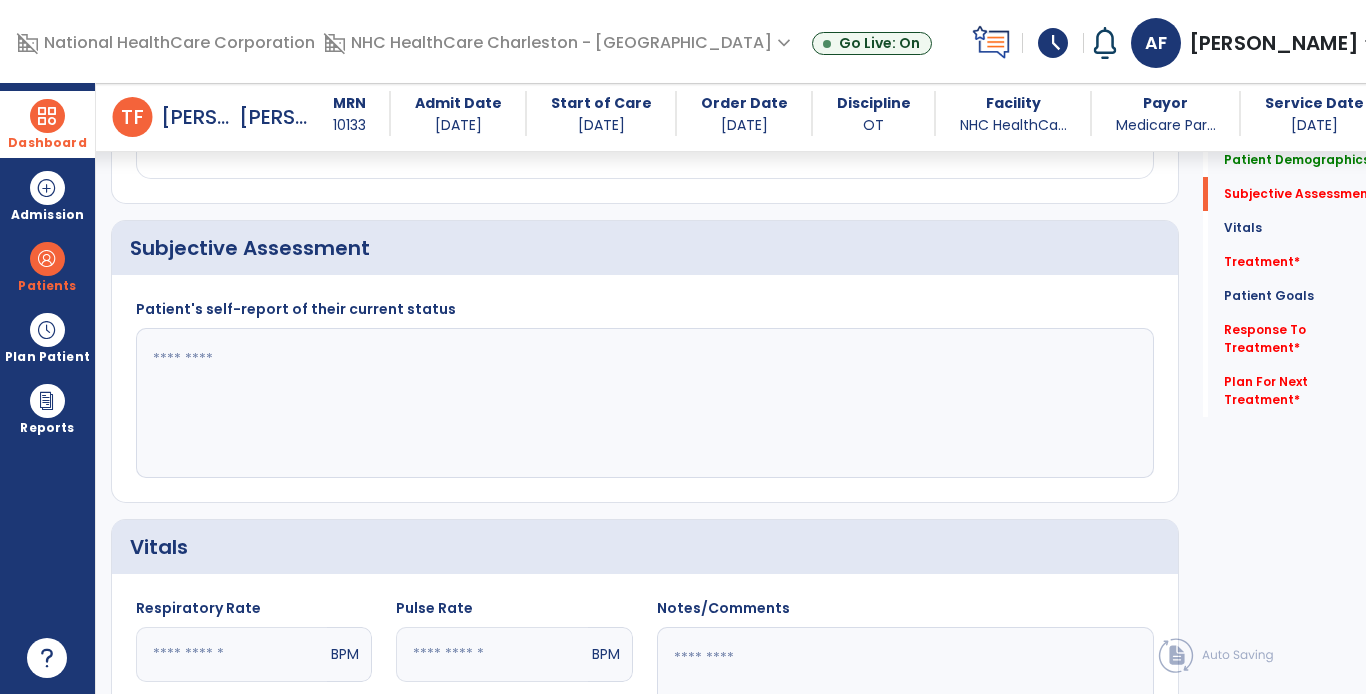 click 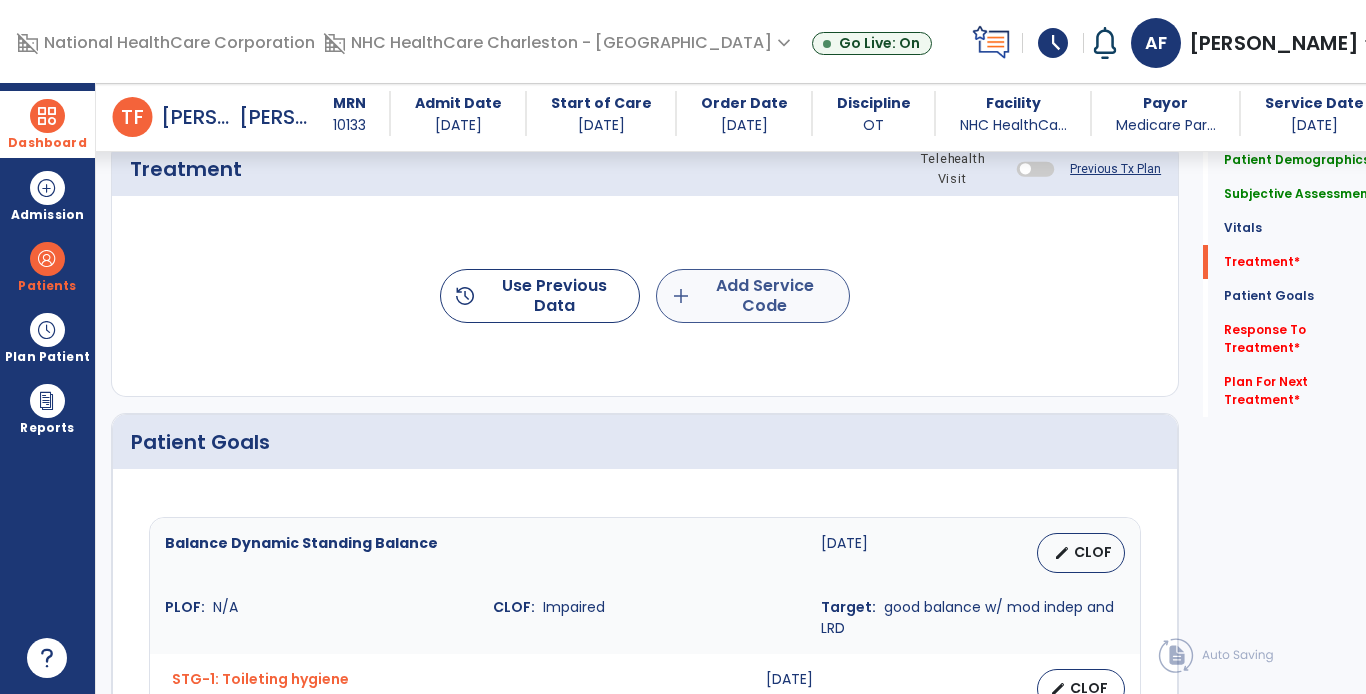 type on "**********" 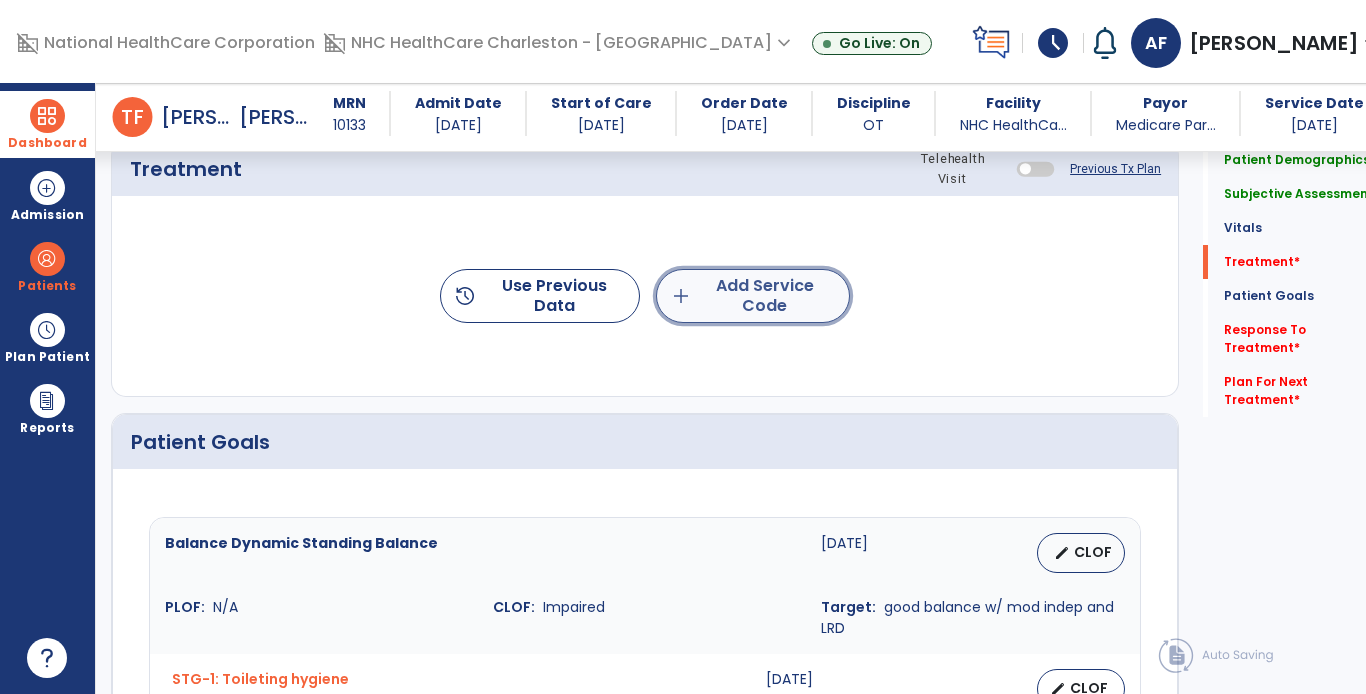 click on "add  Add Service Code" 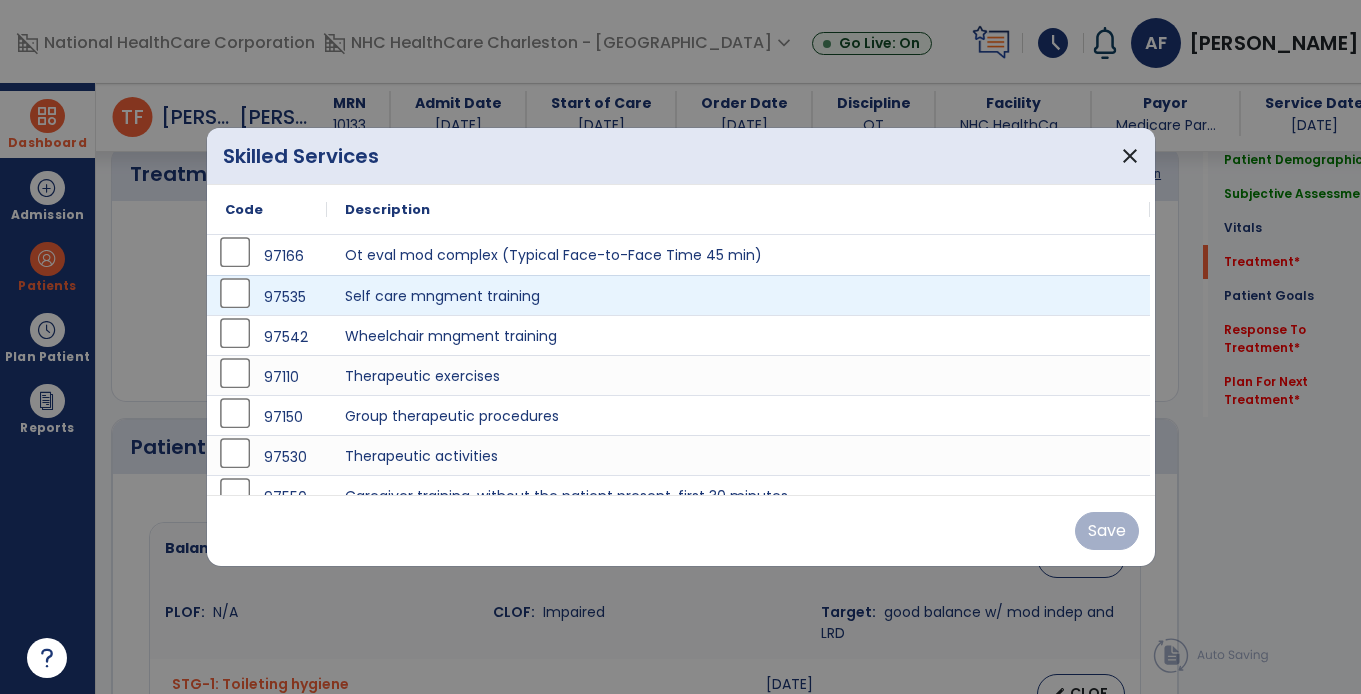 scroll, scrollTop: 1218, scrollLeft: 0, axis: vertical 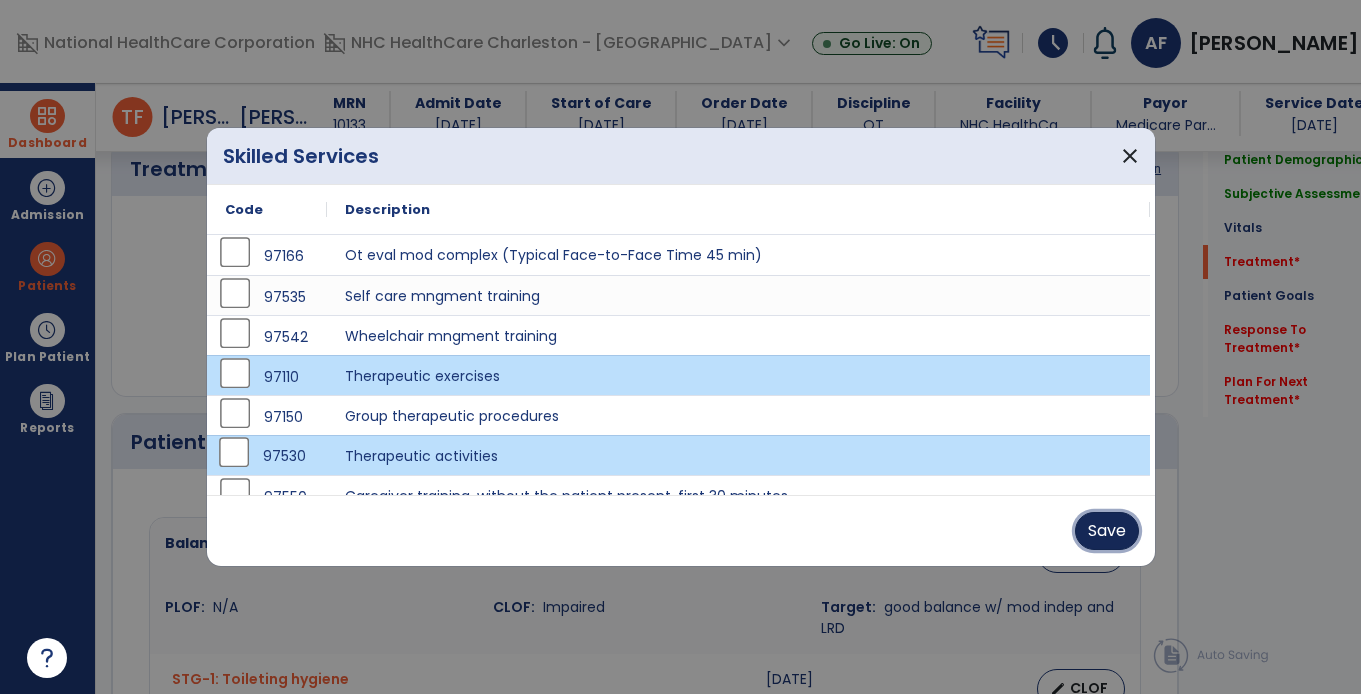 click on "Save" at bounding box center (1107, 531) 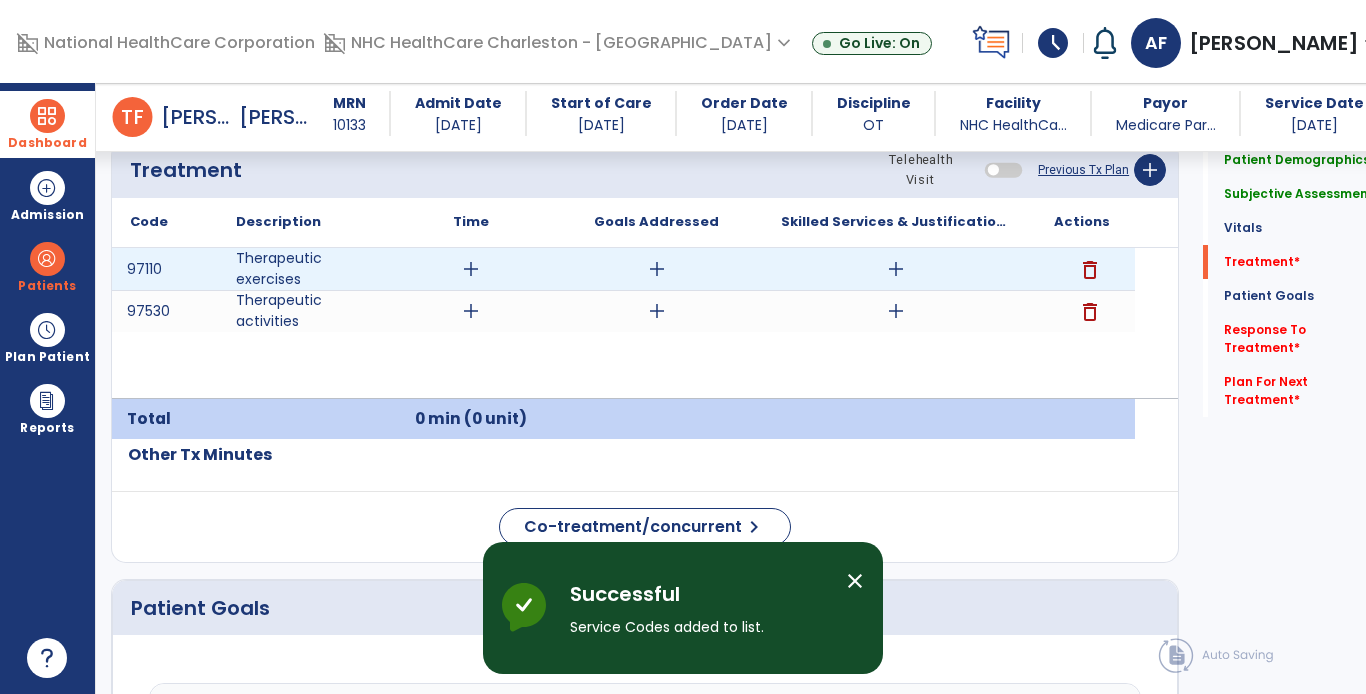 click on "add" at bounding box center (471, 269) 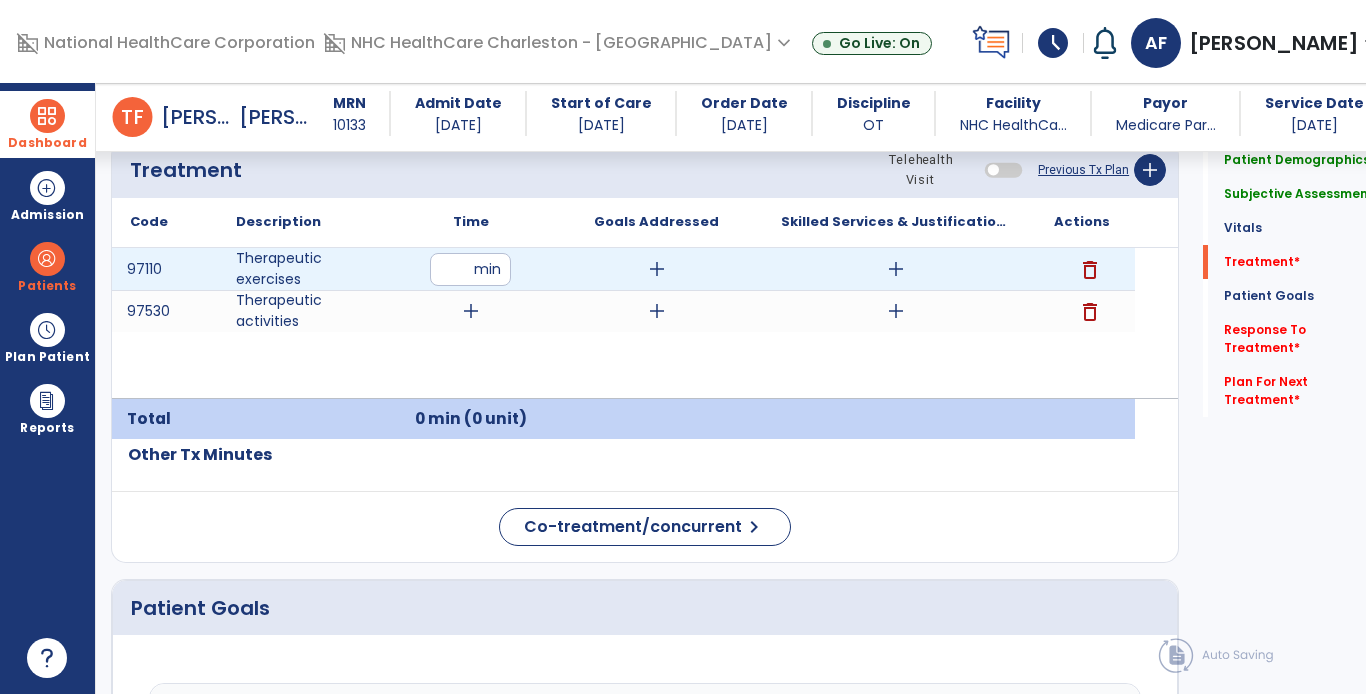 type on "**" 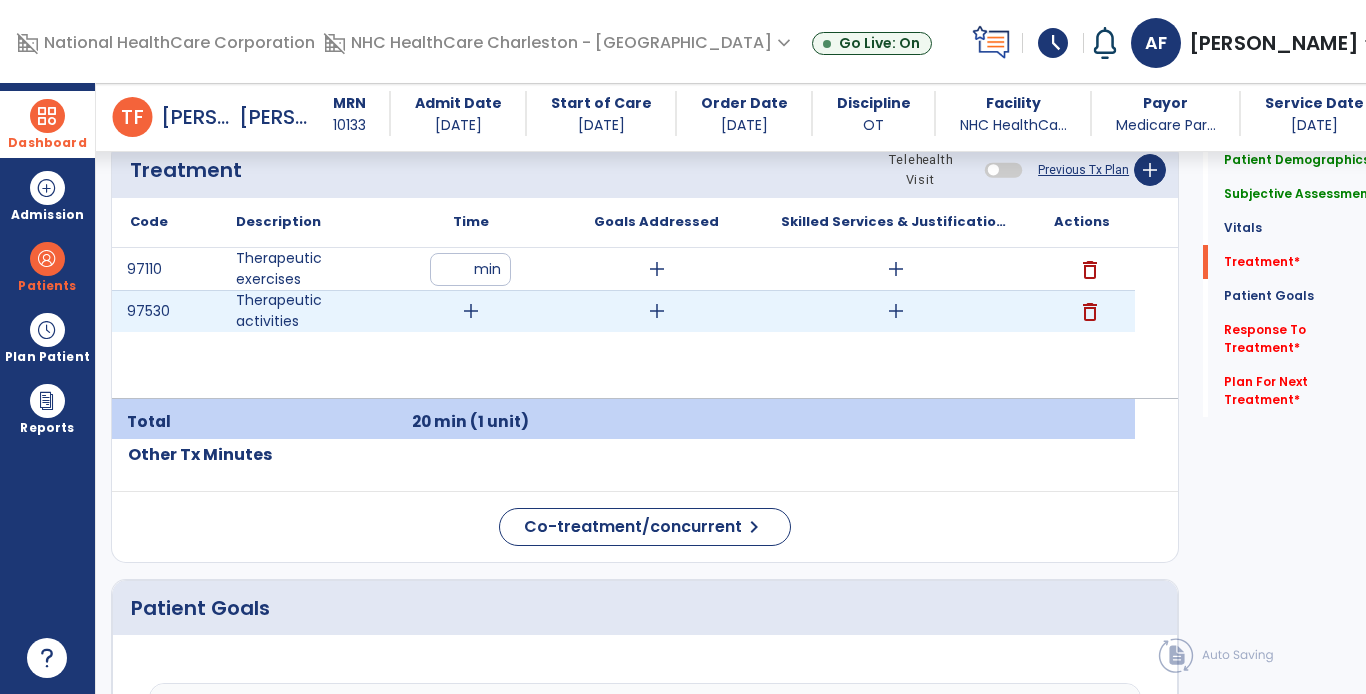 click on "add" at bounding box center [471, 311] 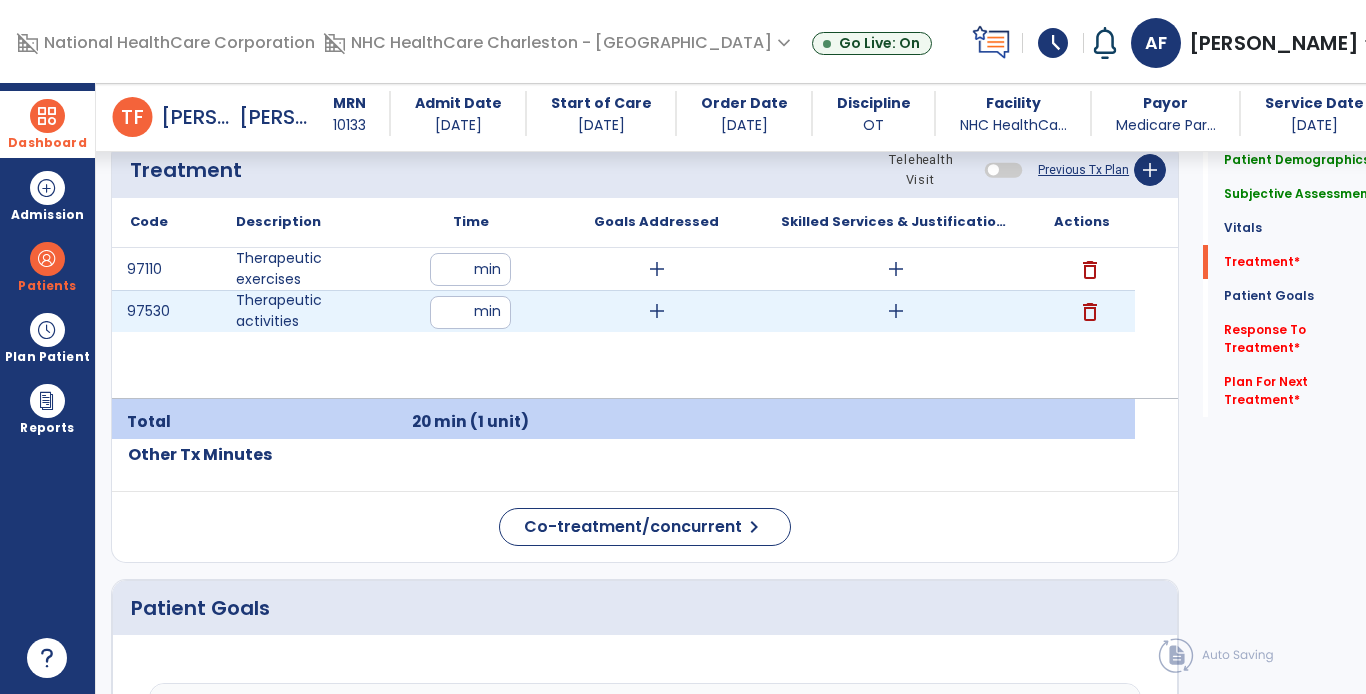 type on "**" 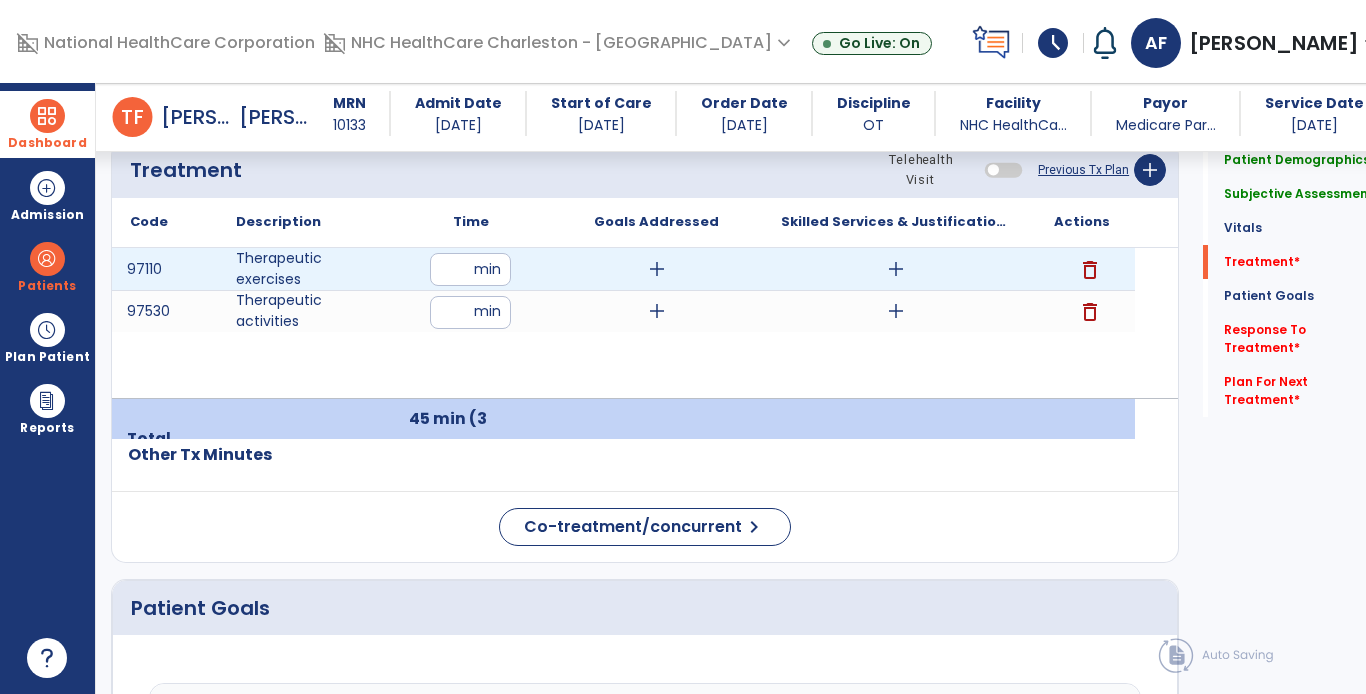 click on "add" at bounding box center [896, 269] 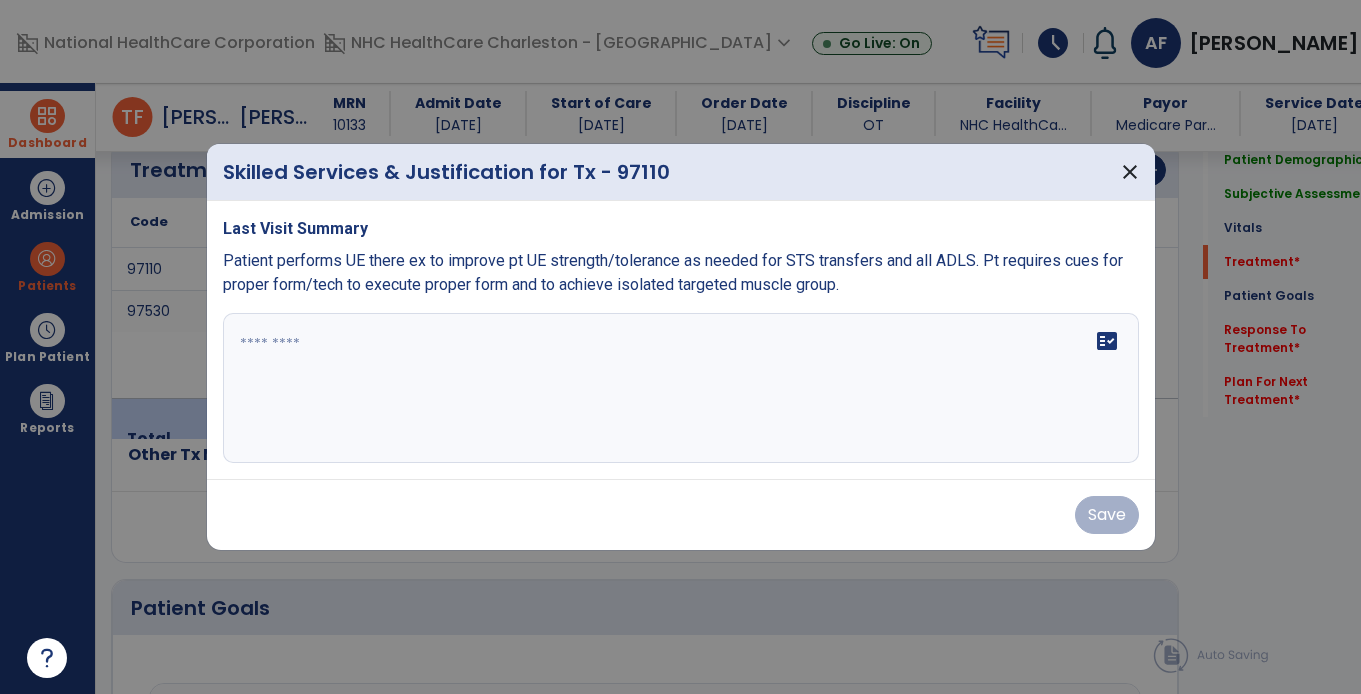 scroll, scrollTop: 1218, scrollLeft: 0, axis: vertical 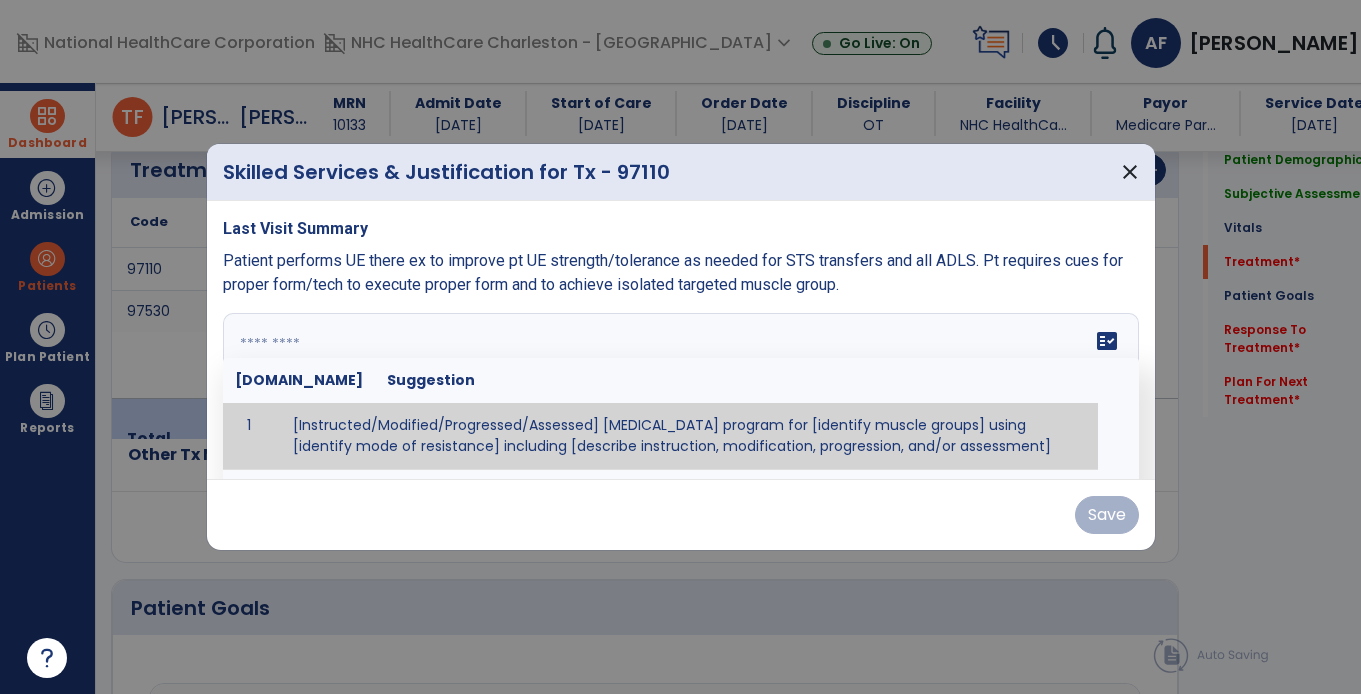 click on "fact_check  [DOMAIN_NAME] Suggestion 1 [Instructed/Modified/Progressed/Assessed] [MEDICAL_DATA] program for [identify muscle groups] using [identify mode of resistance] including [describe instruction, modification, progression, and/or assessment] 2 [Instructed/Modified/Progressed/Assessed] aerobic exercise program using [identify equipment/mode] including [describe instruction, modification,progression, and/or assessment] 3 [Instructed/Modified/Progressed/Assessed] [PROM/A/AROM/AROM] program for [identify joint movements] using [contract-relax, over-pressure, inhibitory techniques, other] 4 [Assessed/Tested] aerobic capacity with administration of [aerobic capacity test]" at bounding box center [681, 388] 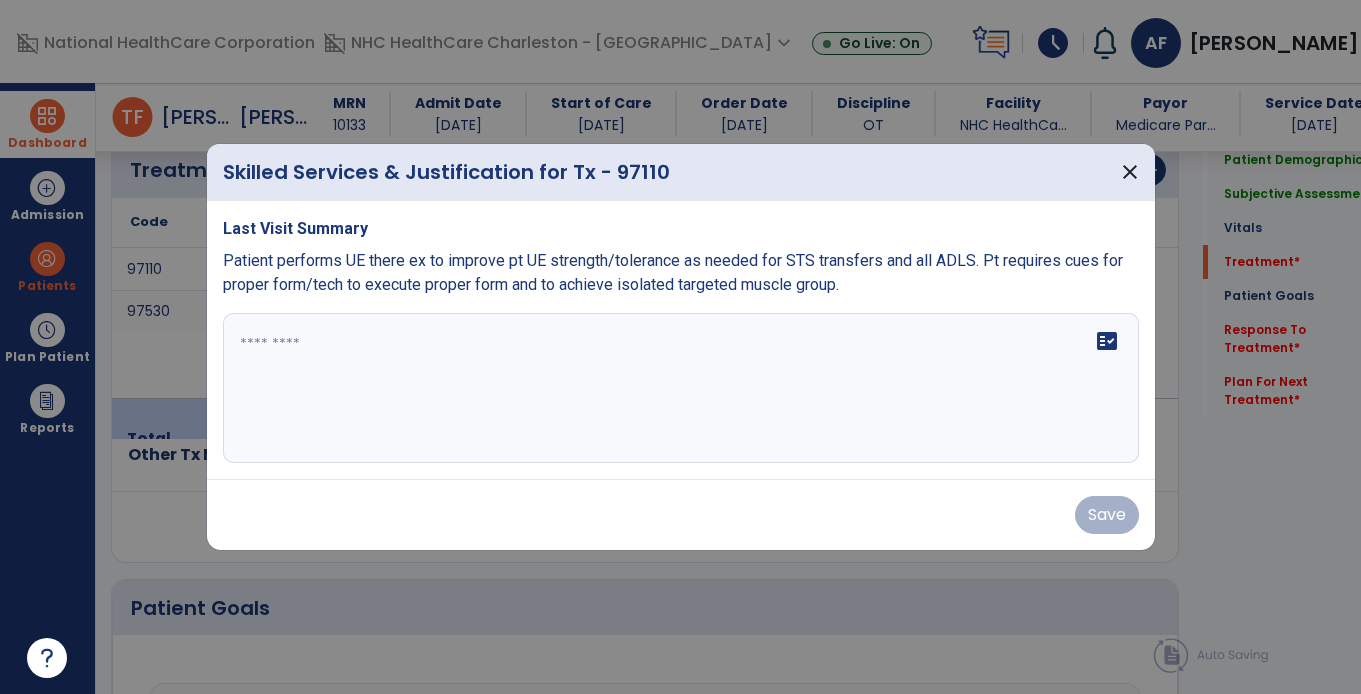 click at bounding box center (681, 388) 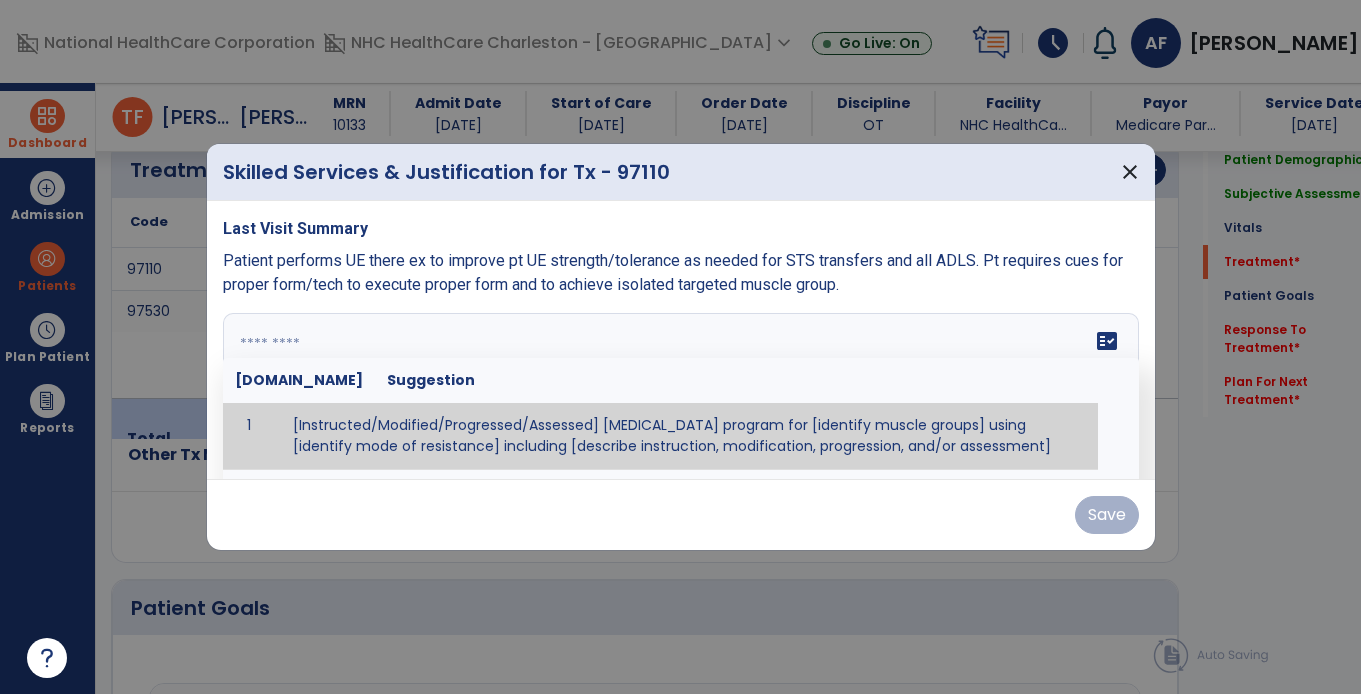 paste on "**********" 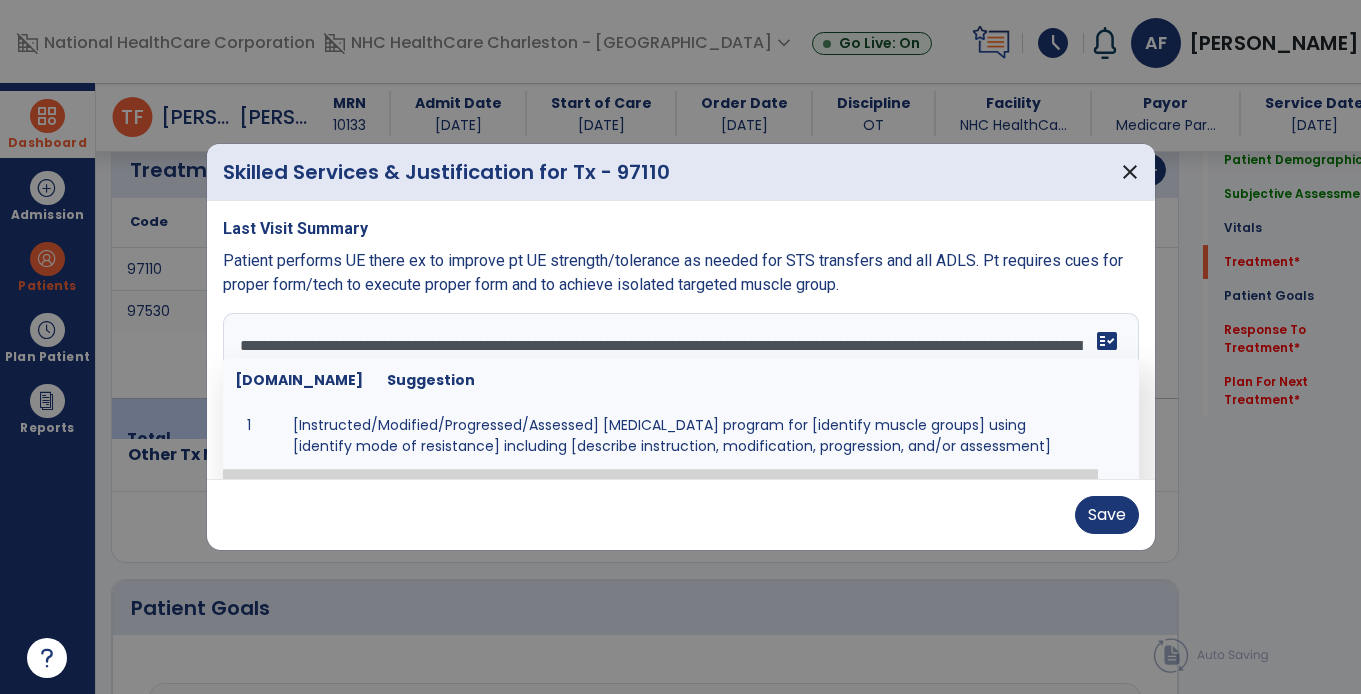 scroll, scrollTop: 0, scrollLeft: 0, axis: both 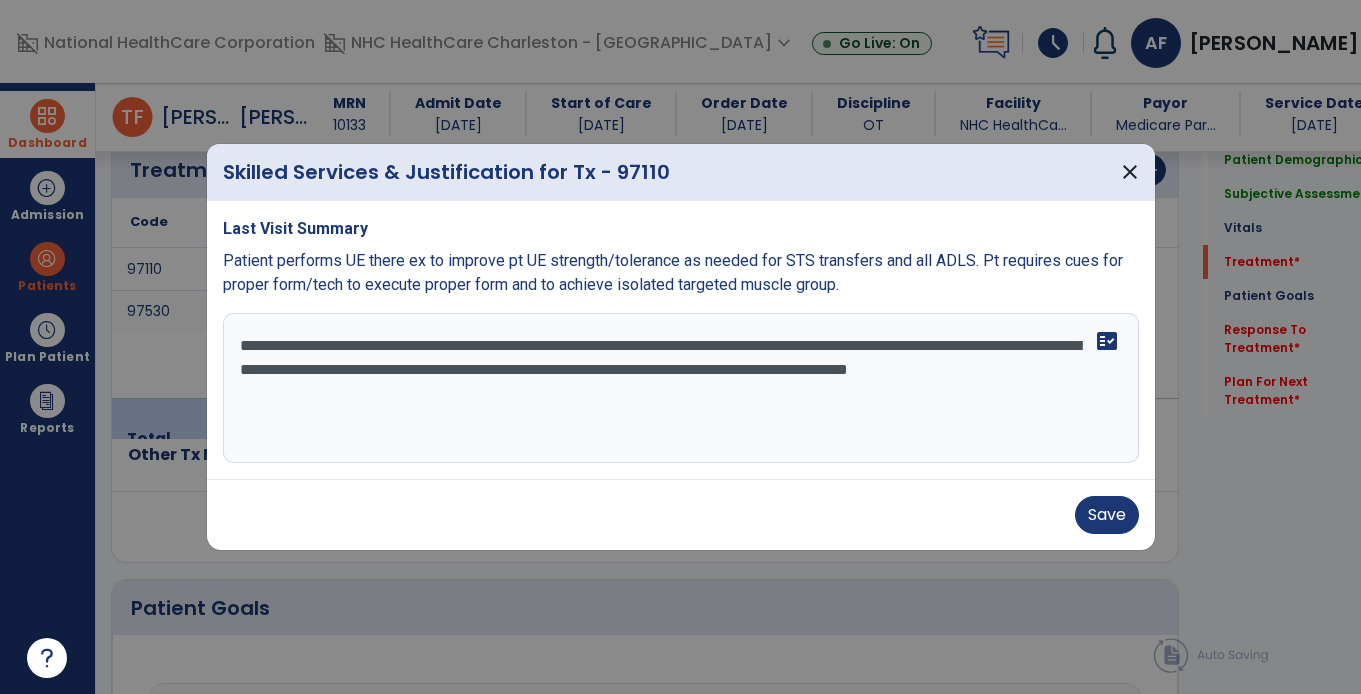 click on "**********" at bounding box center (681, 388) 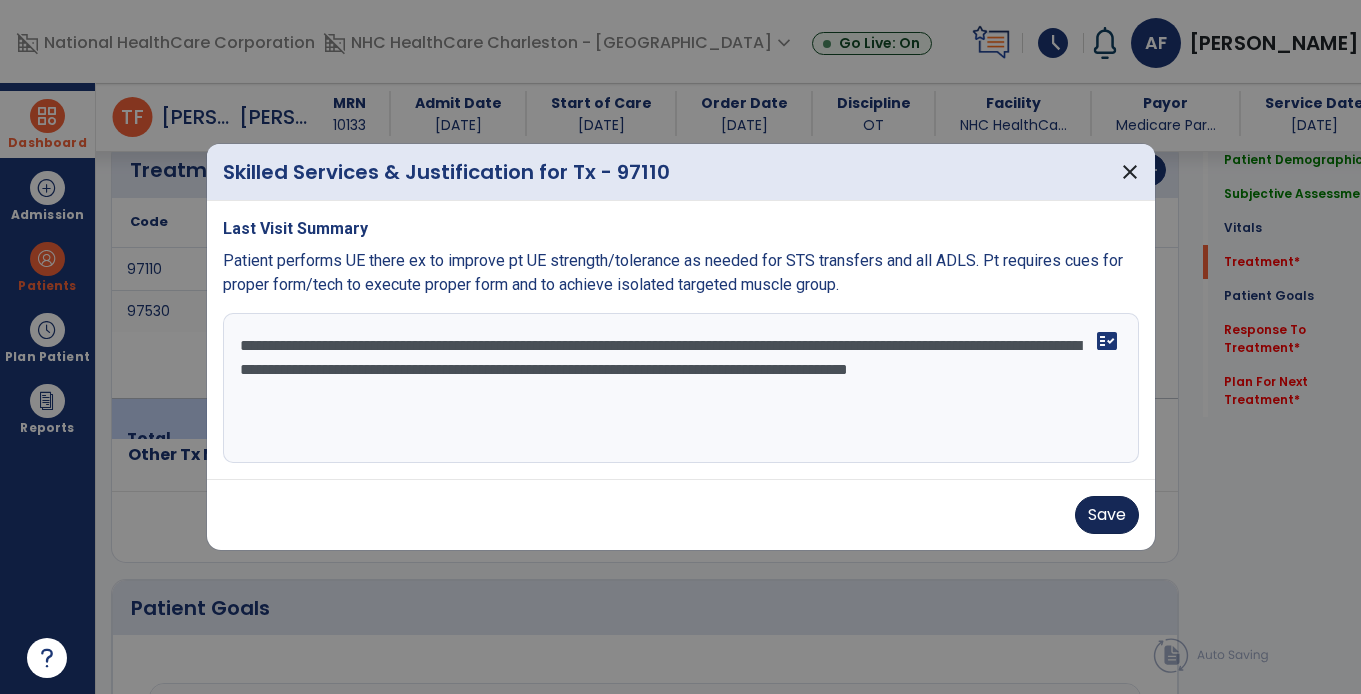 type on "**********" 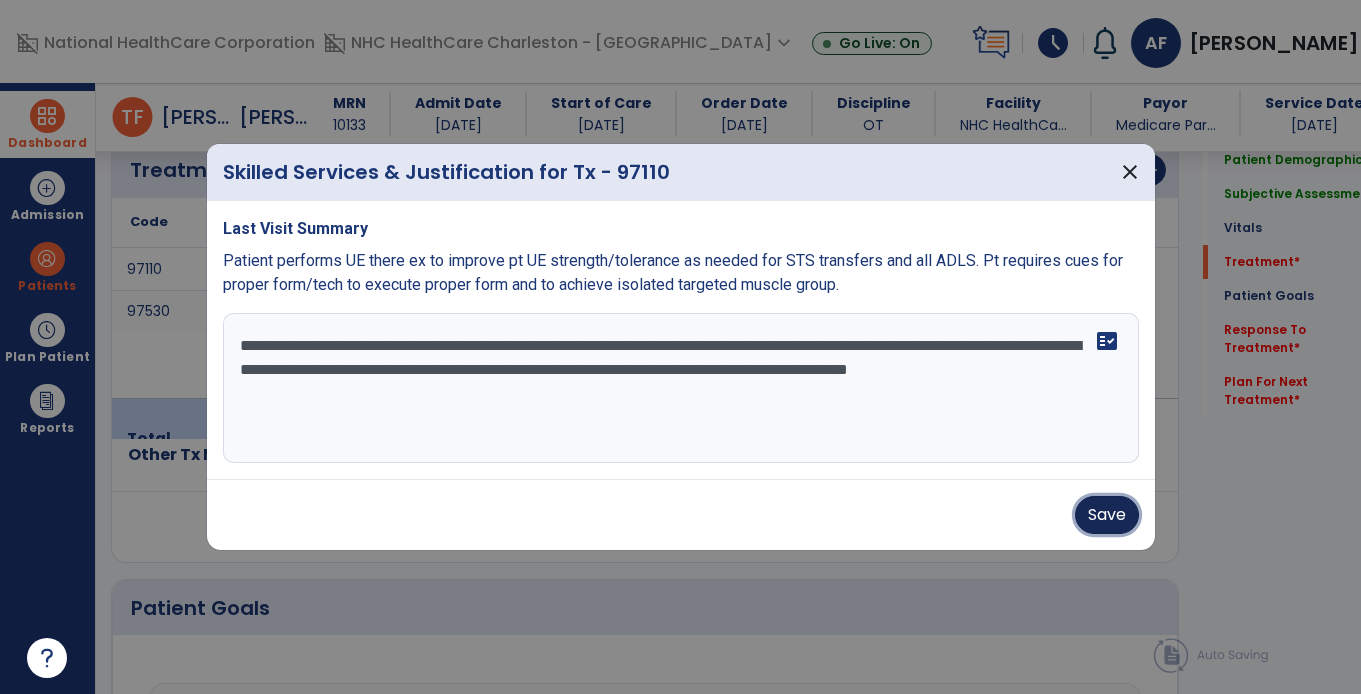 click on "Save" at bounding box center [1107, 515] 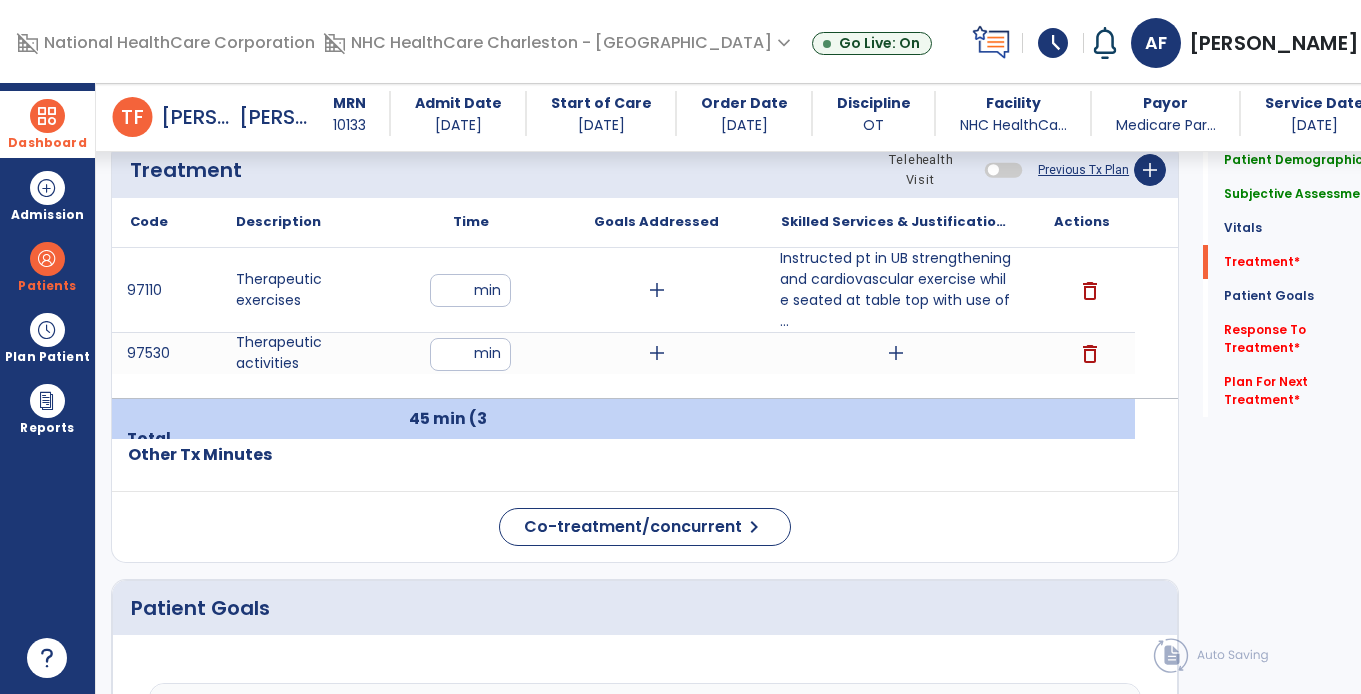 scroll, scrollTop: 1218, scrollLeft: 0, axis: vertical 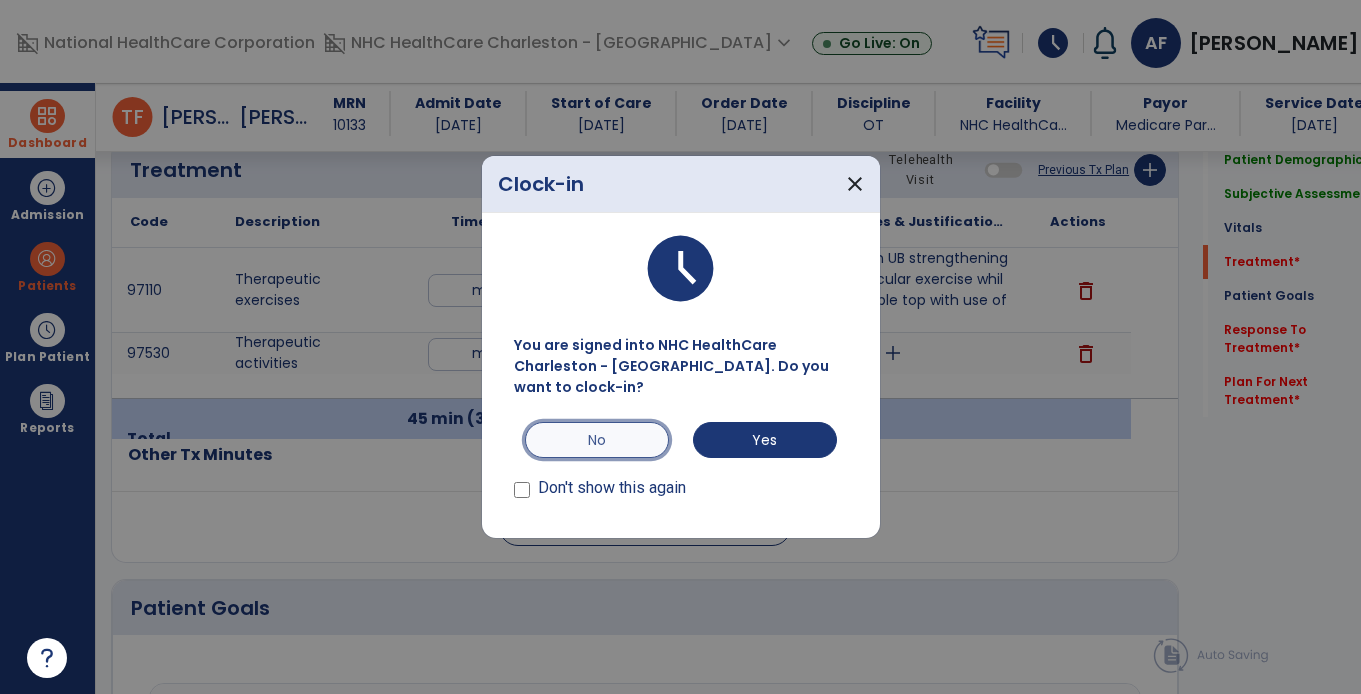 click on "No" at bounding box center [597, 440] 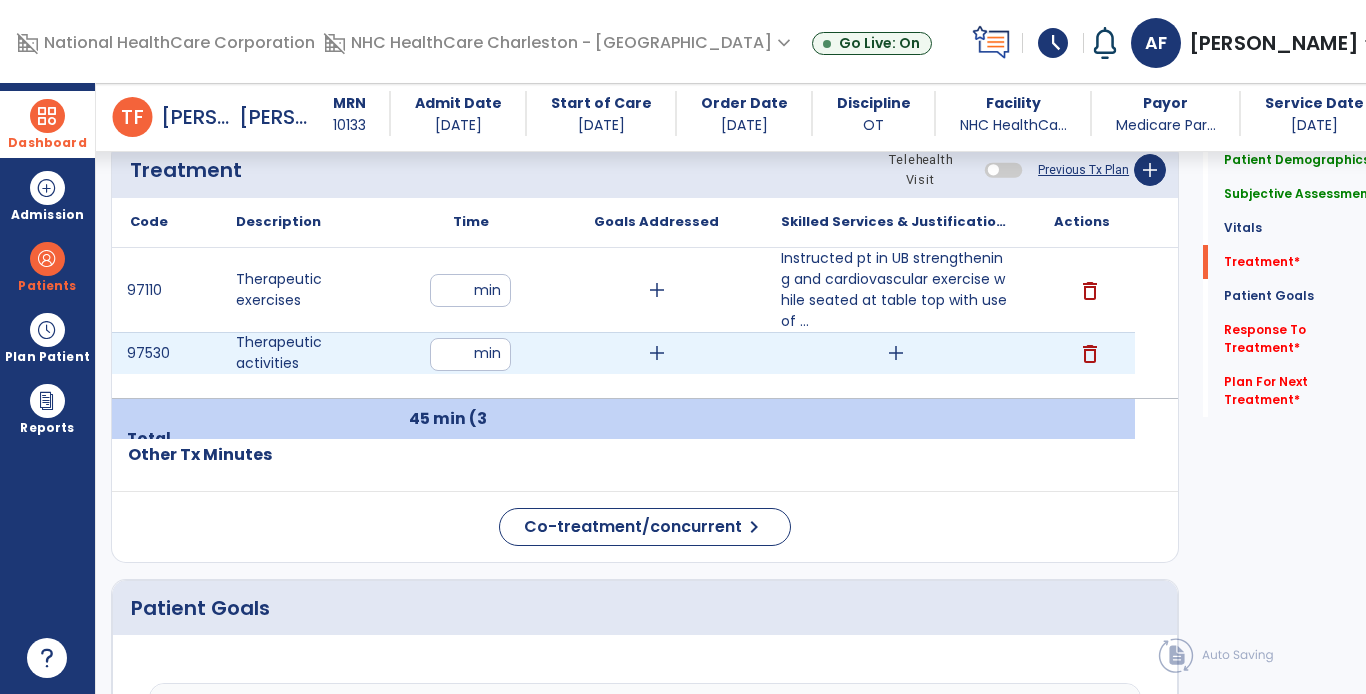 click on "add" at bounding box center [896, 353] 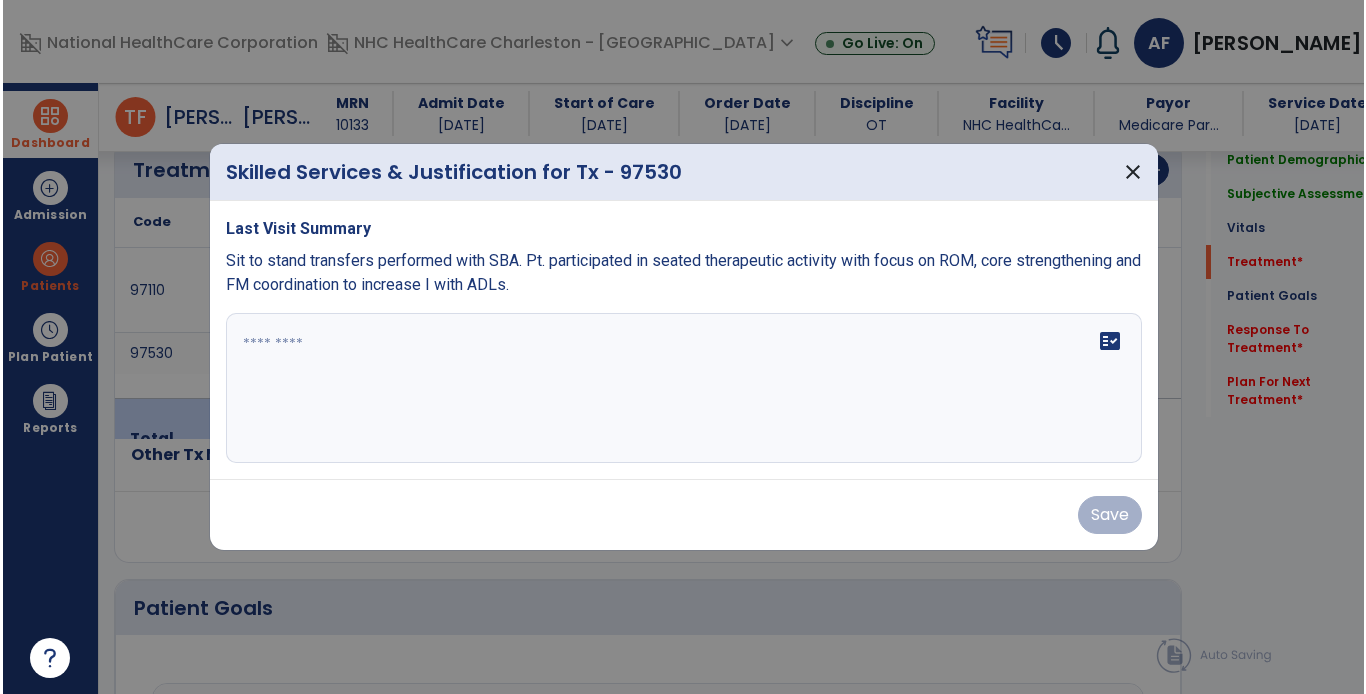 scroll, scrollTop: 1218, scrollLeft: 0, axis: vertical 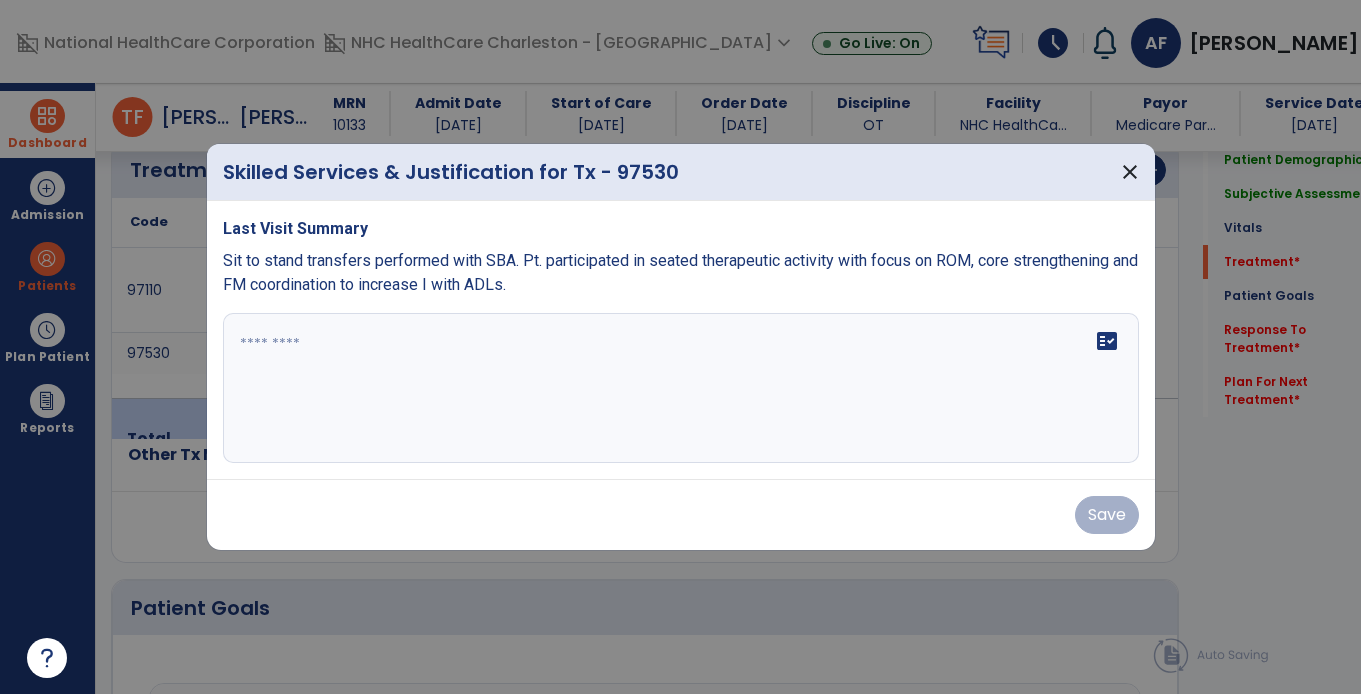 click on "fact_check" at bounding box center [681, 388] 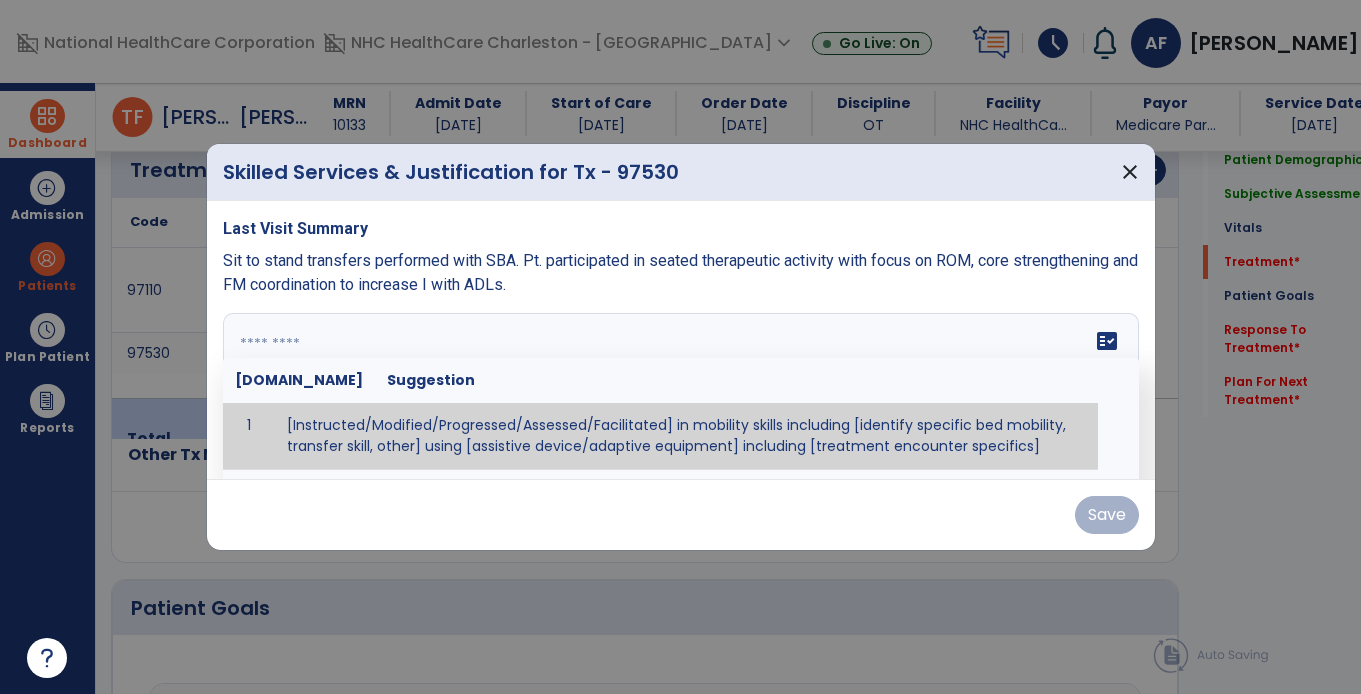 paste on "**********" 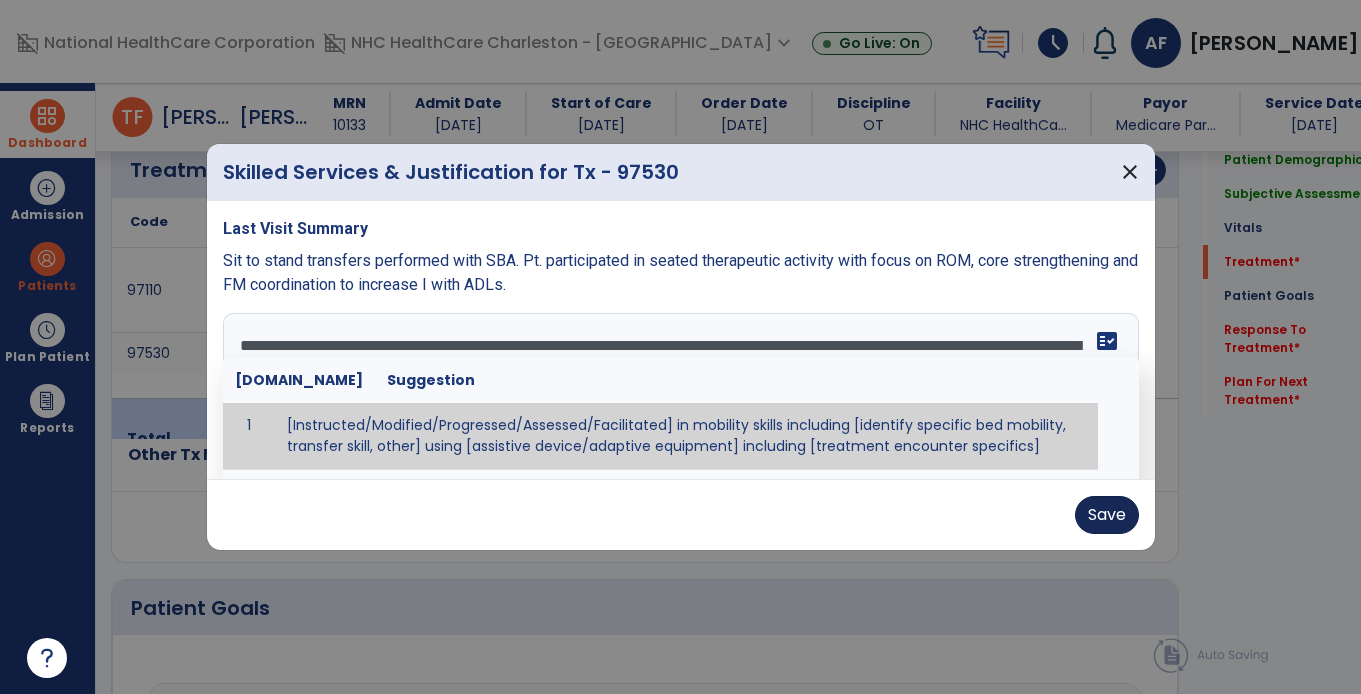type on "**********" 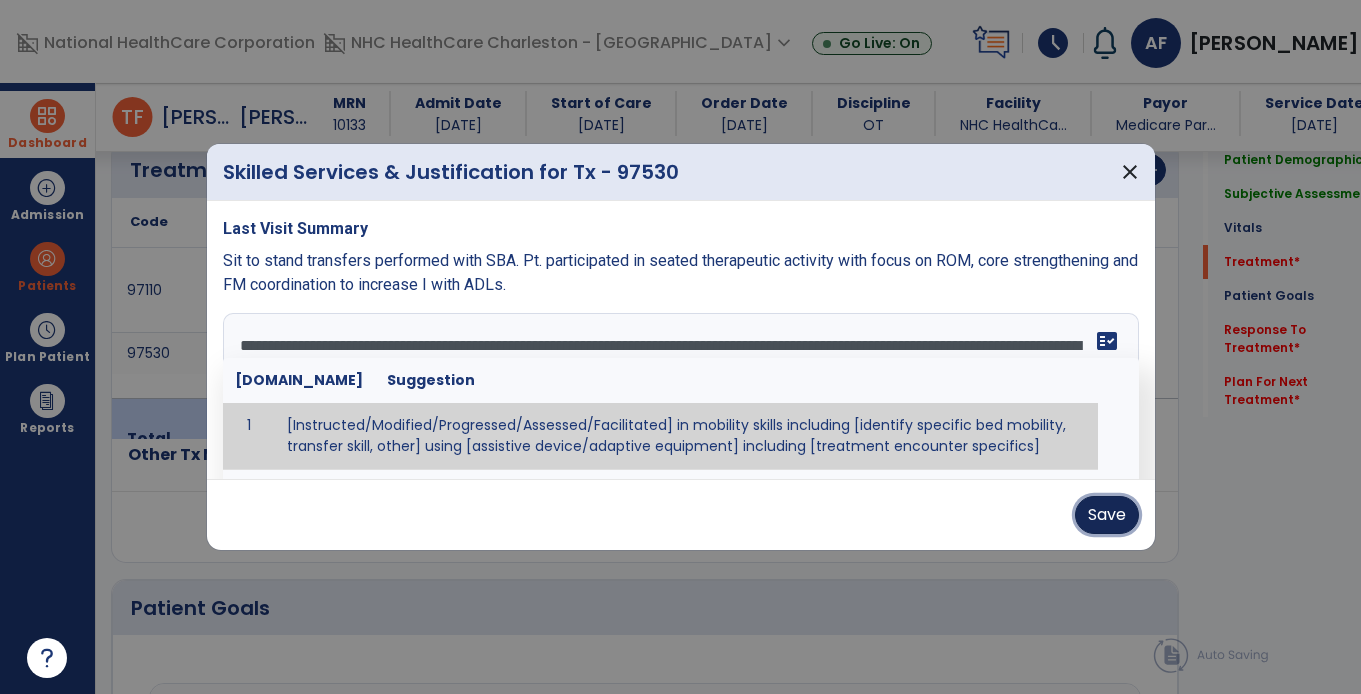 click on "Save" at bounding box center (1107, 515) 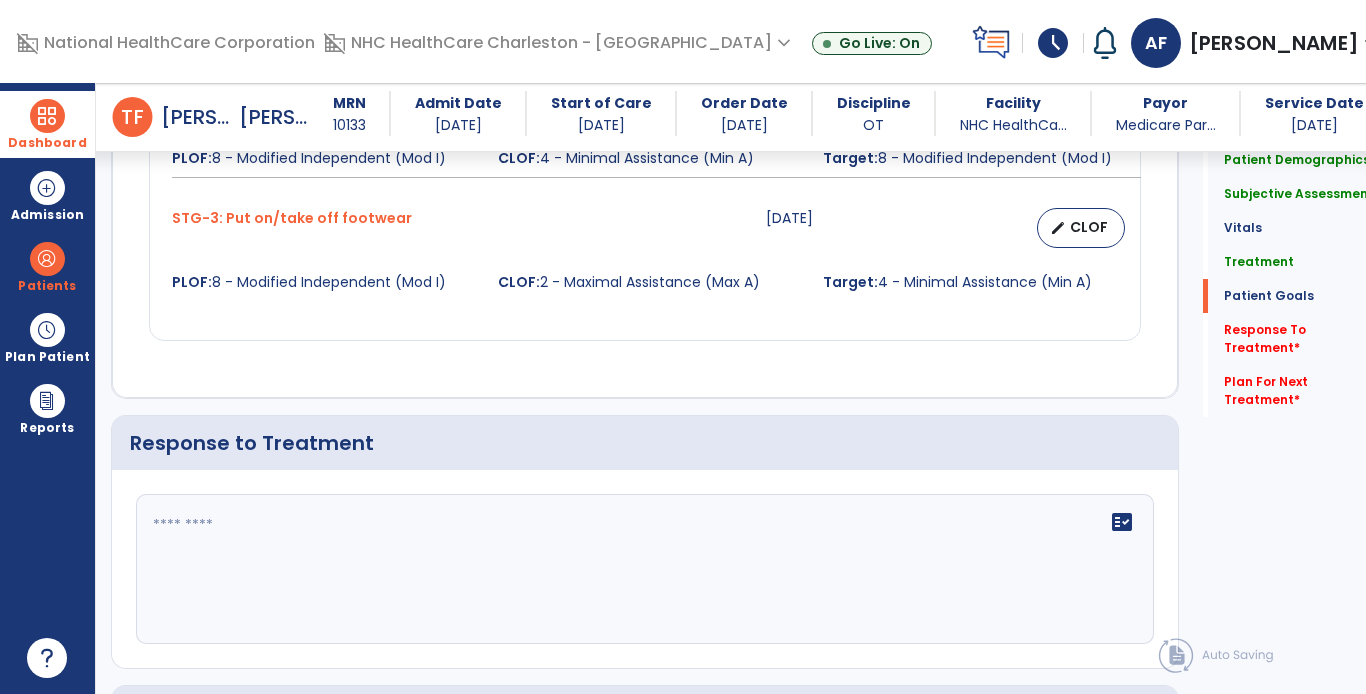 scroll, scrollTop: 2418, scrollLeft: 0, axis: vertical 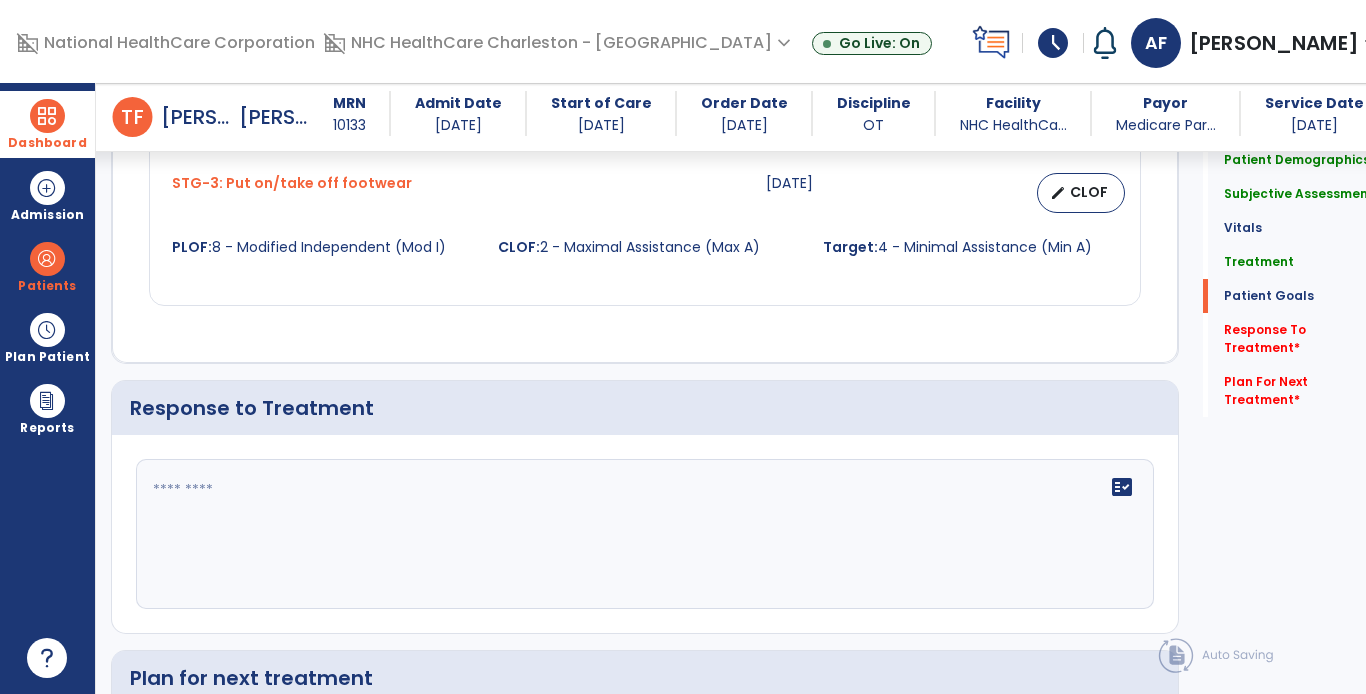 click on "fact_check" 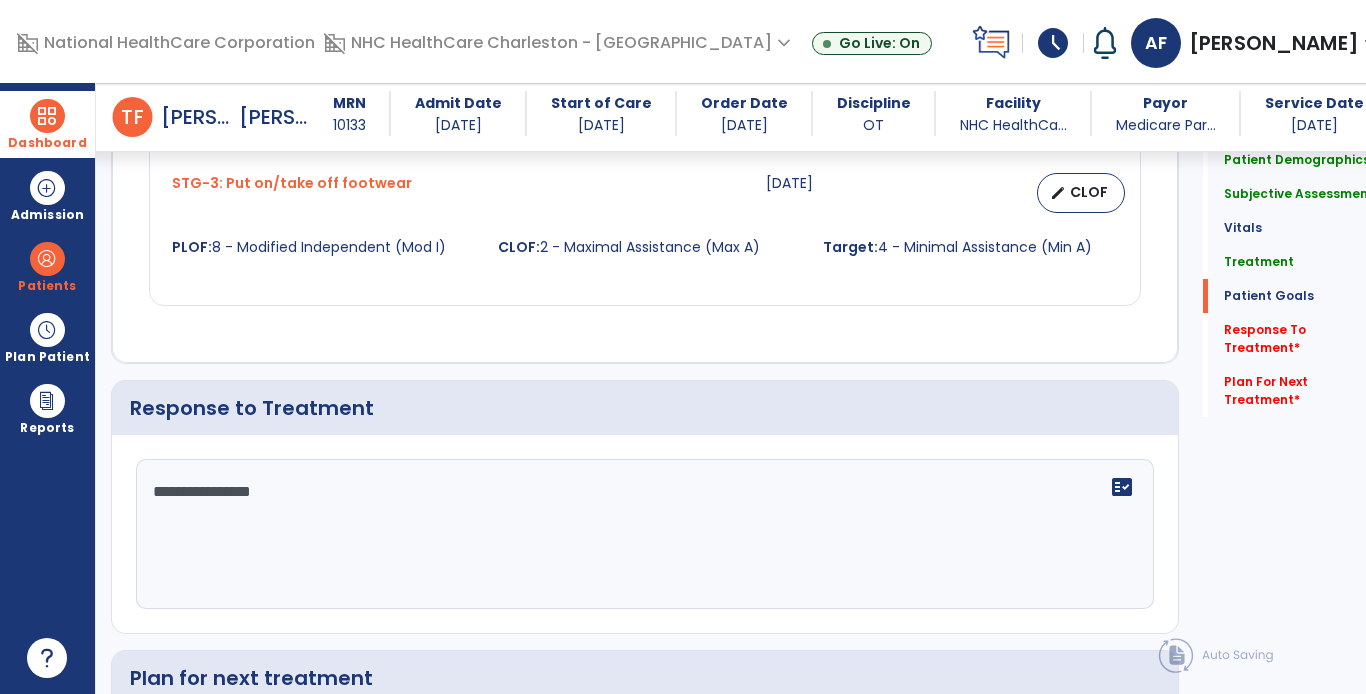 type on "**********" 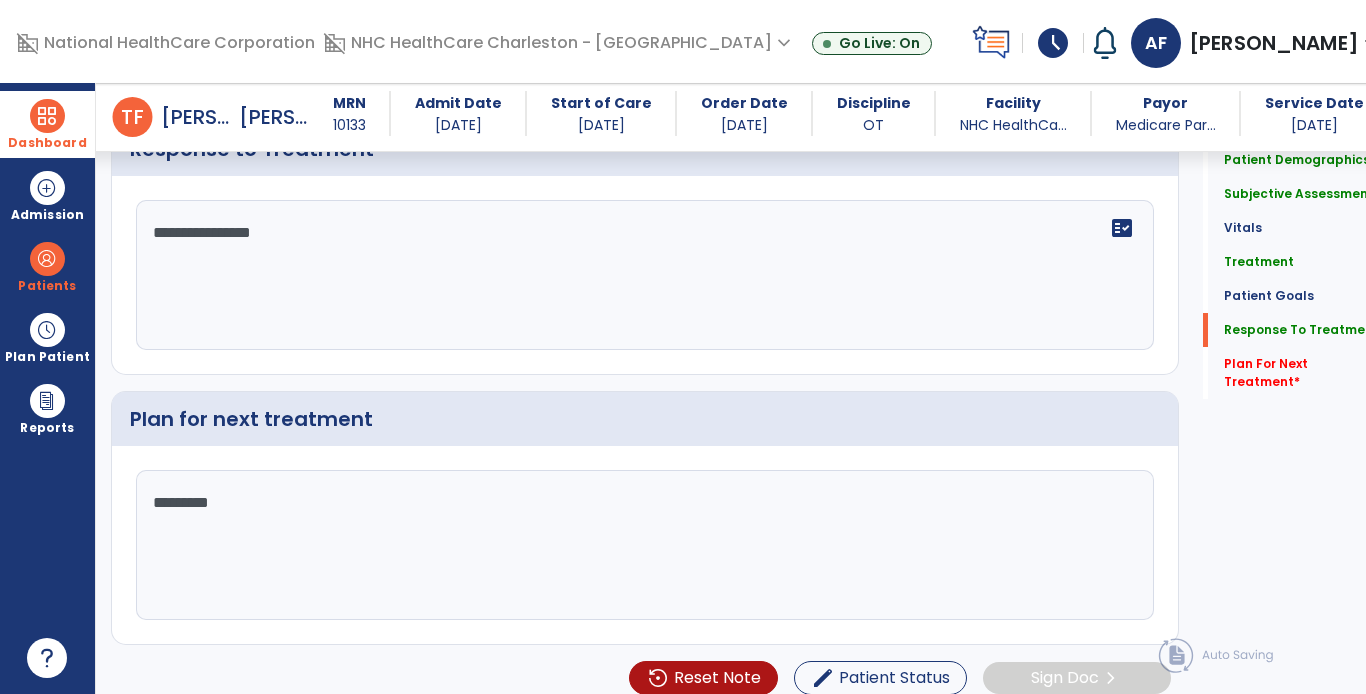 scroll, scrollTop: 2695, scrollLeft: 0, axis: vertical 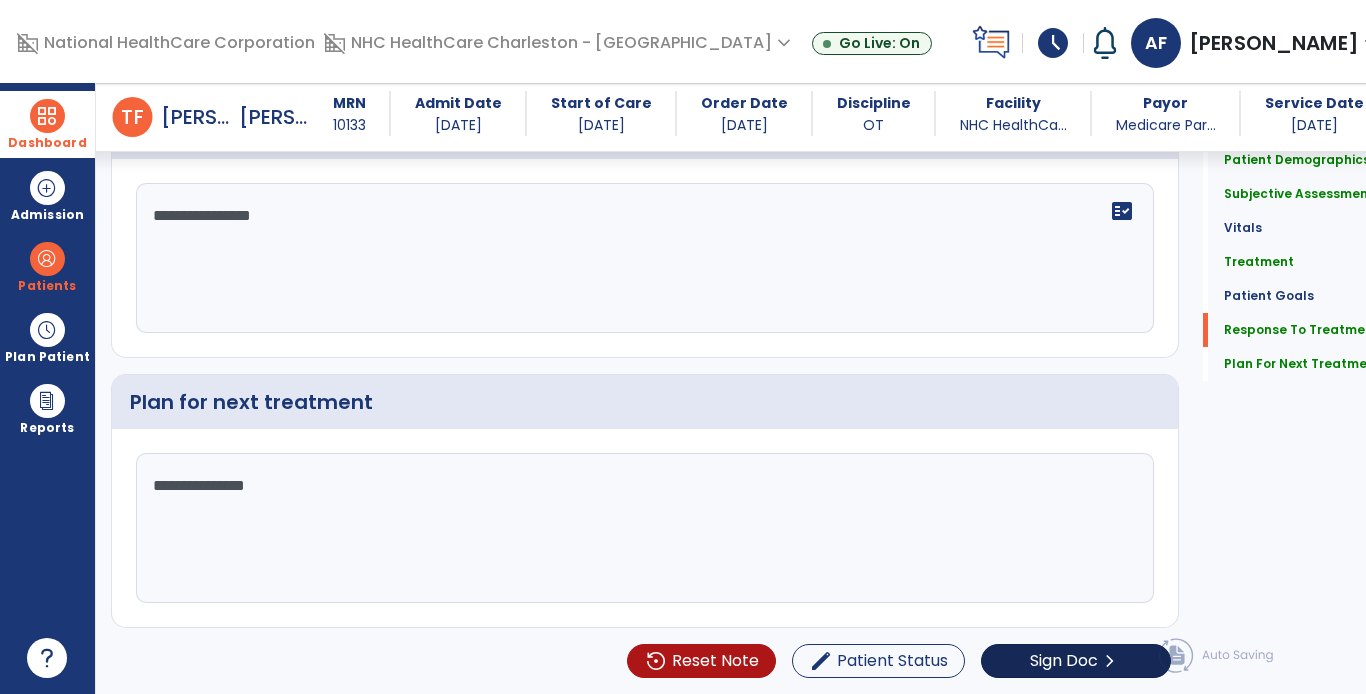 type on "**********" 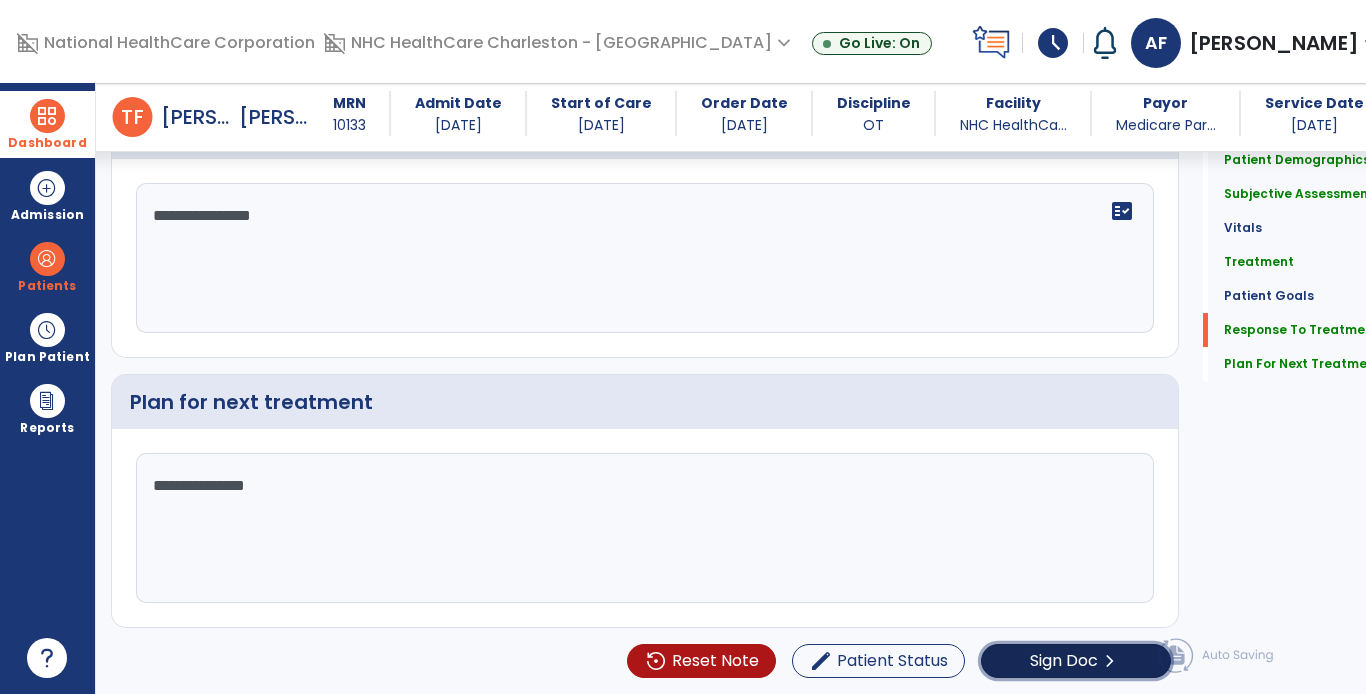 click on "chevron_right" 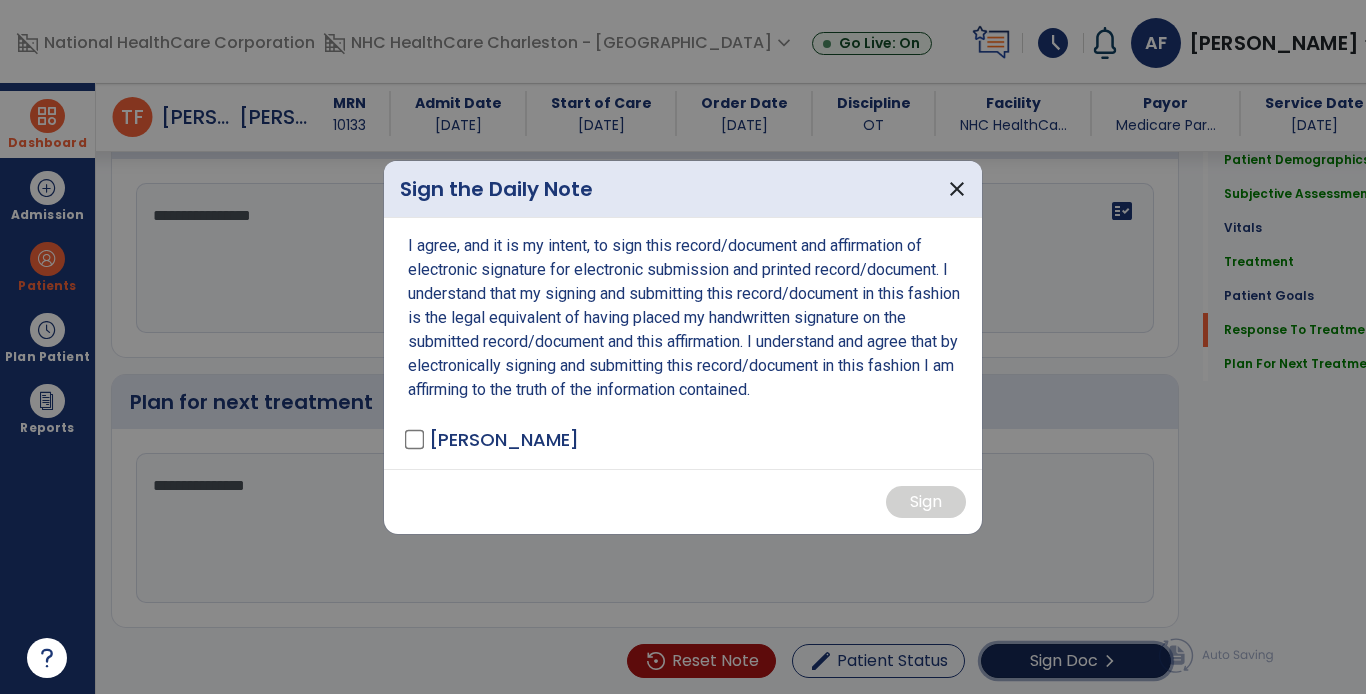 scroll, scrollTop: 2695, scrollLeft: 0, axis: vertical 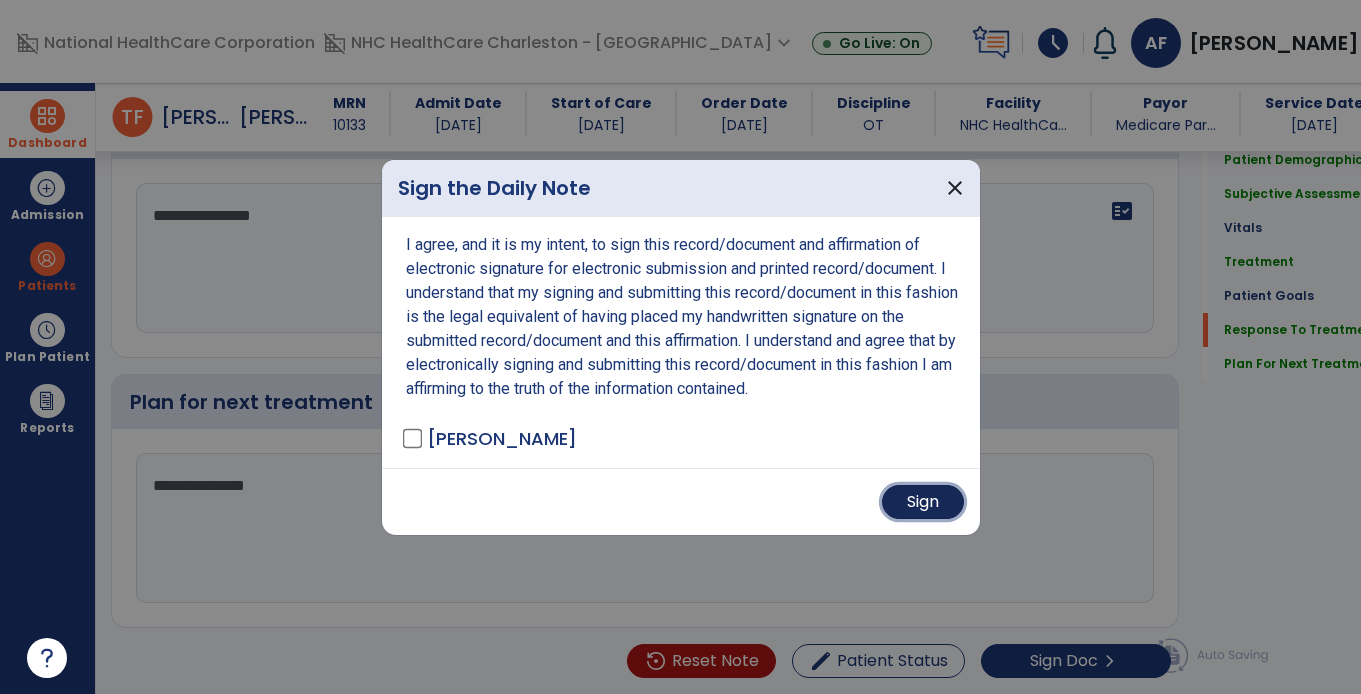 click on "Sign" at bounding box center [923, 502] 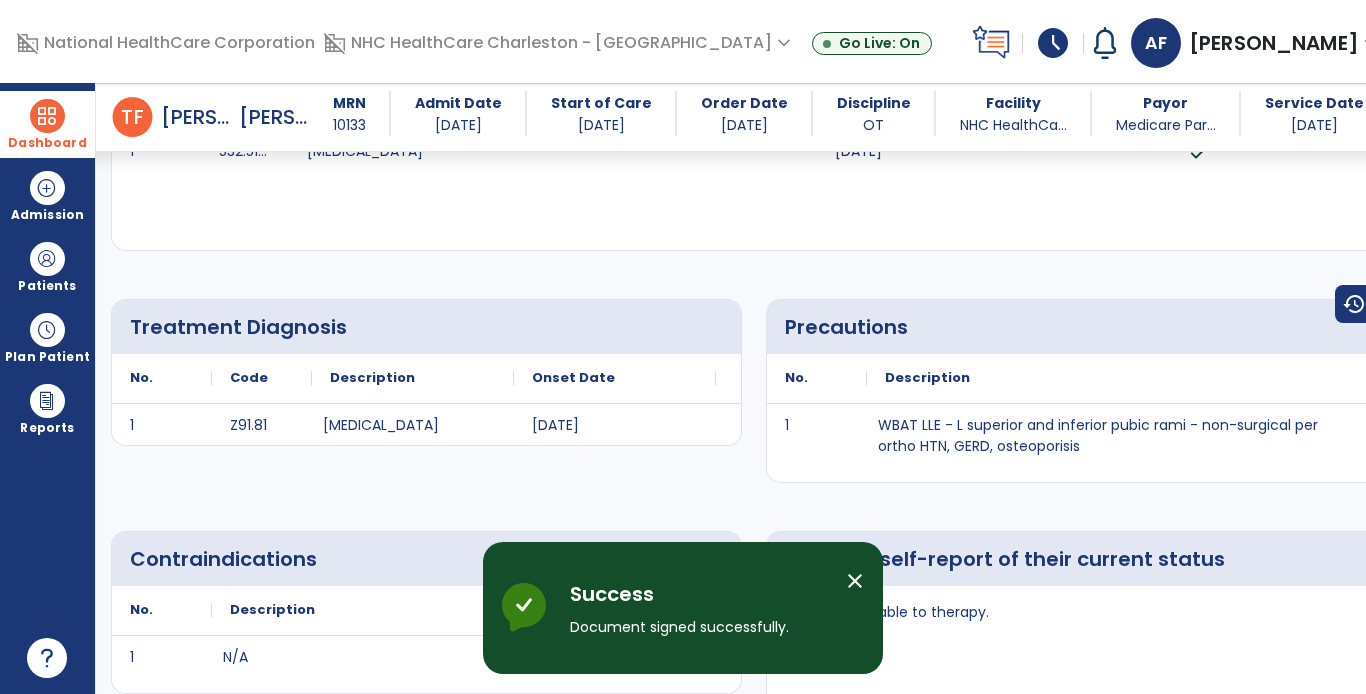 scroll, scrollTop: 0, scrollLeft: 0, axis: both 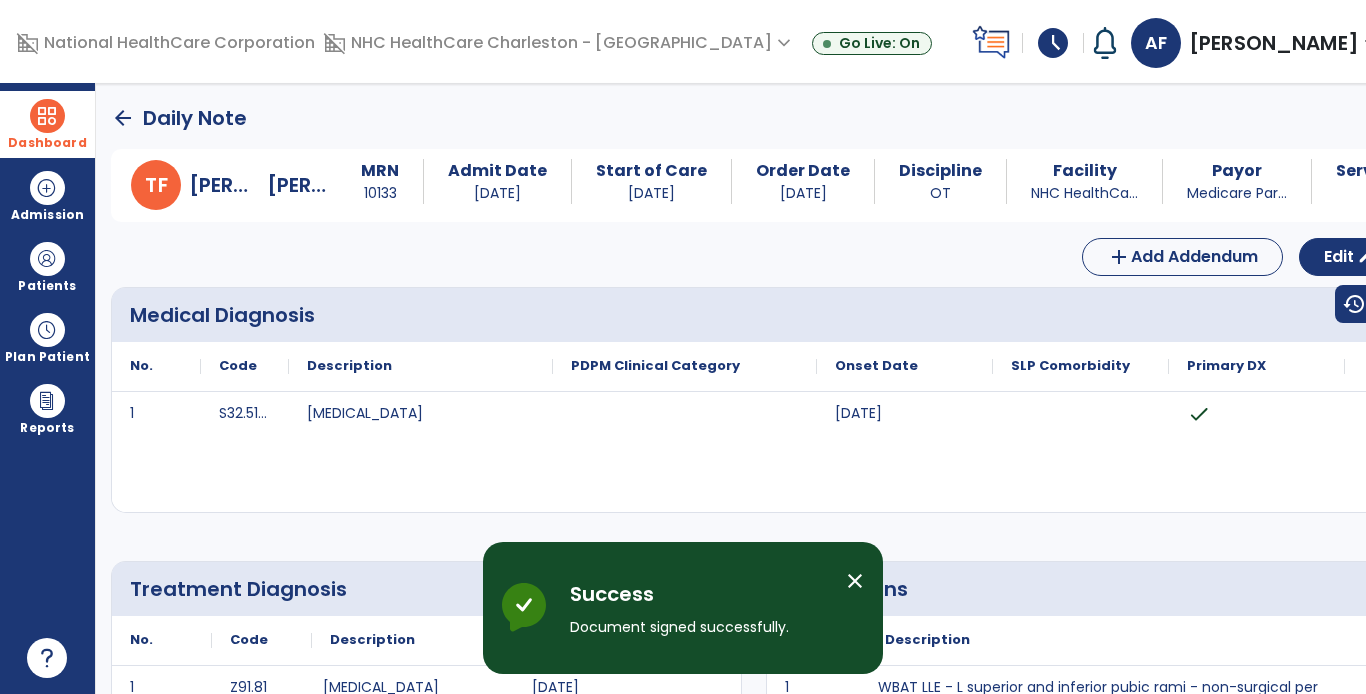 click on "arrow_back" 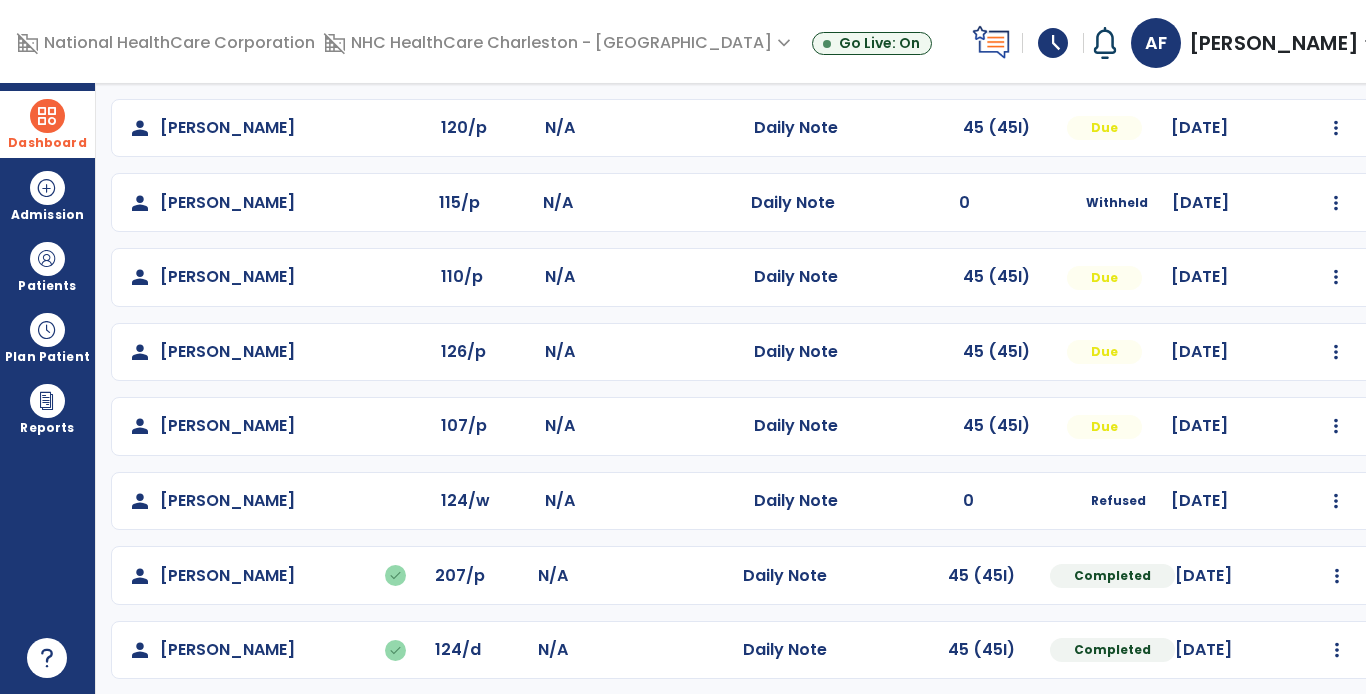 scroll, scrollTop: 318, scrollLeft: 0, axis: vertical 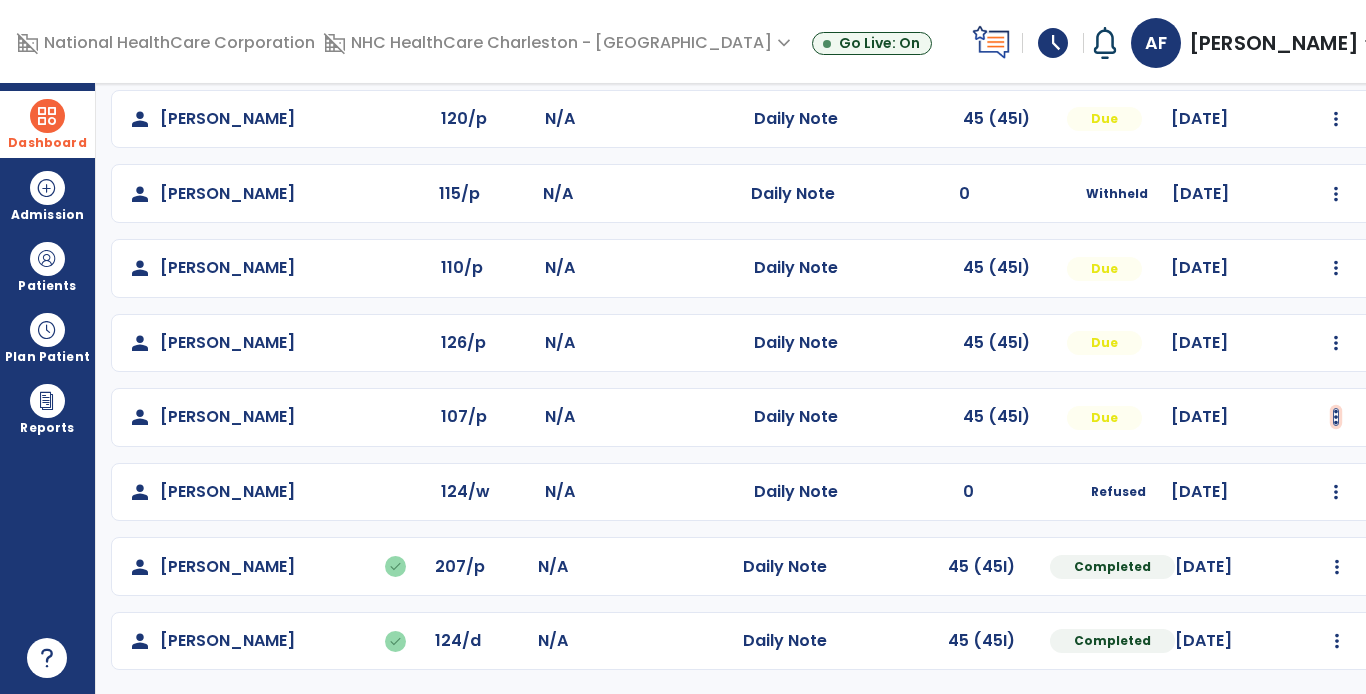 click at bounding box center [1337, -30] 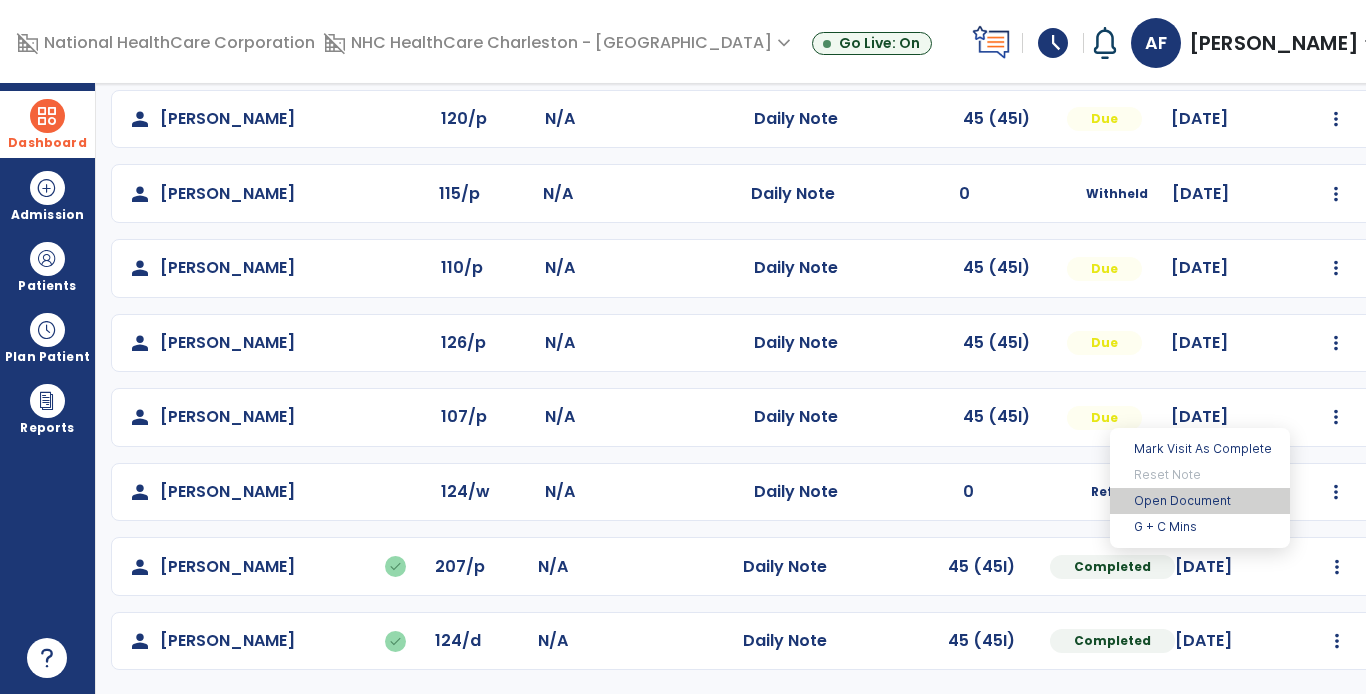 click on "Open Document" at bounding box center [1200, 501] 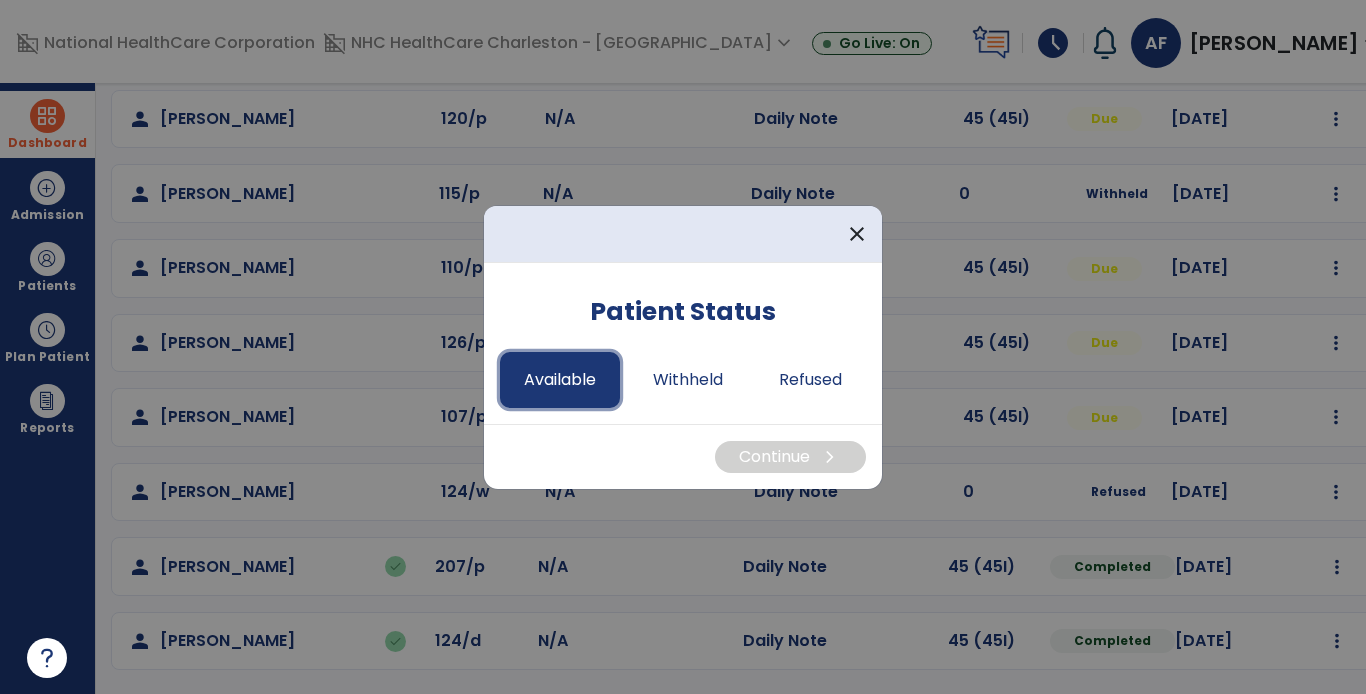 click on "Available" at bounding box center [560, 380] 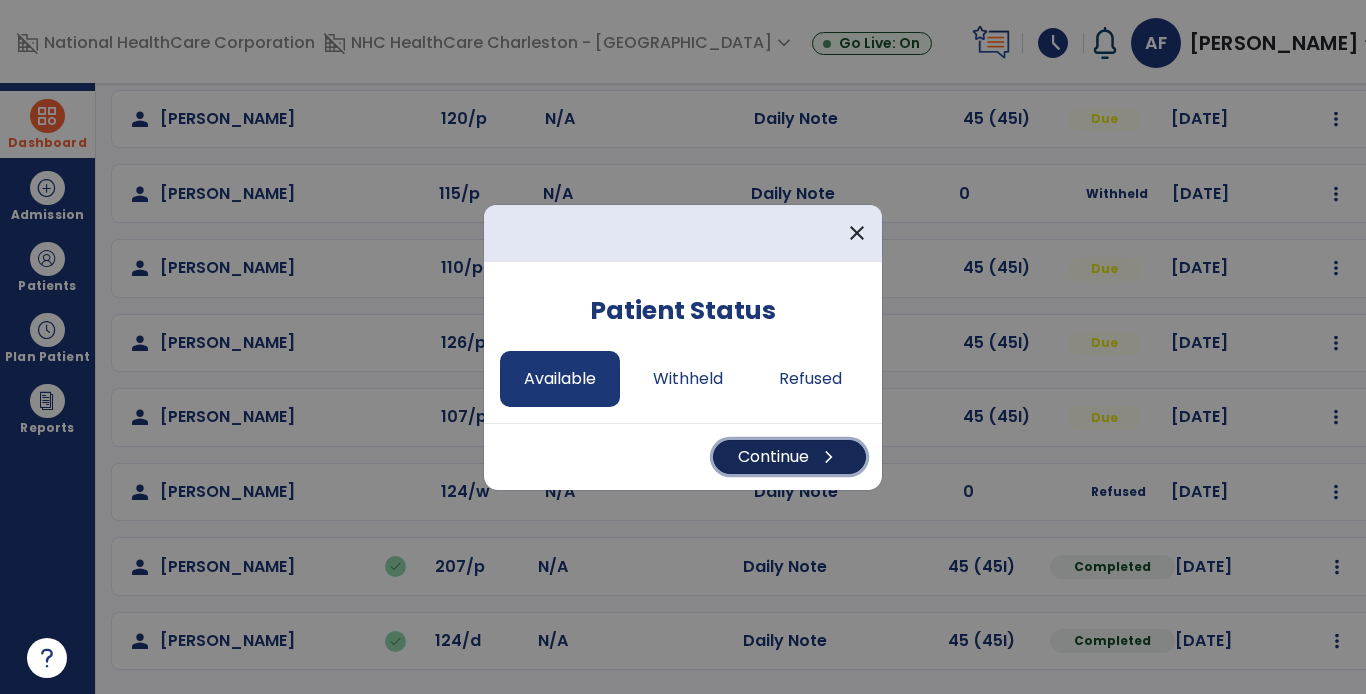 click on "Continue   chevron_right" at bounding box center (789, 457) 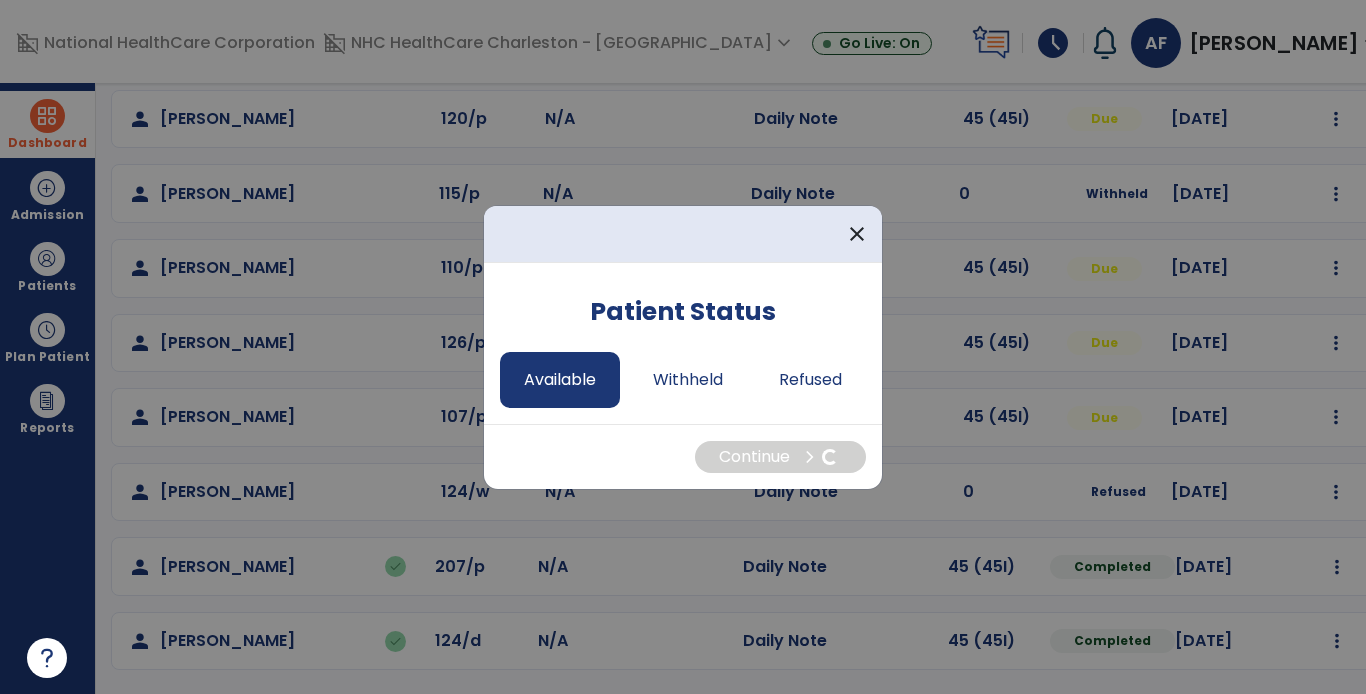 select on "*" 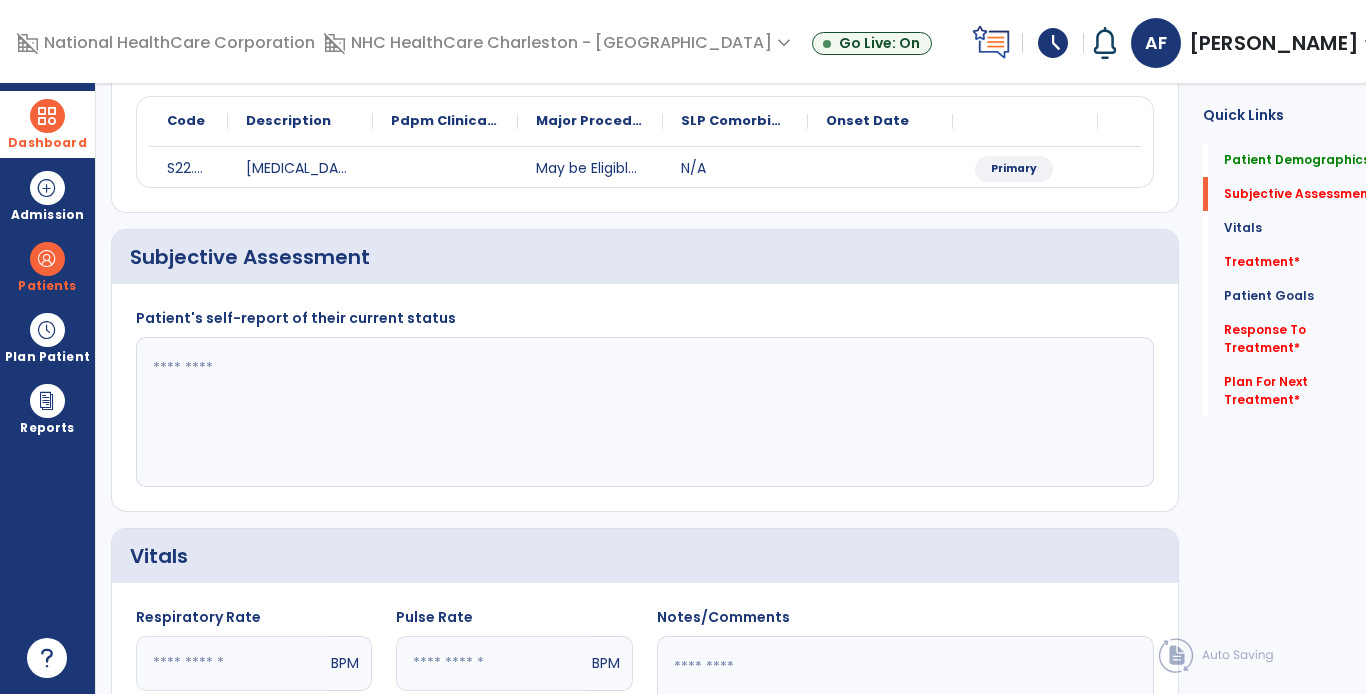 click 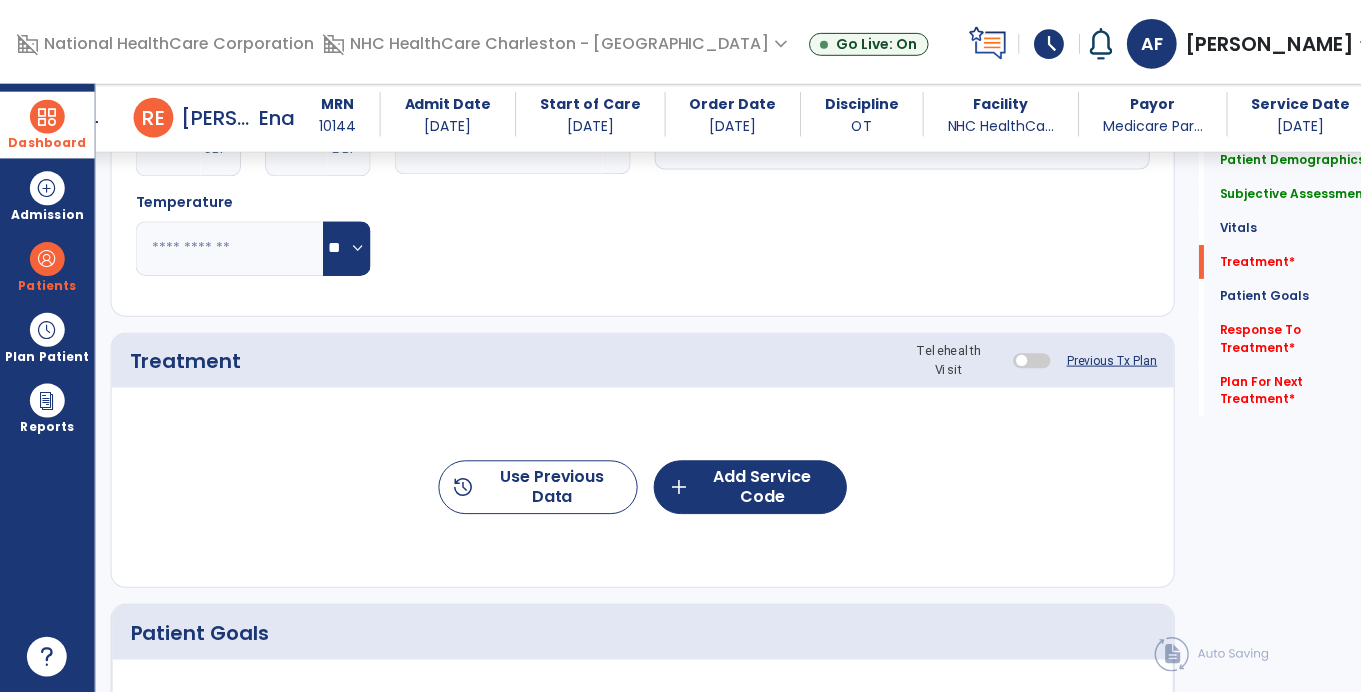 scroll, scrollTop: 918, scrollLeft: 0, axis: vertical 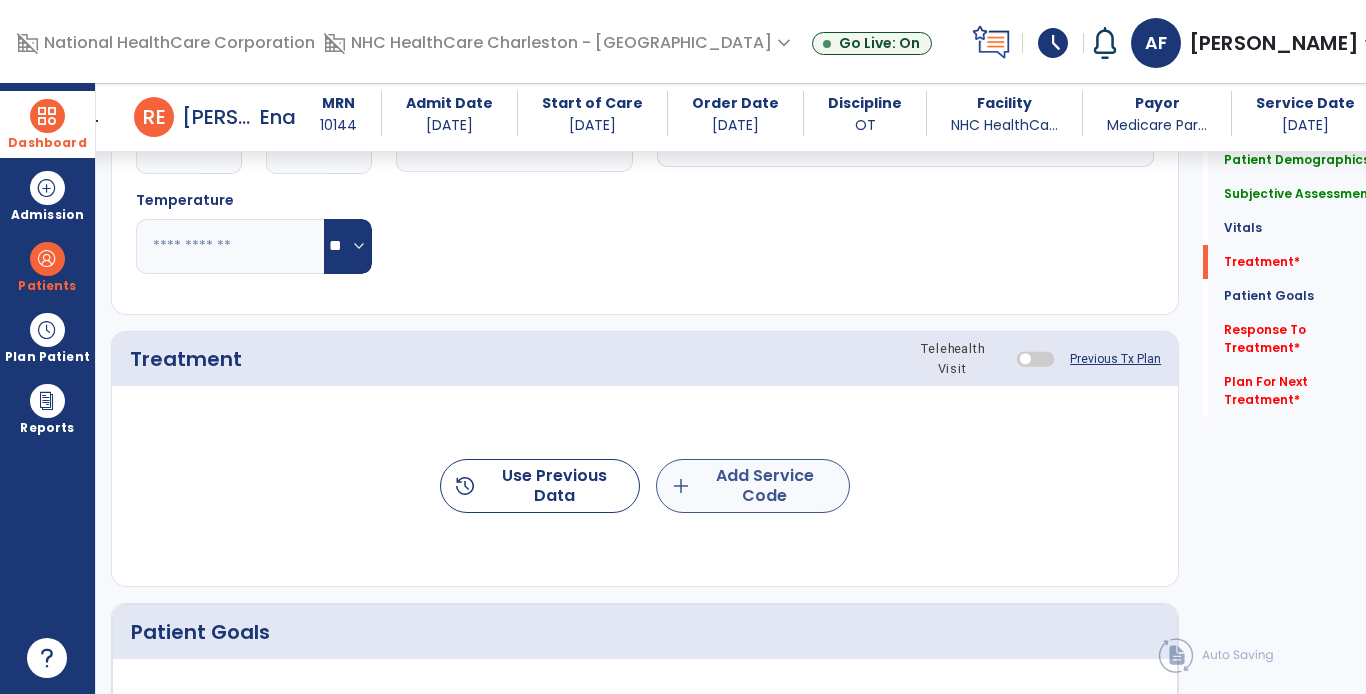 type on "**********" 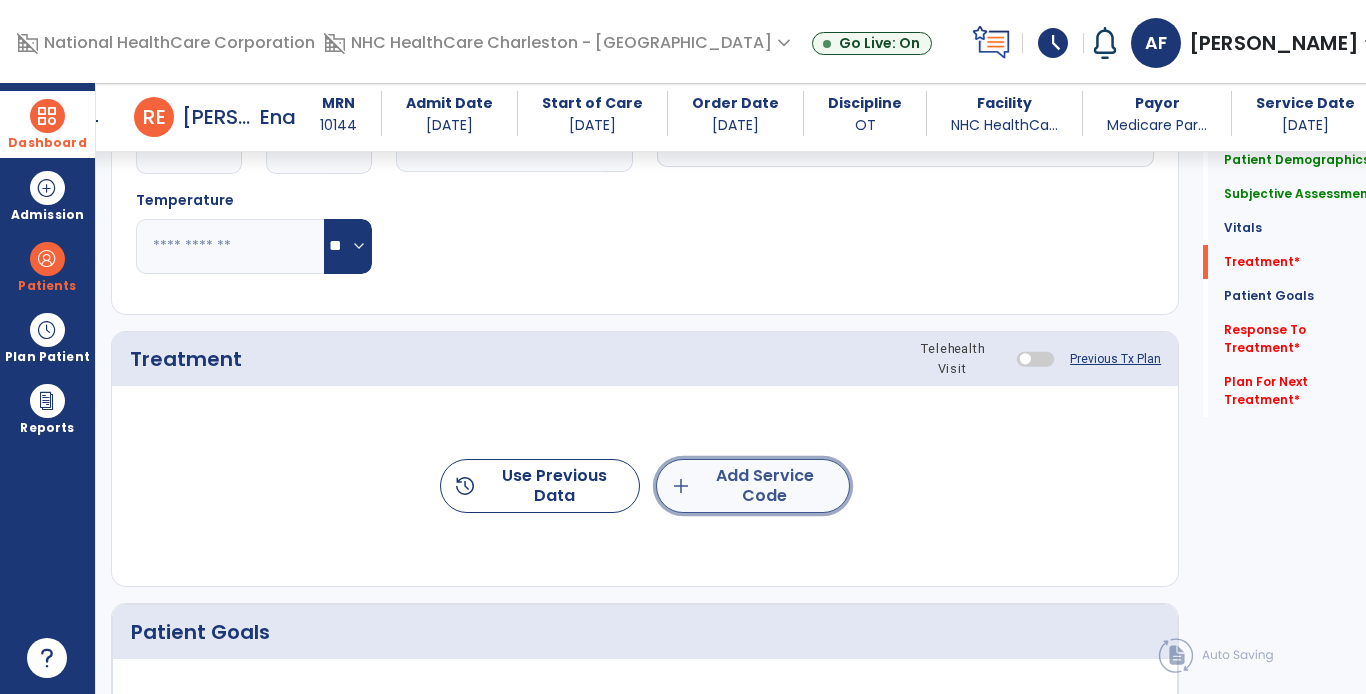 click on "add  Add Service Code" 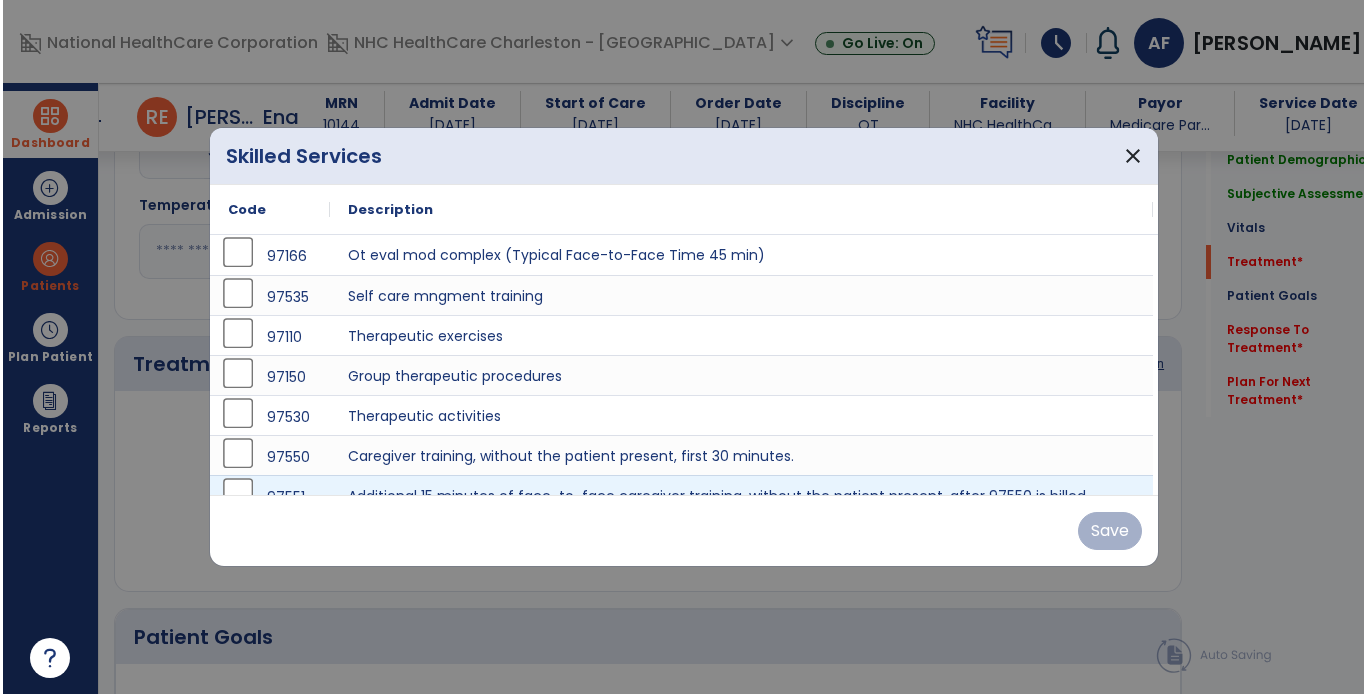 scroll, scrollTop: 918, scrollLeft: 0, axis: vertical 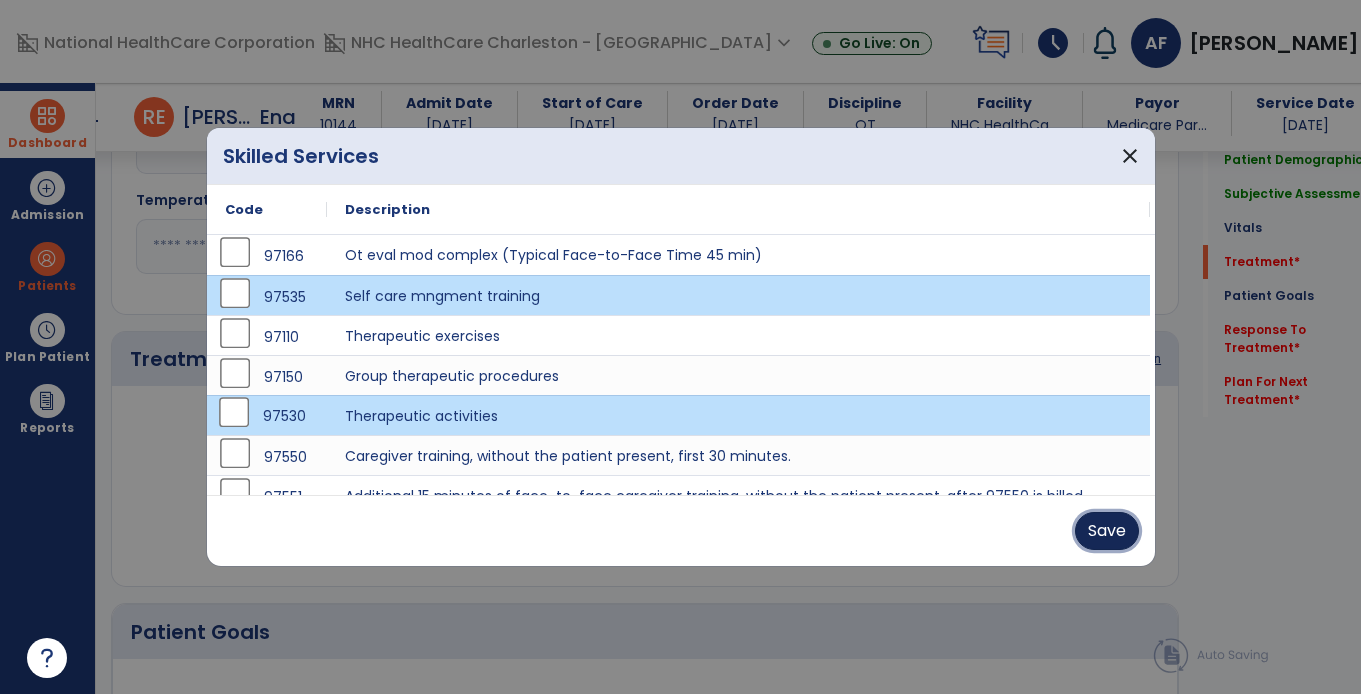 click on "Save" at bounding box center [1107, 531] 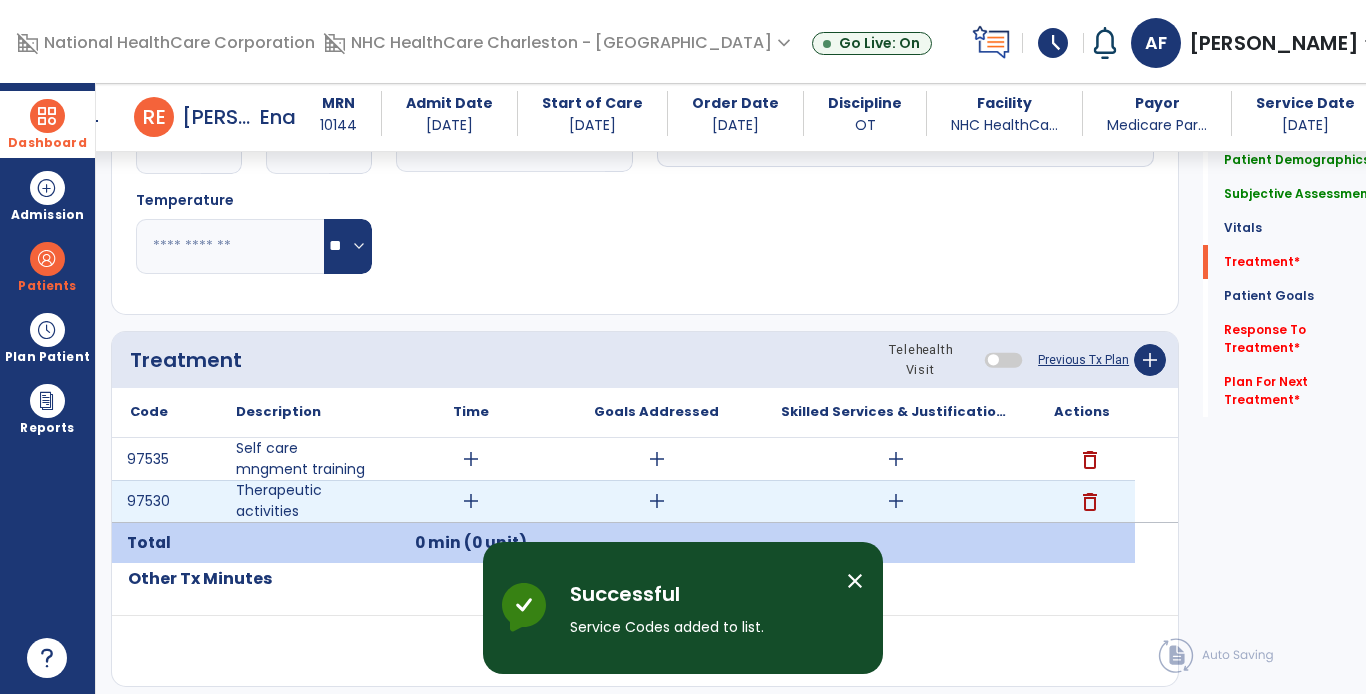 click on "add" at bounding box center [471, 501] 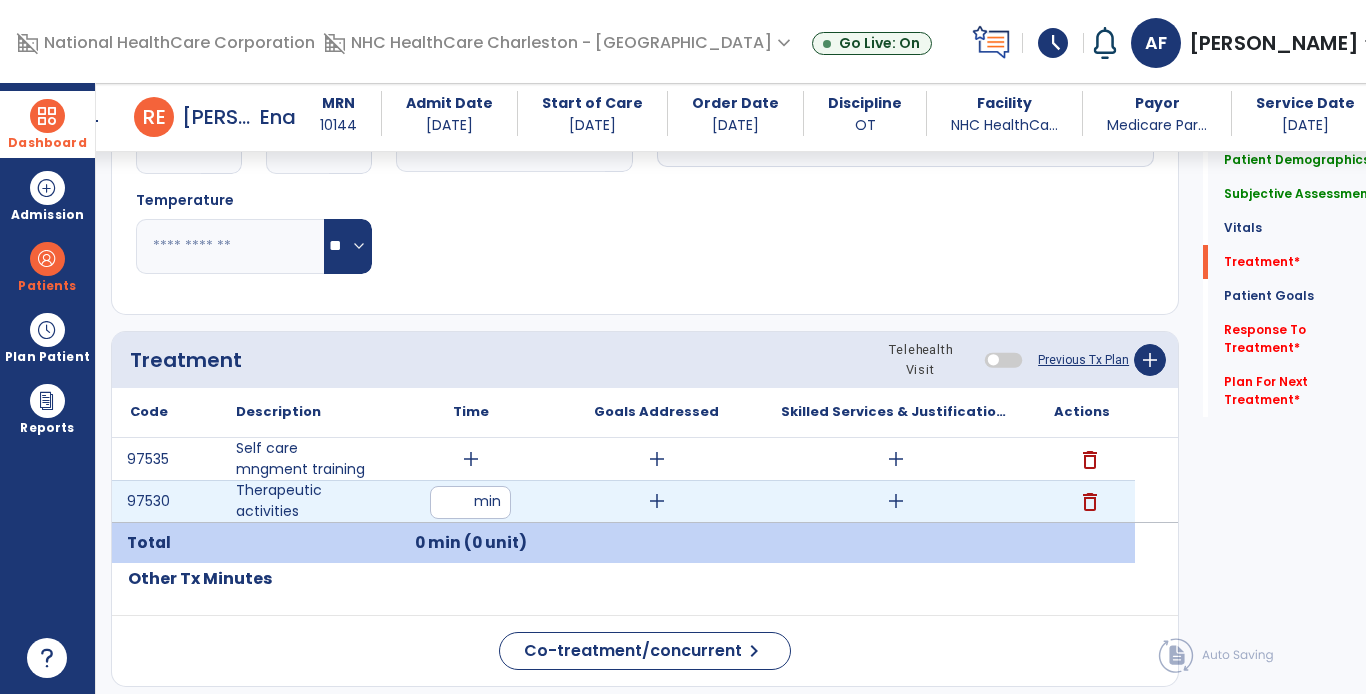 type on "**" 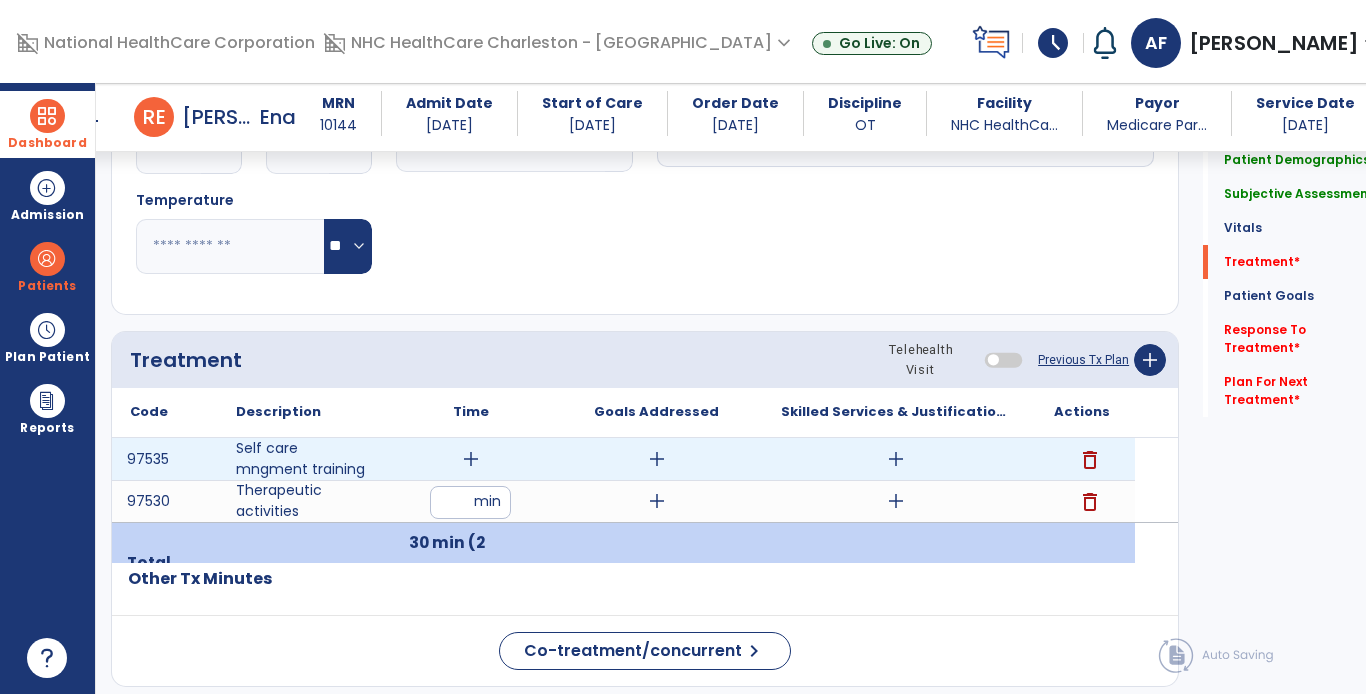 click on "add" at bounding box center (471, 459) 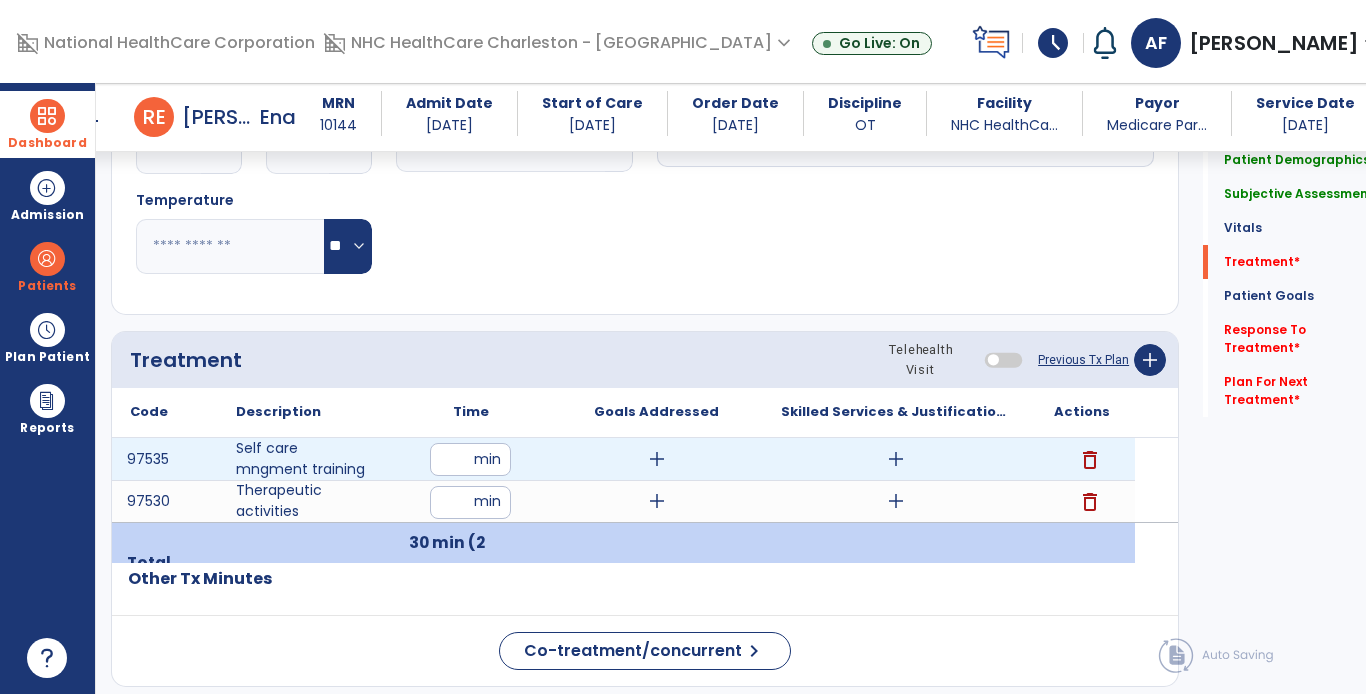 type on "**" 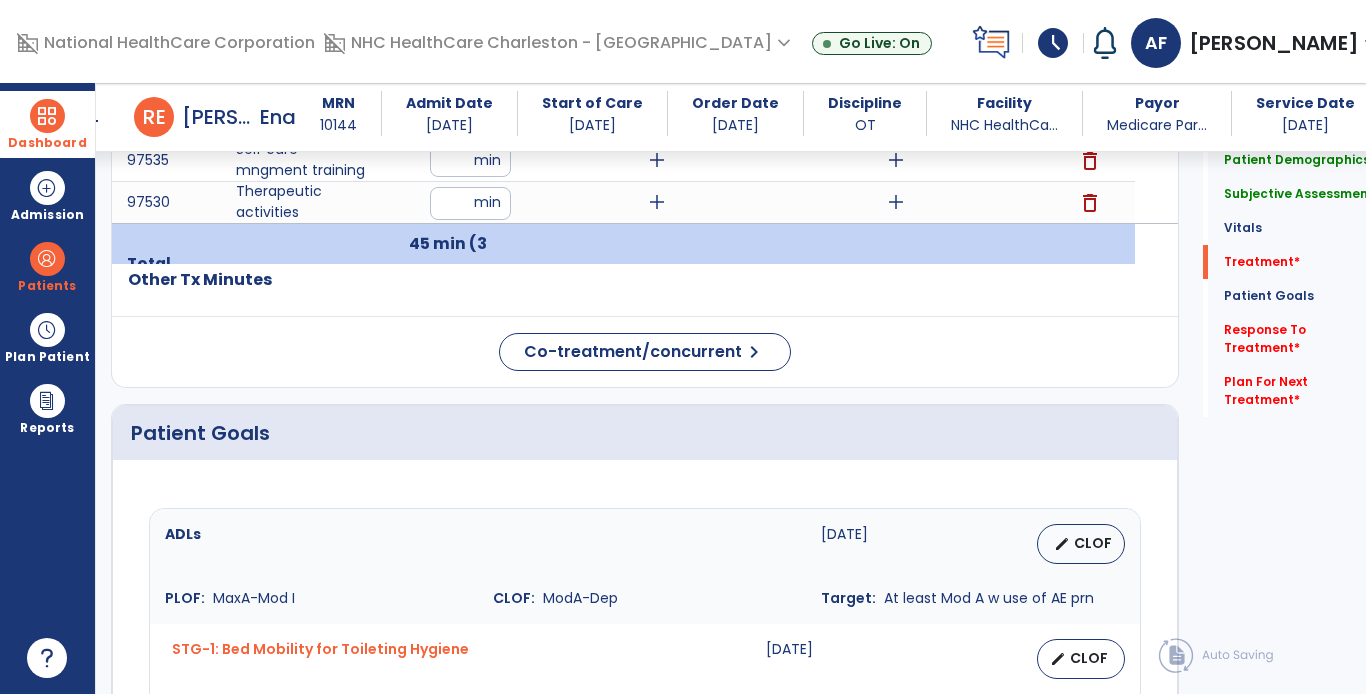 scroll, scrollTop: 1218, scrollLeft: 0, axis: vertical 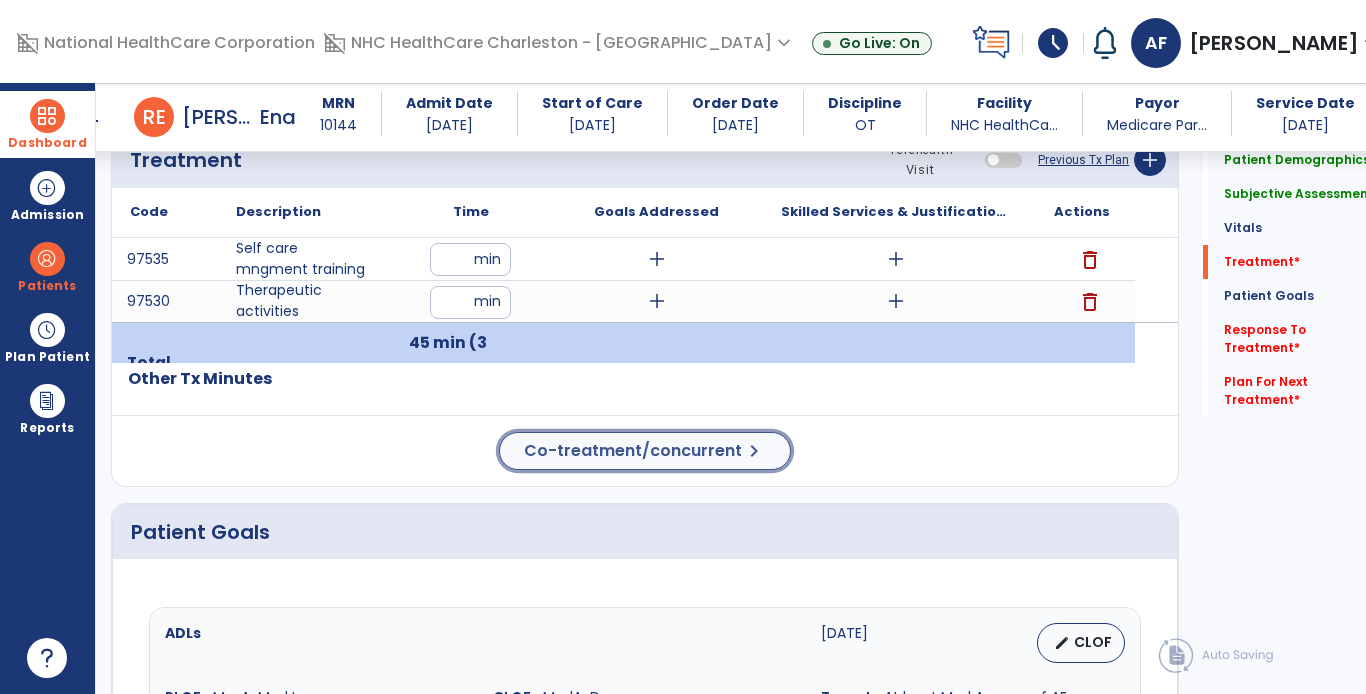 click on "Co-treatment/concurrent" 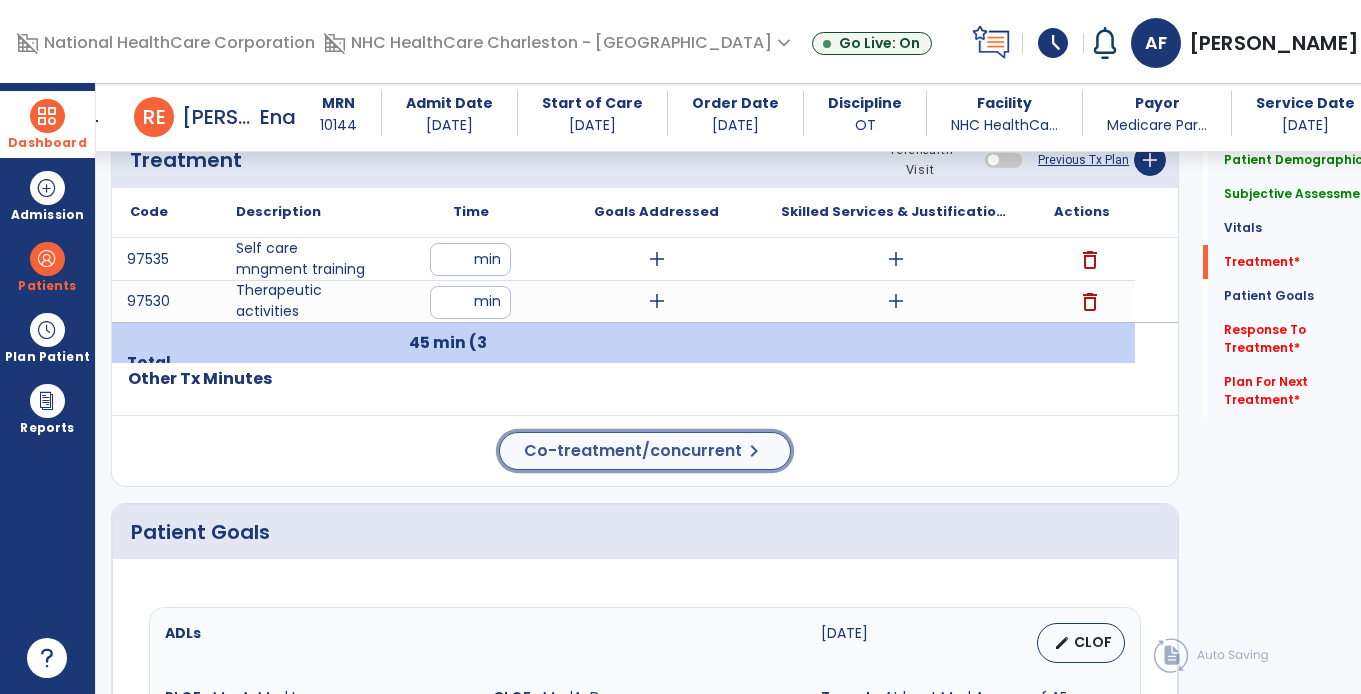 scroll, scrollTop: 1118, scrollLeft: 0, axis: vertical 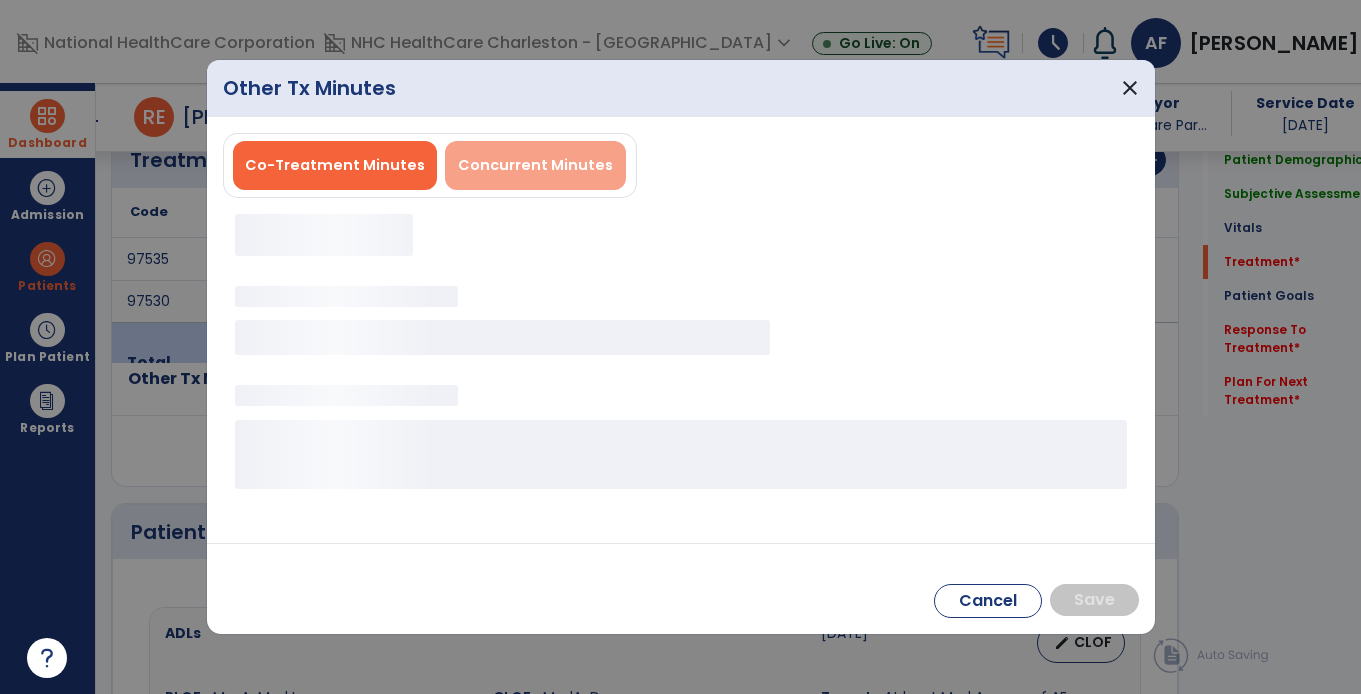 click on "Concurrent Minutes" at bounding box center [535, 165] 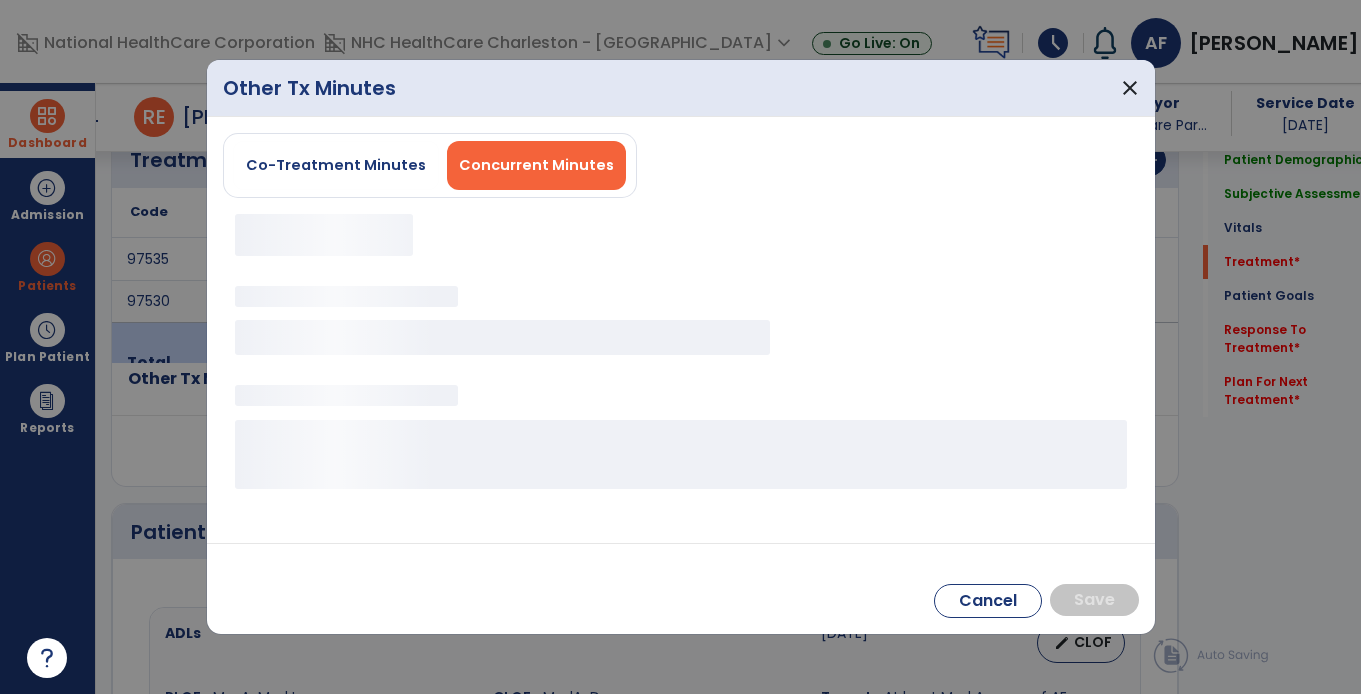 click on "Concurrent Minutes" at bounding box center (536, 165) 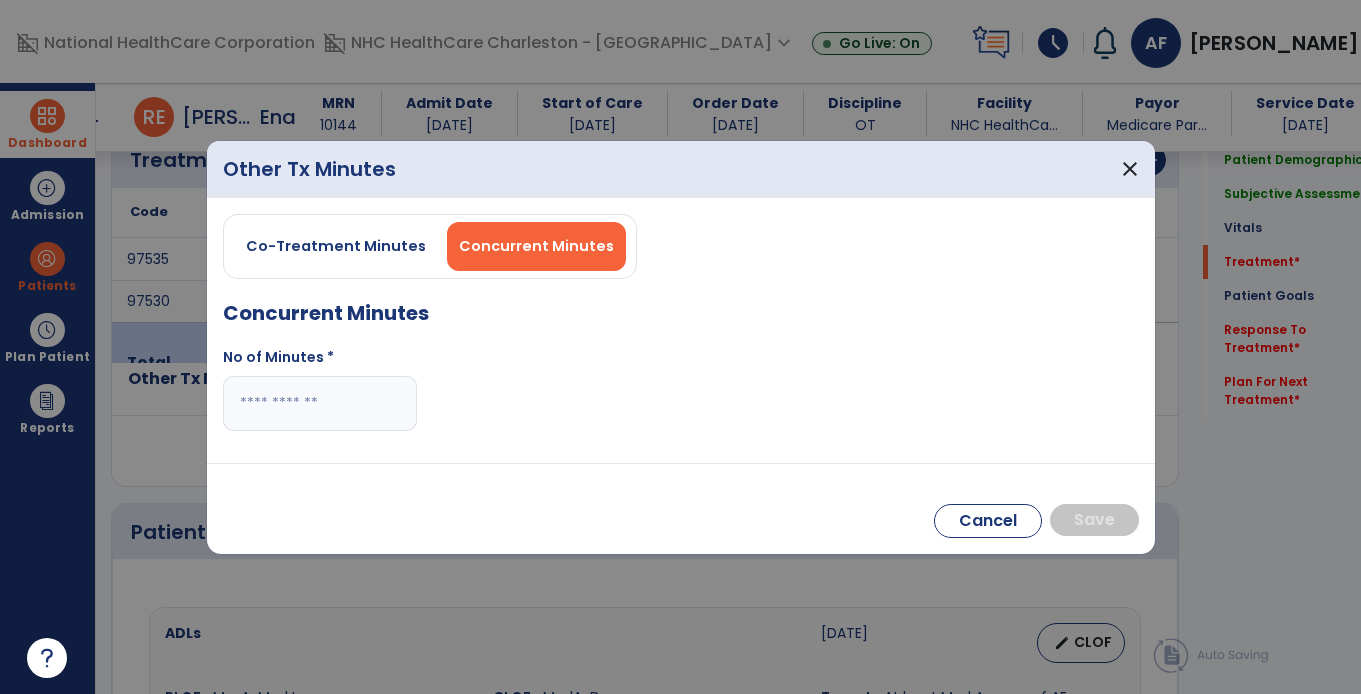 click at bounding box center (320, 403) 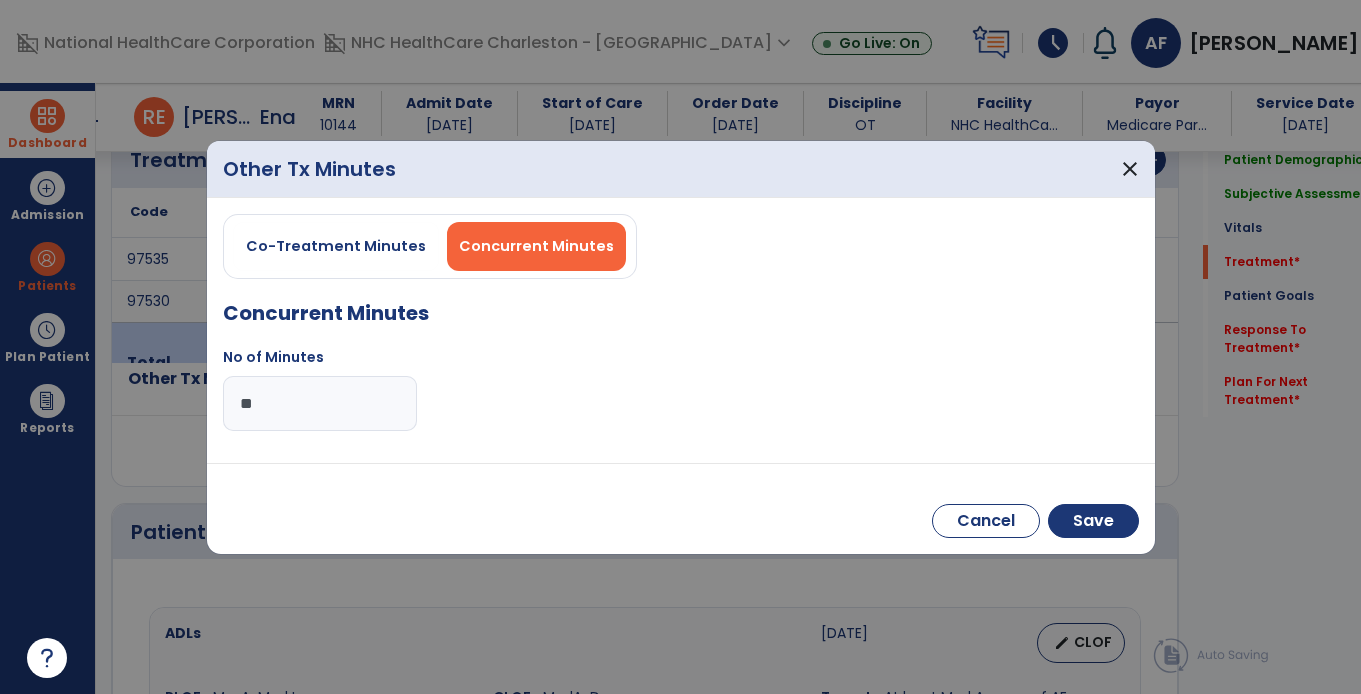 type on "**" 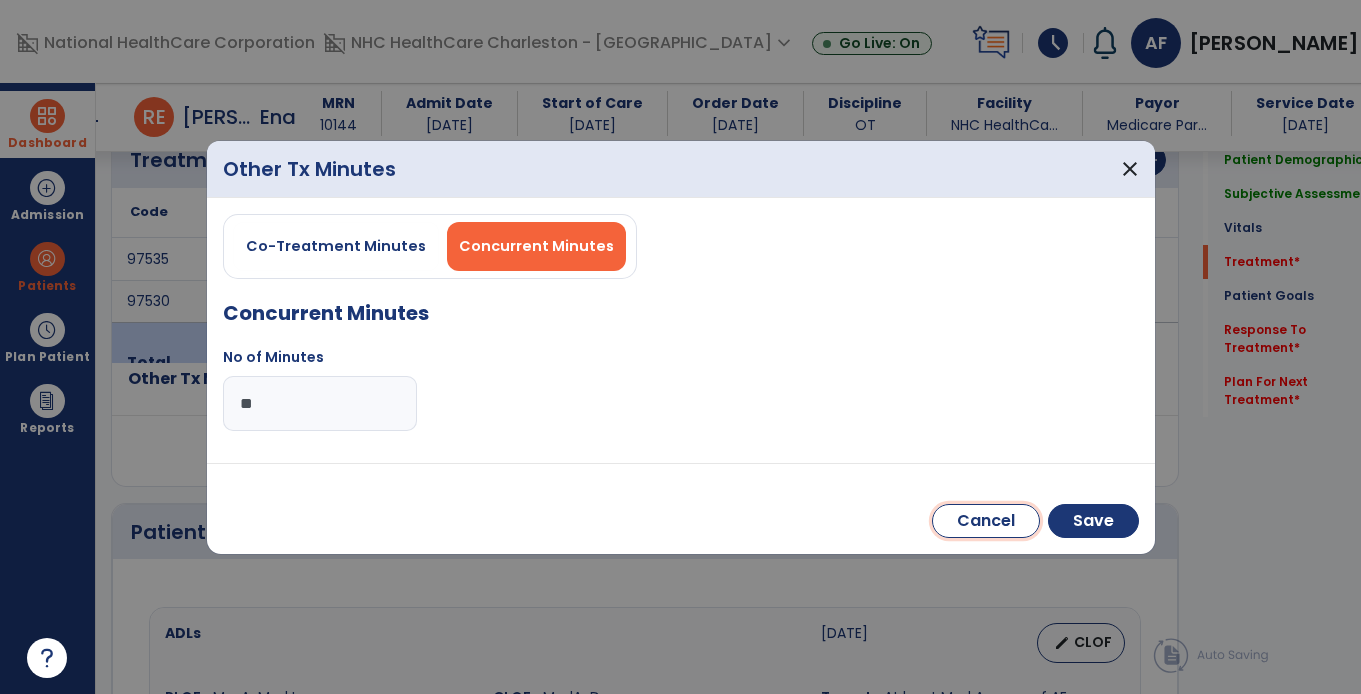type 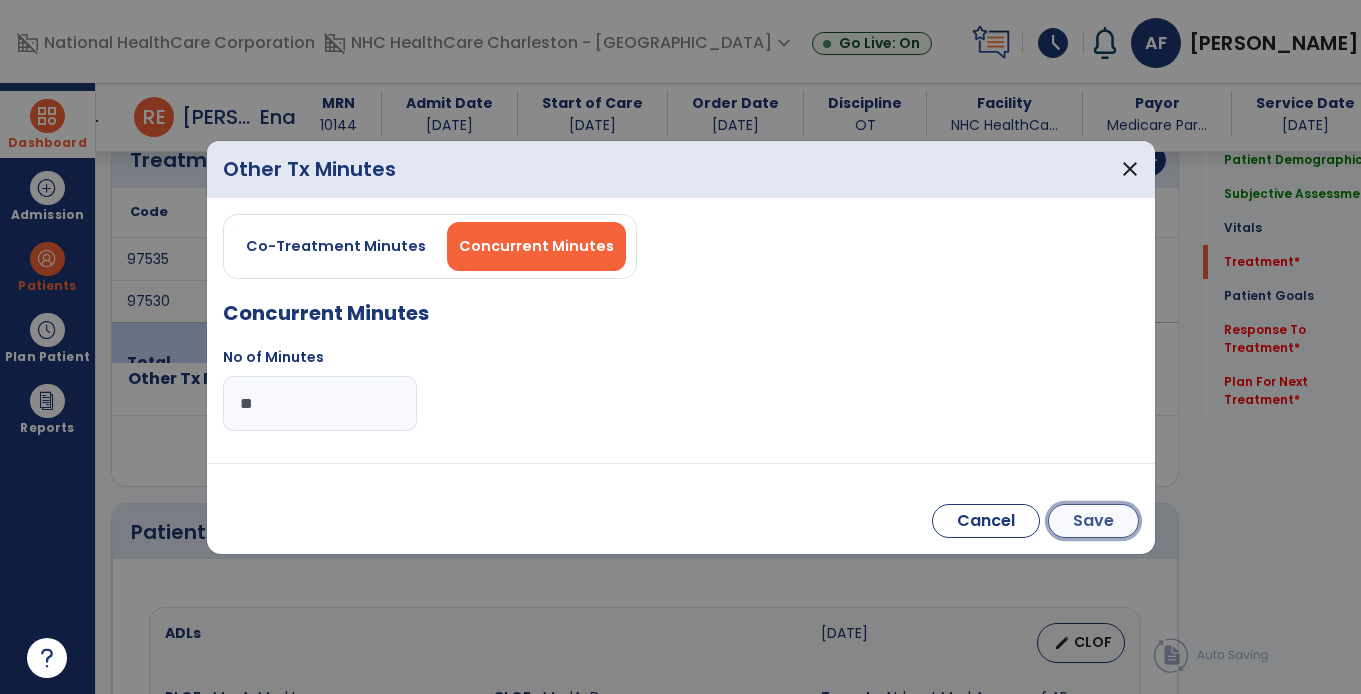click on "Save" at bounding box center (1093, 521) 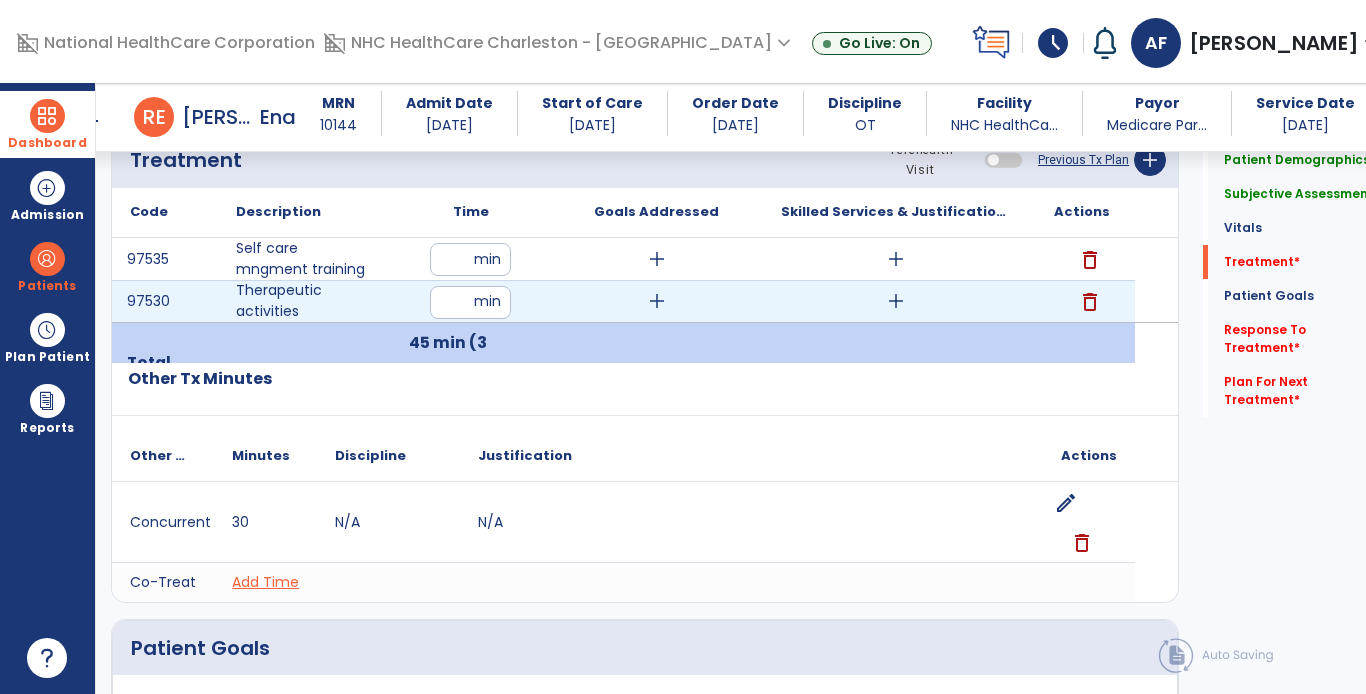 click on "add" at bounding box center (896, 301) 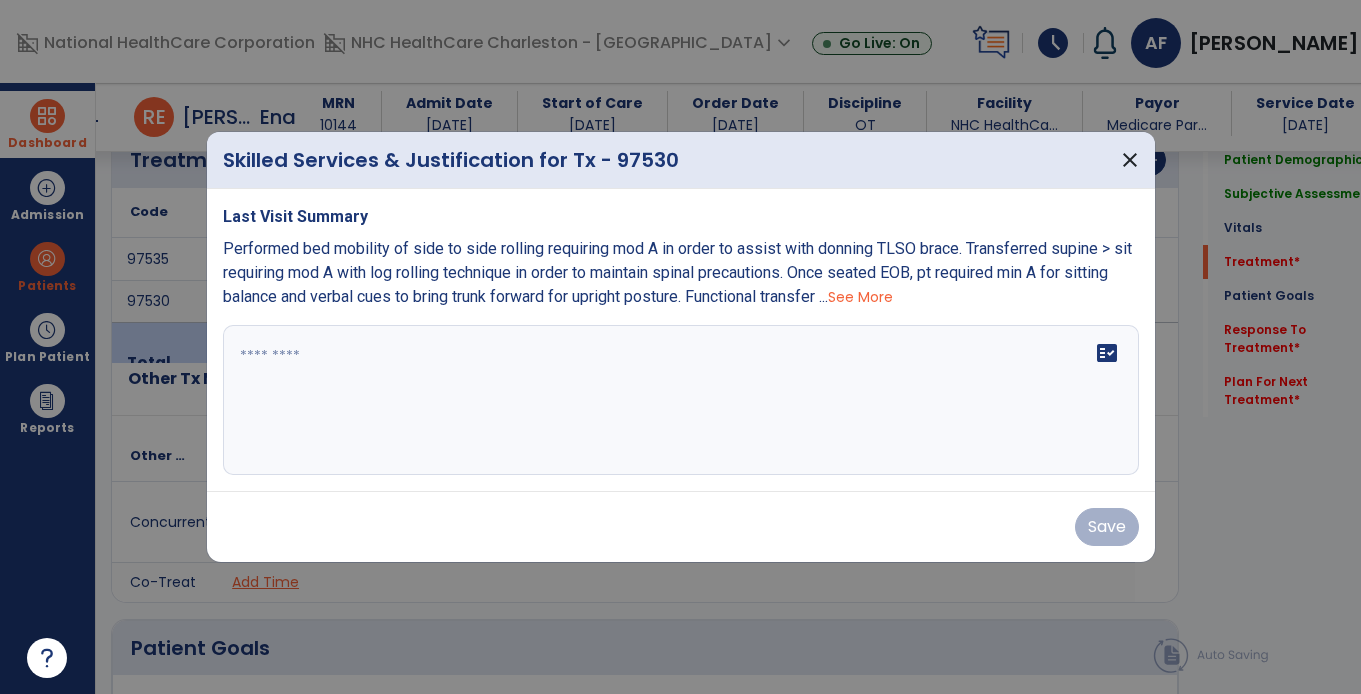 scroll, scrollTop: 1118, scrollLeft: 0, axis: vertical 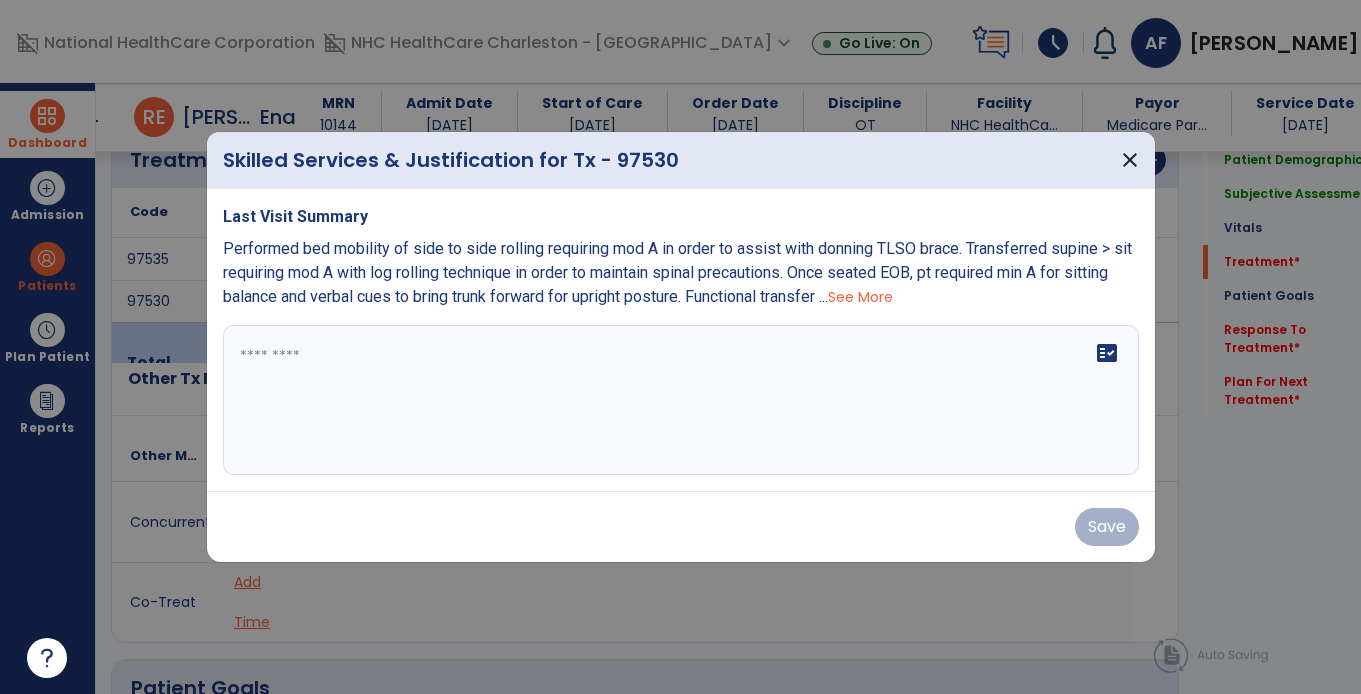click on "See More" at bounding box center [860, 297] 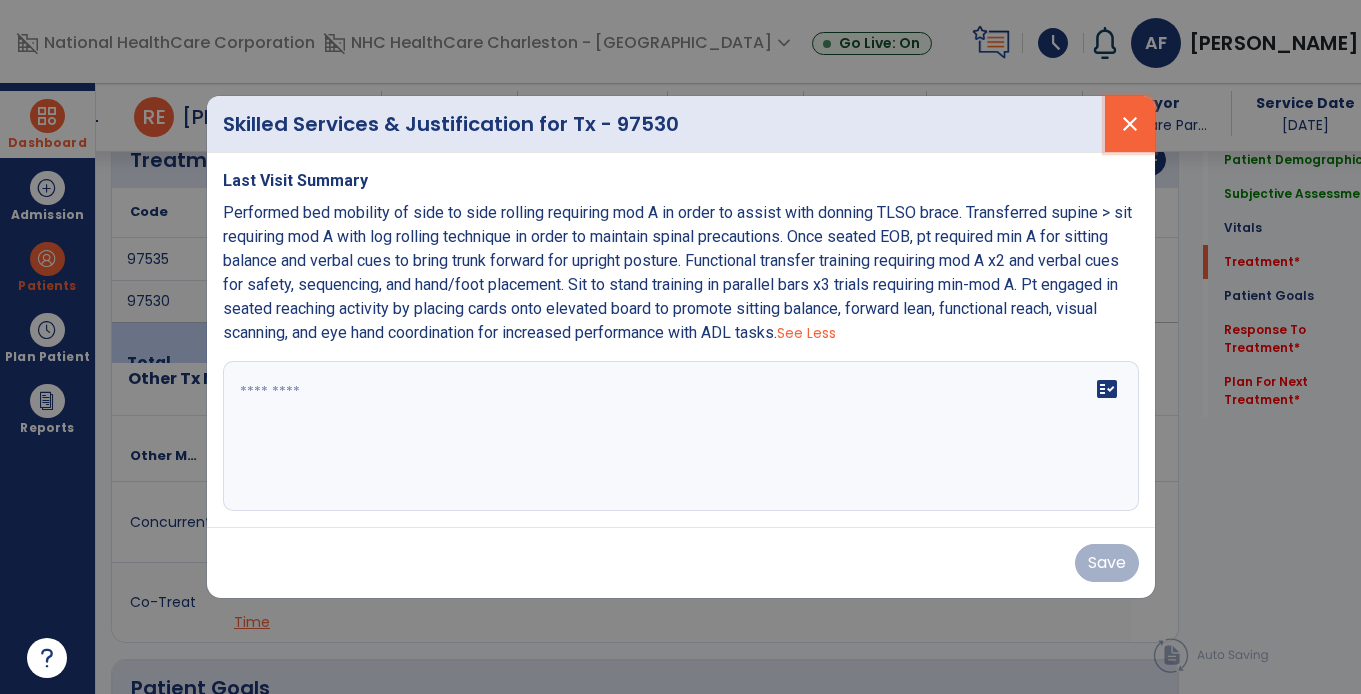 click on "close" at bounding box center [1130, 124] 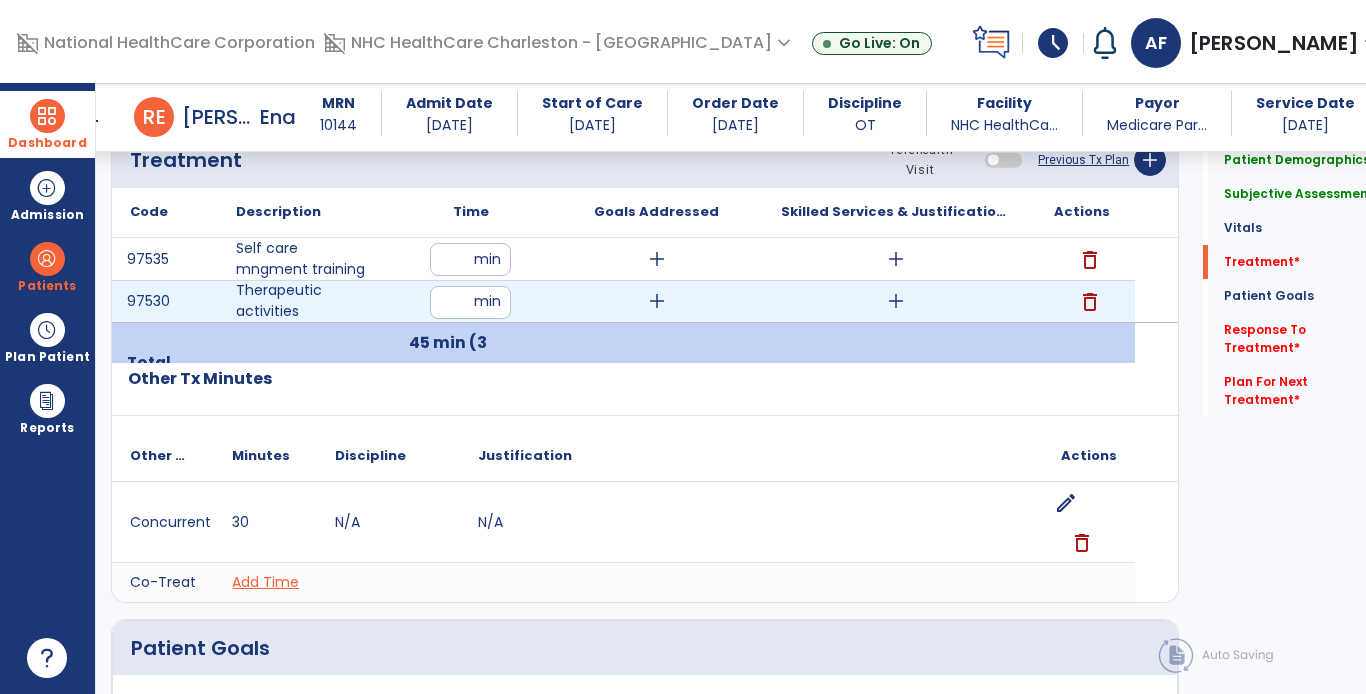 click on "add" at bounding box center [896, 301] 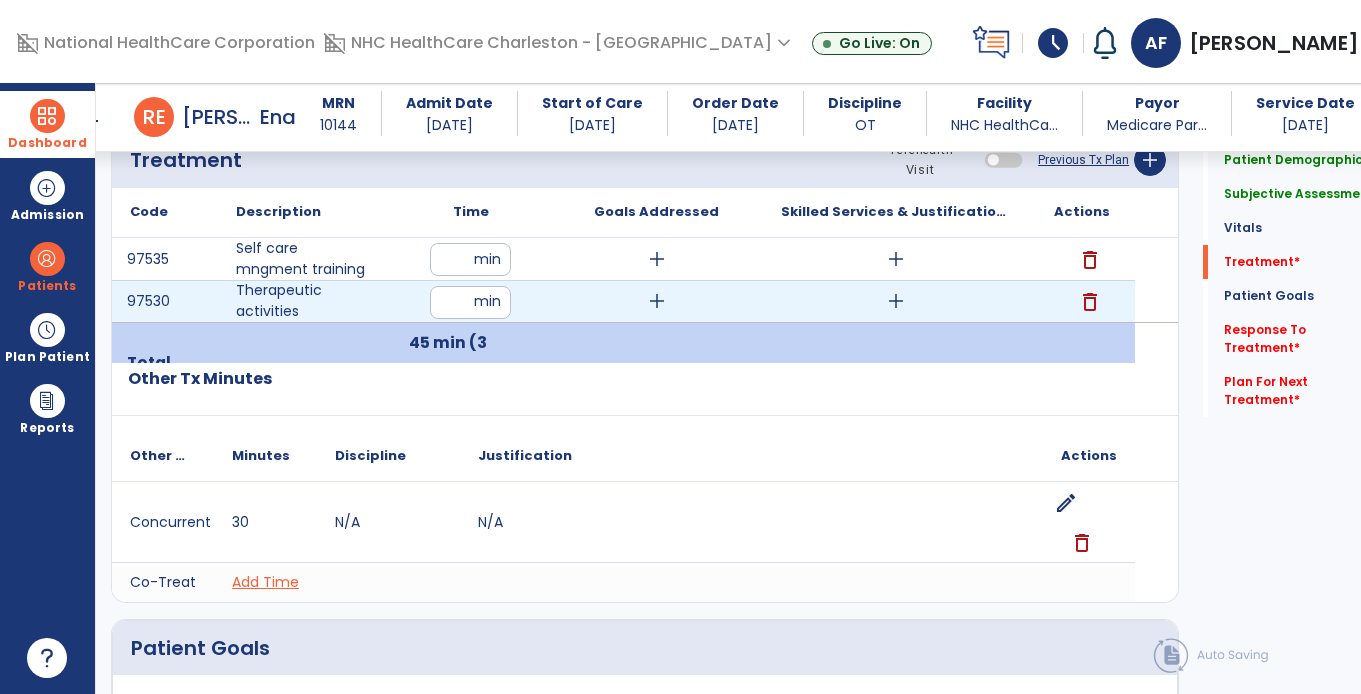 scroll, scrollTop: 1118, scrollLeft: 0, axis: vertical 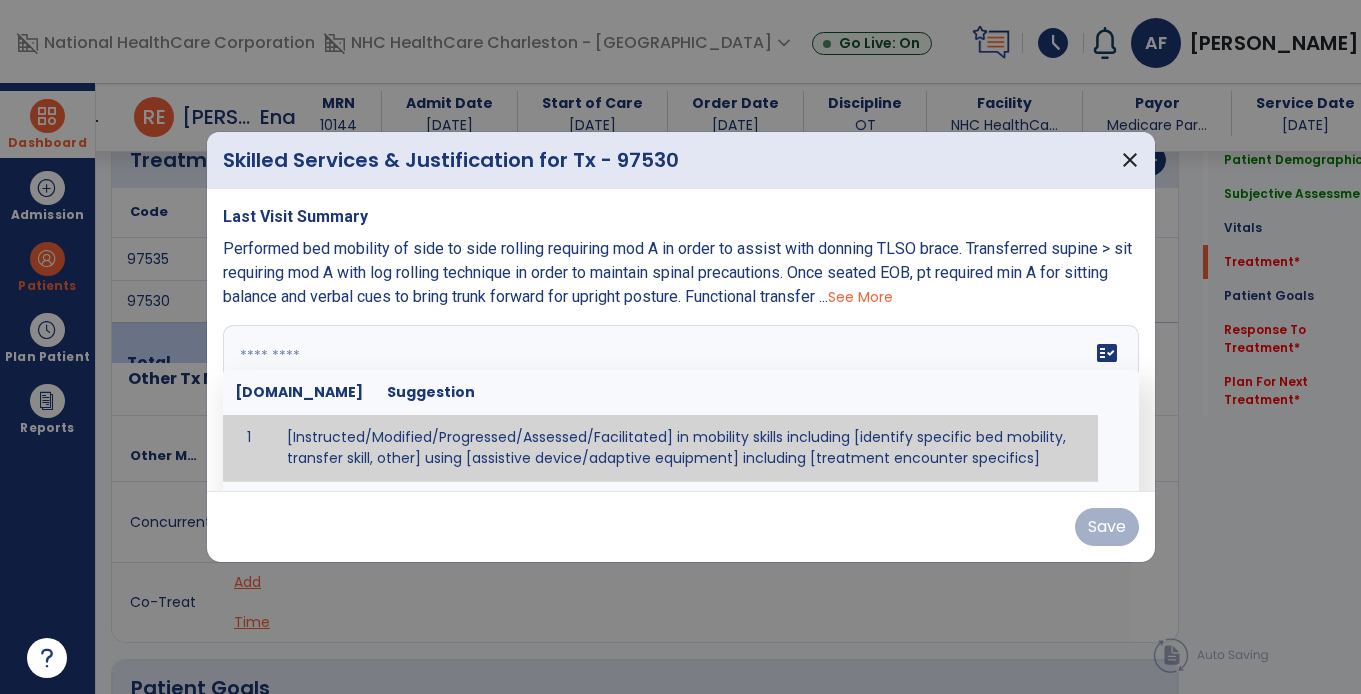click at bounding box center (678, 400) 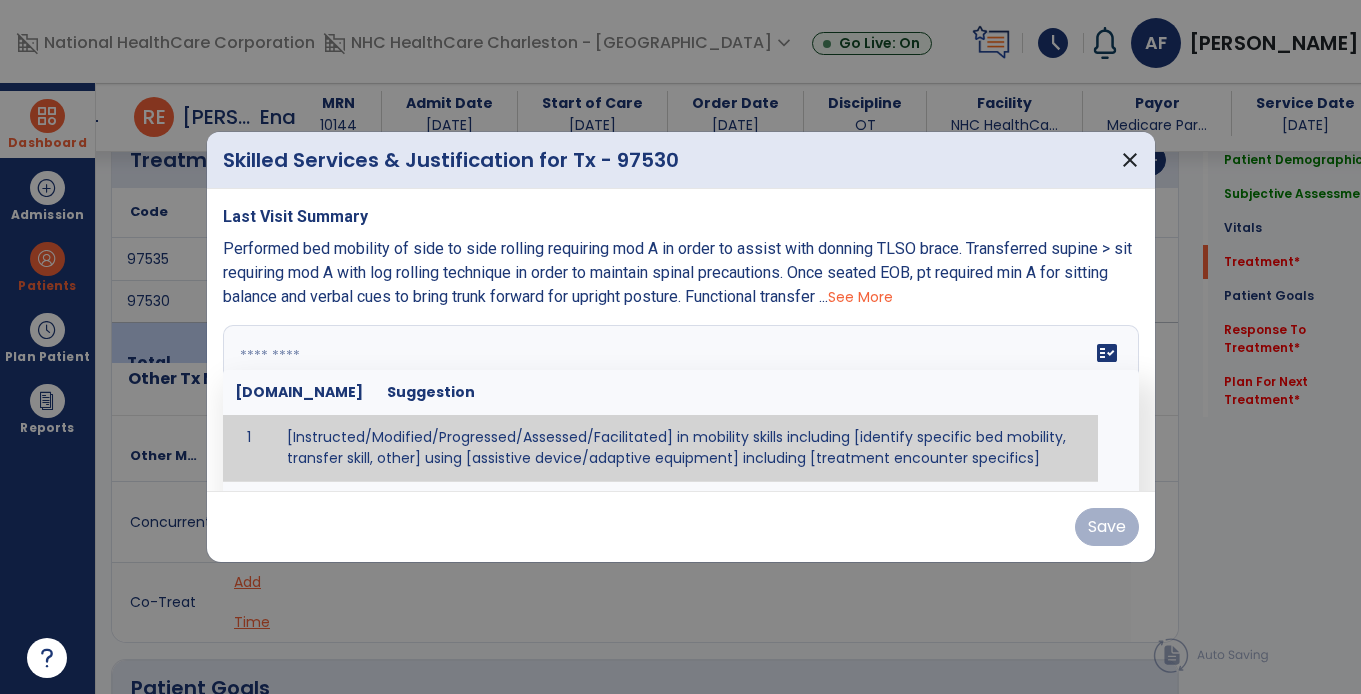 paste on "**********" 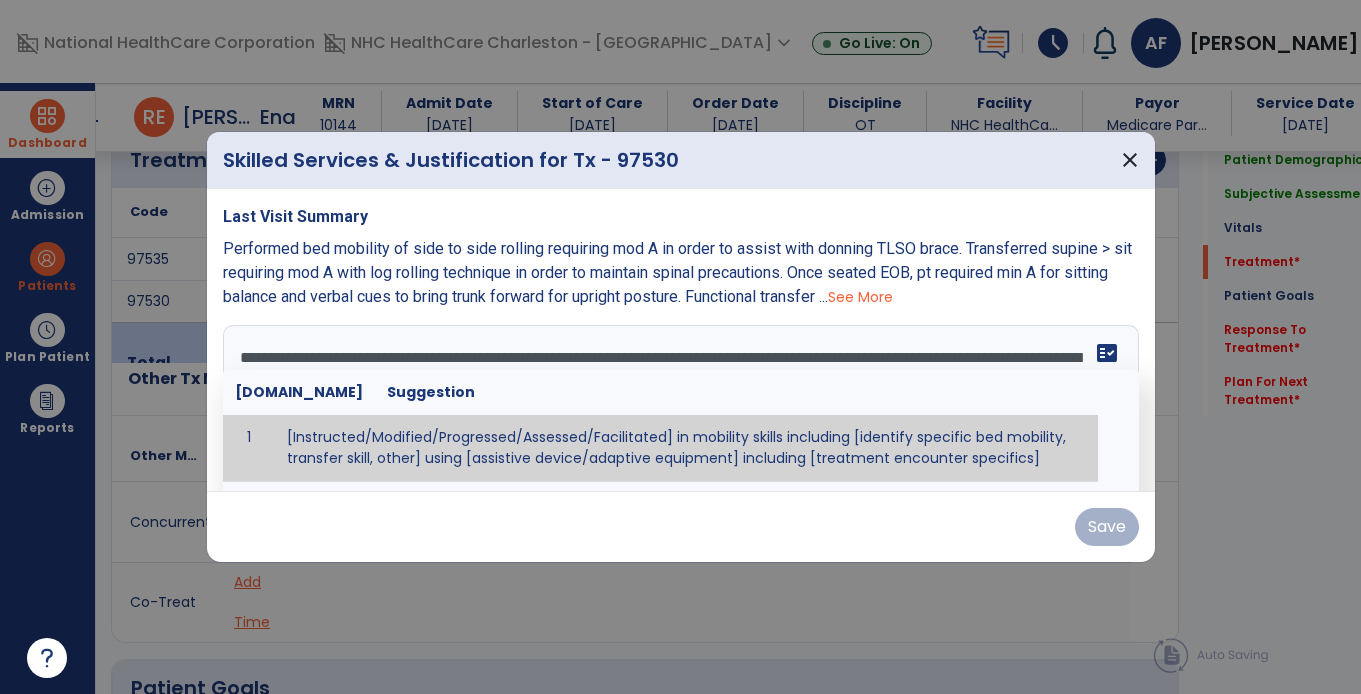 type on "**********" 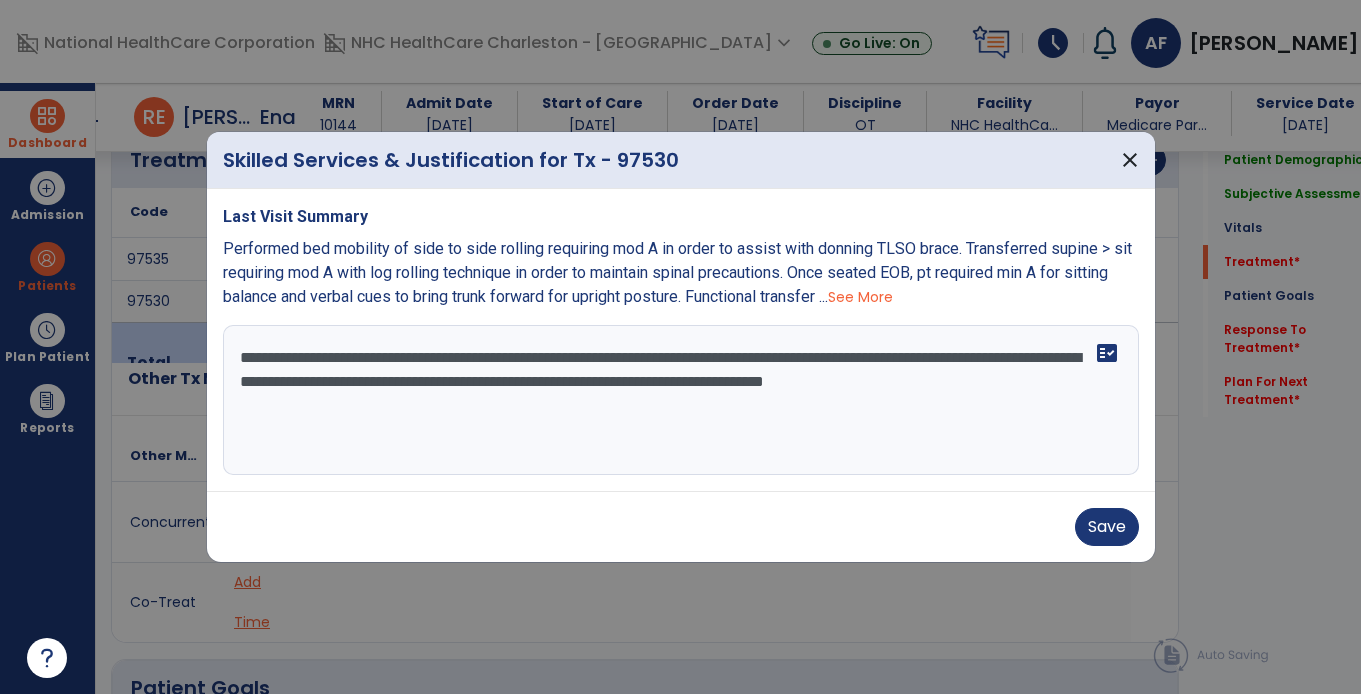 click on "**********" at bounding box center (681, 400) 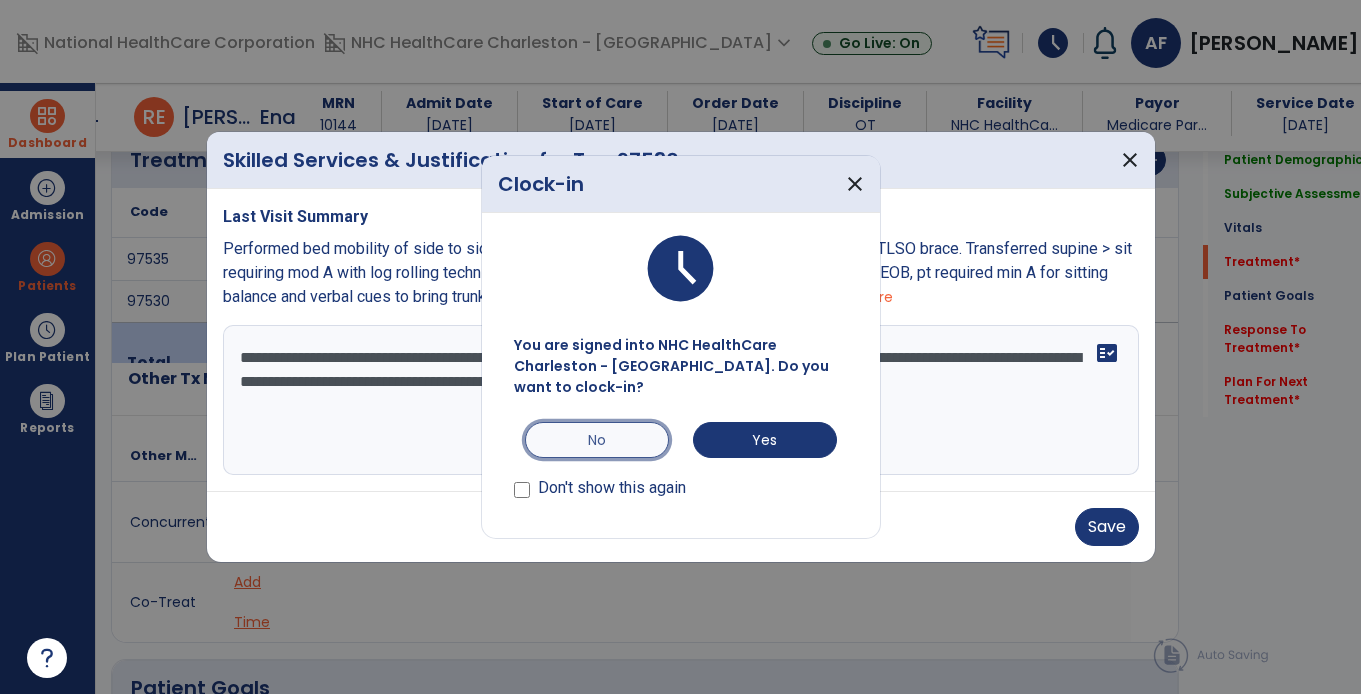 click on "No" at bounding box center (597, 440) 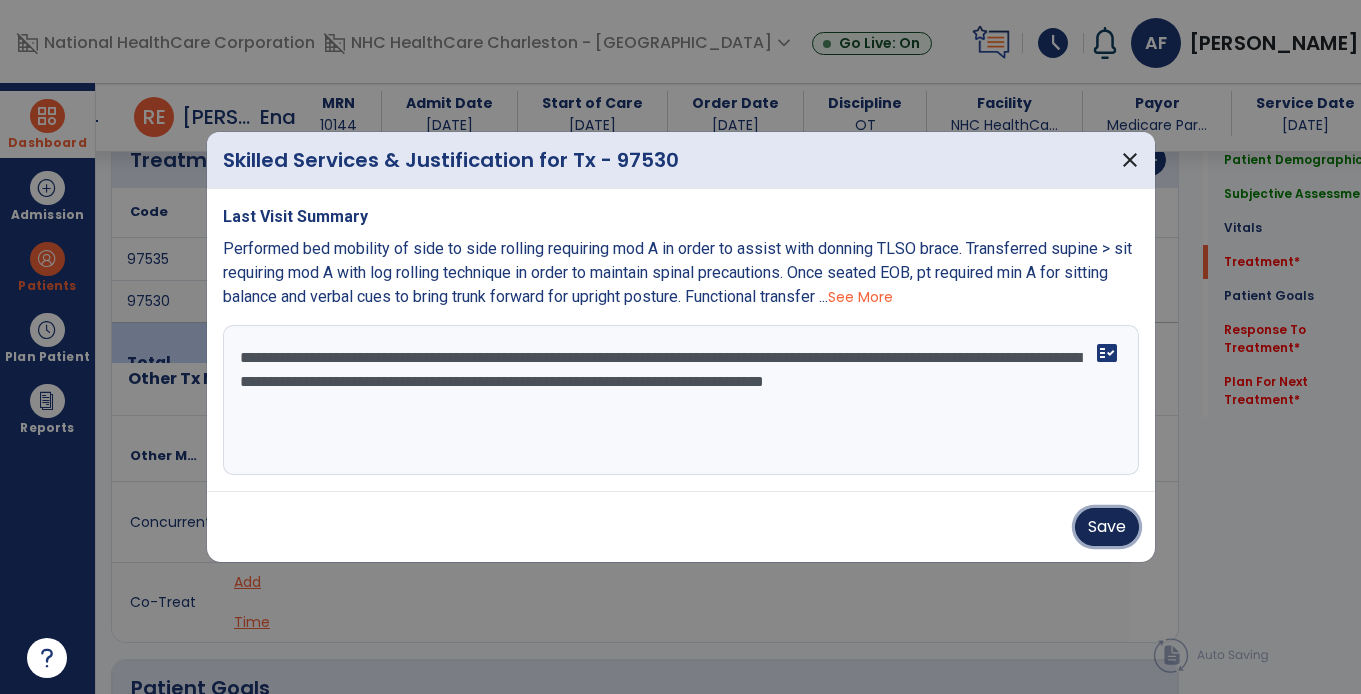 click on "Save" at bounding box center [1107, 527] 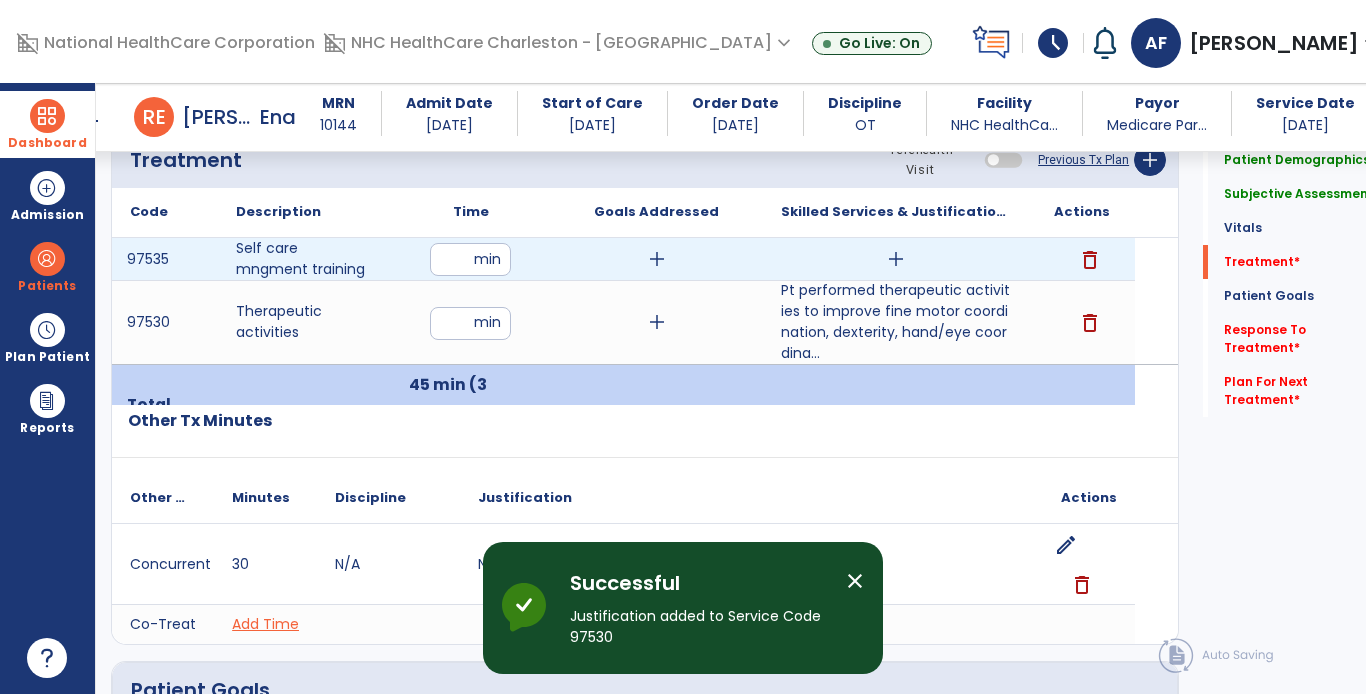 click on "add" at bounding box center (896, 259) 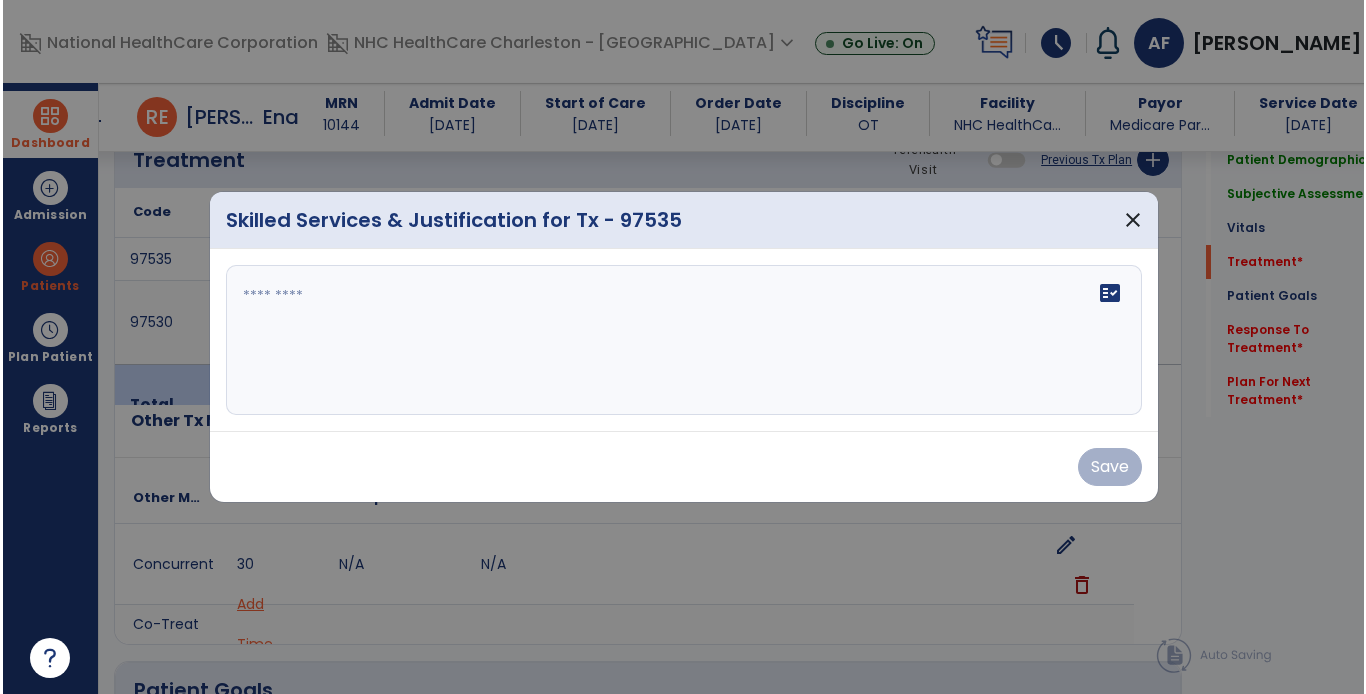 scroll, scrollTop: 1118, scrollLeft: 0, axis: vertical 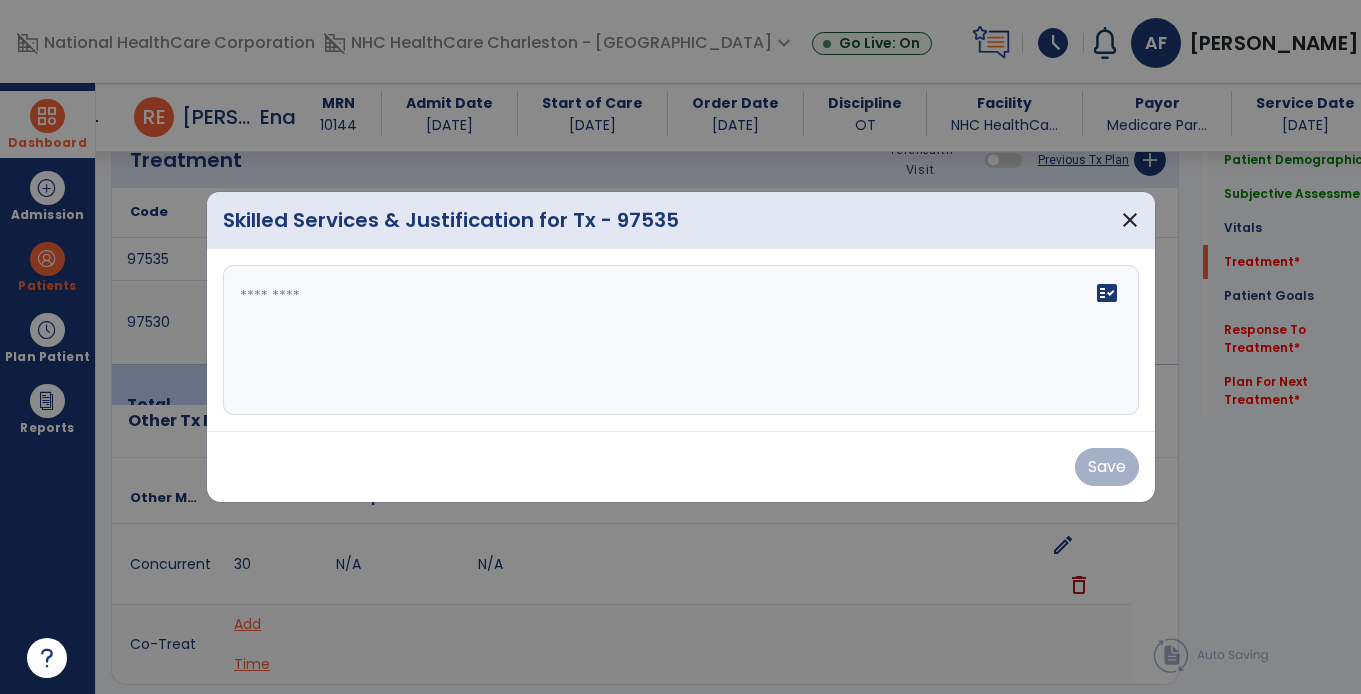 click on "fact_check" at bounding box center (681, 340) 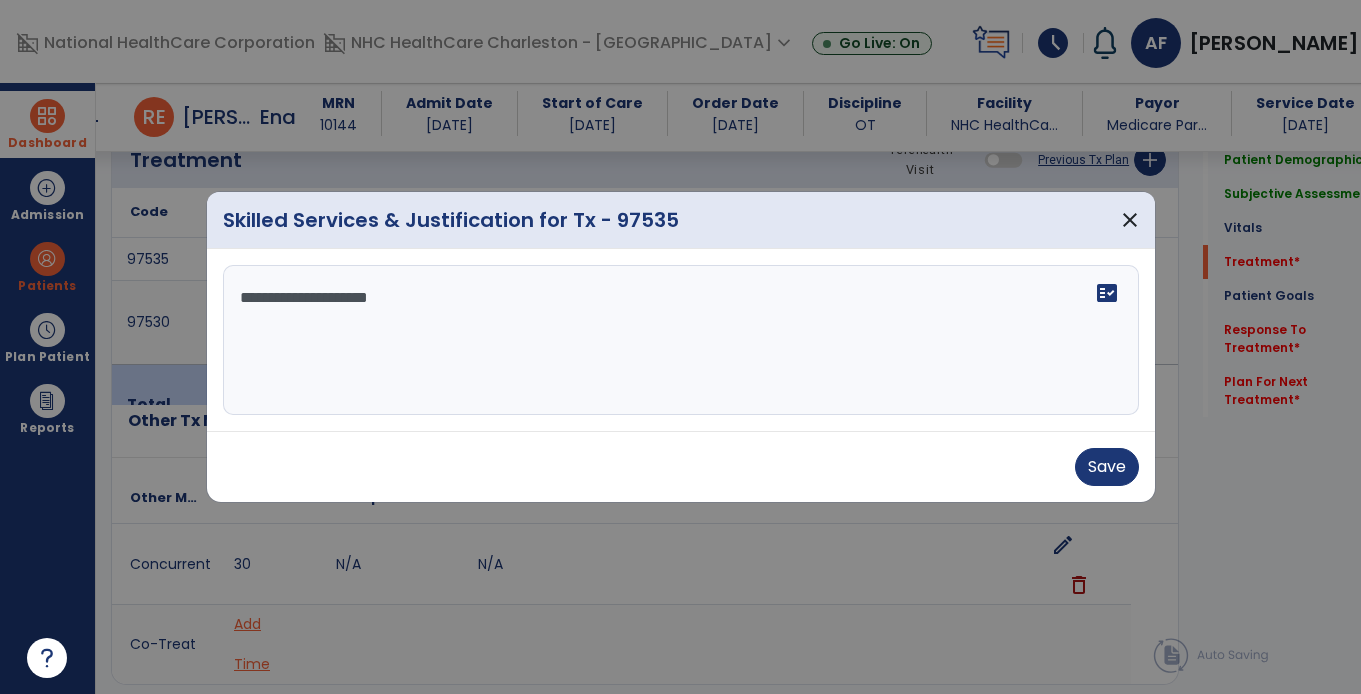 click on "**********" at bounding box center [681, 340] 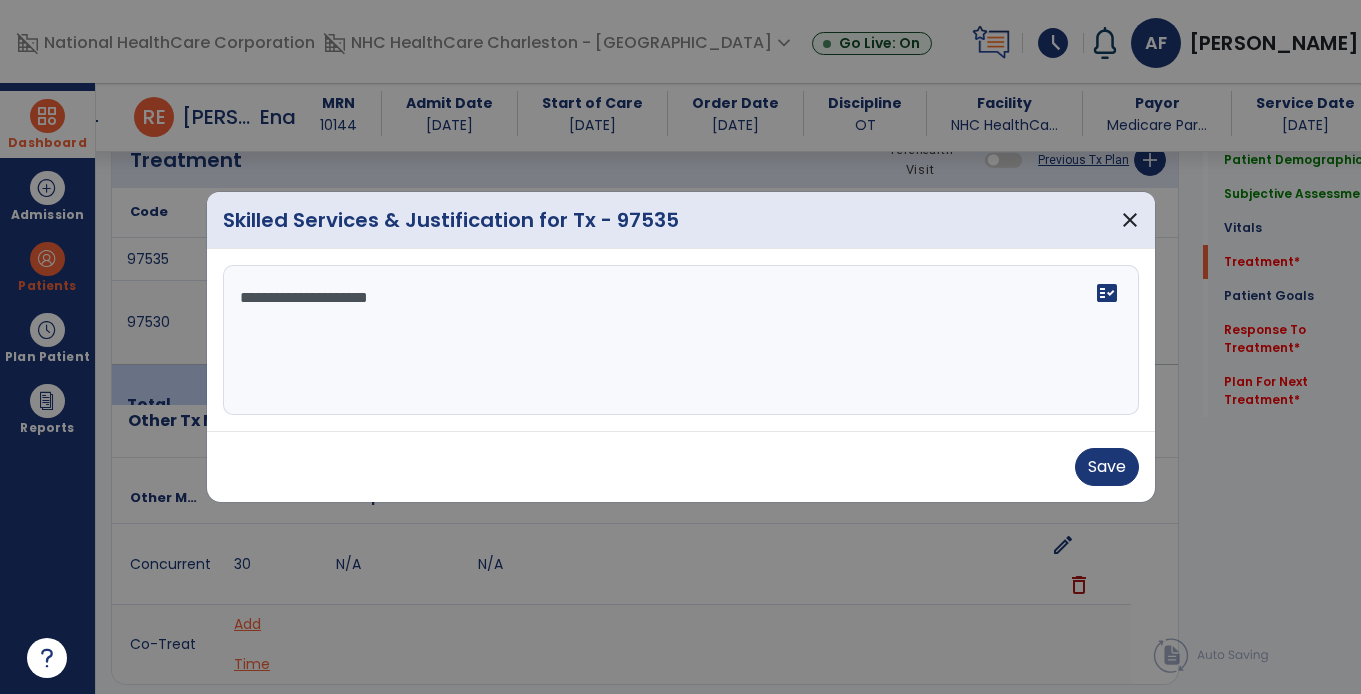 click on "**********" at bounding box center (681, 340) 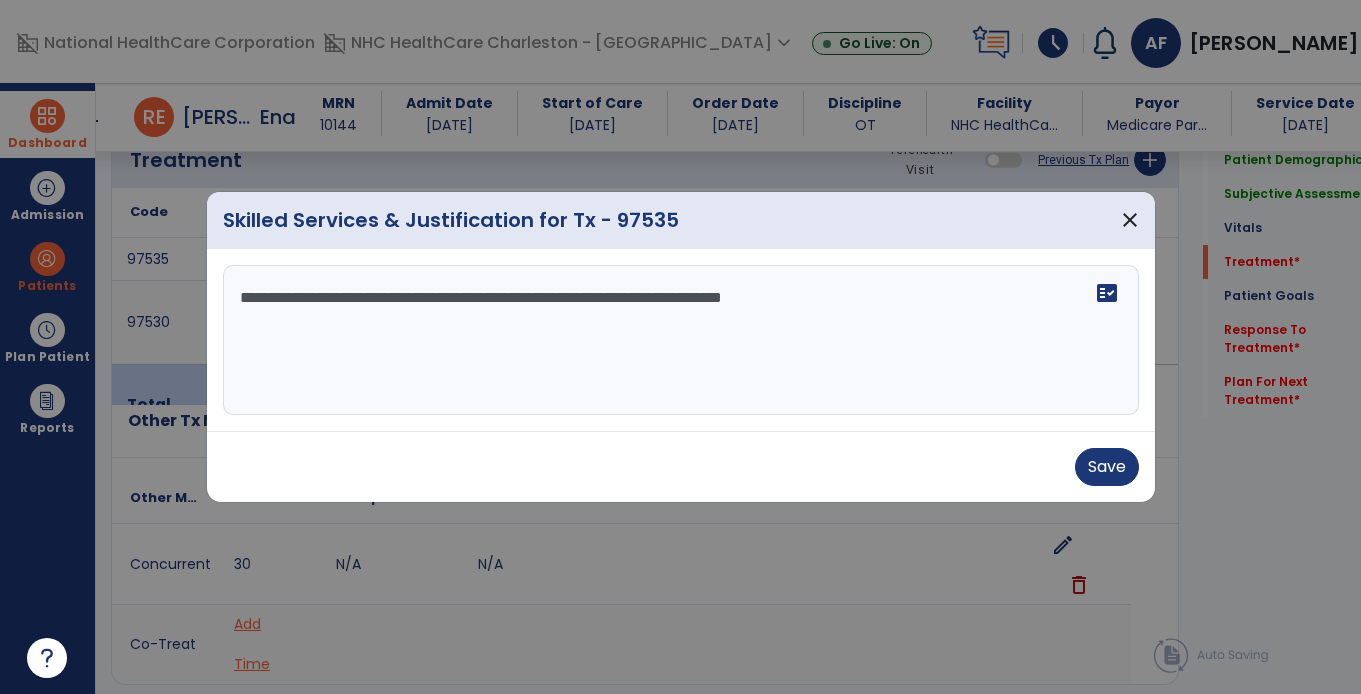 click on "**********" at bounding box center [681, 340] 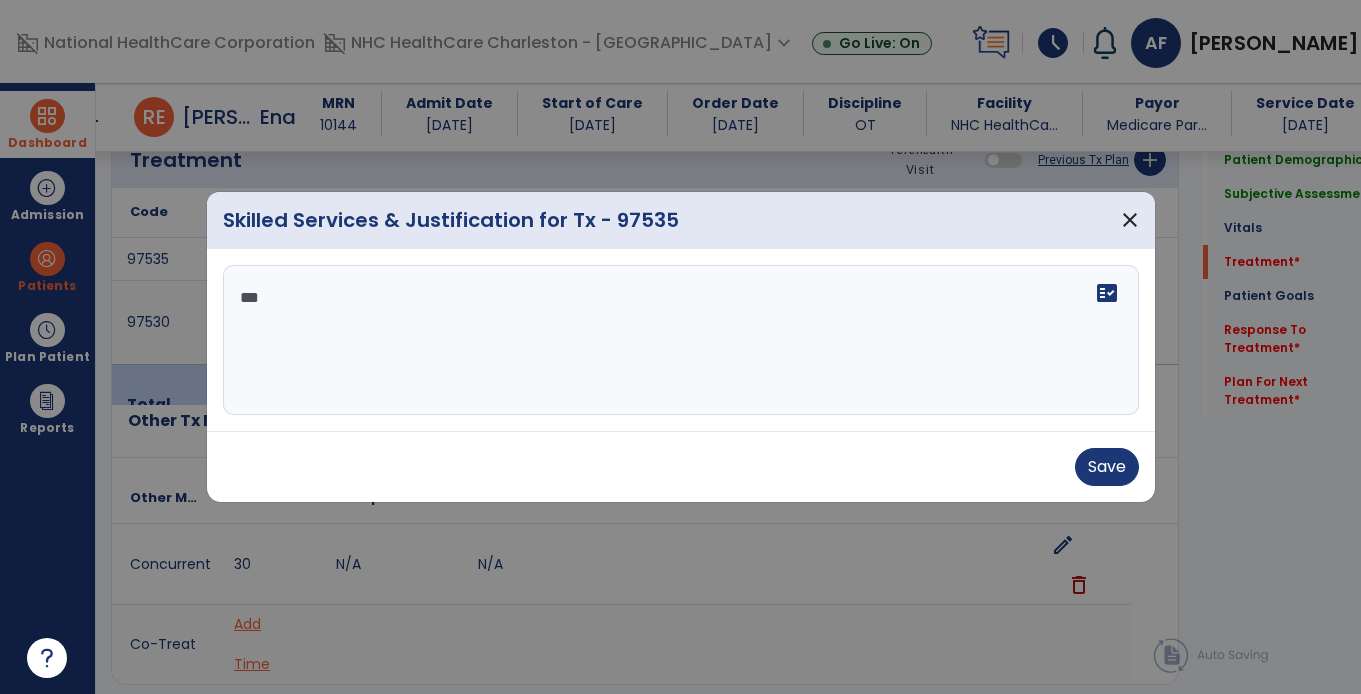 type on "*" 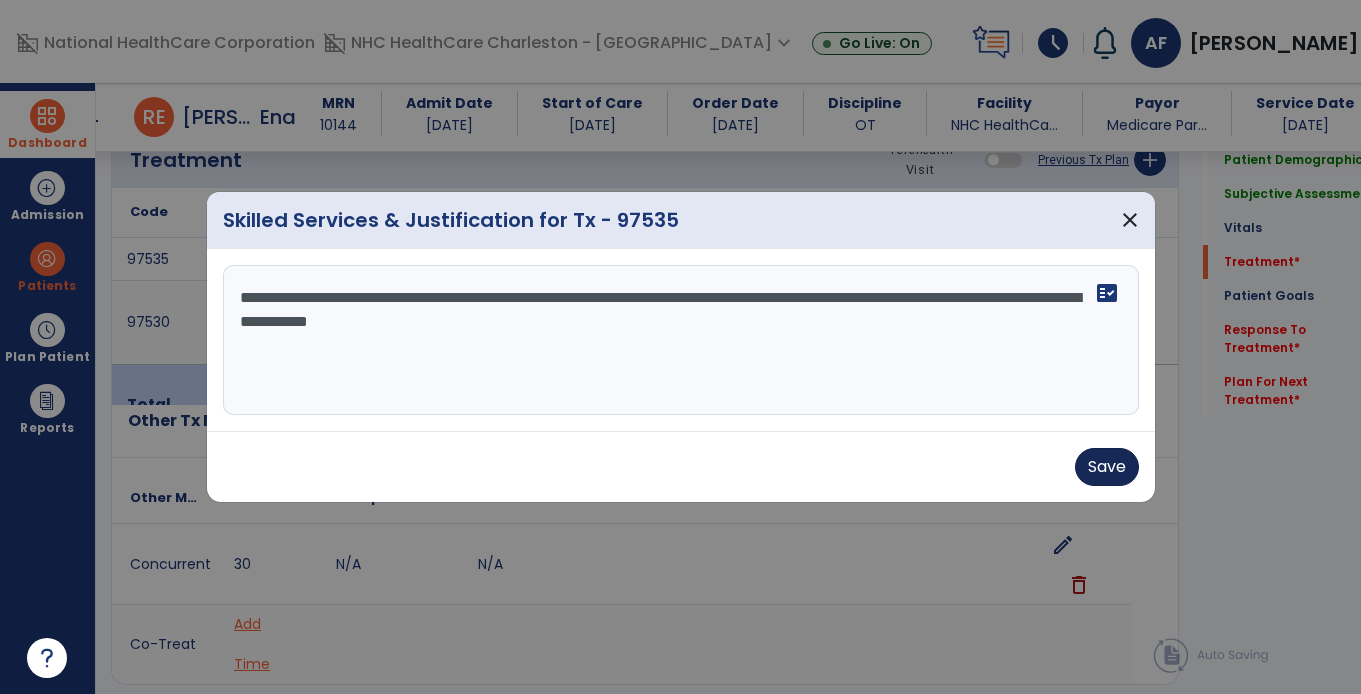 type on "**********" 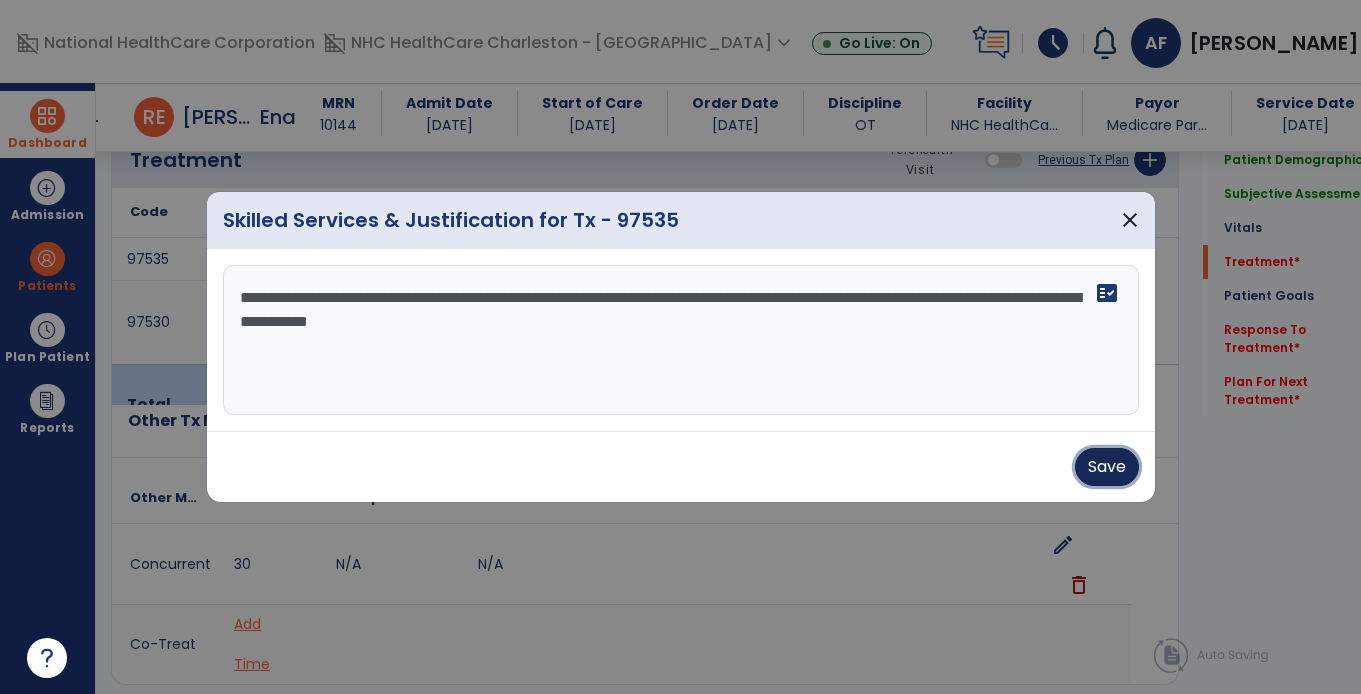 click on "Save" at bounding box center (1107, 467) 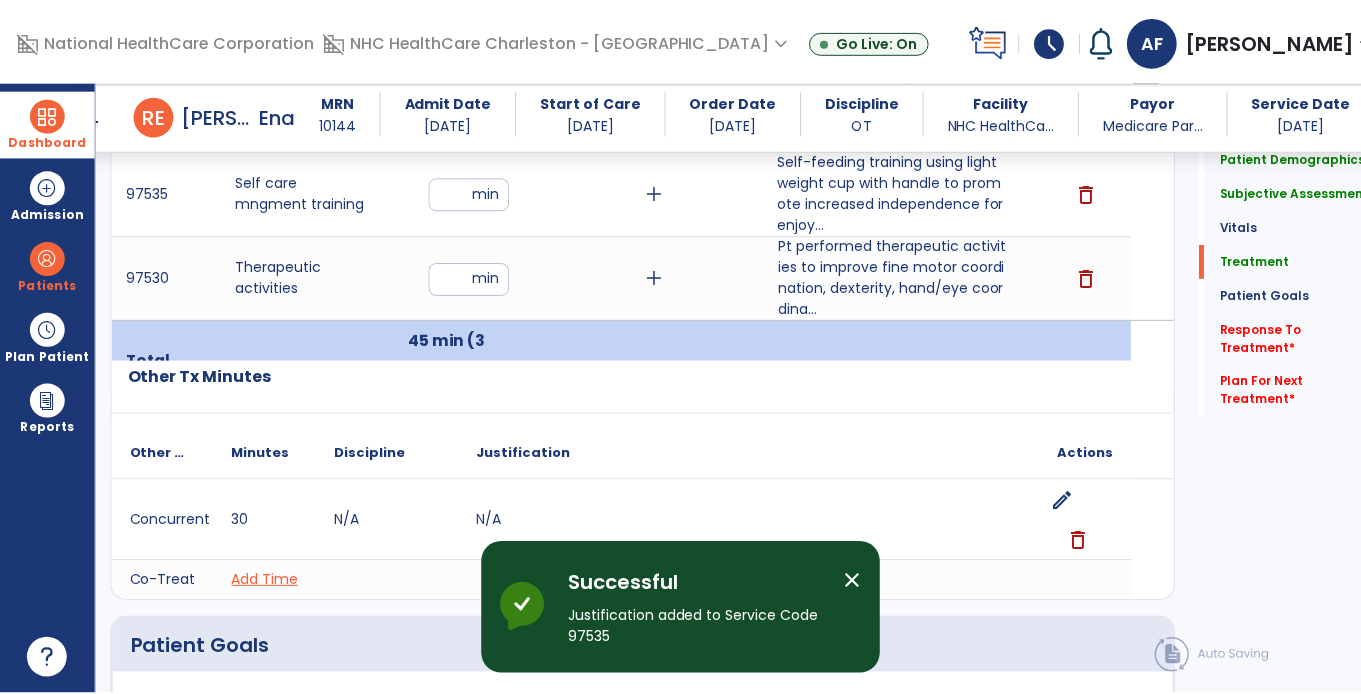 scroll, scrollTop: 1118, scrollLeft: 0, axis: vertical 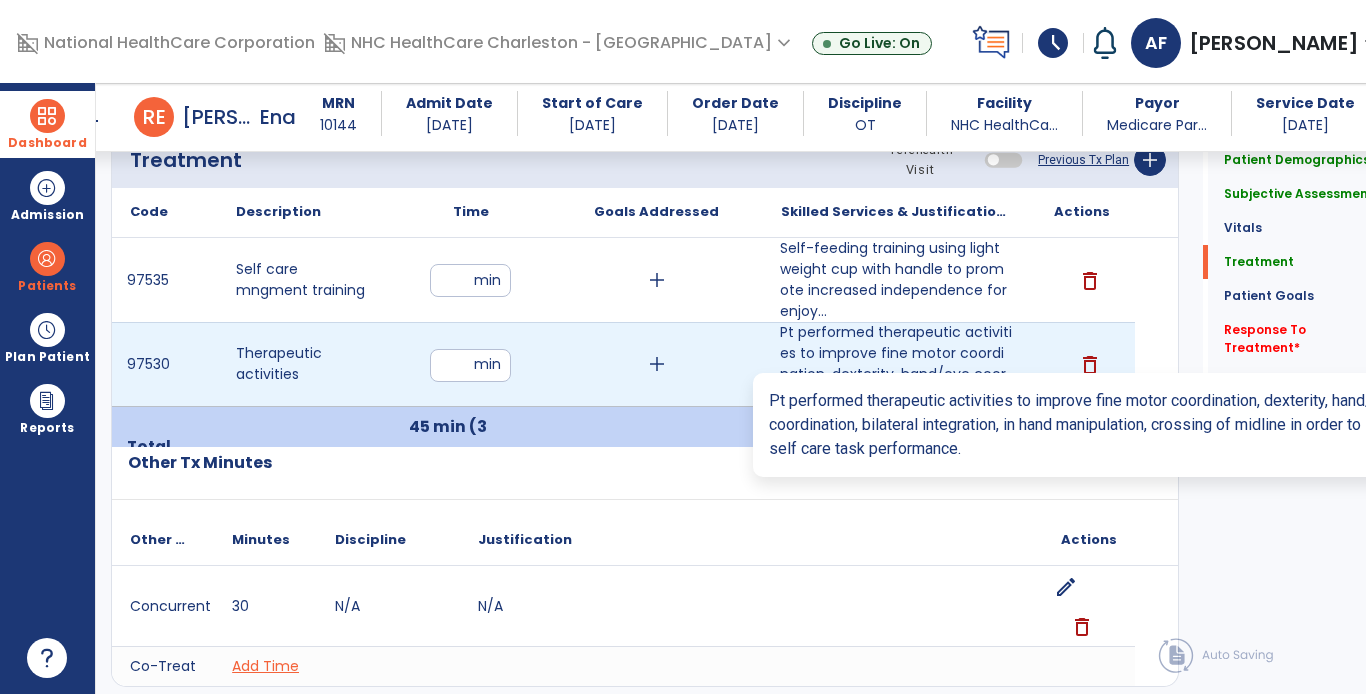 click on "Pt performed therapeutic activities to improve fine motor coordination, dexterity, hand/eye coordina..." at bounding box center (896, 364) 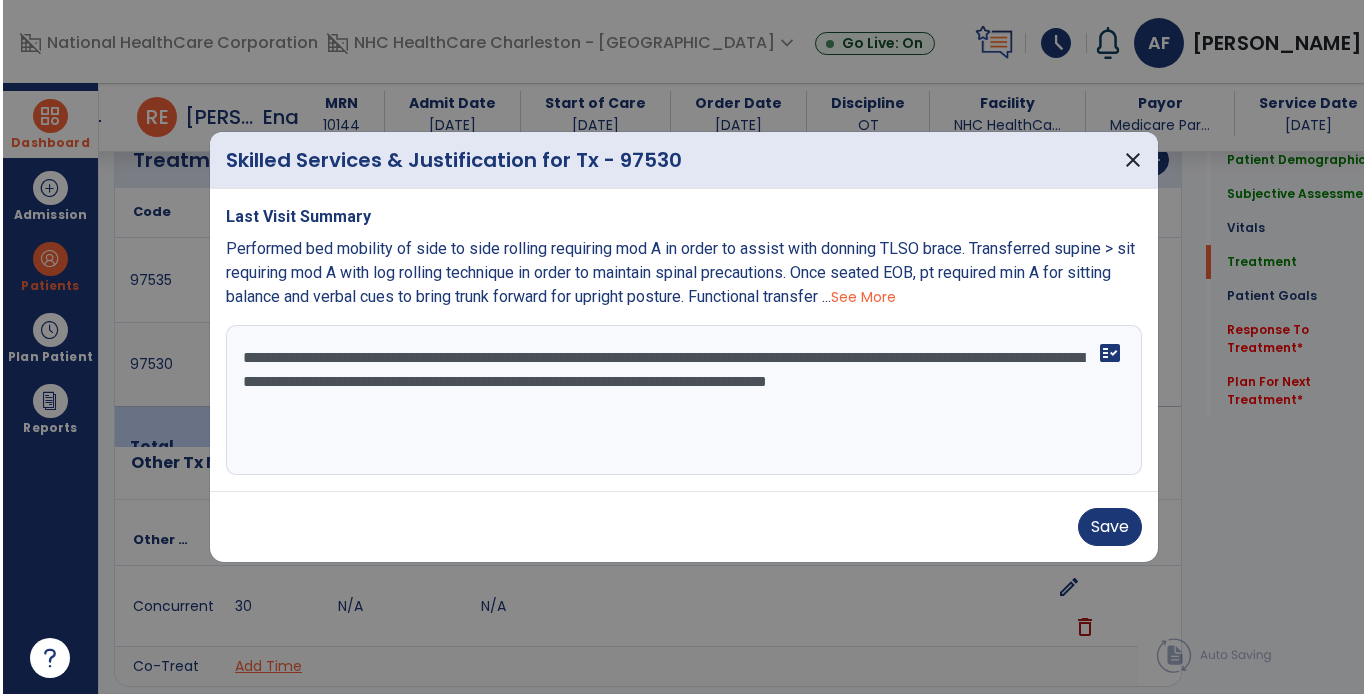 scroll, scrollTop: 1118, scrollLeft: 0, axis: vertical 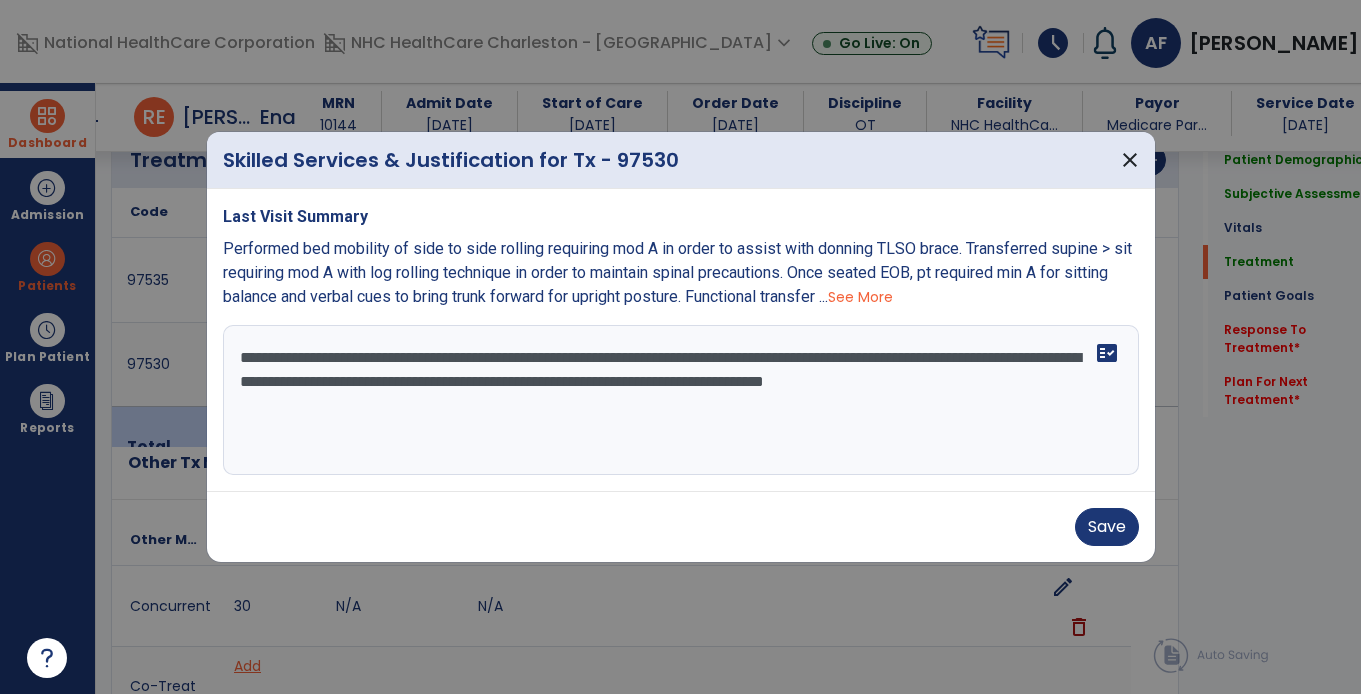 click on "**********" at bounding box center [681, 400] 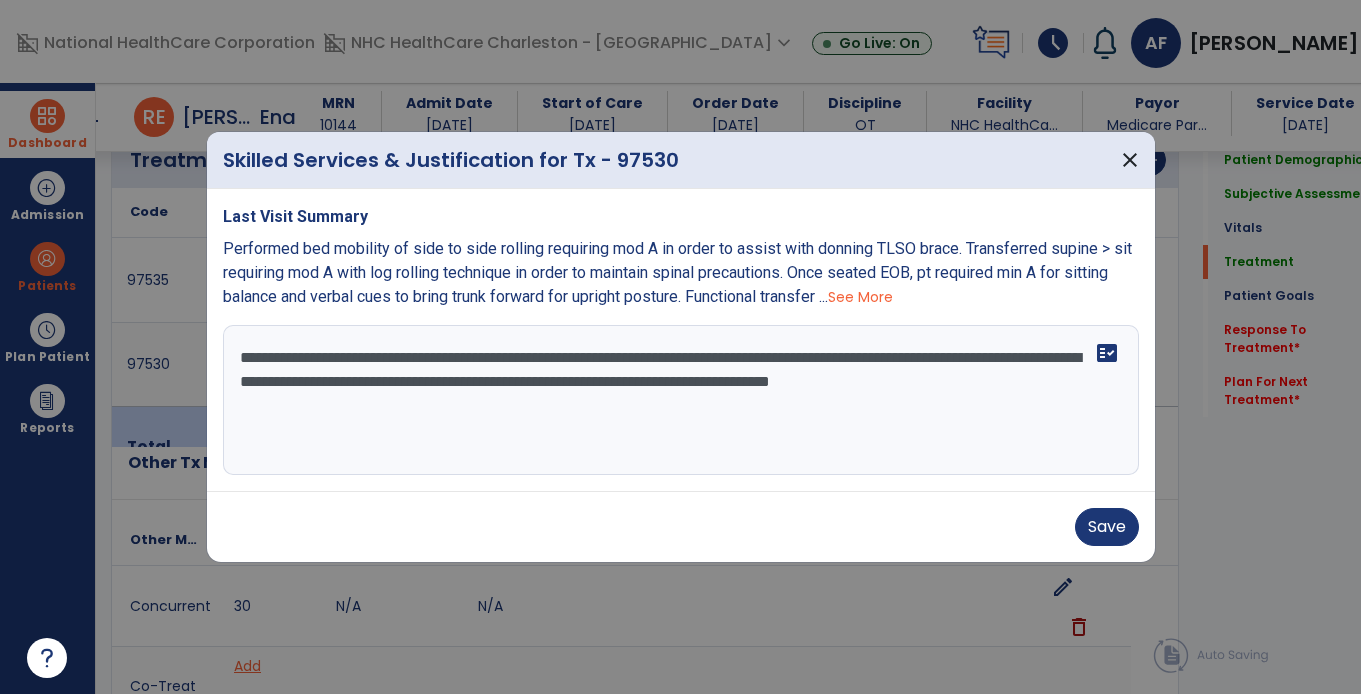 paste on "**********" 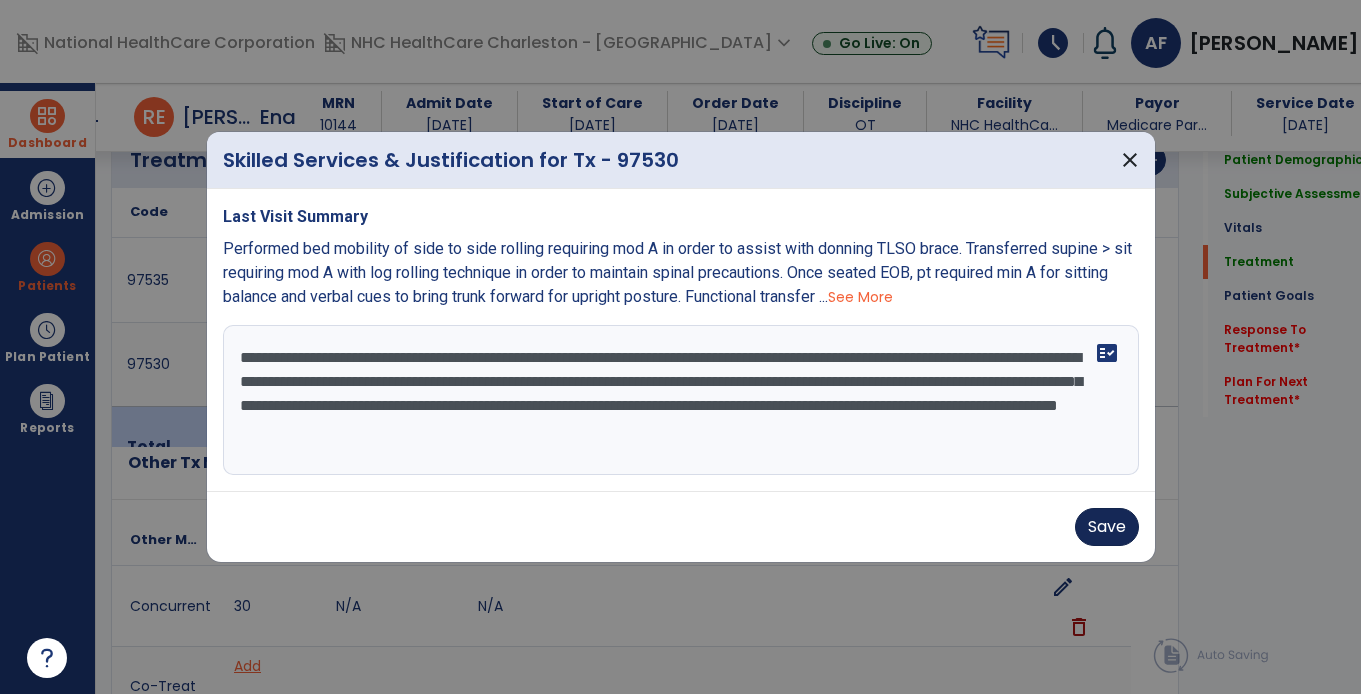 type on "**********" 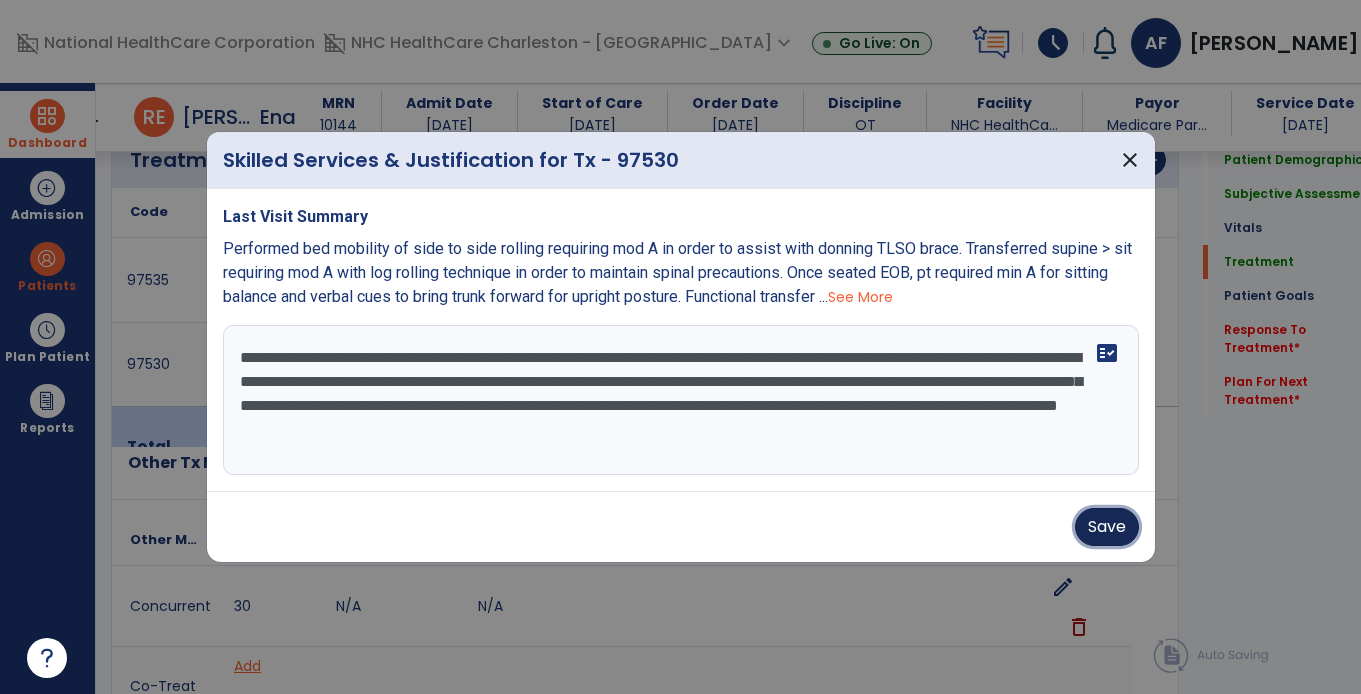 click on "Save" at bounding box center (1107, 527) 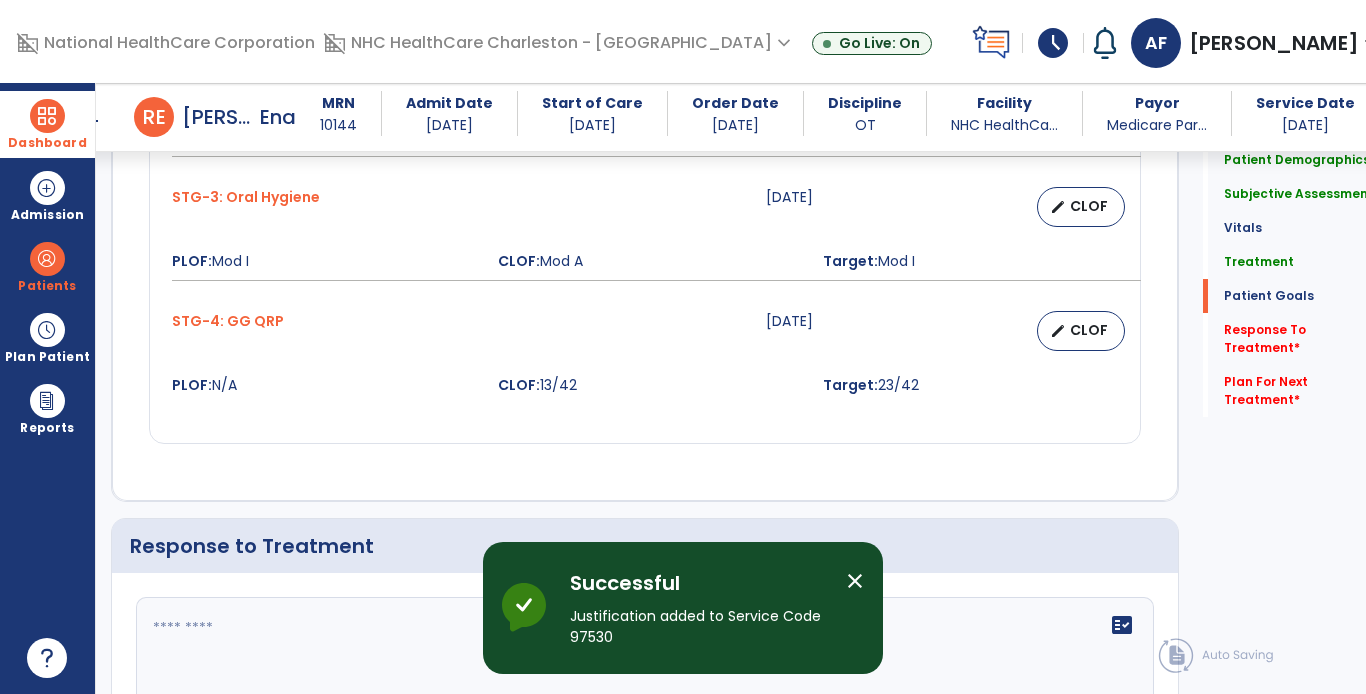 scroll, scrollTop: 2218, scrollLeft: 0, axis: vertical 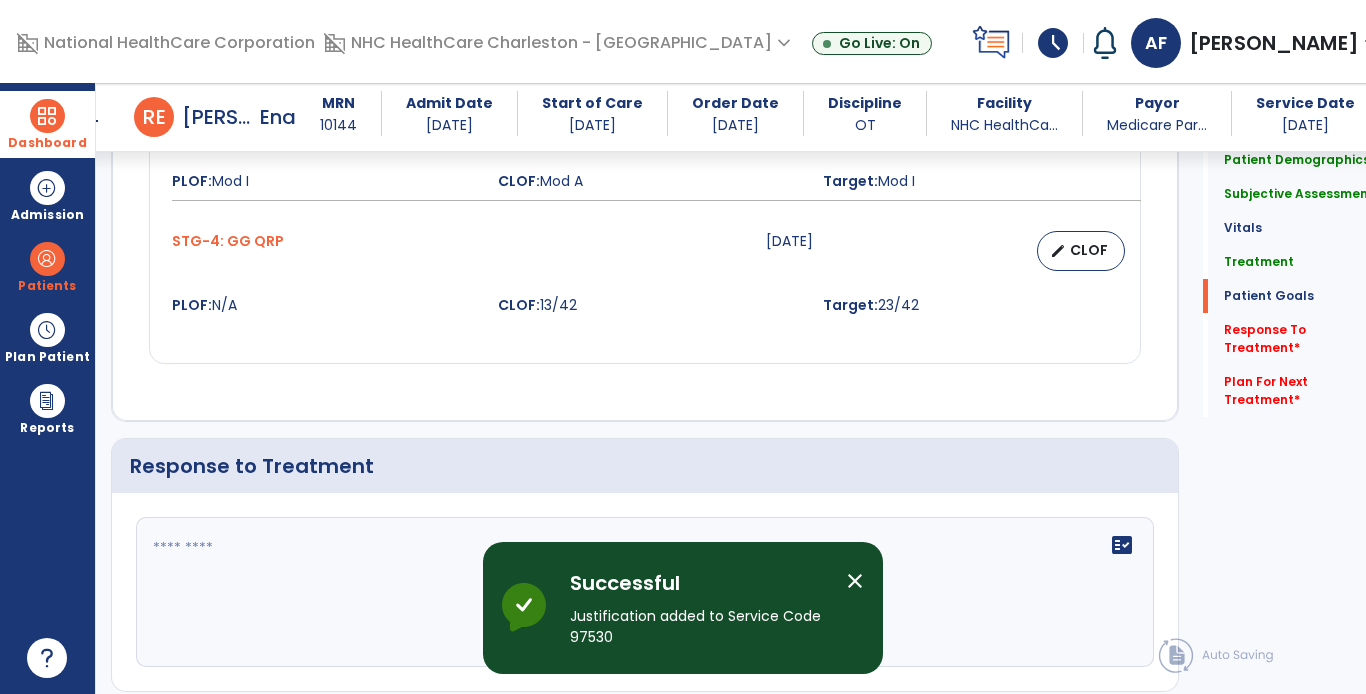 click on "fact_check" 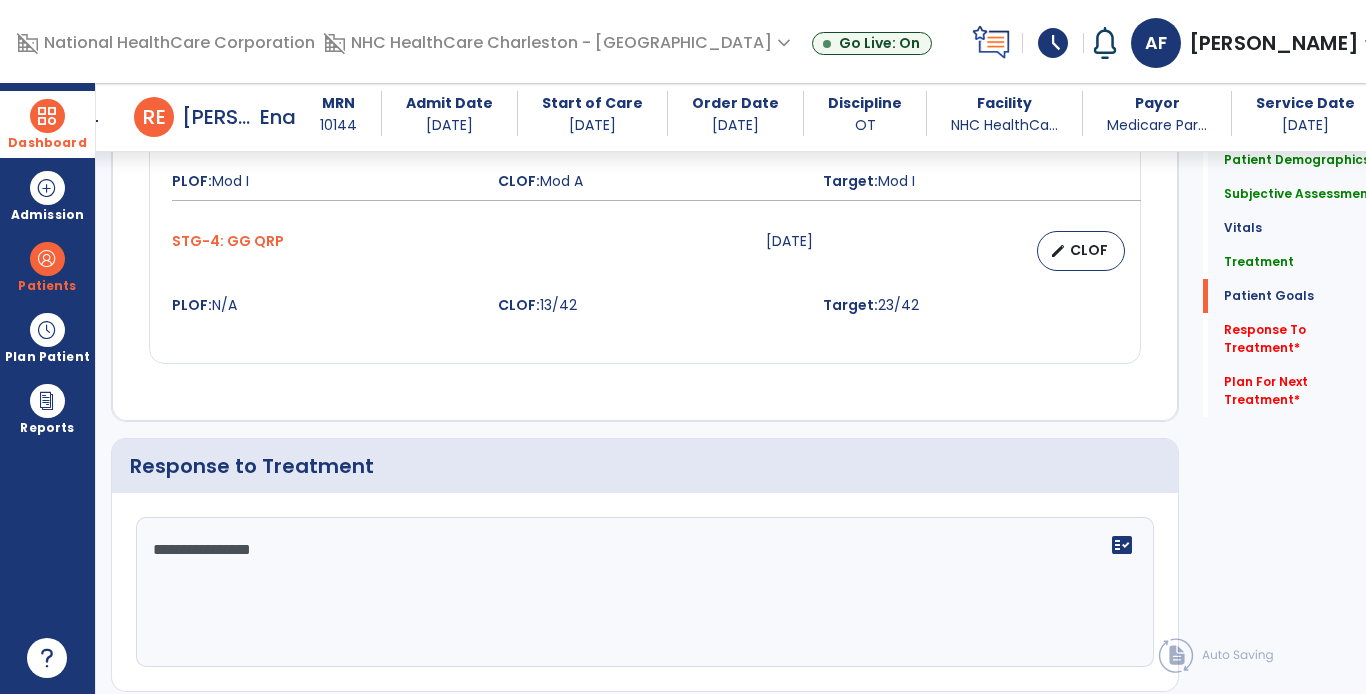 type on "**********" 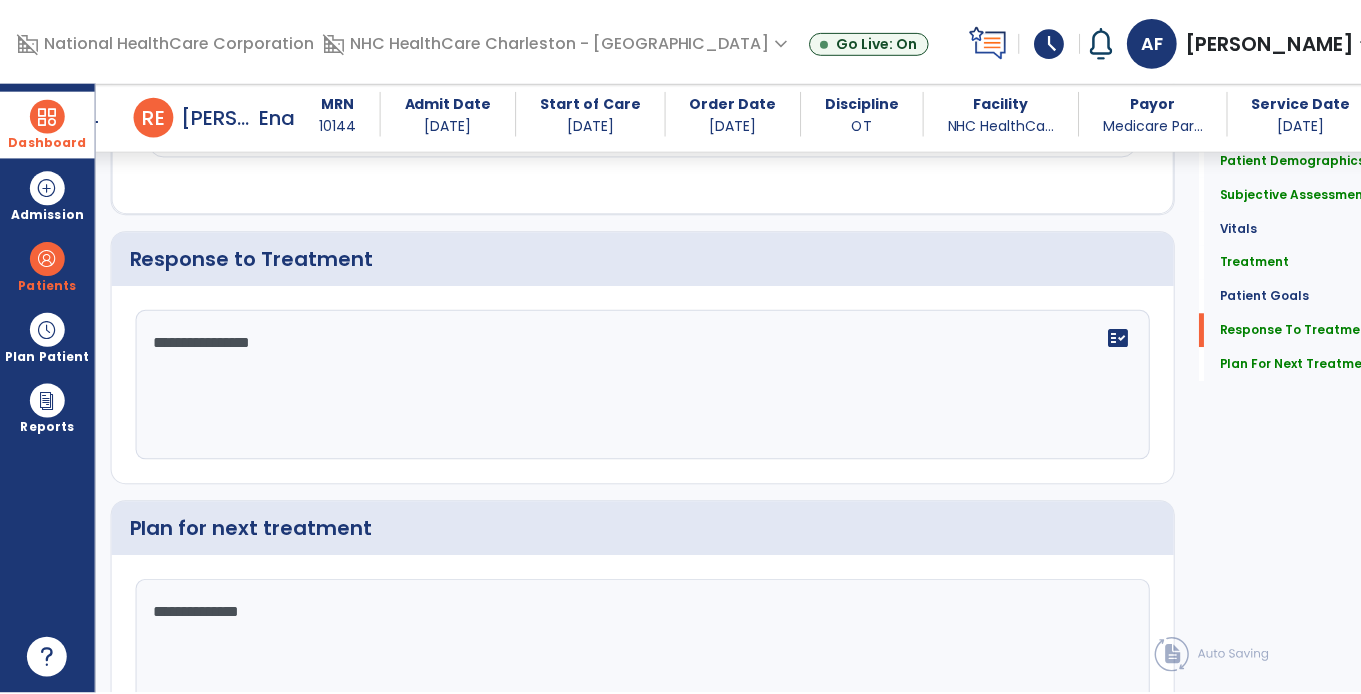 scroll, scrollTop: 2553, scrollLeft: 0, axis: vertical 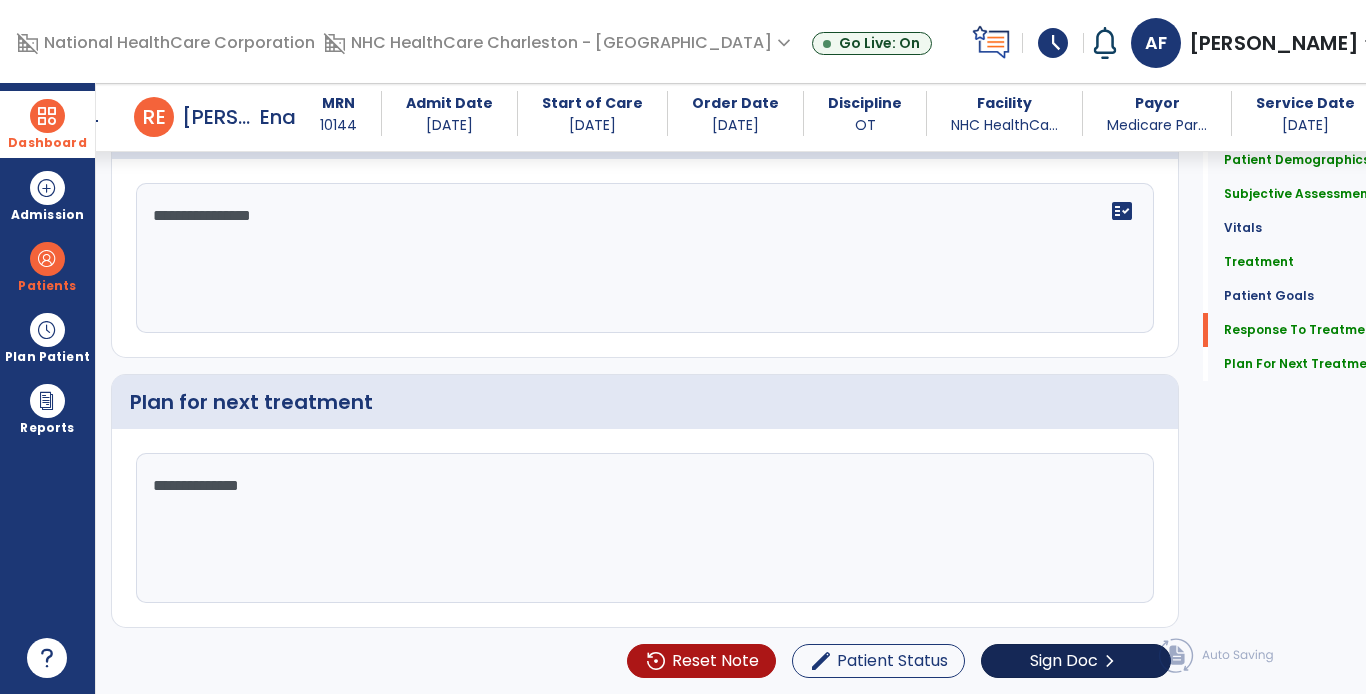 type on "**********" 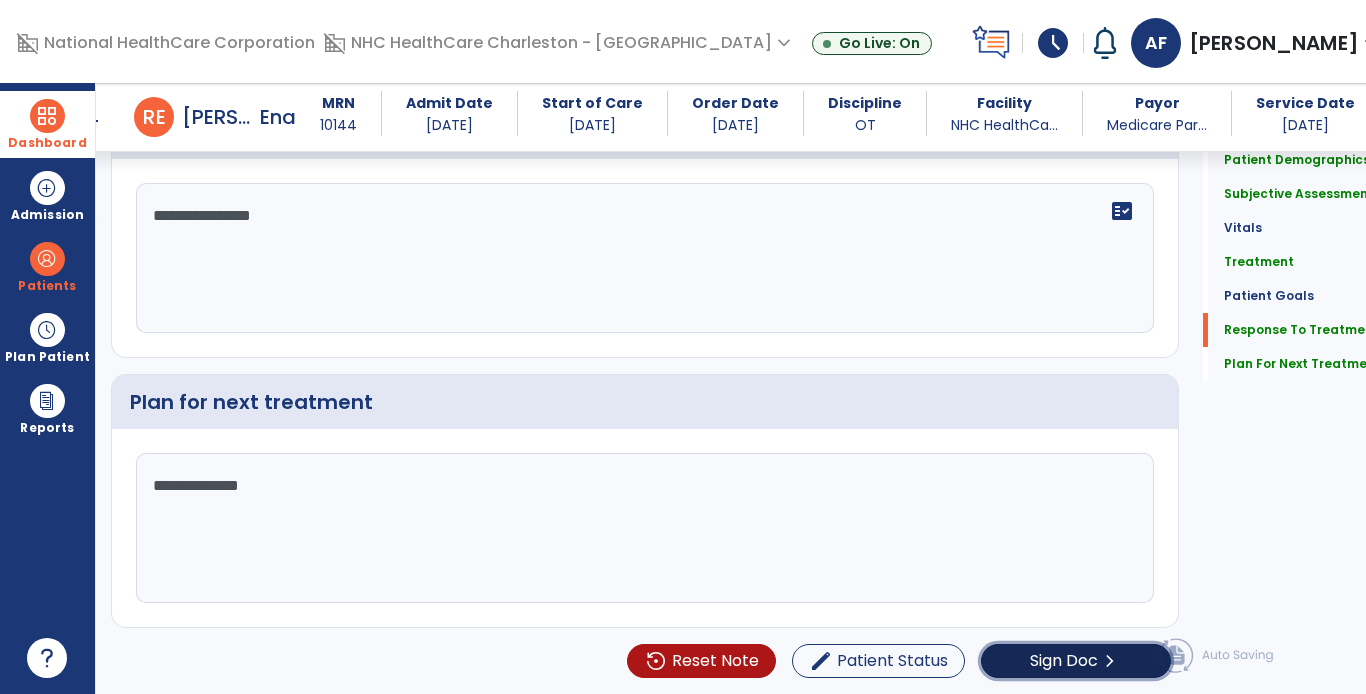 click on "Sign Doc" 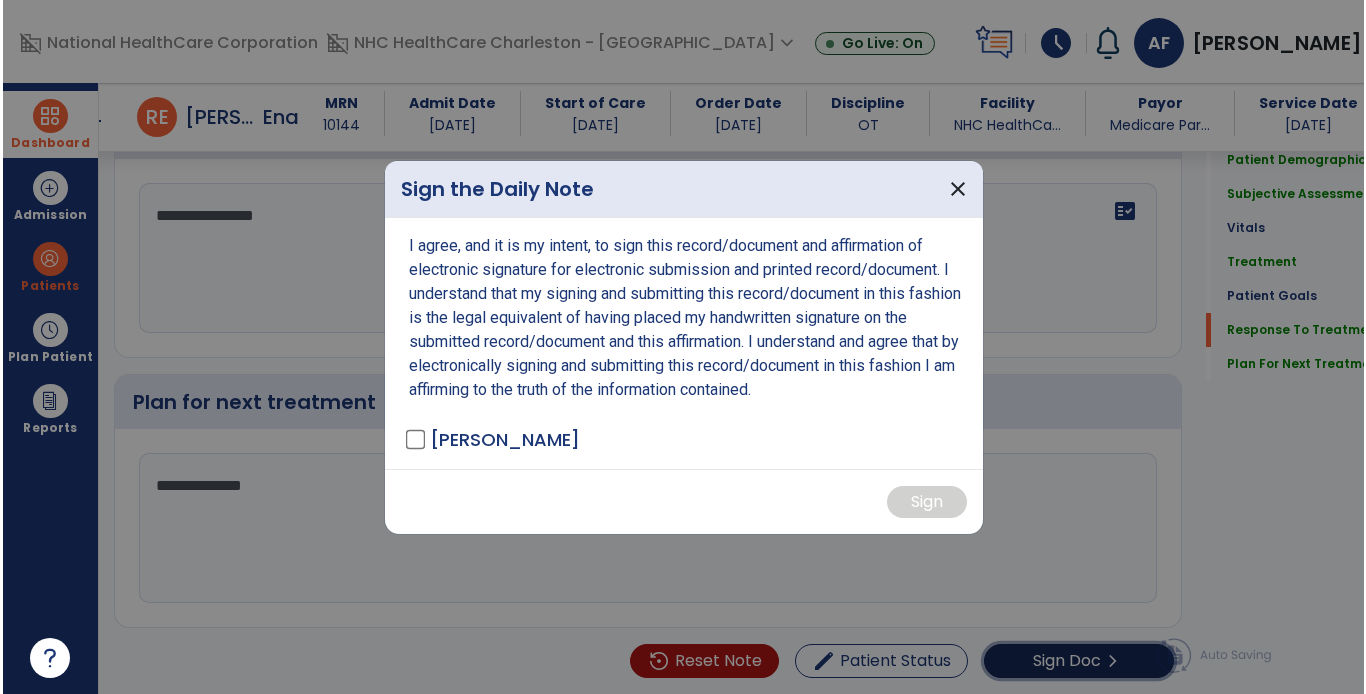 scroll, scrollTop: 2593, scrollLeft: 0, axis: vertical 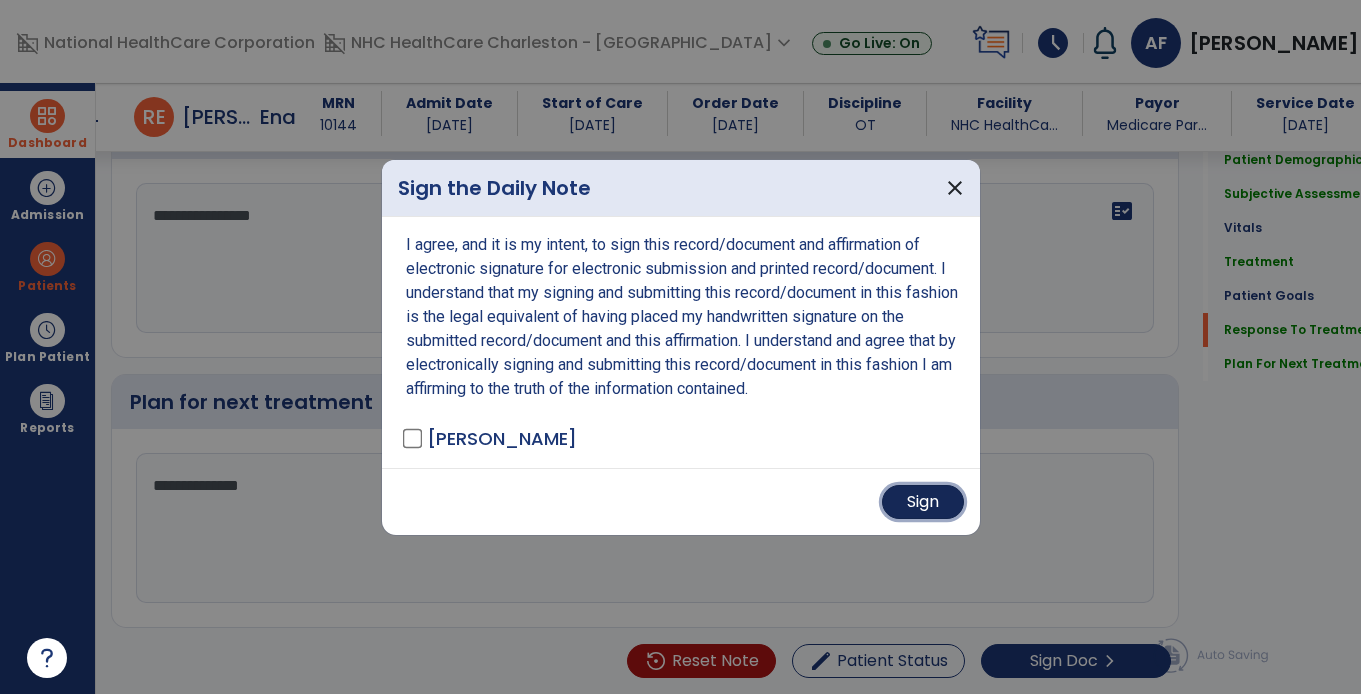 click on "Sign" at bounding box center [923, 502] 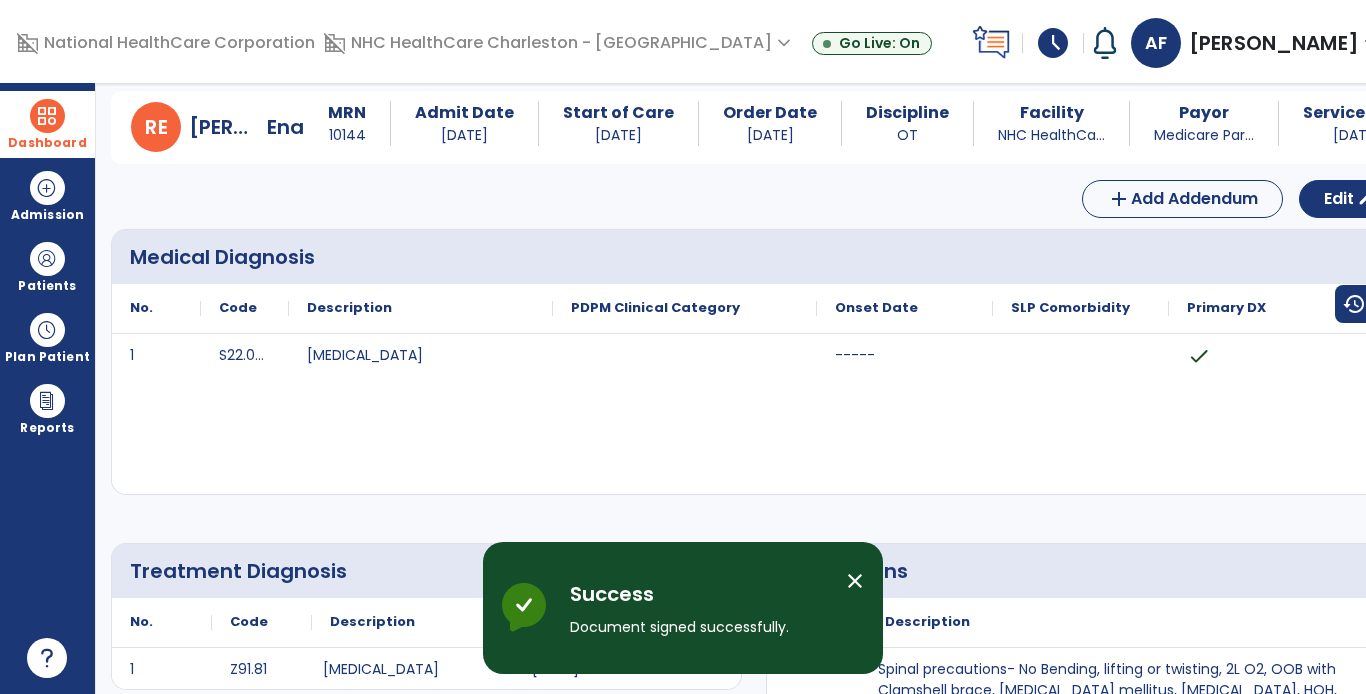 scroll, scrollTop: 0, scrollLeft: 0, axis: both 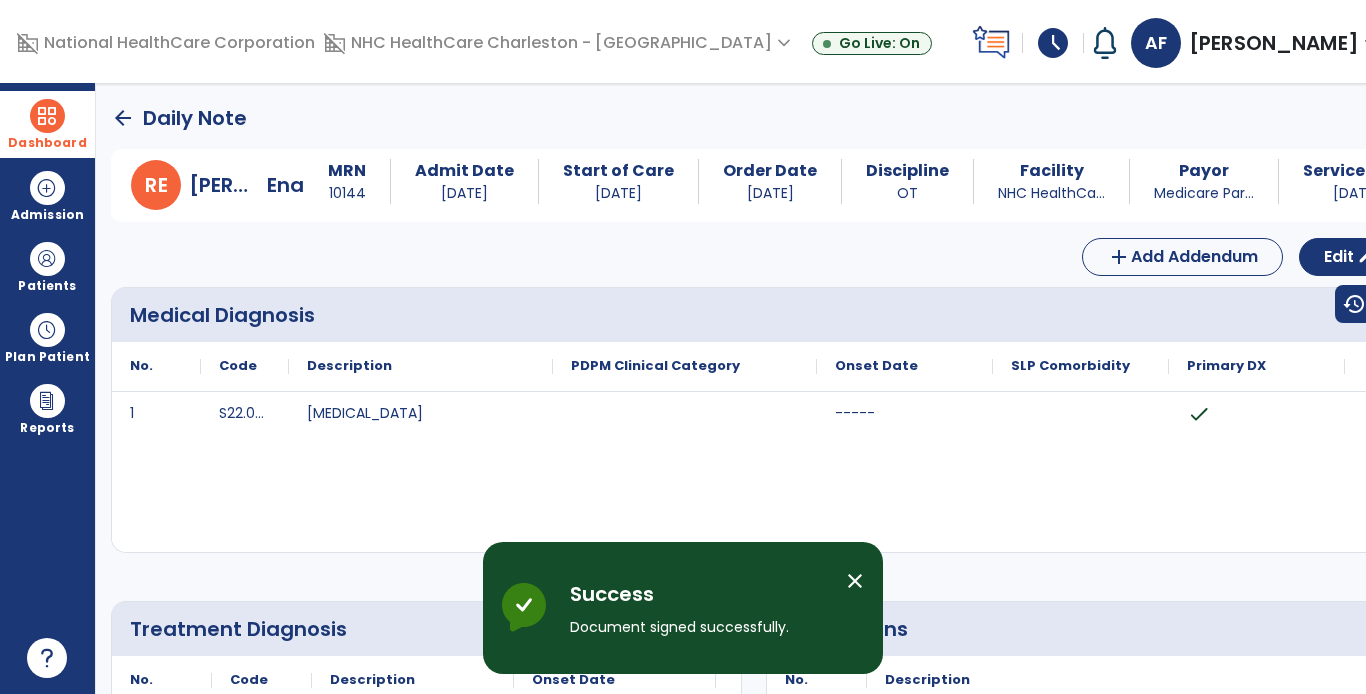 click on "arrow_back" 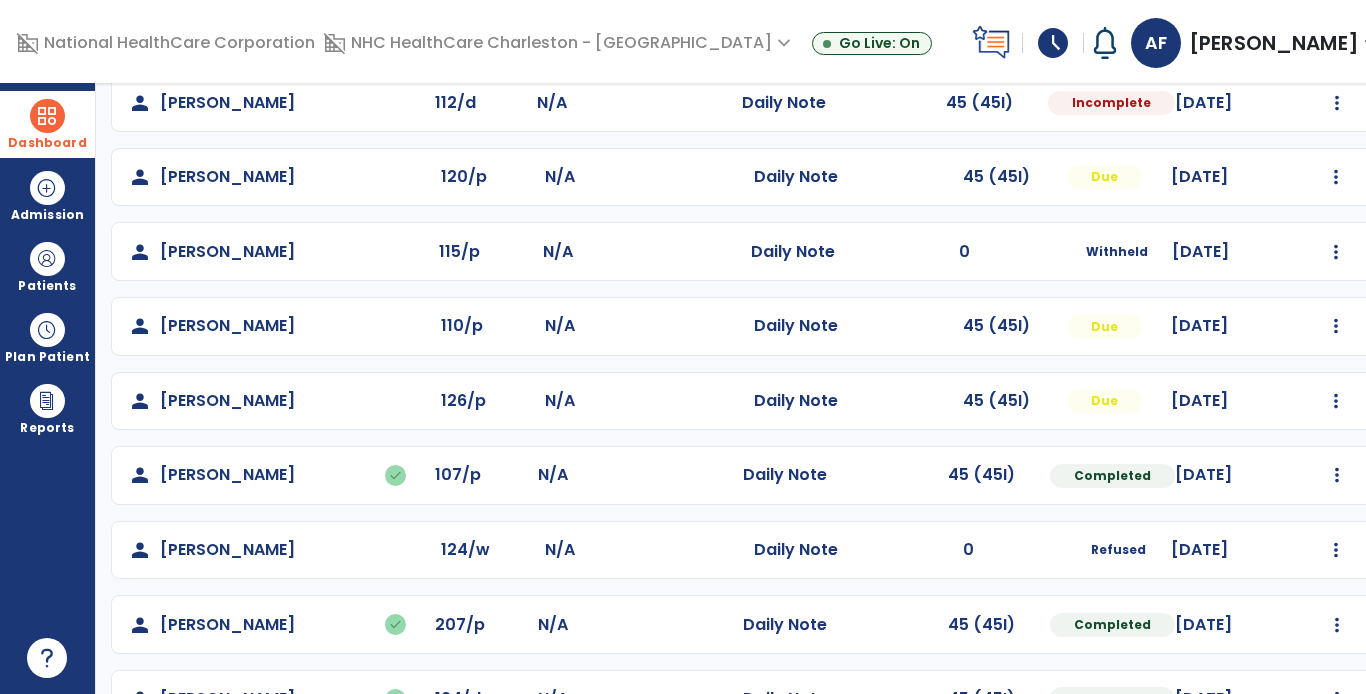 scroll, scrollTop: 218, scrollLeft: 0, axis: vertical 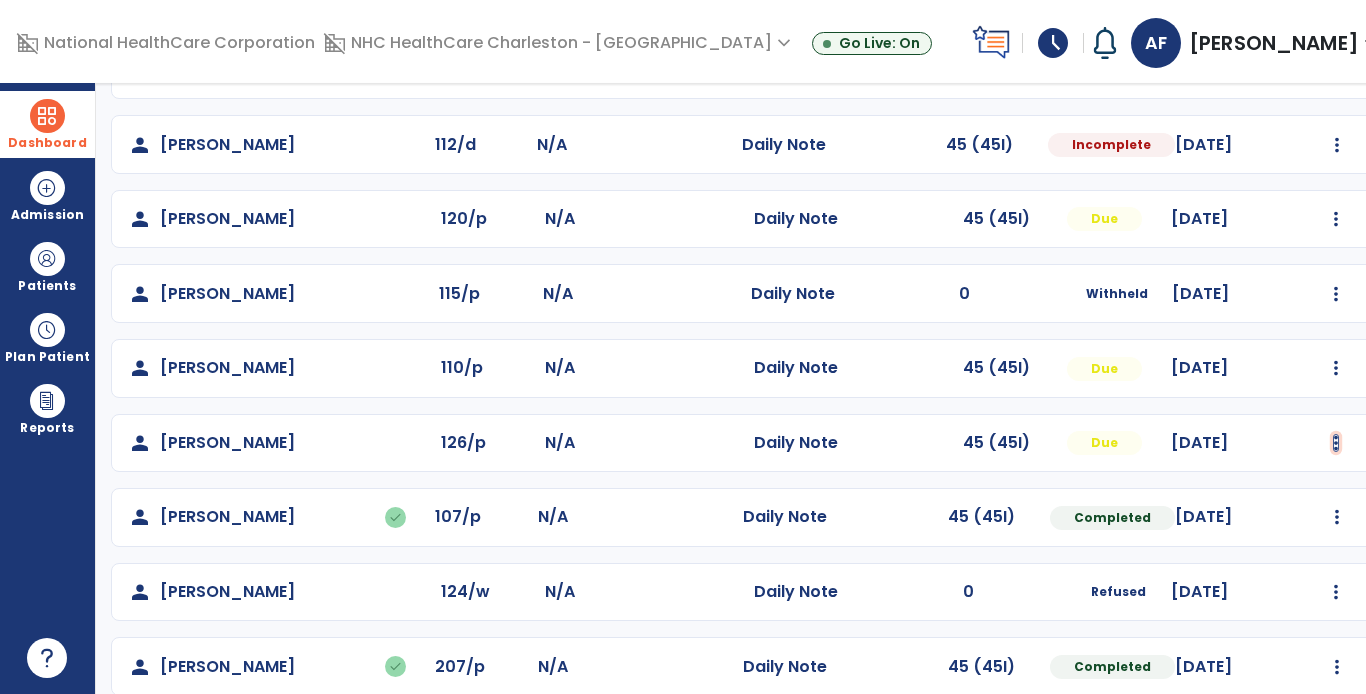 click at bounding box center [1337, 70] 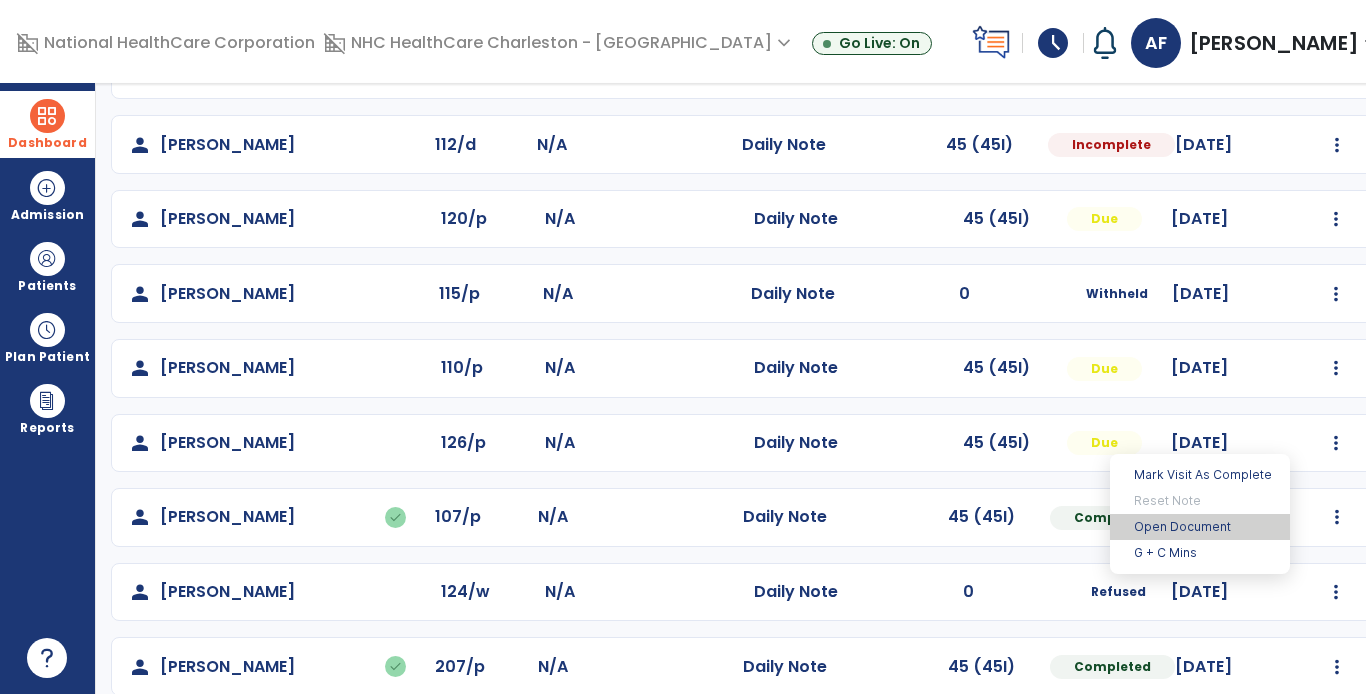 click on "Open Document" at bounding box center (1200, 527) 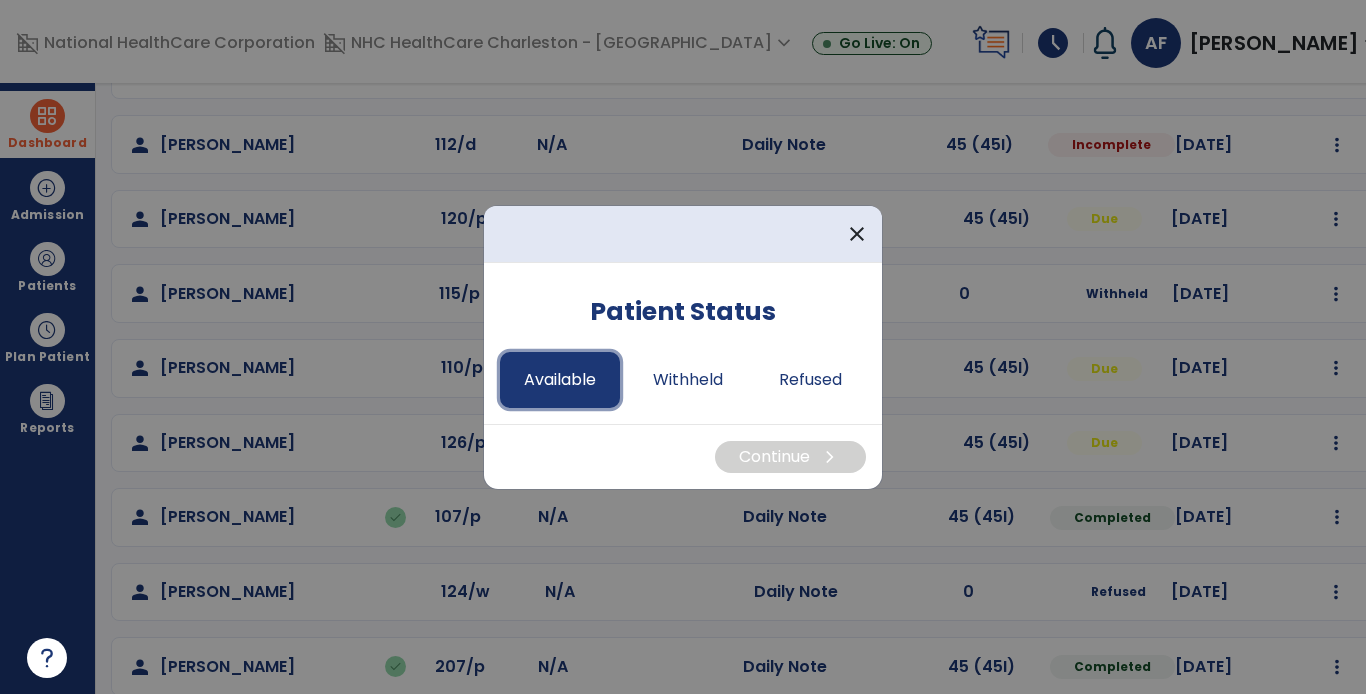 click on "Available" at bounding box center [560, 380] 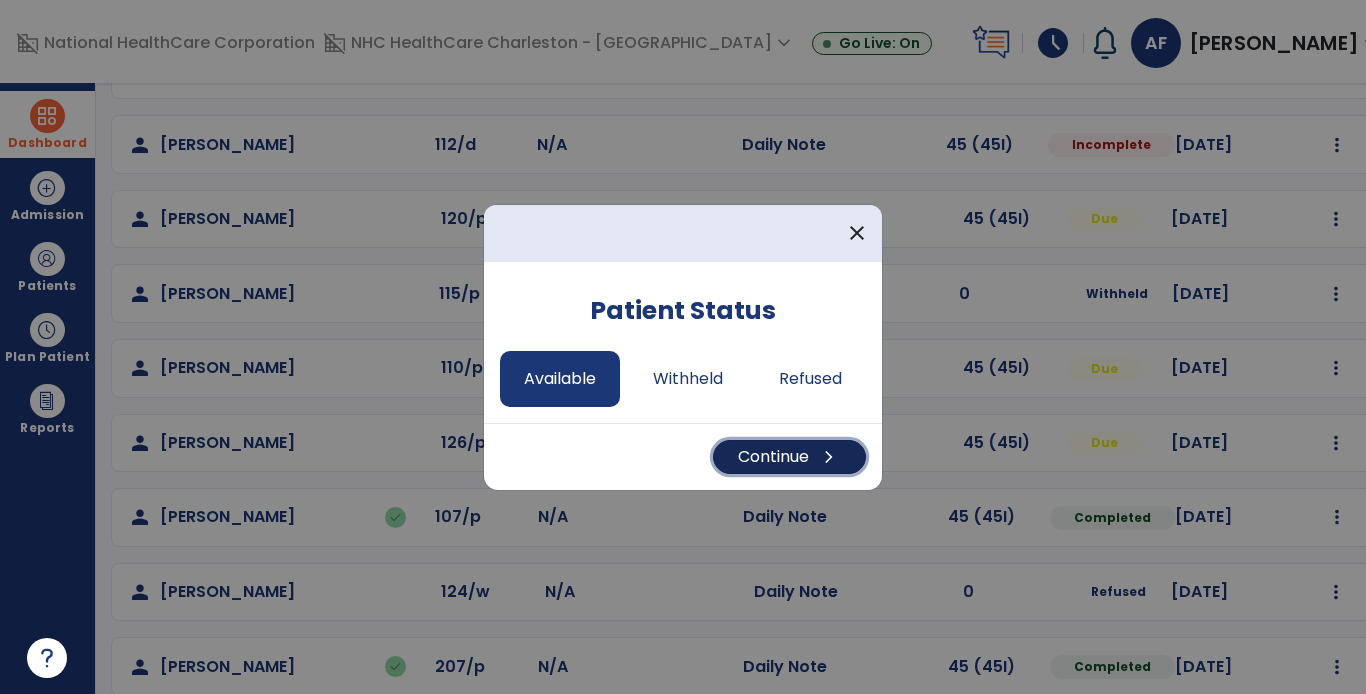 click on "Continue   chevron_right" at bounding box center [789, 457] 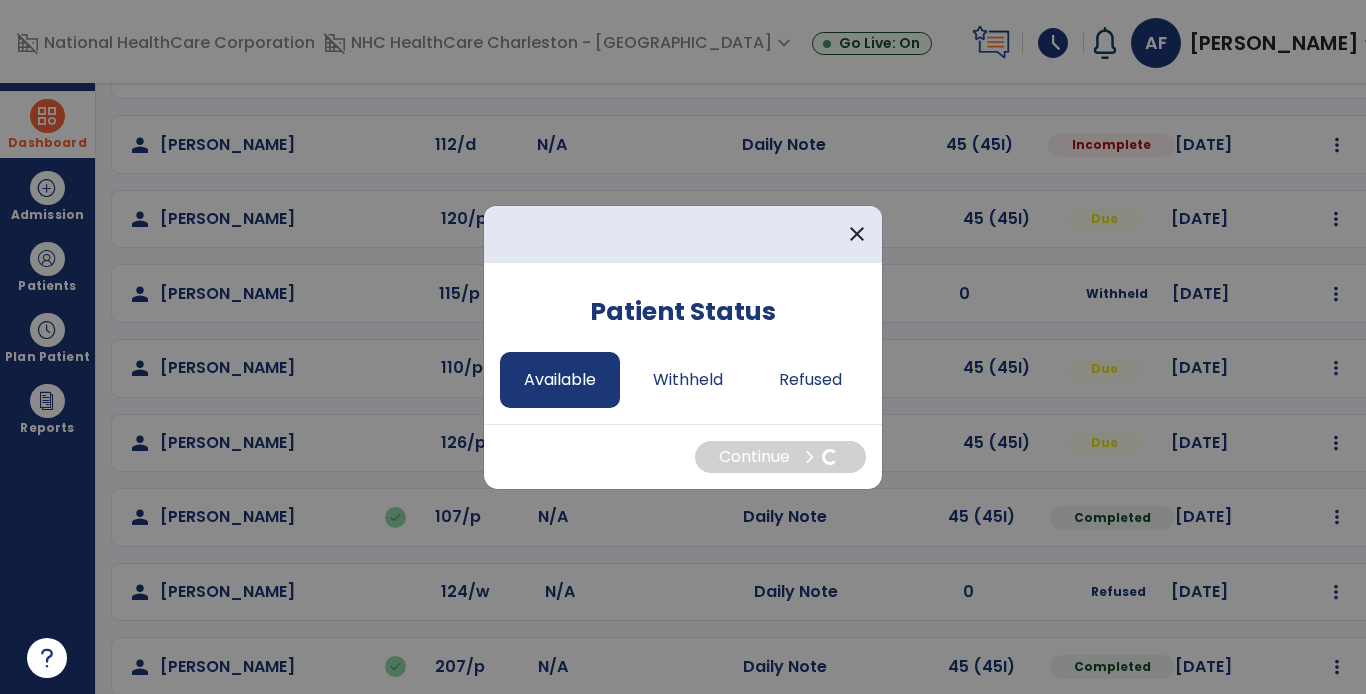 select on "*" 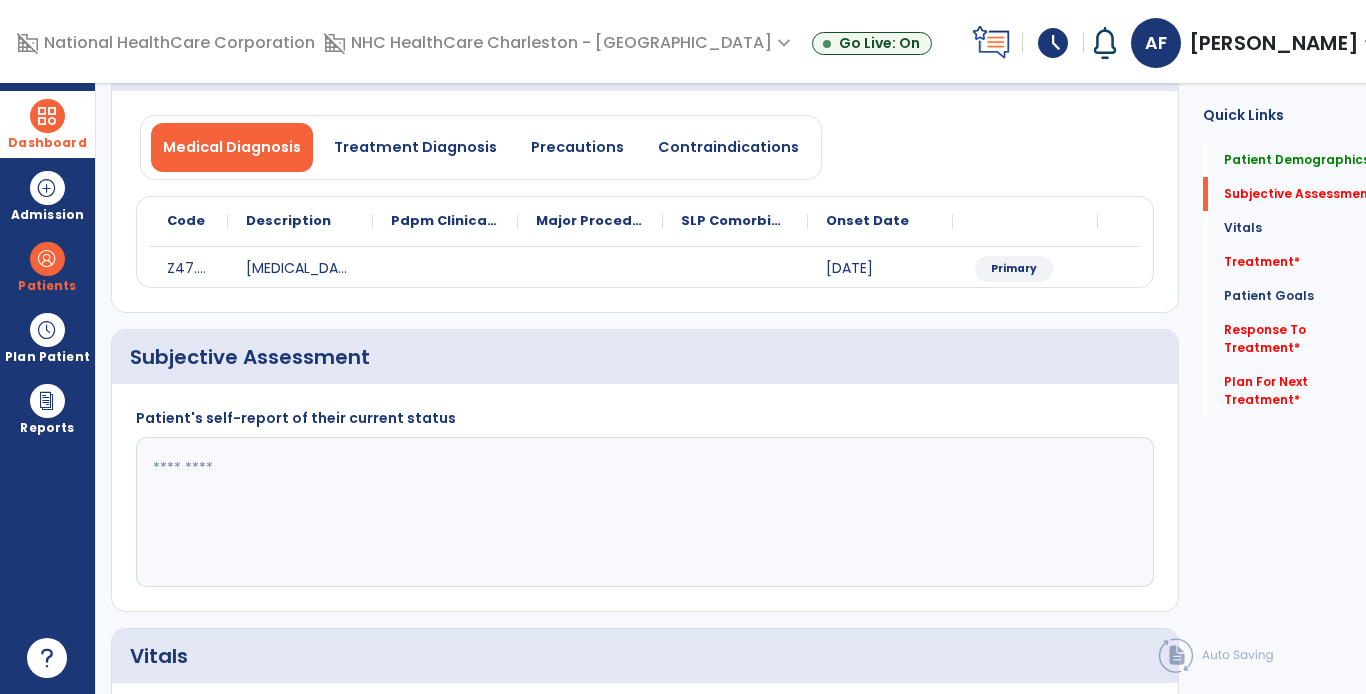click 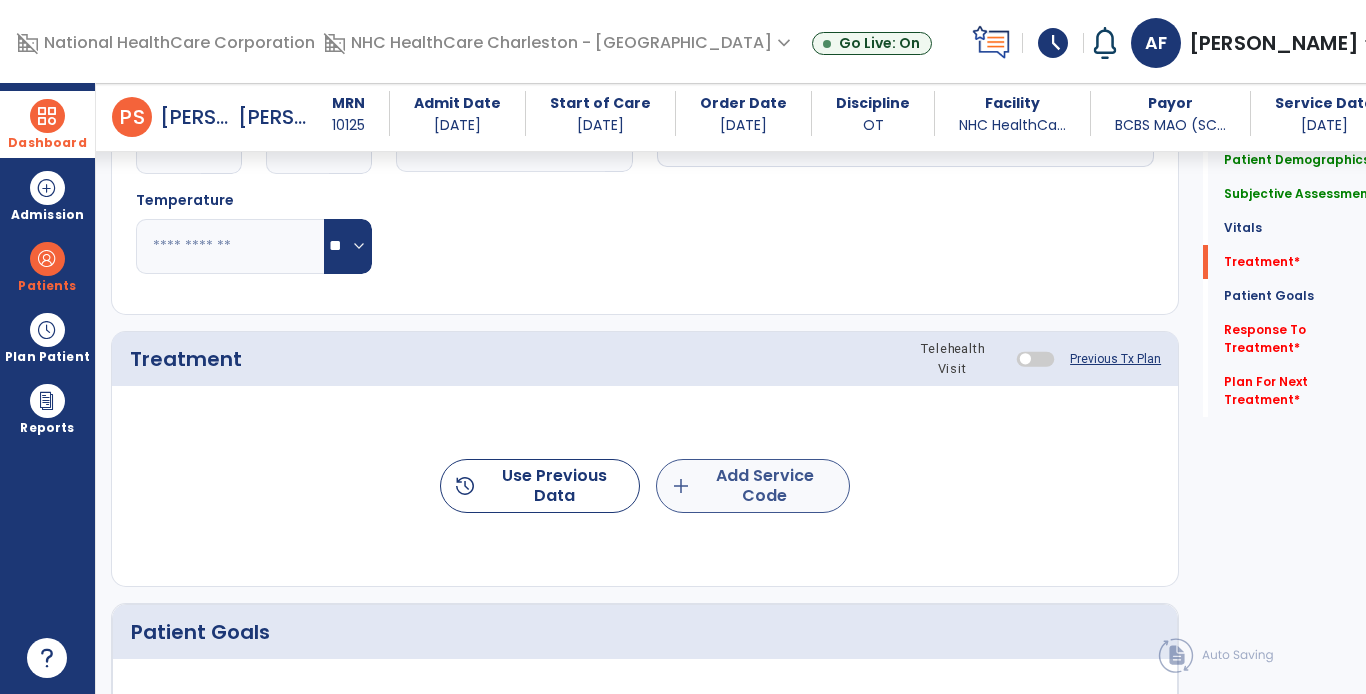 type on "**********" 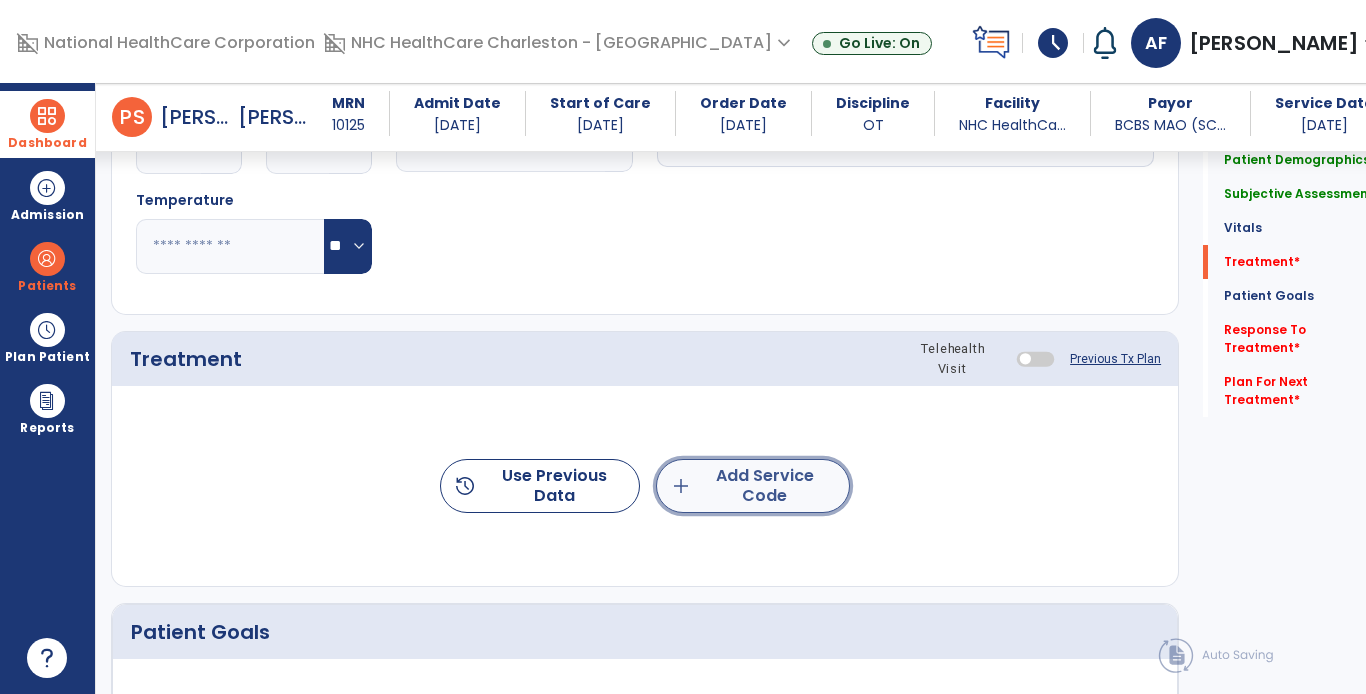 click on "add  Add Service Code" 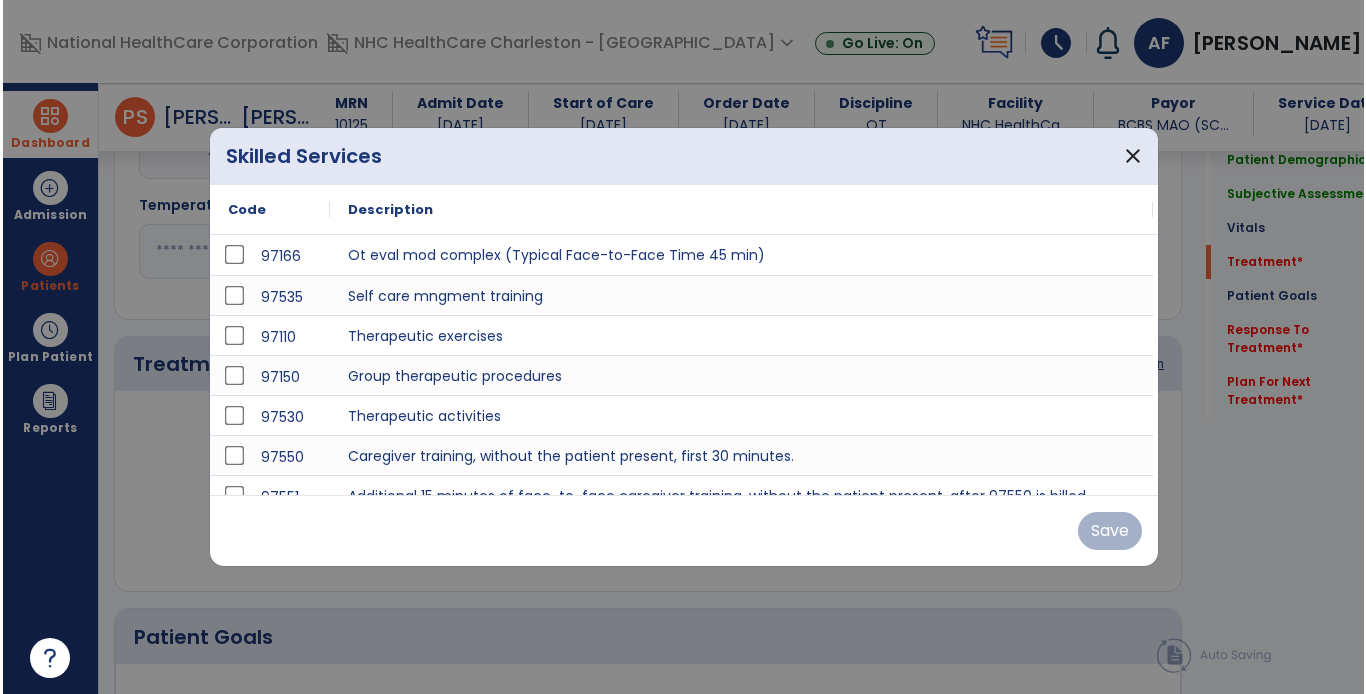 scroll, scrollTop: 918, scrollLeft: 0, axis: vertical 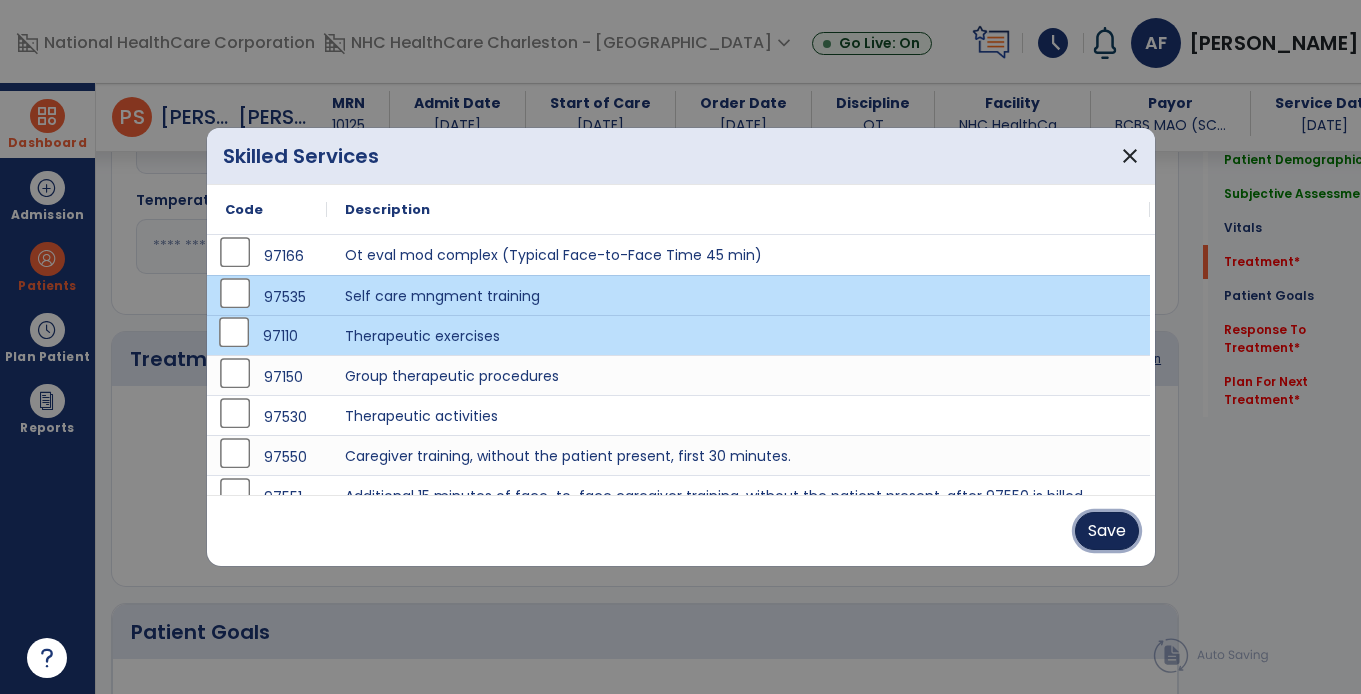 click on "Save" at bounding box center [1107, 531] 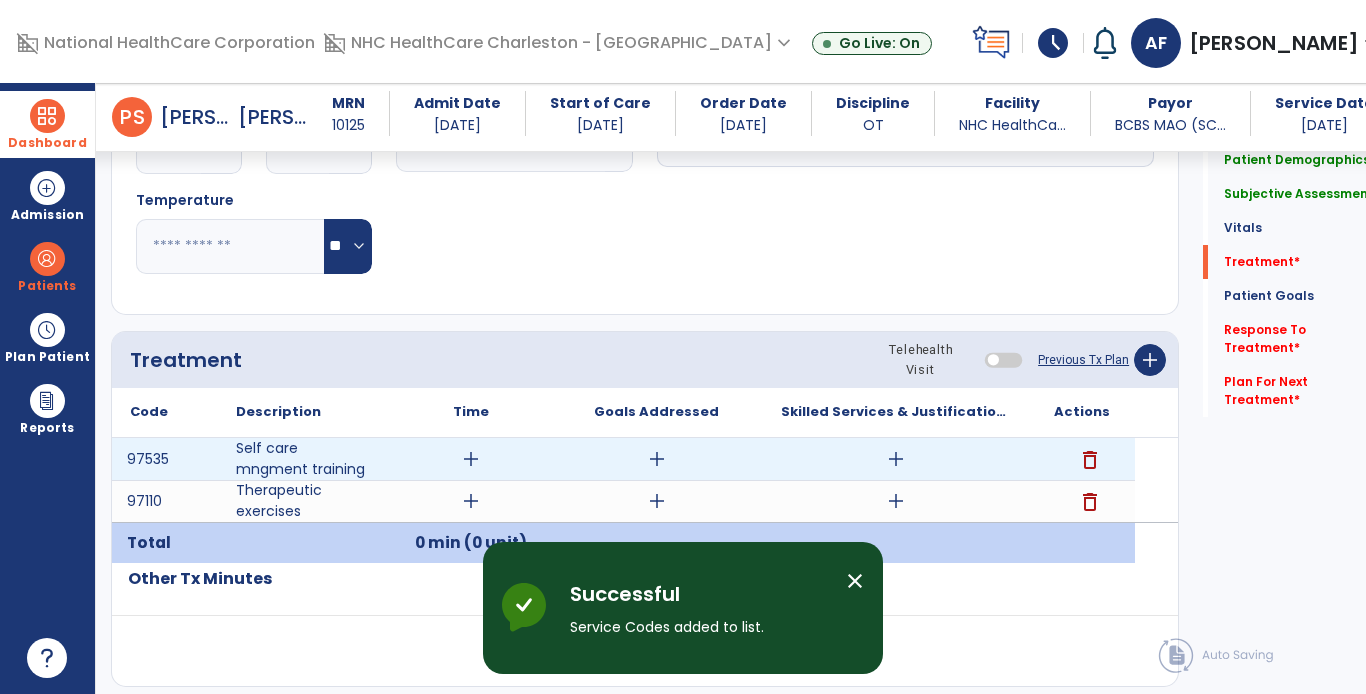 click on "add" at bounding box center (471, 459) 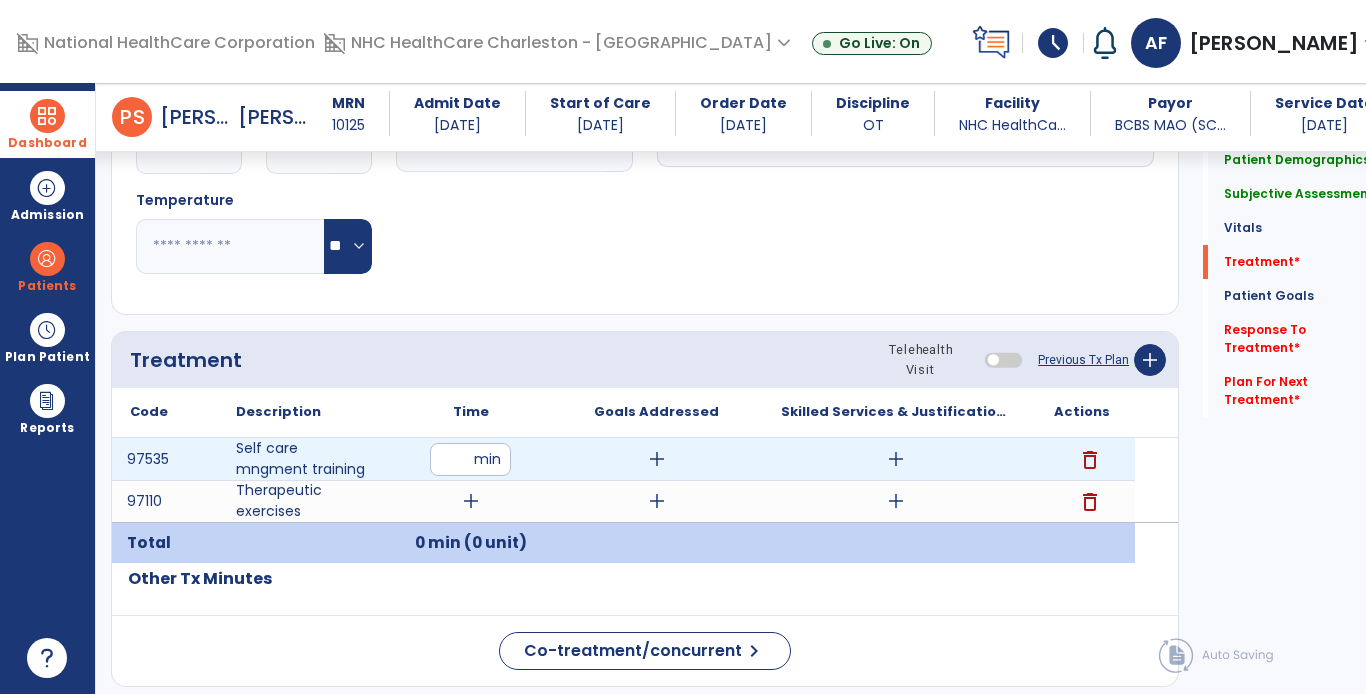 type on "**" 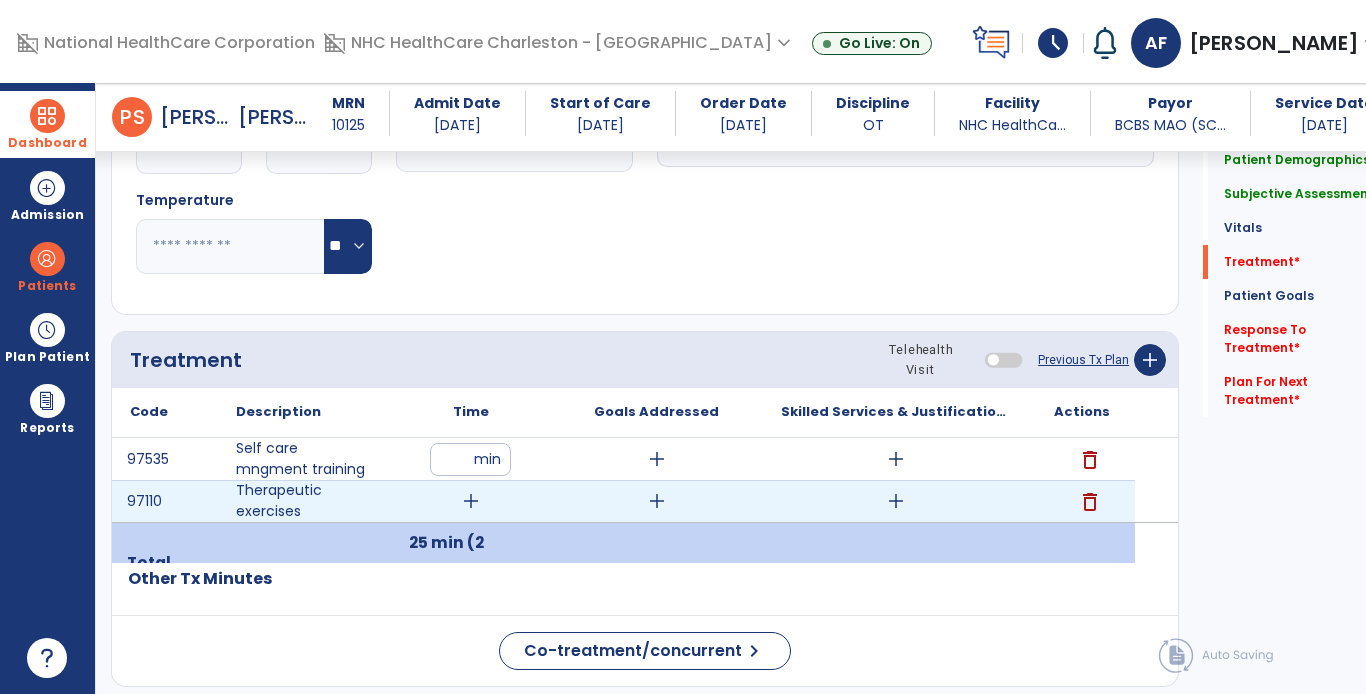click on "add" at bounding box center [471, 501] 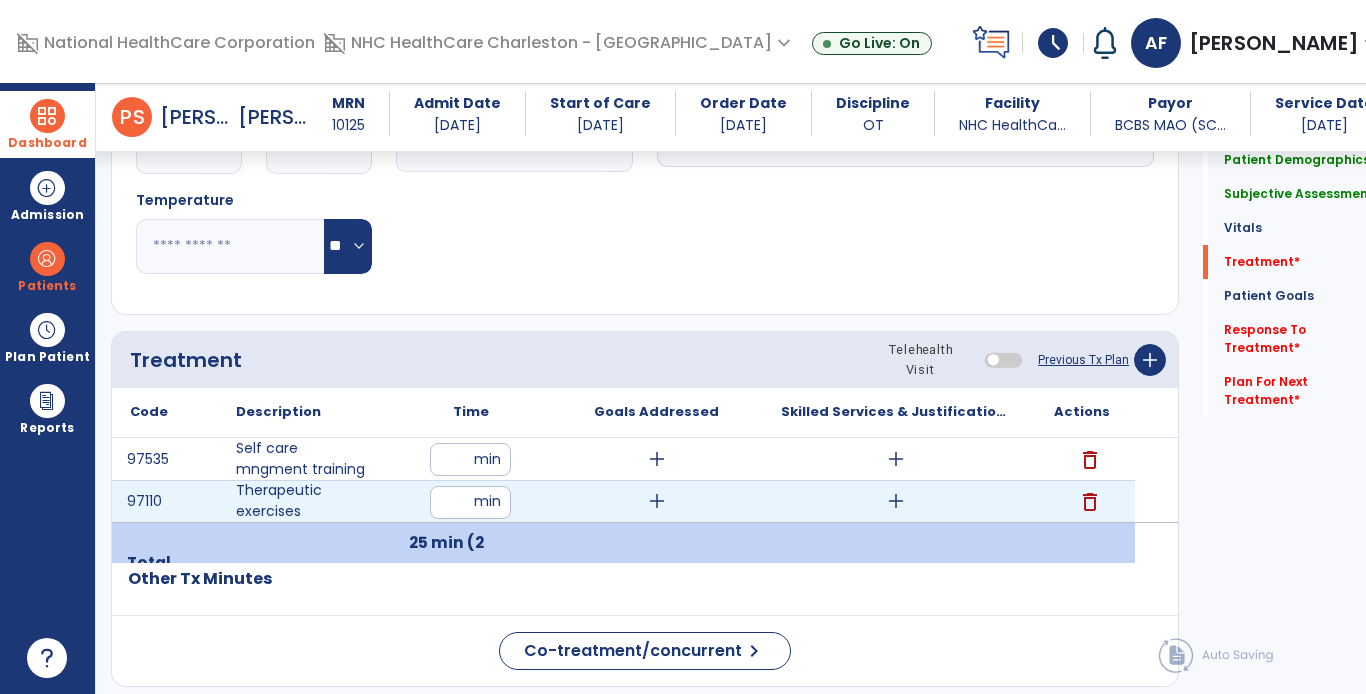 type on "**" 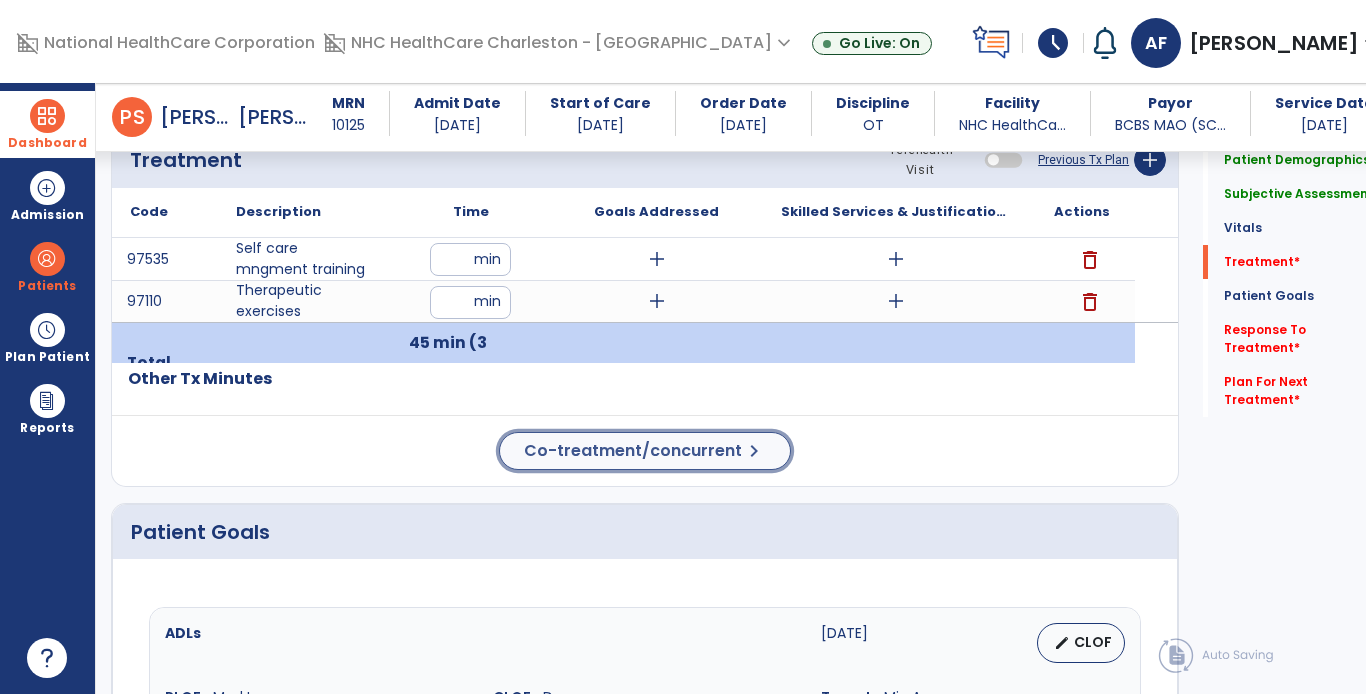 click on "Co-treatment/concurrent" 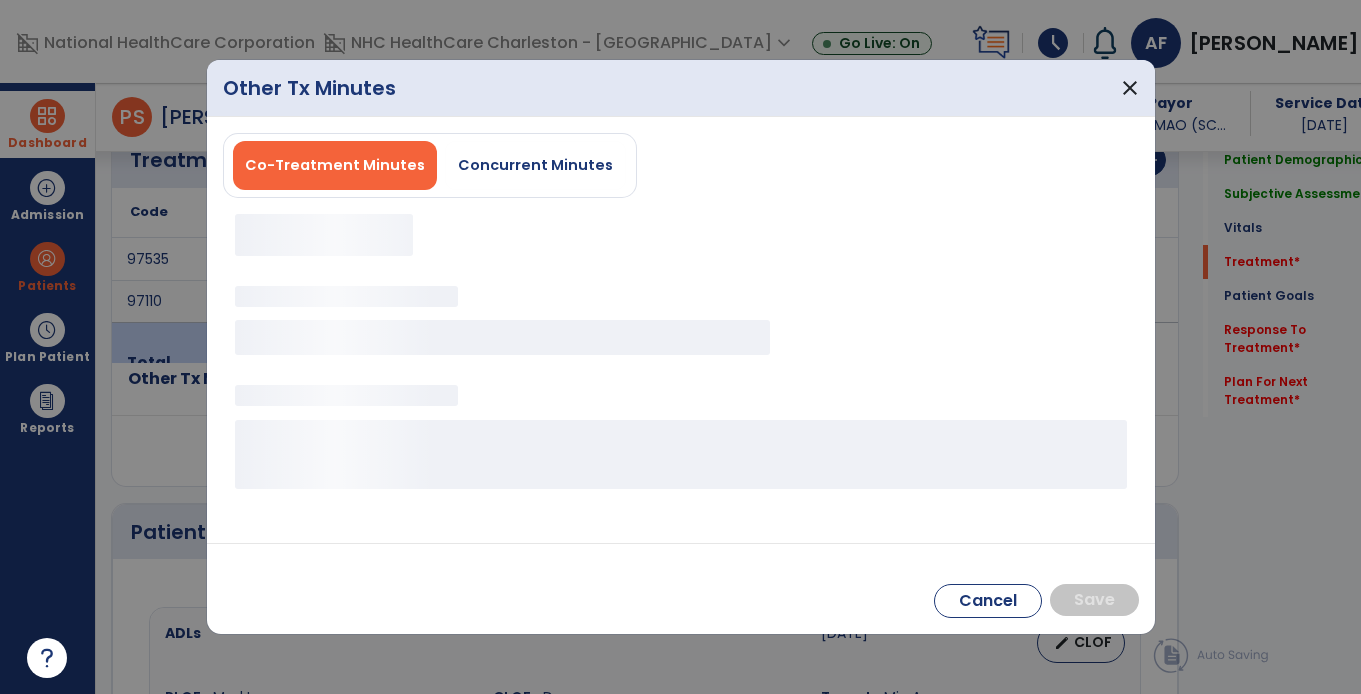 scroll, scrollTop: 1118, scrollLeft: 0, axis: vertical 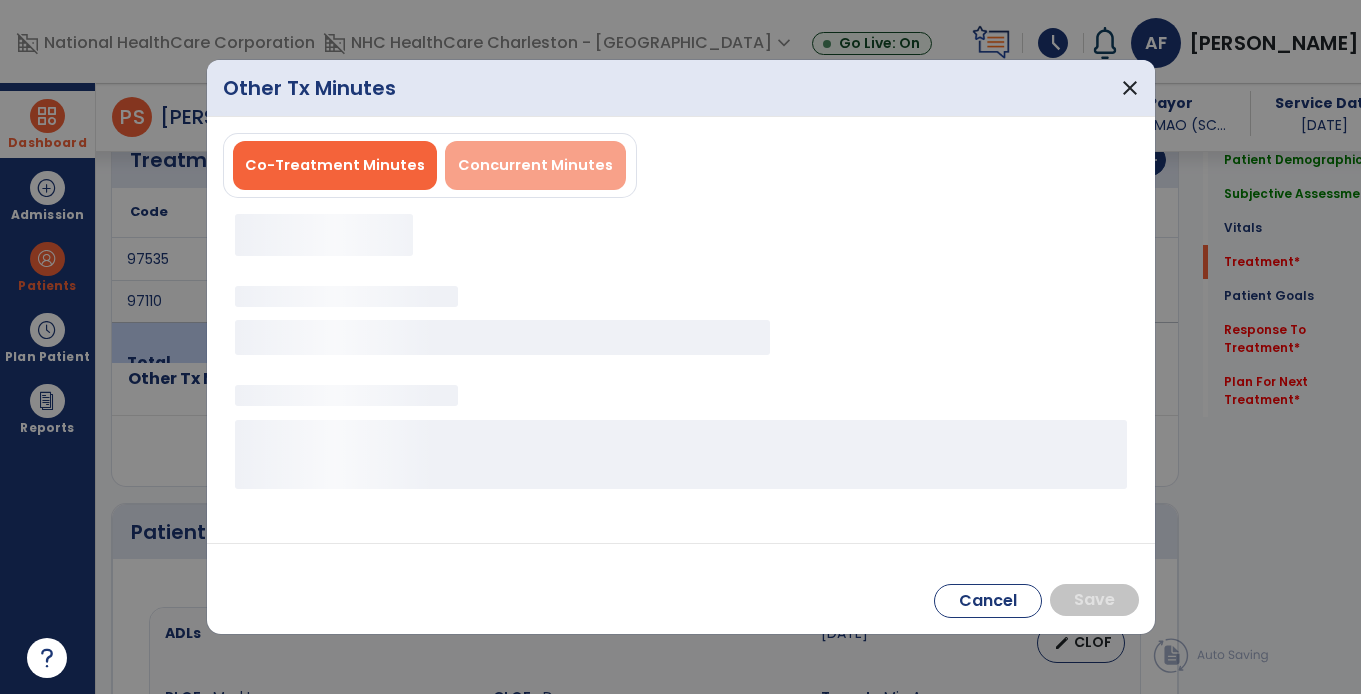 click on "Concurrent Minutes" at bounding box center [535, 165] 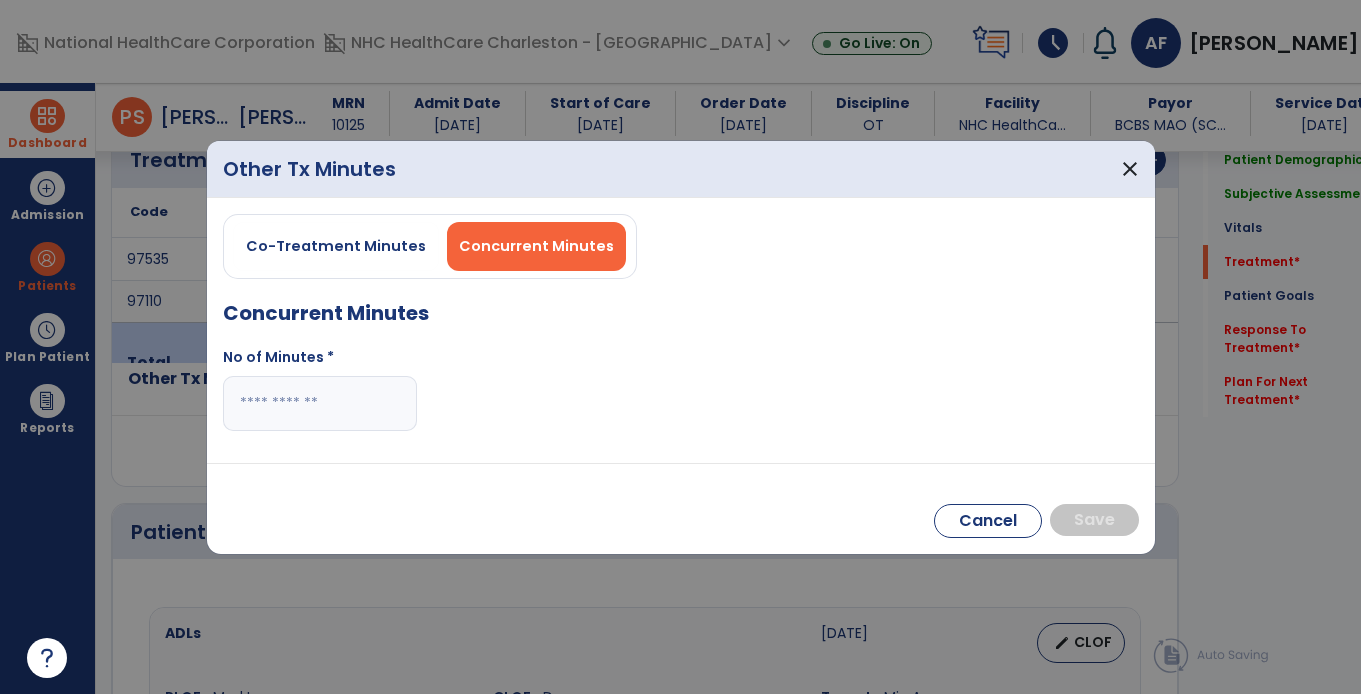 click at bounding box center [320, 403] 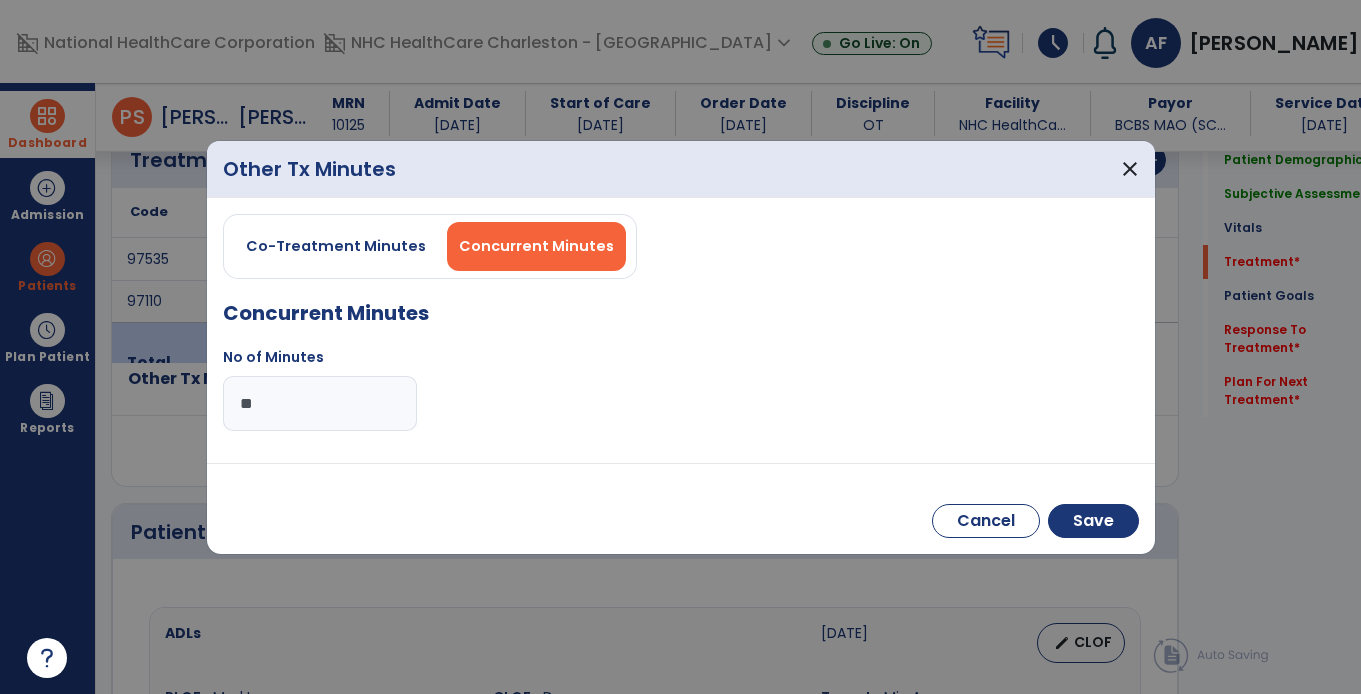 type on "**" 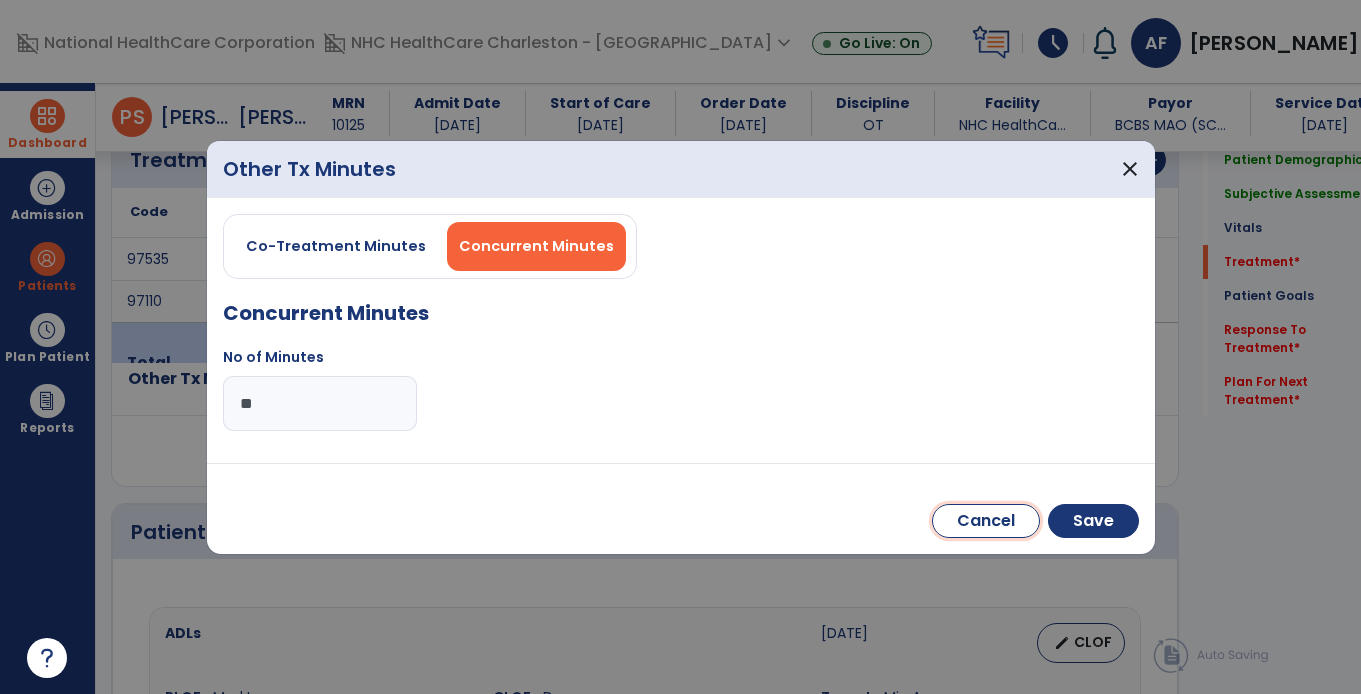 type 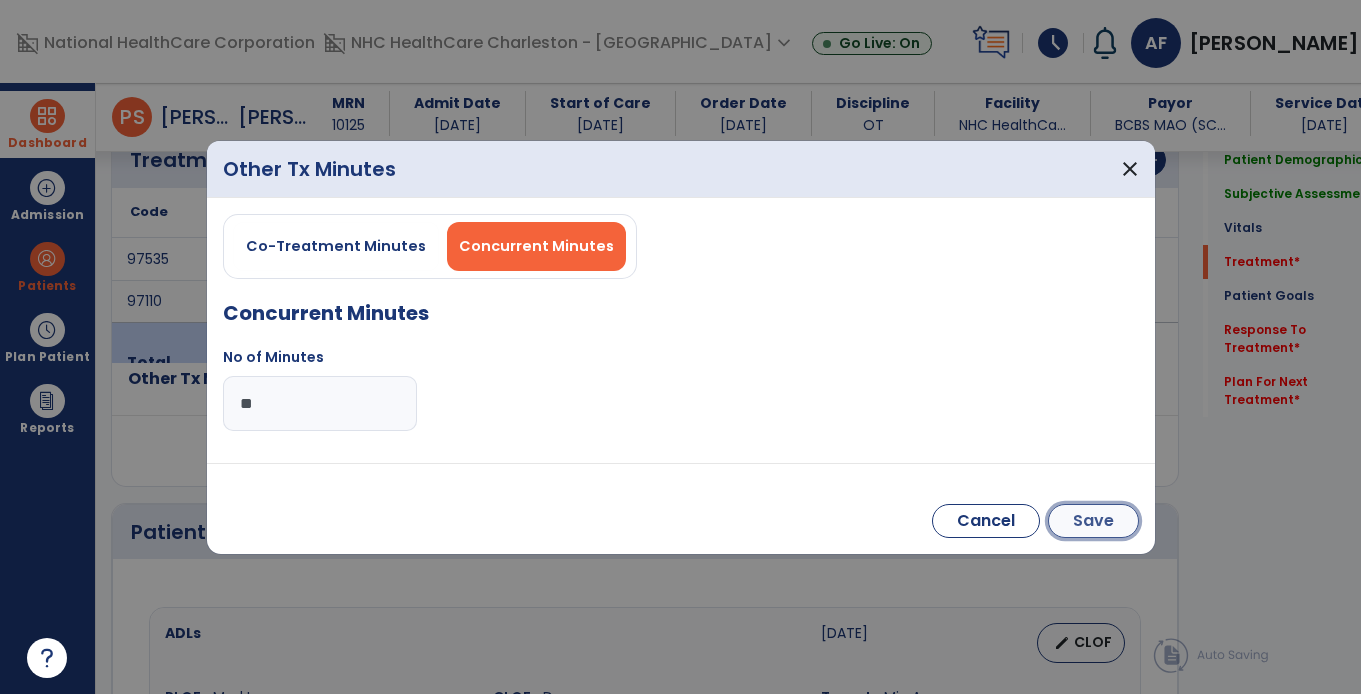 click on "Save" at bounding box center (1093, 521) 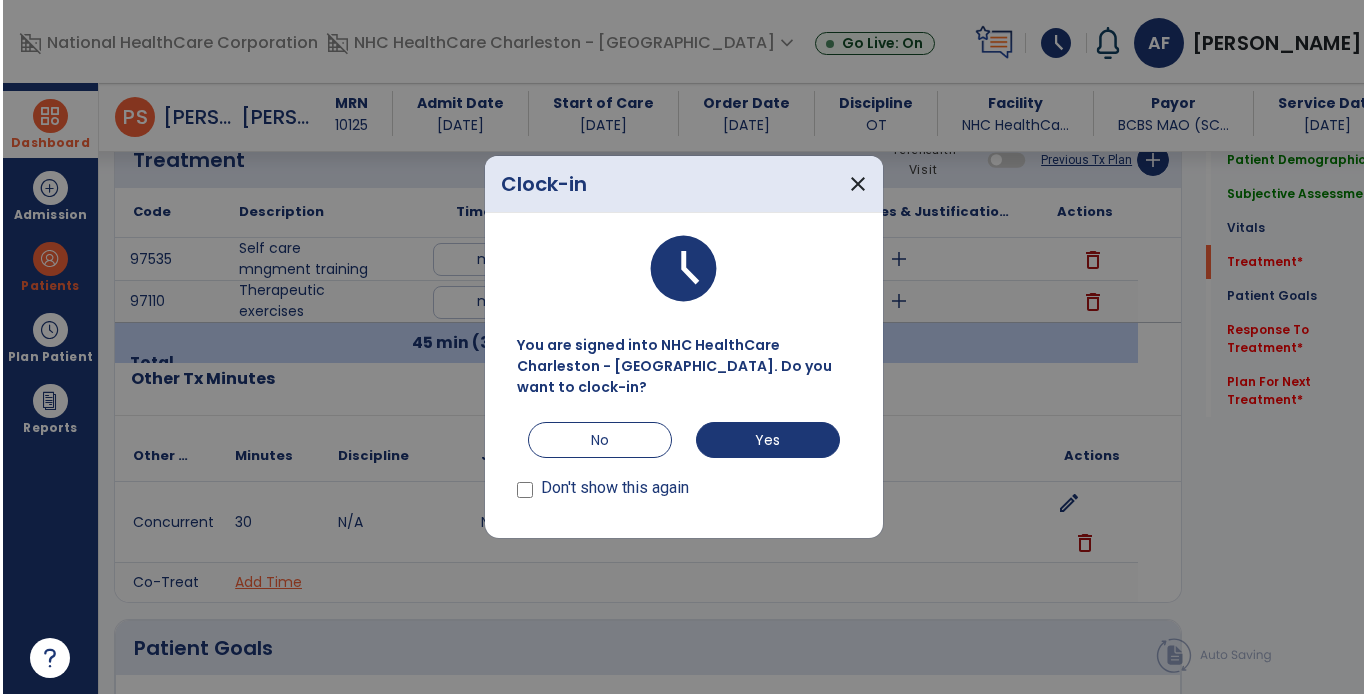 scroll, scrollTop: 1118, scrollLeft: 0, axis: vertical 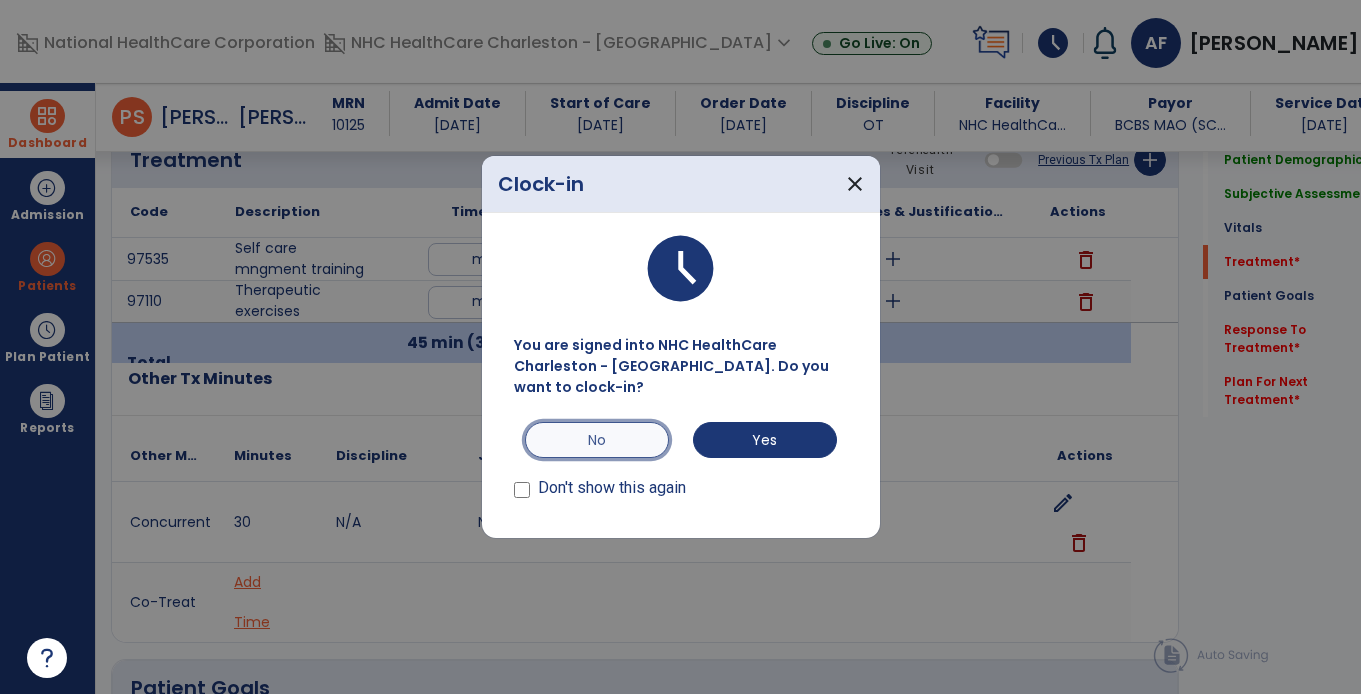 click on "No" at bounding box center (597, 440) 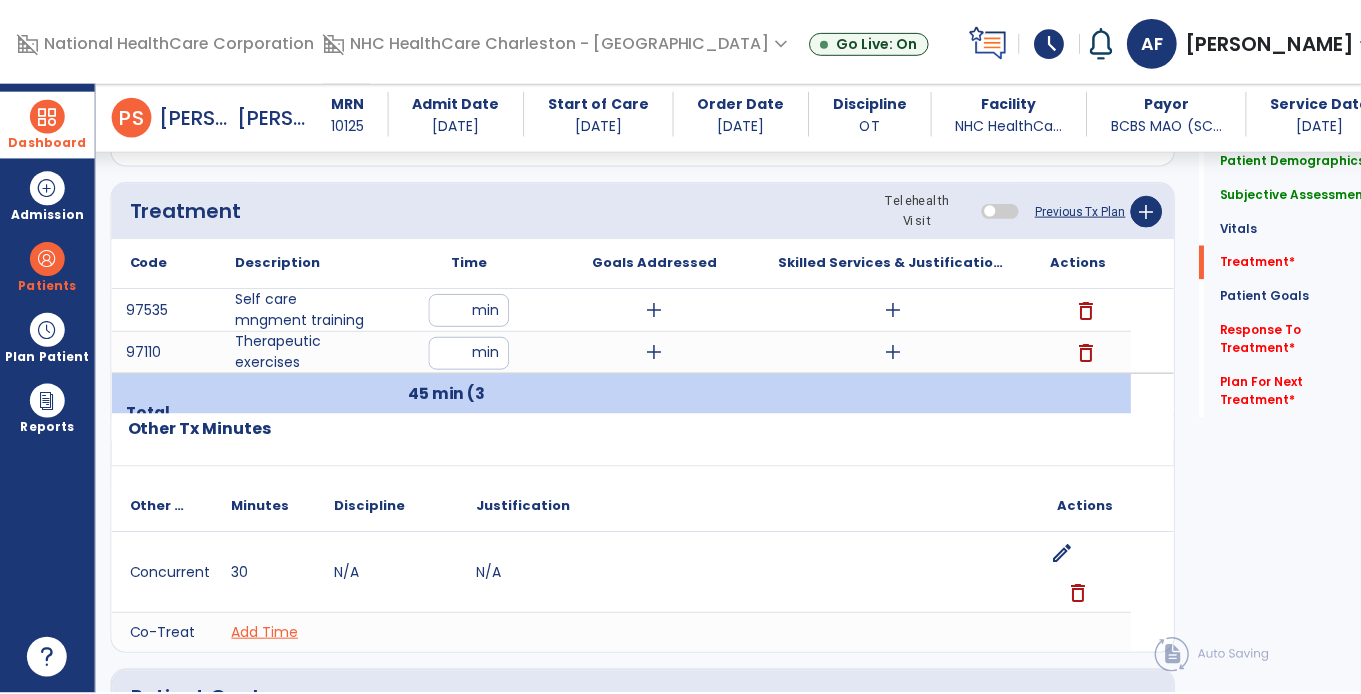 scroll, scrollTop: 1018, scrollLeft: 0, axis: vertical 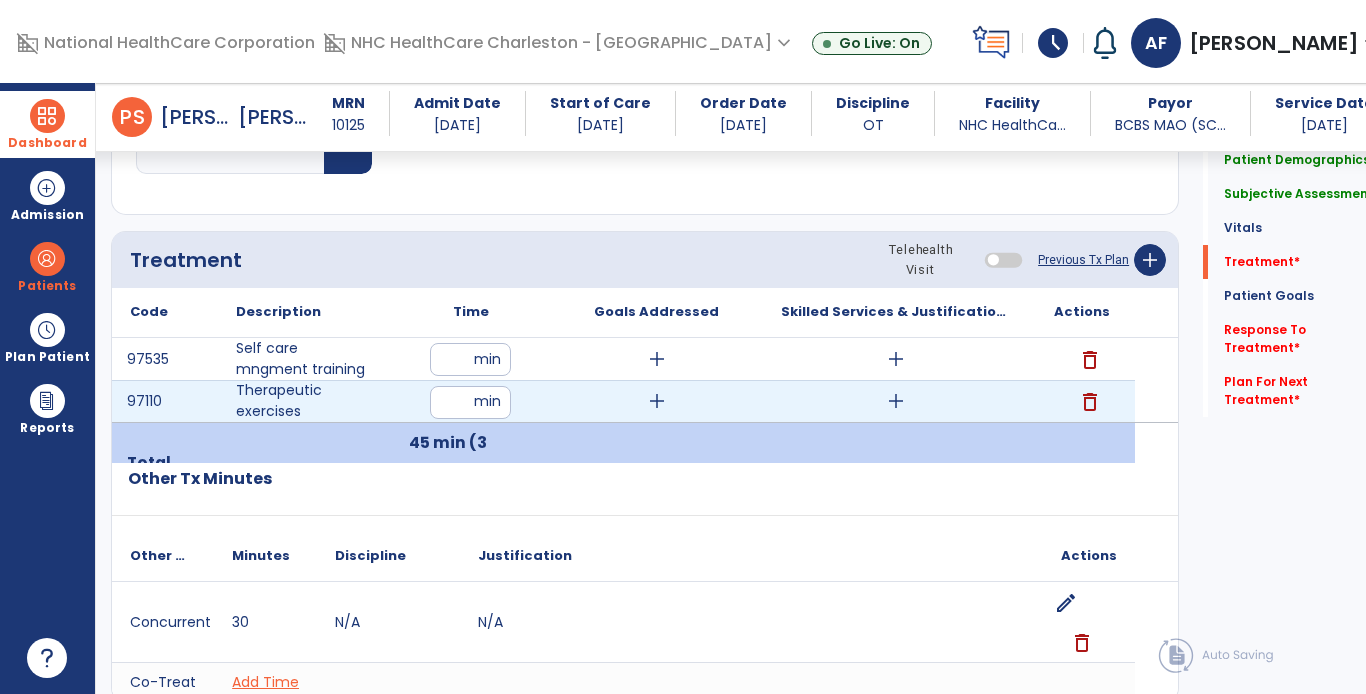 click on "add" at bounding box center (896, 401) 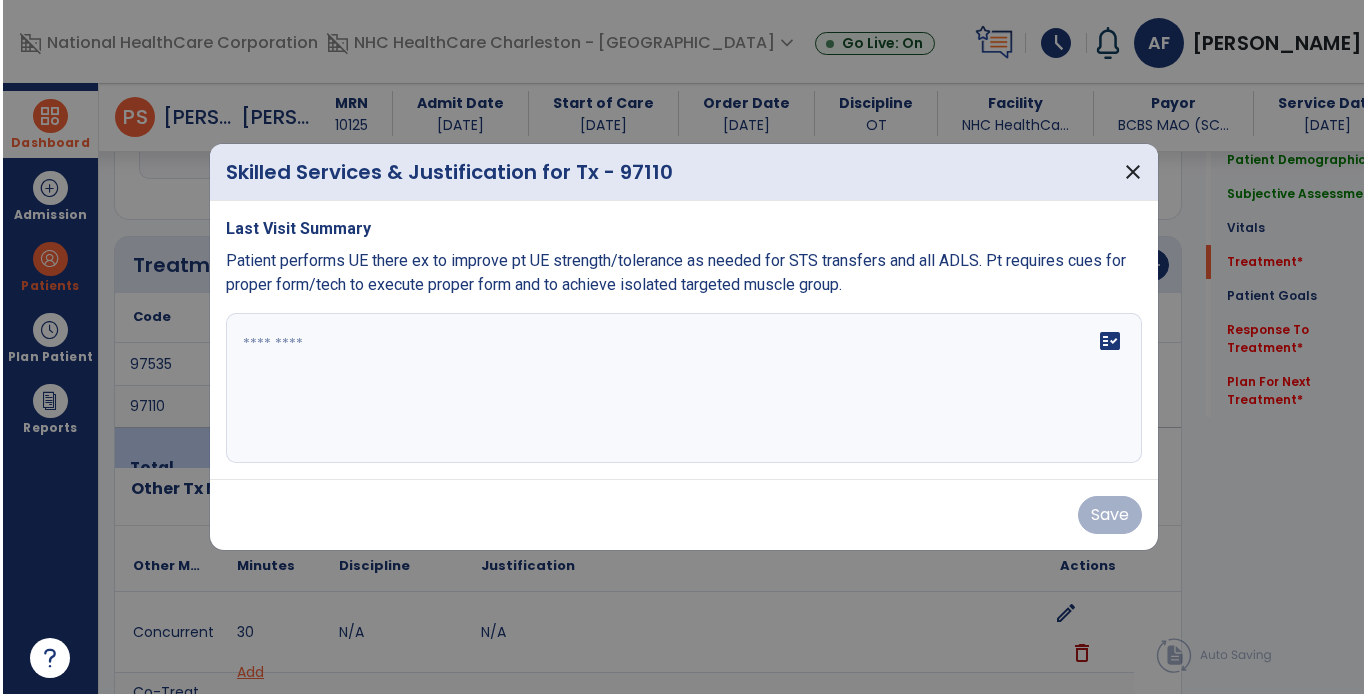 scroll, scrollTop: 1018, scrollLeft: 0, axis: vertical 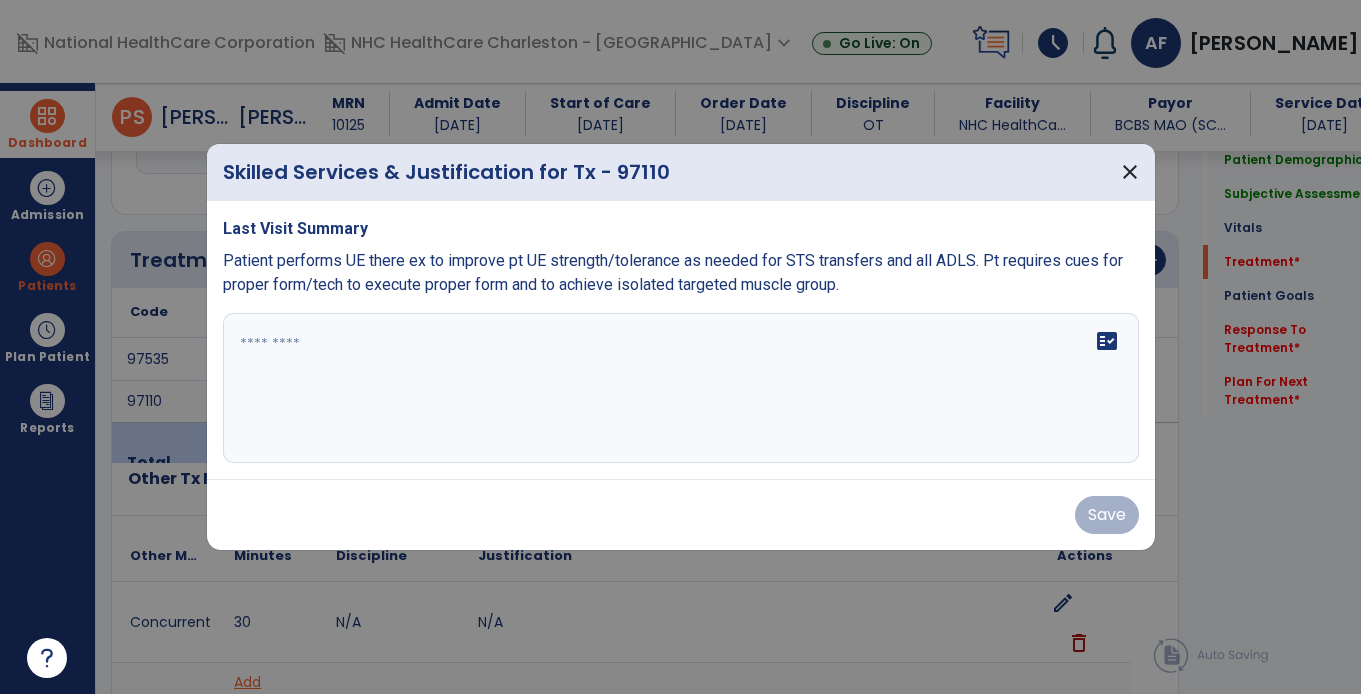 click at bounding box center [681, 388] 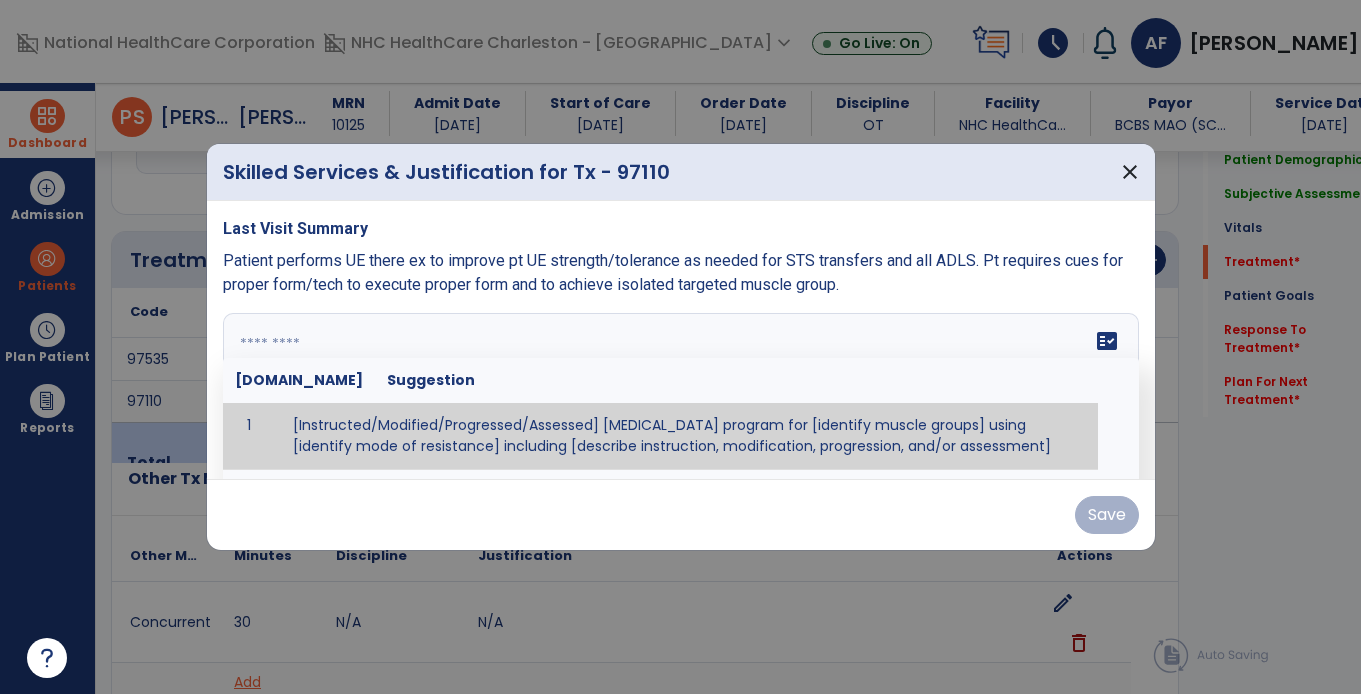 paste on "**********" 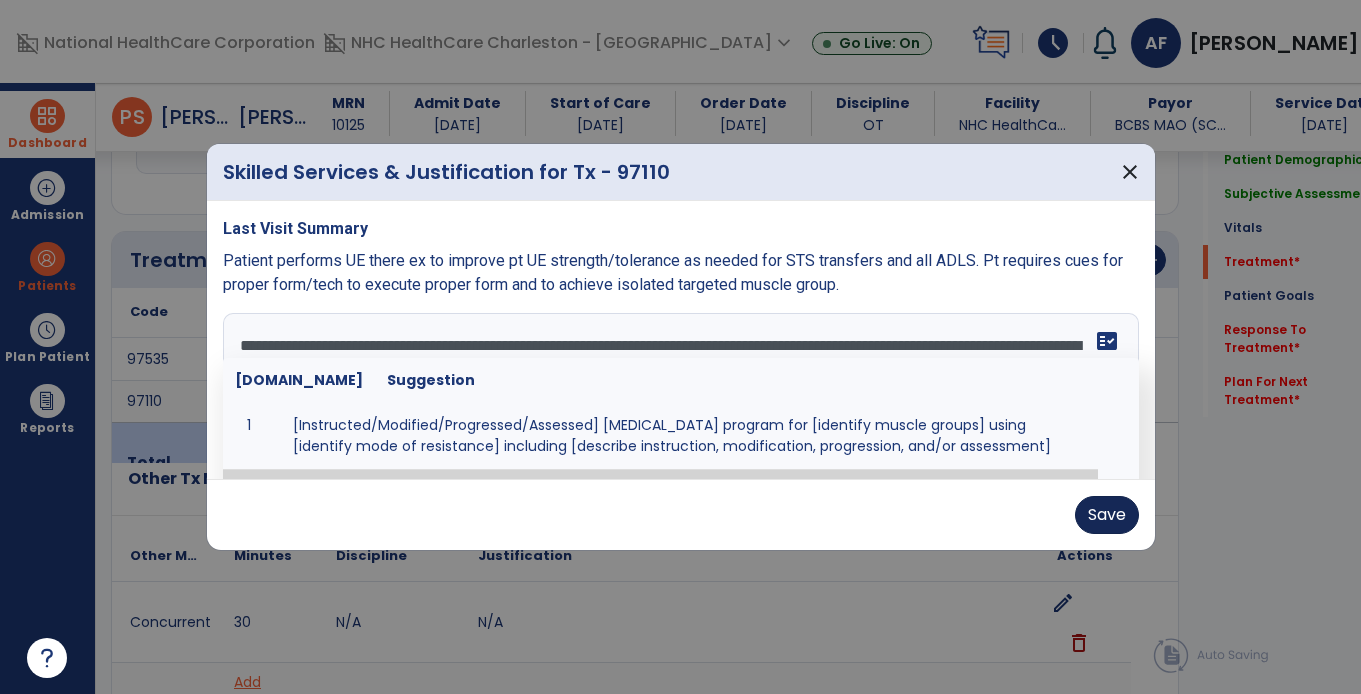 type on "**********" 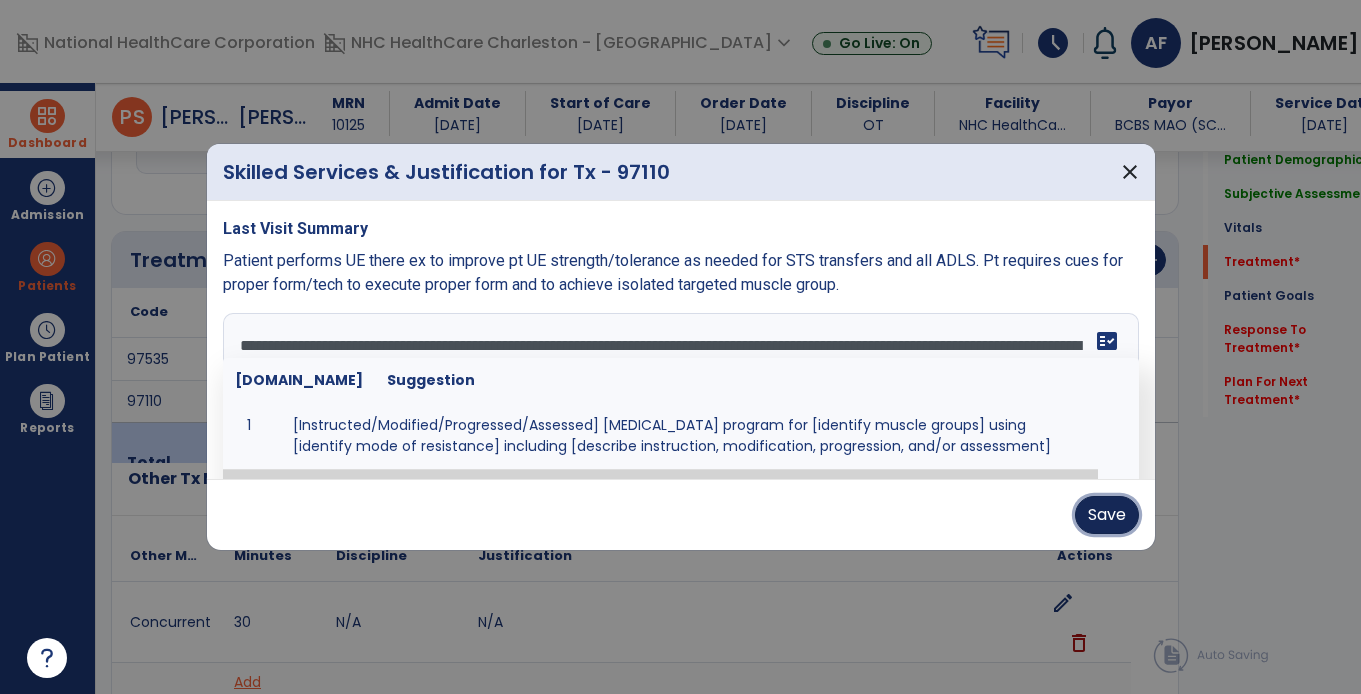 click on "Save" at bounding box center (1107, 515) 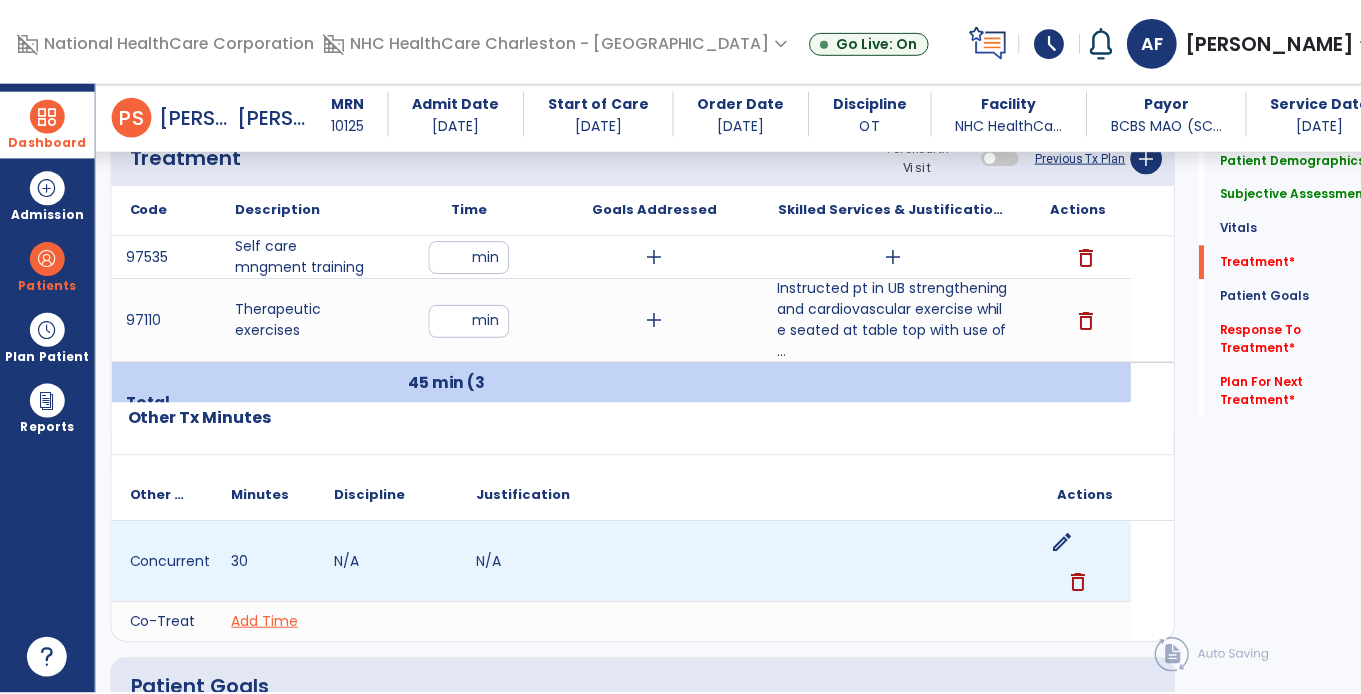 scroll, scrollTop: 1118, scrollLeft: 0, axis: vertical 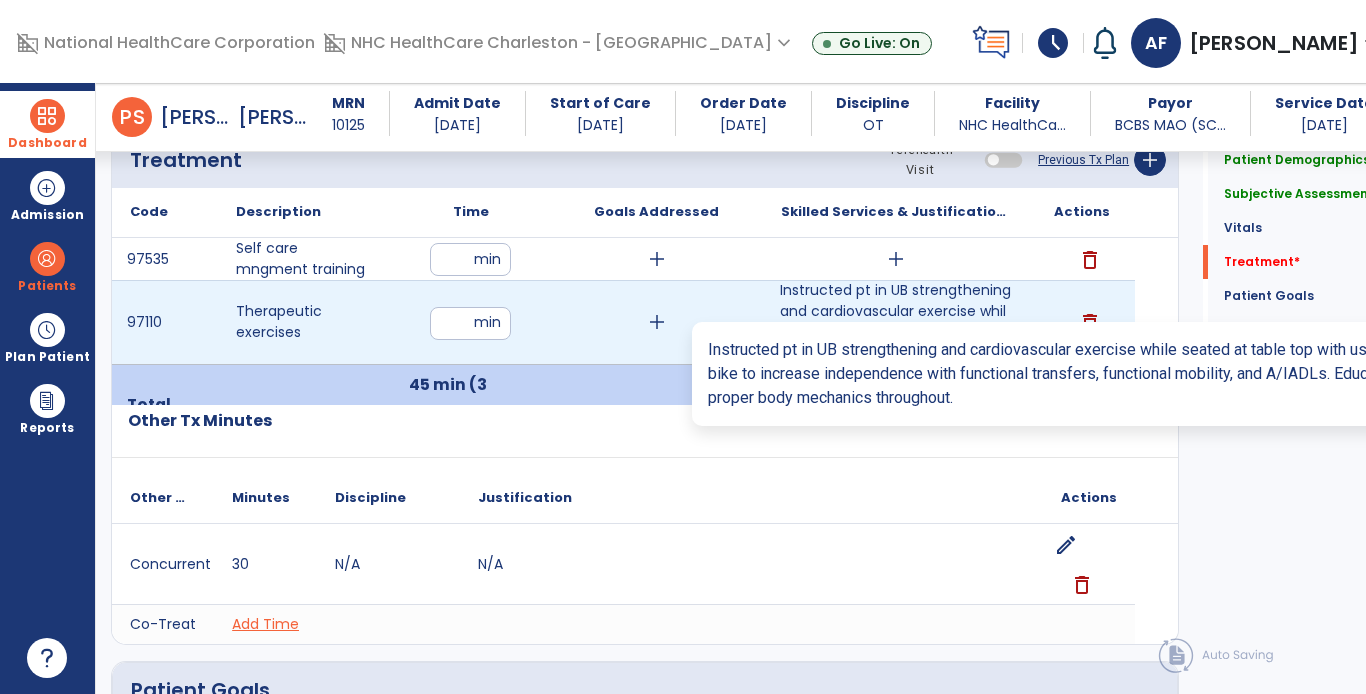 click on "Instructed pt in UB strengthening and cardiovascular exercise while seated at table top with use of ..." at bounding box center (896, 322) 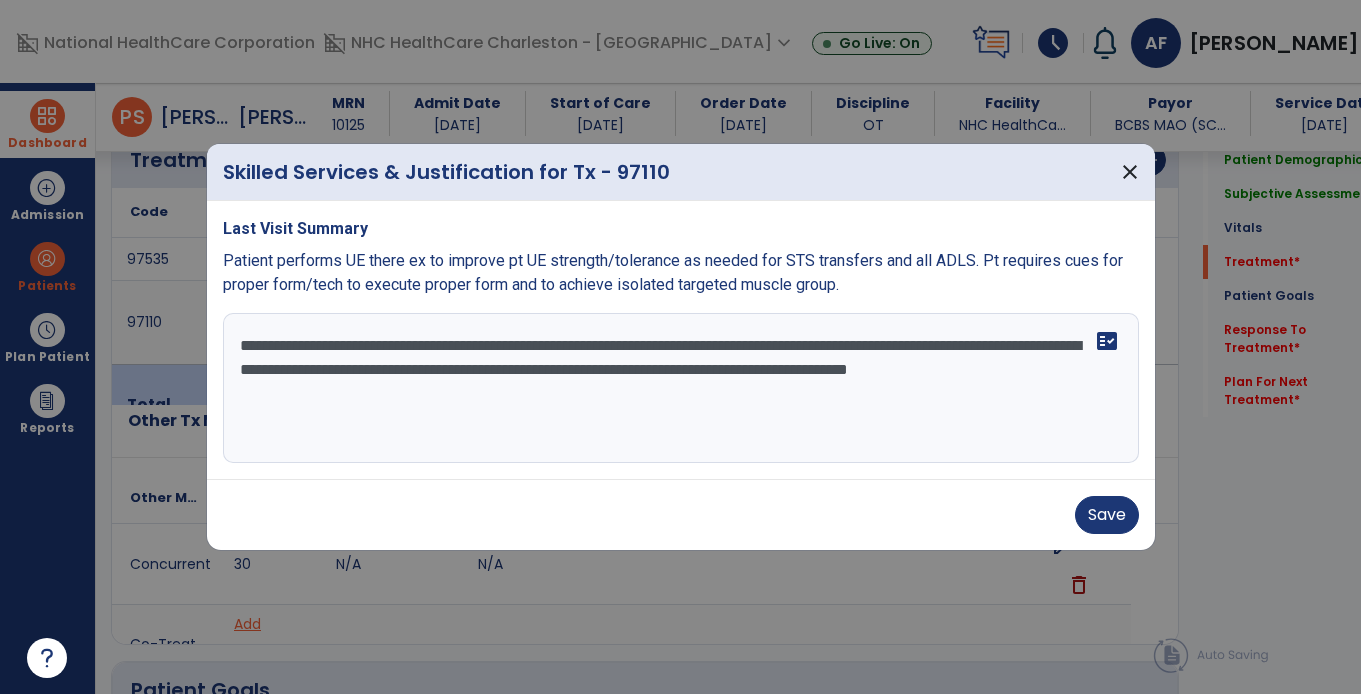 scroll, scrollTop: 1118, scrollLeft: 0, axis: vertical 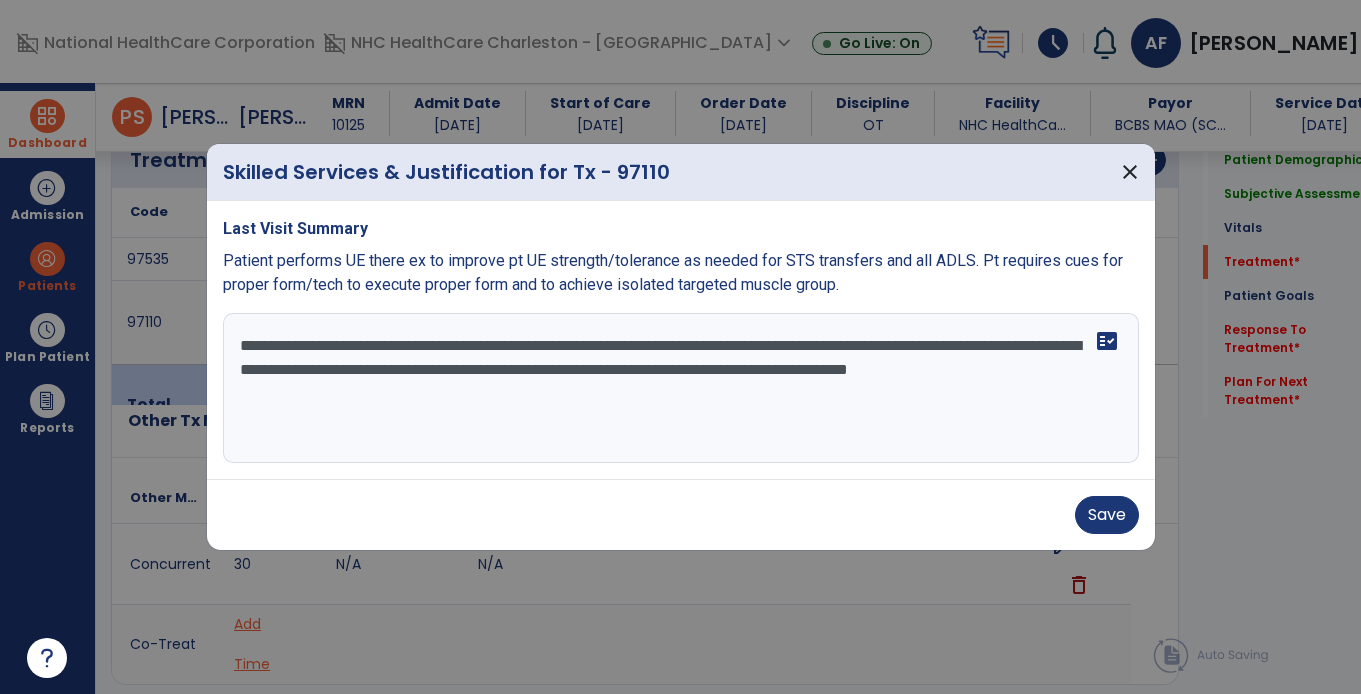 click on "**********" at bounding box center [681, 388] 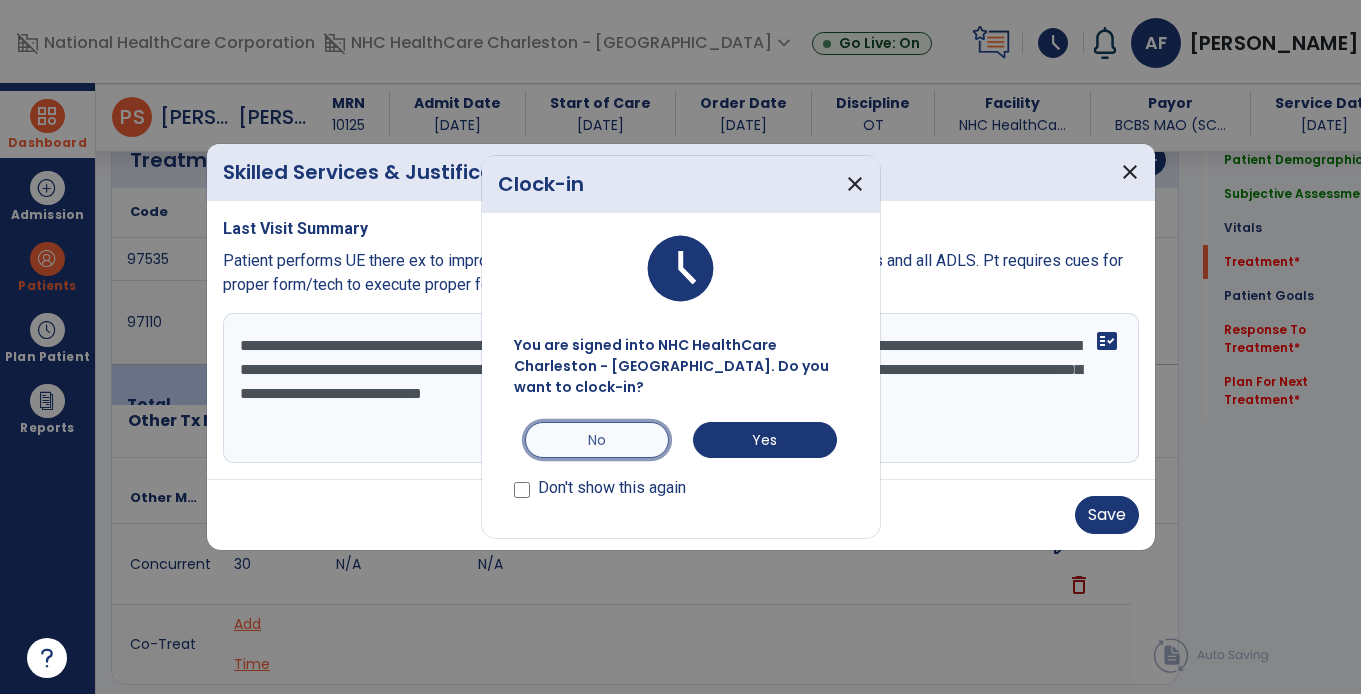 click on "No" at bounding box center [597, 440] 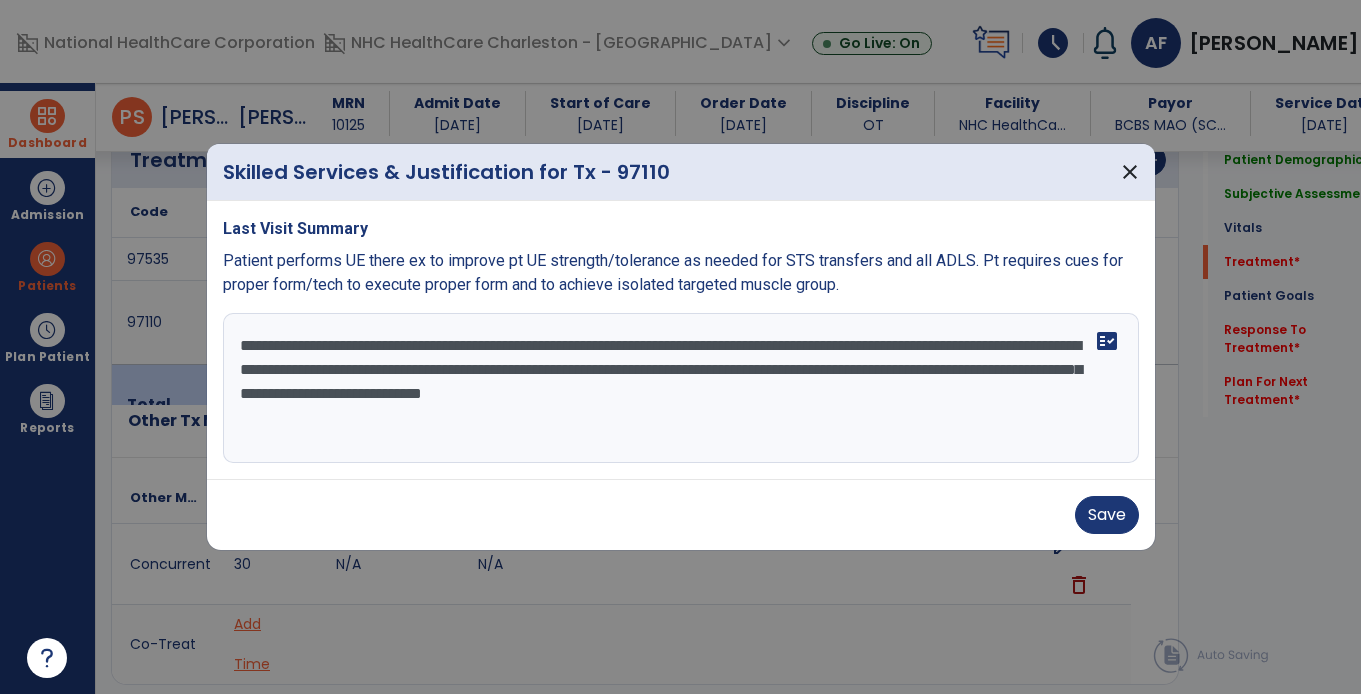click on "**********" at bounding box center (681, 388) 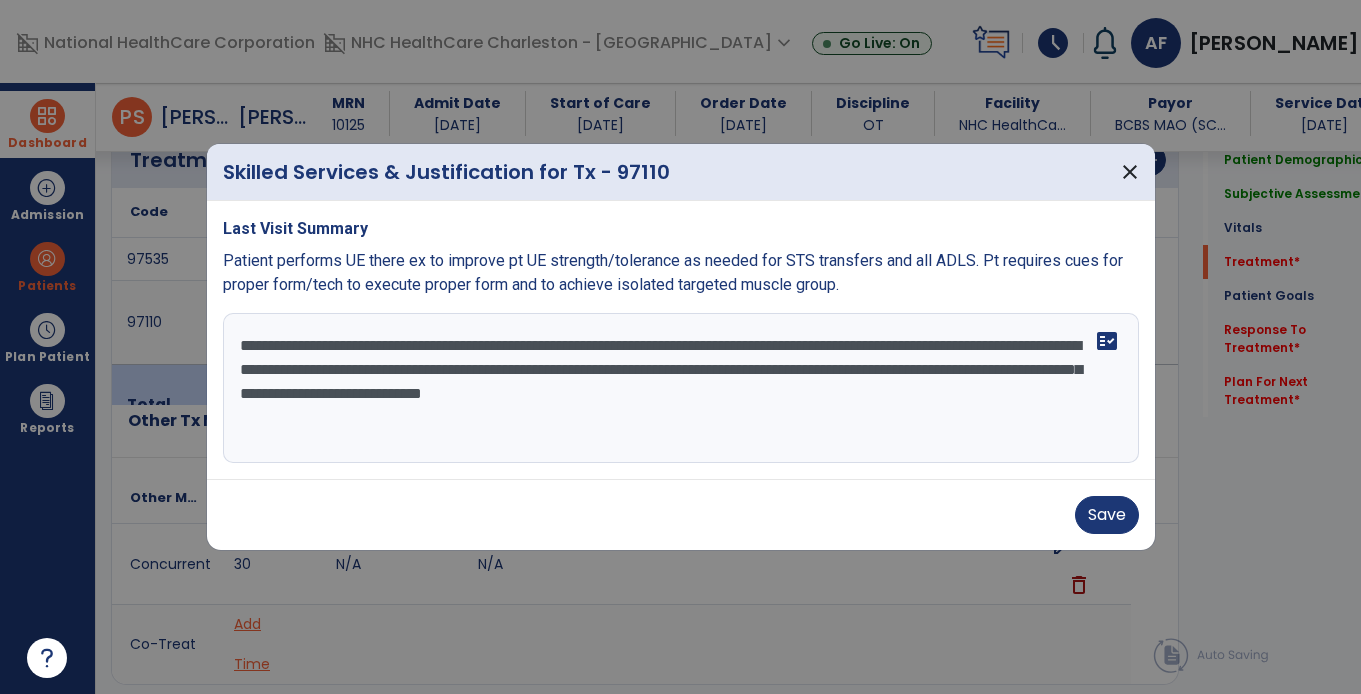 paste on "**********" 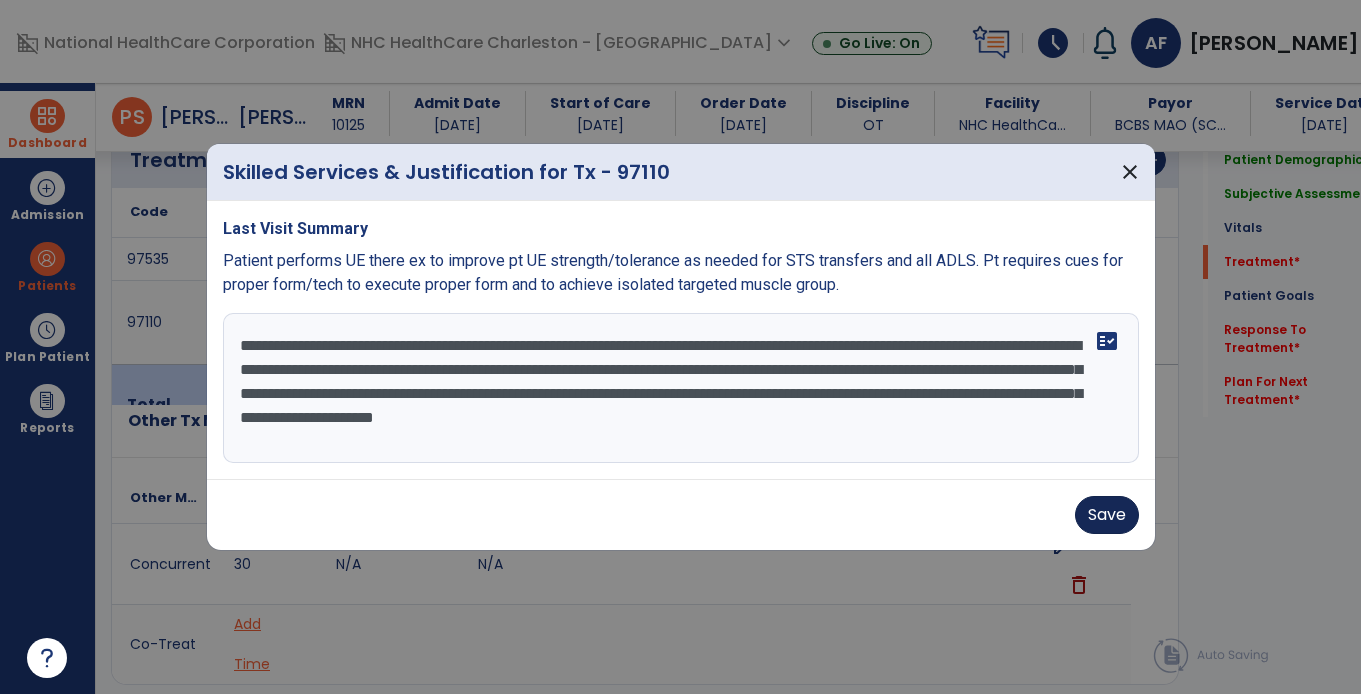 type on "**********" 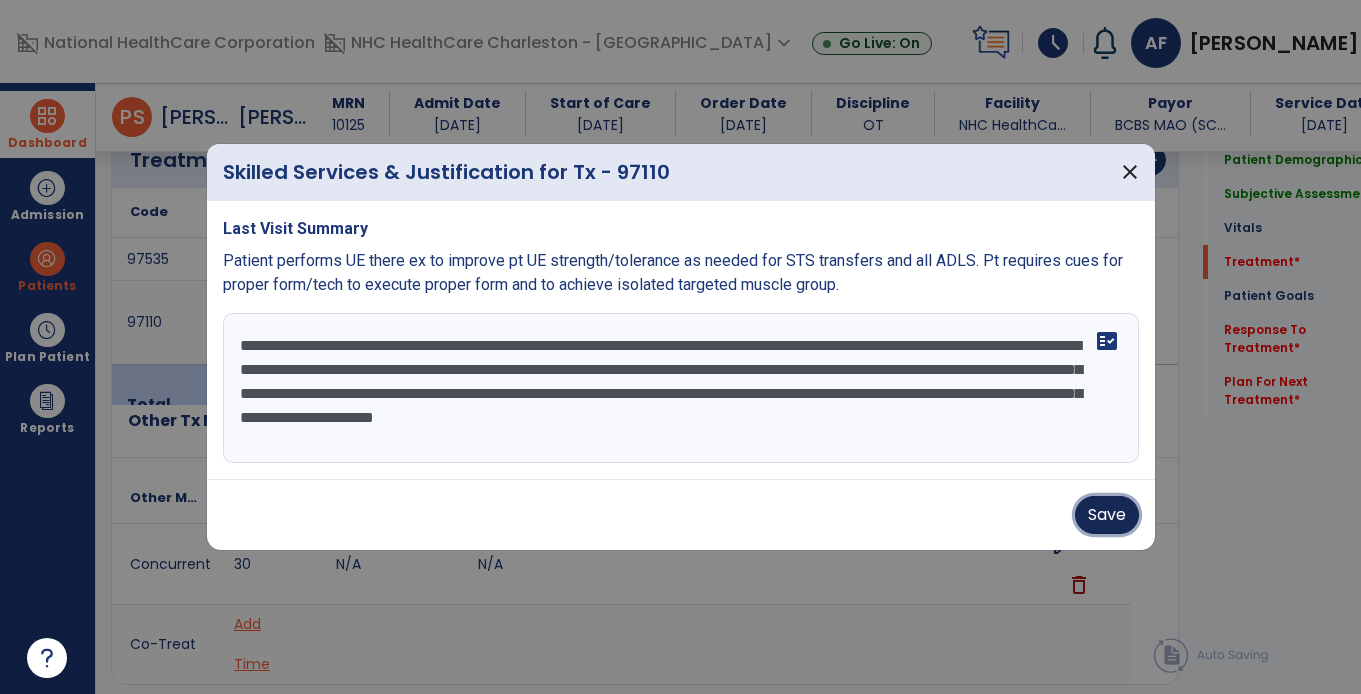 click on "Save" at bounding box center (1107, 515) 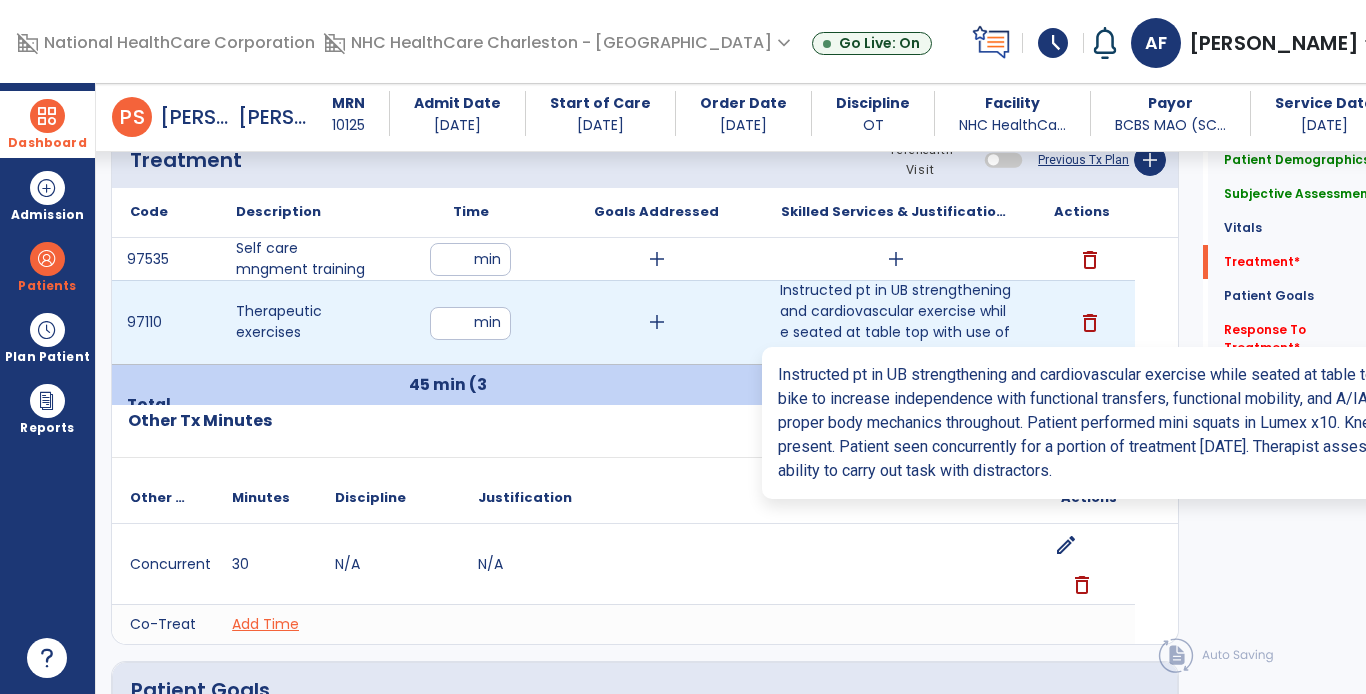 click on "Instructed pt in UB strengthening and cardiovascular exercise while seated at table top with use of ..." at bounding box center (896, 322) 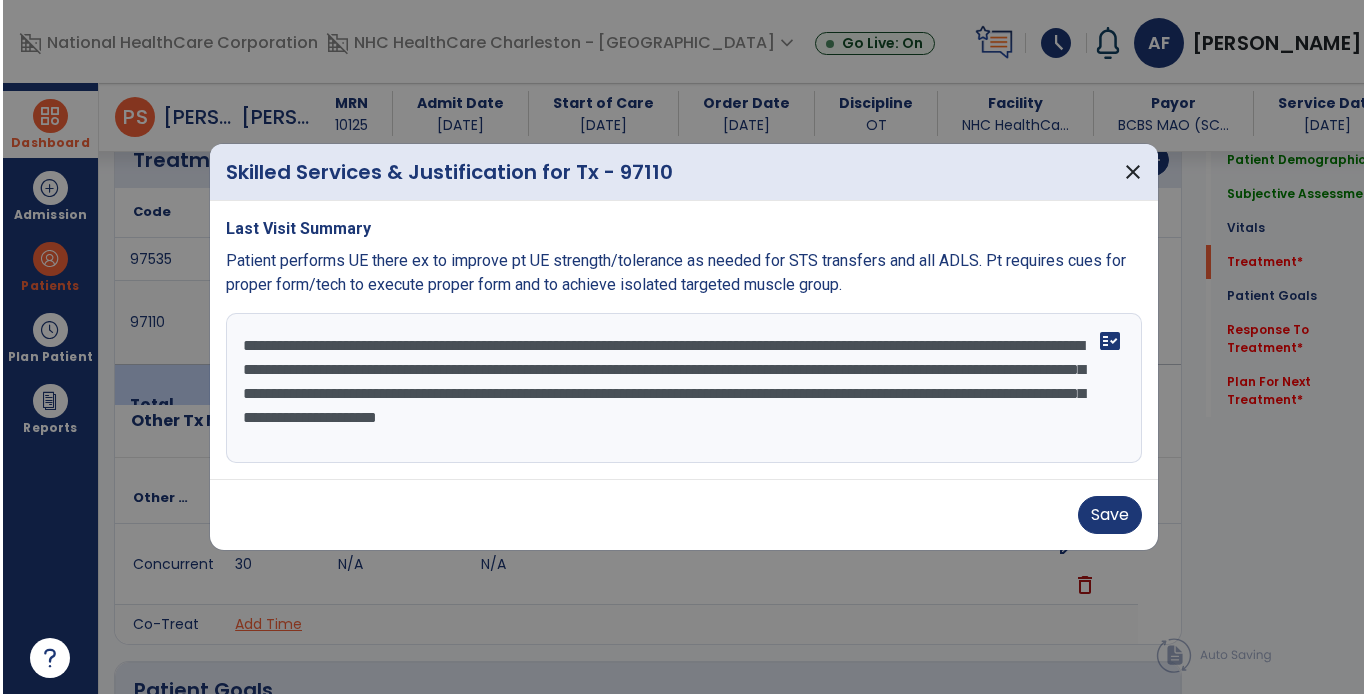 scroll, scrollTop: 1118, scrollLeft: 0, axis: vertical 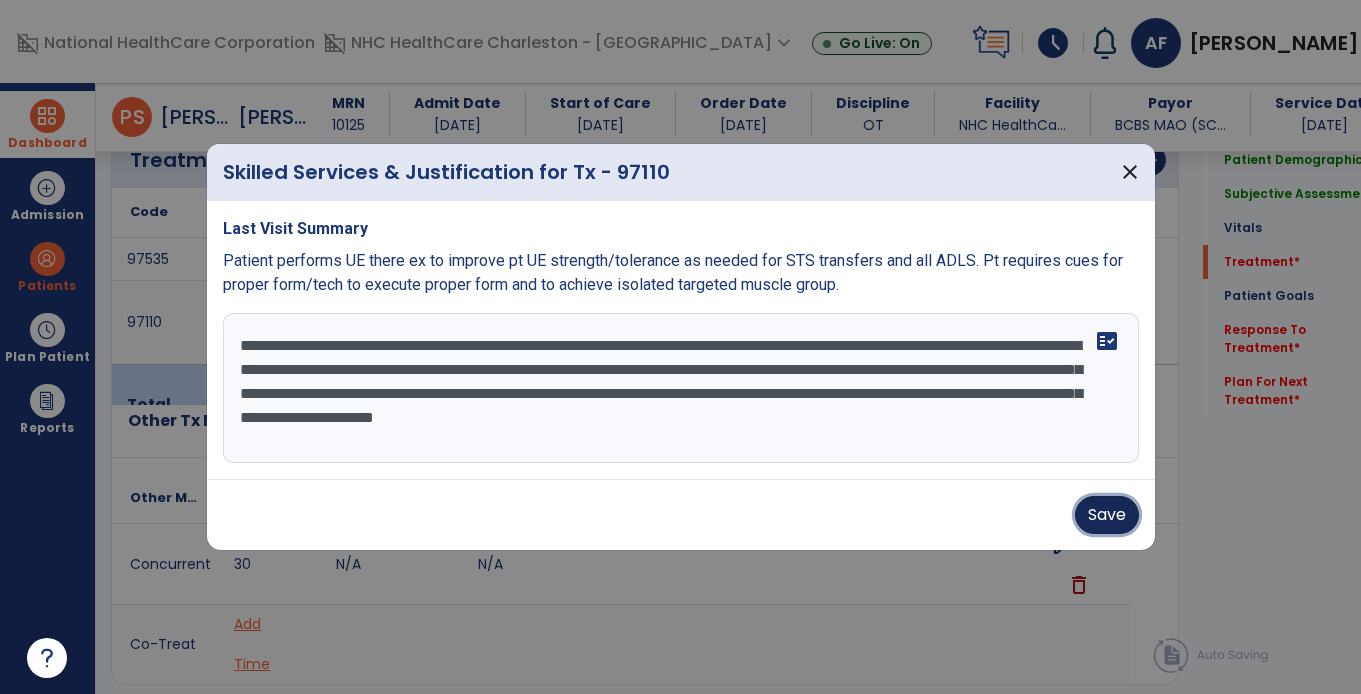 click on "Save" at bounding box center [1107, 515] 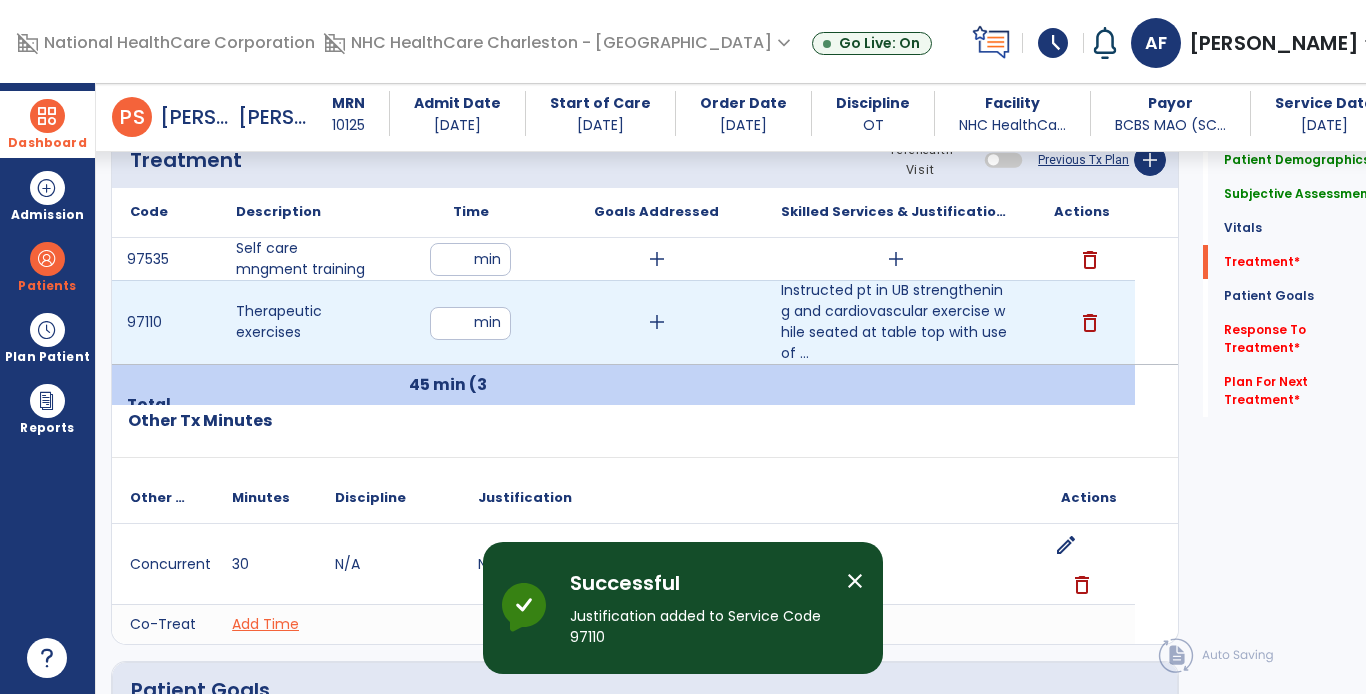 drag, startPoint x: 459, startPoint y: 327, endPoint x: 421, endPoint y: 320, distance: 38.63936 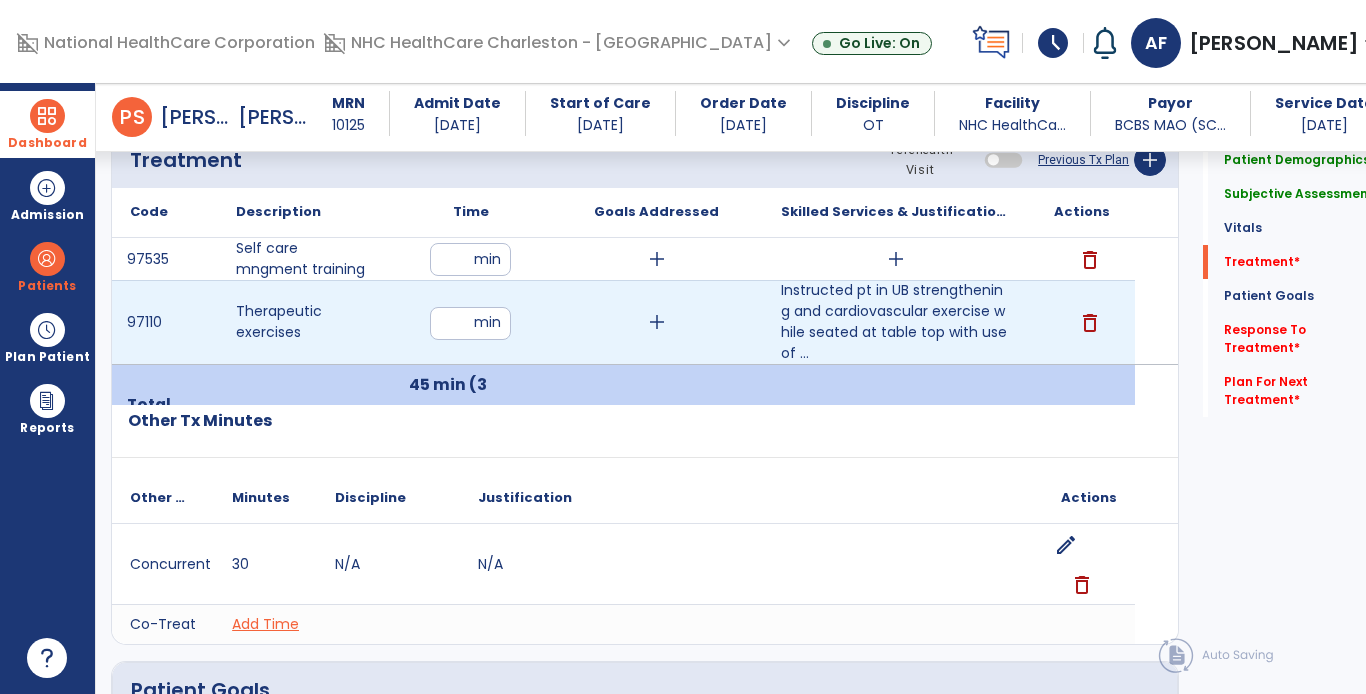 type on "**" 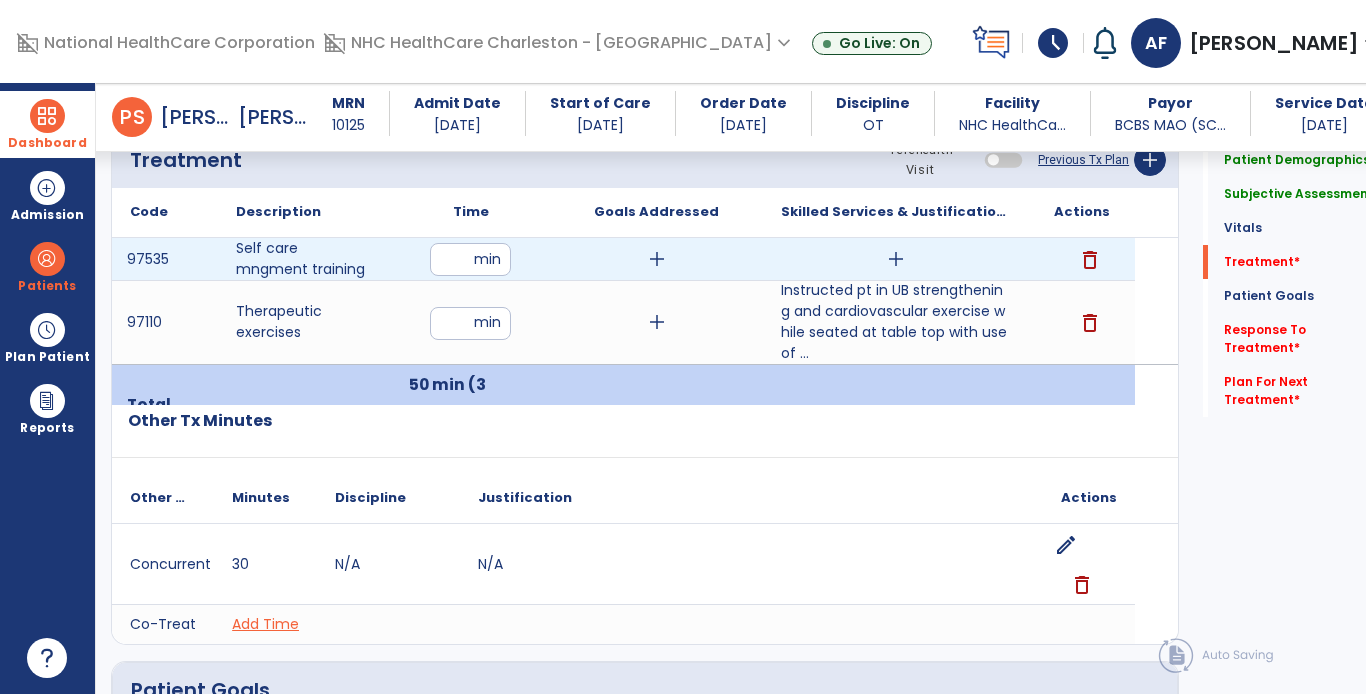 drag, startPoint x: 460, startPoint y: 264, endPoint x: 436, endPoint y: 261, distance: 24.186773 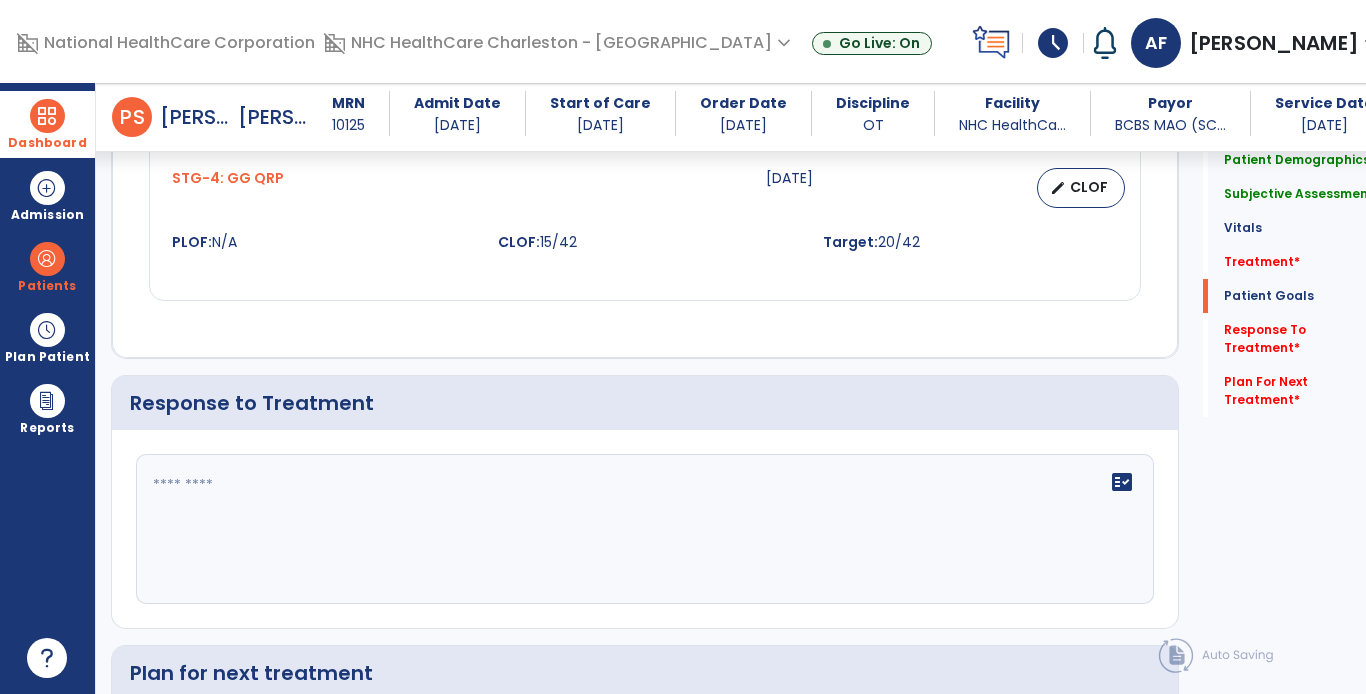 scroll, scrollTop: 2318, scrollLeft: 0, axis: vertical 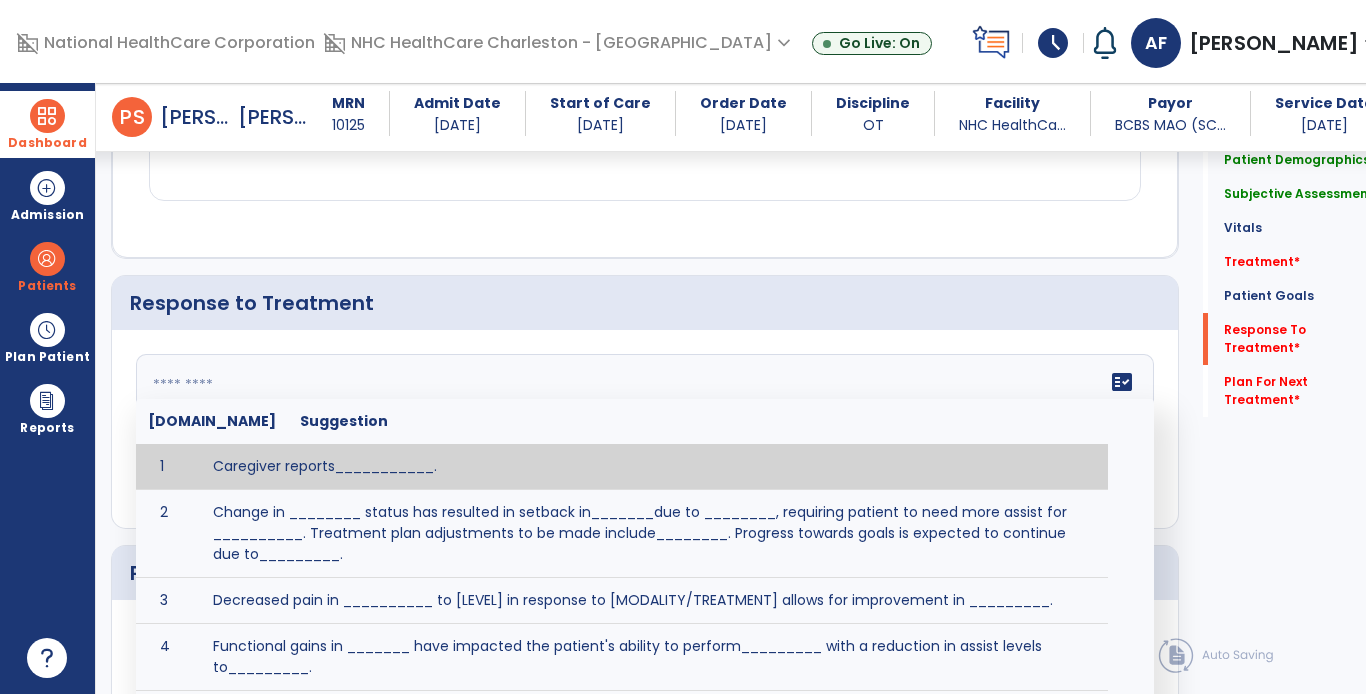 click on "fact_check  [DOMAIN_NAME] Suggestion 1 Caregiver reports___________. 2 Change in ________ status has resulted in setback in_______due to ________, requiring patient to need more assist for __________.   Treatment plan adjustments to be made include________.  Progress towards goals is expected to continue due to_________. 3 Decreased pain in __________ to [LEVEL] in response to [MODALITY/TREATMENT] allows for improvement in _________. 4 Functional gains in _______ have impacted the patient's ability to perform_________ with a reduction in assist levels to_________. 5 Functional progress this week has been significant due to__________. 6 Gains in ________ have improved the patient's ability to perform ______with decreased levels of assist to___________. 7 Improvement in ________allows patient to tolerate higher levels of challenges in_________. 8 Pain in [AREA] has decreased to [LEVEL] in response to [TREATMENT/MODALITY], allowing fore ease in completing__________. 9 10 11 12 13 14 15 16 17 18 19 20 21" 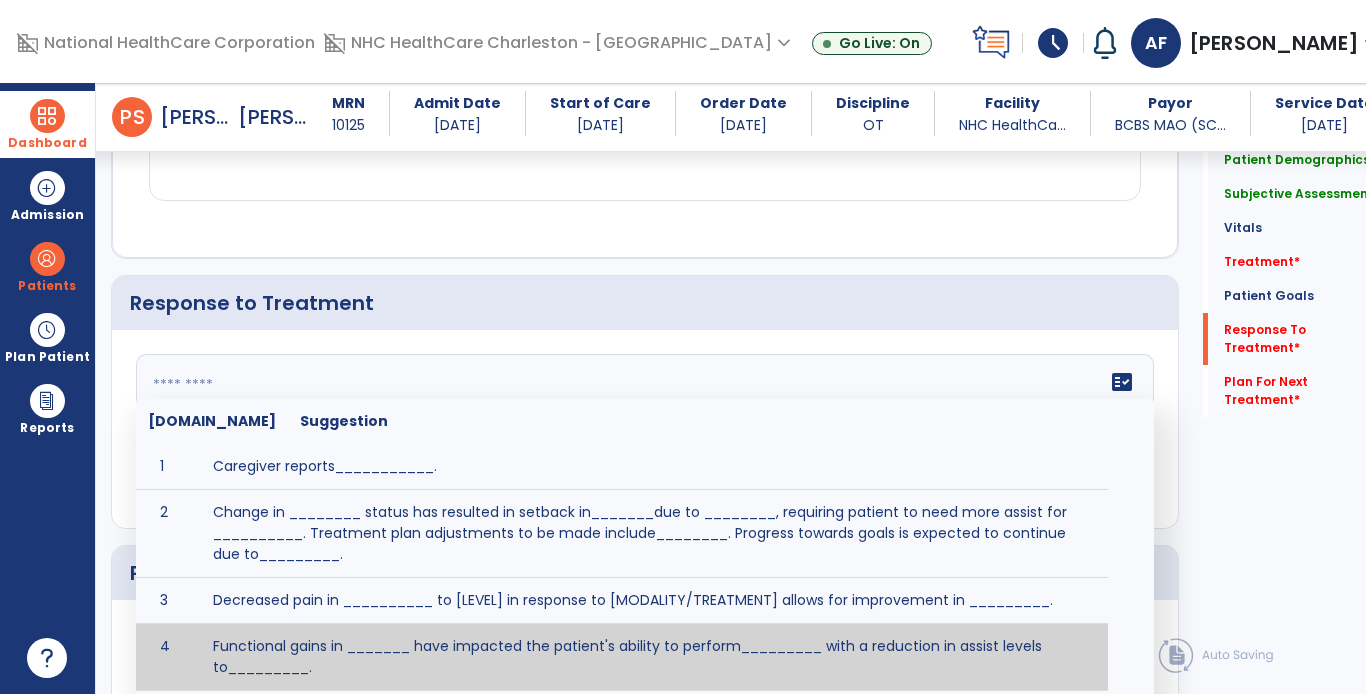 click 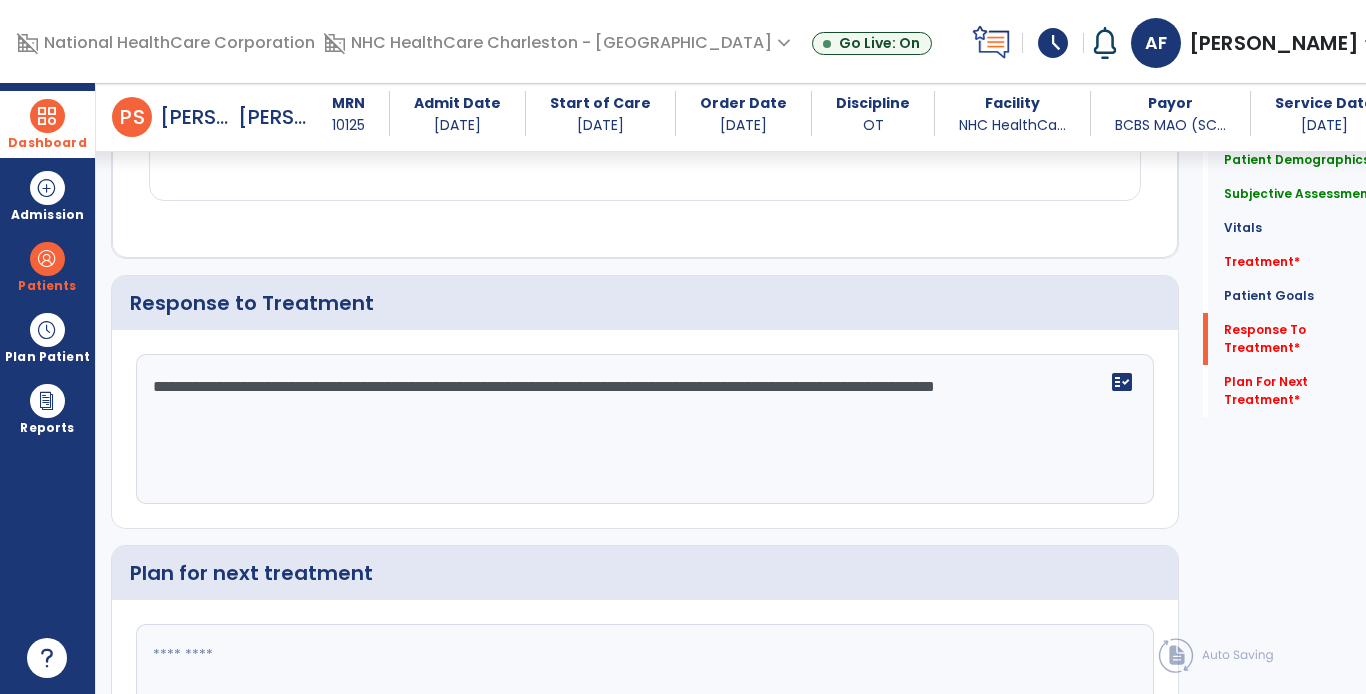 click on "**********" 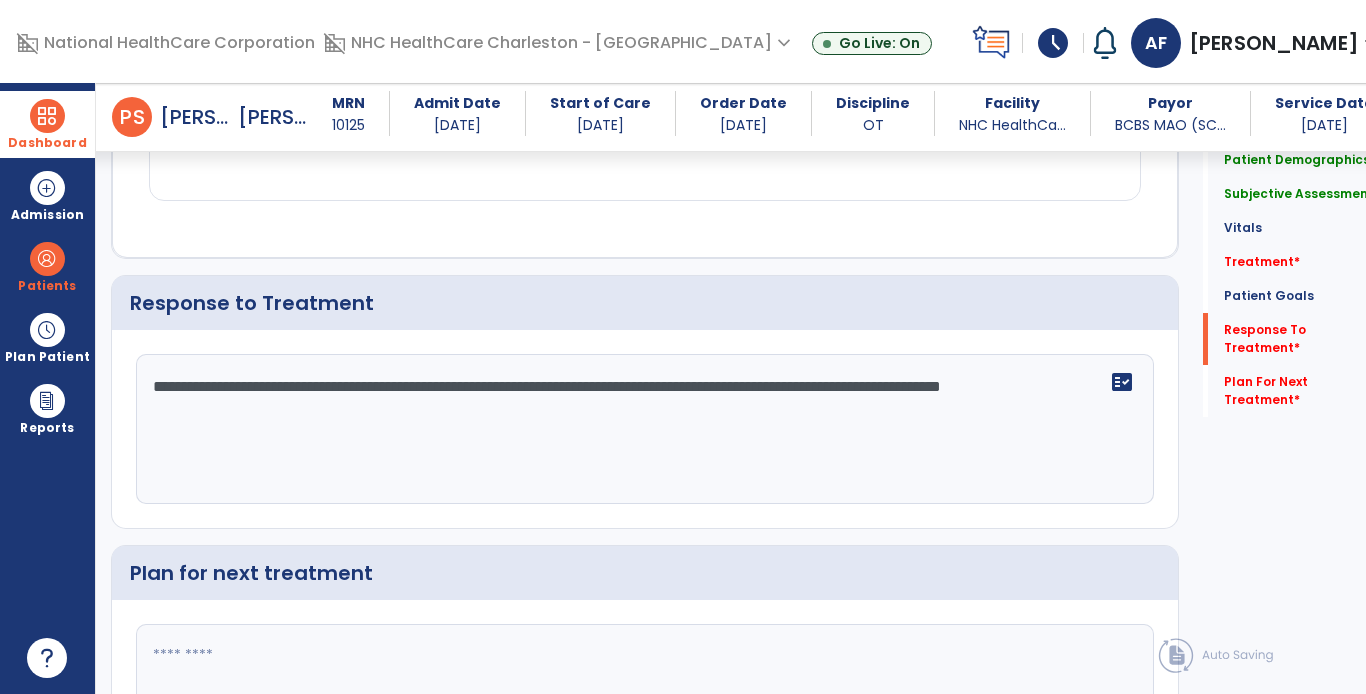 type on "**********" 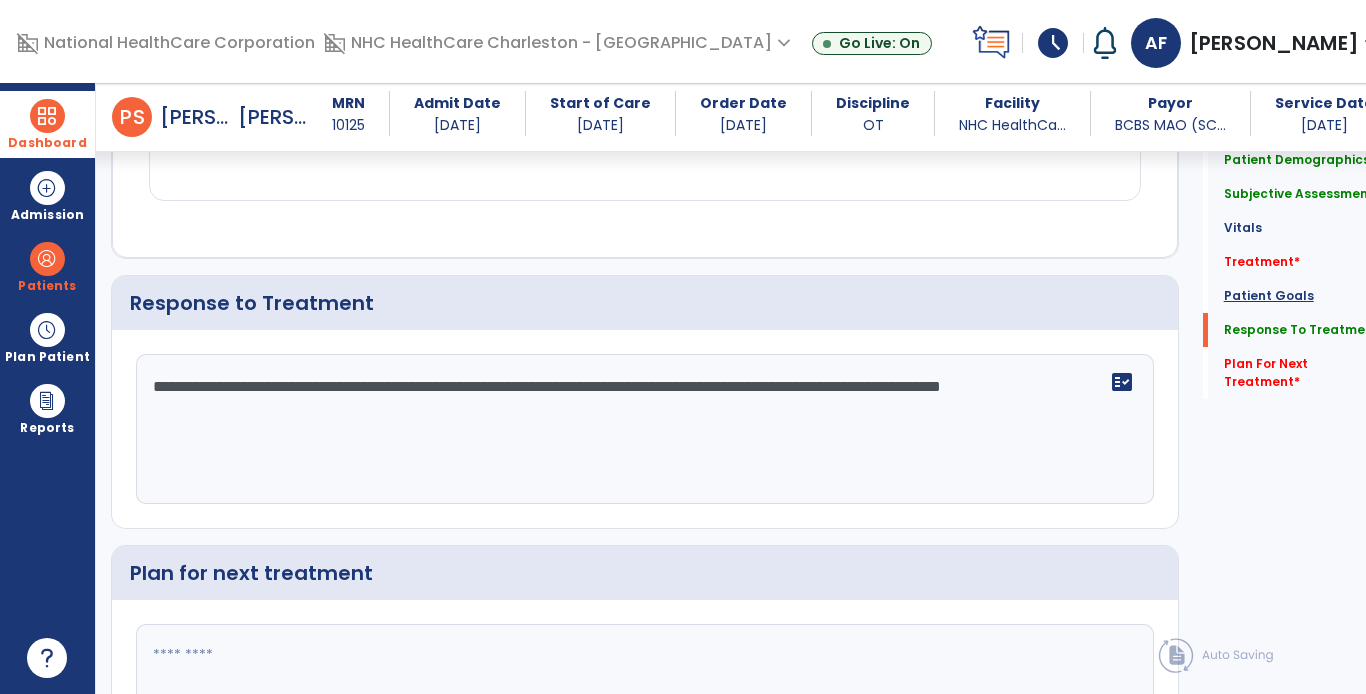 scroll, scrollTop: 2318, scrollLeft: 0, axis: vertical 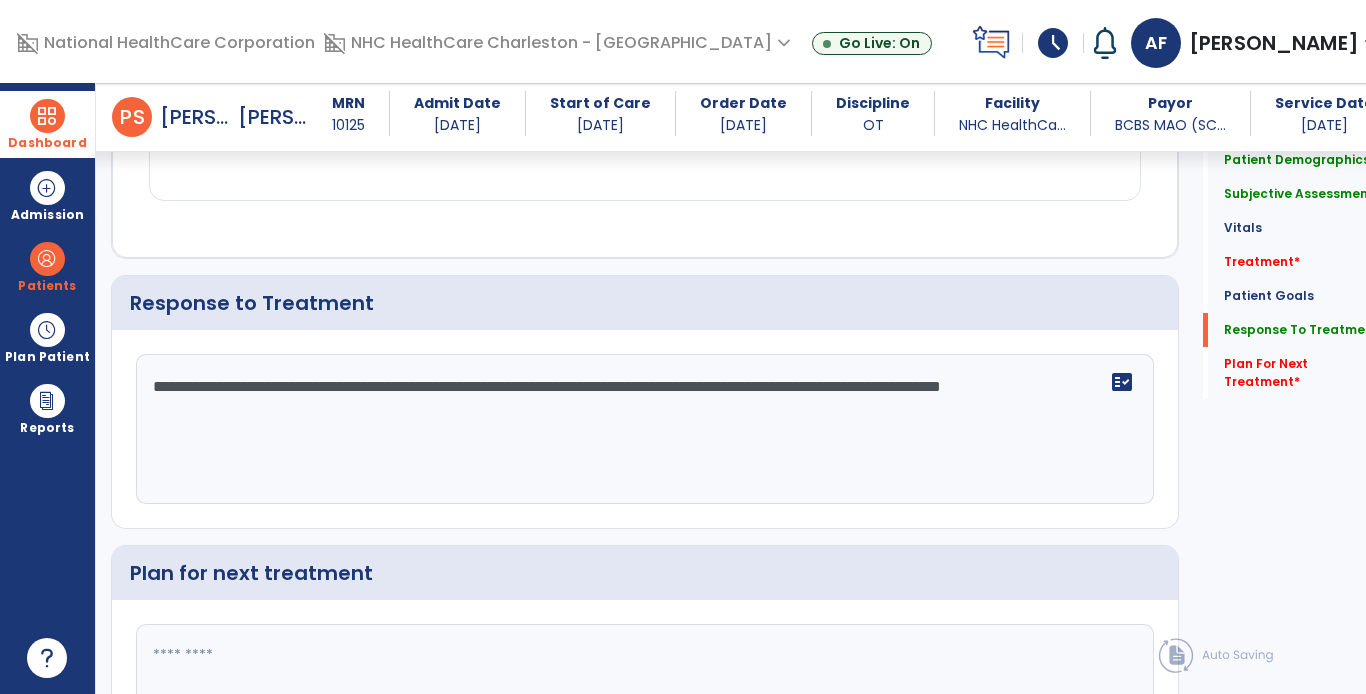 click 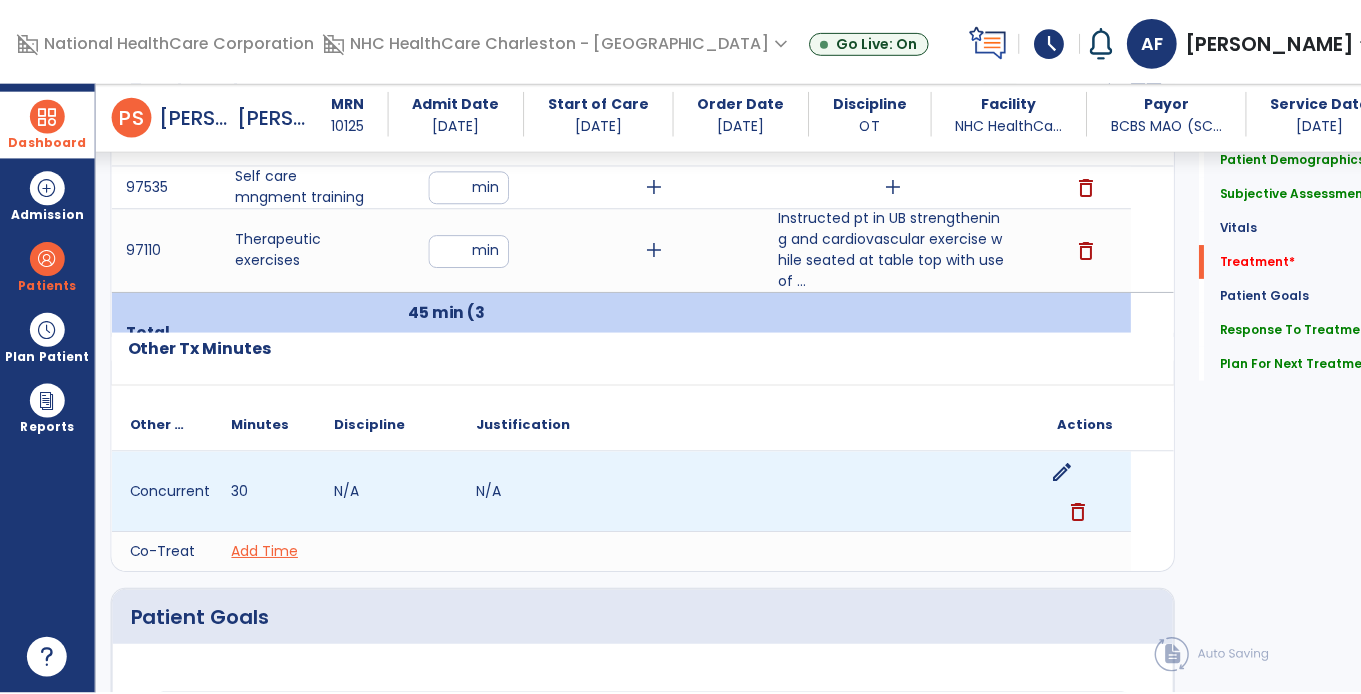 scroll, scrollTop: 1090, scrollLeft: 0, axis: vertical 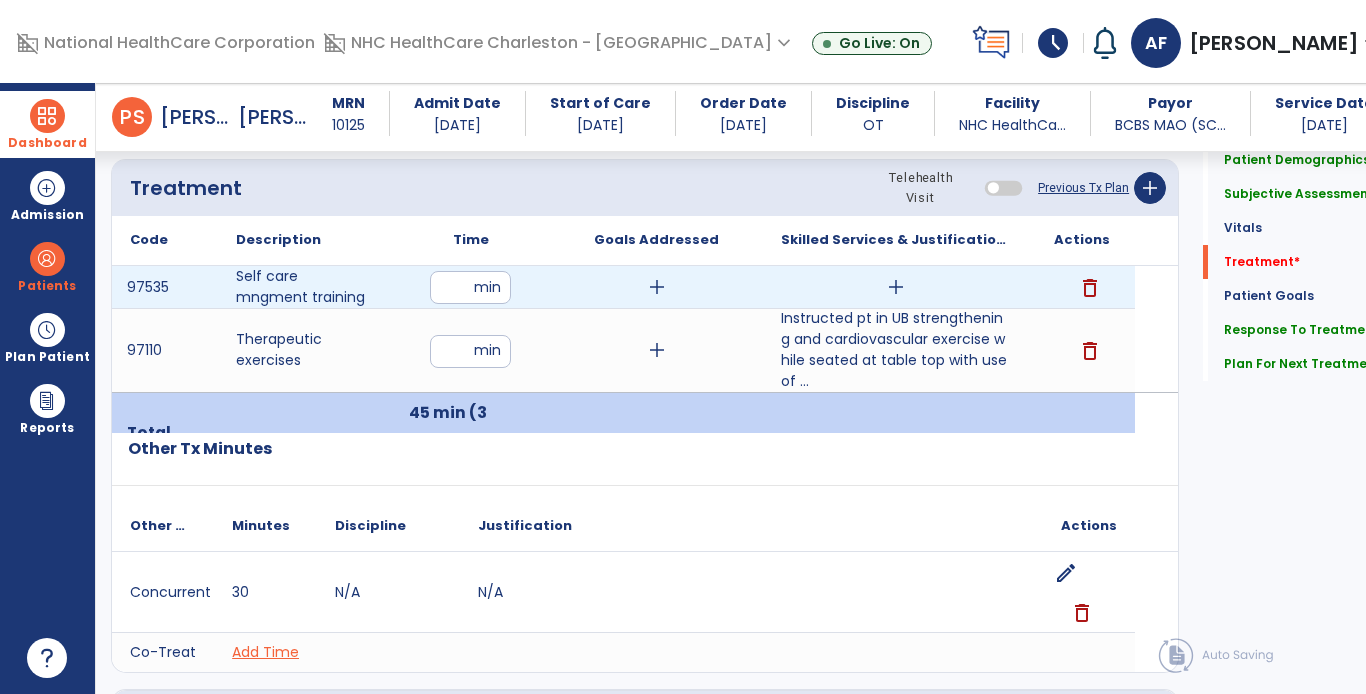 type on "**********" 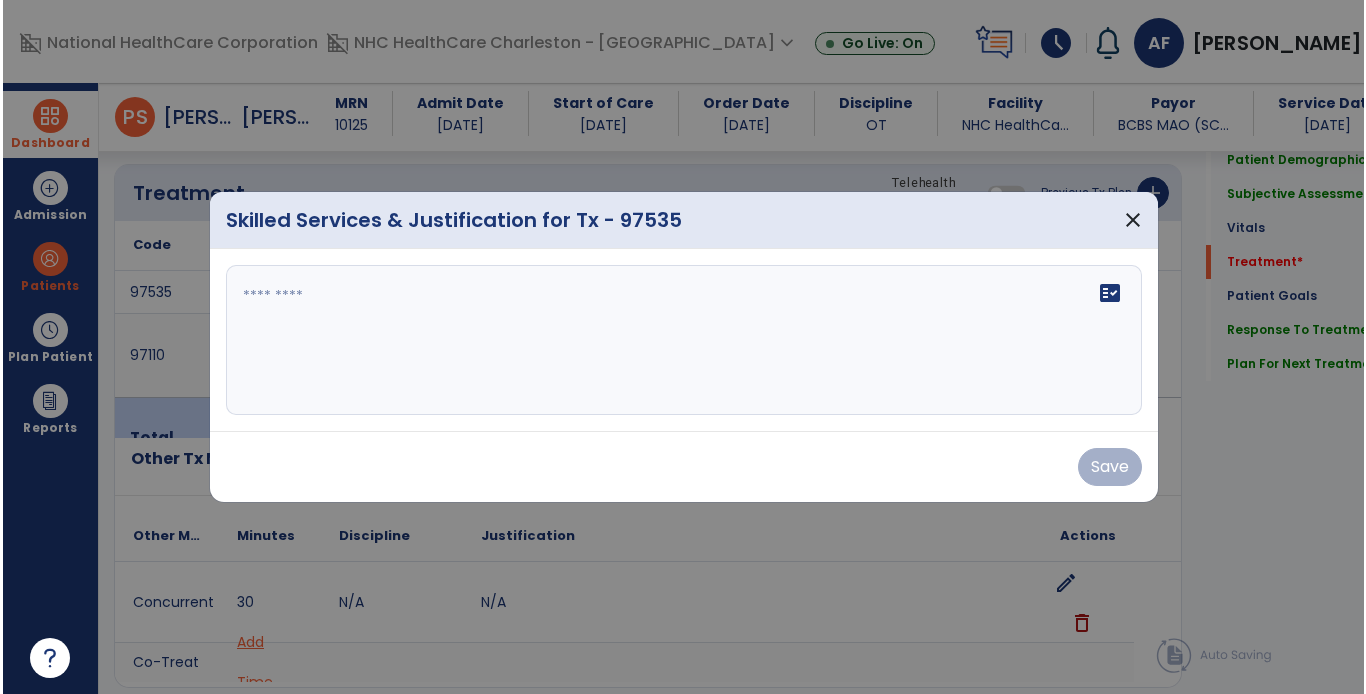 scroll, scrollTop: 1090, scrollLeft: 0, axis: vertical 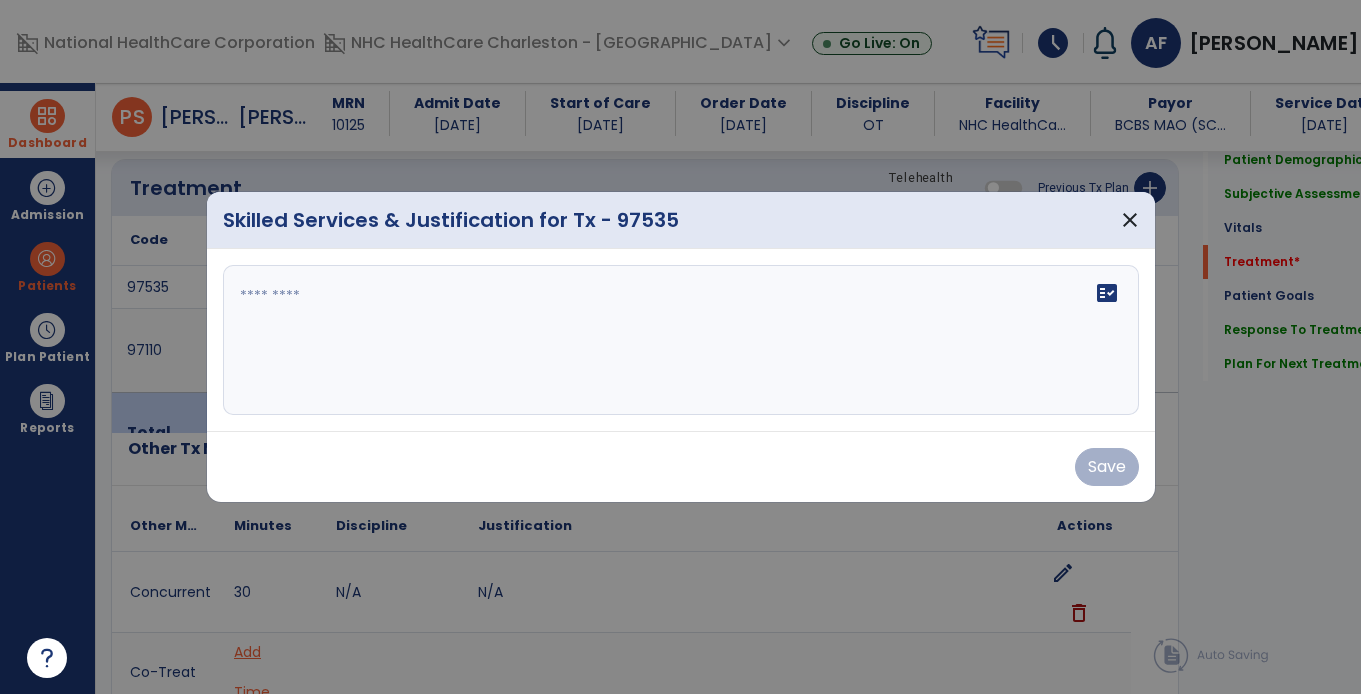 click at bounding box center (681, 340) 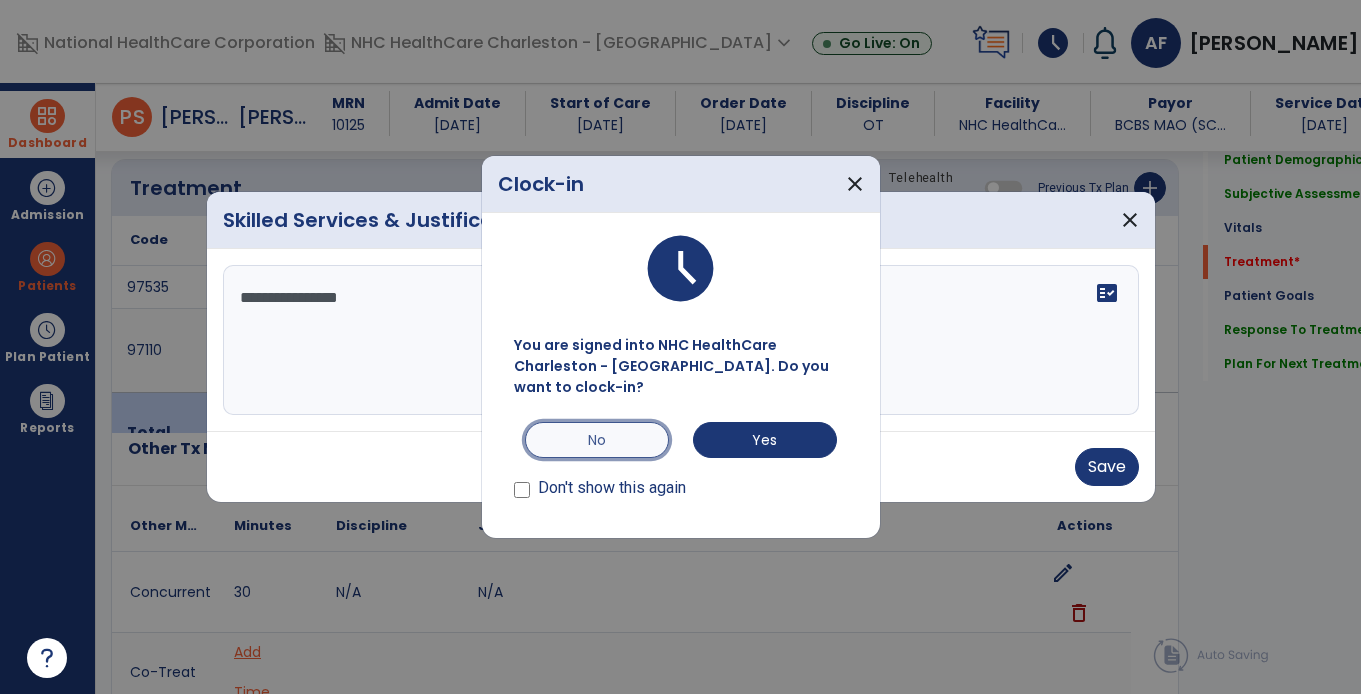 click on "No" at bounding box center (597, 440) 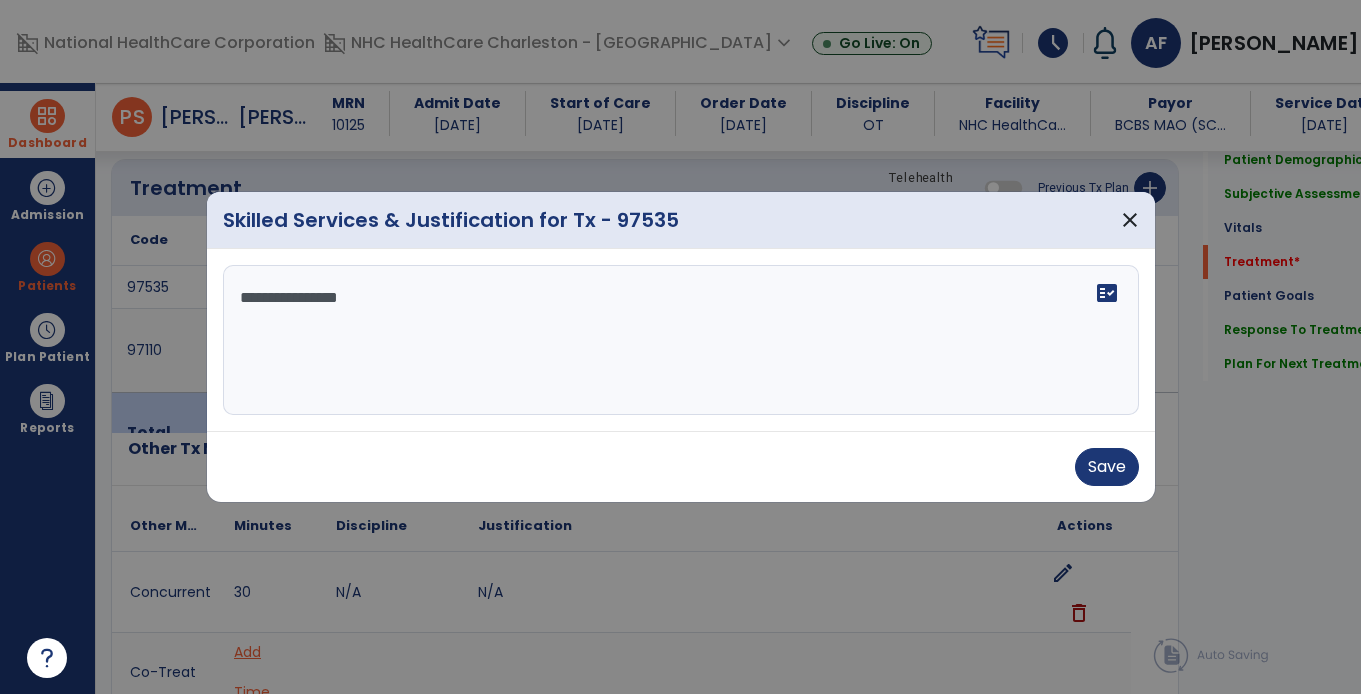 click on "**********" at bounding box center [681, 340] 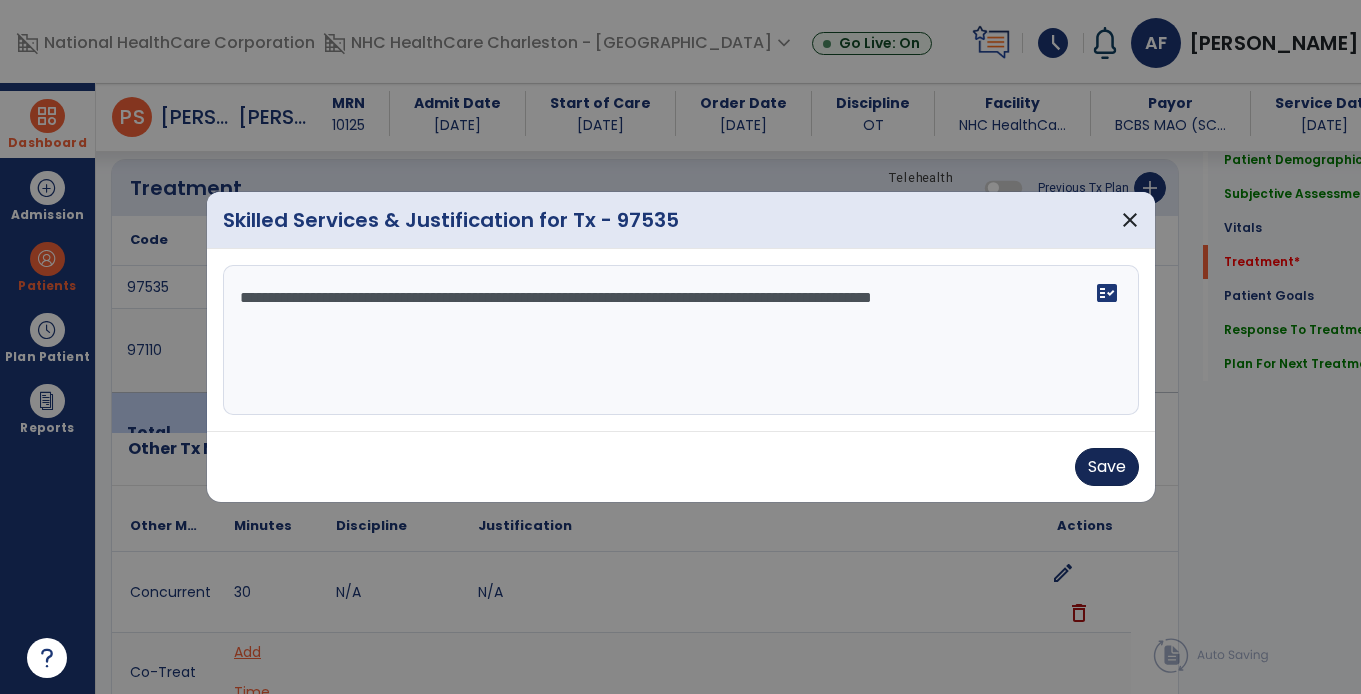 type on "**********" 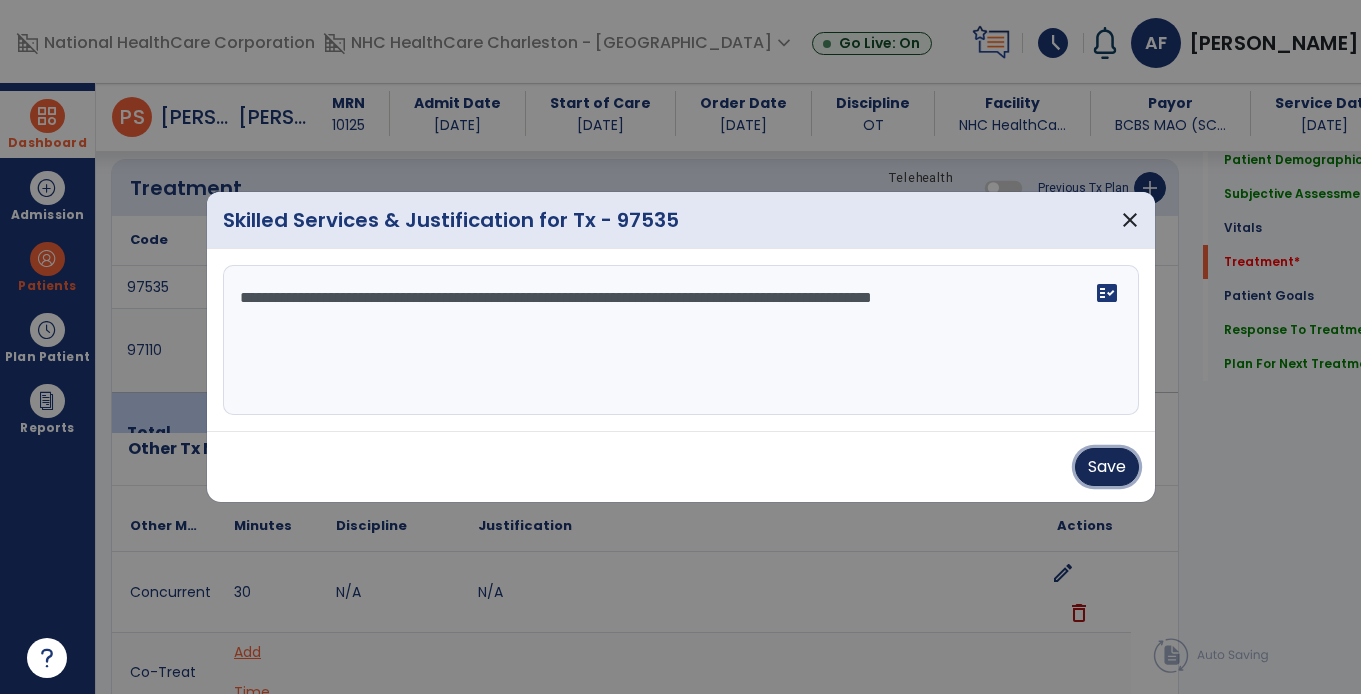 click on "Save" at bounding box center (1107, 467) 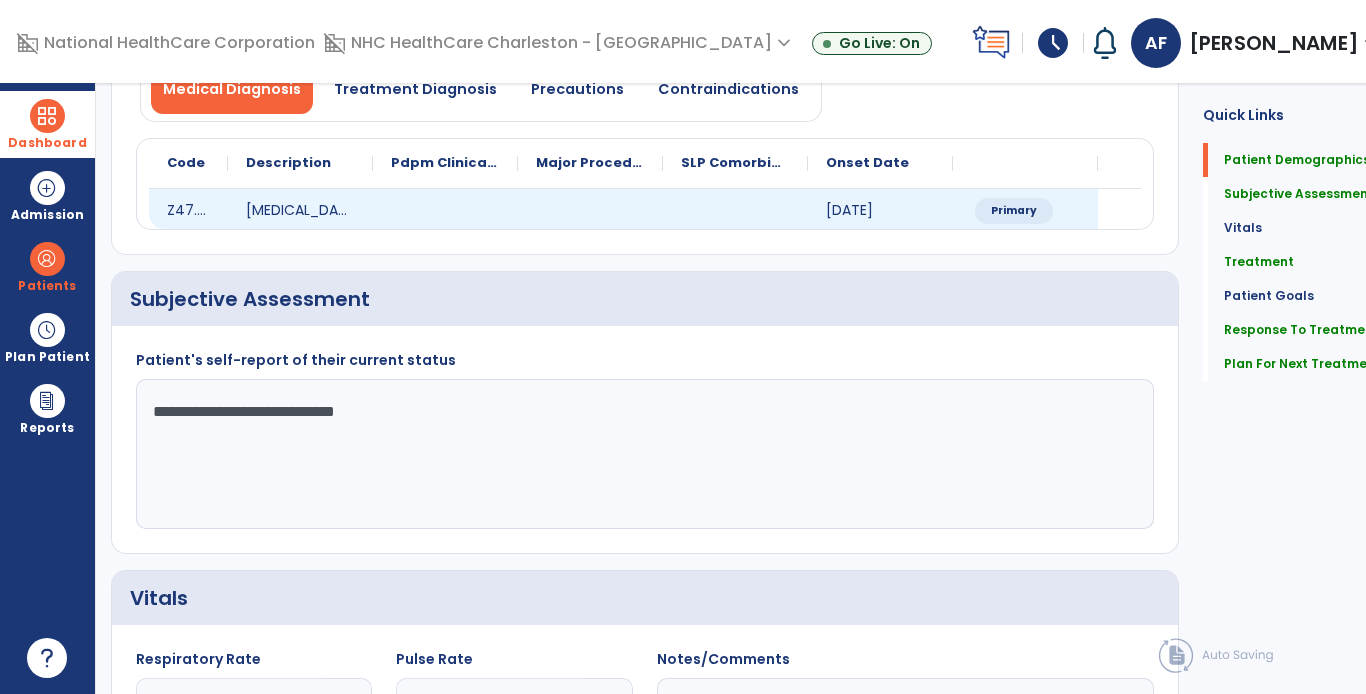 scroll, scrollTop: 0, scrollLeft: 0, axis: both 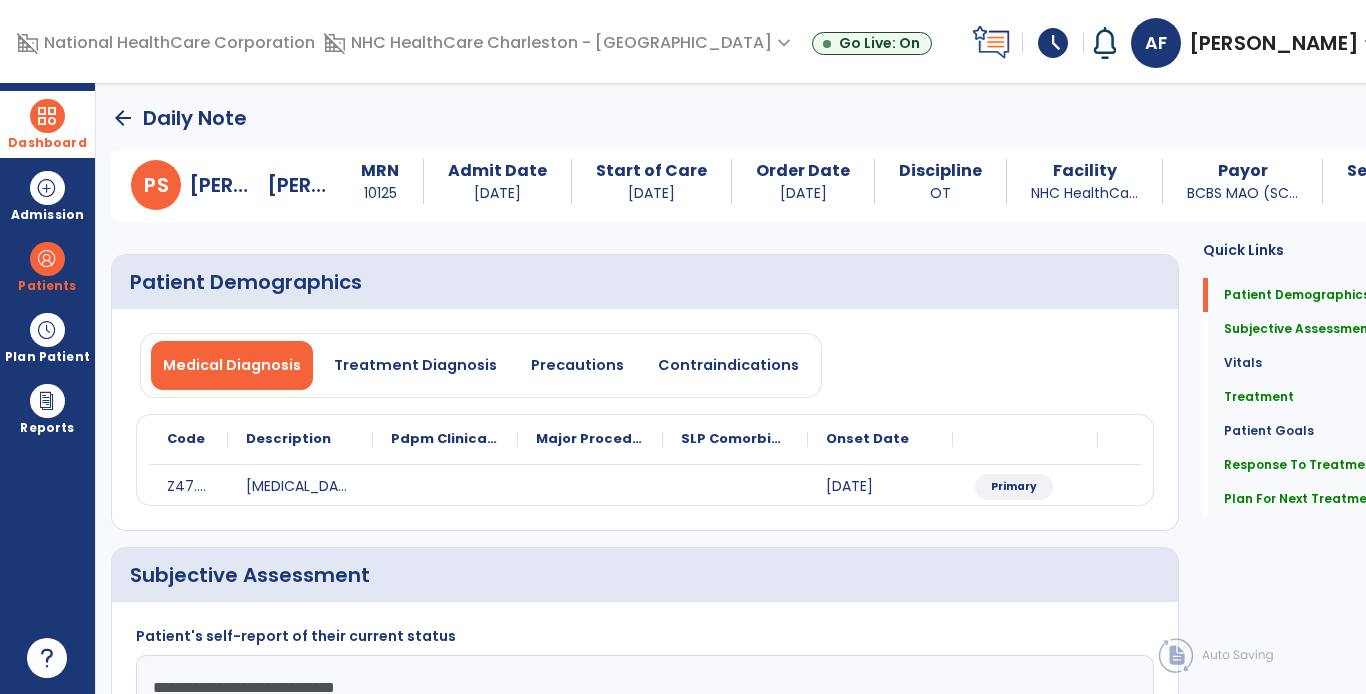 click on "arrow_back" 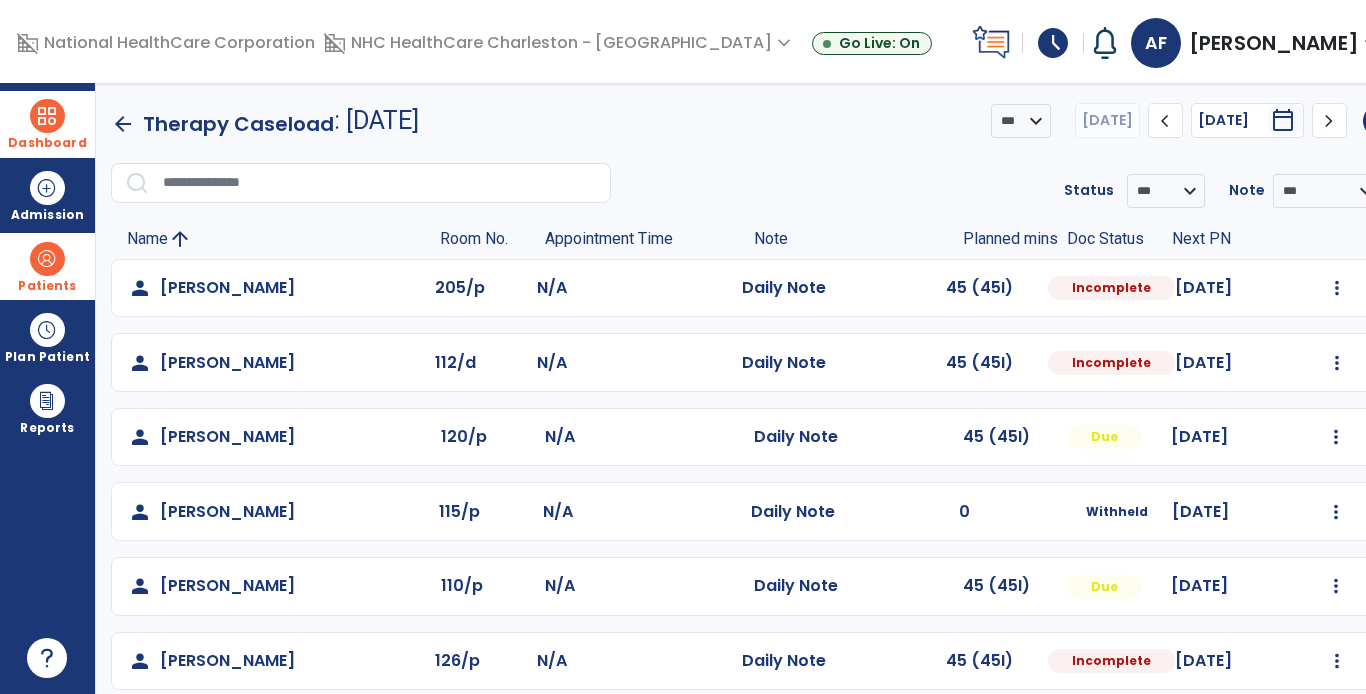 click at bounding box center (47, 259) 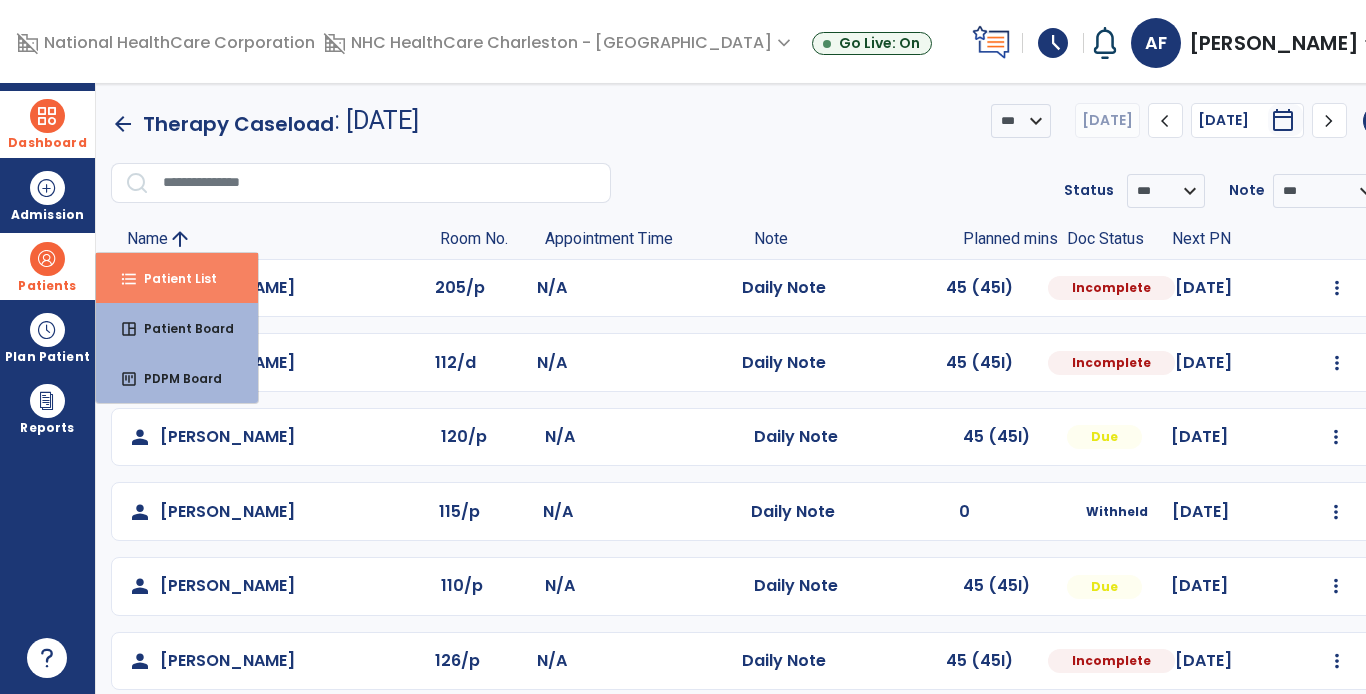 click on "Patient List" at bounding box center [172, 278] 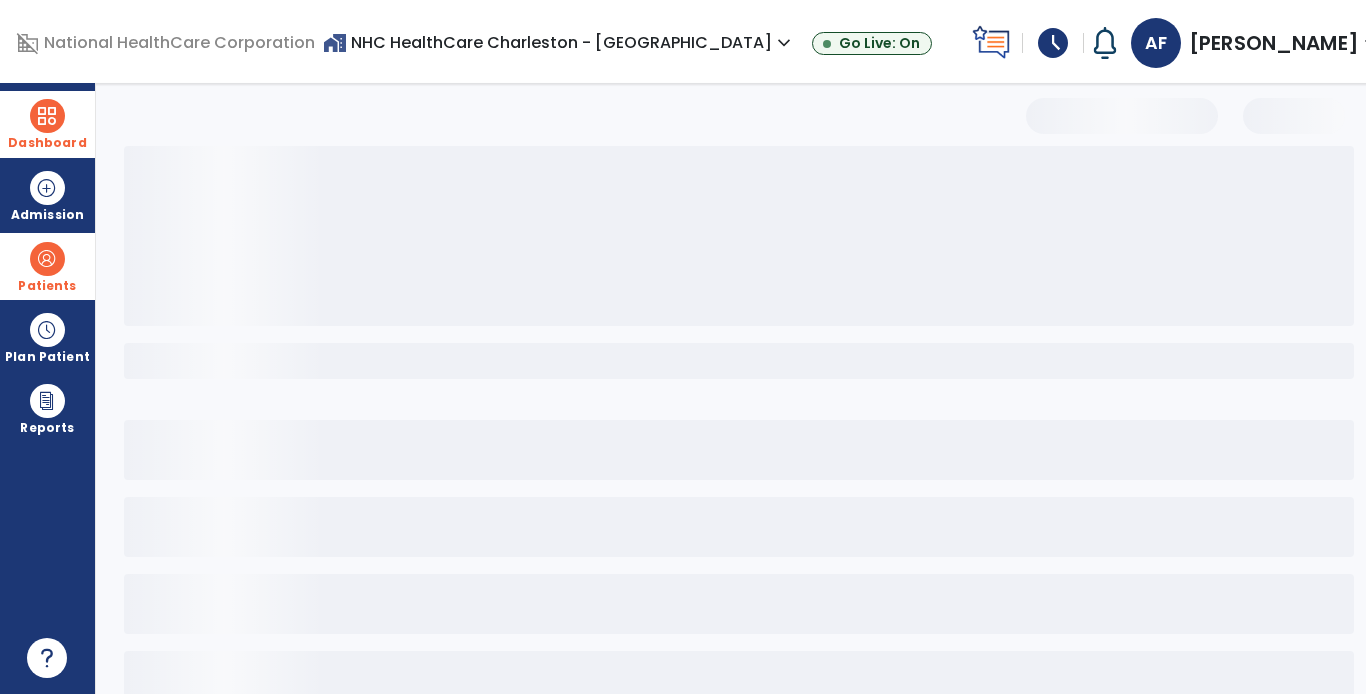 select on "***" 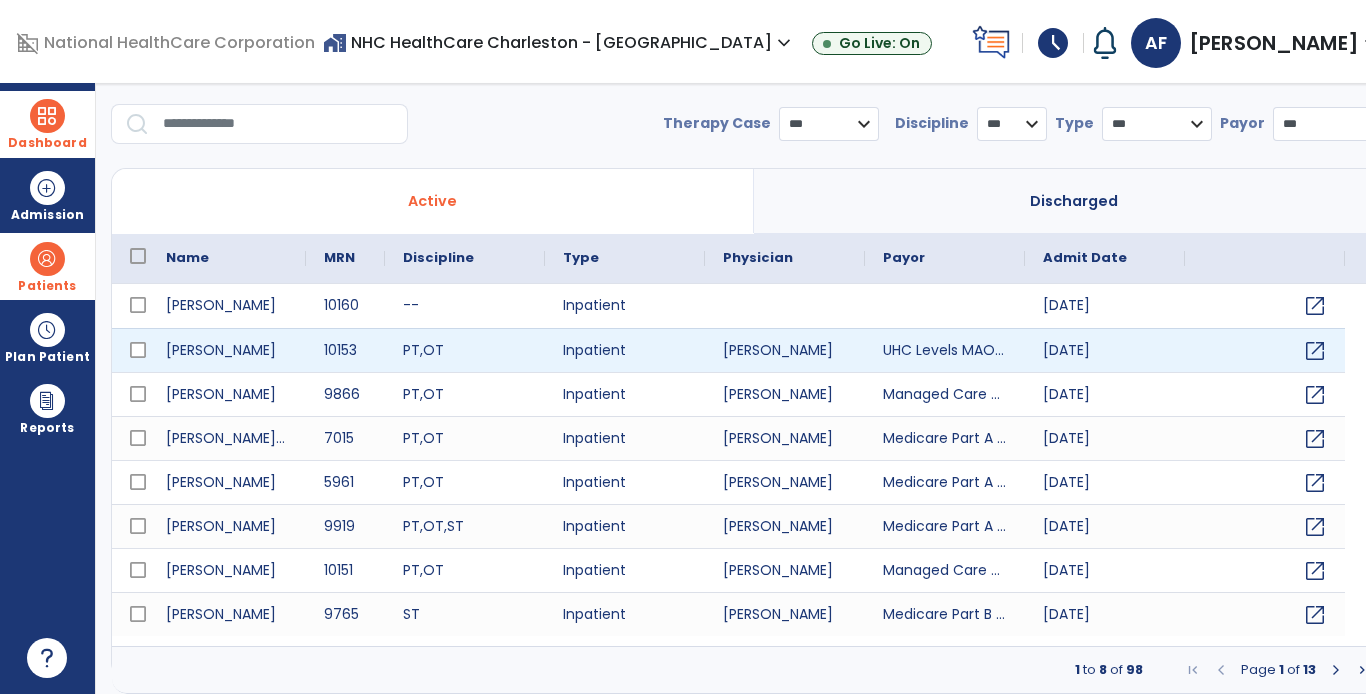 scroll, scrollTop: 0, scrollLeft: 0, axis: both 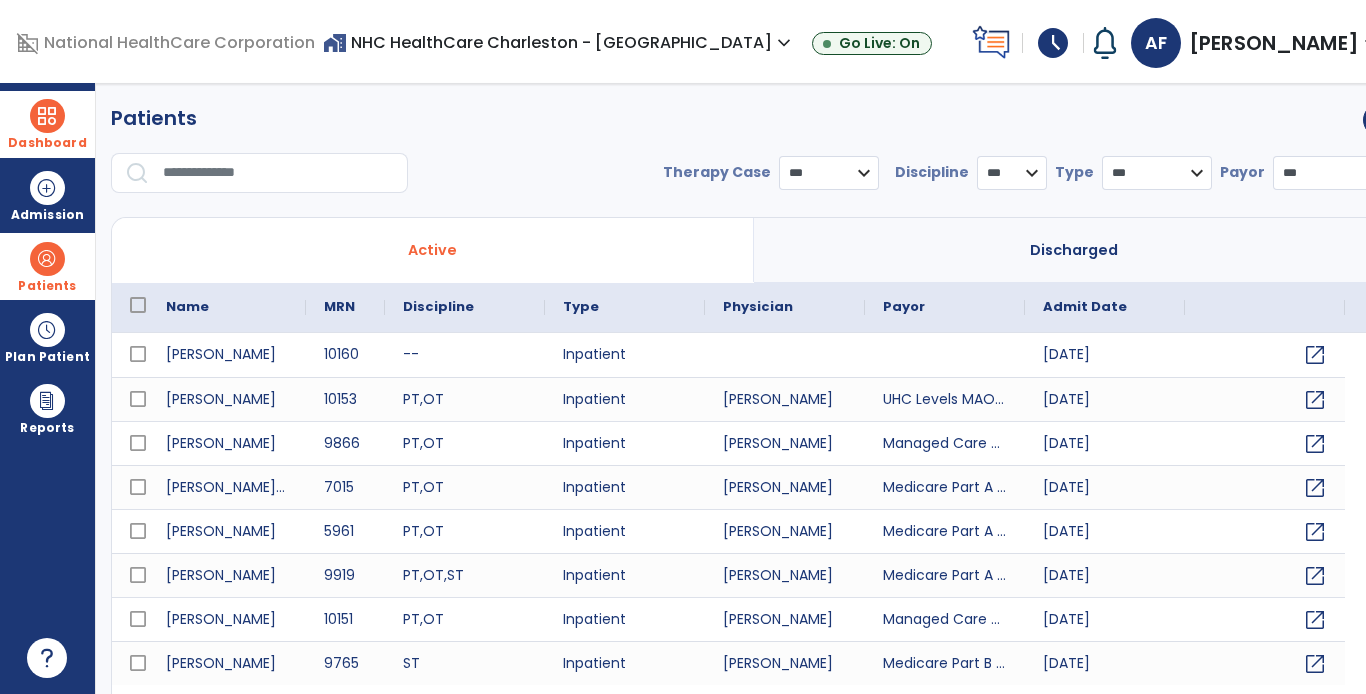 click at bounding box center (278, 173) 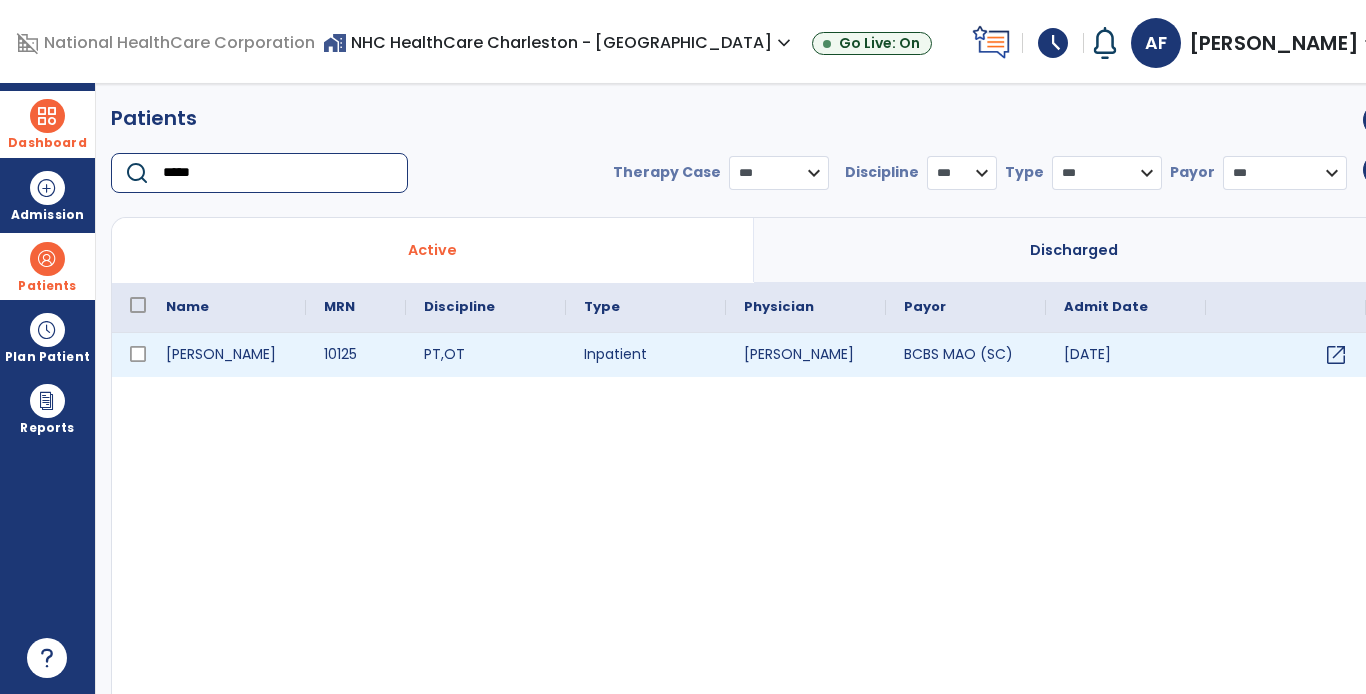 type on "*****" 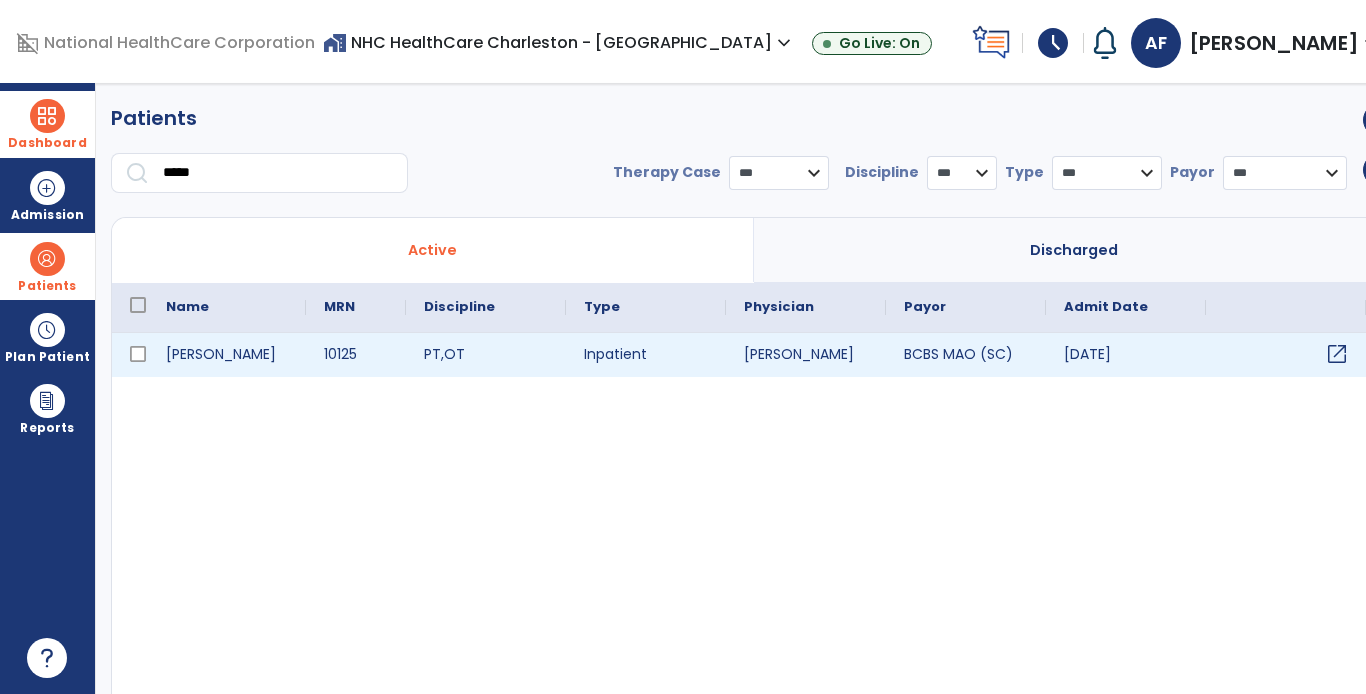 click on "open_in_new" at bounding box center (1337, 354) 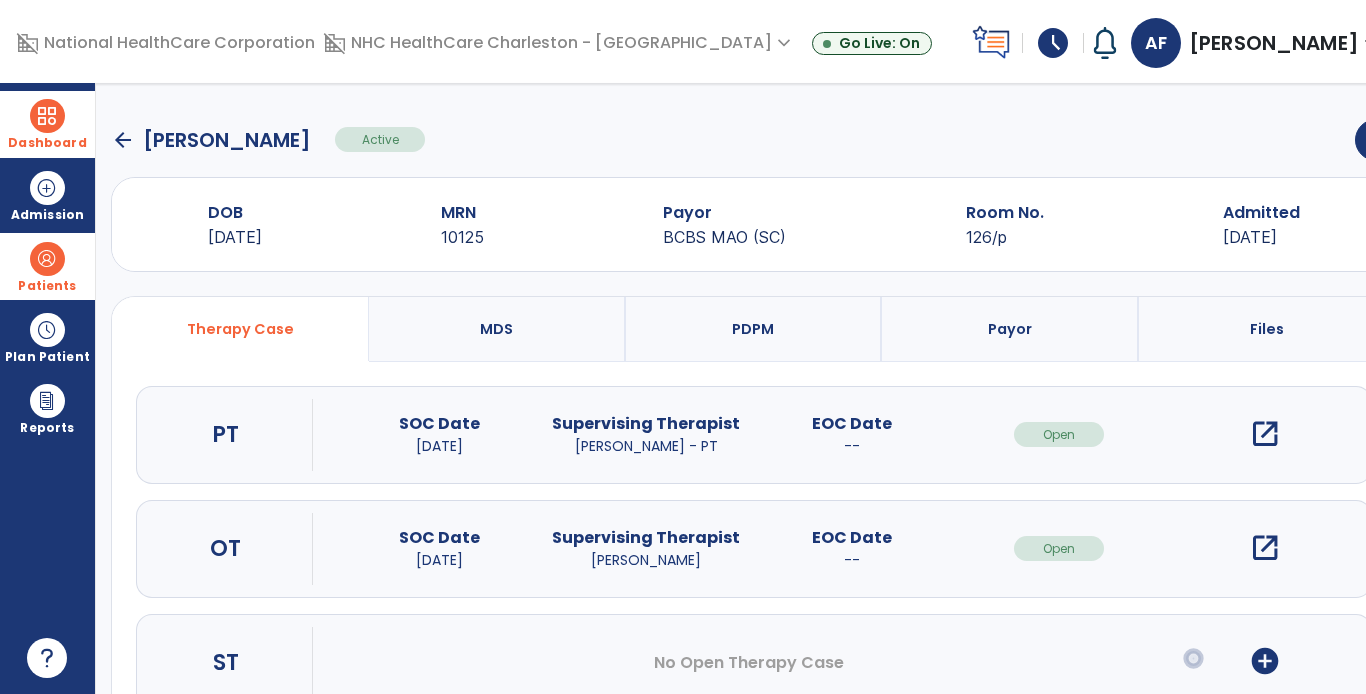 scroll, scrollTop: 67, scrollLeft: 0, axis: vertical 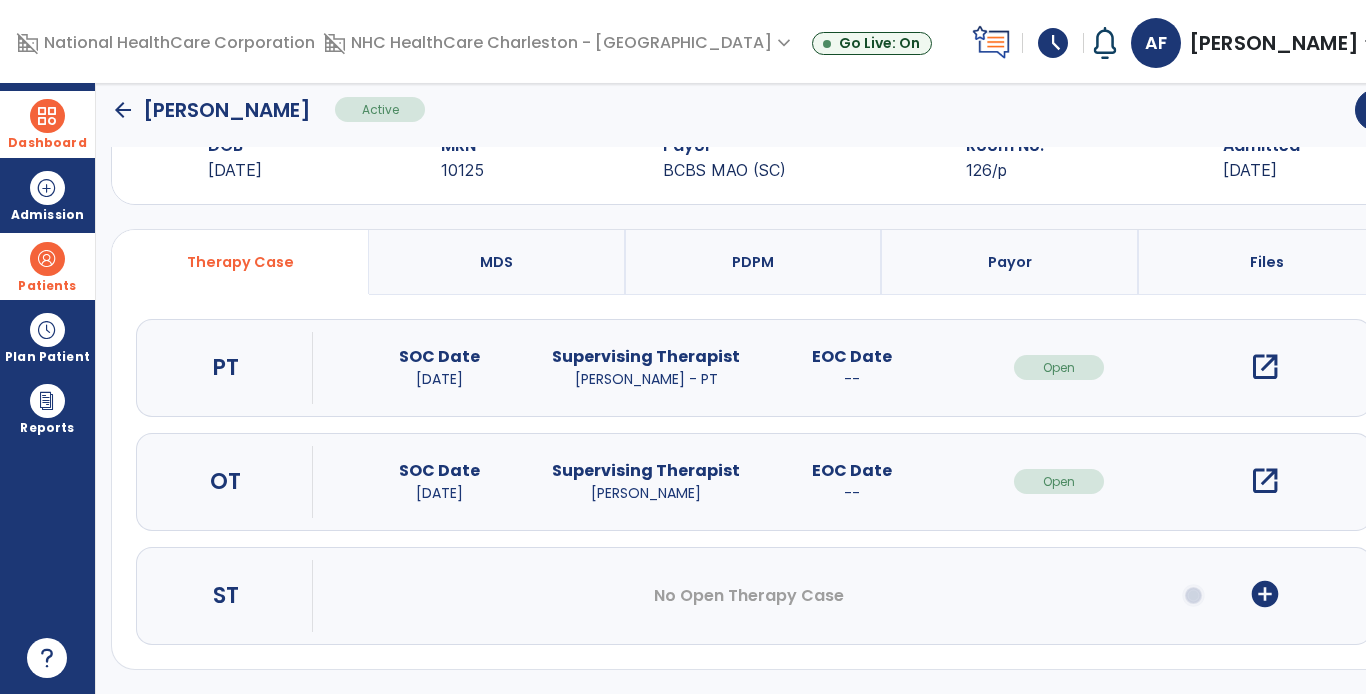 click on "open_in_new" at bounding box center [1265, 481] 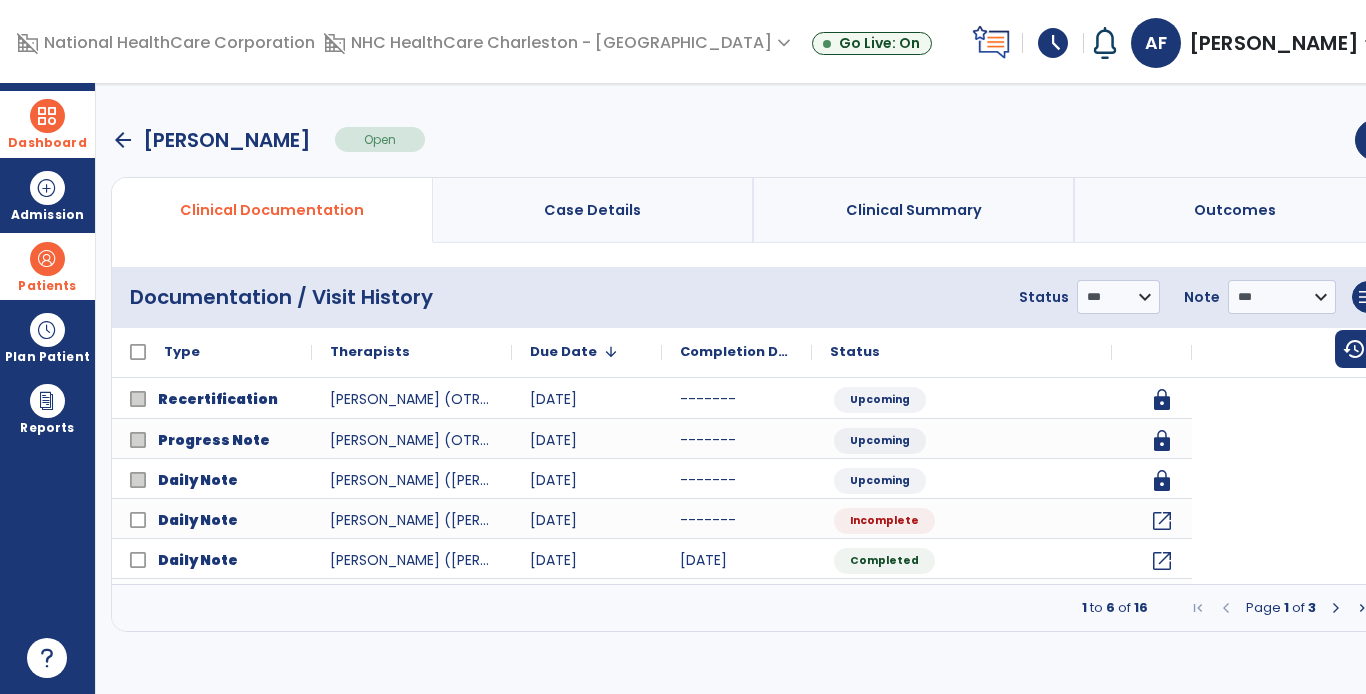 scroll, scrollTop: 0, scrollLeft: 0, axis: both 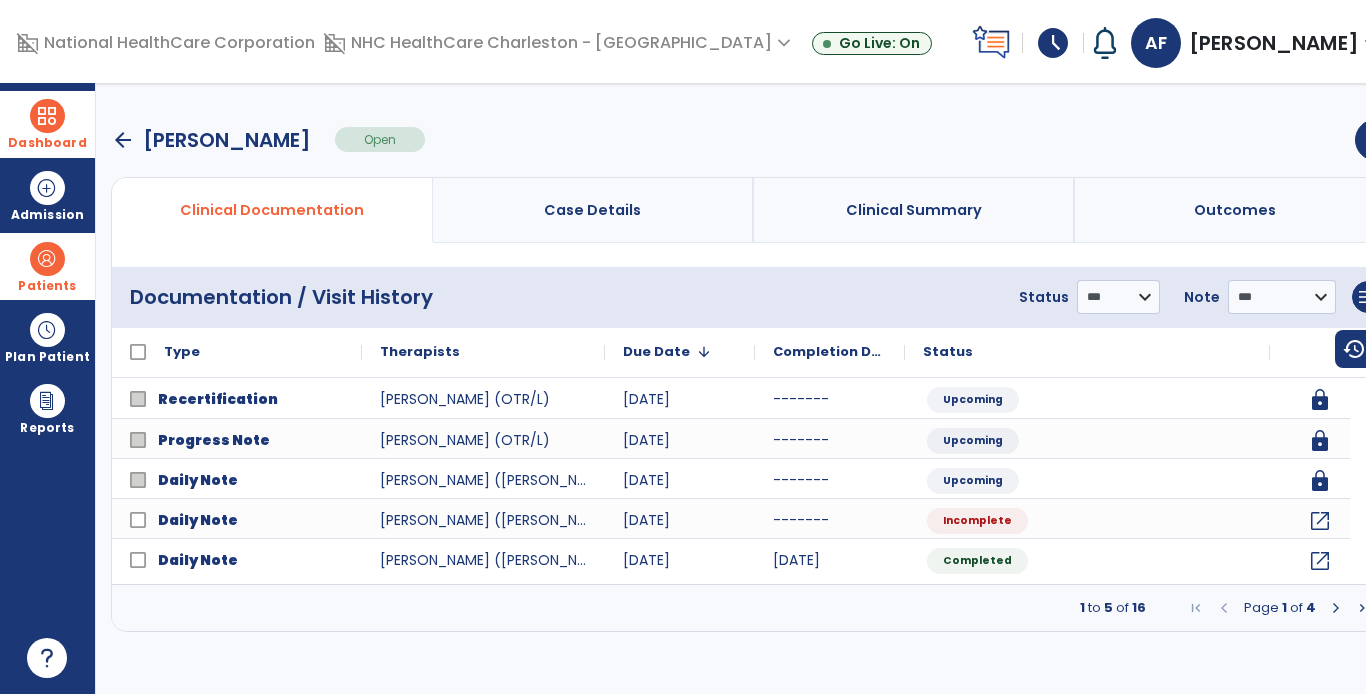 click at bounding box center [1336, 608] 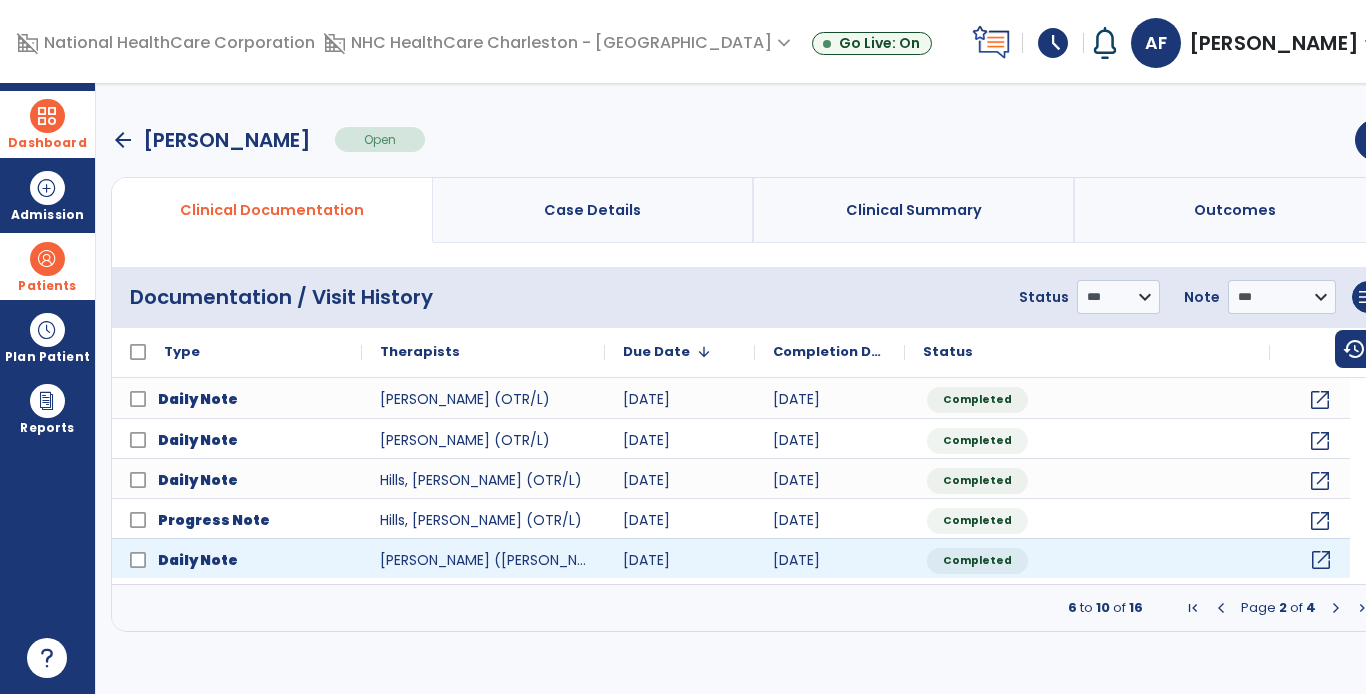 click on "open_in_new" 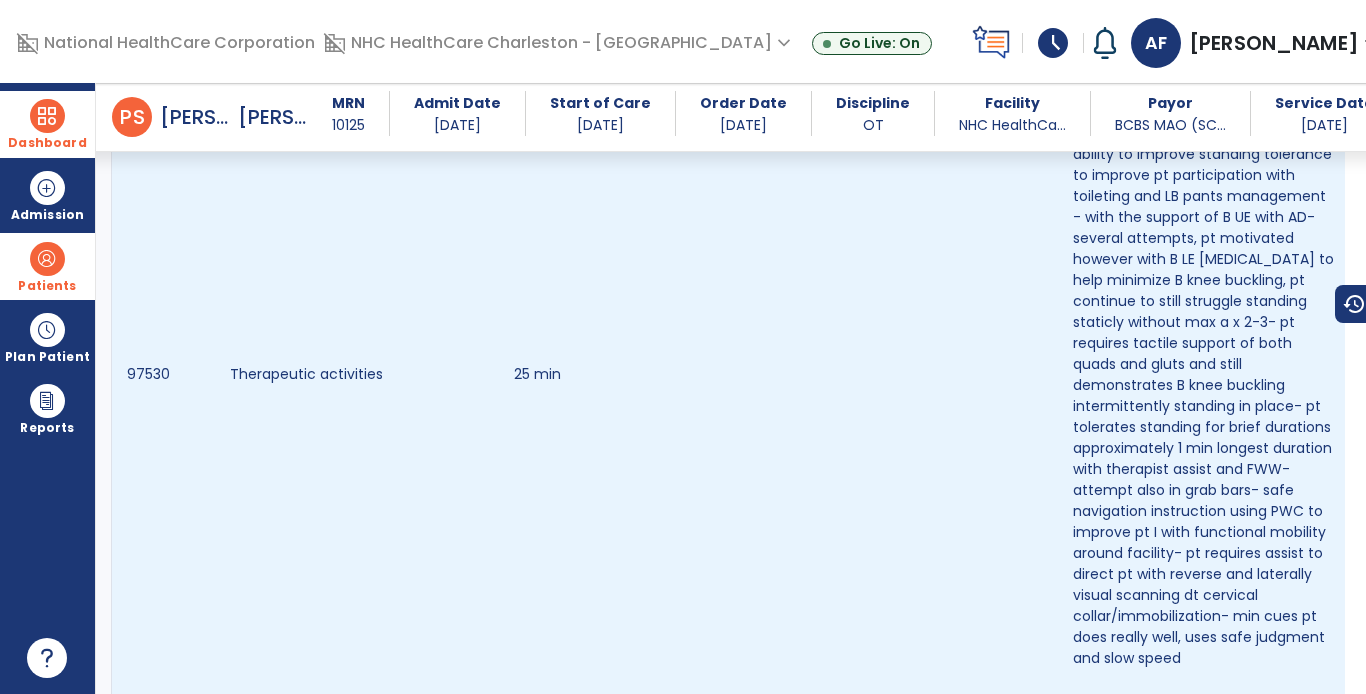 scroll, scrollTop: 0, scrollLeft: 0, axis: both 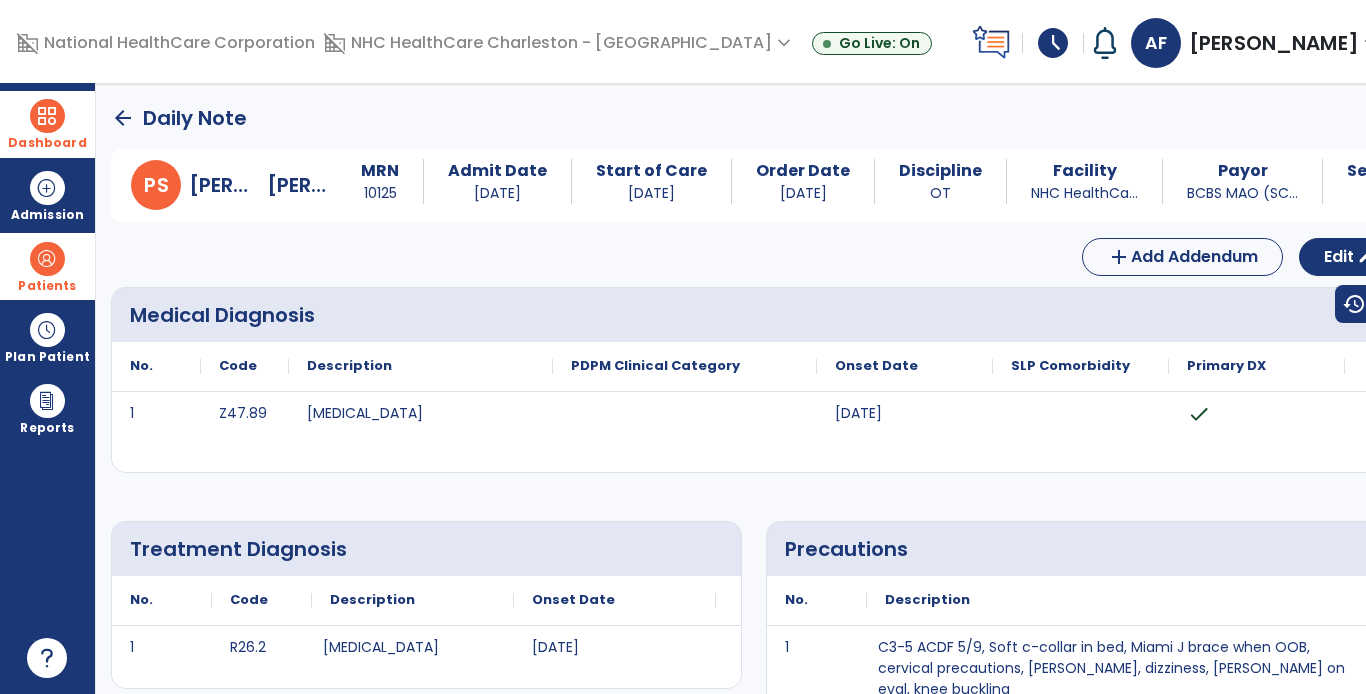 click on "arrow_back" 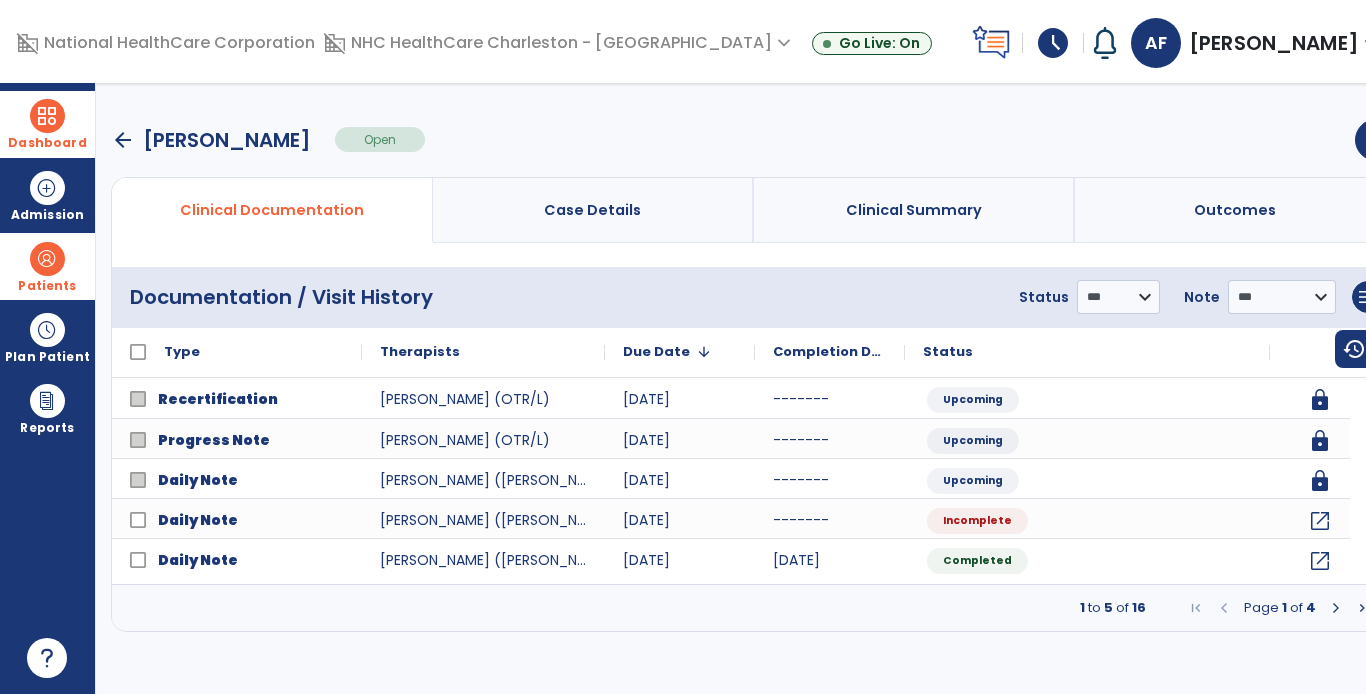 click at bounding box center (1336, 608) 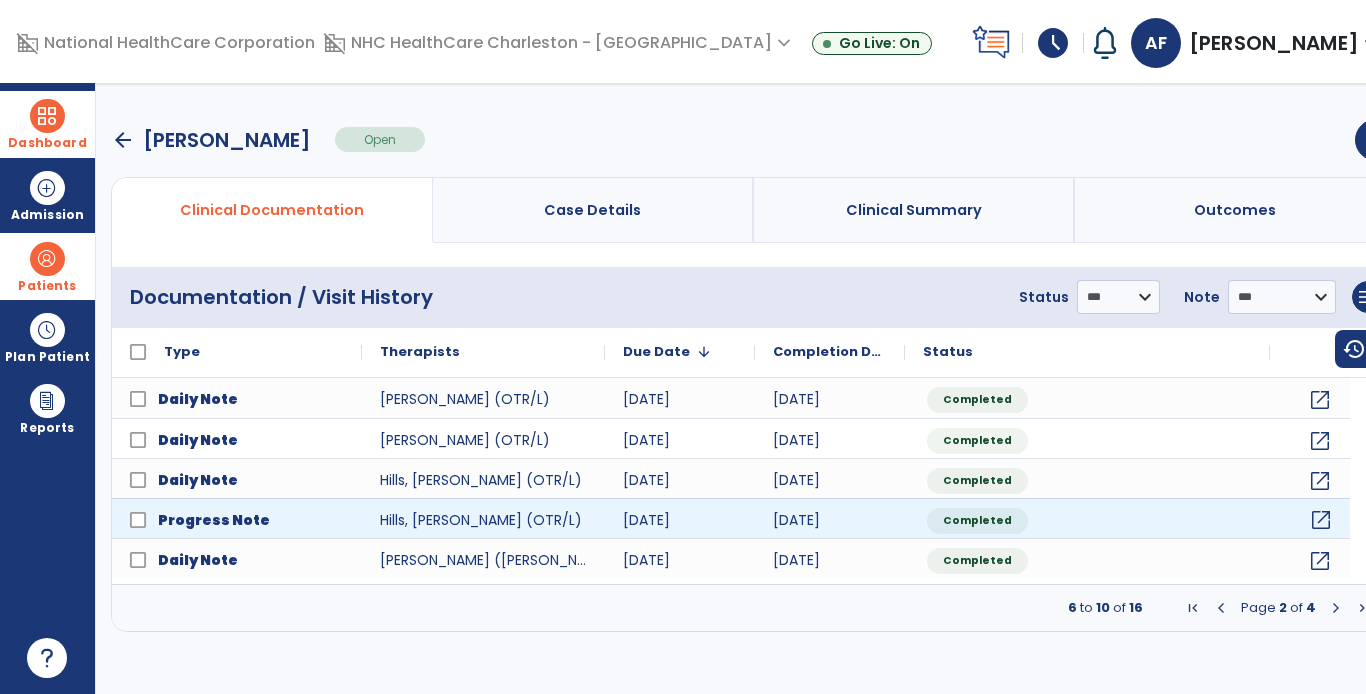click on "open_in_new" 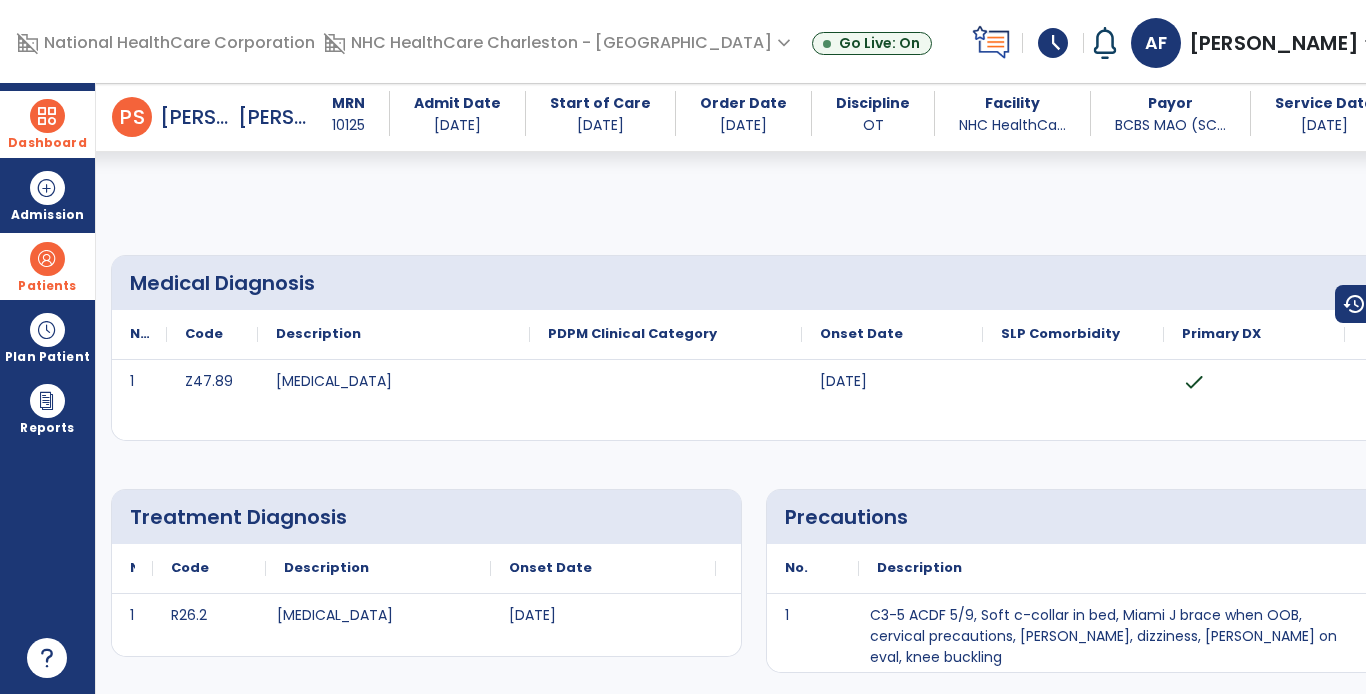 scroll, scrollTop: 0, scrollLeft: 0, axis: both 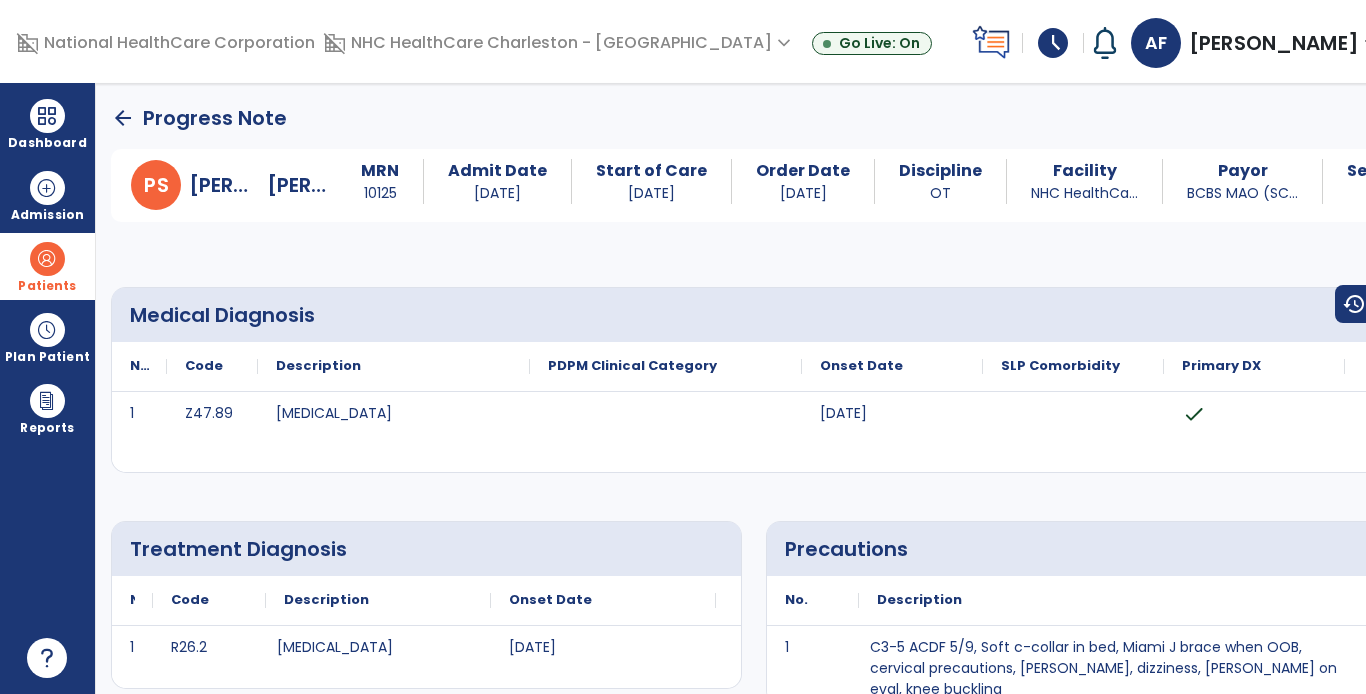 click on "arrow_back" 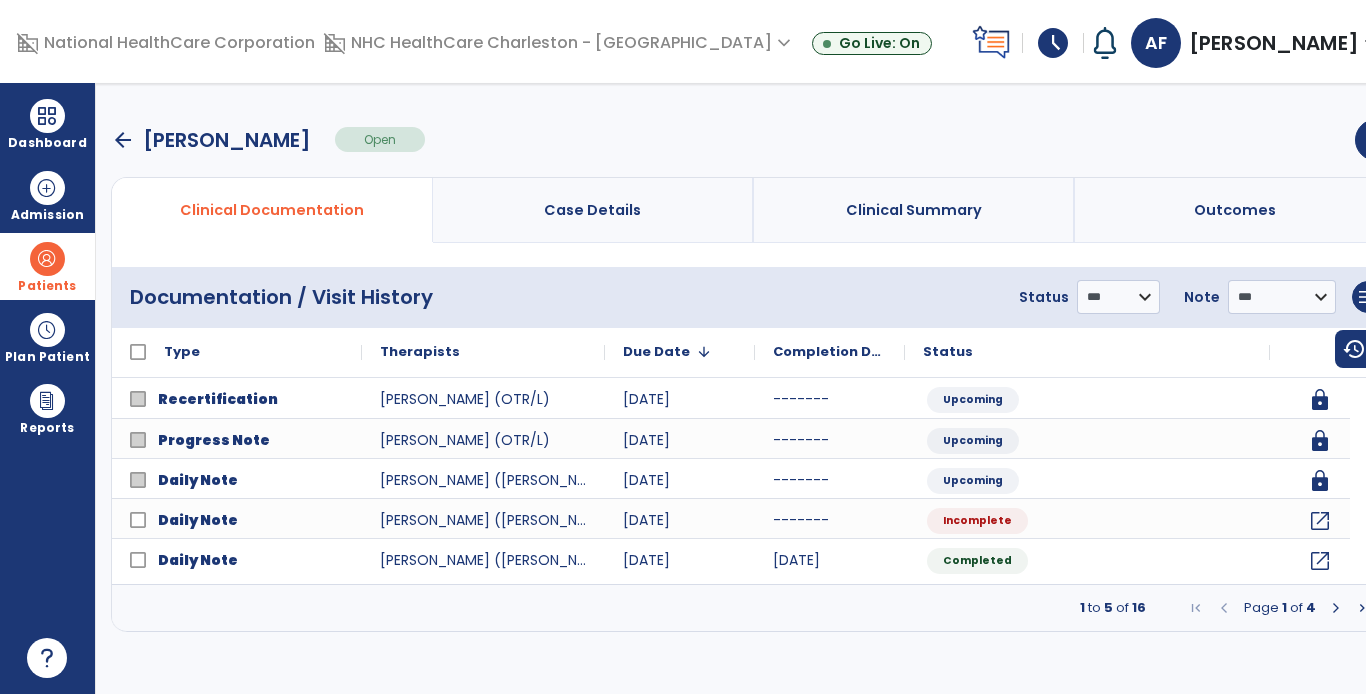 click at bounding box center (1336, 608) 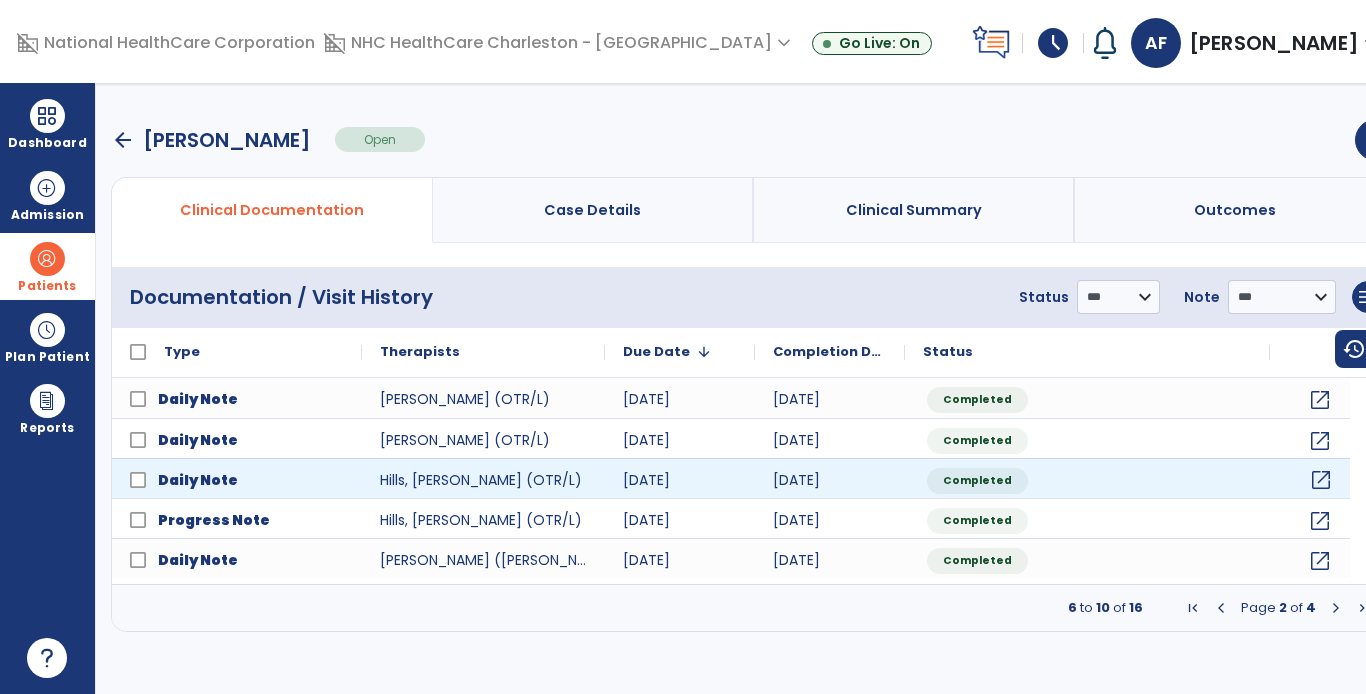 click on "open_in_new" 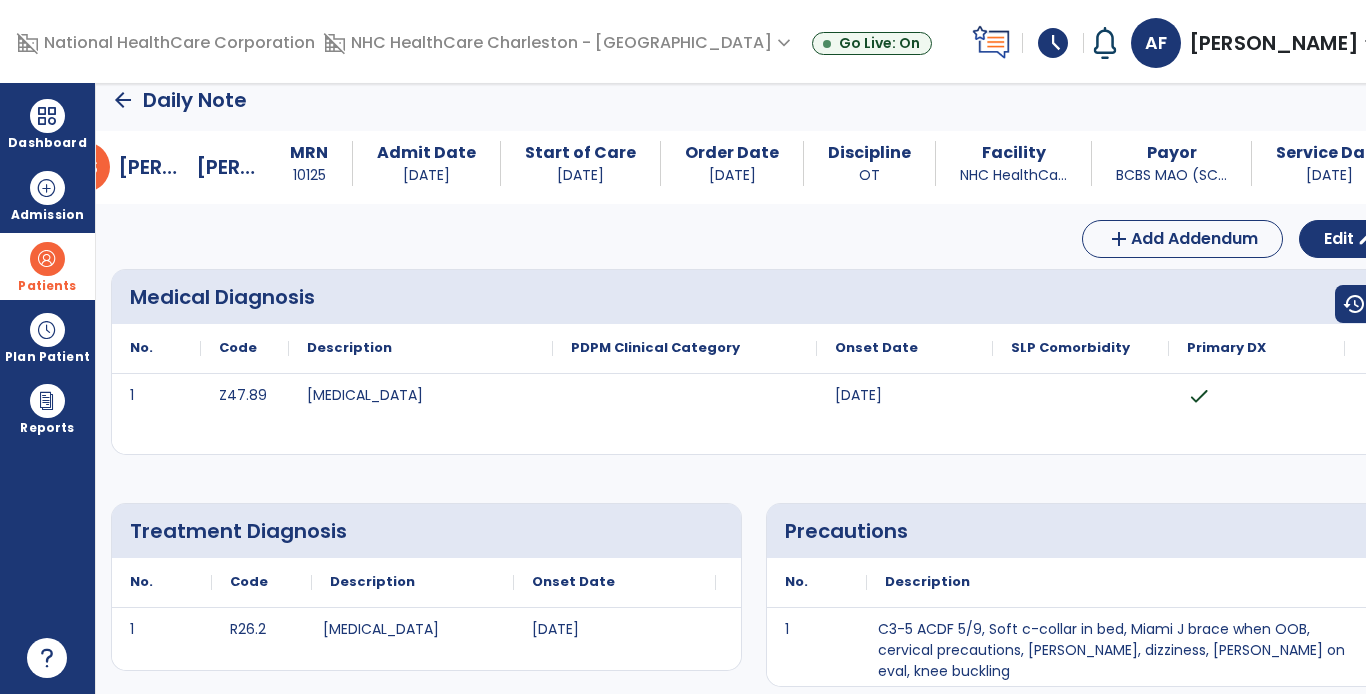 scroll, scrollTop: 0, scrollLeft: 0, axis: both 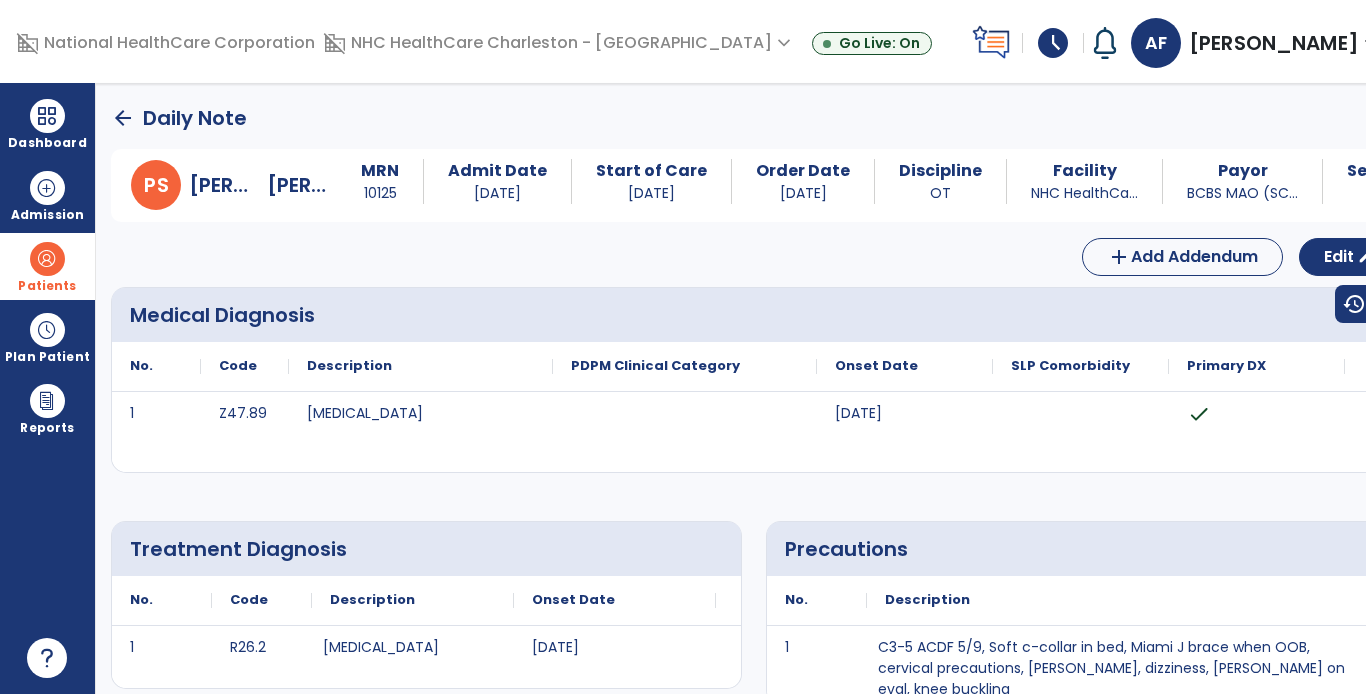 click on "arrow_back" 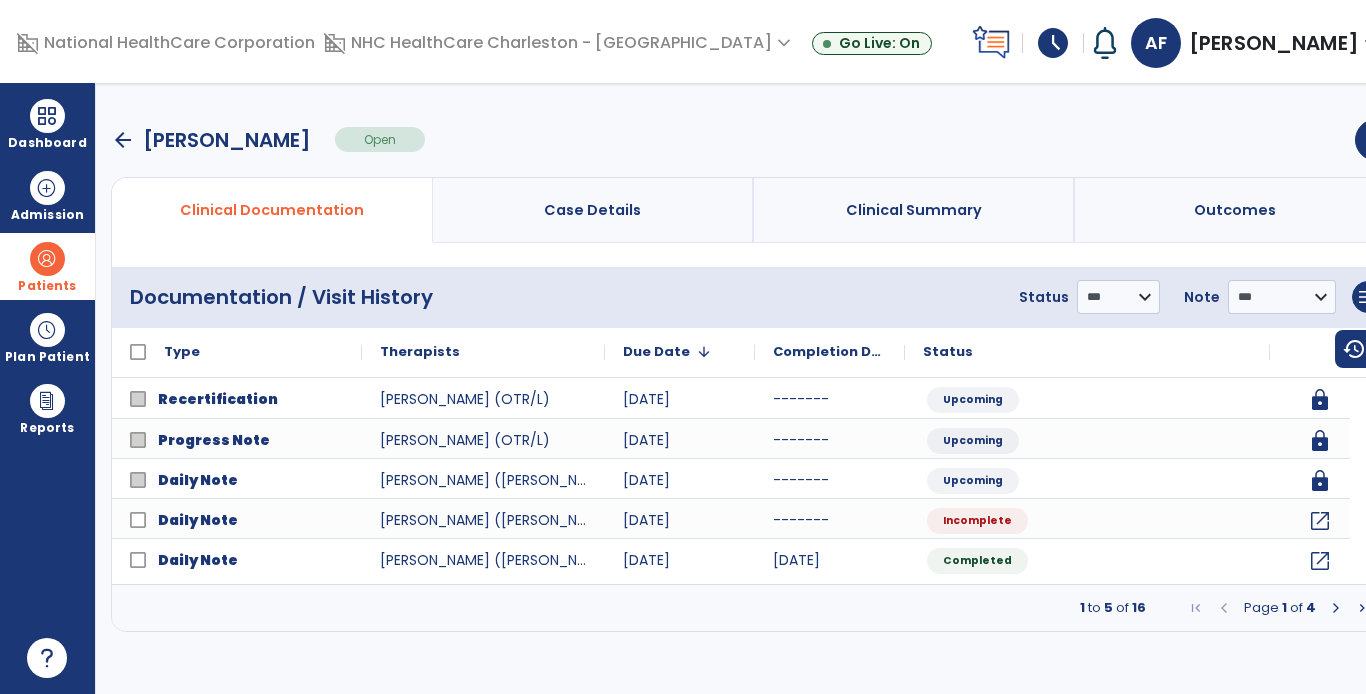 click at bounding box center (1336, 608) 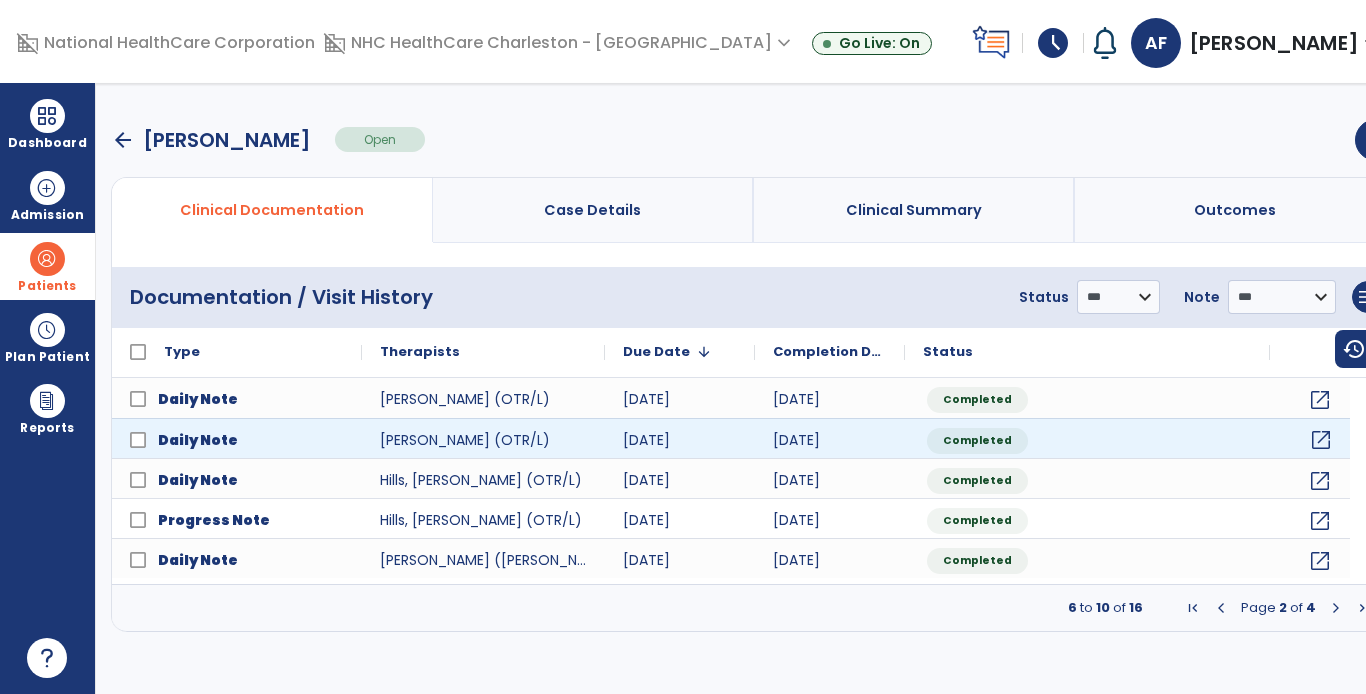 click on "open_in_new" 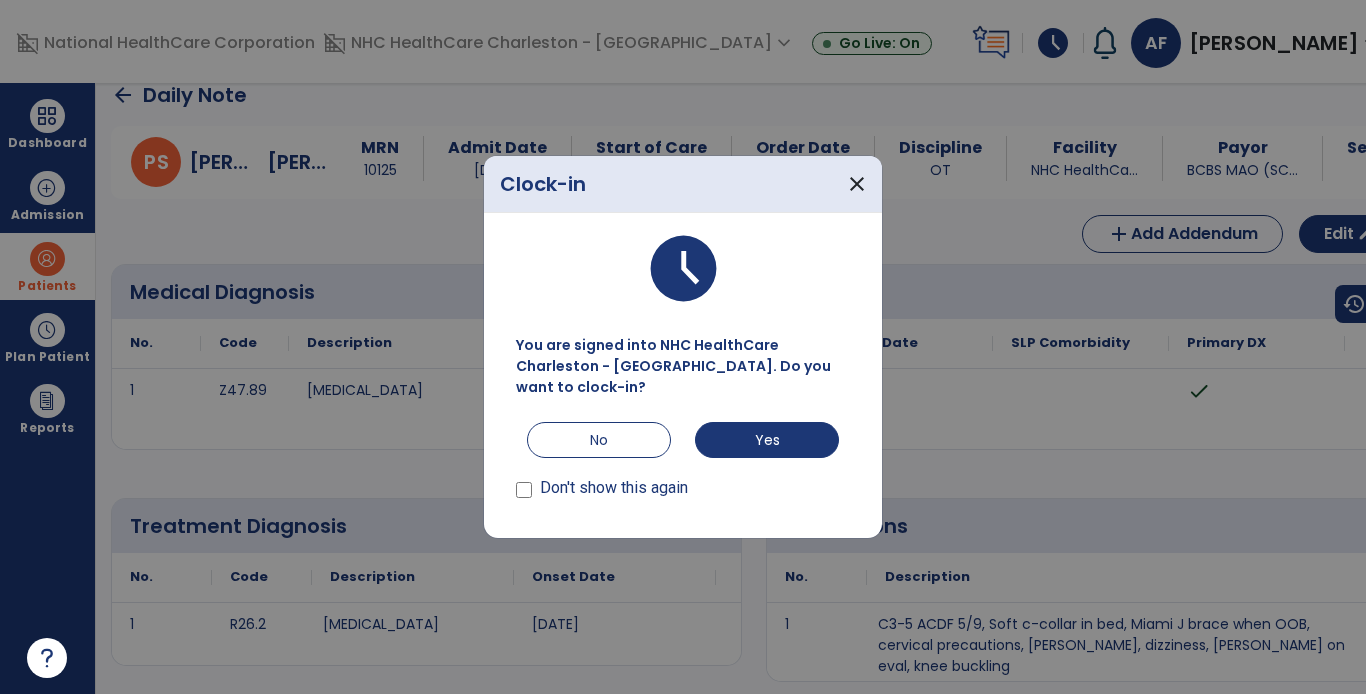 scroll, scrollTop: 0, scrollLeft: 0, axis: both 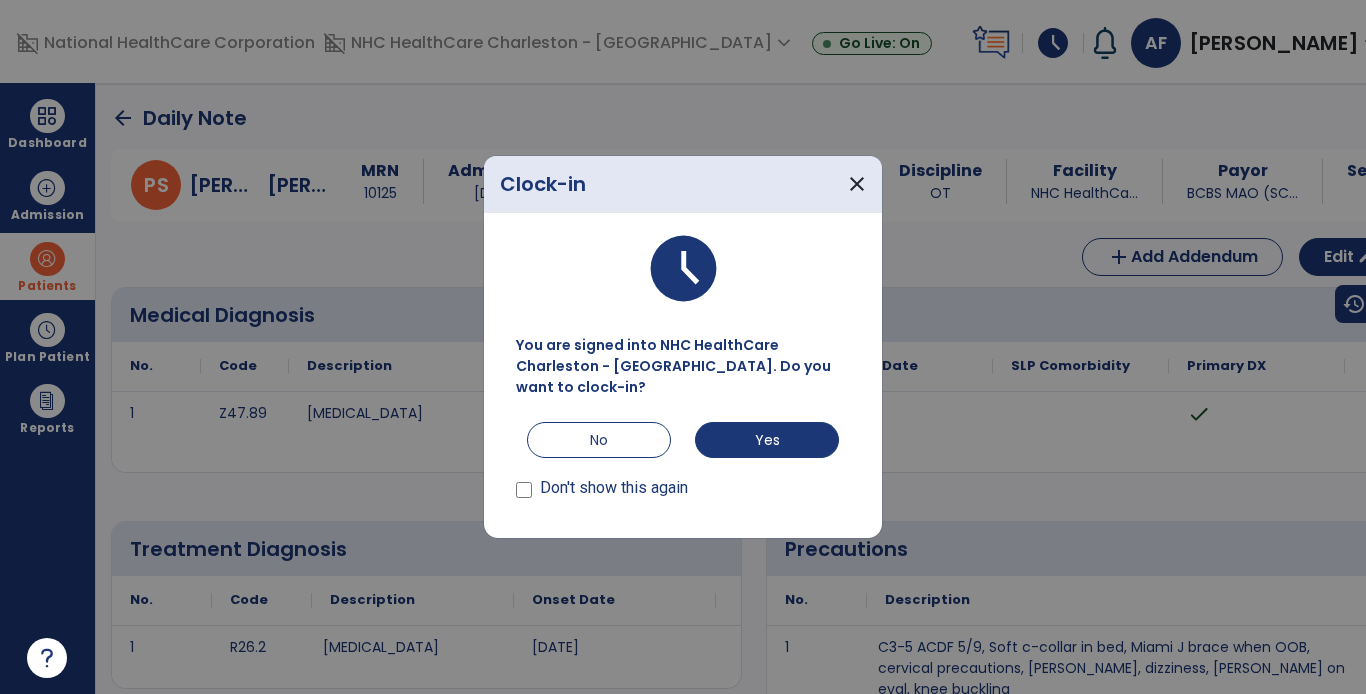 click at bounding box center [683, 347] 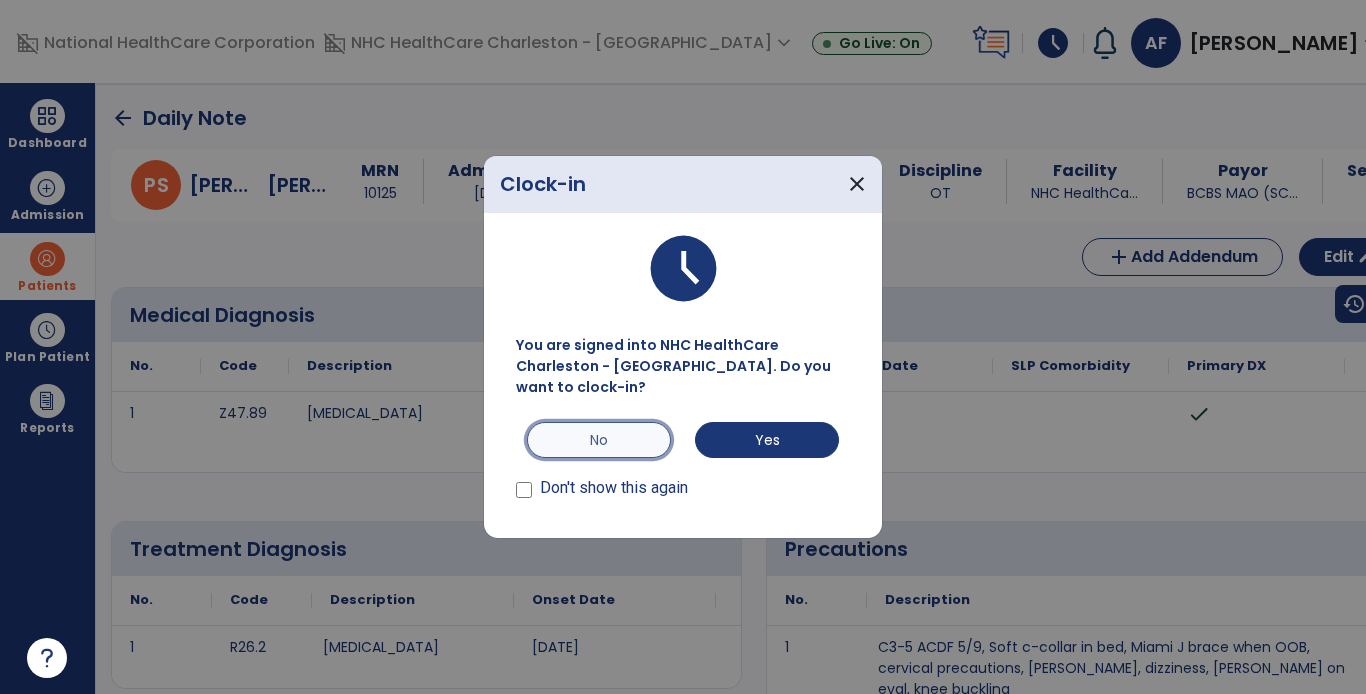 click on "No" at bounding box center [599, 440] 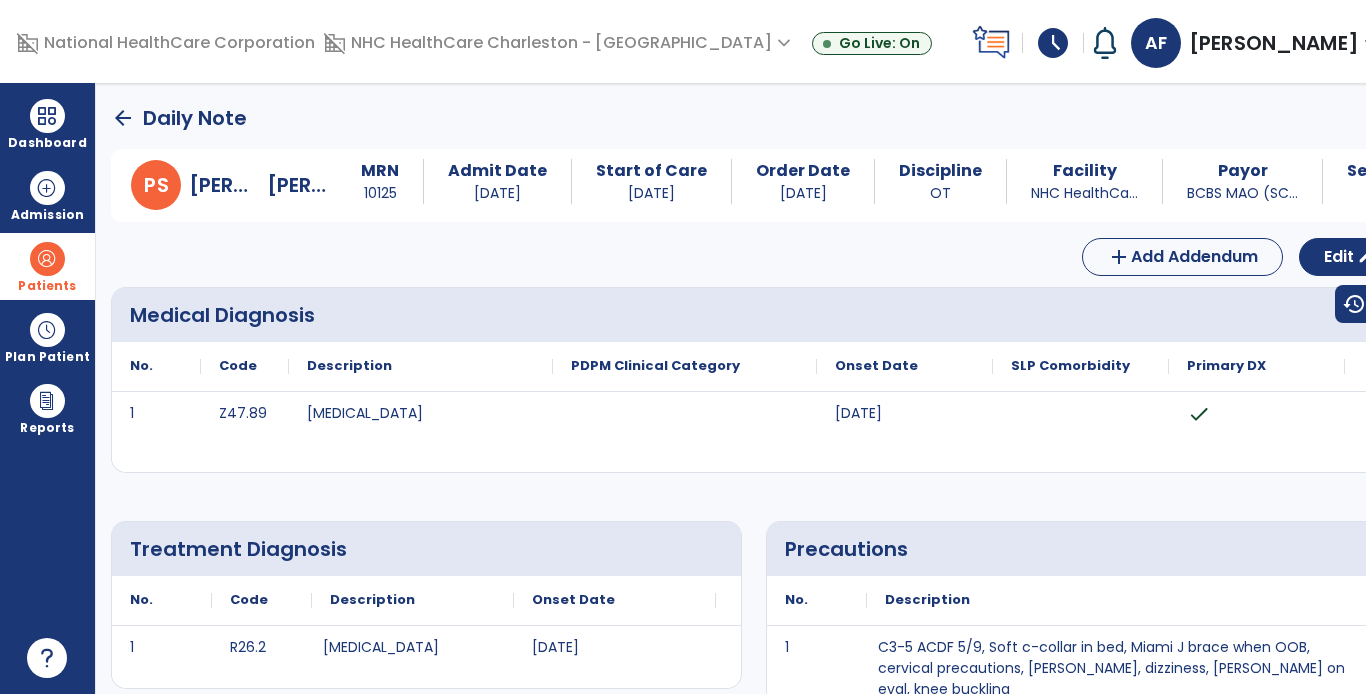 click on "arrow_back" 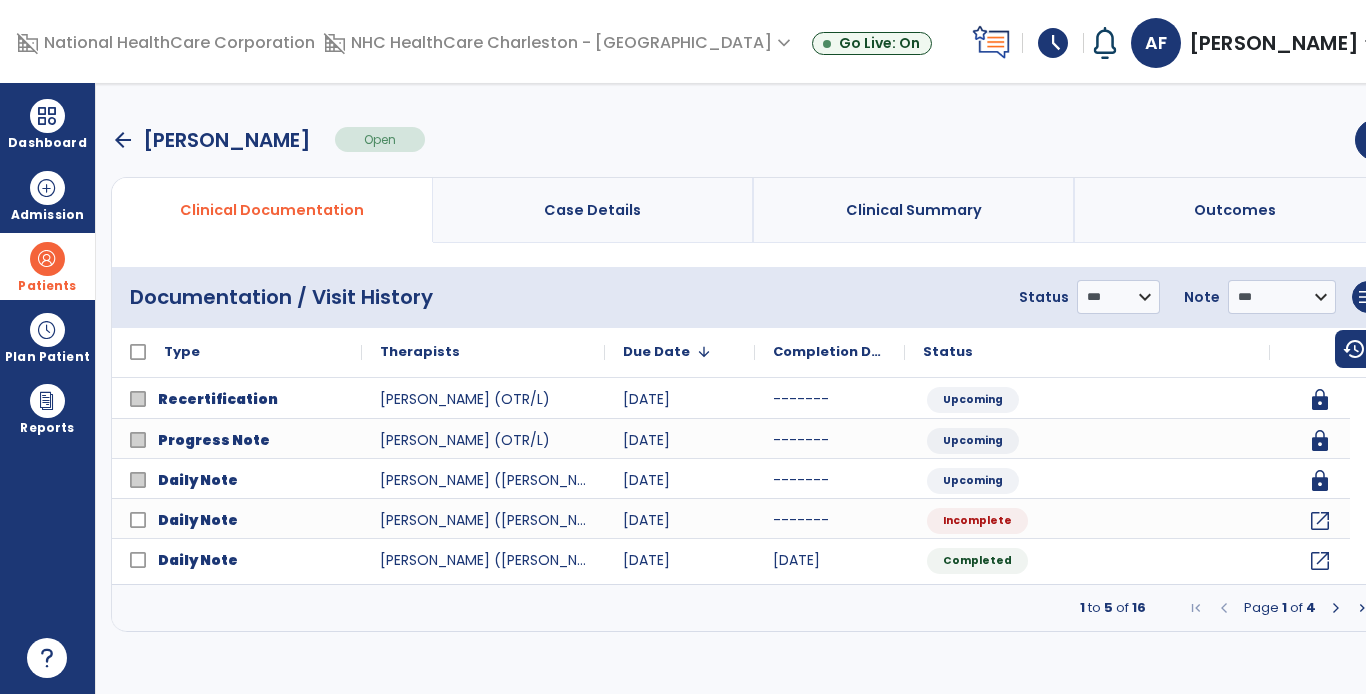 click at bounding box center (1336, 608) 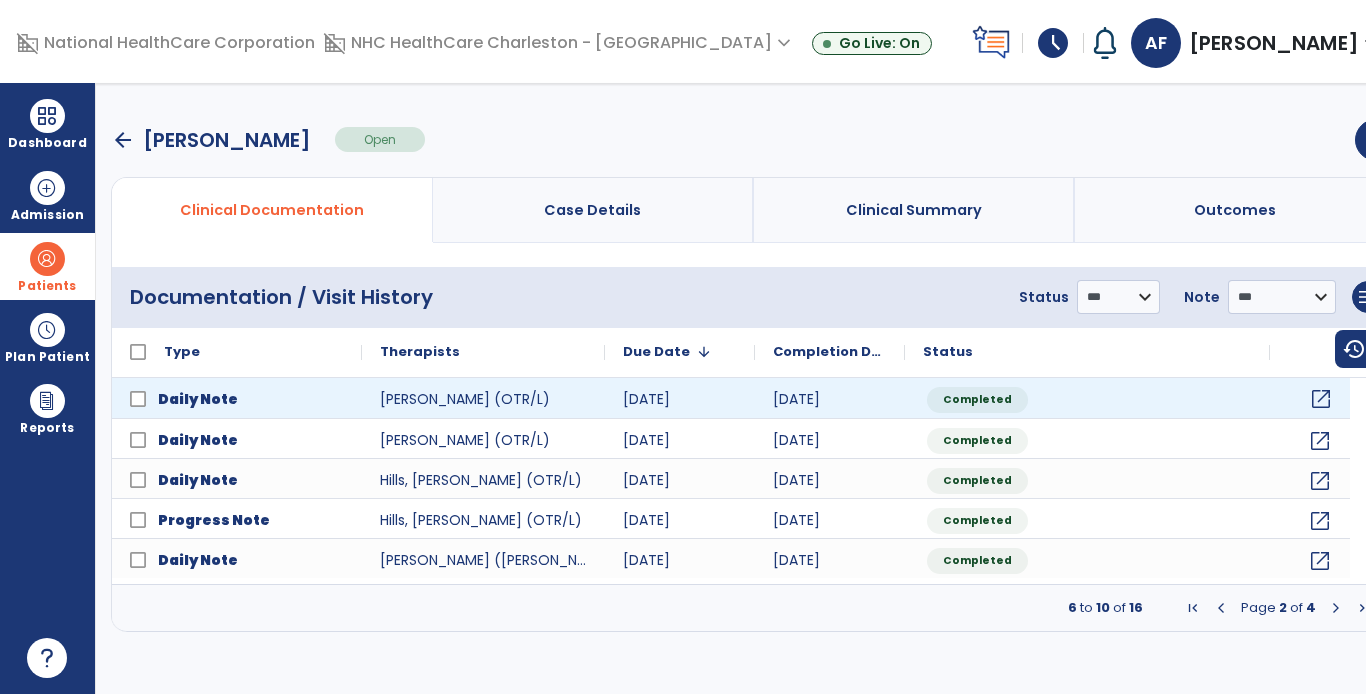 click on "open_in_new" 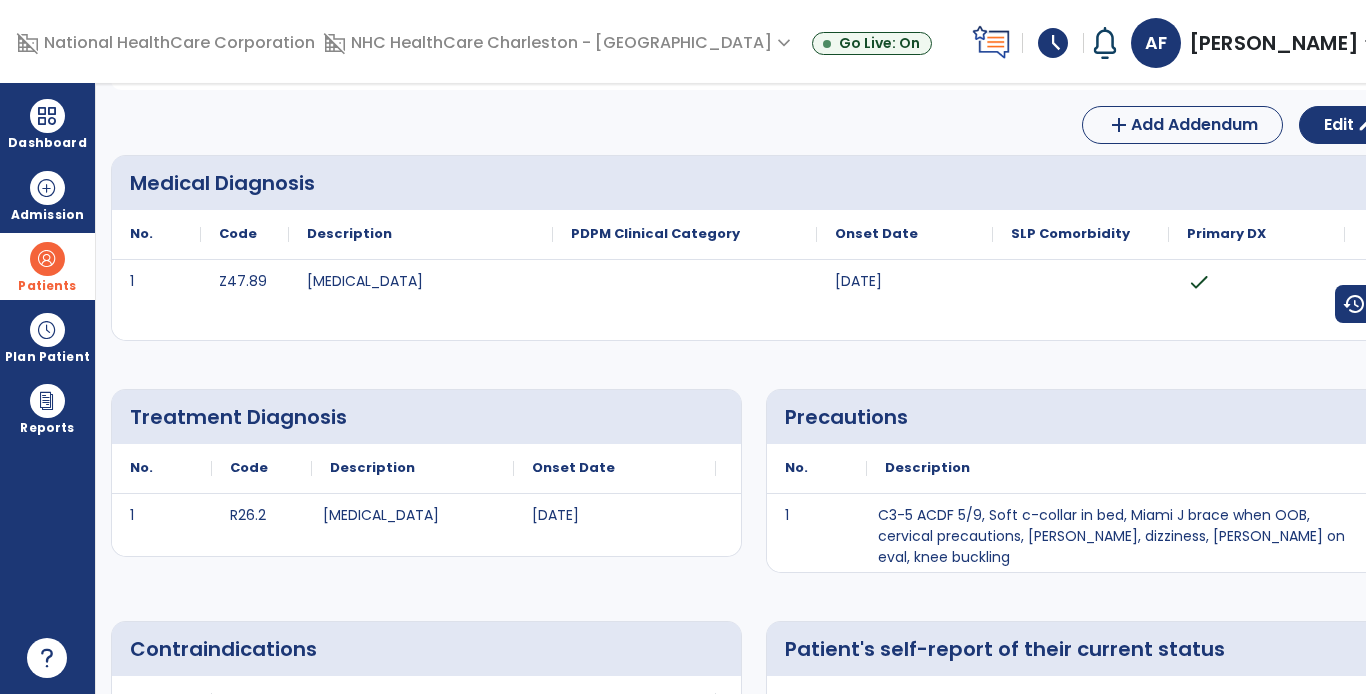 scroll, scrollTop: 0, scrollLeft: 0, axis: both 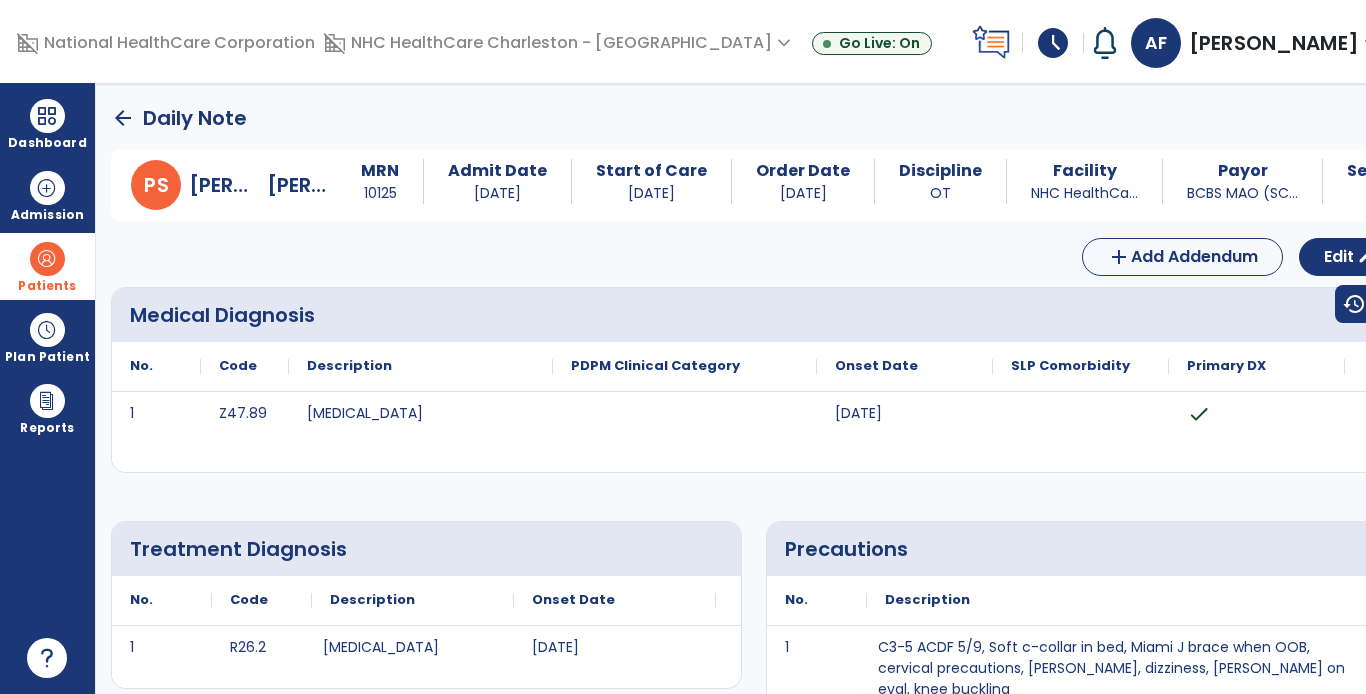 click on "arrow_back" 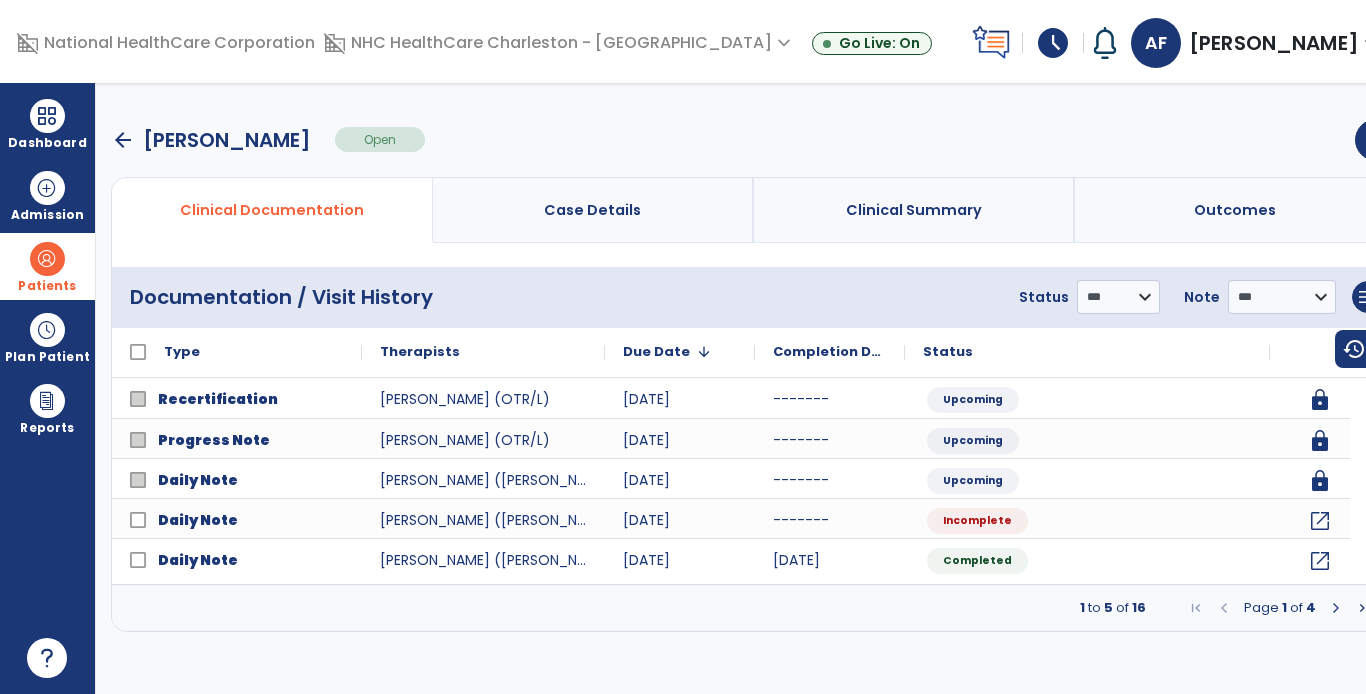 click on "arrow_back" at bounding box center (123, 140) 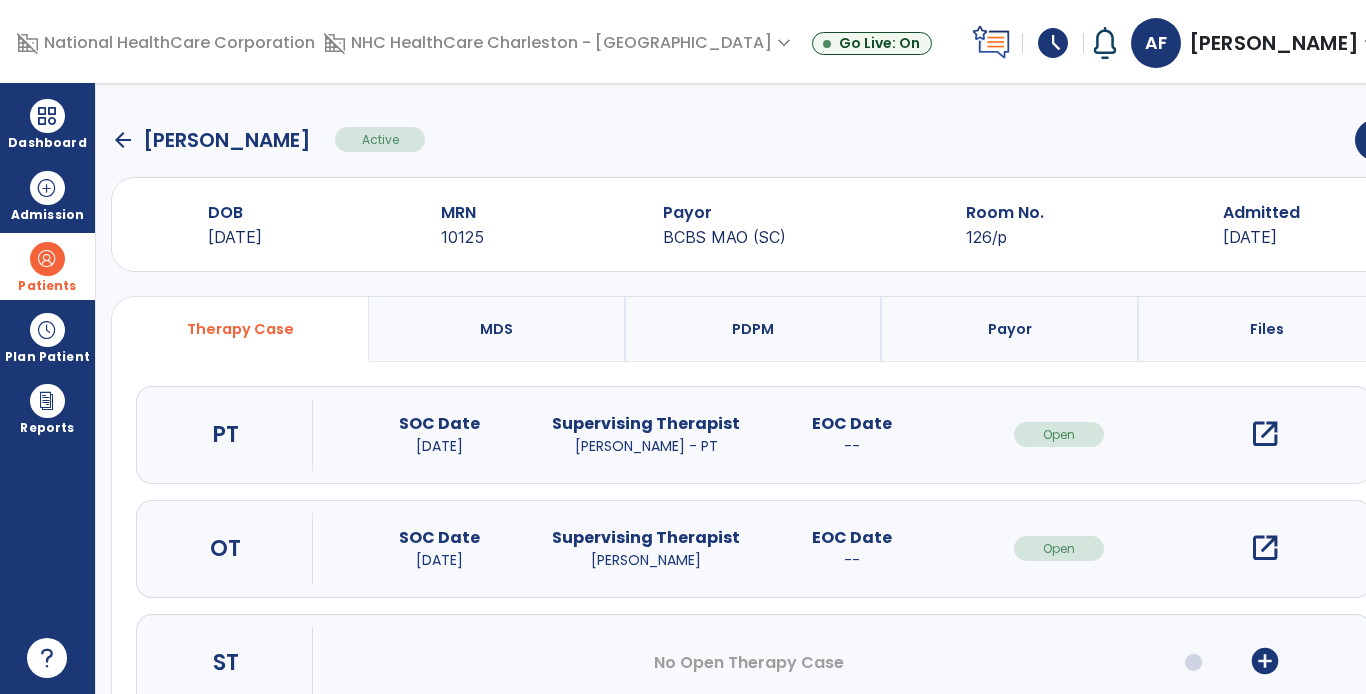 click on "arrow_back" 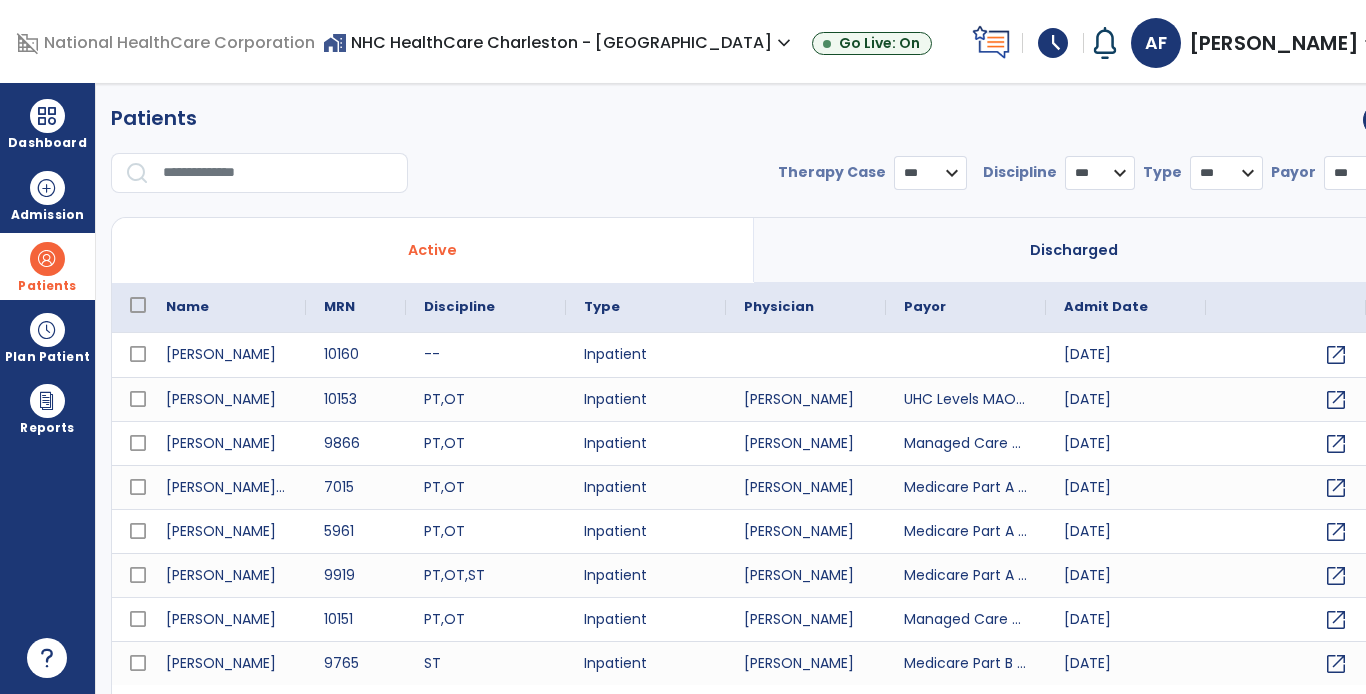 select on "***" 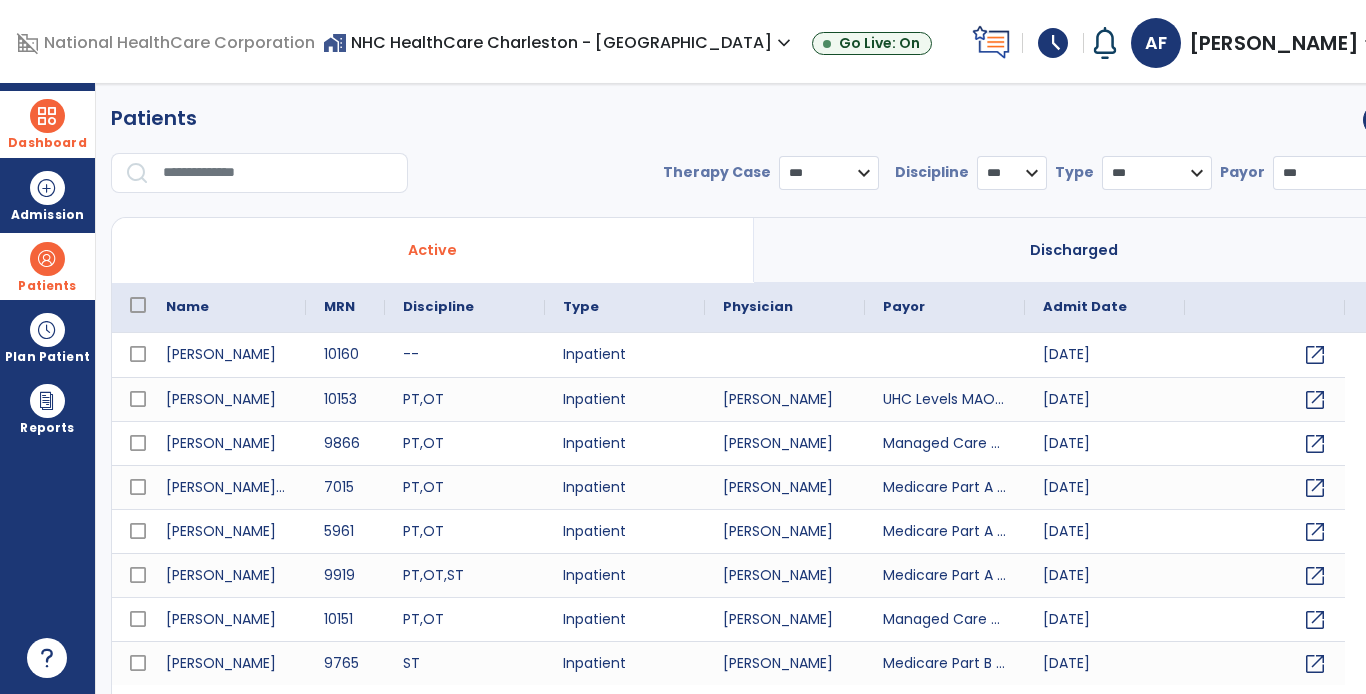 click on "Dashboard" at bounding box center [47, 124] 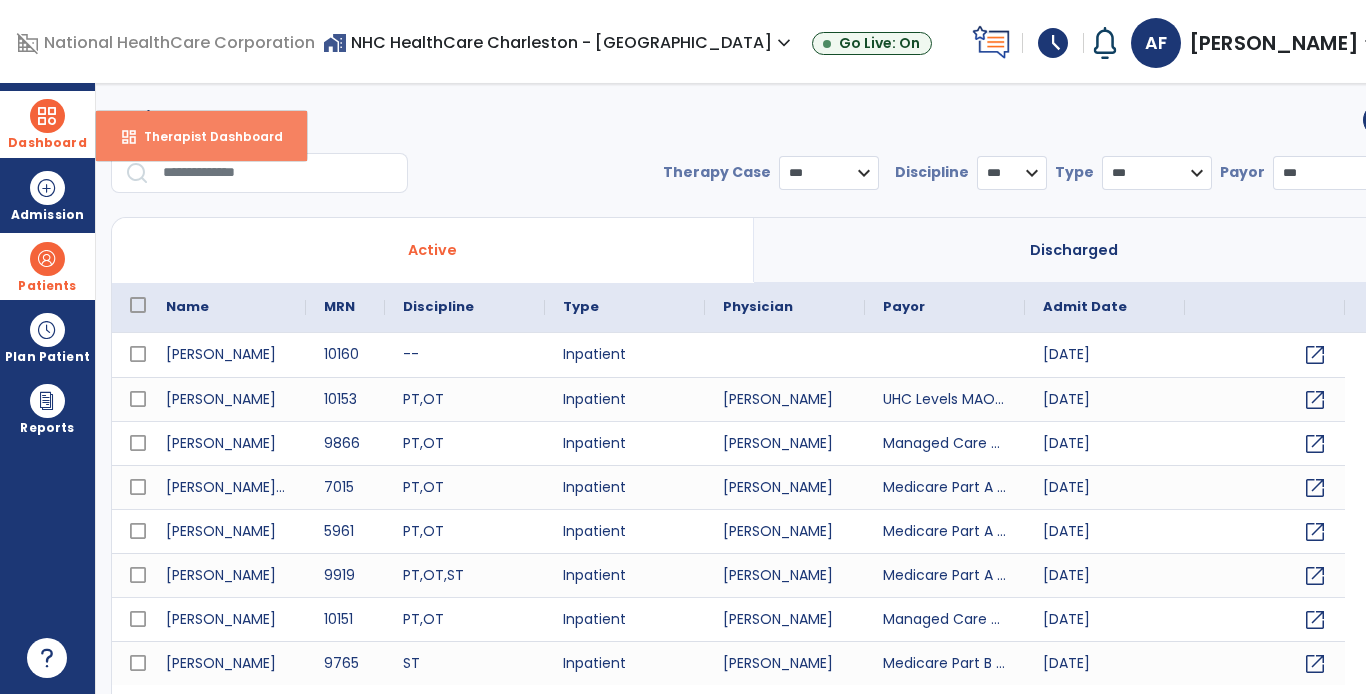 click on "Therapist Dashboard" at bounding box center [205, 136] 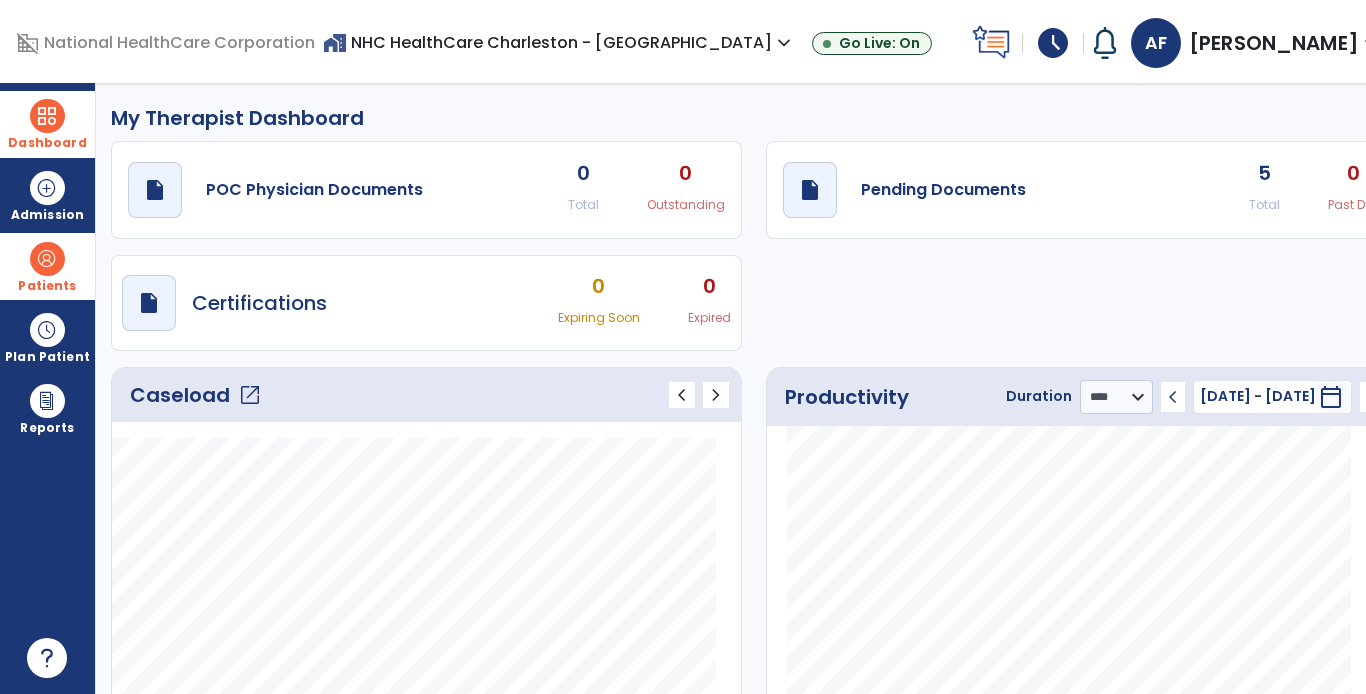 click on "open_in_new" 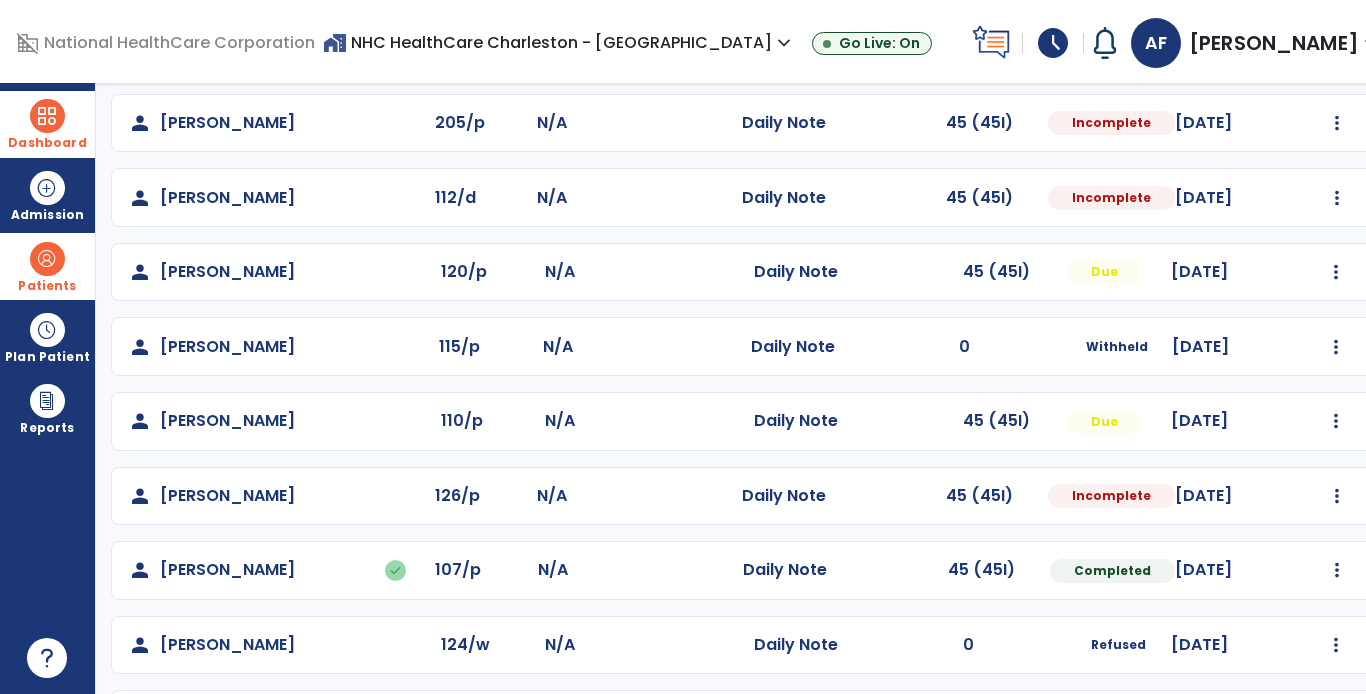 scroll, scrollTop: 200, scrollLeft: 0, axis: vertical 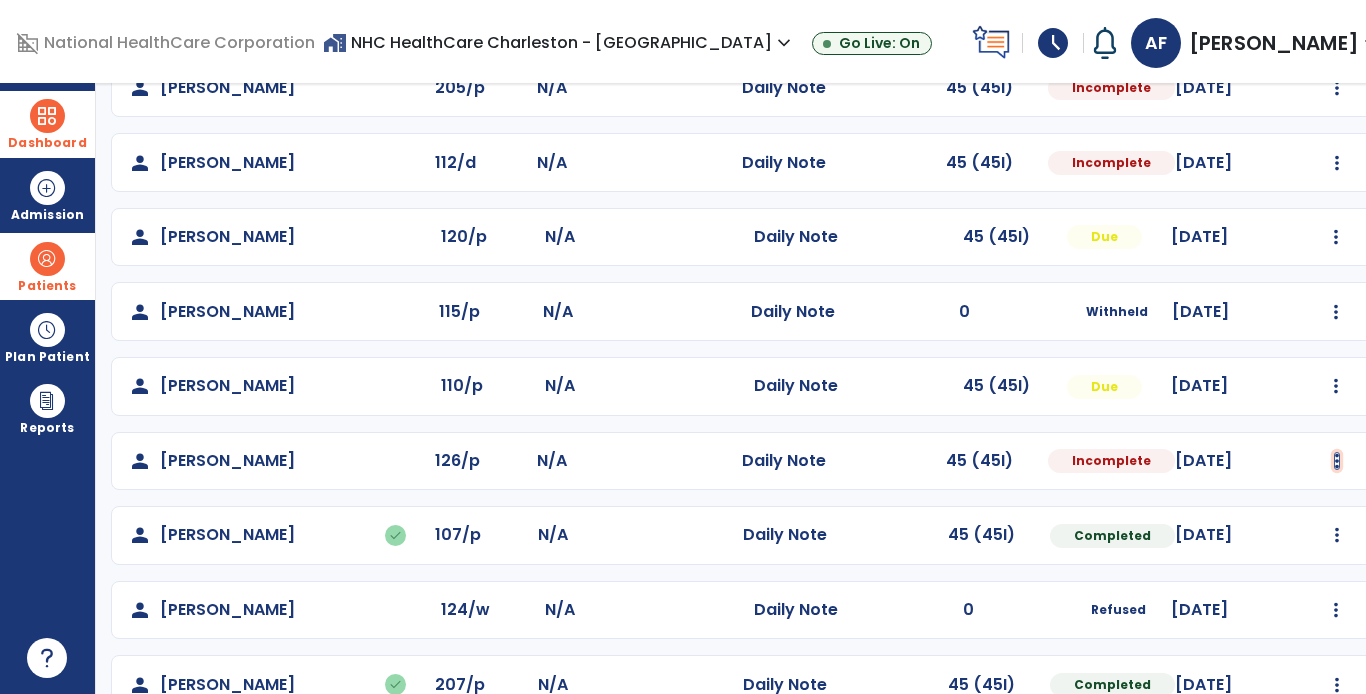 click at bounding box center [1337, 88] 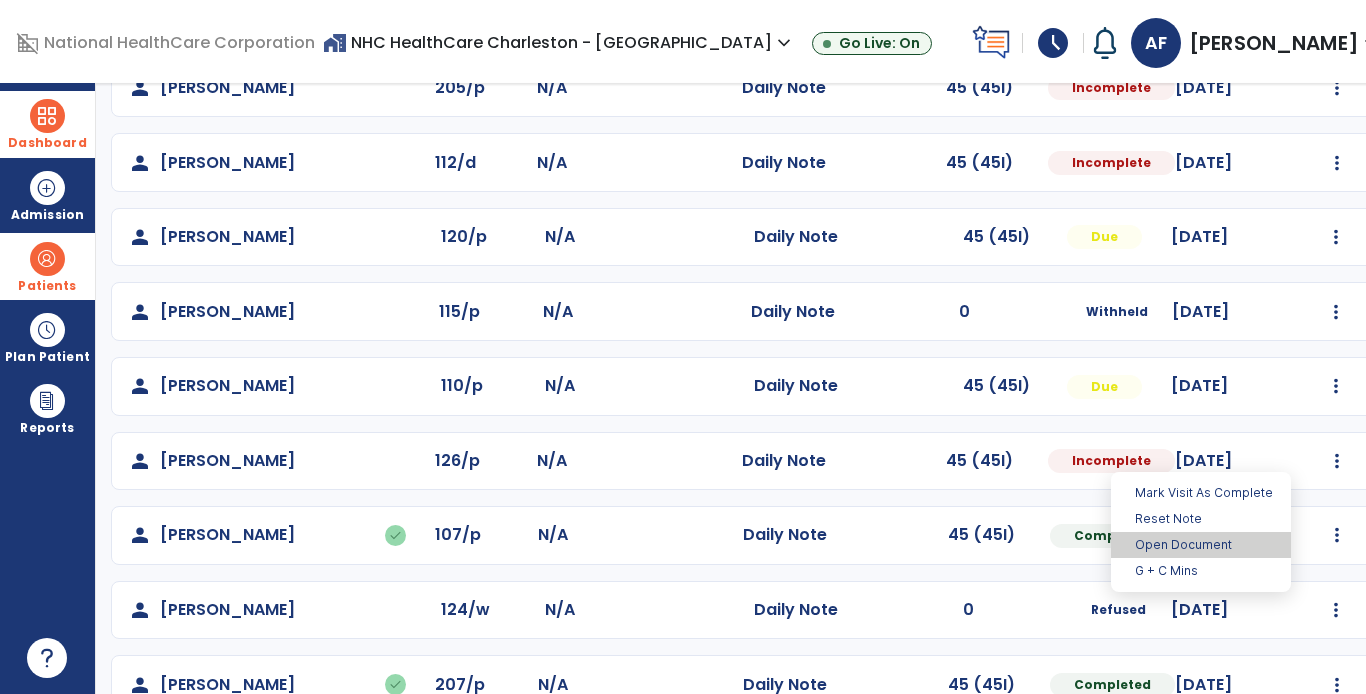 click on "Open Document" at bounding box center (1201, 545) 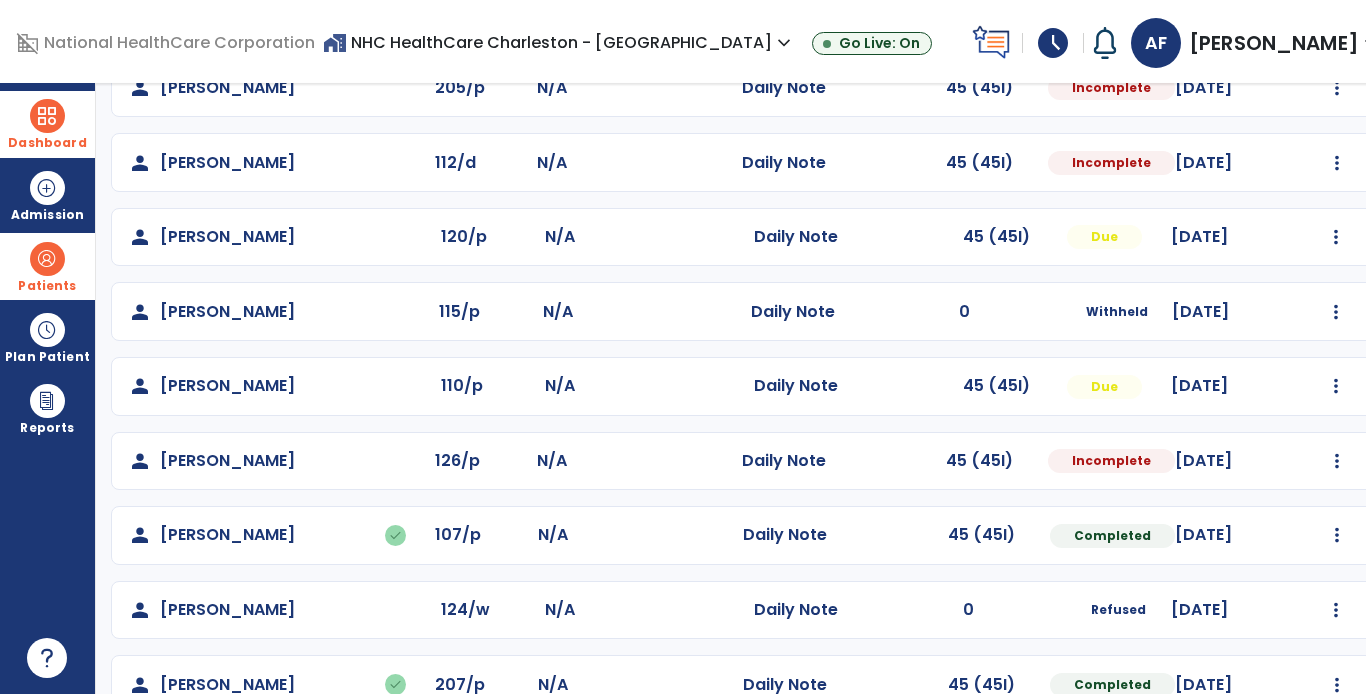 select on "*" 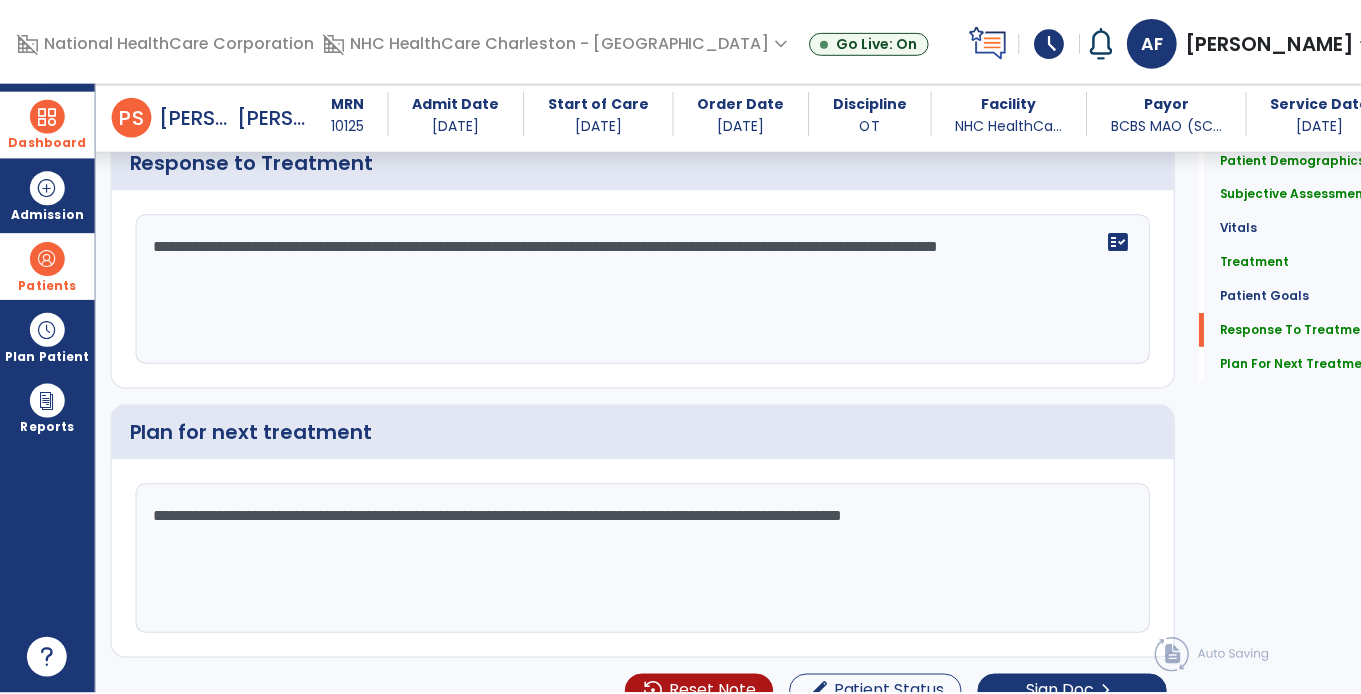 scroll, scrollTop: 2532, scrollLeft: 0, axis: vertical 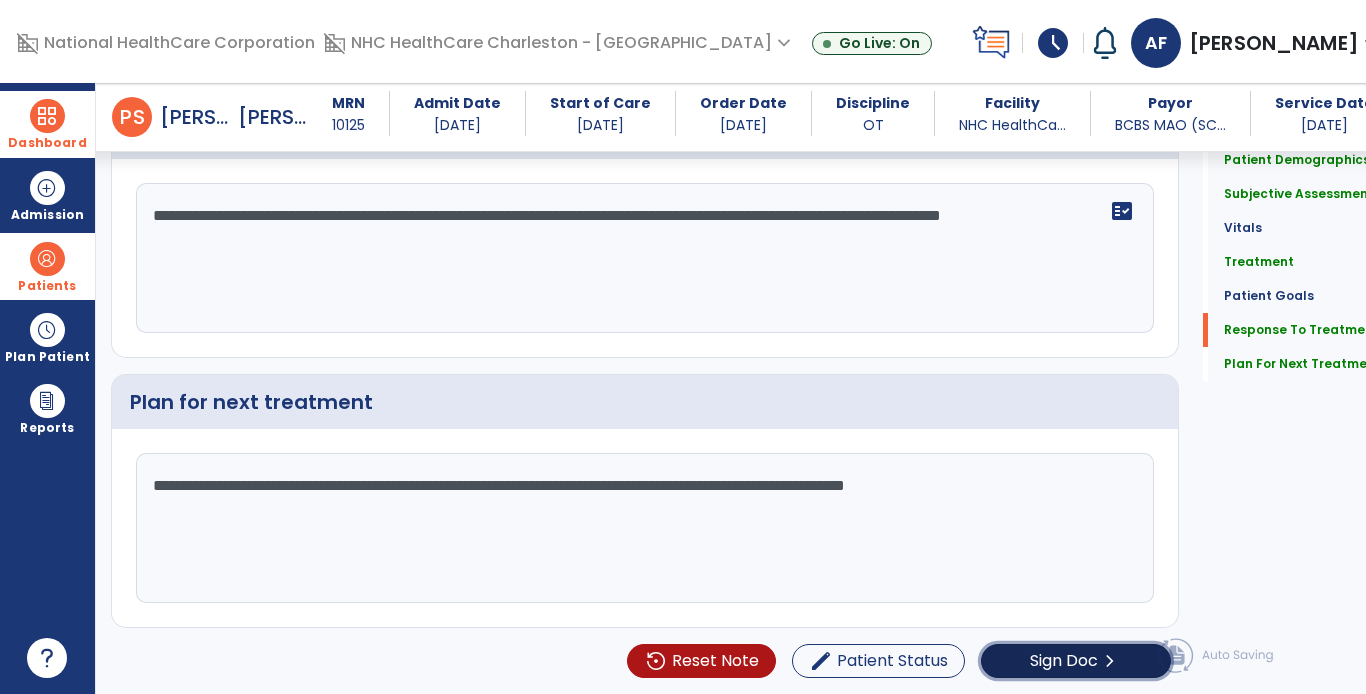 click on "chevron_right" 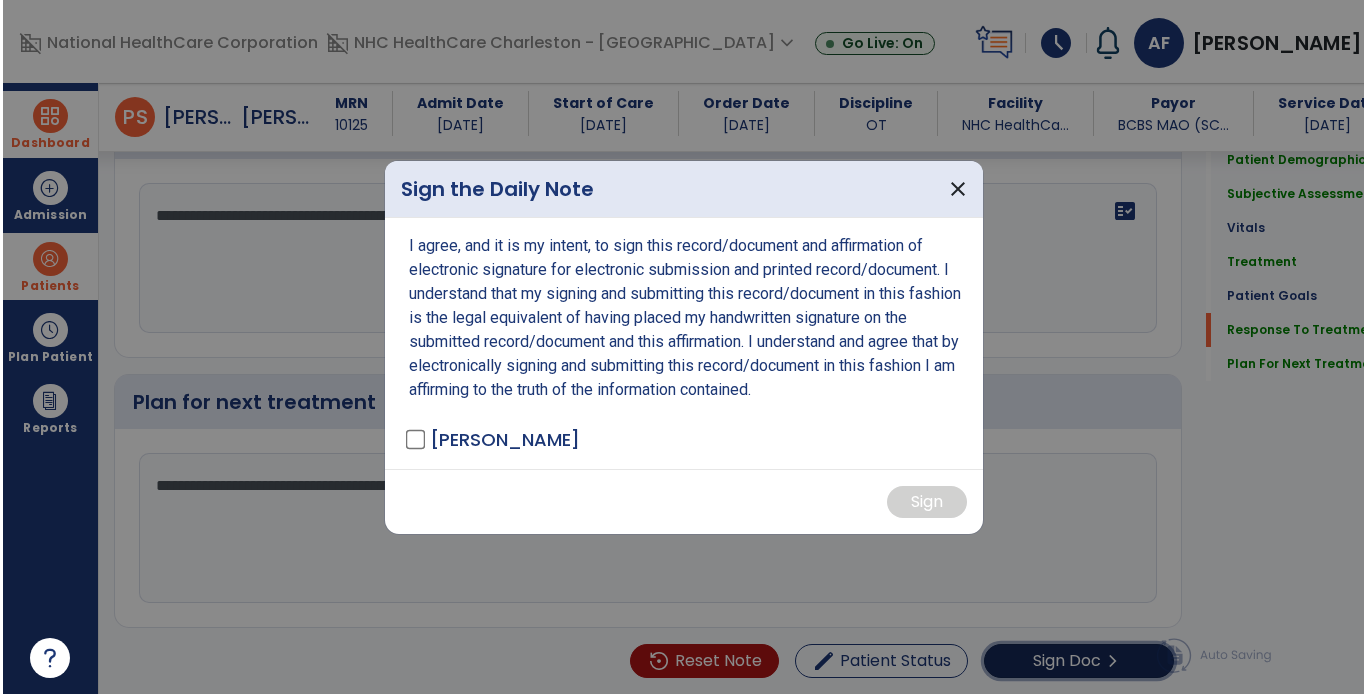 scroll, scrollTop: 2572, scrollLeft: 0, axis: vertical 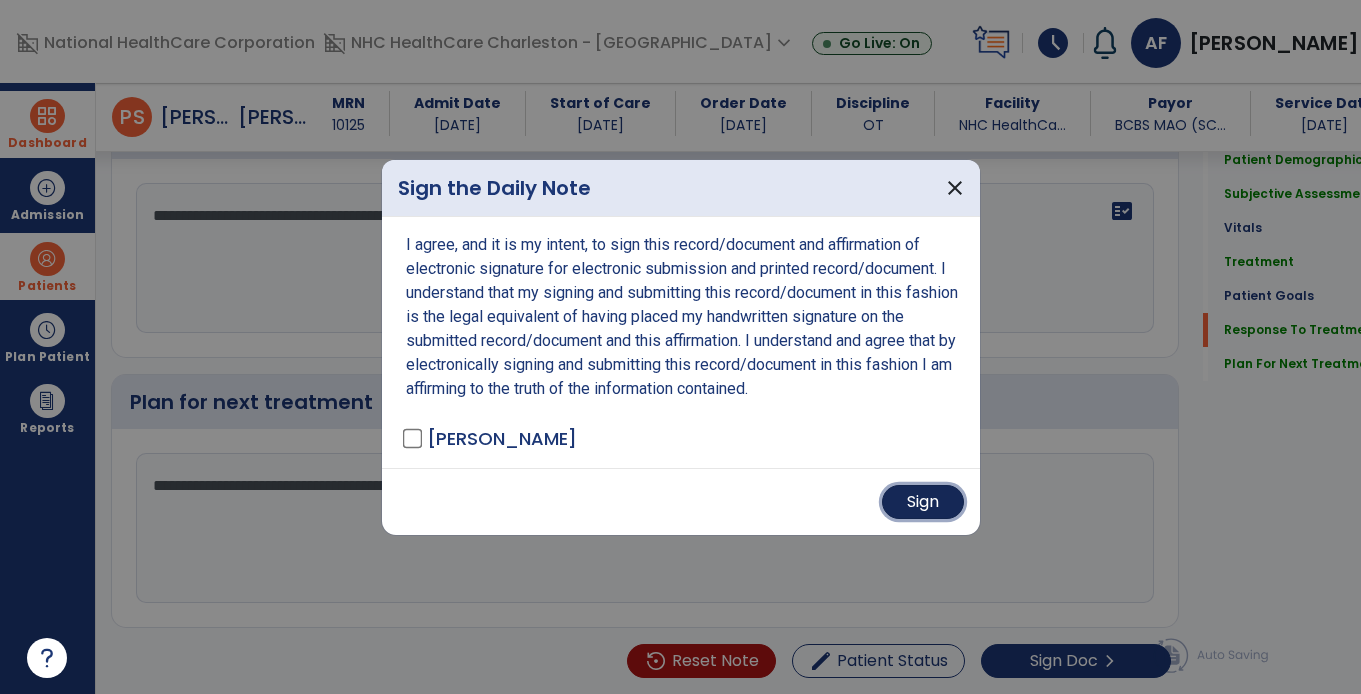 click on "Sign" at bounding box center (923, 502) 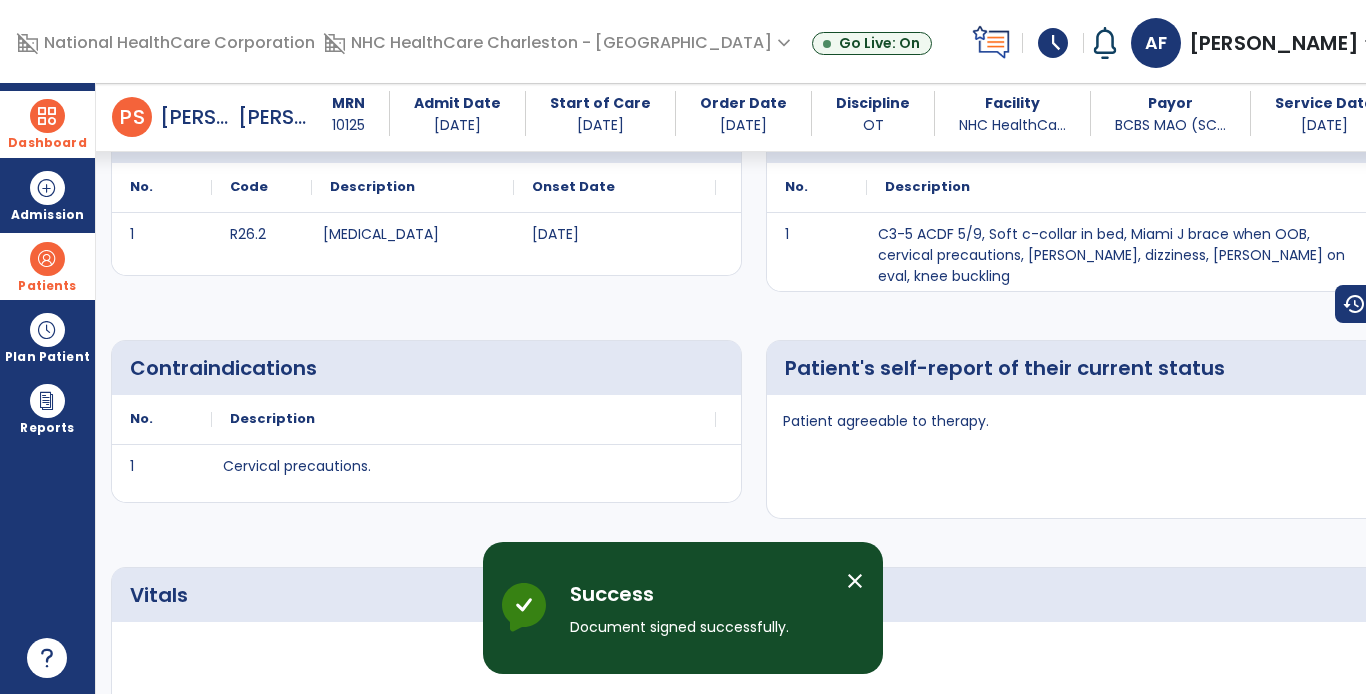 scroll, scrollTop: 0, scrollLeft: 0, axis: both 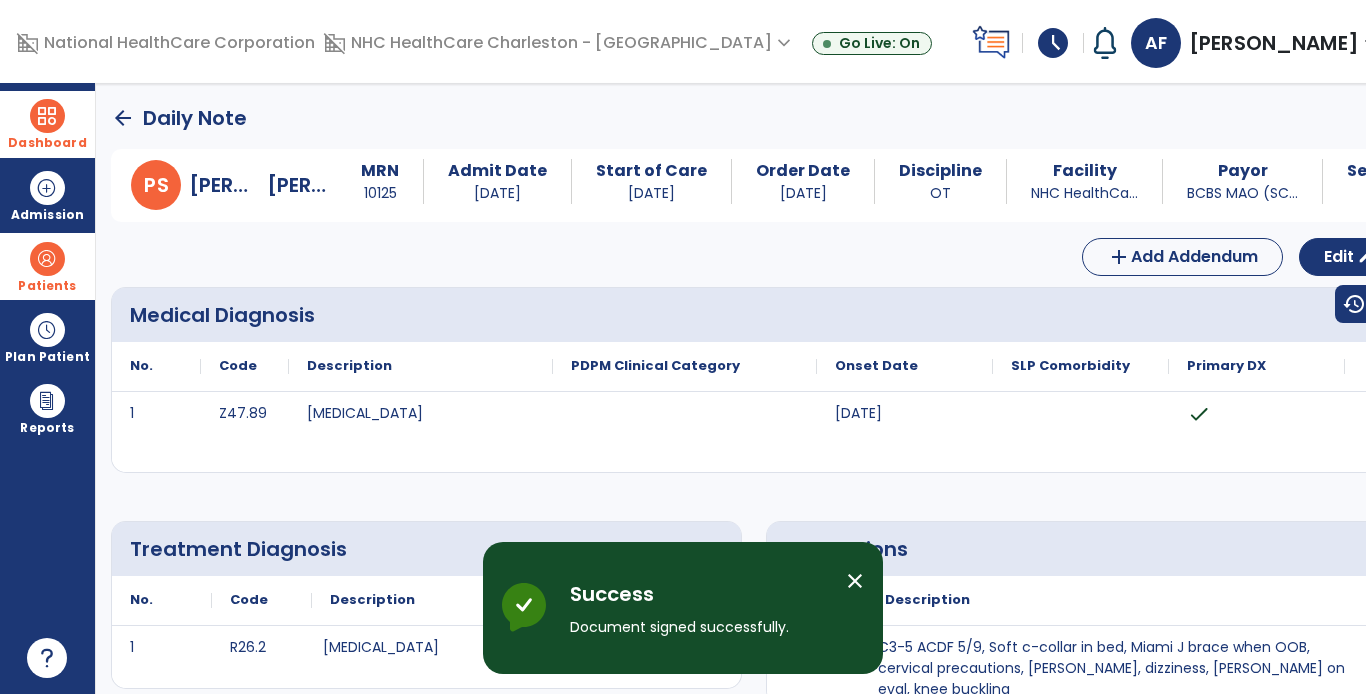 click on "arrow_back" 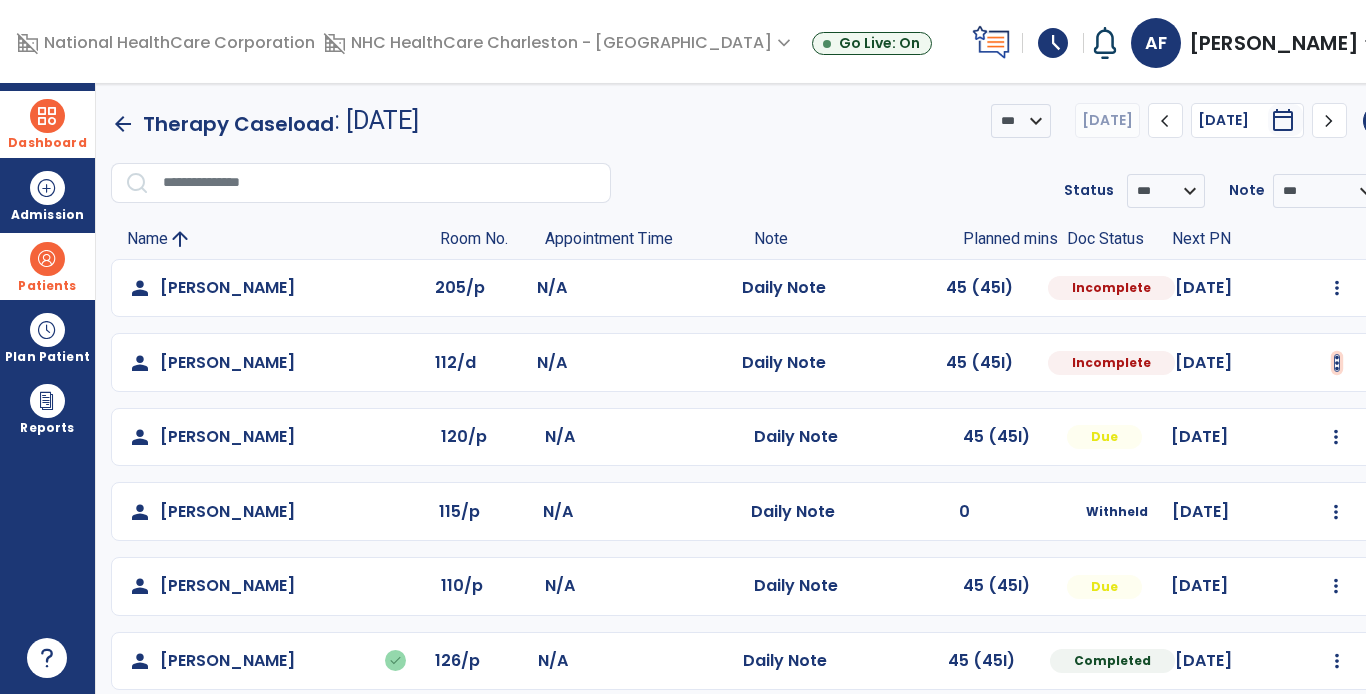 click at bounding box center (1337, 288) 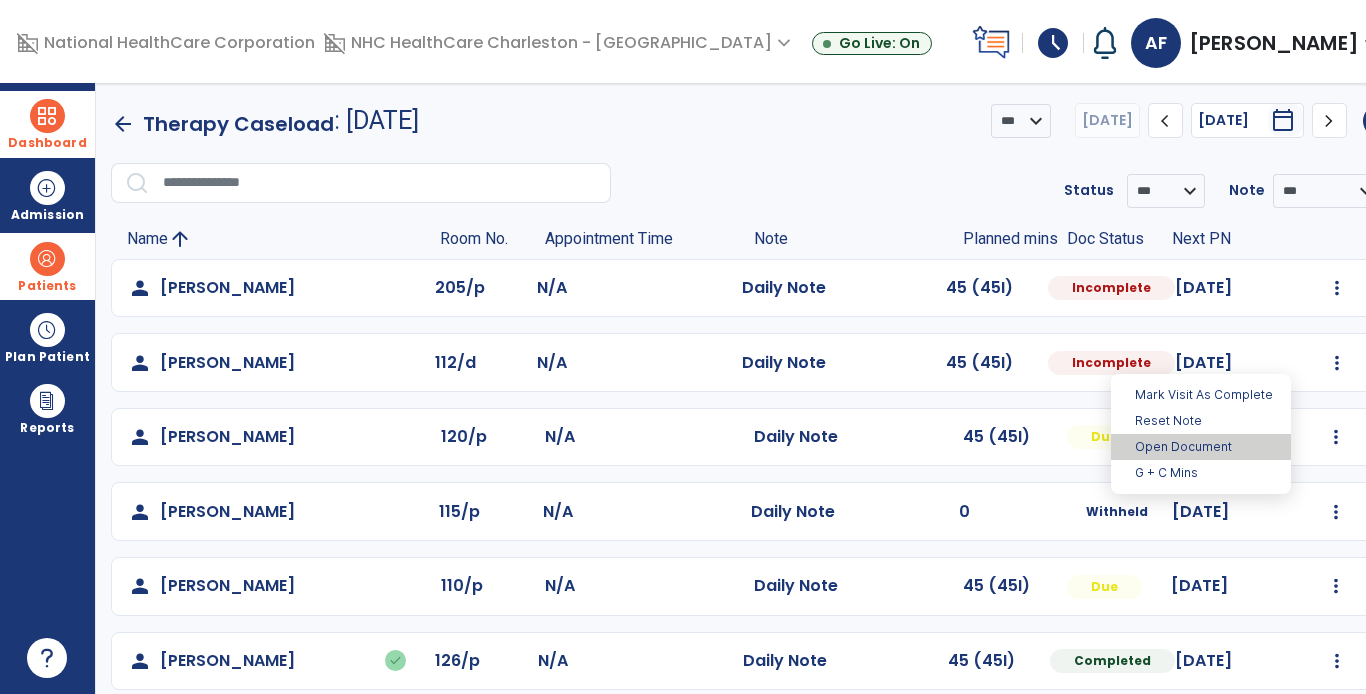 click on "Open Document" at bounding box center (1201, 447) 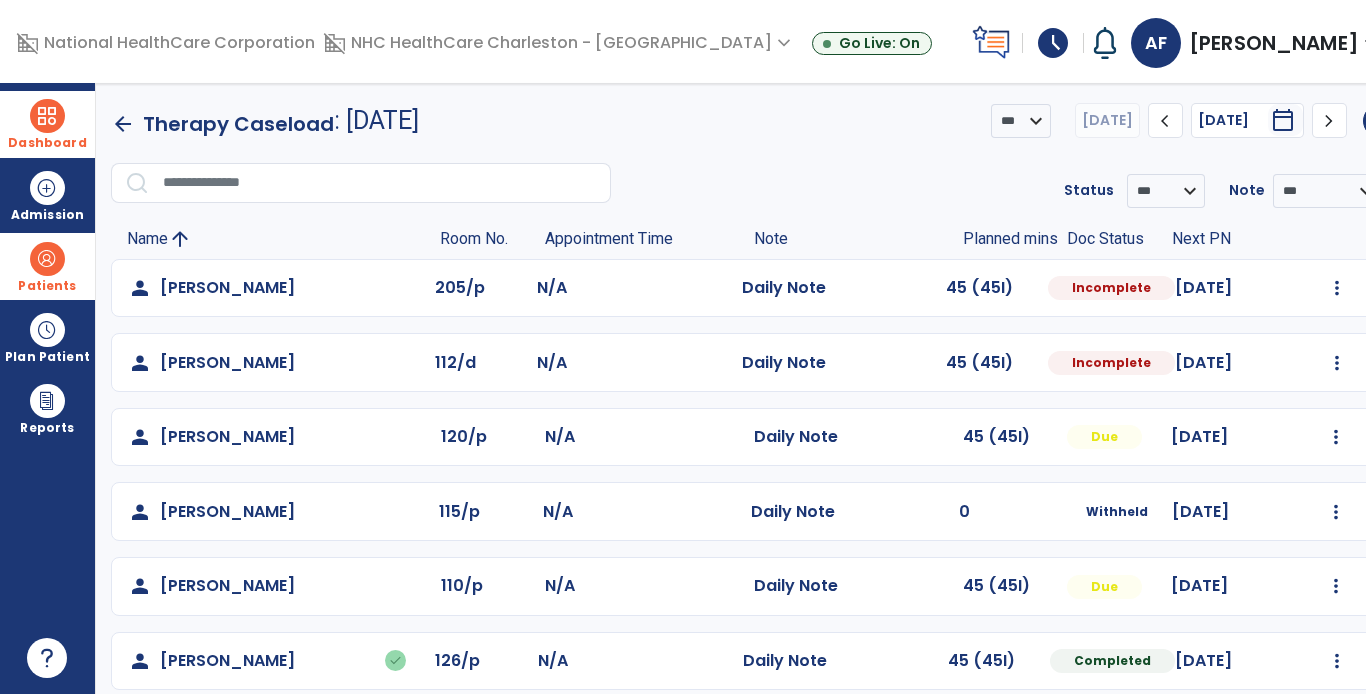 select on "*" 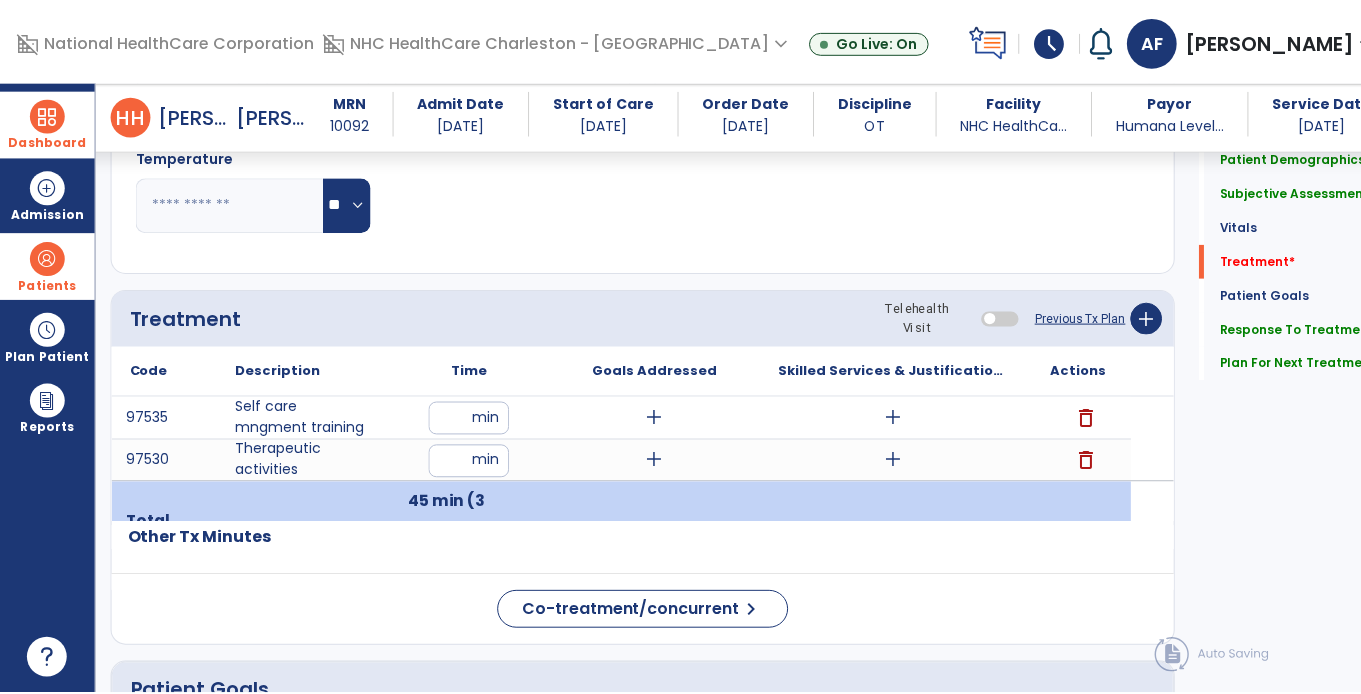 scroll, scrollTop: 1000, scrollLeft: 0, axis: vertical 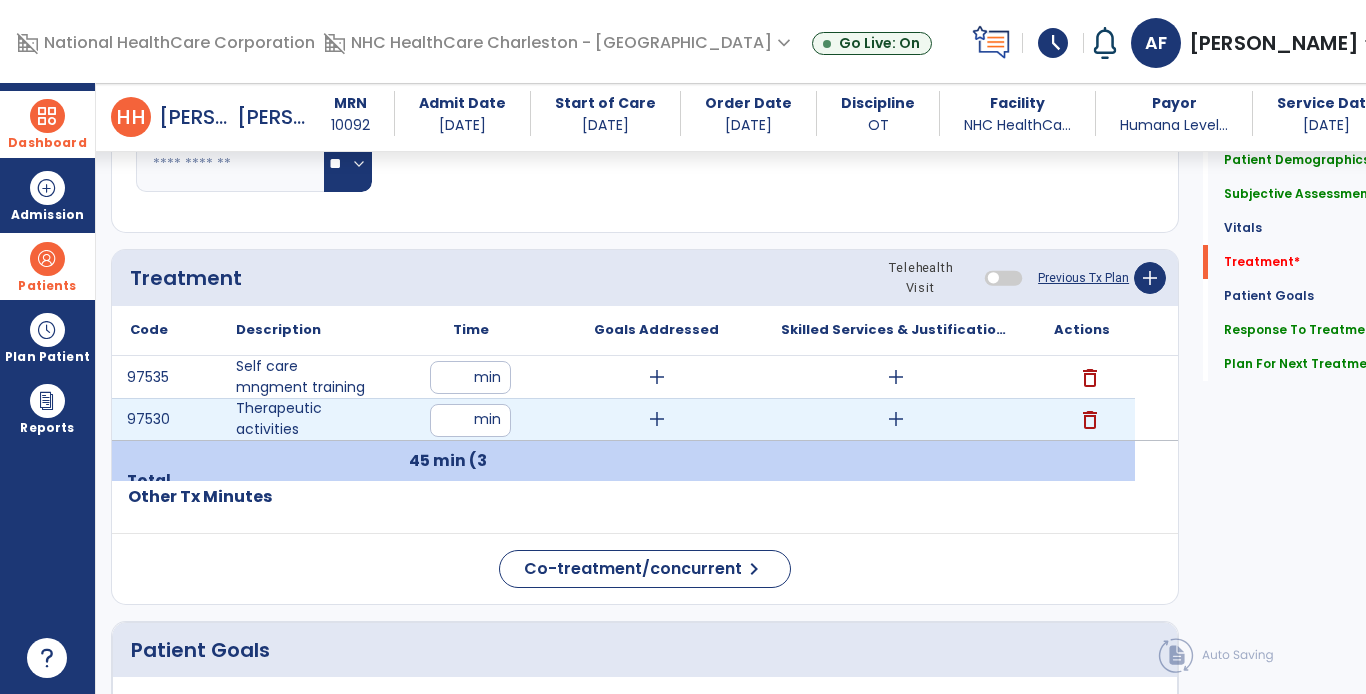click on "add" at bounding box center [896, 419] 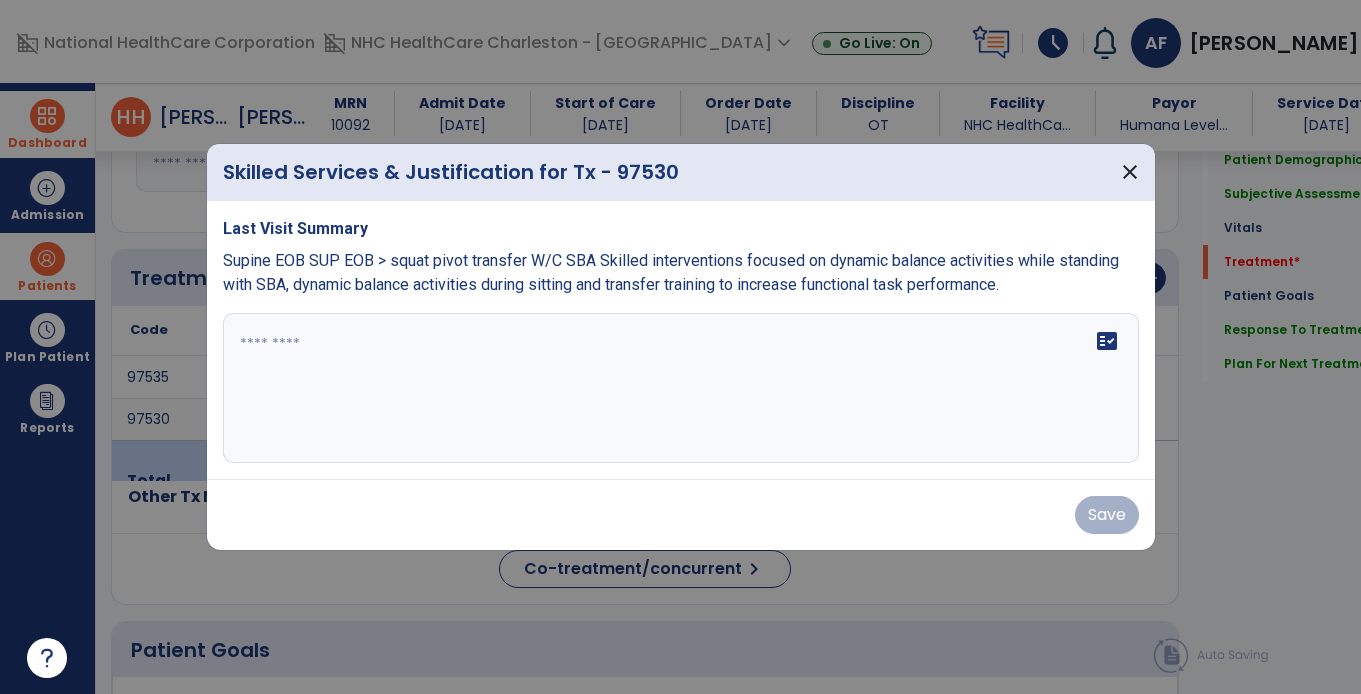 scroll, scrollTop: 1000, scrollLeft: 0, axis: vertical 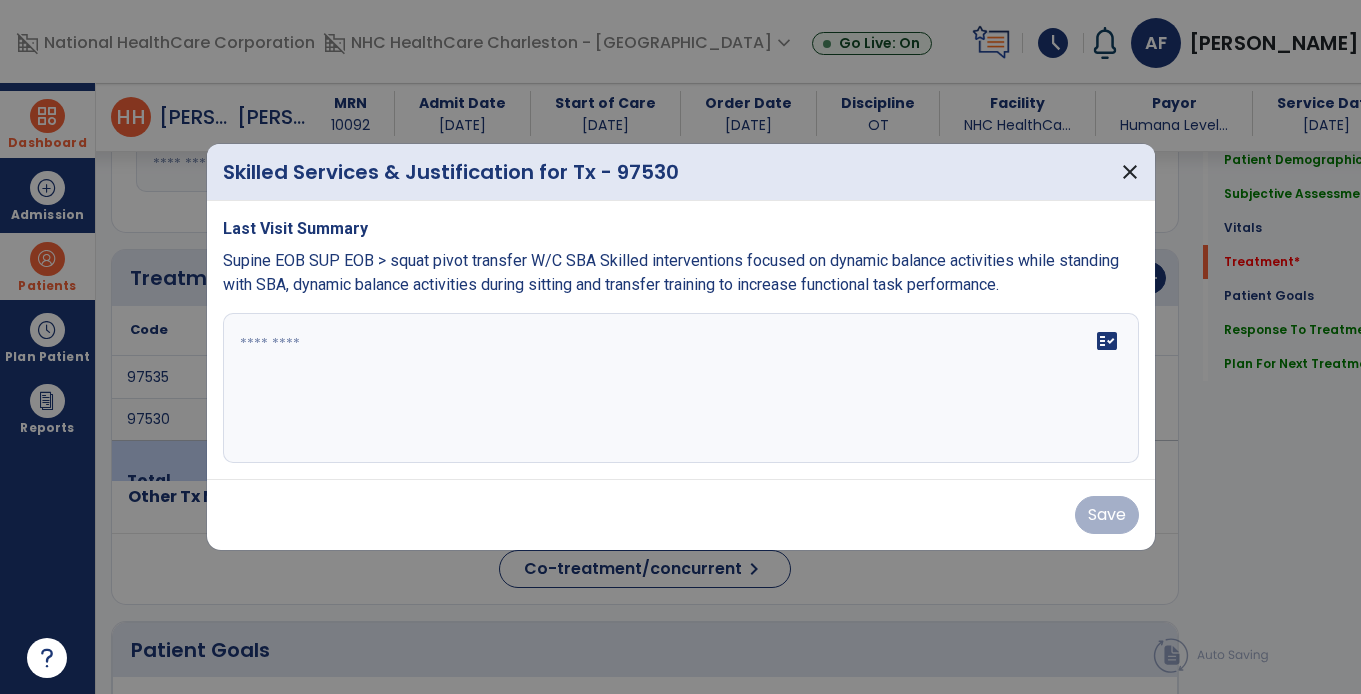 click on "fact_check" at bounding box center (681, 388) 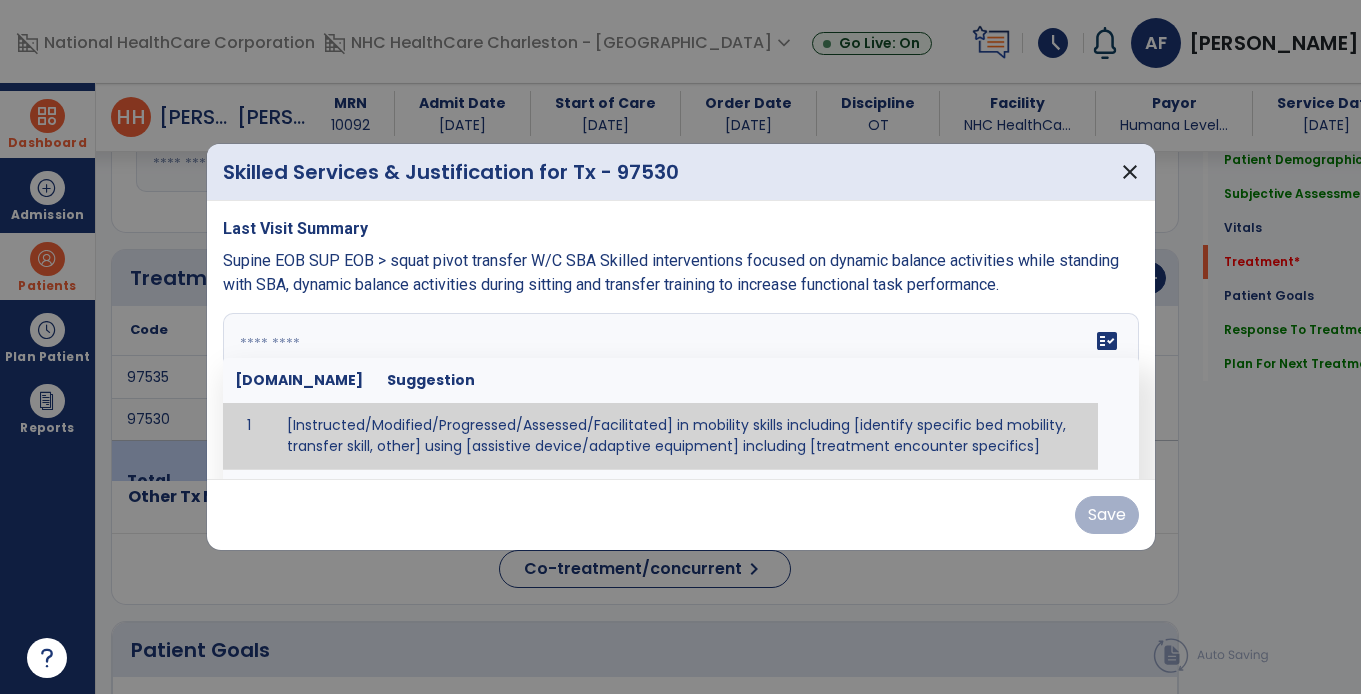 click at bounding box center [678, 388] 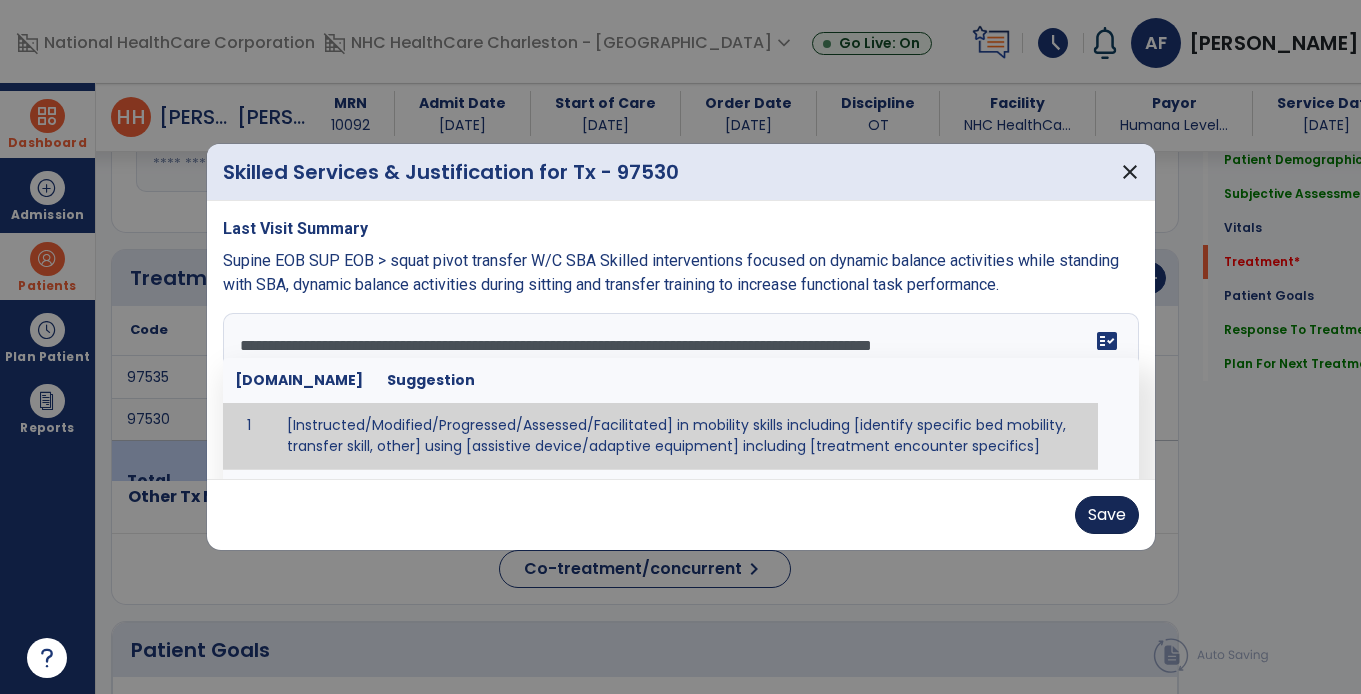 type on "**********" 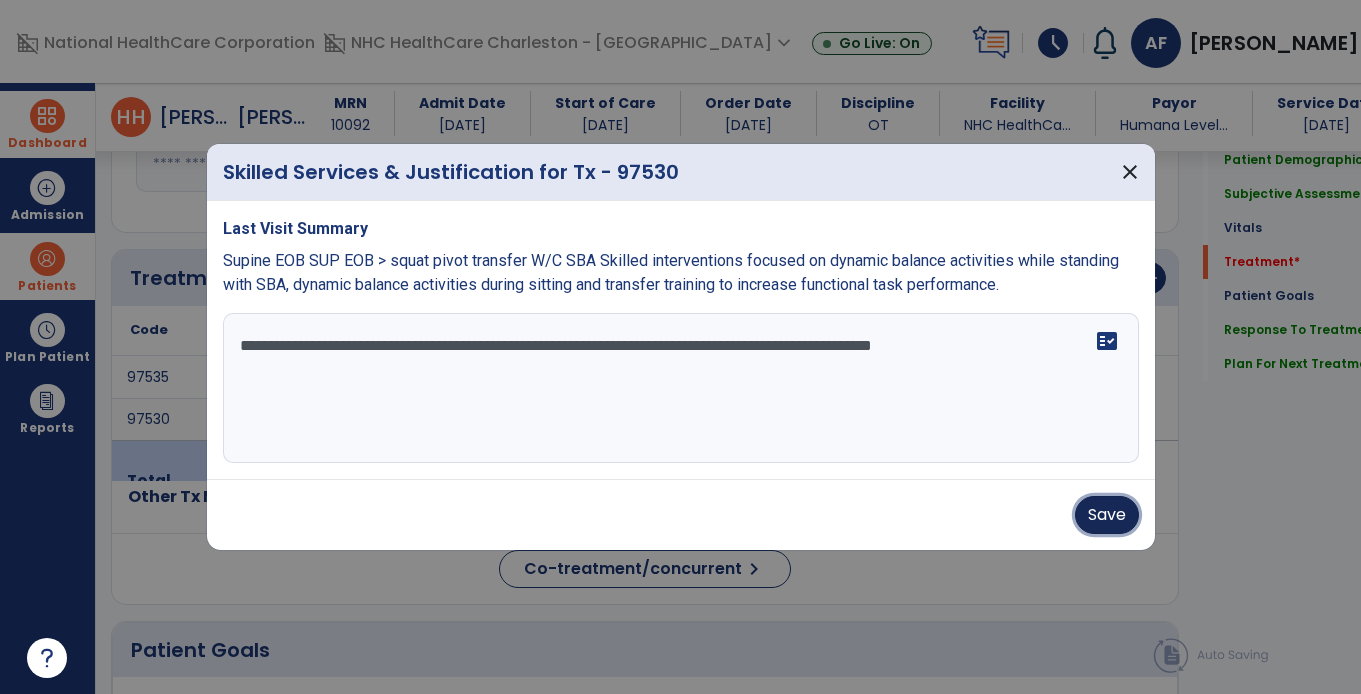 click on "Save" at bounding box center [1107, 515] 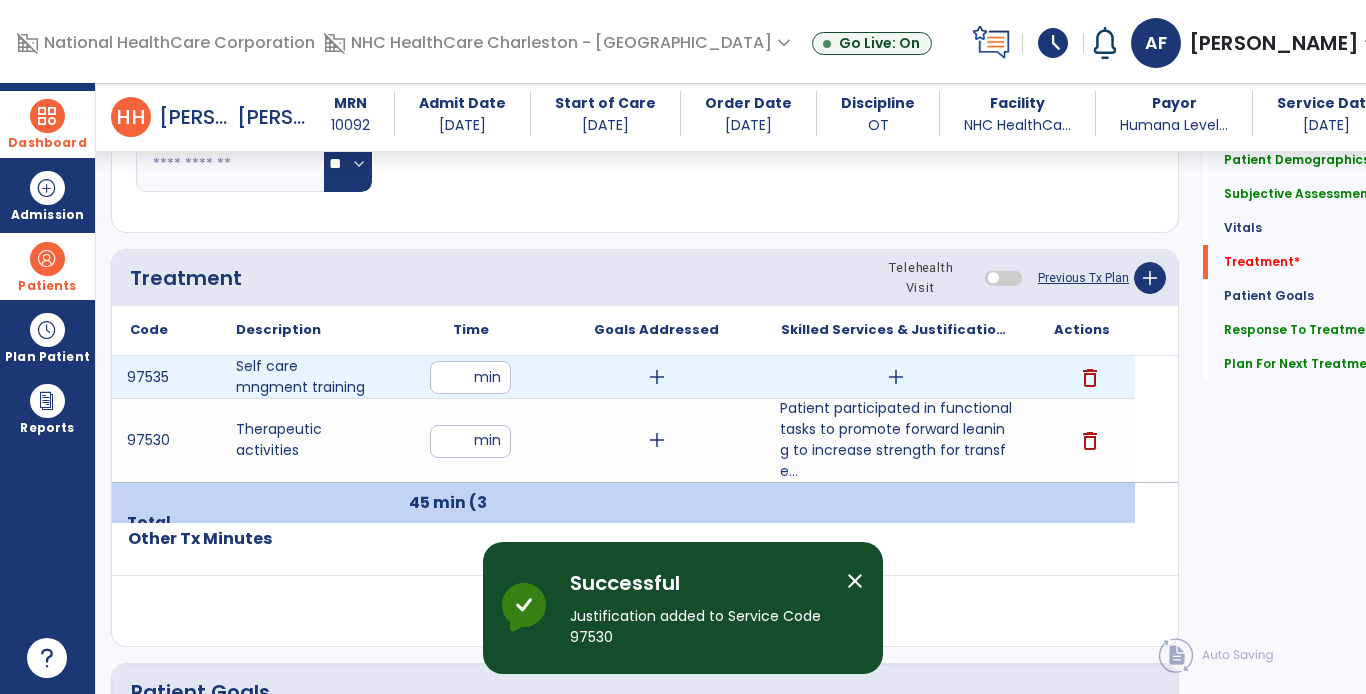 click on "add" at bounding box center [896, 377] 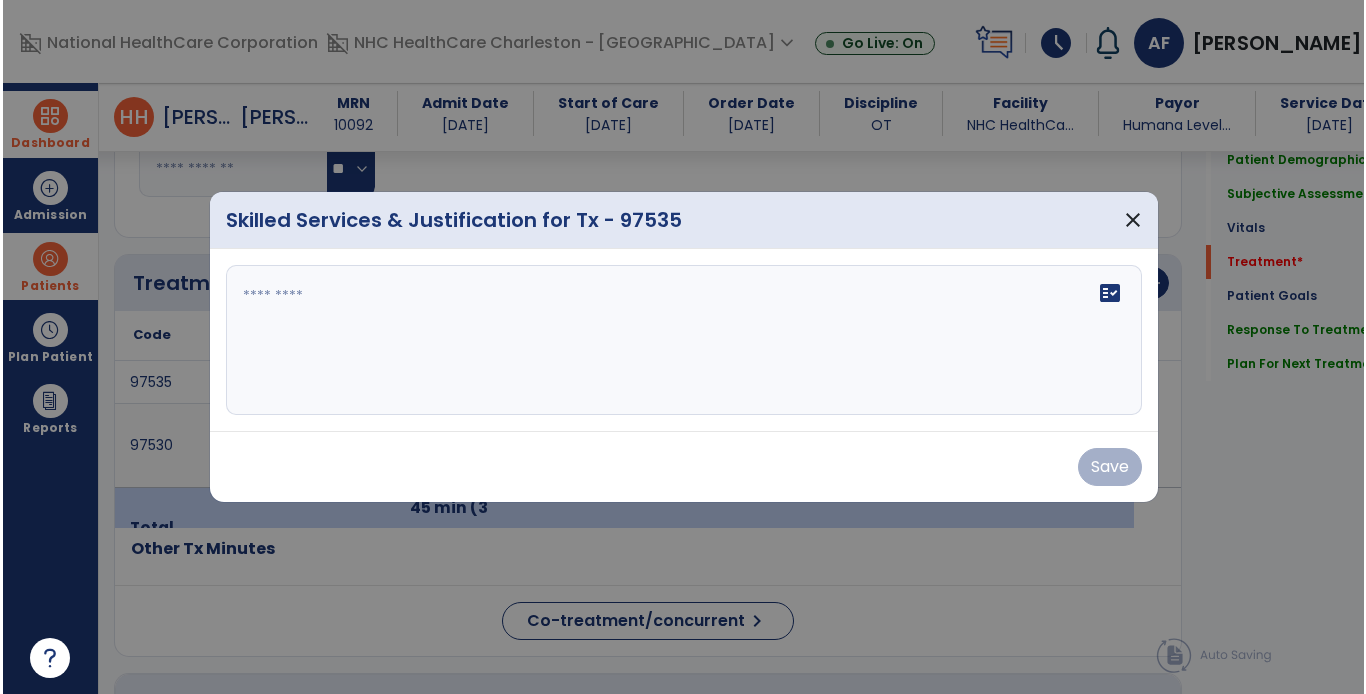 scroll, scrollTop: 1000, scrollLeft: 0, axis: vertical 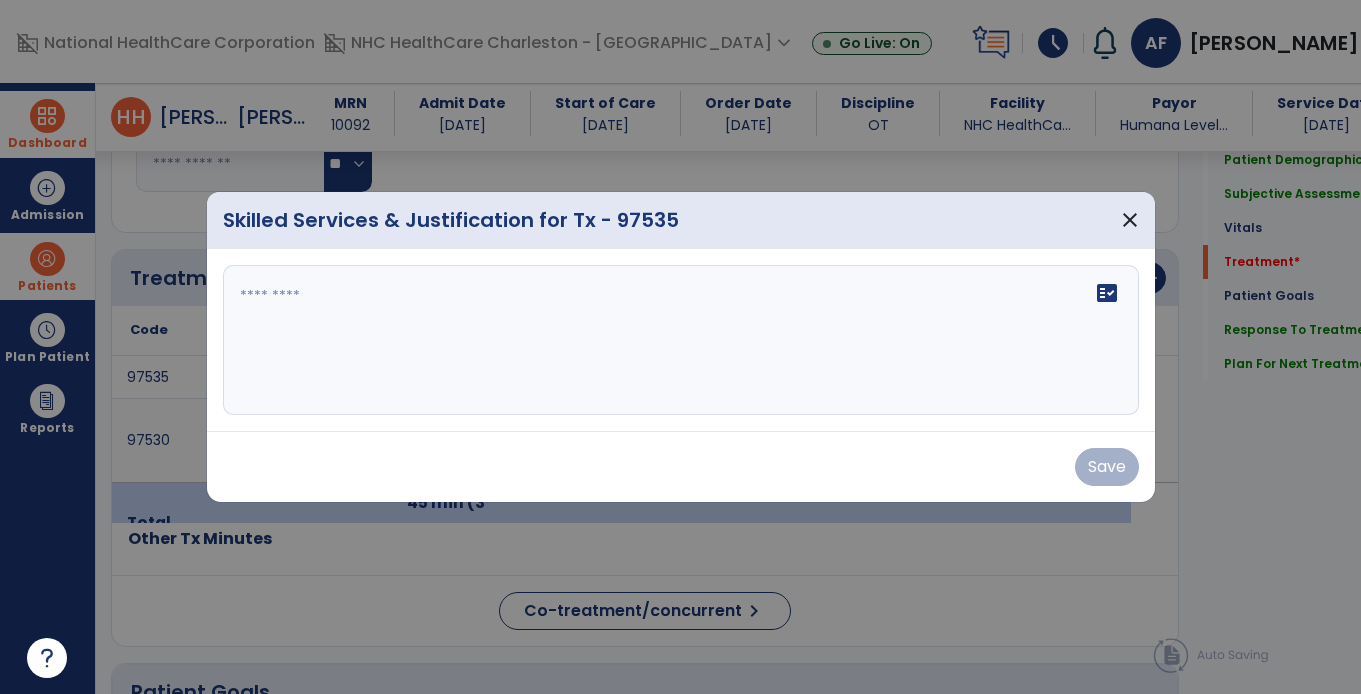 click on "fact_check" at bounding box center [681, 340] 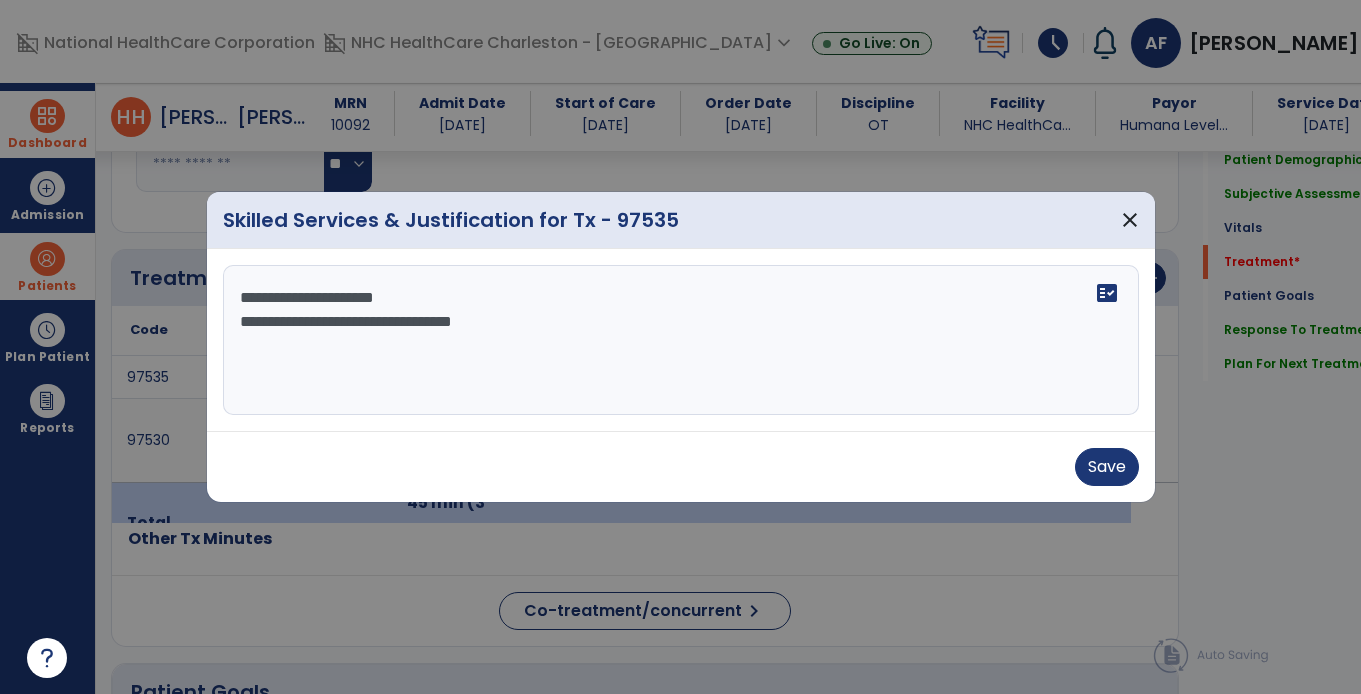 click on "**********" at bounding box center (681, 340) 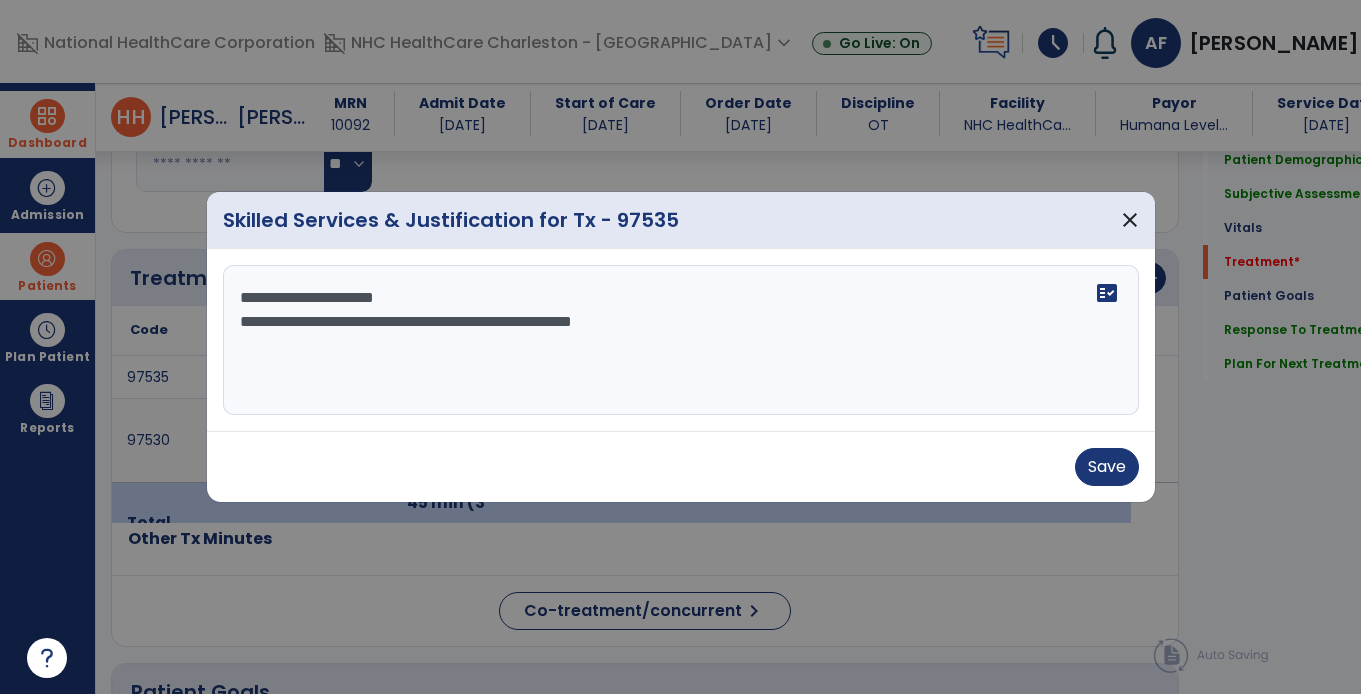 click on "**********" at bounding box center [681, 340] 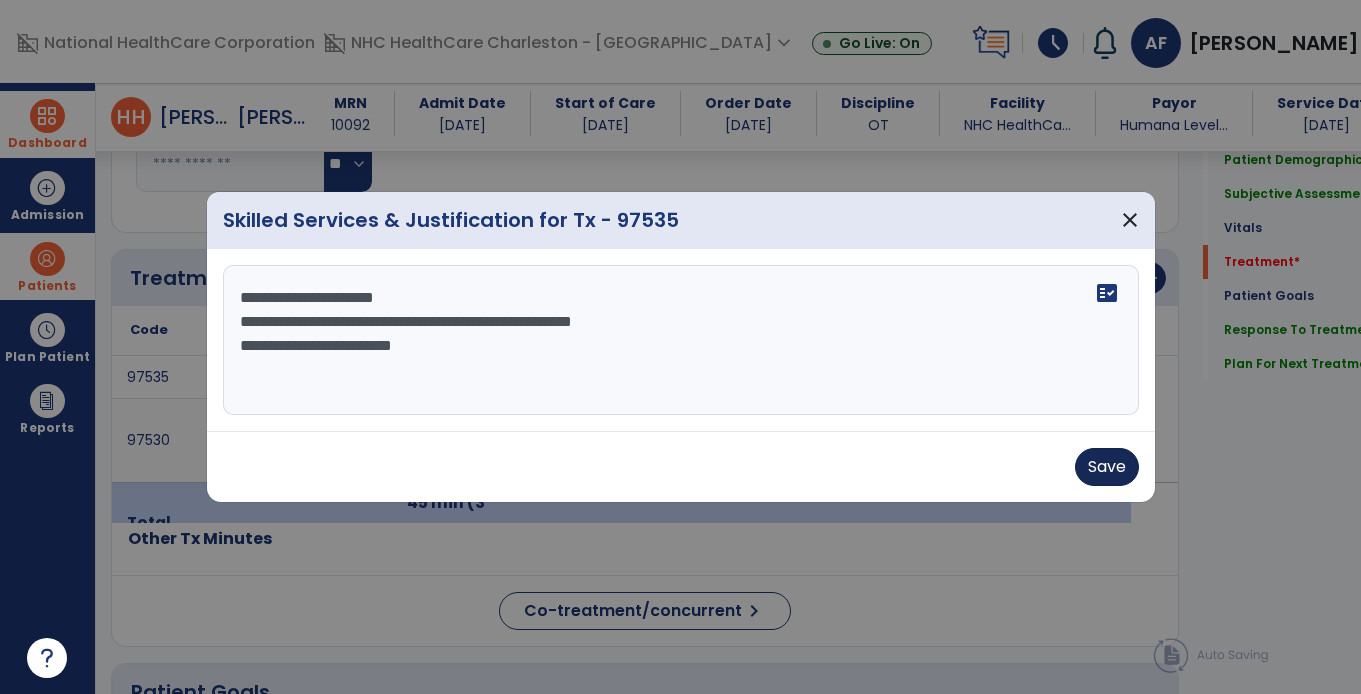 type on "**********" 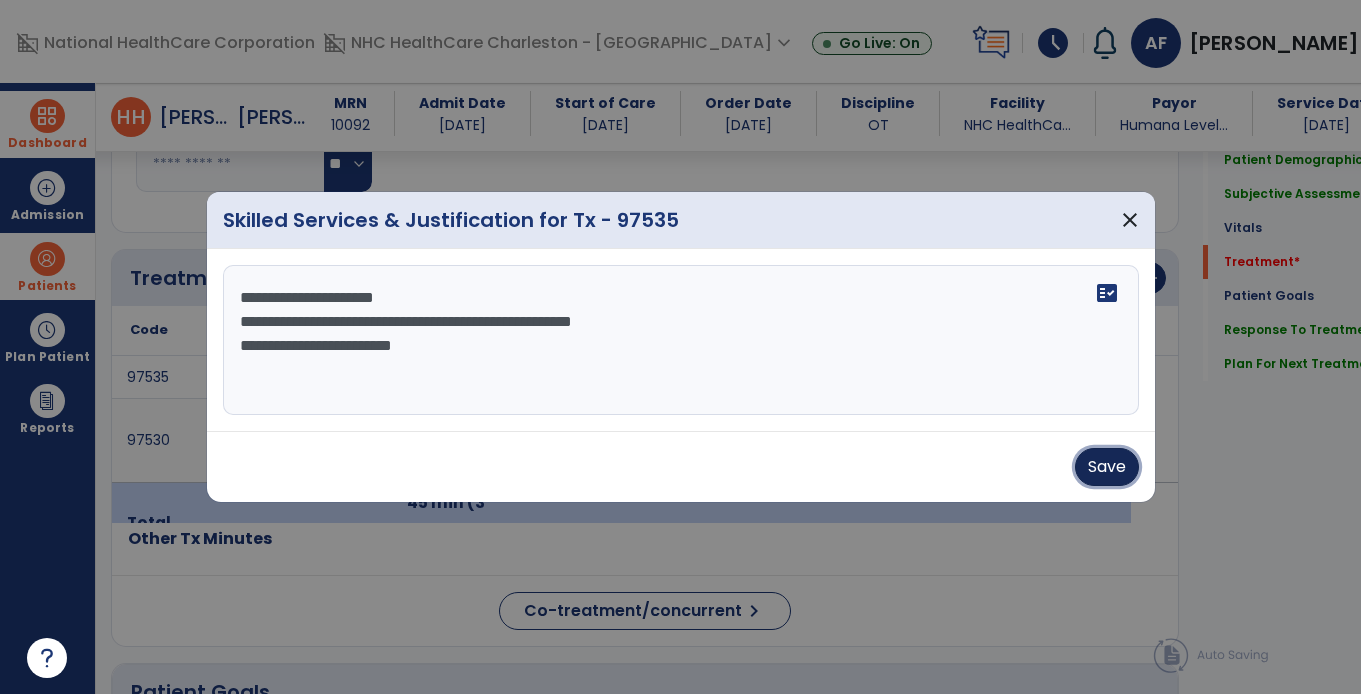 click on "Save" at bounding box center (1107, 467) 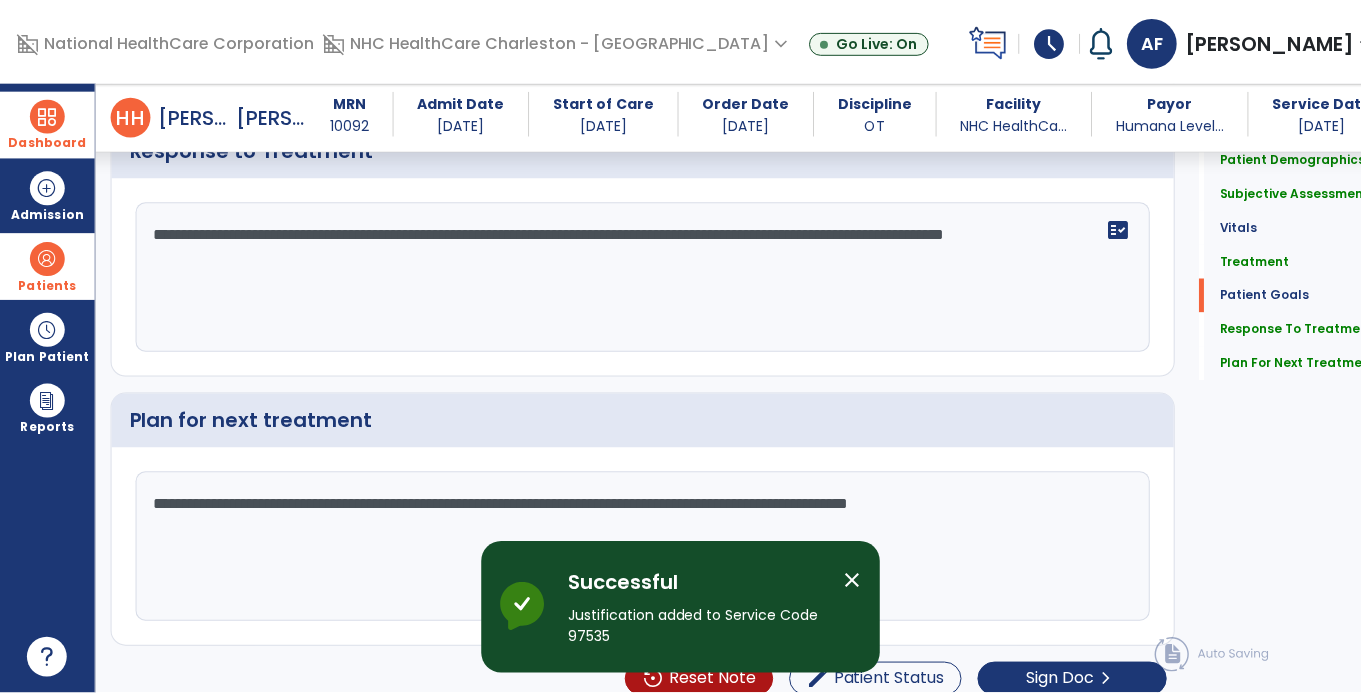 scroll, scrollTop: 2416, scrollLeft: 0, axis: vertical 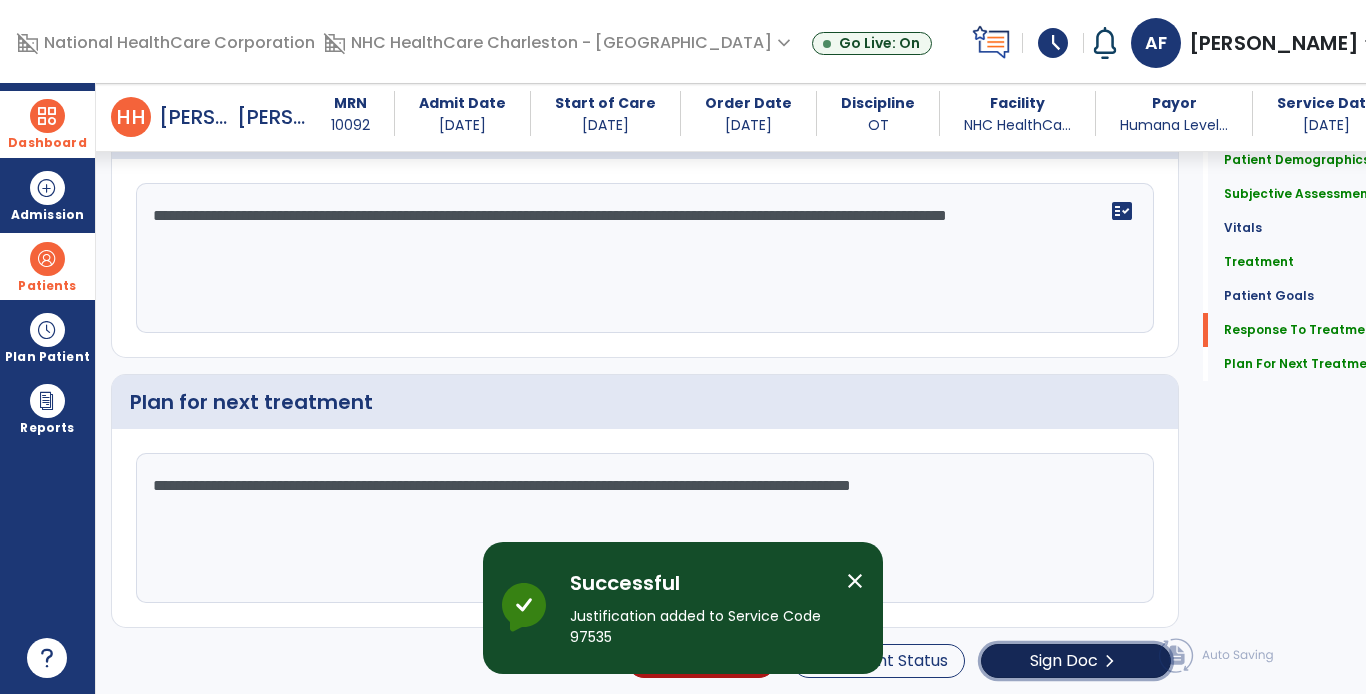 click on "chevron_right" 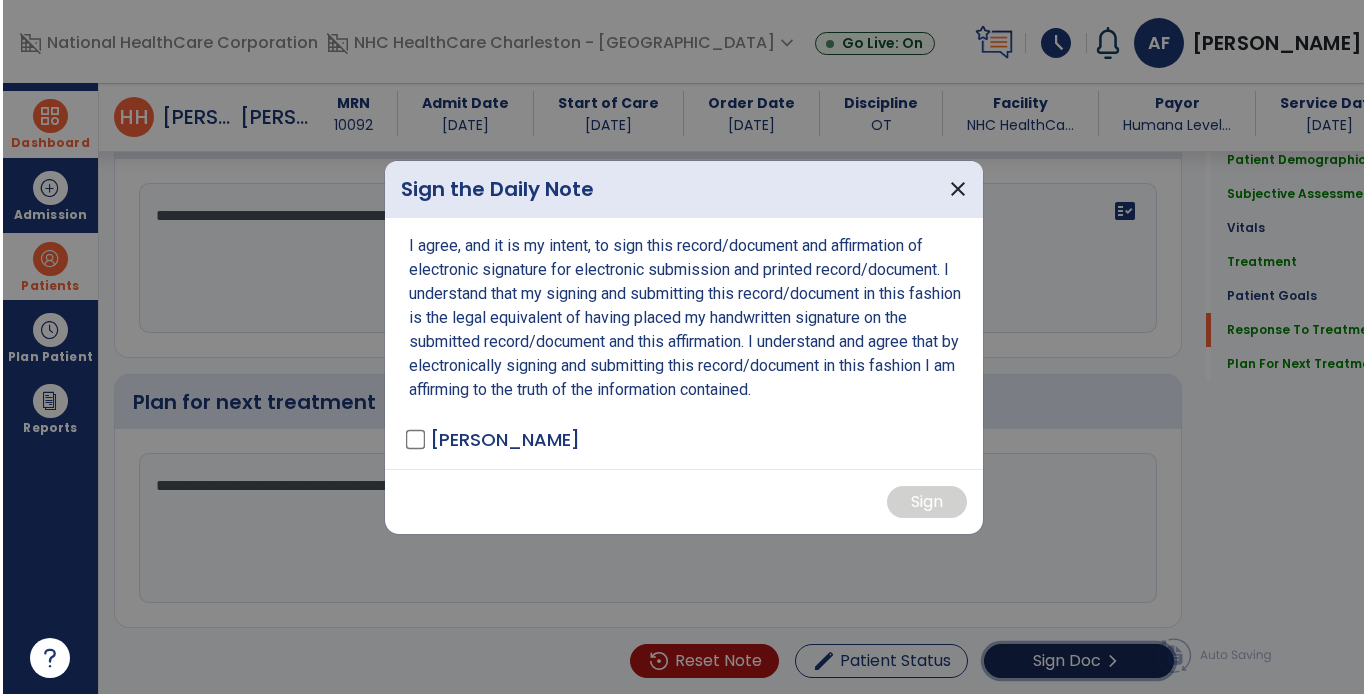scroll, scrollTop: 2416, scrollLeft: 0, axis: vertical 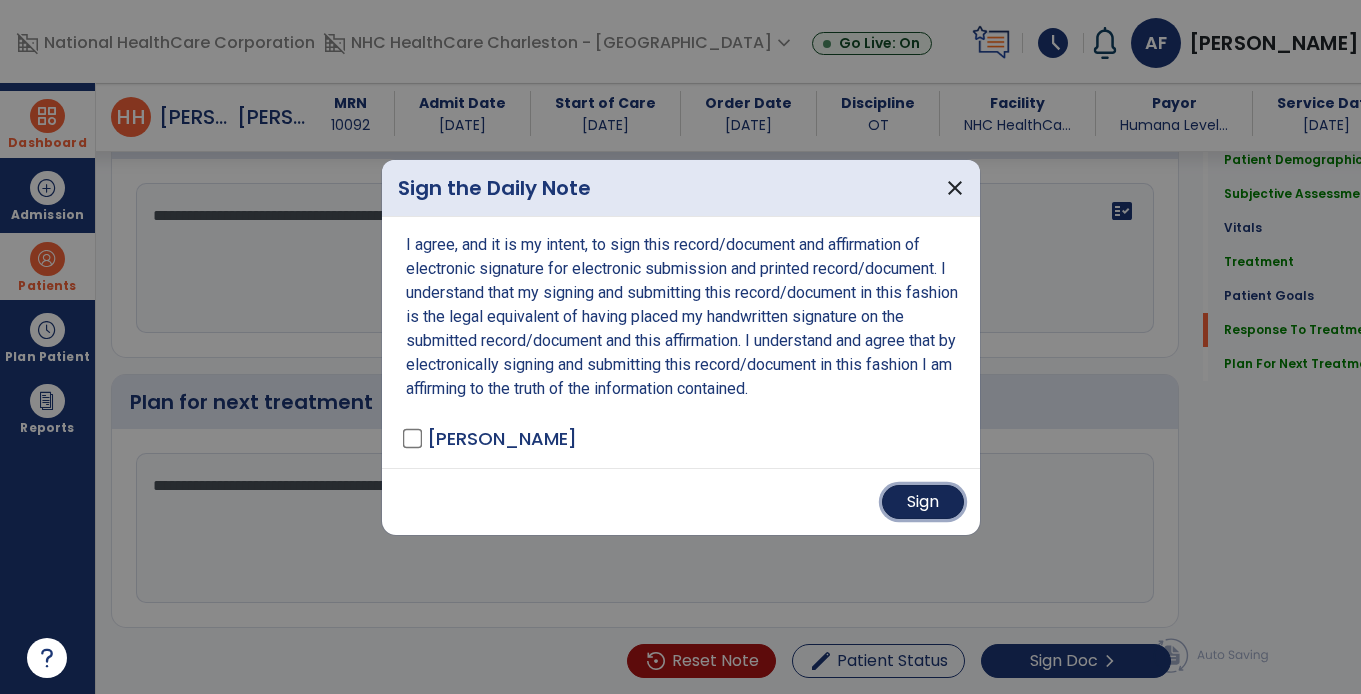 click on "Sign" at bounding box center [923, 502] 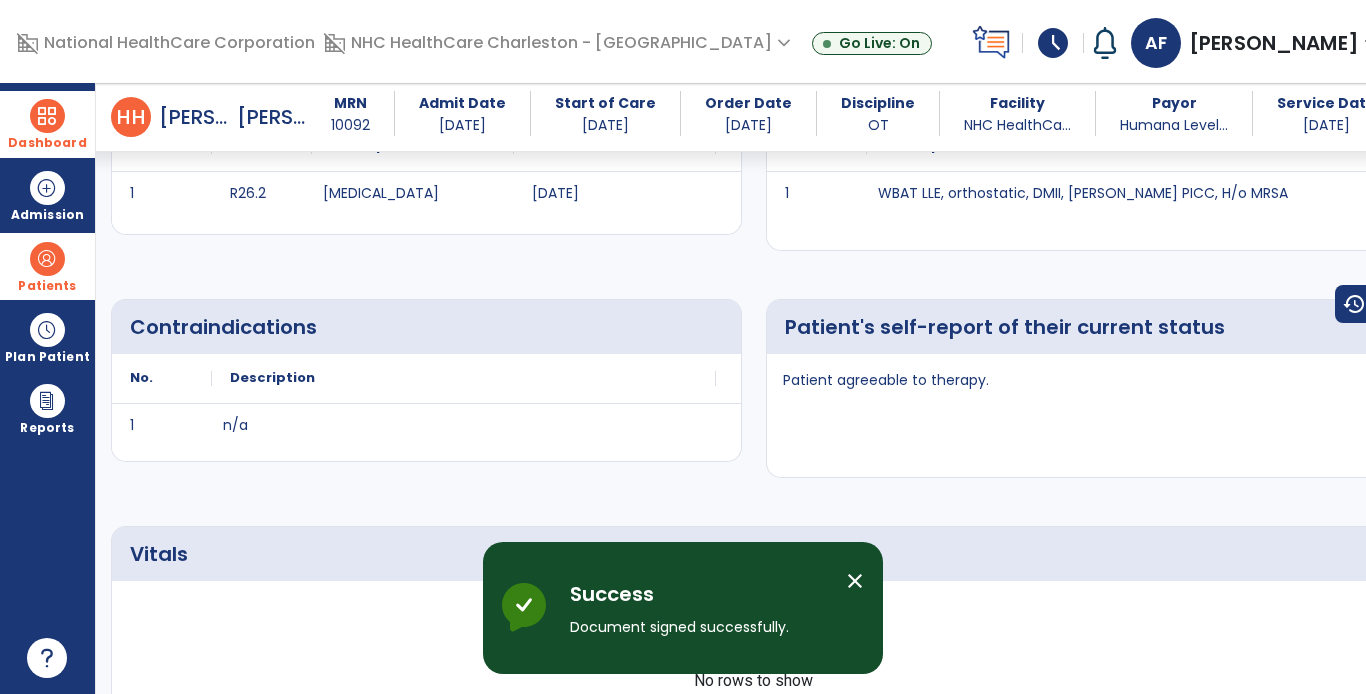 scroll, scrollTop: 0, scrollLeft: 0, axis: both 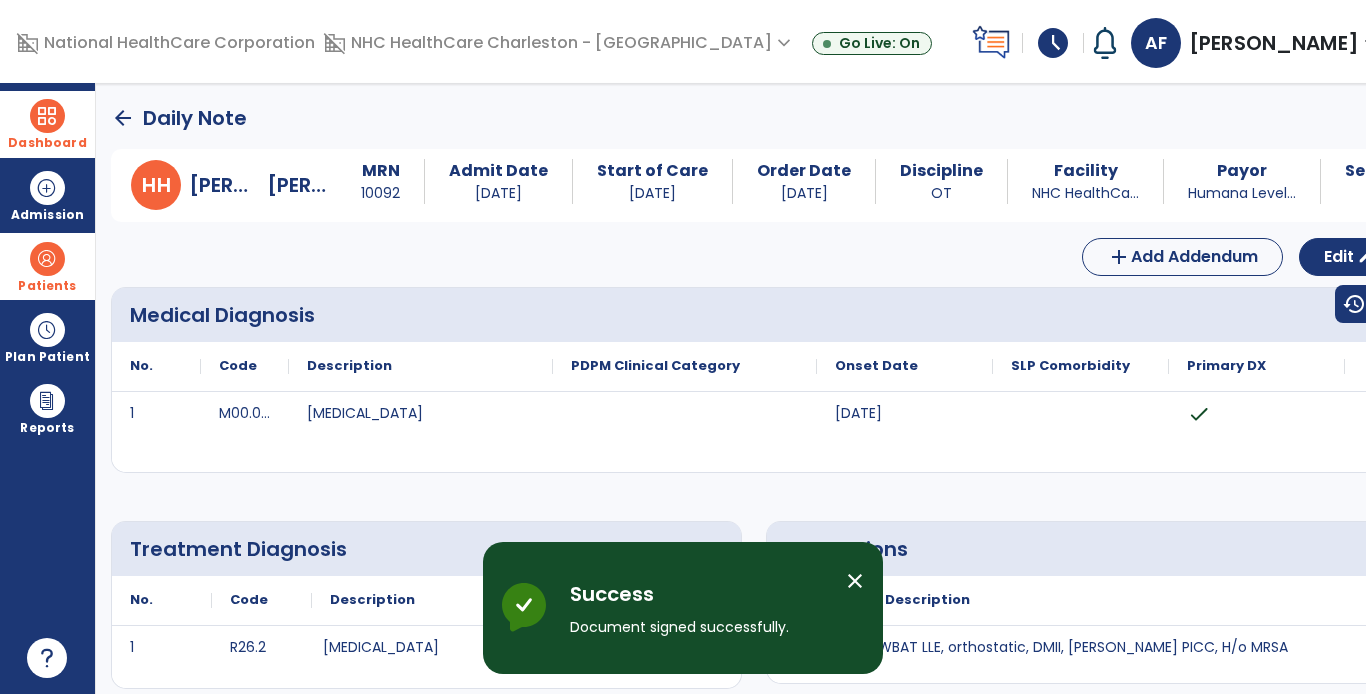 click on "arrow_back" 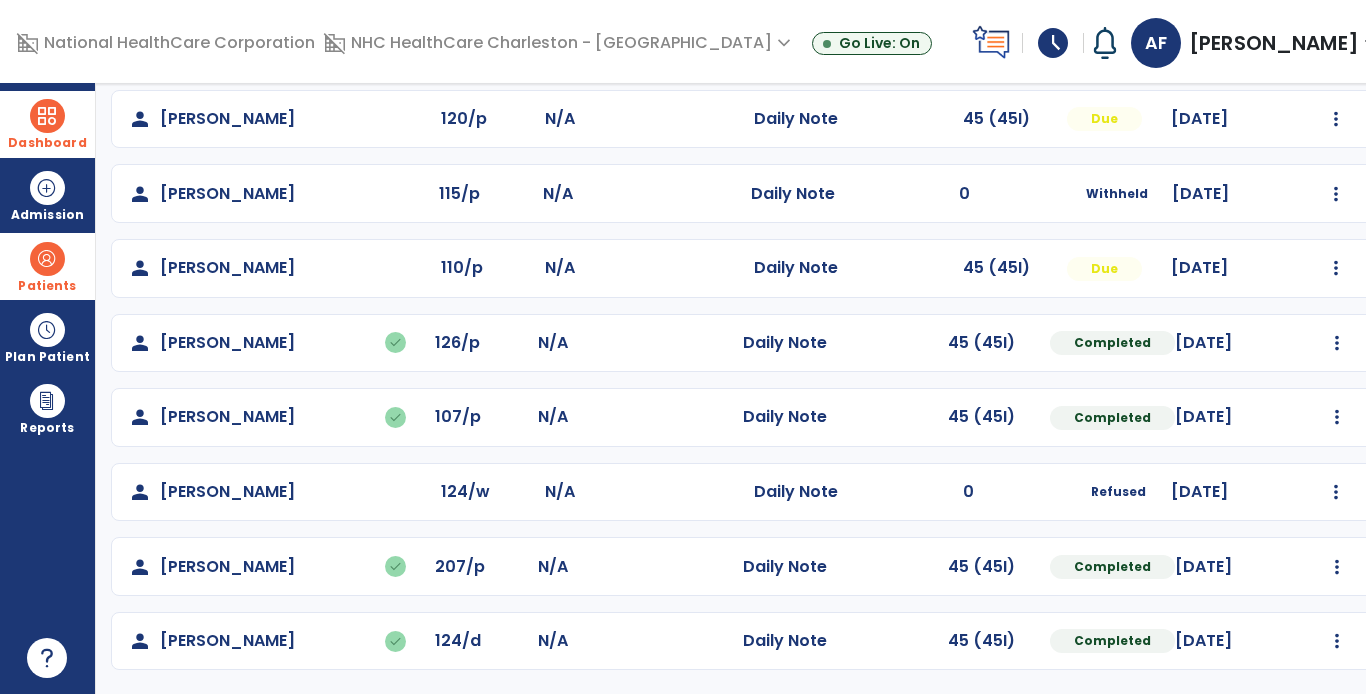 scroll, scrollTop: 0, scrollLeft: 0, axis: both 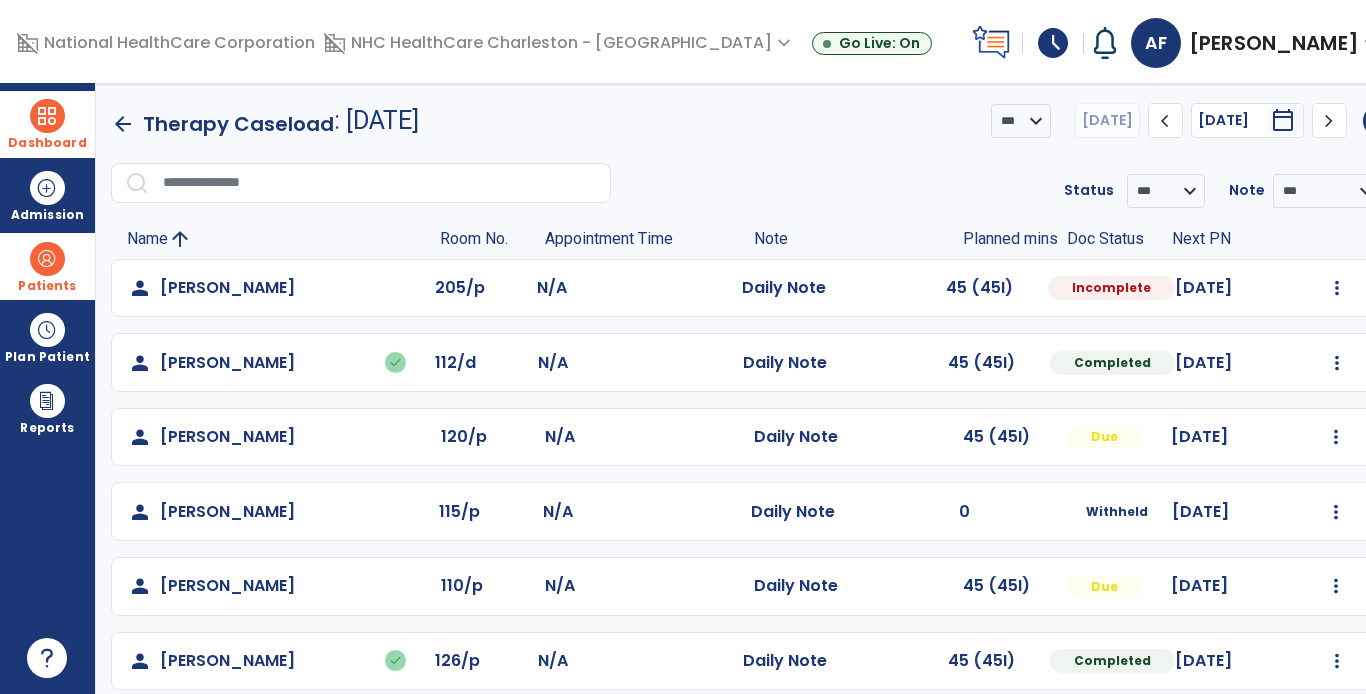 click on "Mark Visit As Complete   Reset Note   Open Document   G + C Mins" 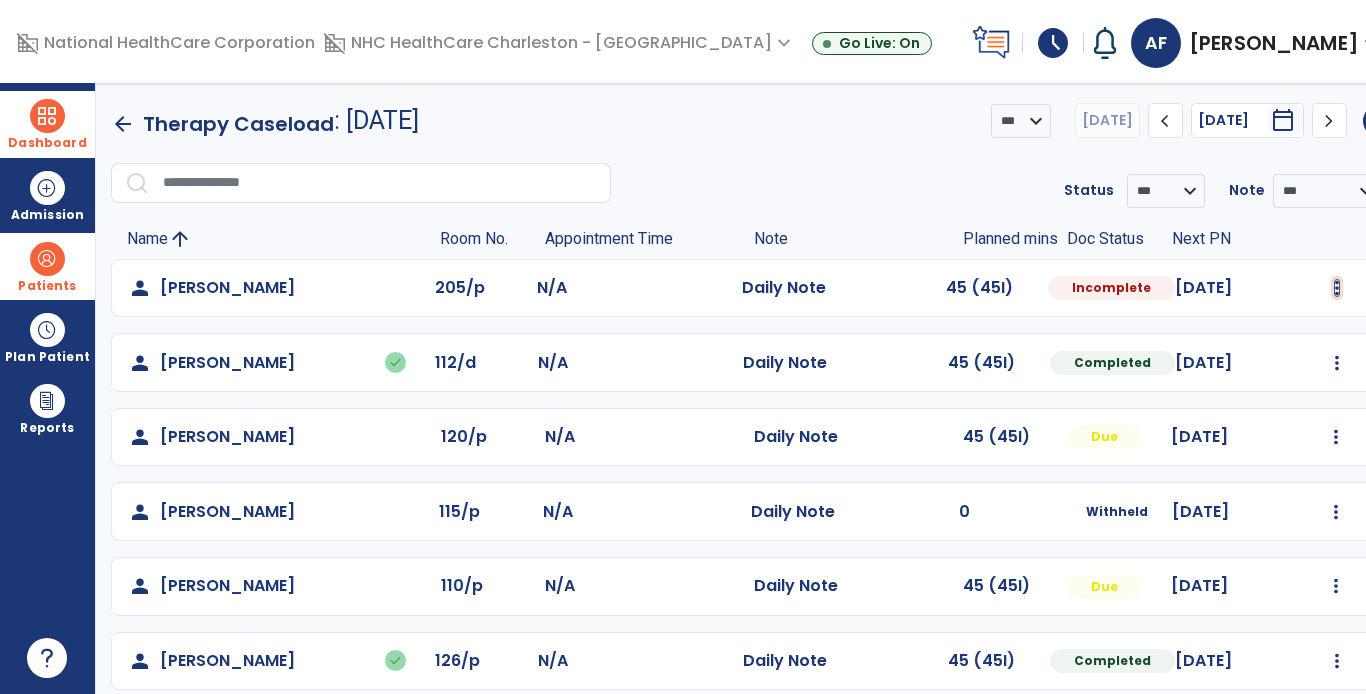 click at bounding box center [1337, 288] 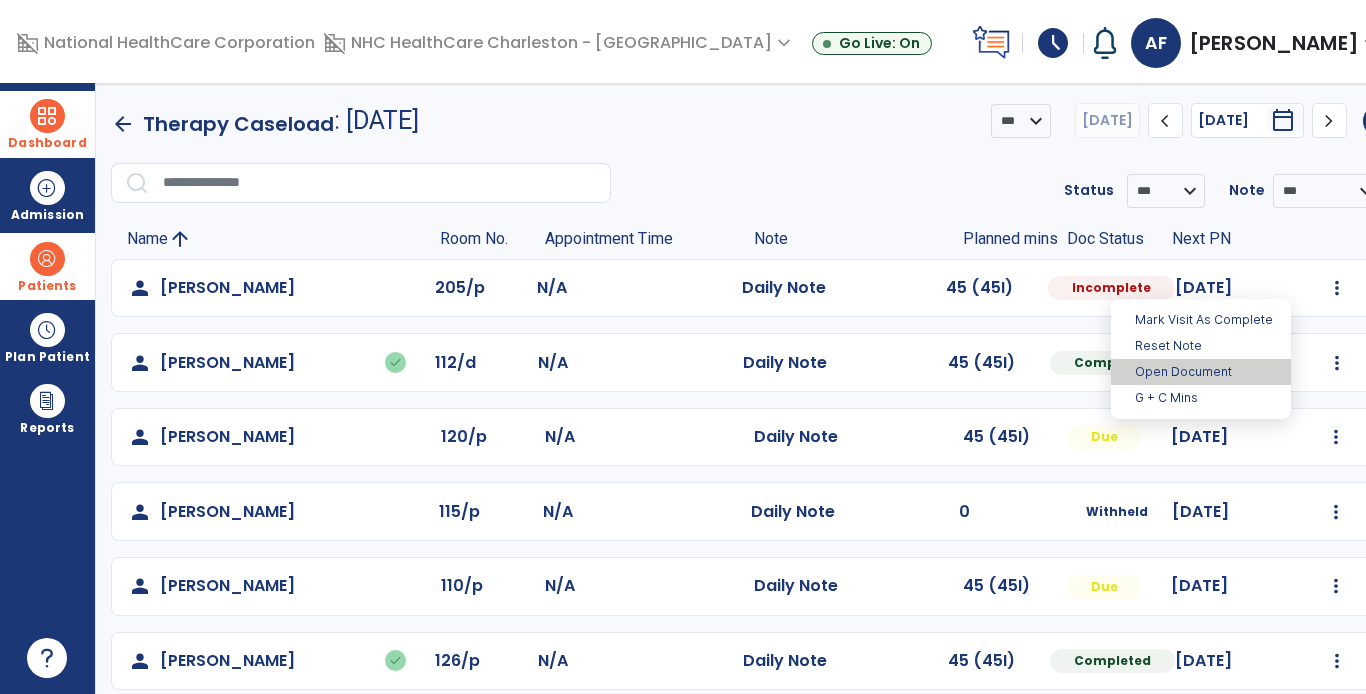 click on "Open Document" at bounding box center (1201, 372) 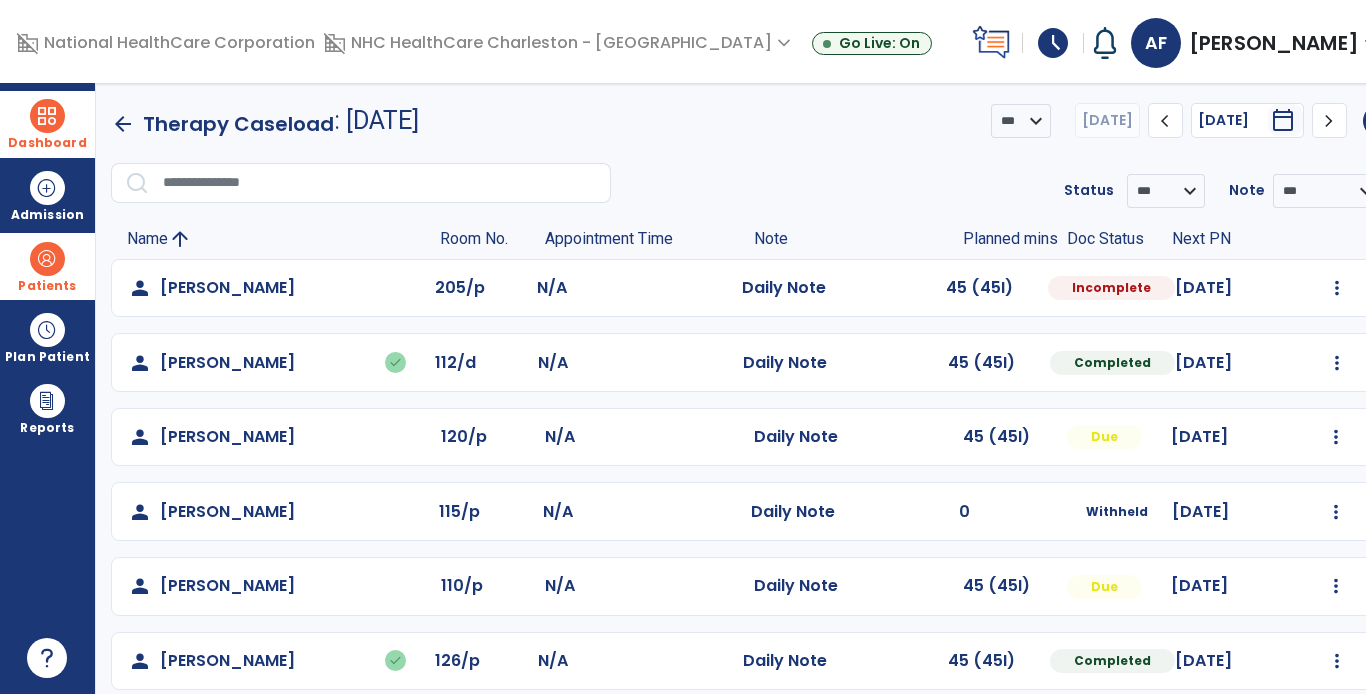 select on "*" 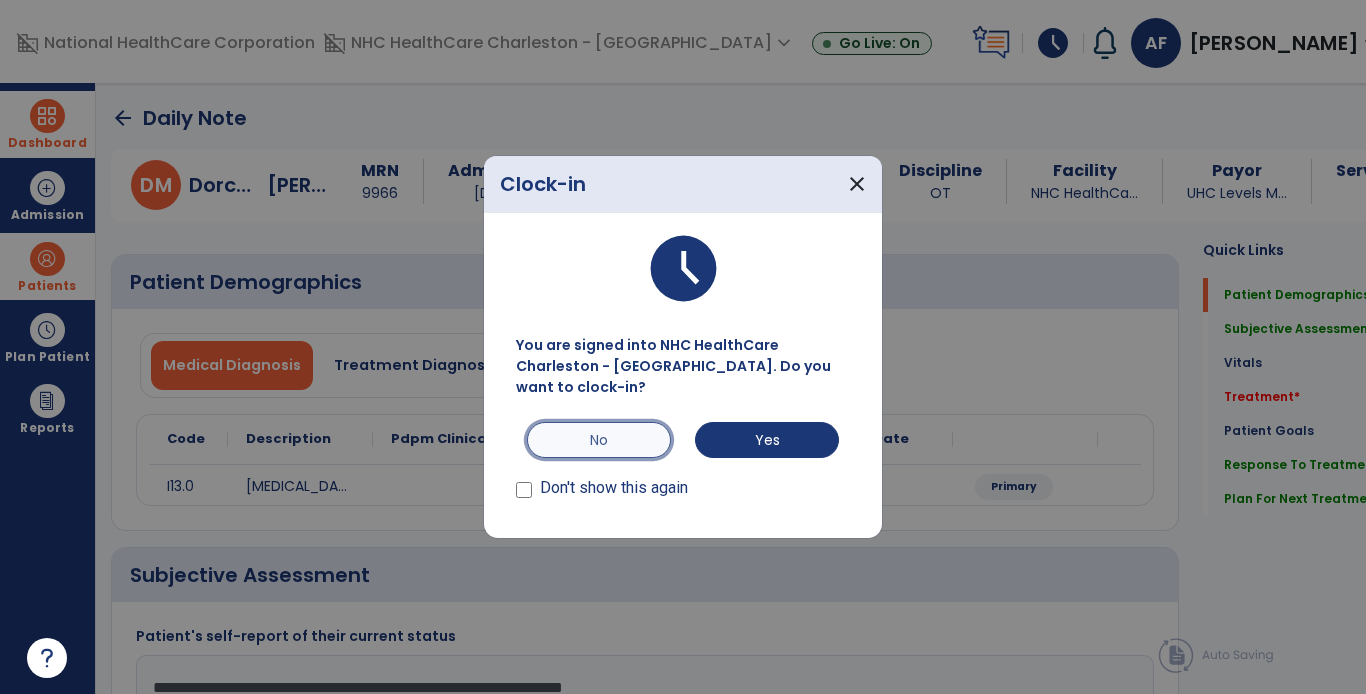 click on "No" at bounding box center [599, 440] 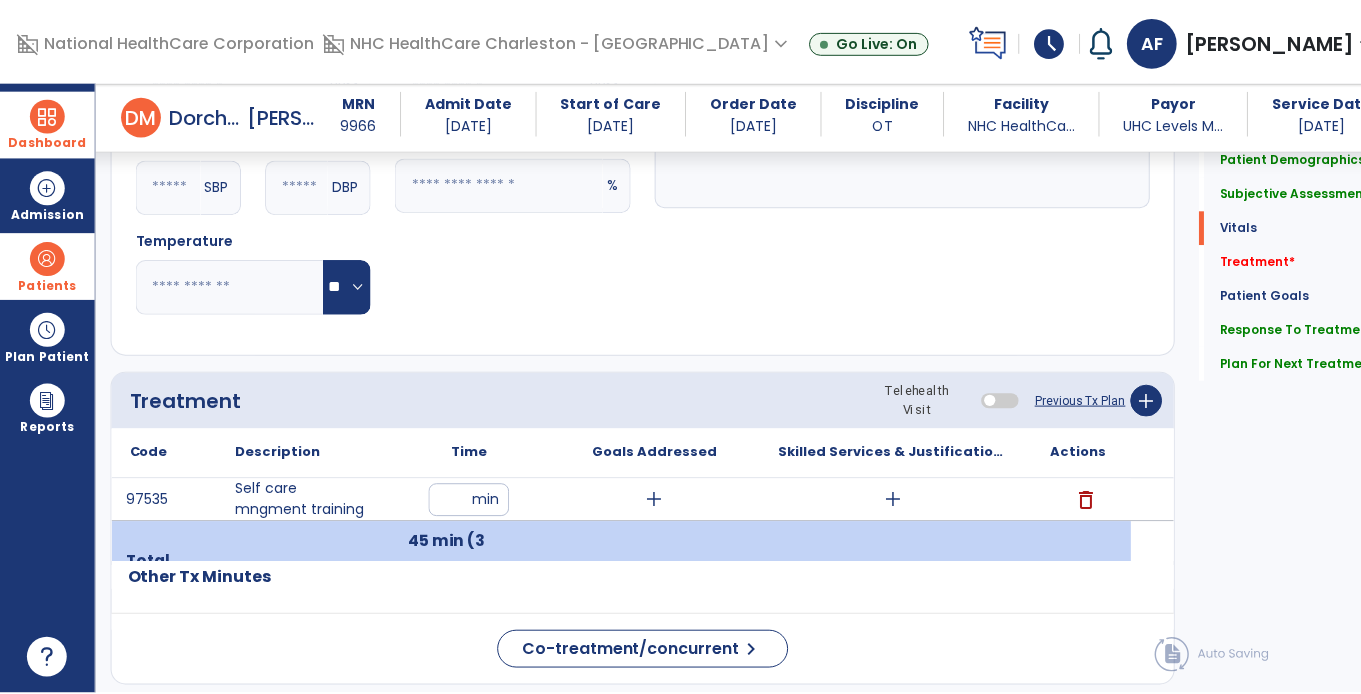 scroll, scrollTop: 900, scrollLeft: 0, axis: vertical 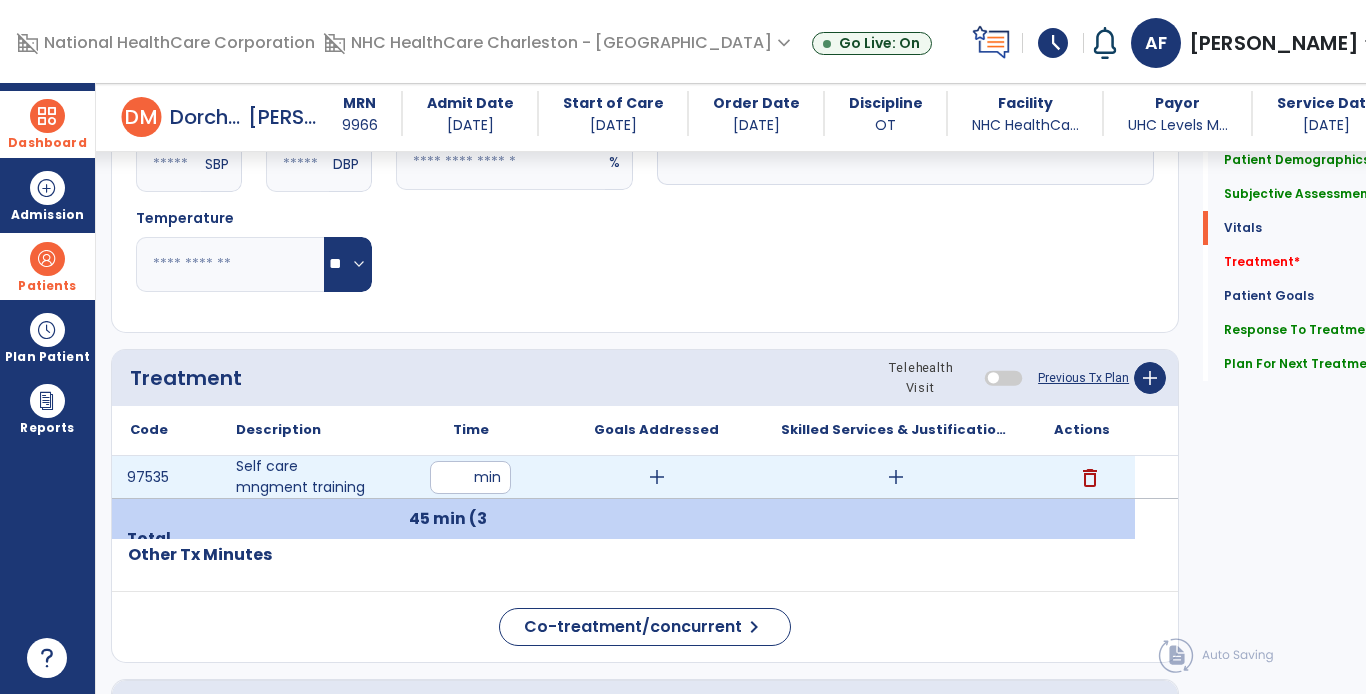 click on "add" at bounding box center (896, 477) 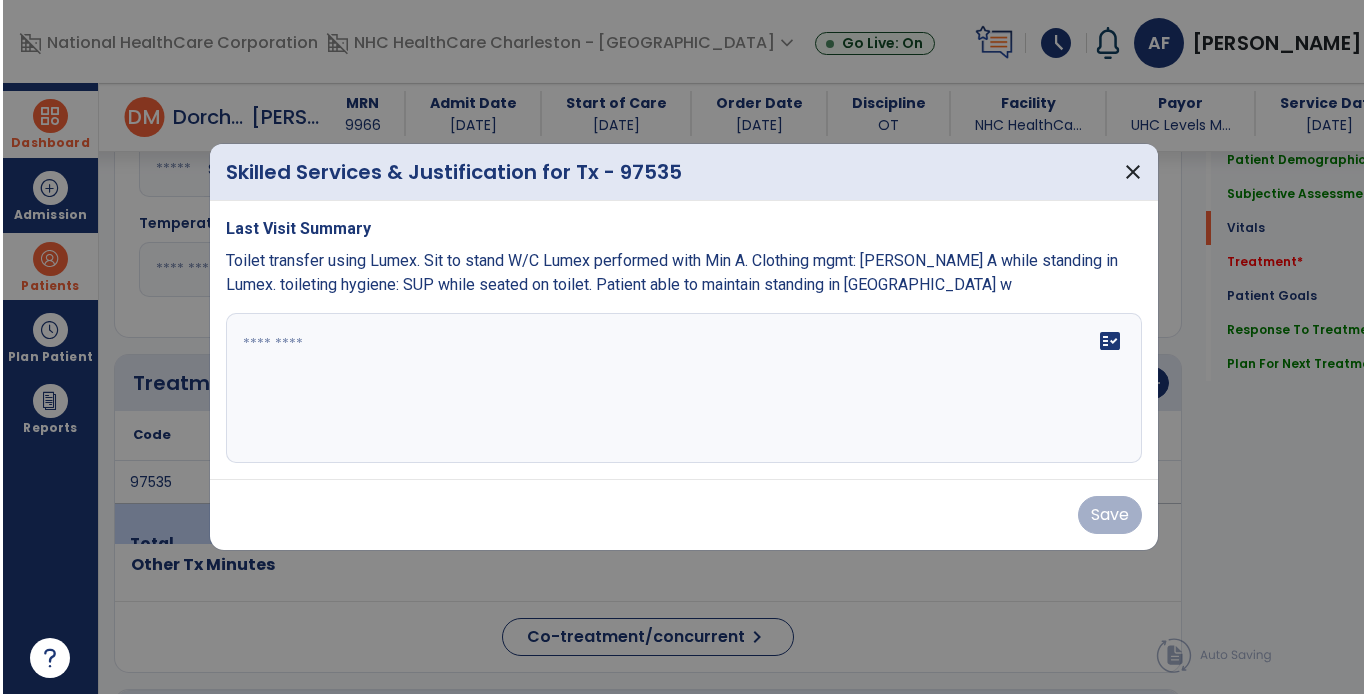 scroll, scrollTop: 900, scrollLeft: 0, axis: vertical 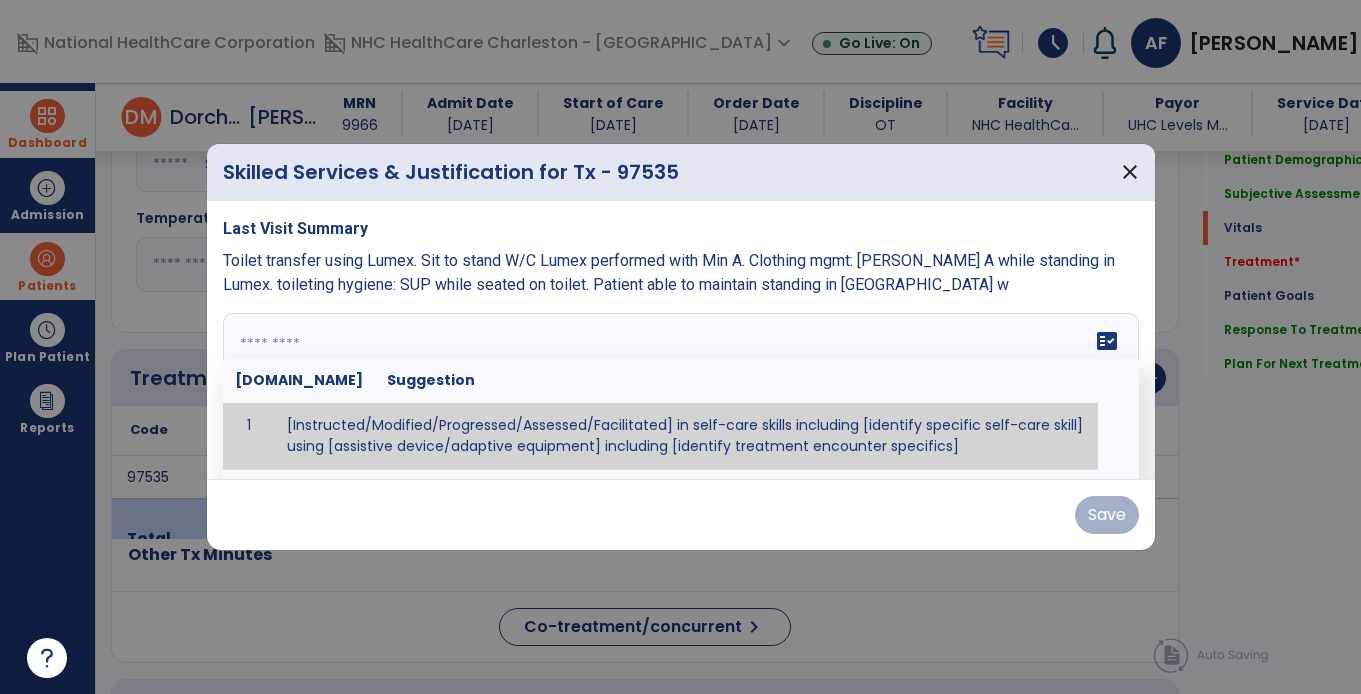 click on "fact_check  [DOMAIN_NAME] Suggestion 1 [Instructed/Modified/Progressed/Assessed/Facilitated] in self-care skills including [identify specific self-care skill] using [assistive device/adaptive equipment] including [identify treatment encounter specifics]" at bounding box center (681, 388) 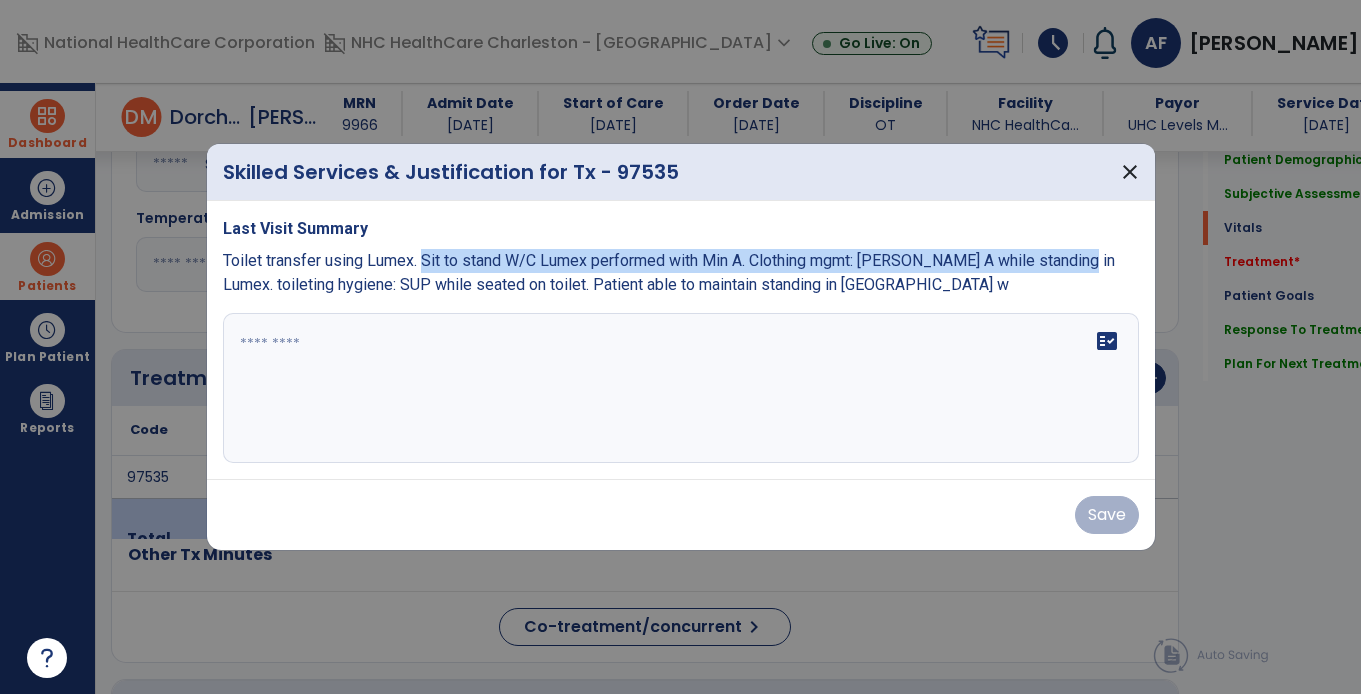 drag, startPoint x: 420, startPoint y: 262, endPoint x: 1093, endPoint y: 268, distance: 673.02673 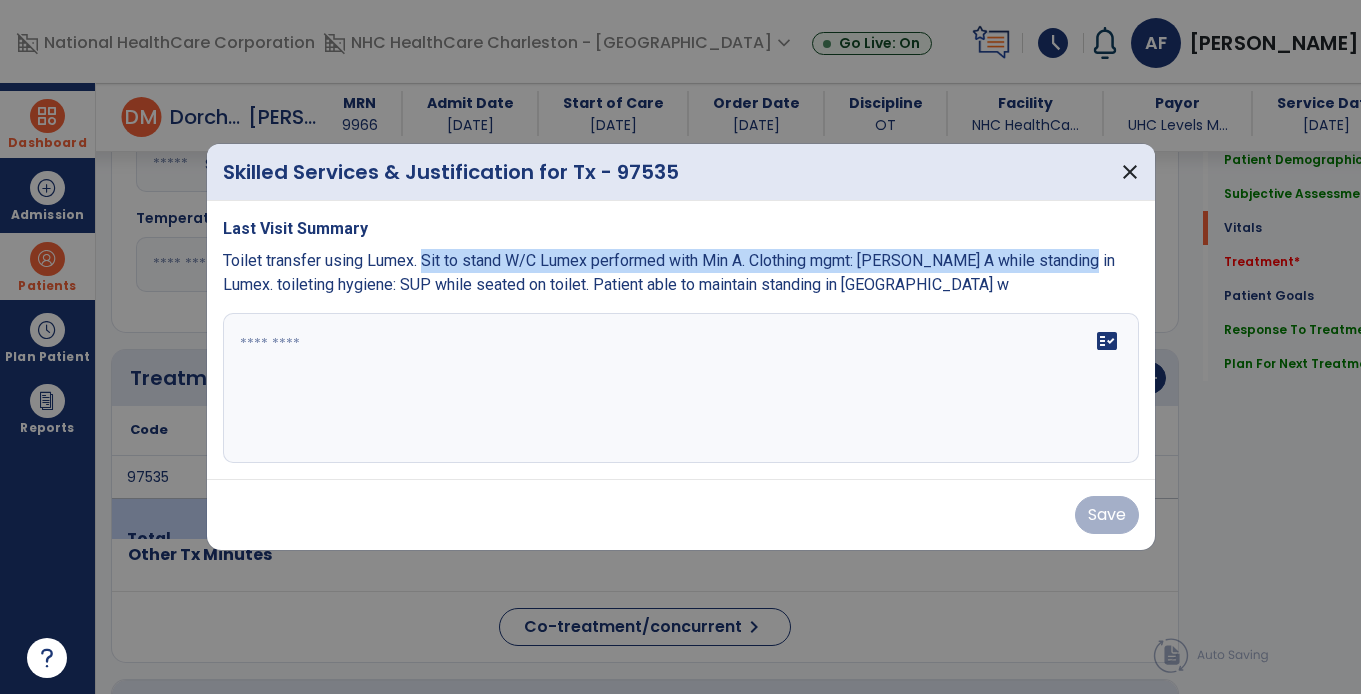 click on "Toilet transfer using Lumex. Sit to stand W/C  Lumex performed with Min A. Clothing mgmt: [PERSON_NAME] A while standing in Lumex.
toileting hygiene: SUP while seated on toilet. Patient able to maintain standing in [GEOGRAPHIC_DATA] w" at bounding box center (681, 273) 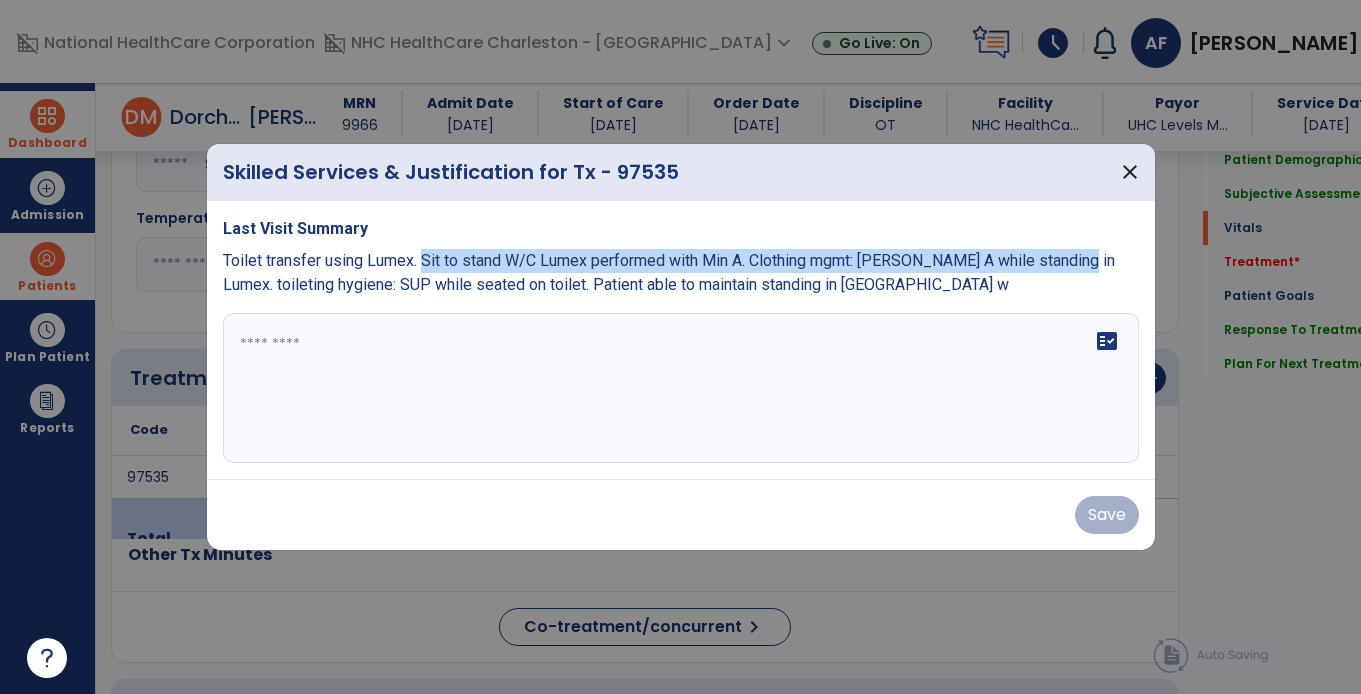 copy on "Sit to stand W/C  Lumex performed with Min A. Clothing mgmt: [PERSON_NAME] A while standing in Lumex." 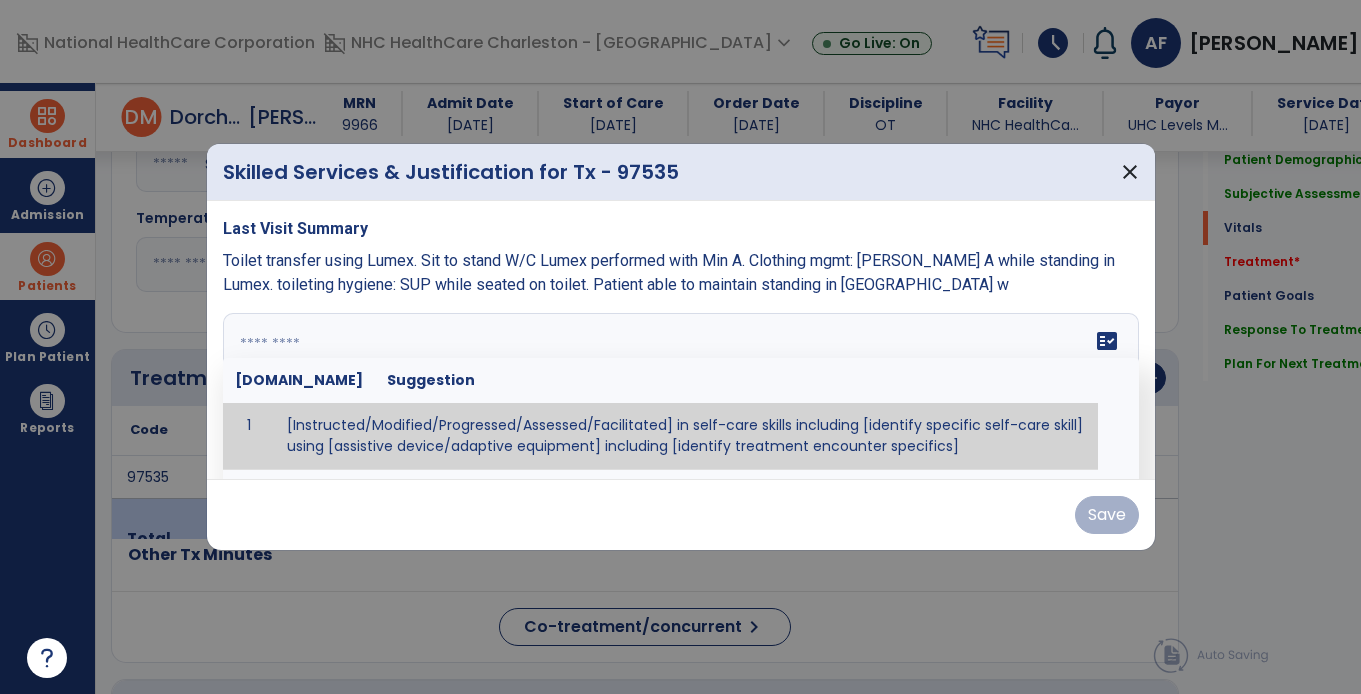 click at bounding box center [678, 388] 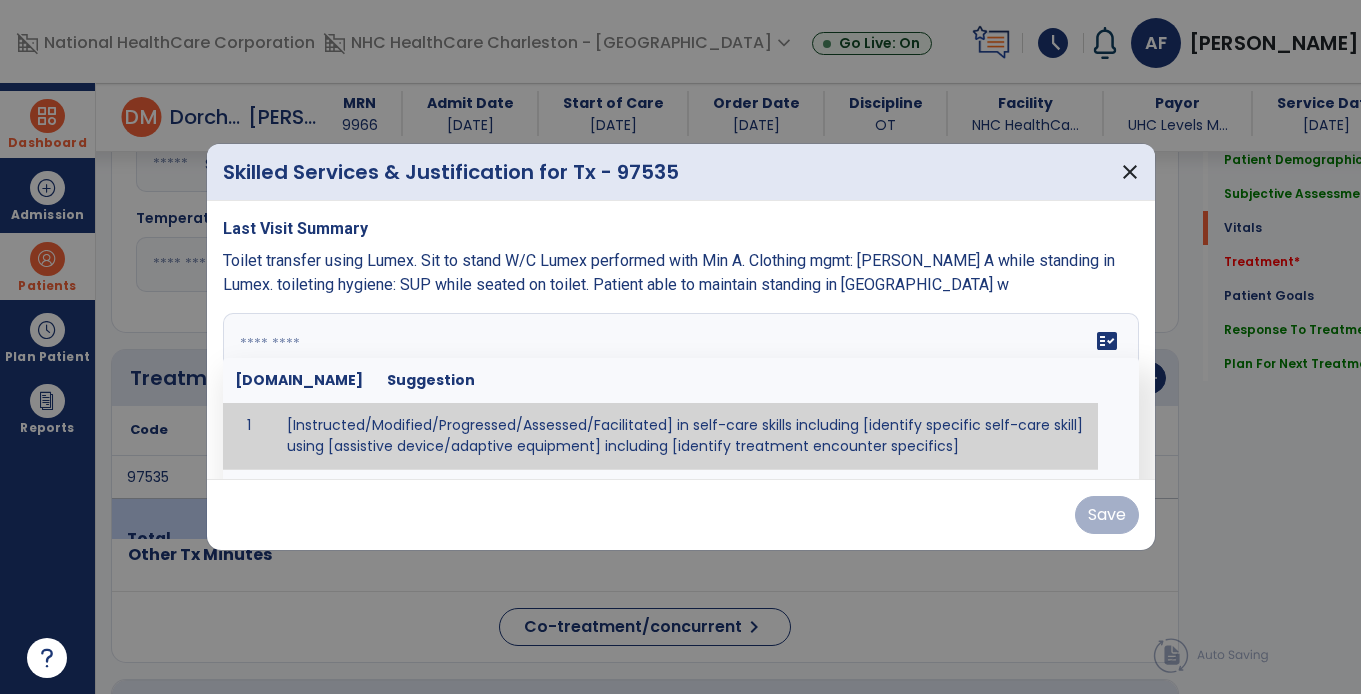paste on "**********" 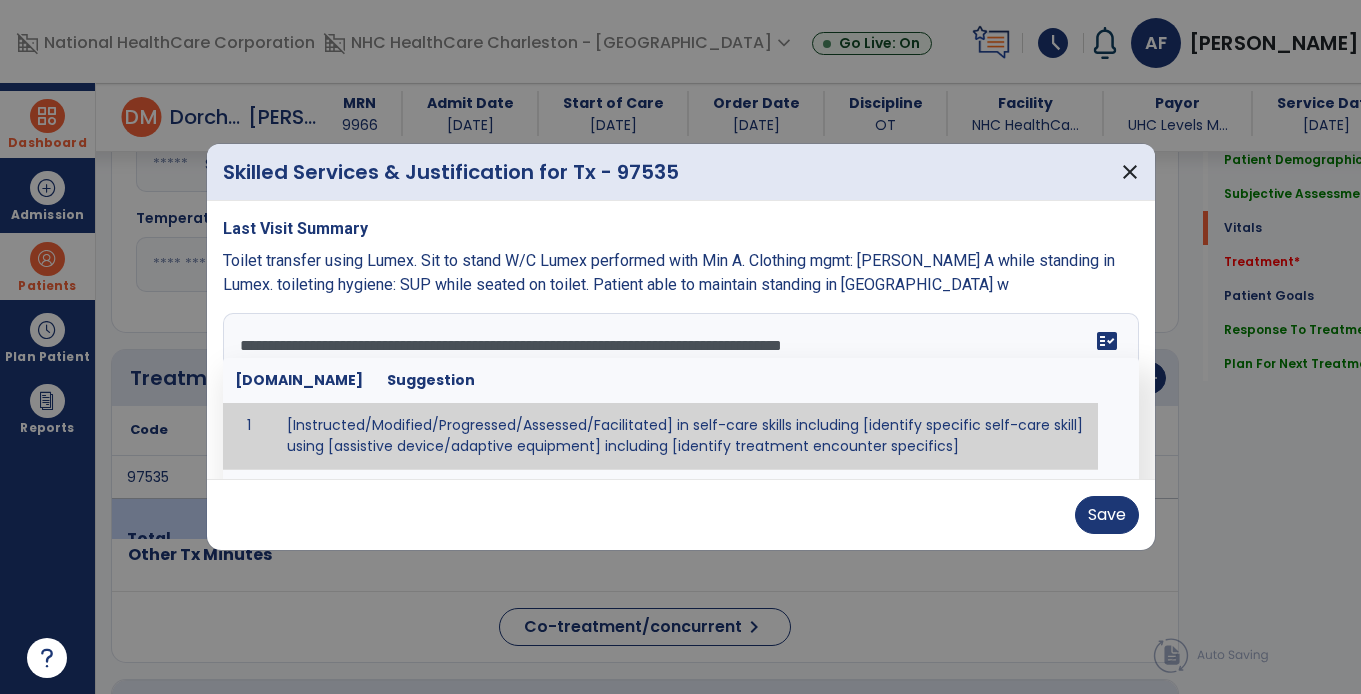 drag, startPoint x: 725, startPoint y: 343, endPoint x: 607, endPoint y: 347, distance: 118.06778 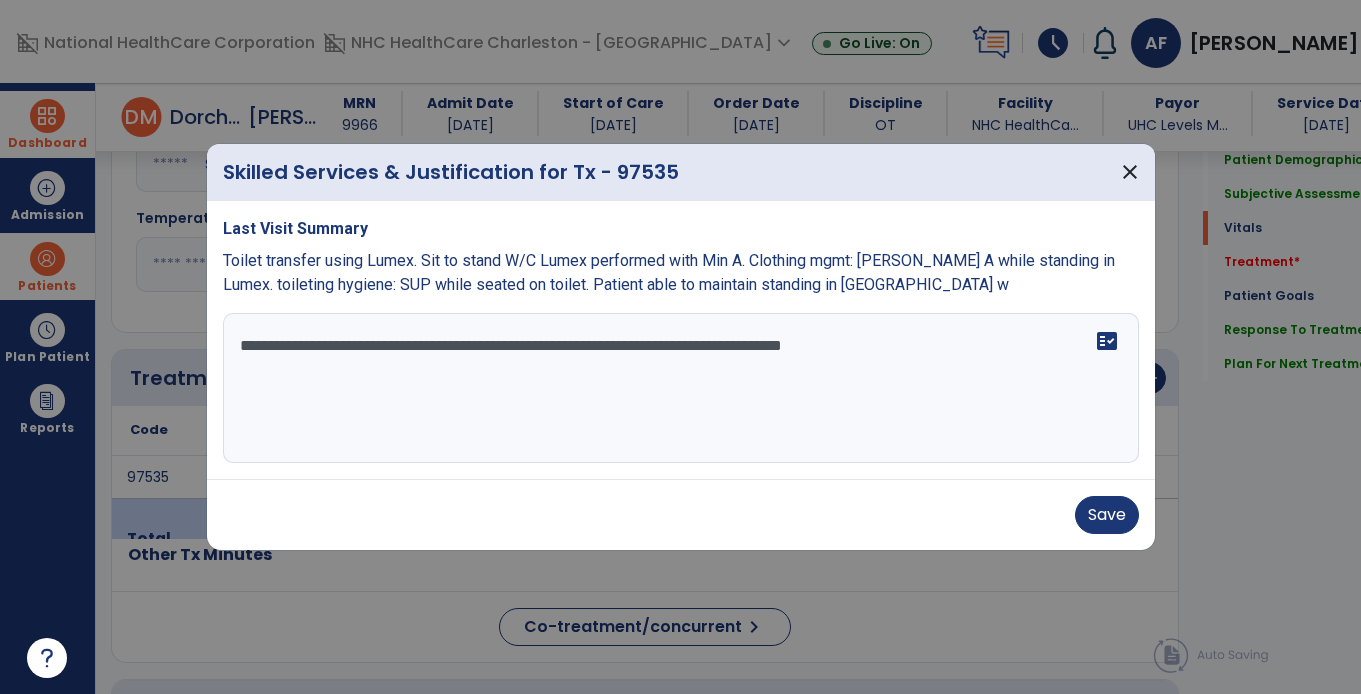 click on "**********" at bounding box center [681, 388] 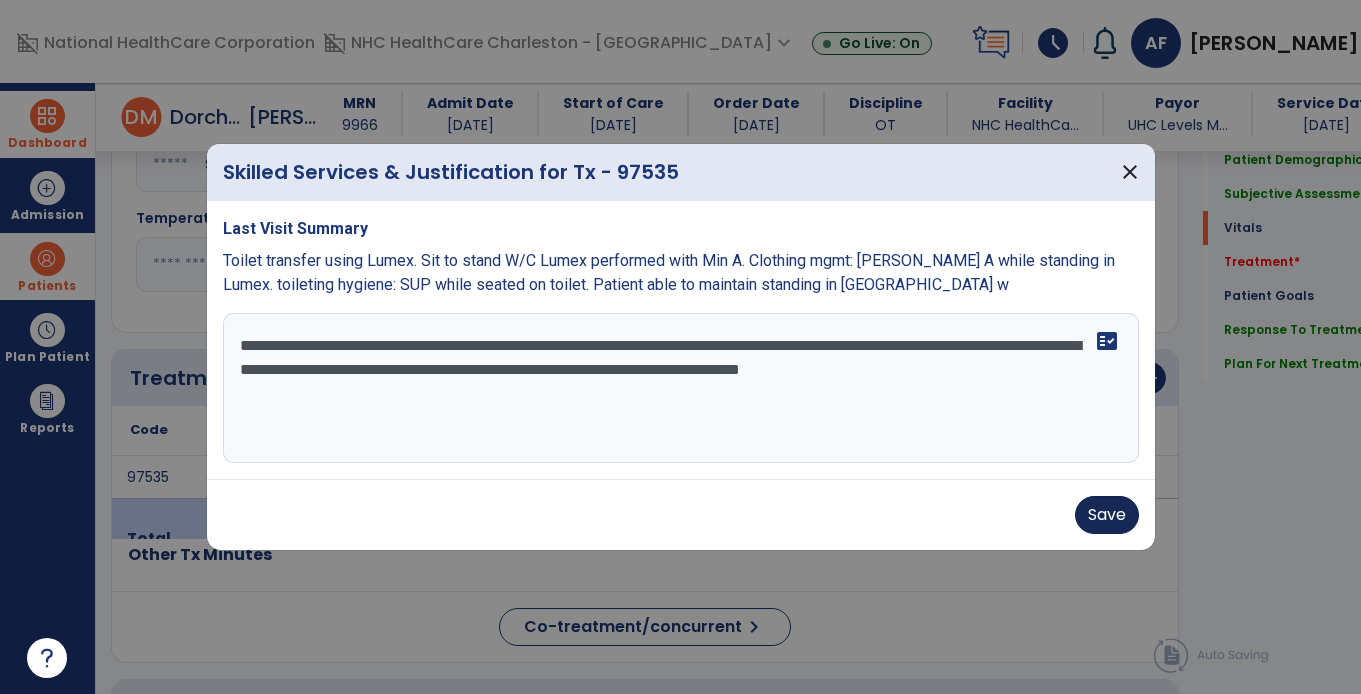 type on "**********" 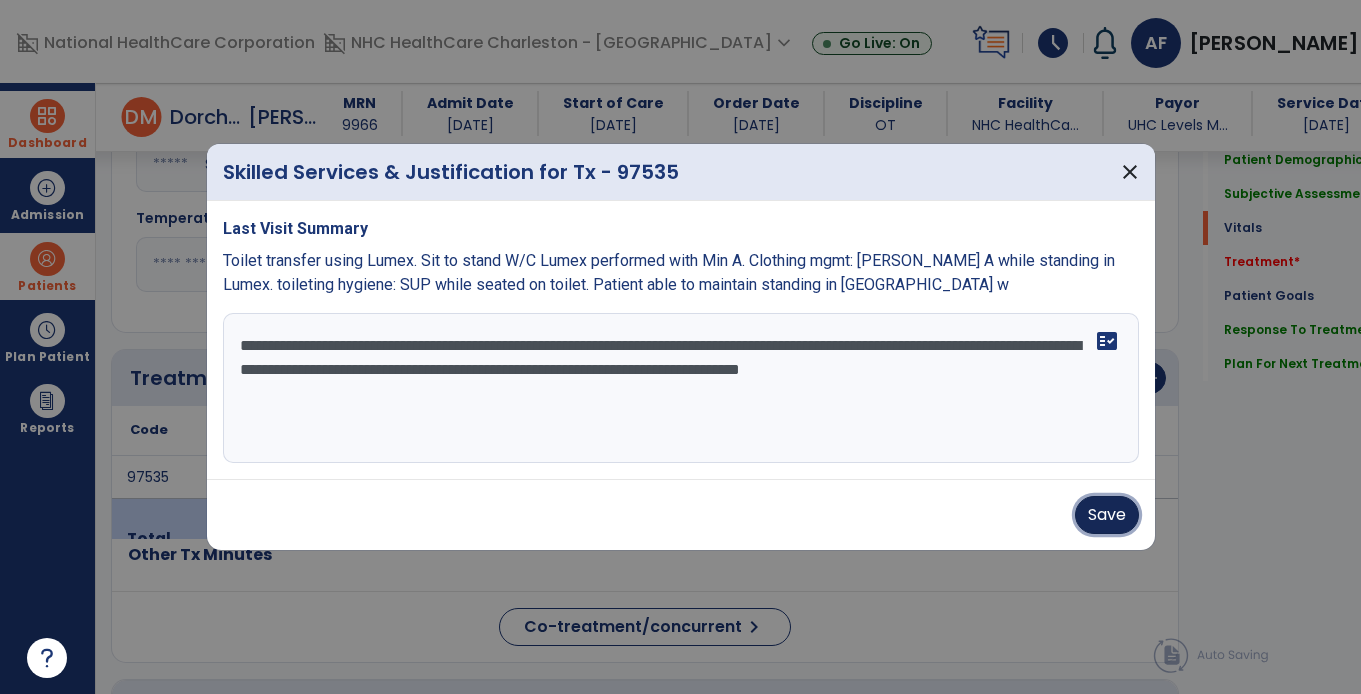 click on "Save" at bounding box center [1107, 515] 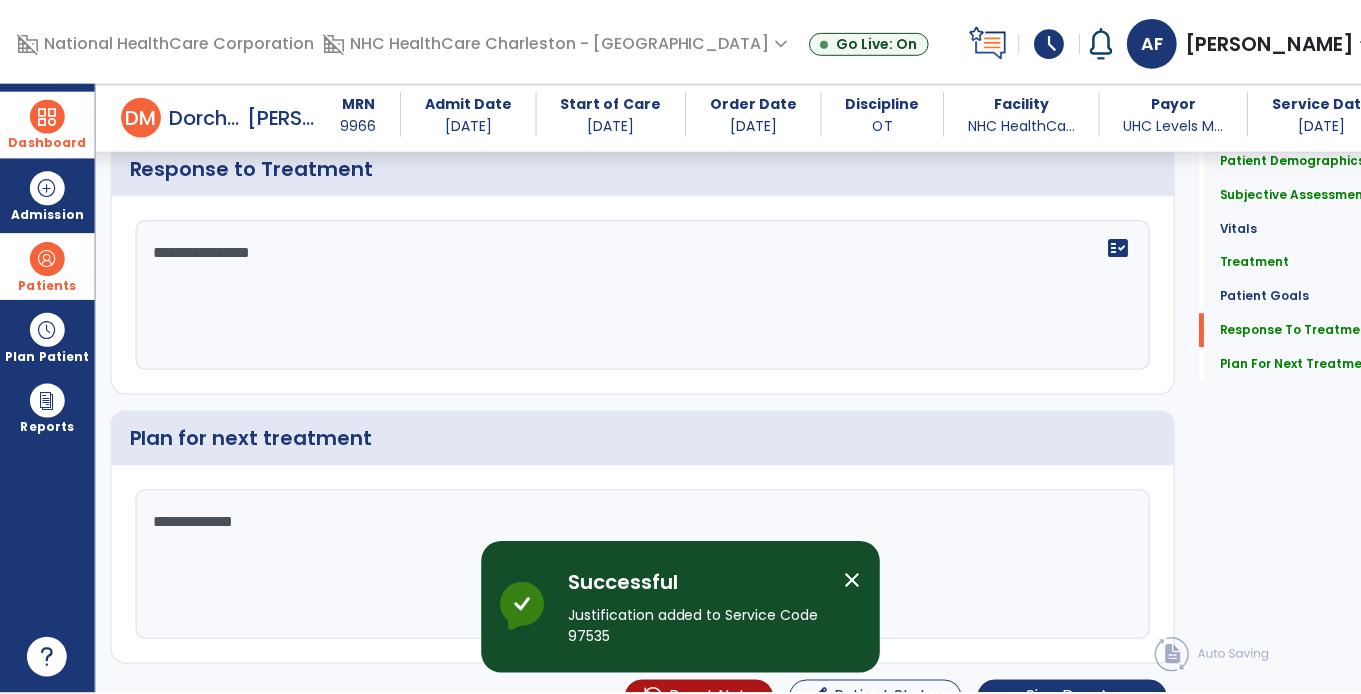 scroll, scrollTop: 2208, scrollLeft: 0, axis: vertical 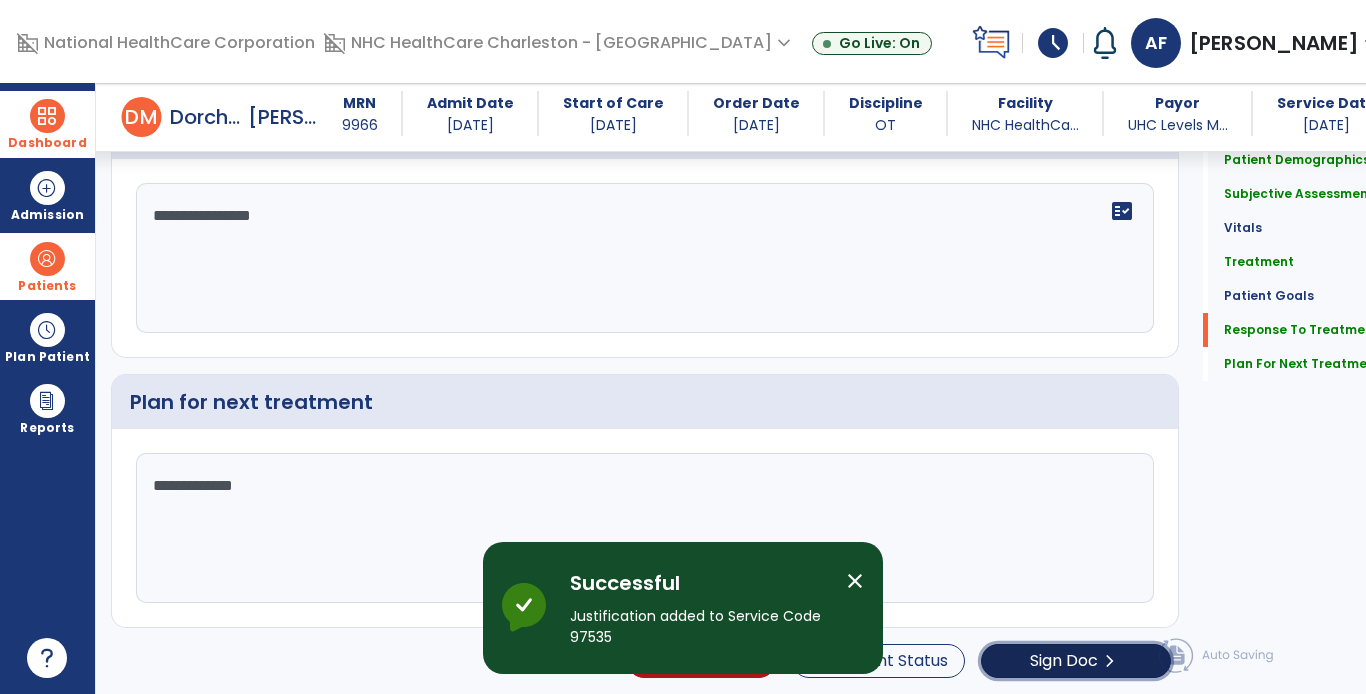 click on "chevron_right" 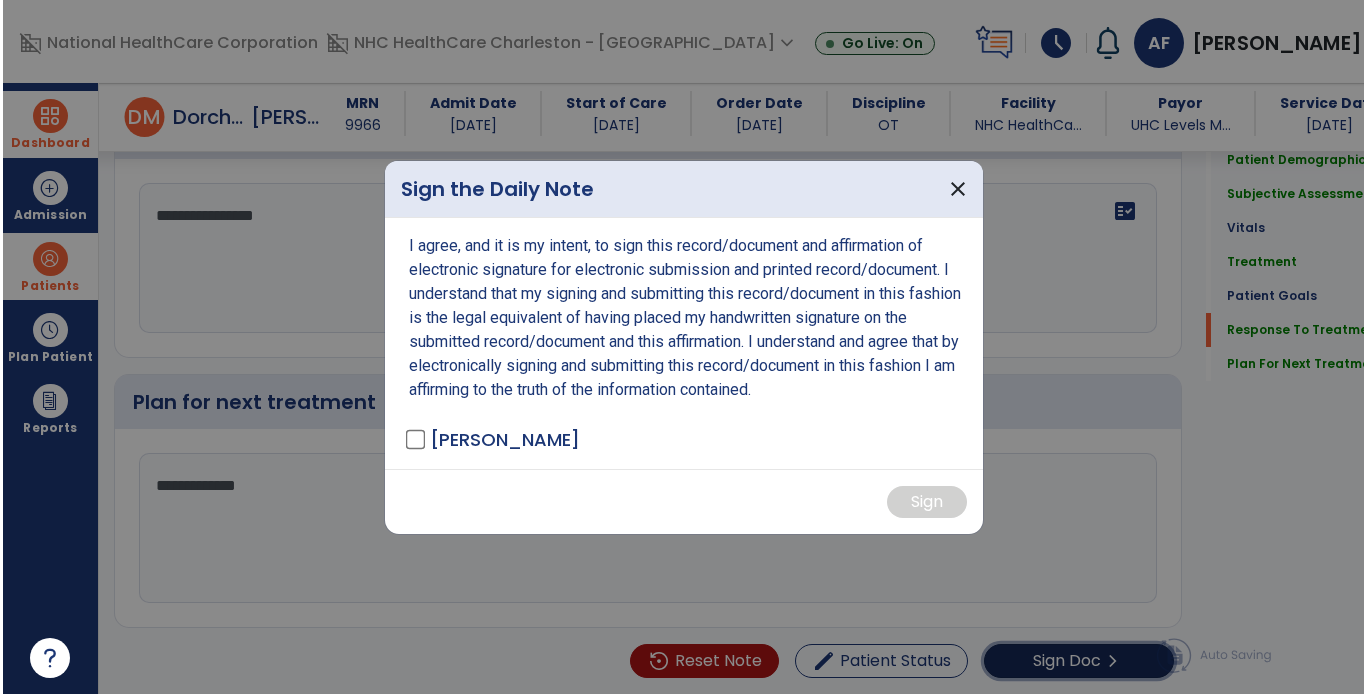 scroll, scrollTop: 2208, scrollLeft: 0, axis: vertical 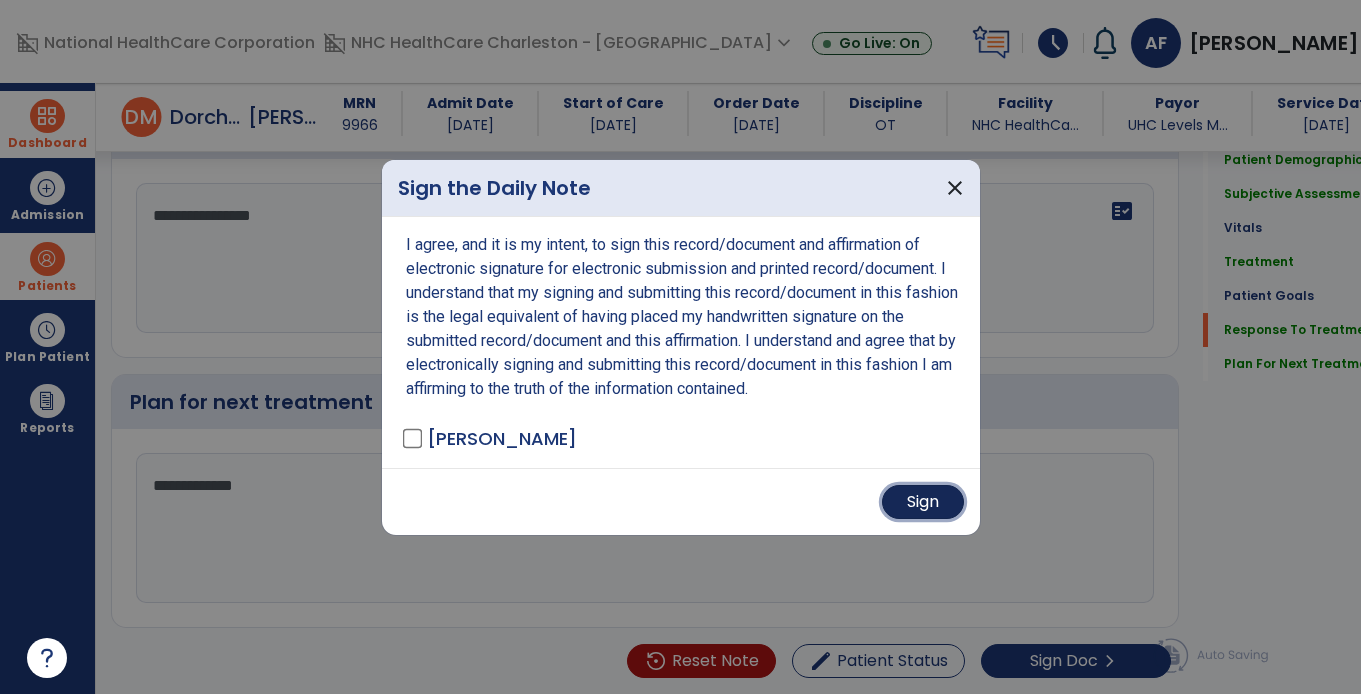 click on "Sign" at bounding box center [923, 502] 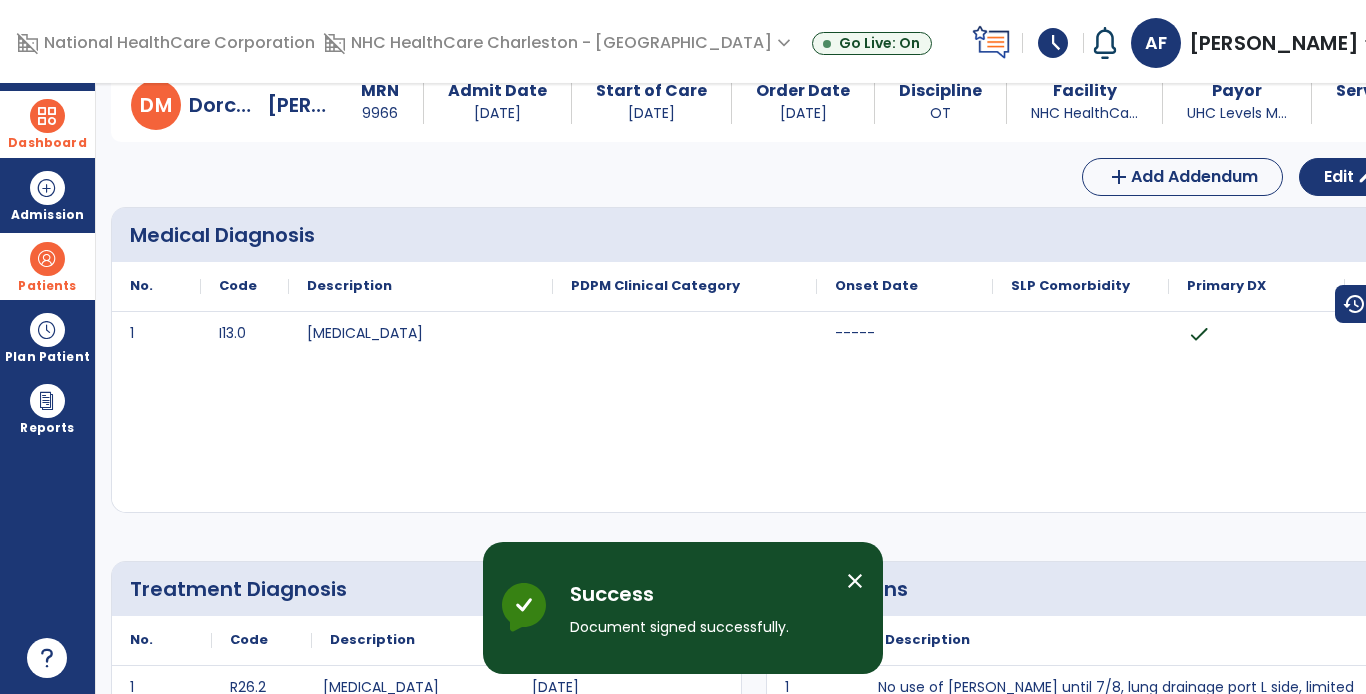 scroll, scrollTop: 0, scrollLeft: 0, axis: both 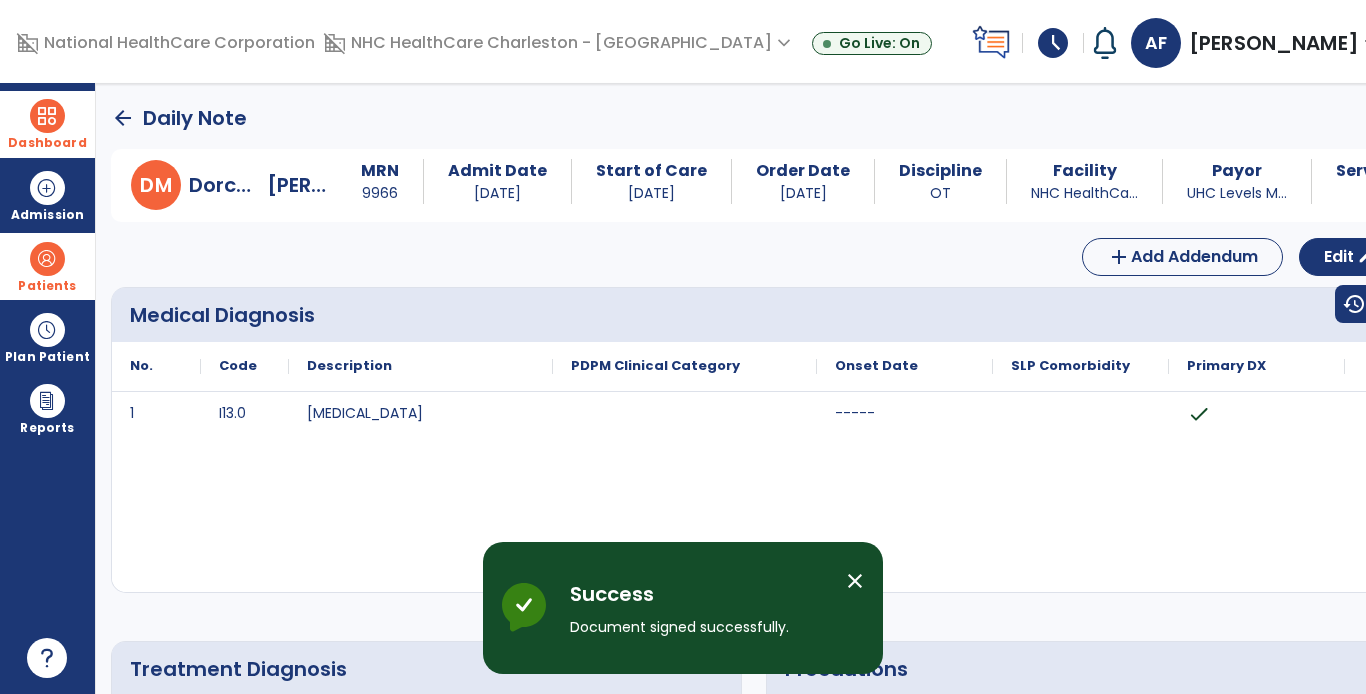 click on "arrow_back" 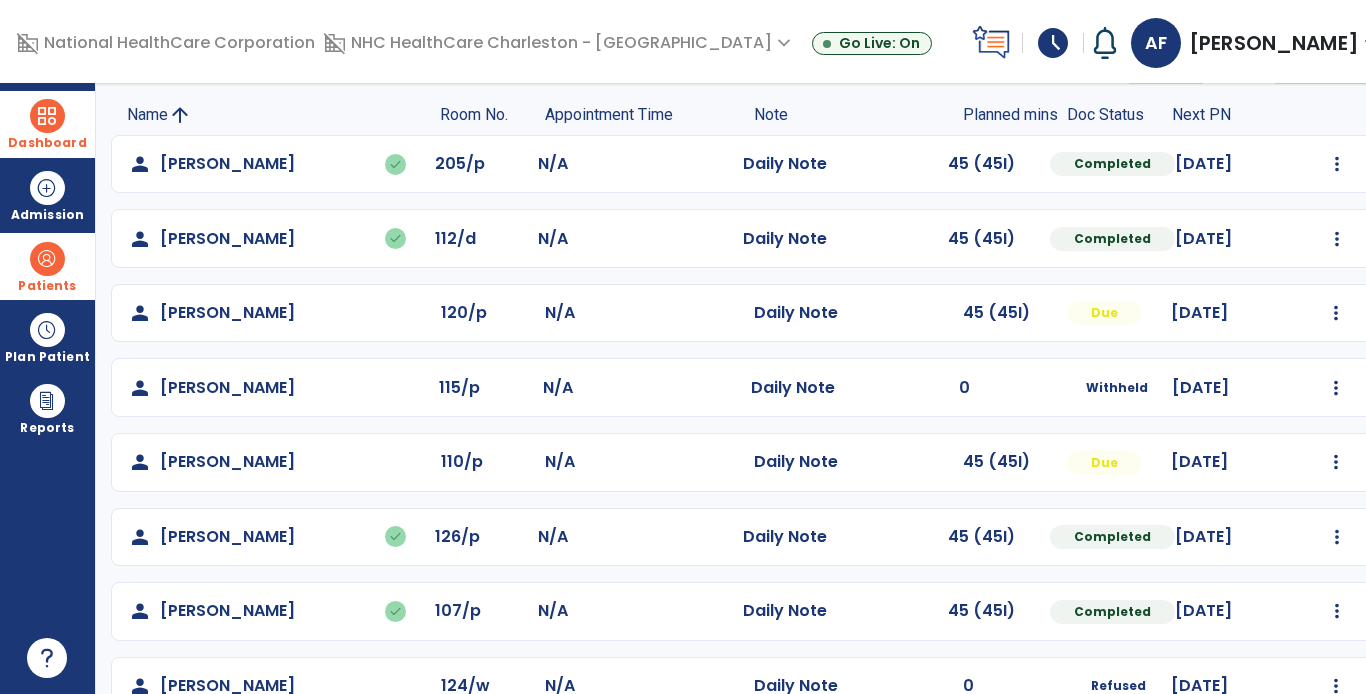 scroll, scrollTop: 118, scrollLeft: 0, axis: vertical 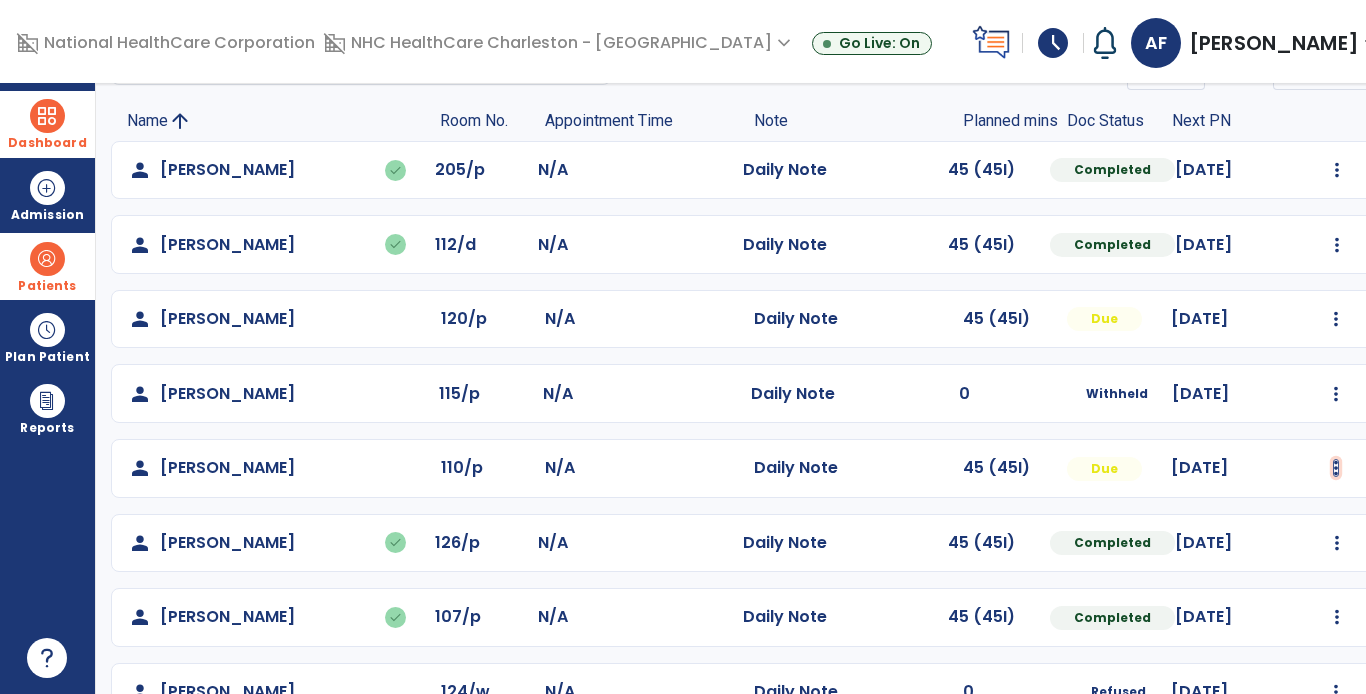 click at bounding box center (1337, 170) 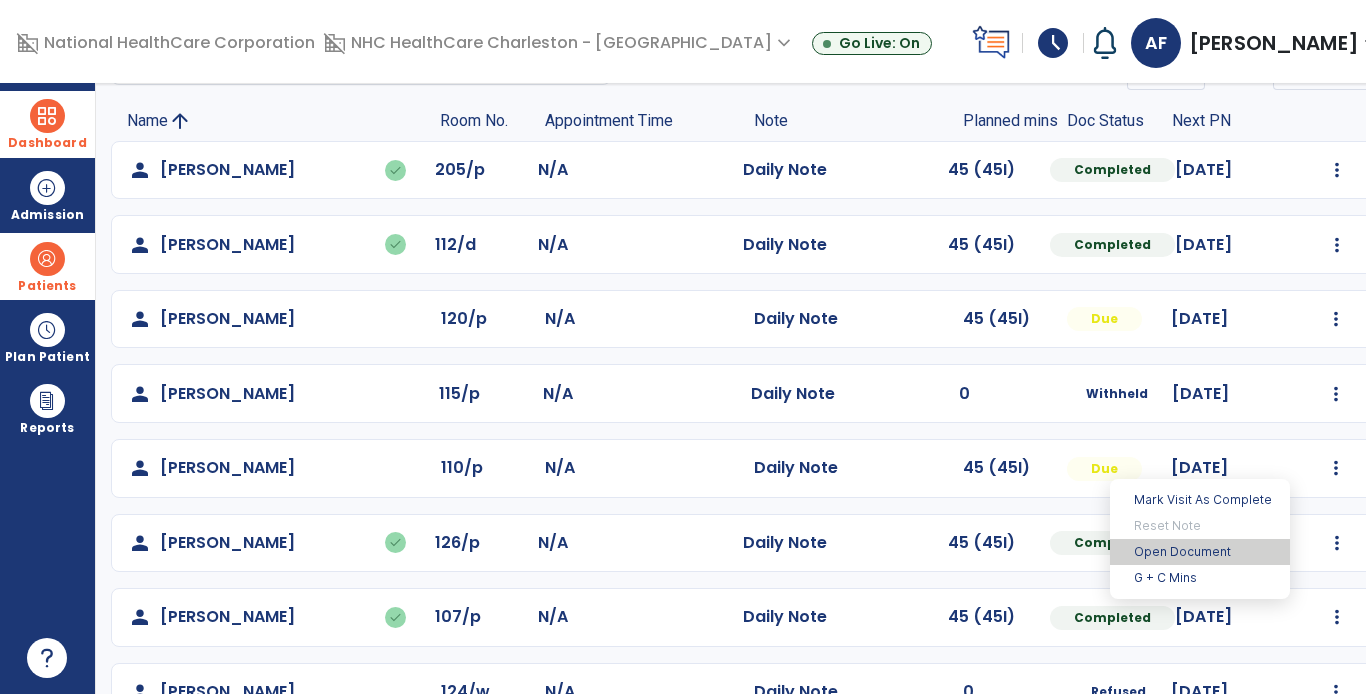 click on "Open Document" at bounding box center [1200, 552] 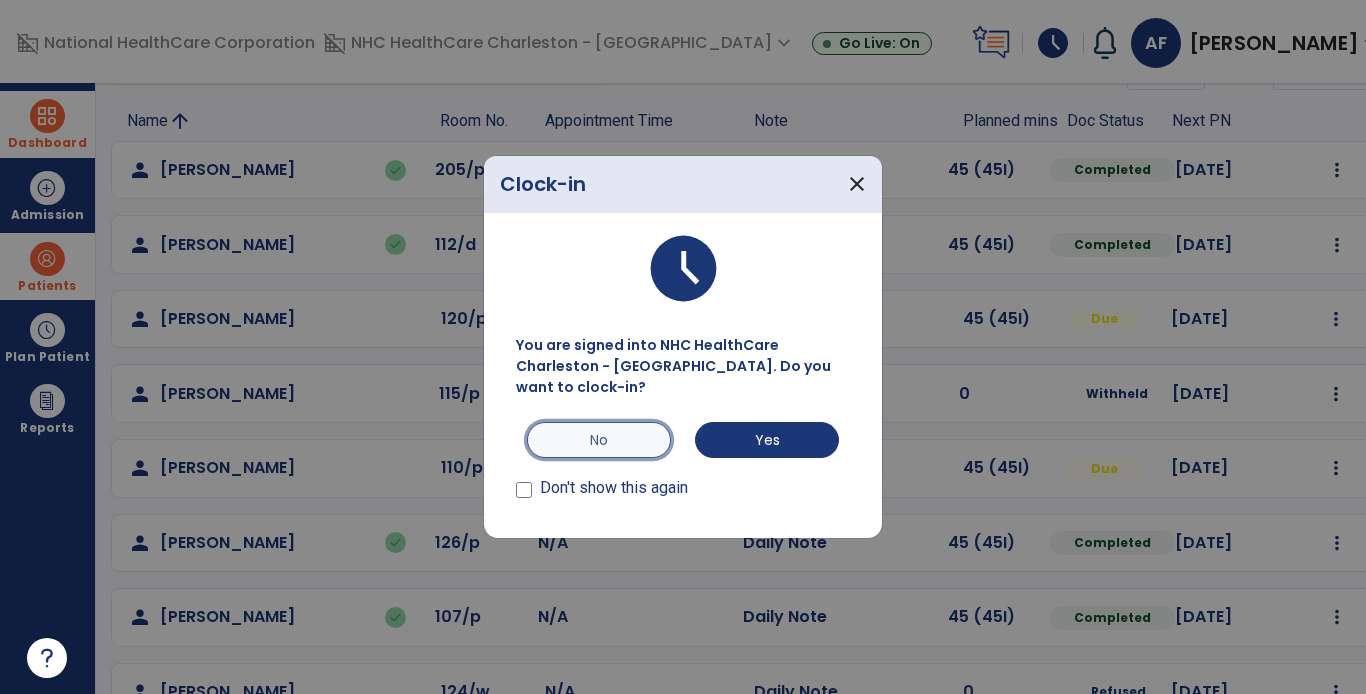 click on "No" at bounding box center [599, 440] 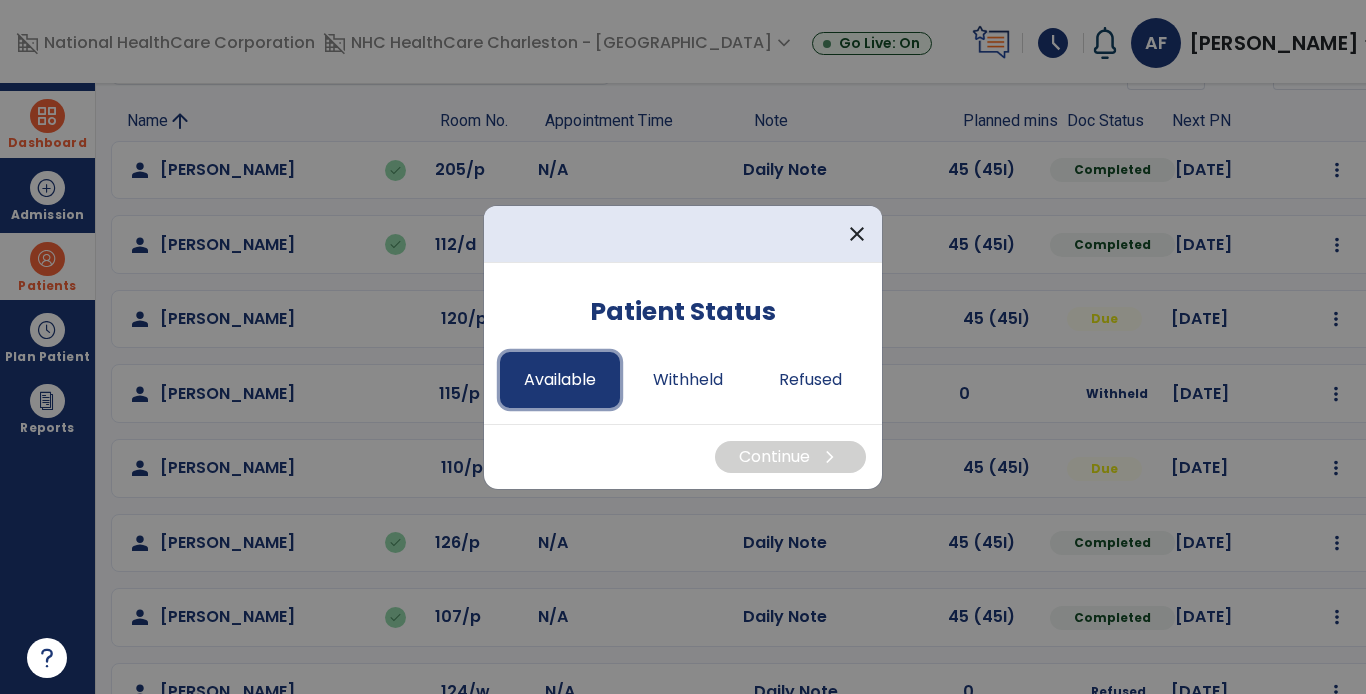click on "Available" at bounding box center [560, 380] 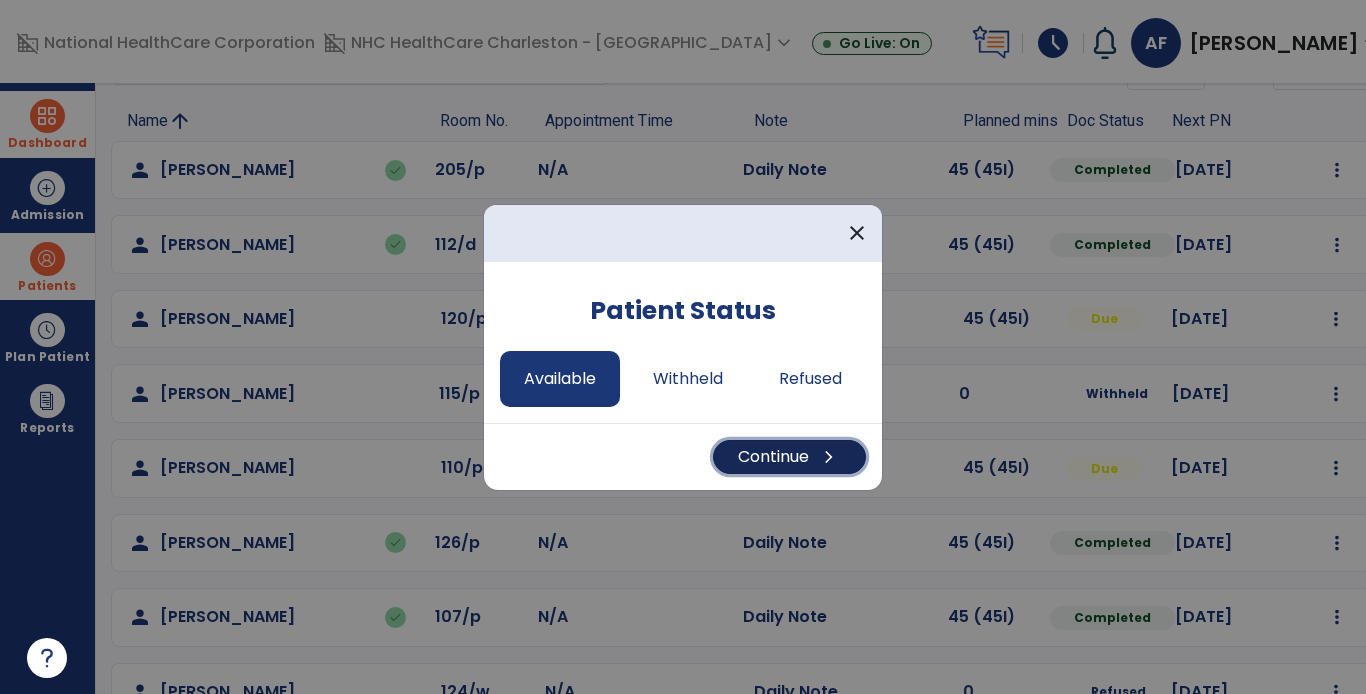 click on "Continue   chevron_right" at bounding box center [789, 457] 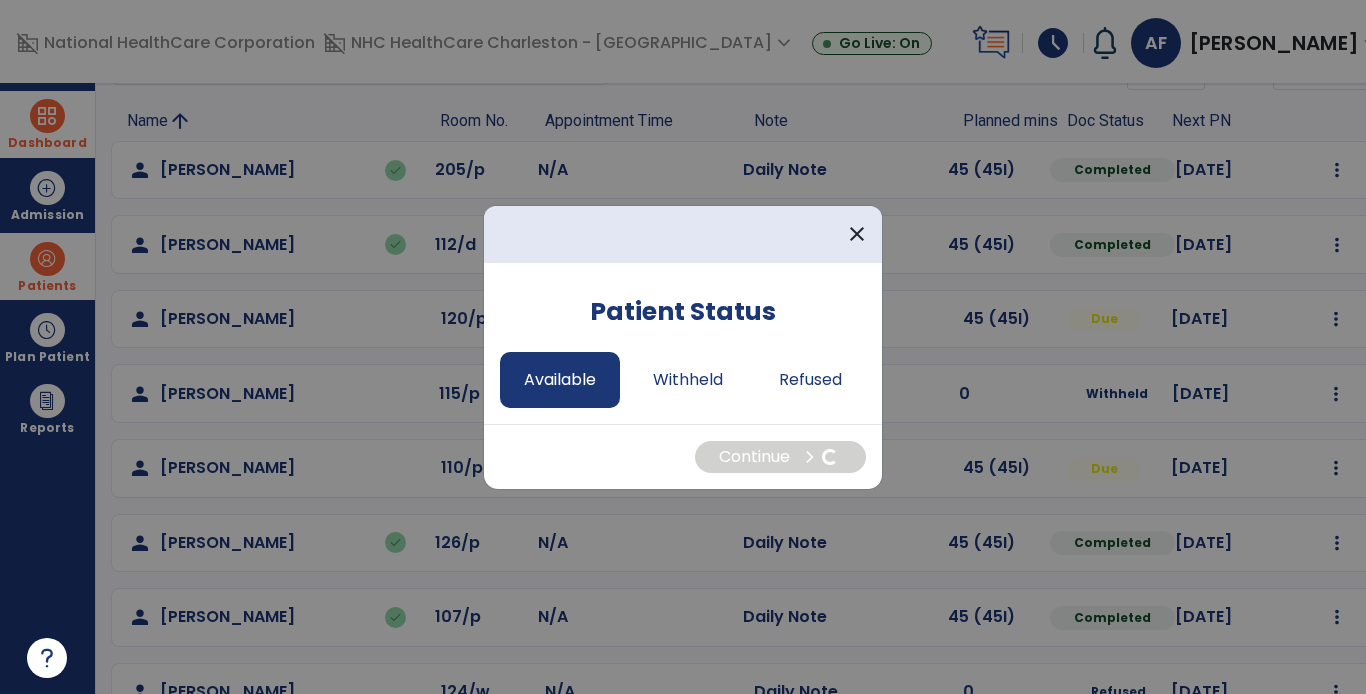 select on "*" 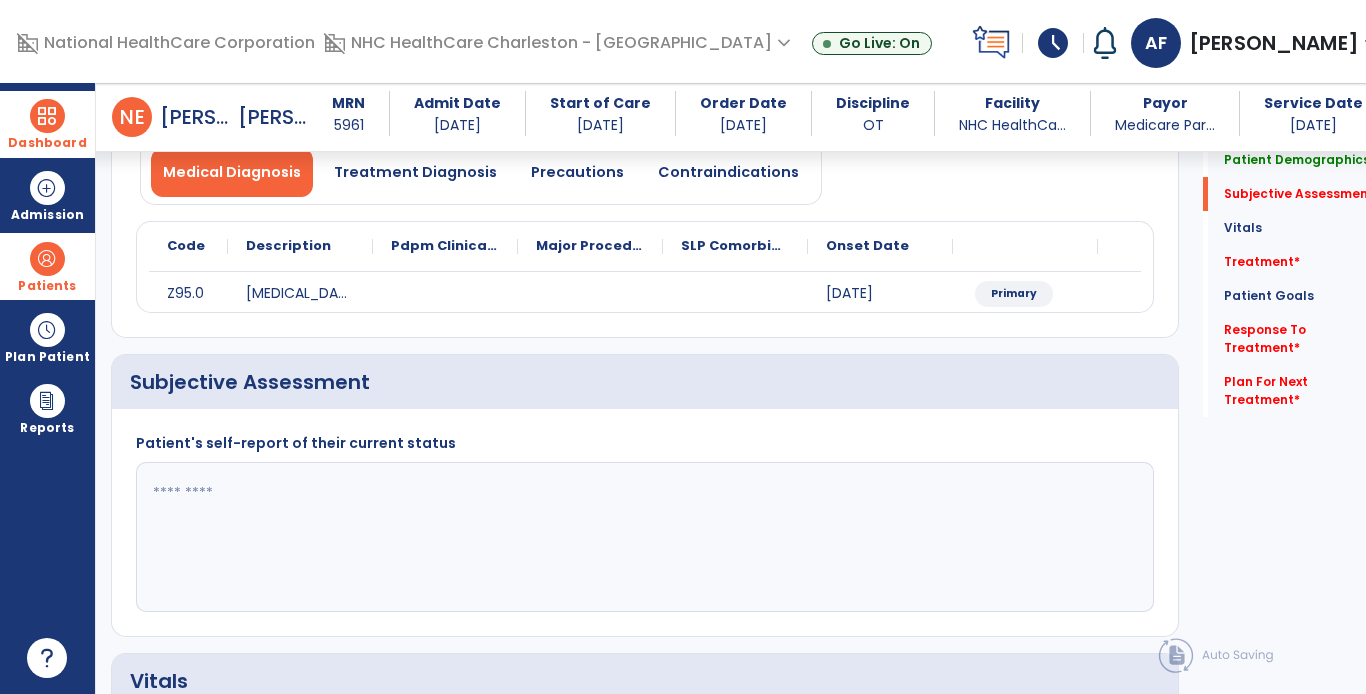 scroll, scrollTop: 200, scrollLeft: 0, axis: vertical 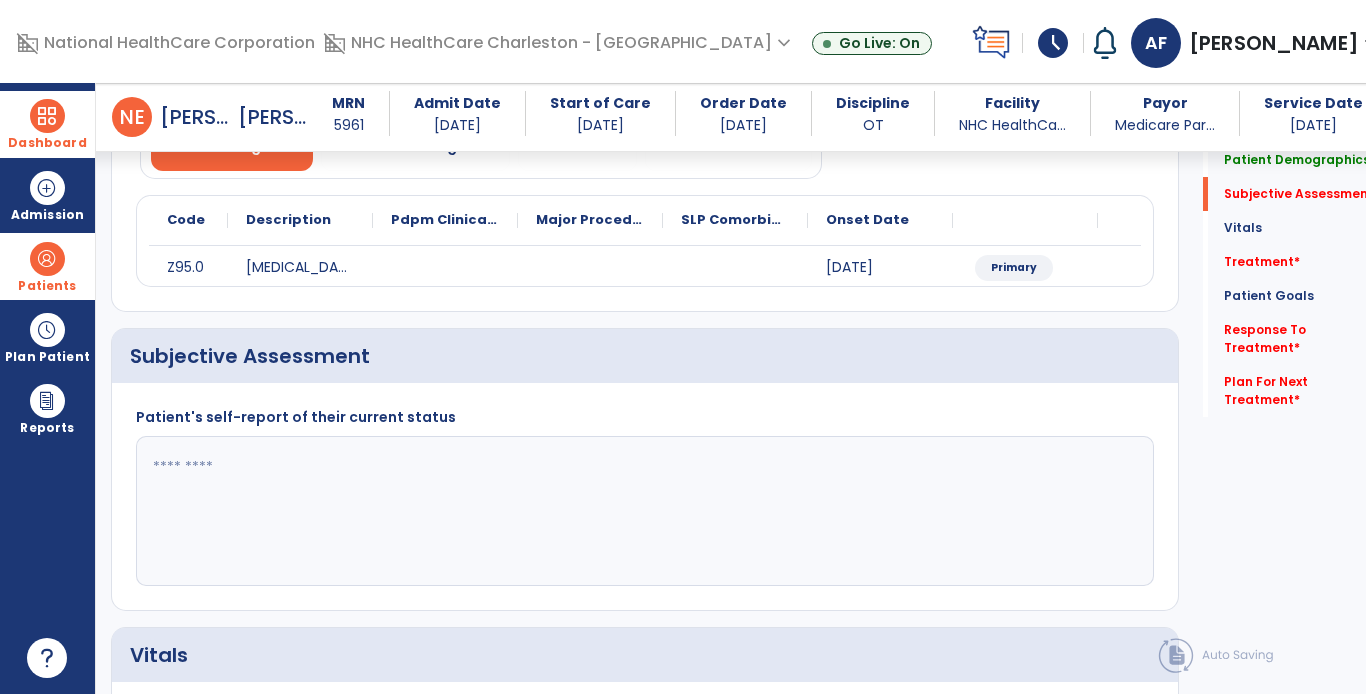 click 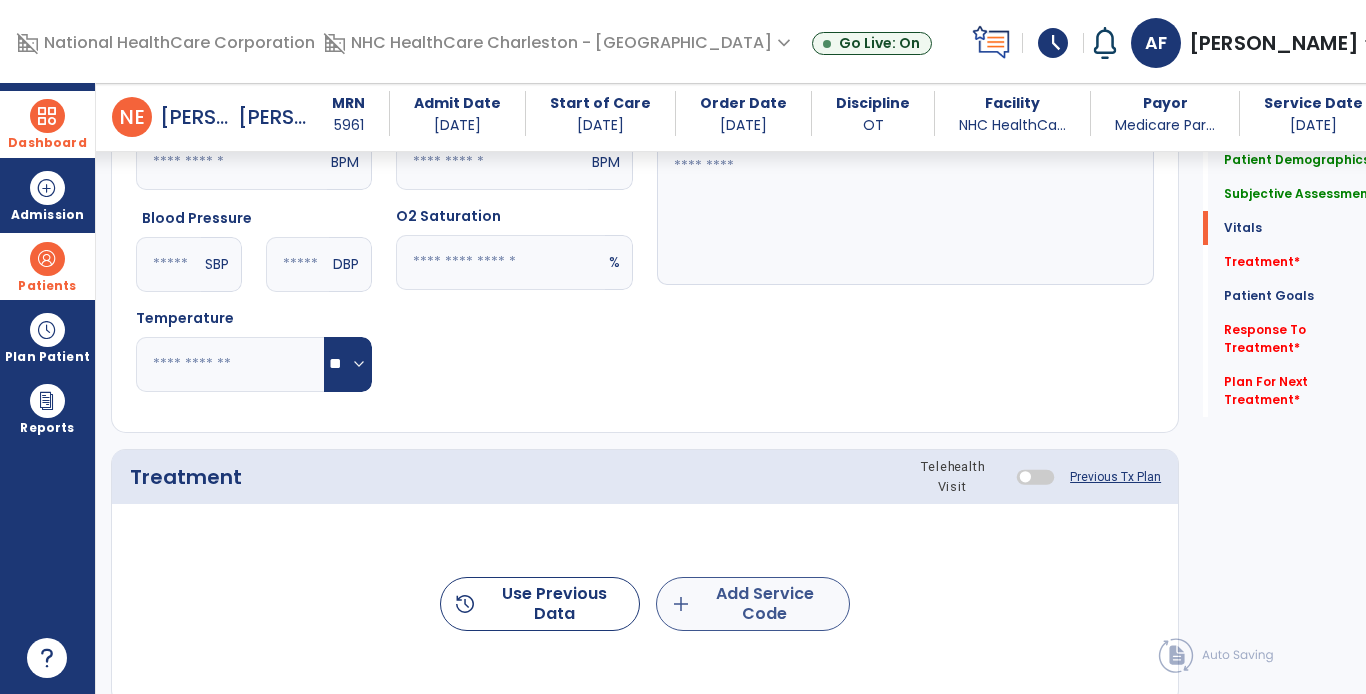 type on "**********" 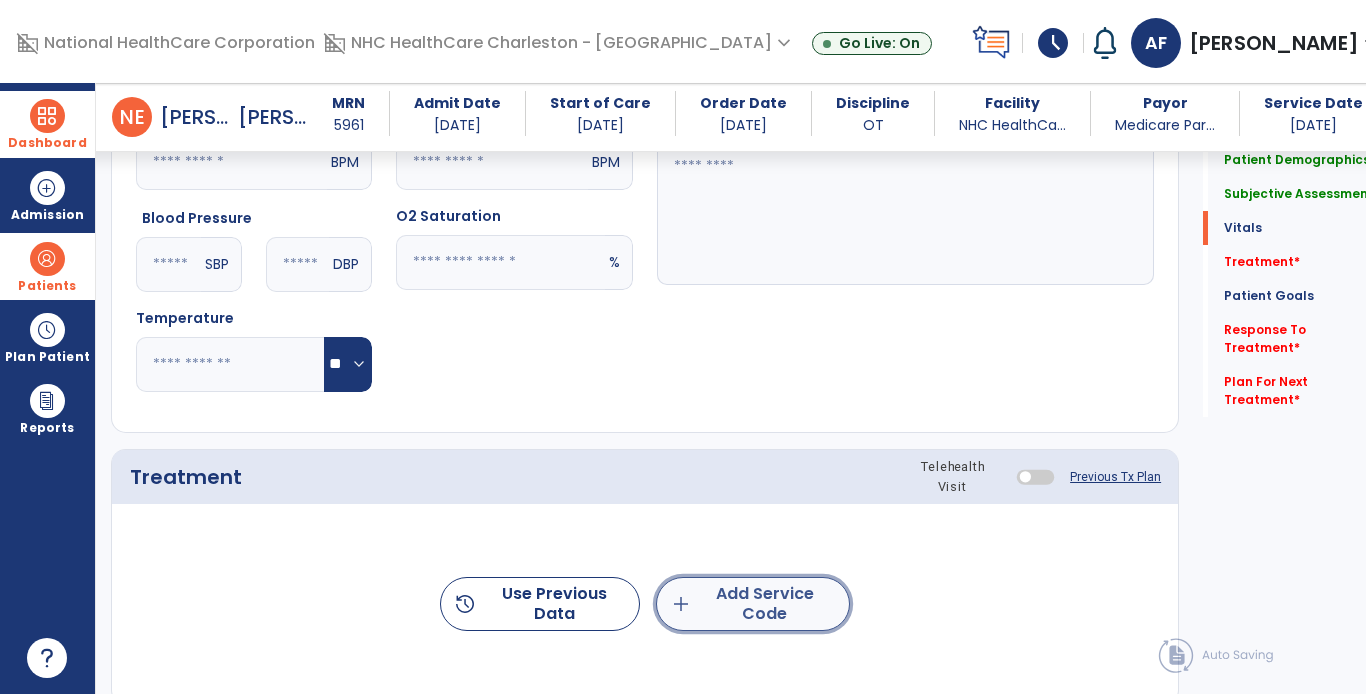 click on "add  Add Service Code" 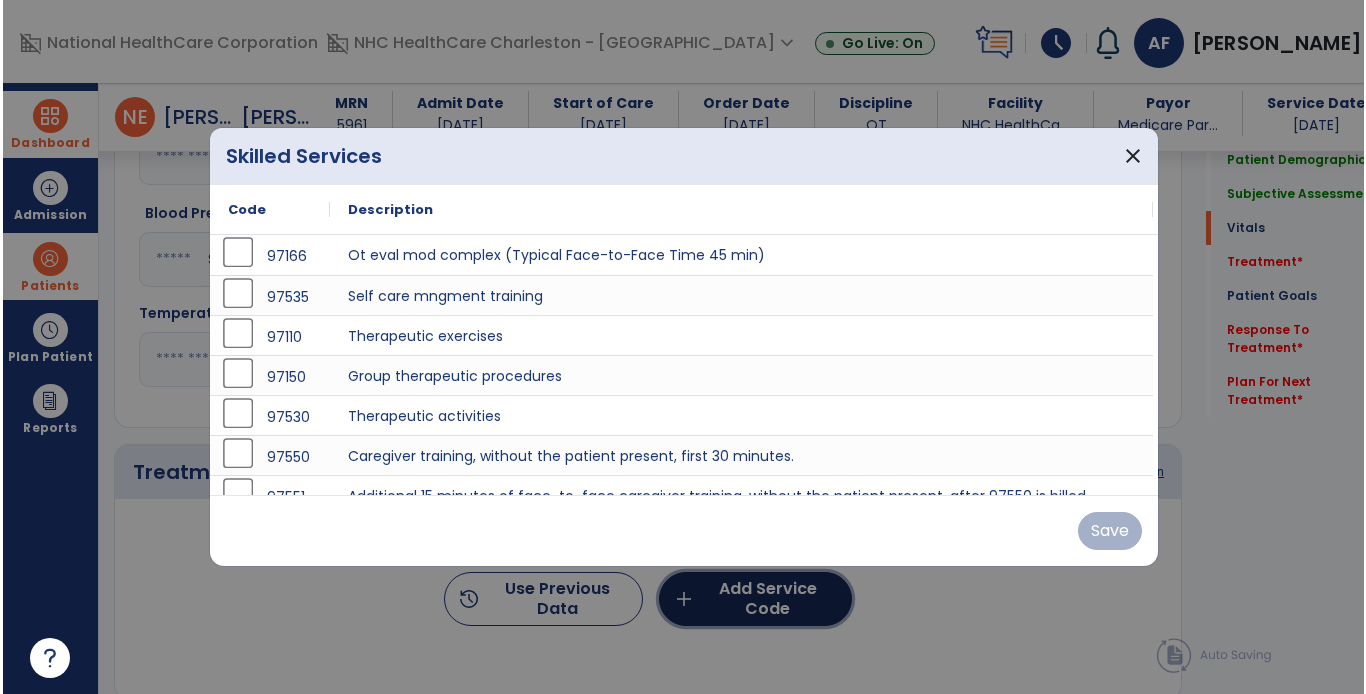 scroll, scrollTop: 800, scrollLeft: 0, axis: vertical 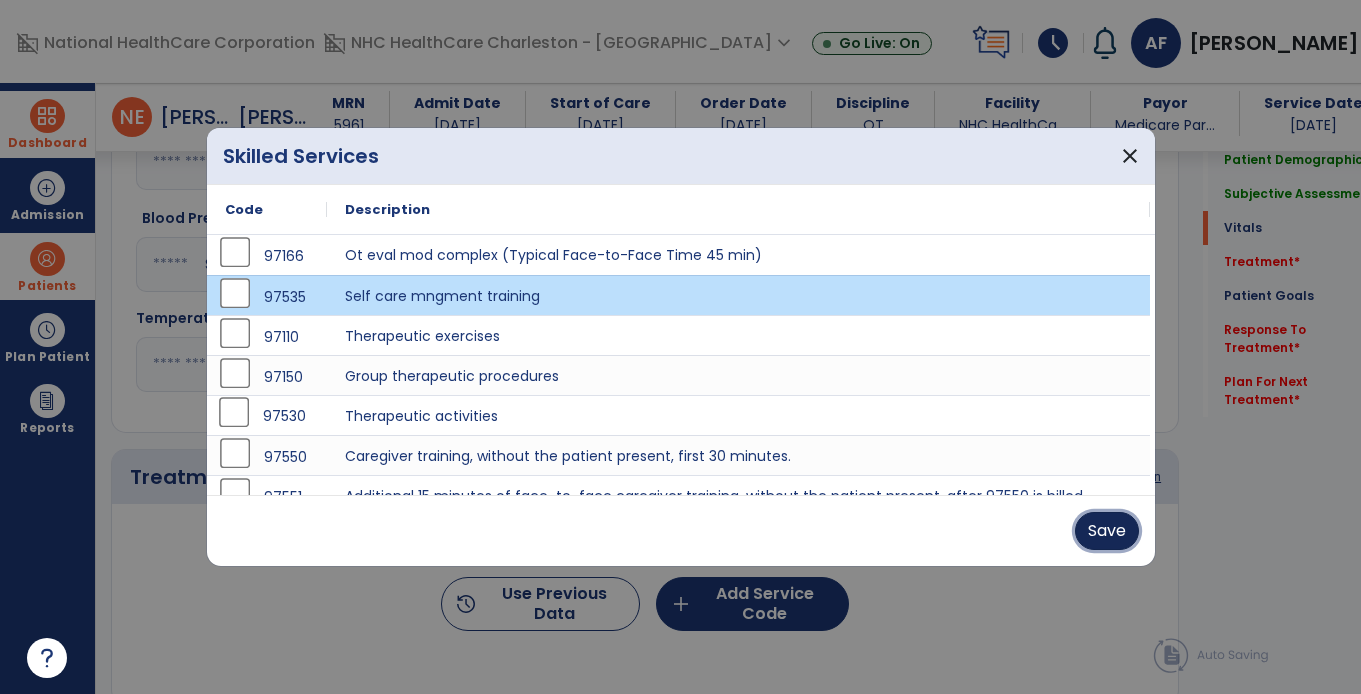 click on "Save" at bounding box center [1107, 531] 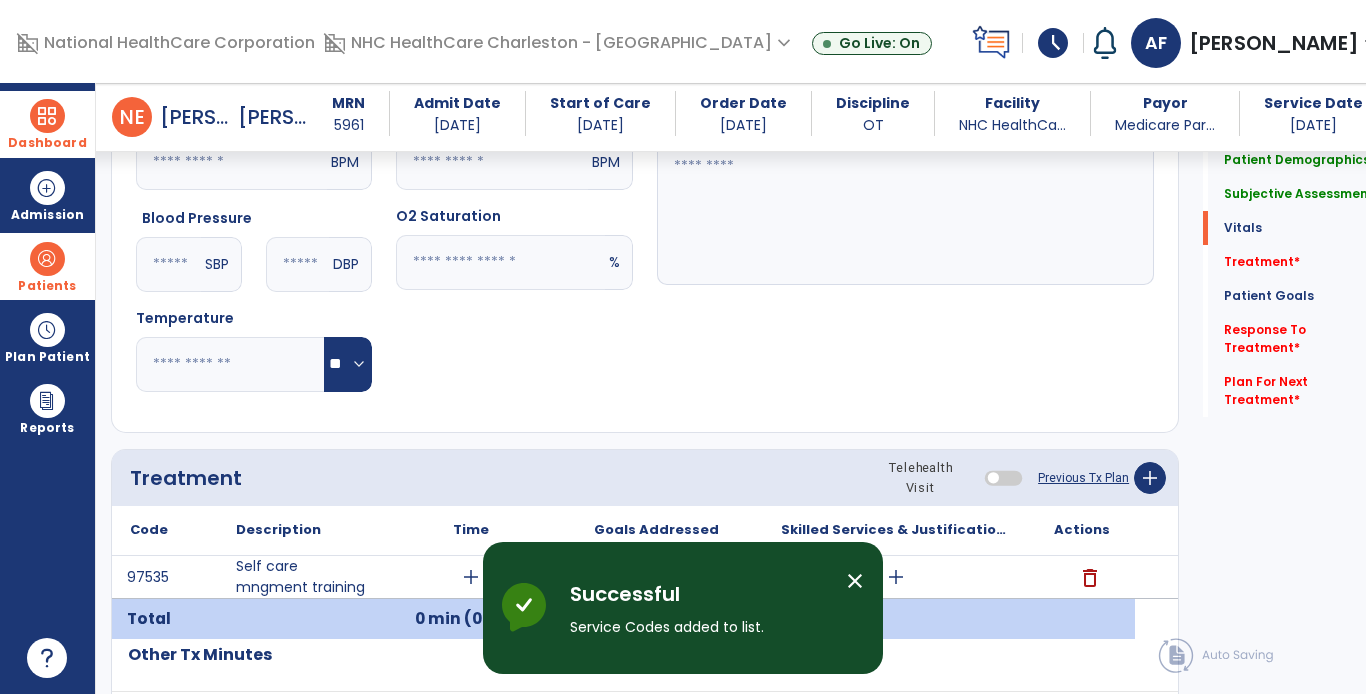 scroll, scrollTop: 900, scrollLeft: 0, axis: vertical 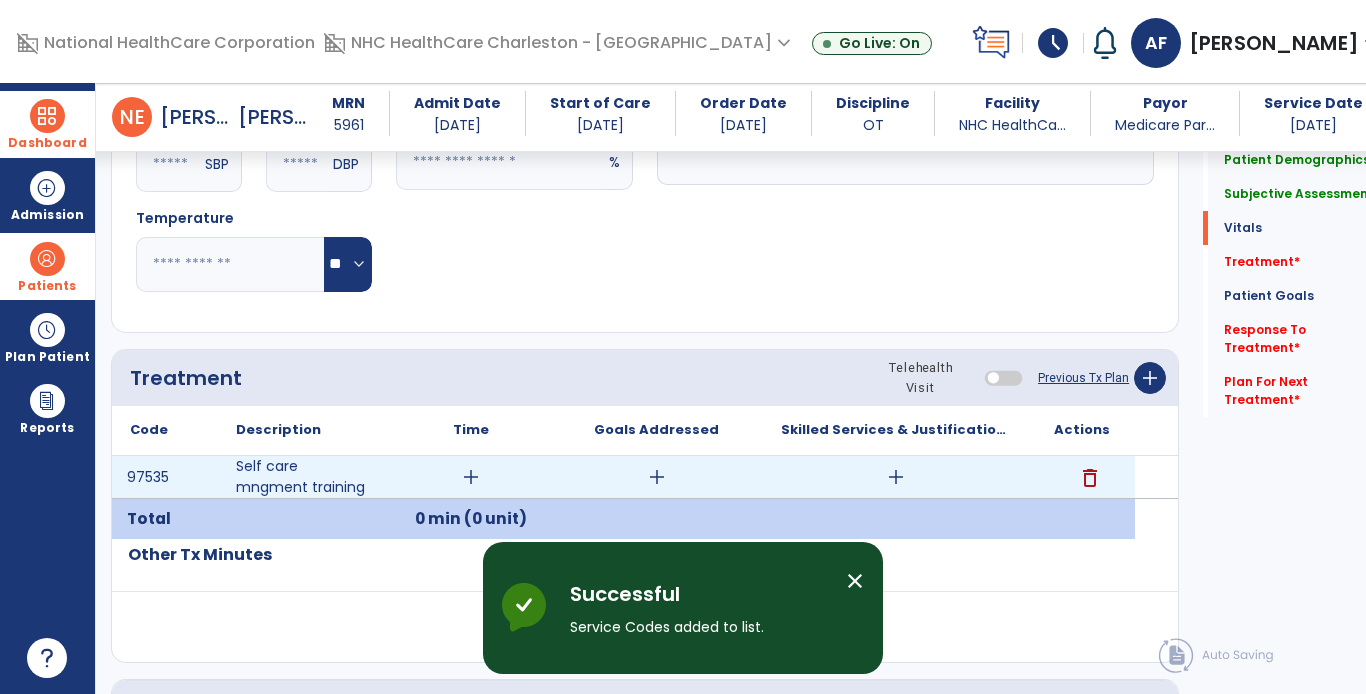 click on "add" at bounding box center (471, 477) 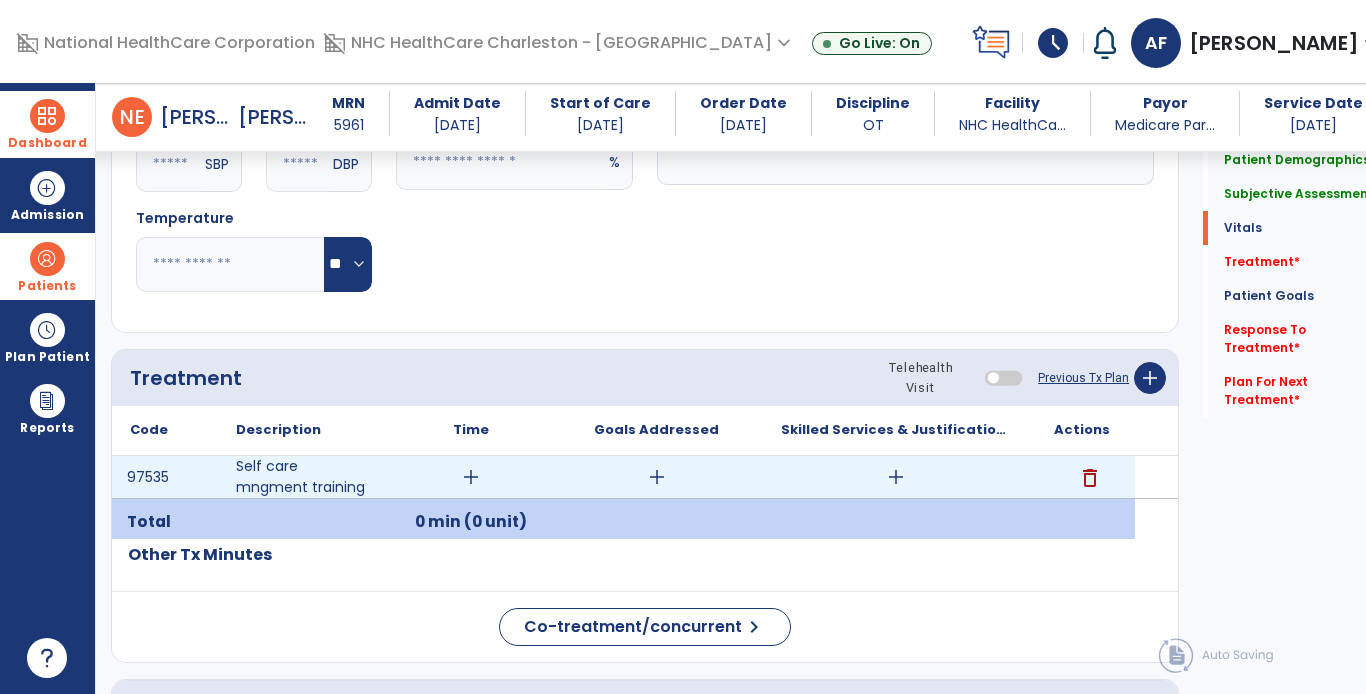 click on "add" at bounding box center [471, 477] 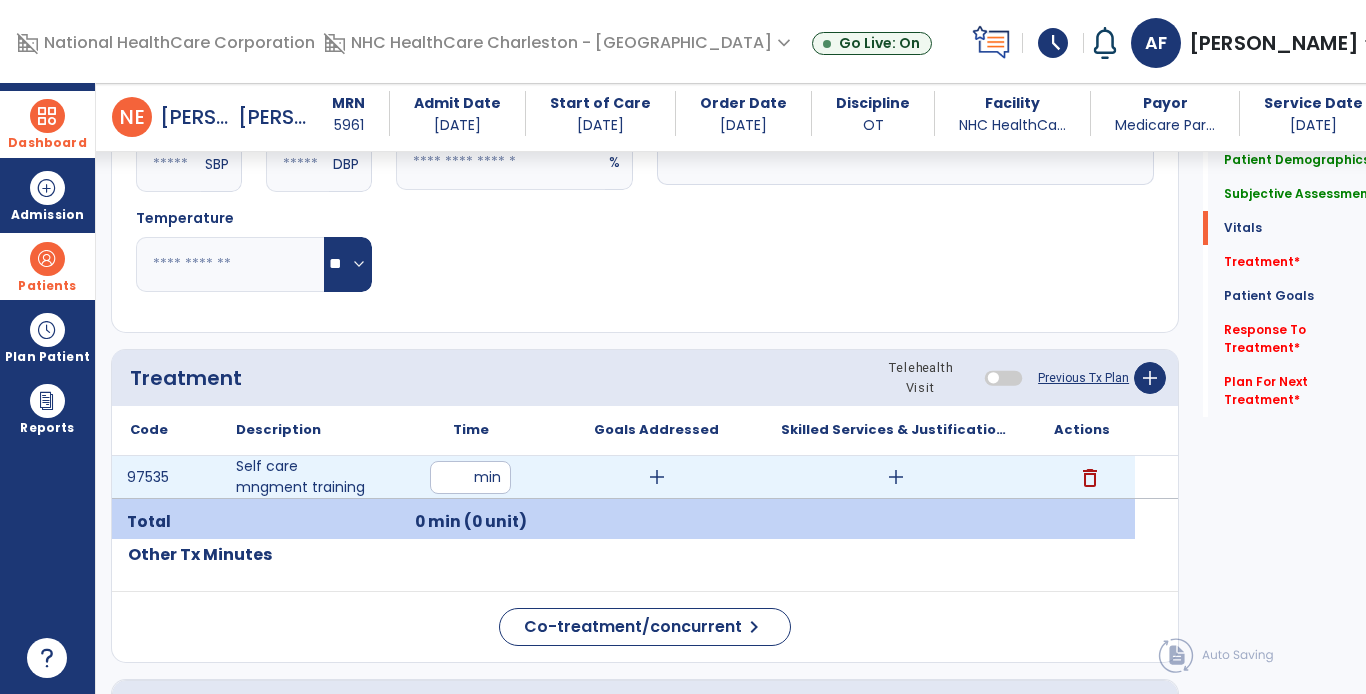 type on "**" 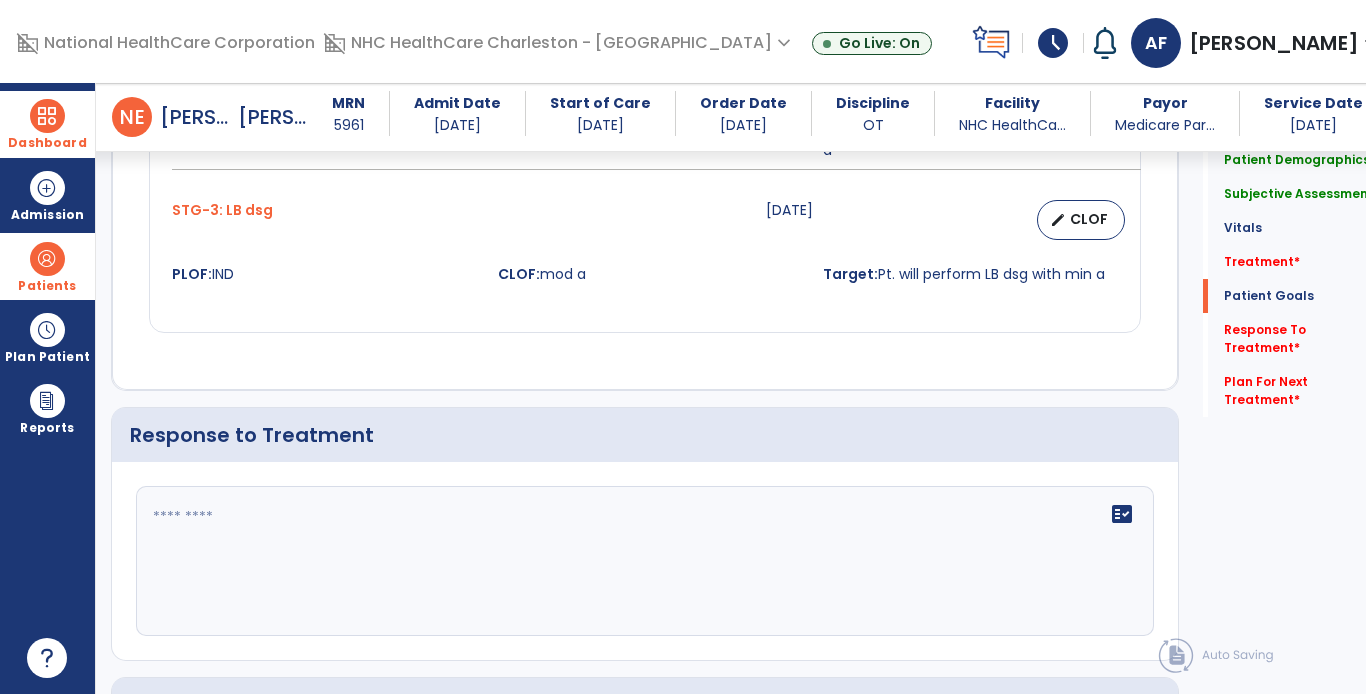 scroll, scrollTop: 2000, scrollLeft: 0, axis: vertical 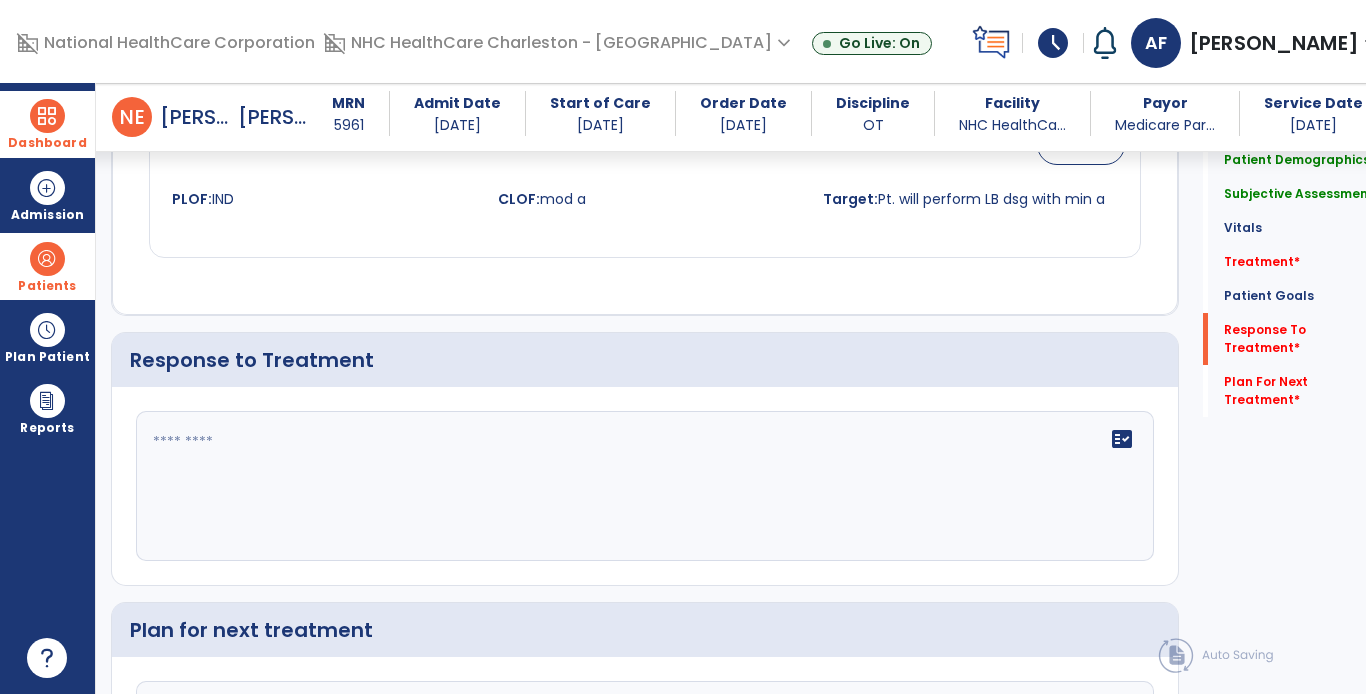 click on "fact_check" 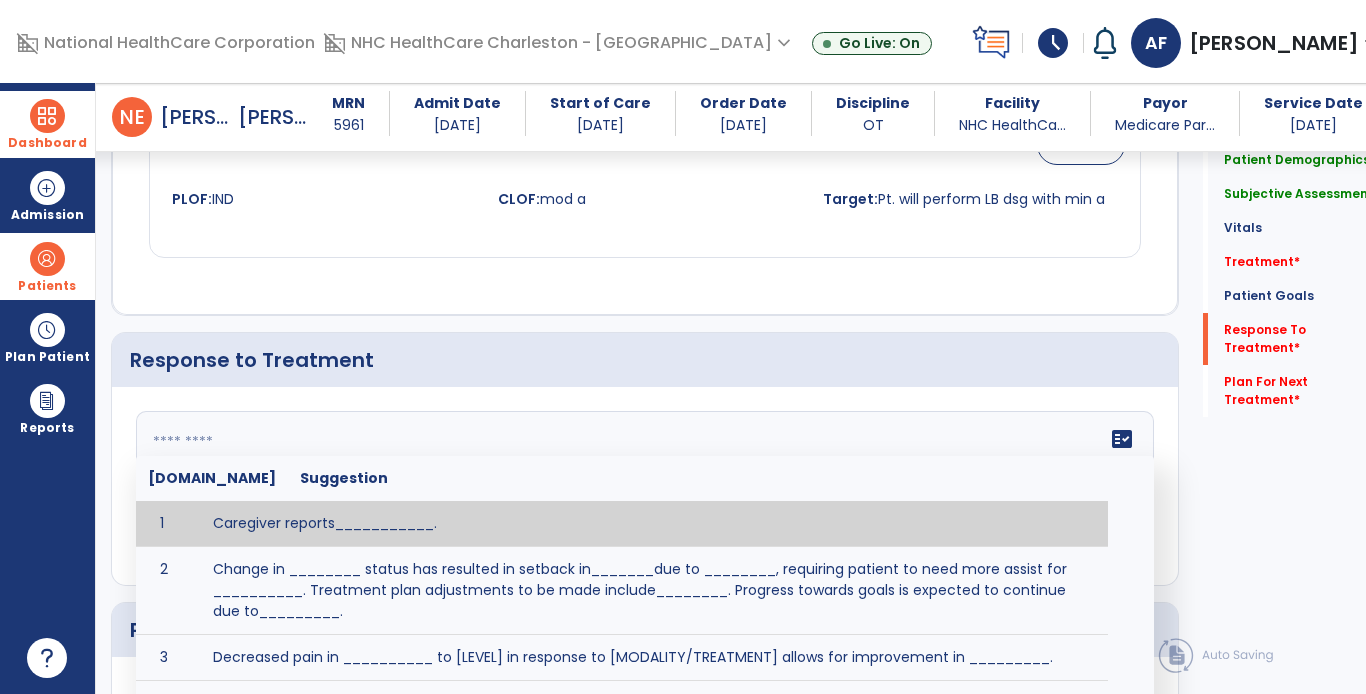 click 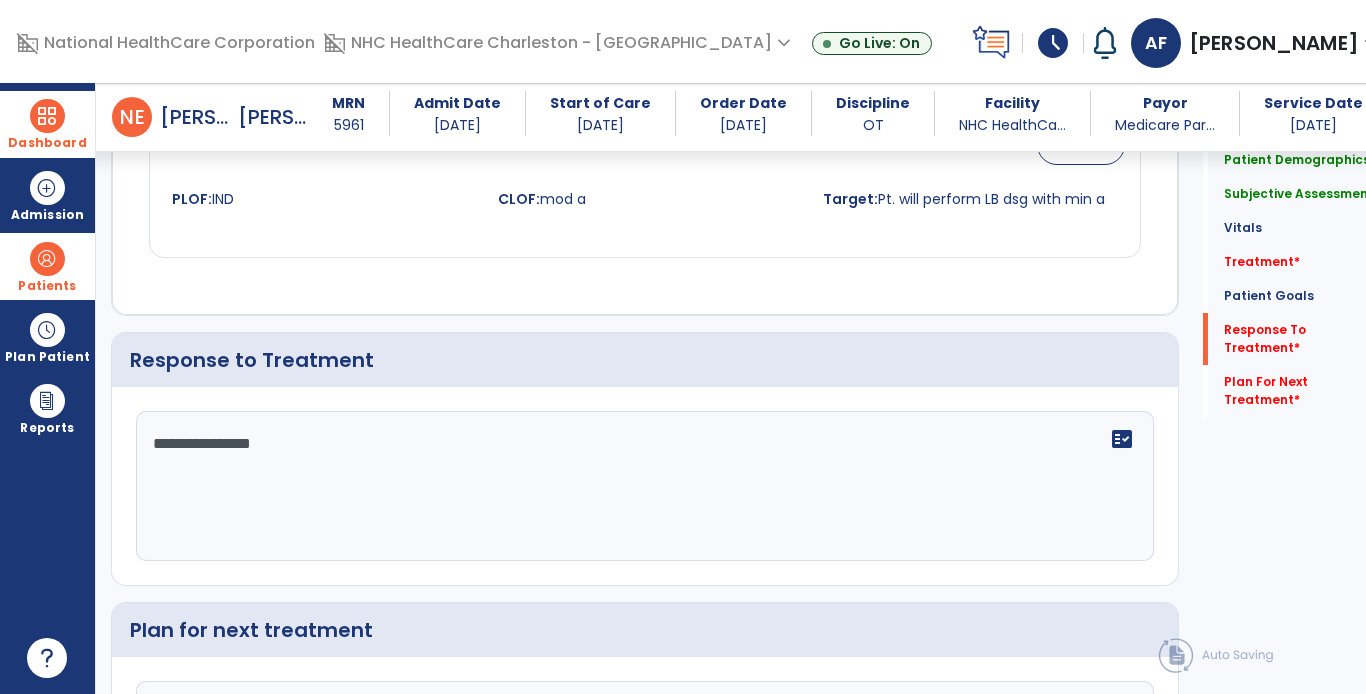type on "**********" 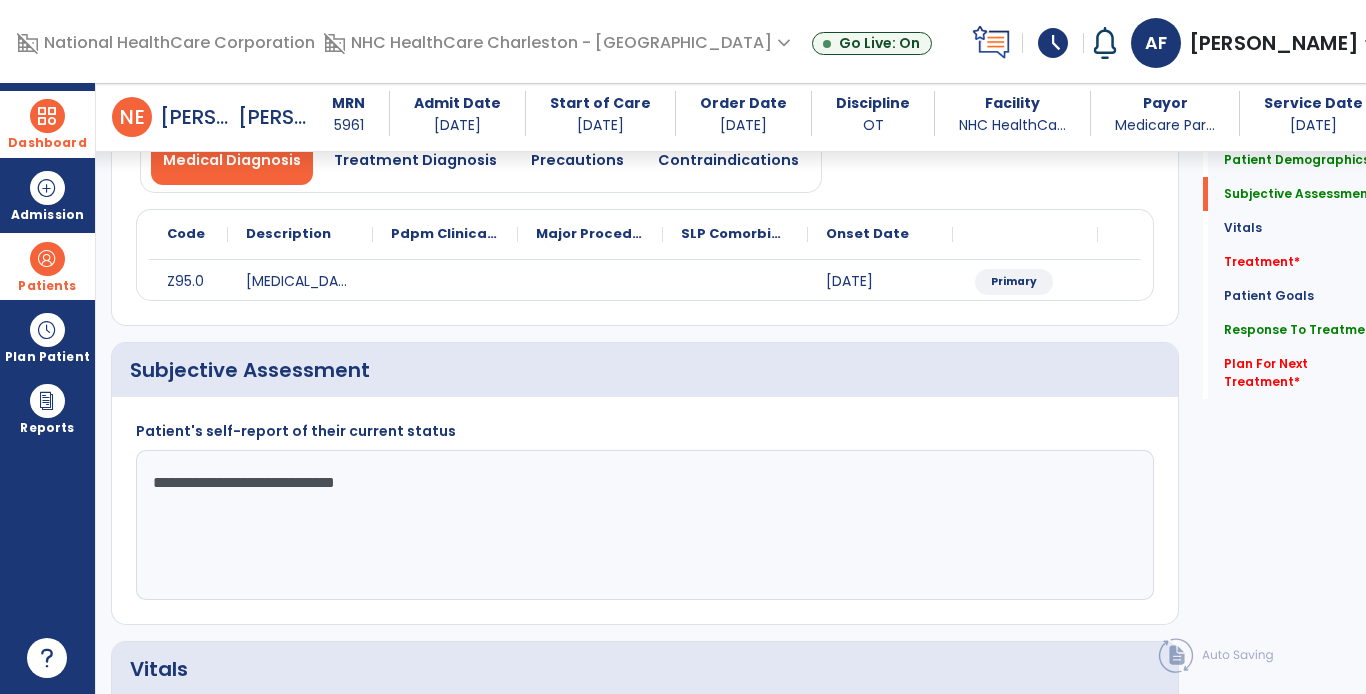 scroll, scrollTop: 0, scrollLeft: 0, axis: both 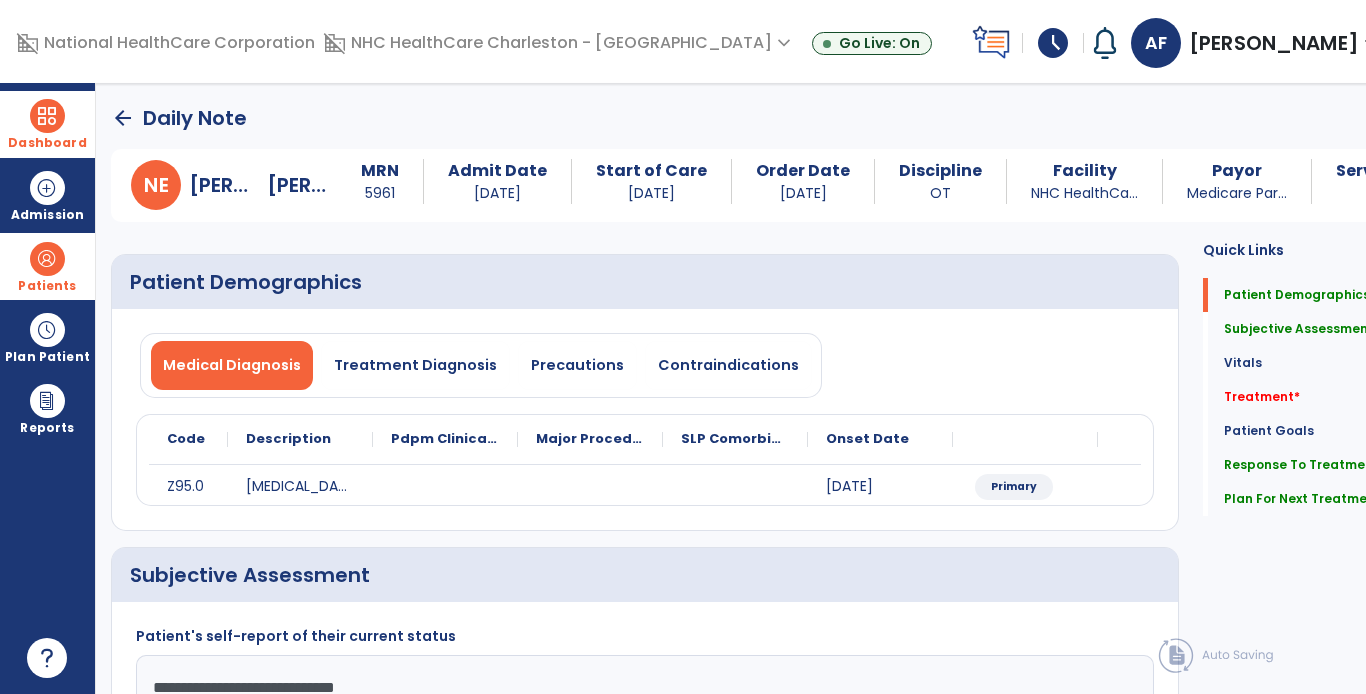type on "**********" 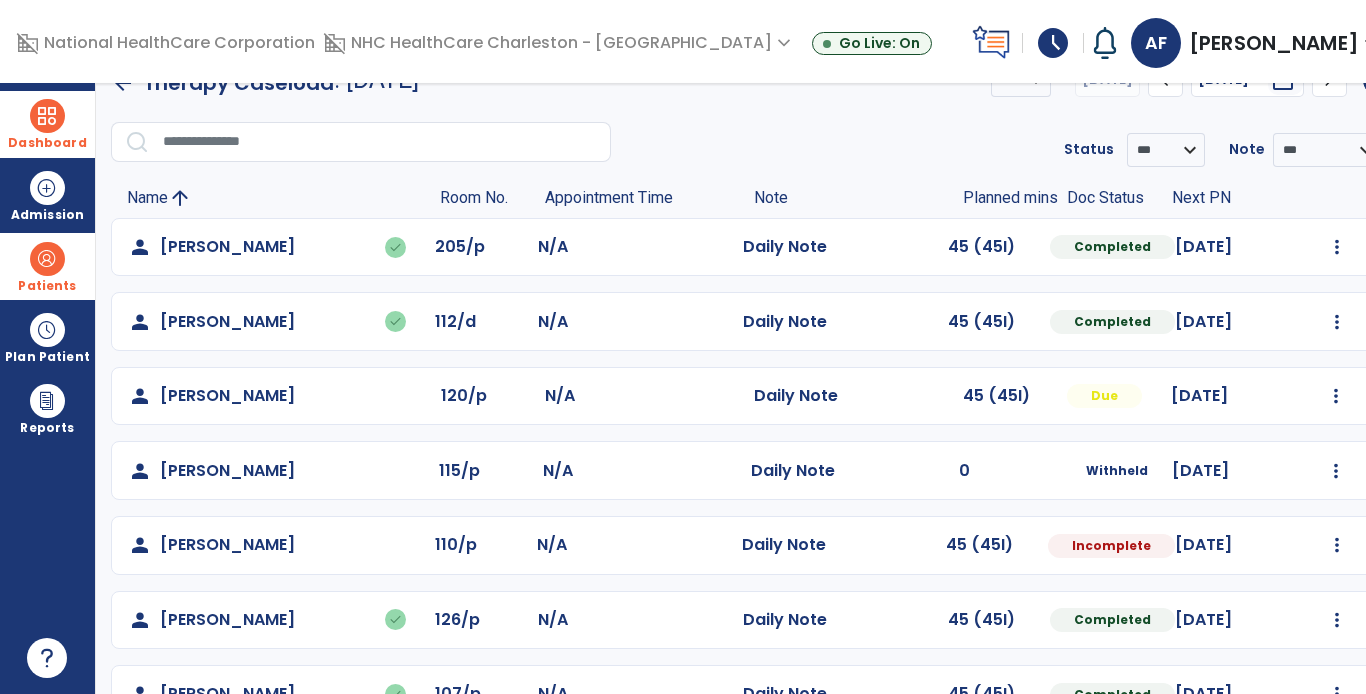scroll, scrollTop: 0, scrollLeft: 0, axis: both 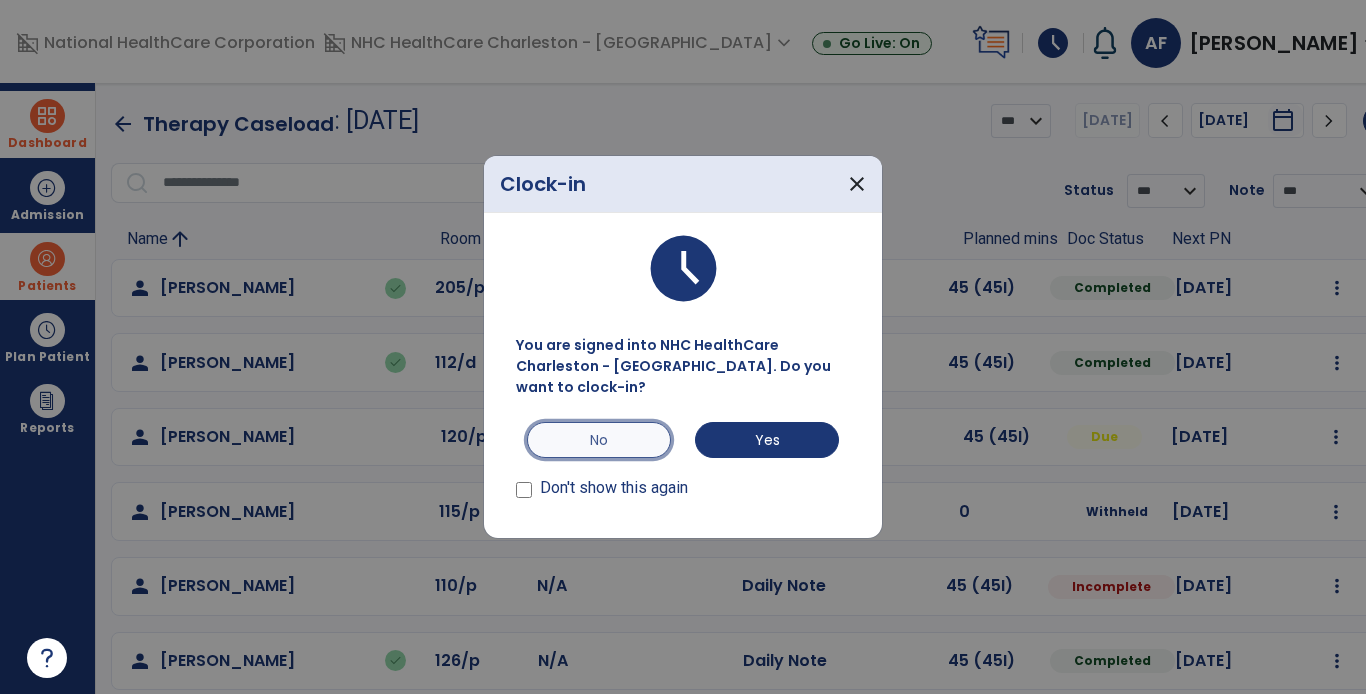 click on "No" at bounding box center (599, 440) 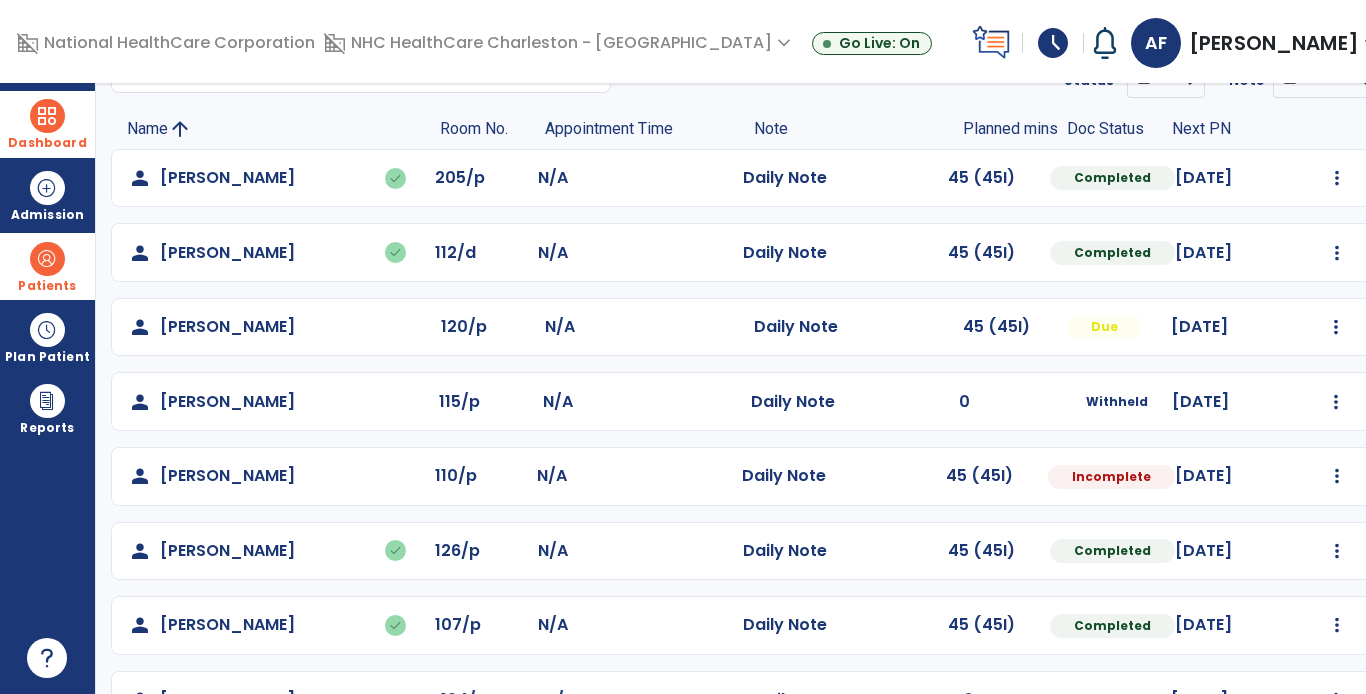scroll, scrollTop: 0, scrollLeft: 0, axis: both 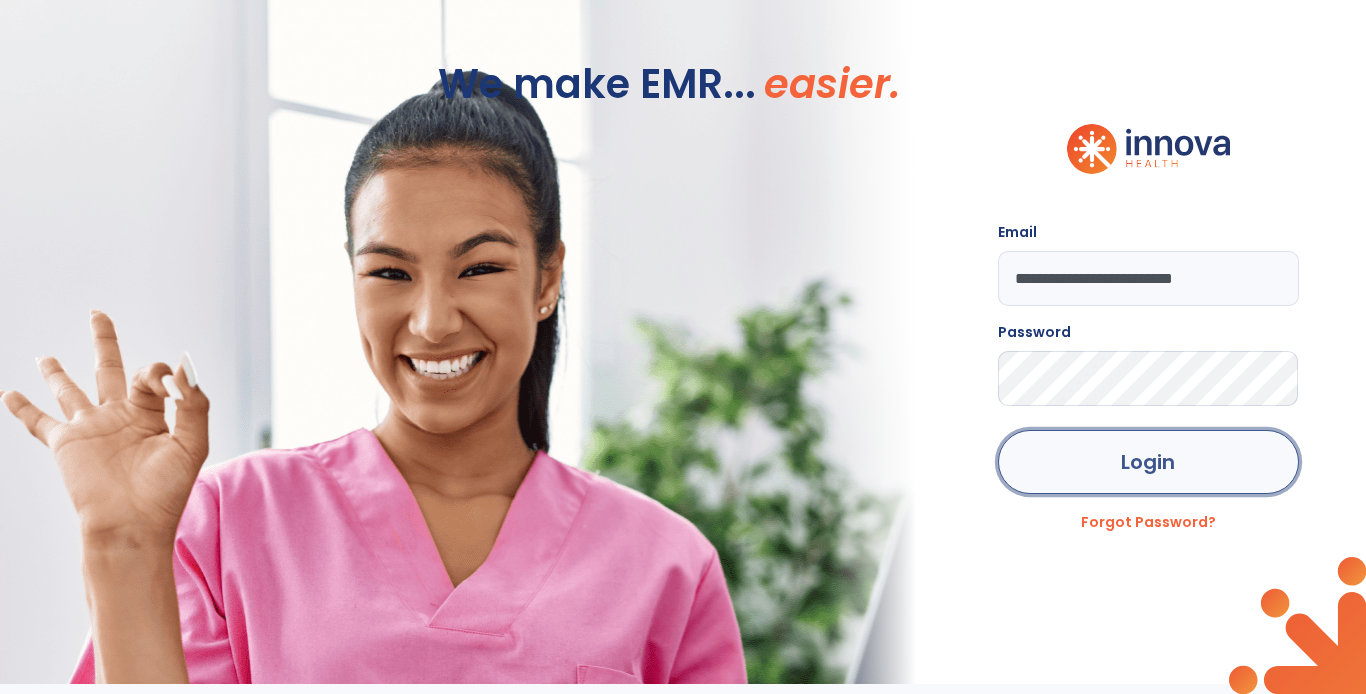 click on "Login" 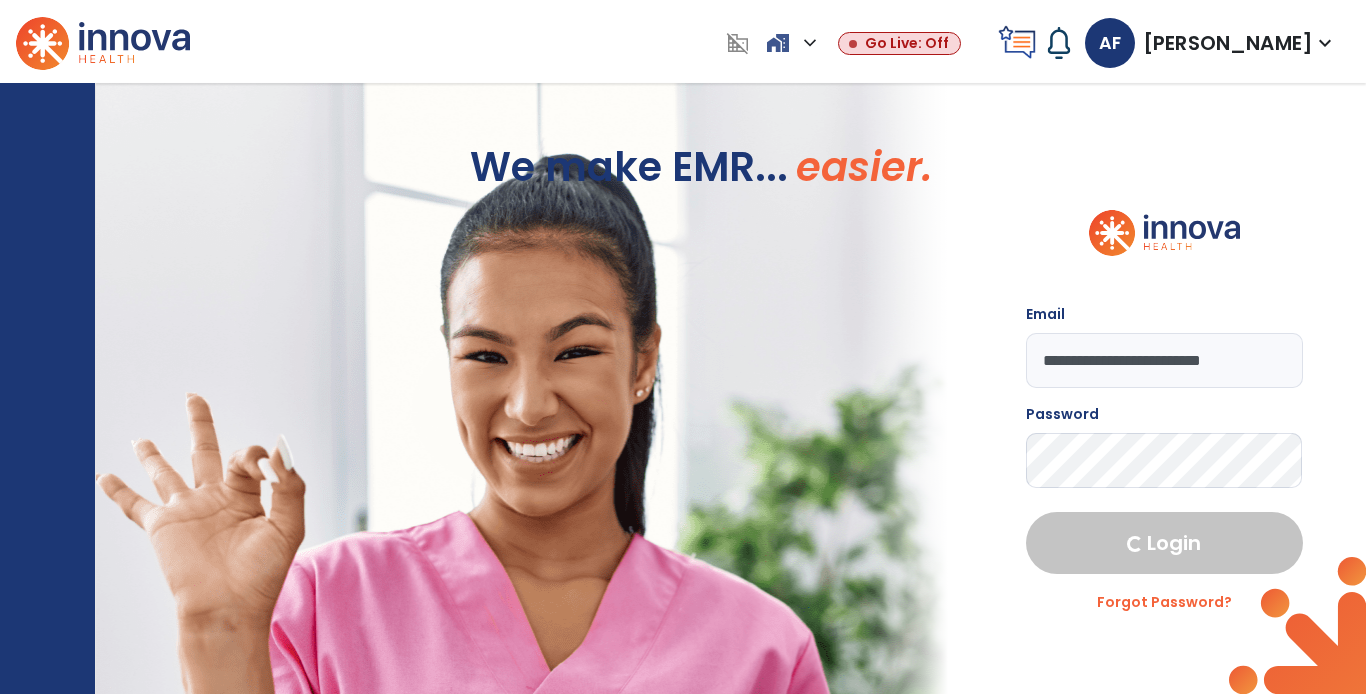 select on "****" 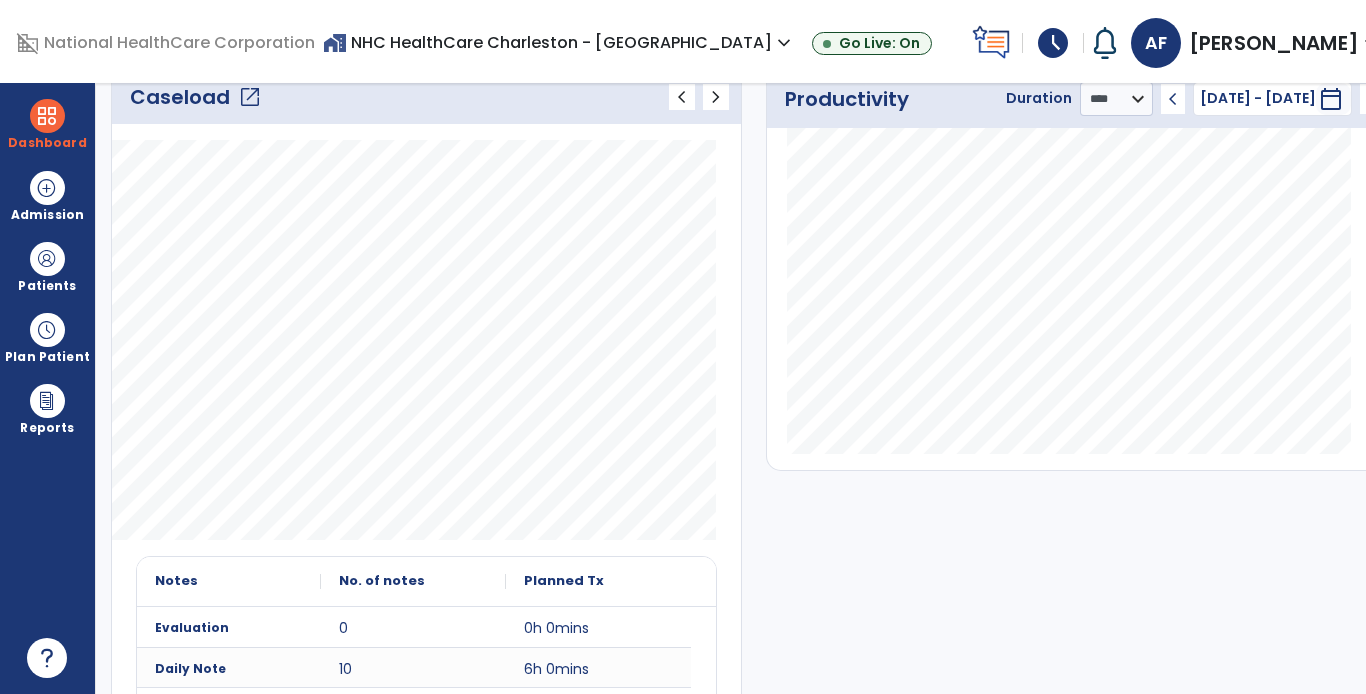 scroll, scrollTop: 53, scrollLeft: 0, axis: vertical 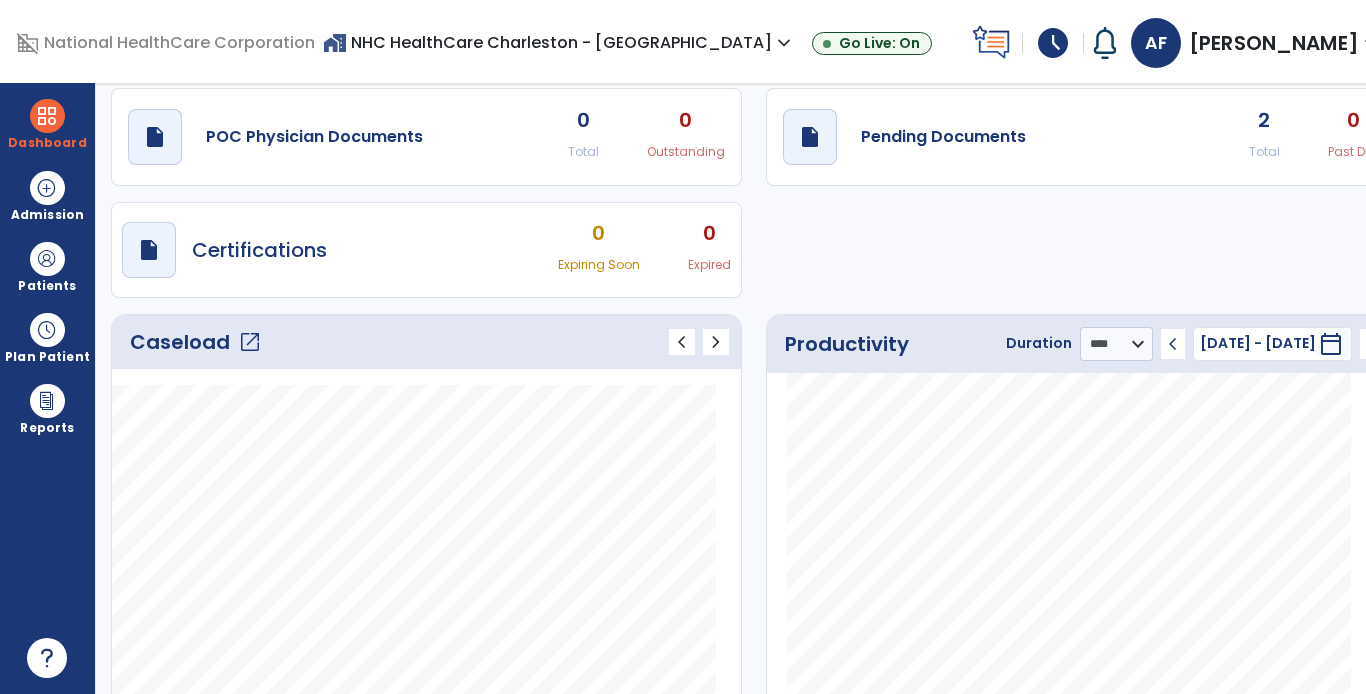 click on "open_in_new" 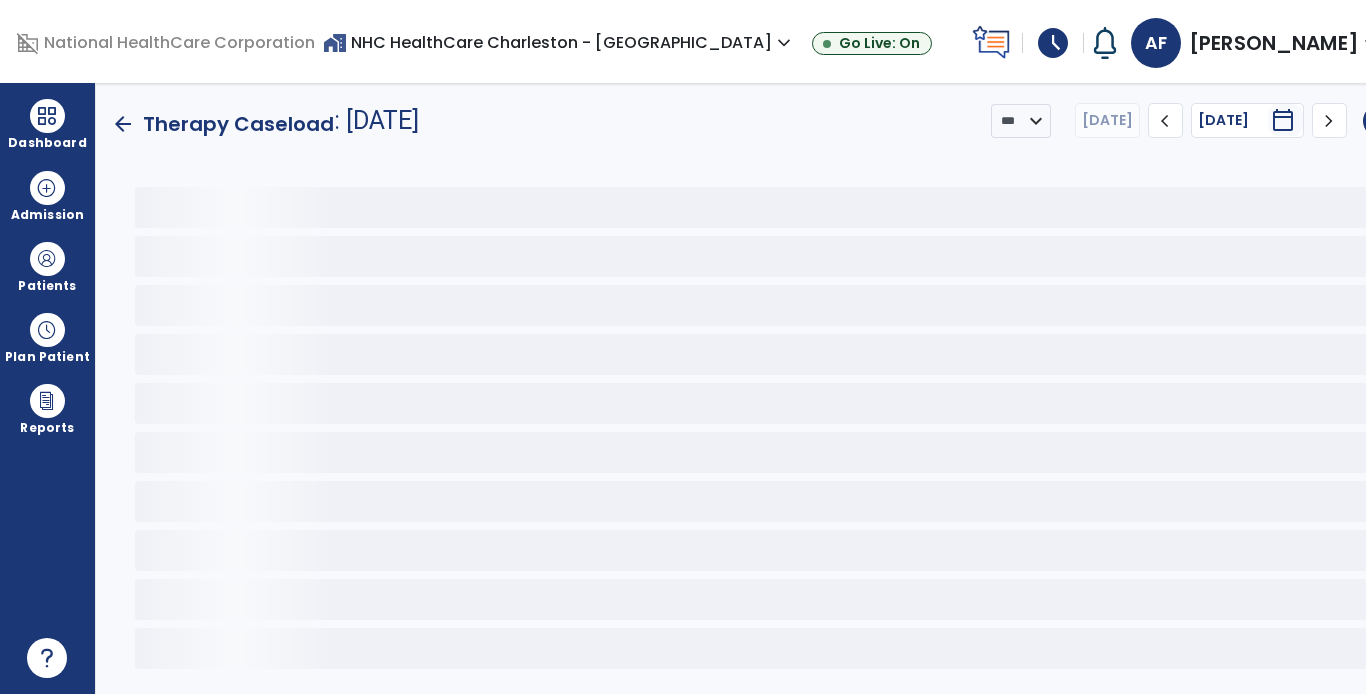 scroll, scrollTop: 0, scrollLeft: 0, axis: both 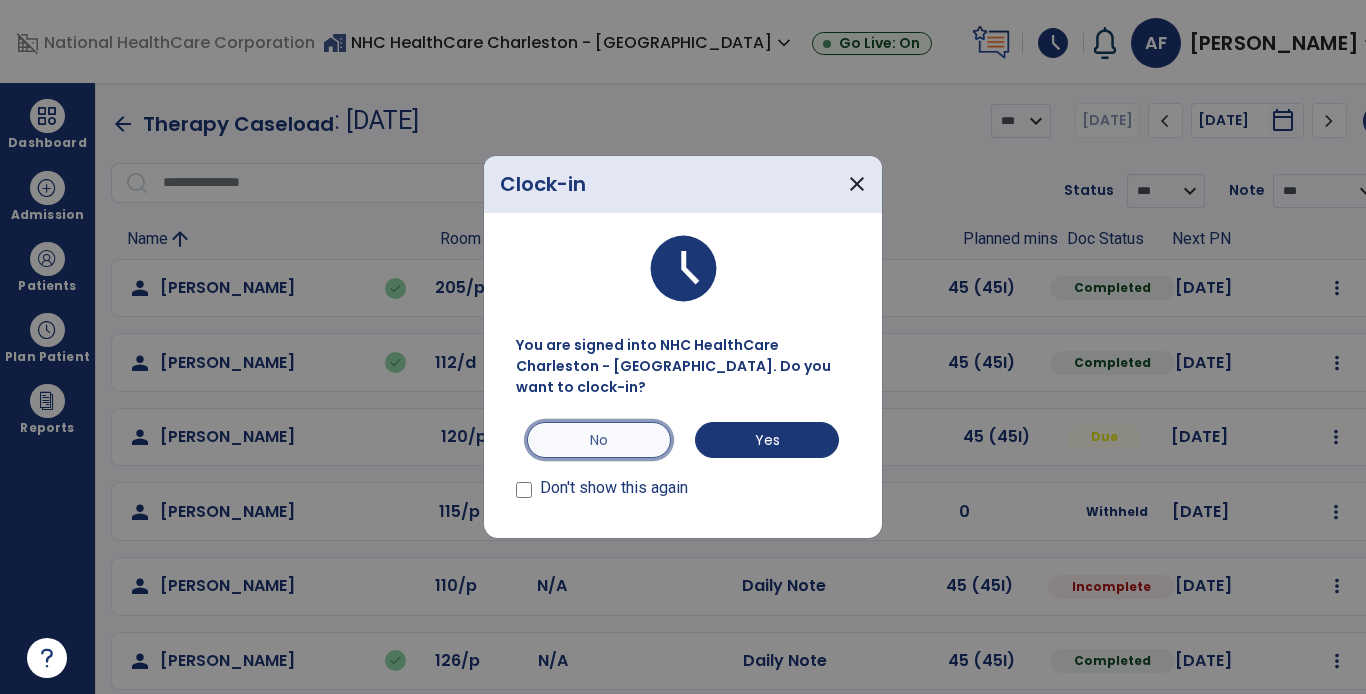 click on "No" at bounding box center [599, 440] 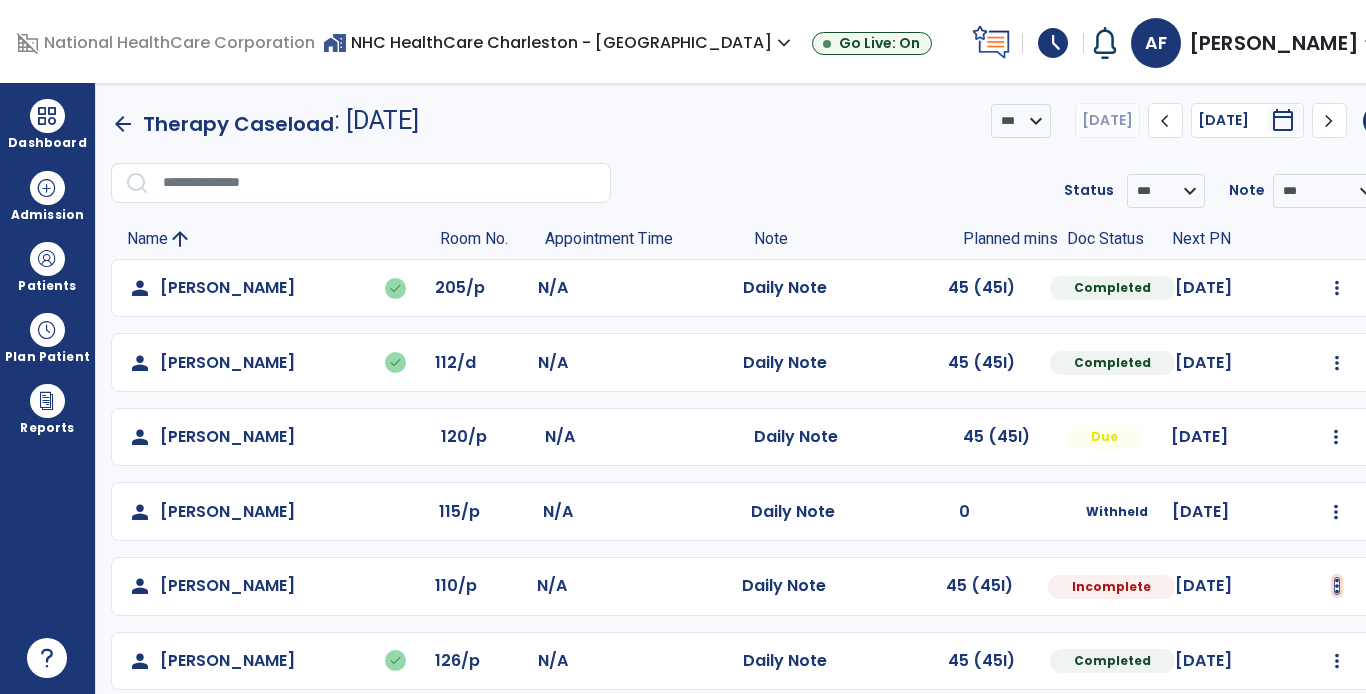 click at bounding box center (1337, 288) 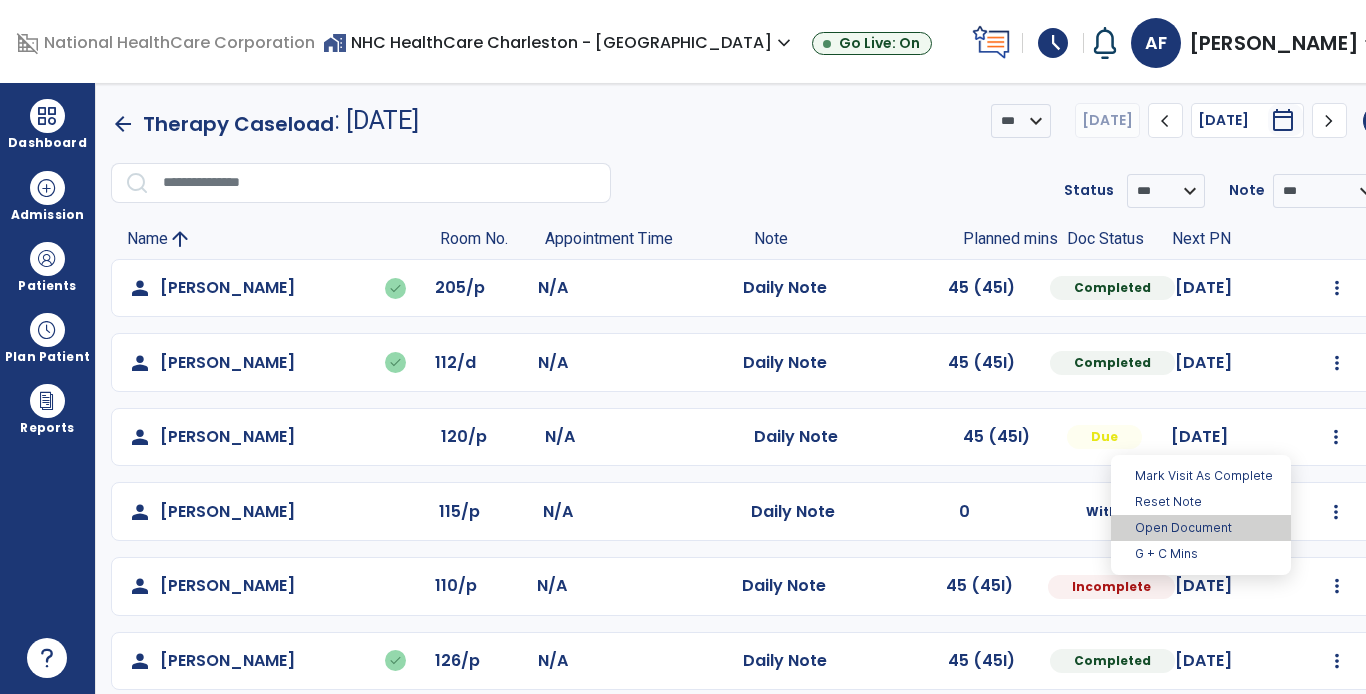 click on "Open Document" at bounding box center (1201, 528) 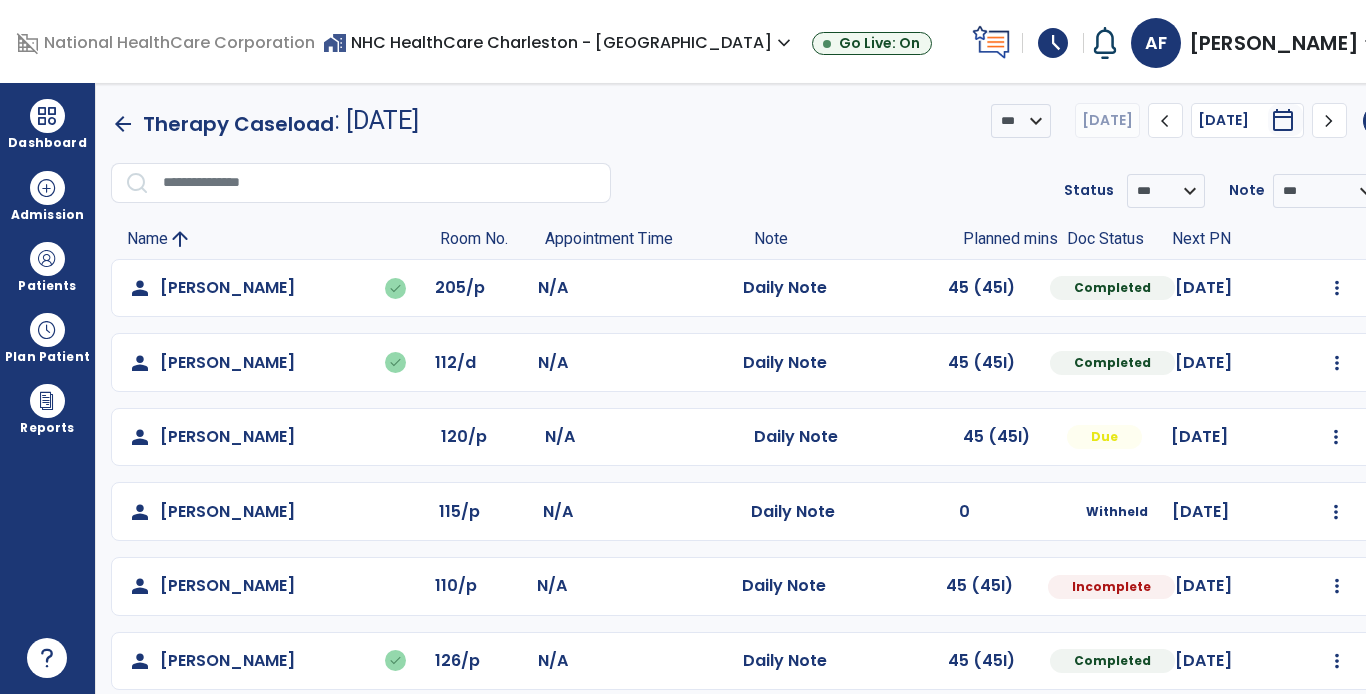 select on "*" 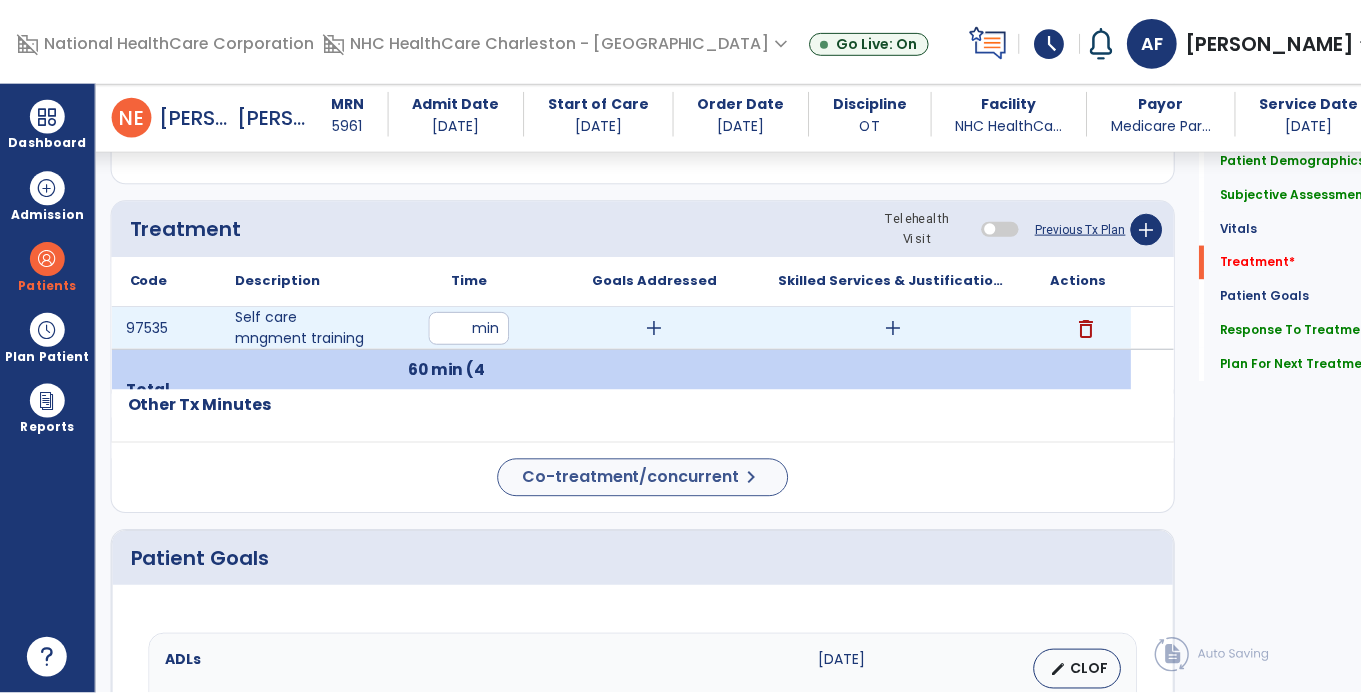 scroll, scrollTop: 1100, scrollLeft: 0, axis: vertical 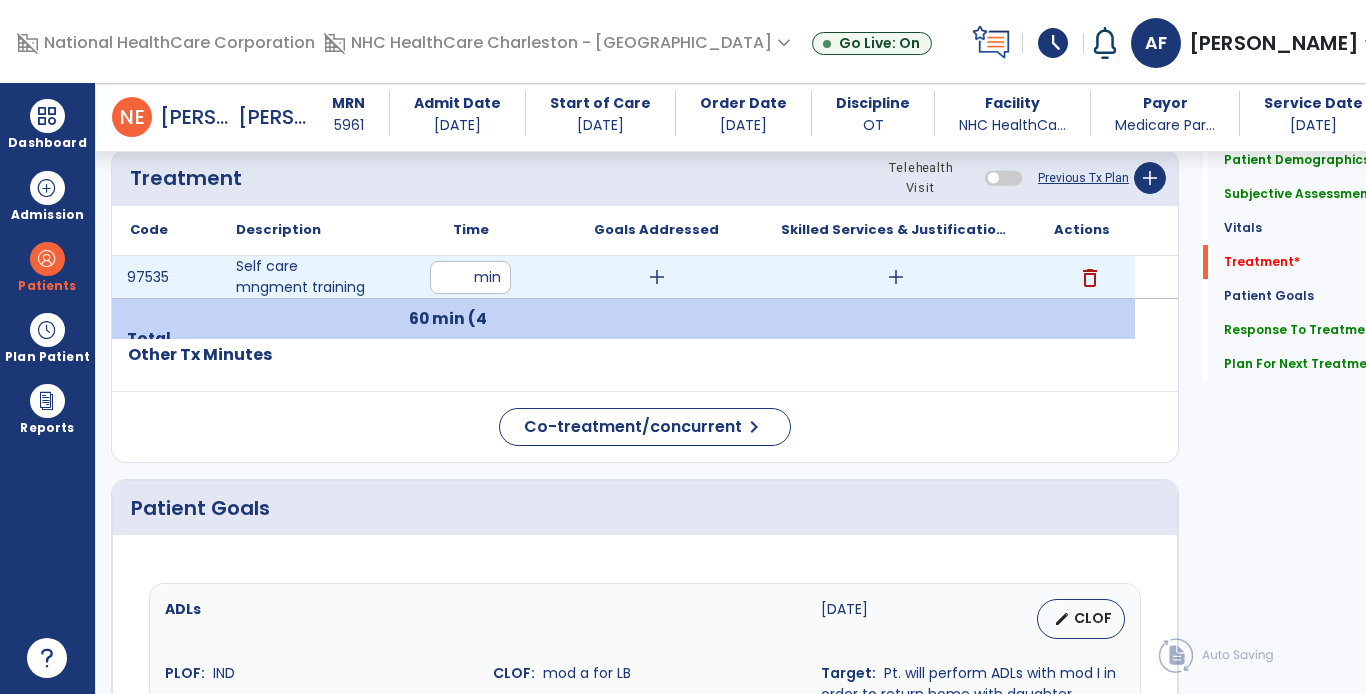 click on "add" at bounding box center [896, 277] 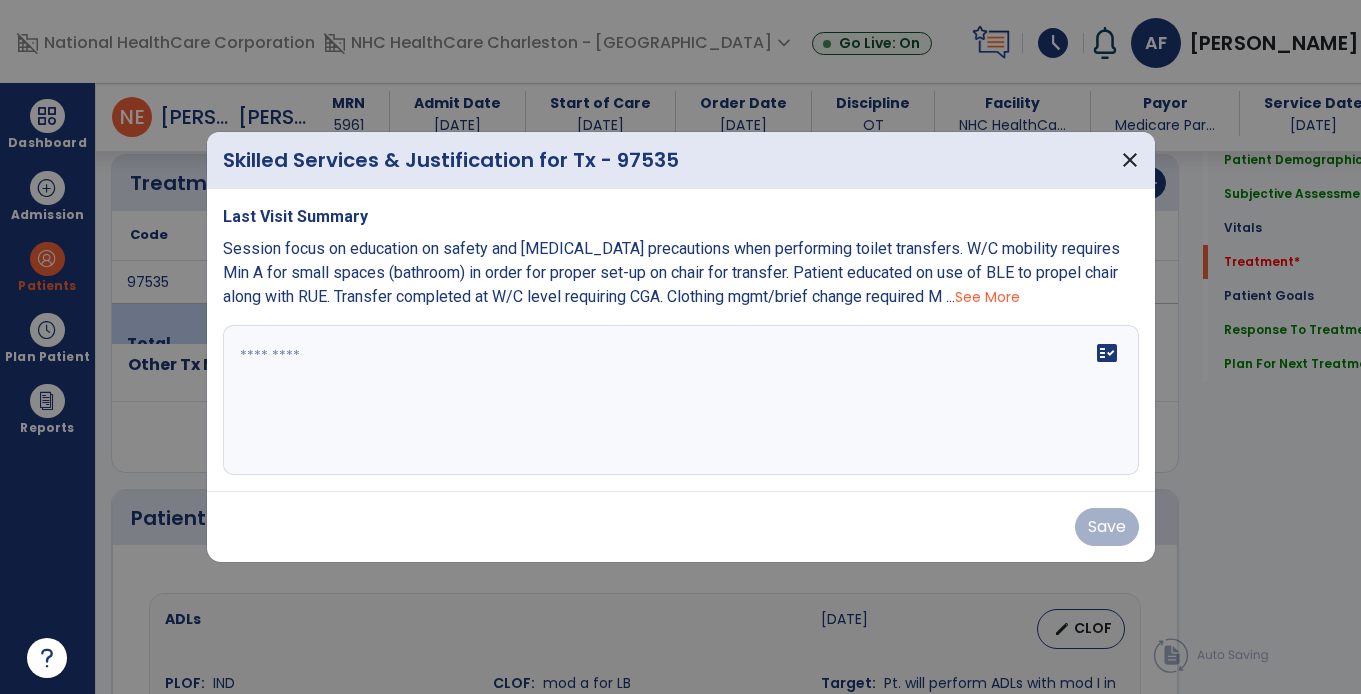 scroll, scrollTop: 1100, scrollLeft: 0, axis: vertical 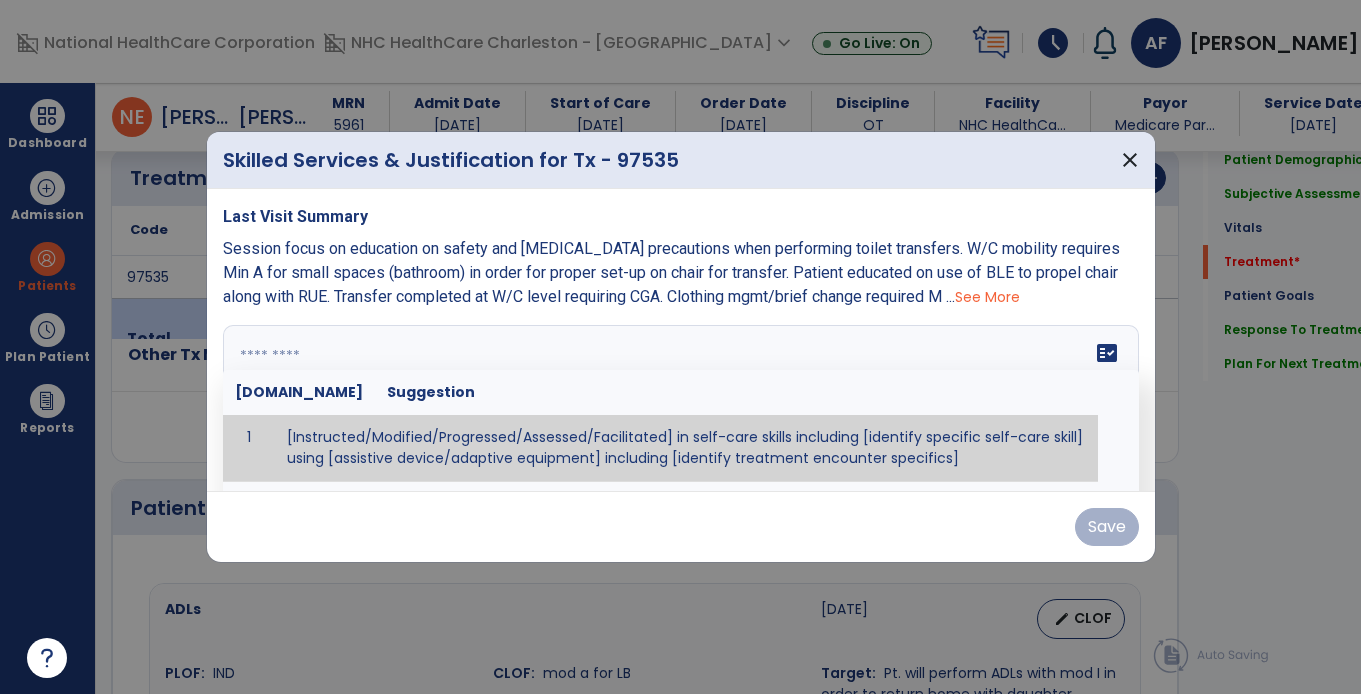 click on "fact_check  [DOMAIN_NAME] Suggestion 1 [Instructed/Modified/Progressed/Assessed/Facilitated] in self-care skills including [identify specific self-care skill] using [assistive device/adaptive equipment] including [identify treatment encounter specifics]" at bounding box center (681, 400) 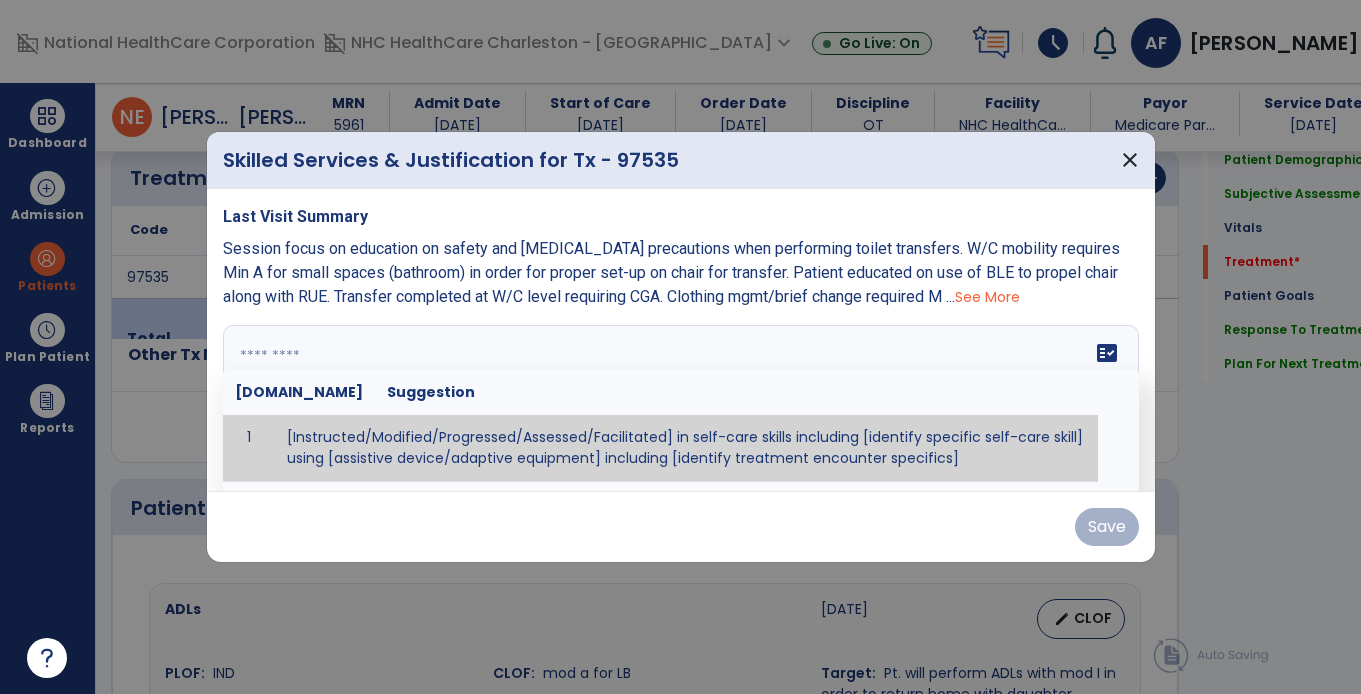 scroll, scrollTop: 7, scrollLeft: 0, axis: vertical 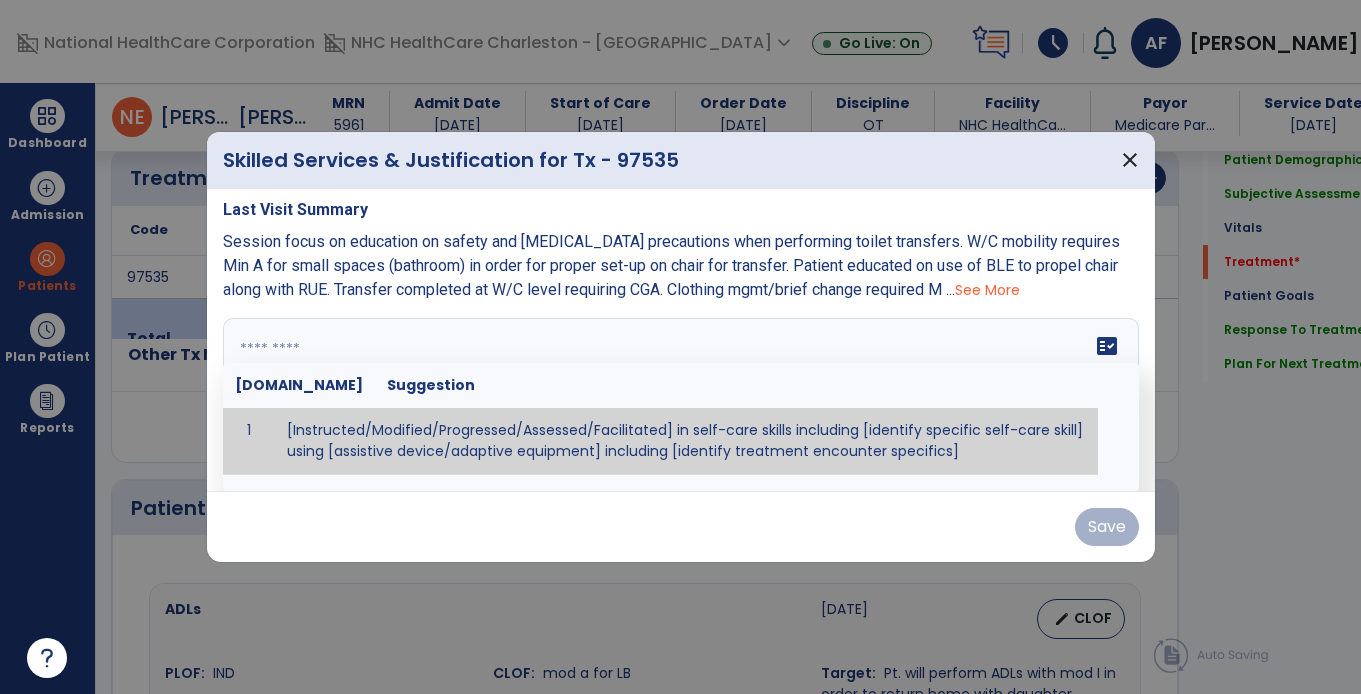 click at bounding box center (678, 393) 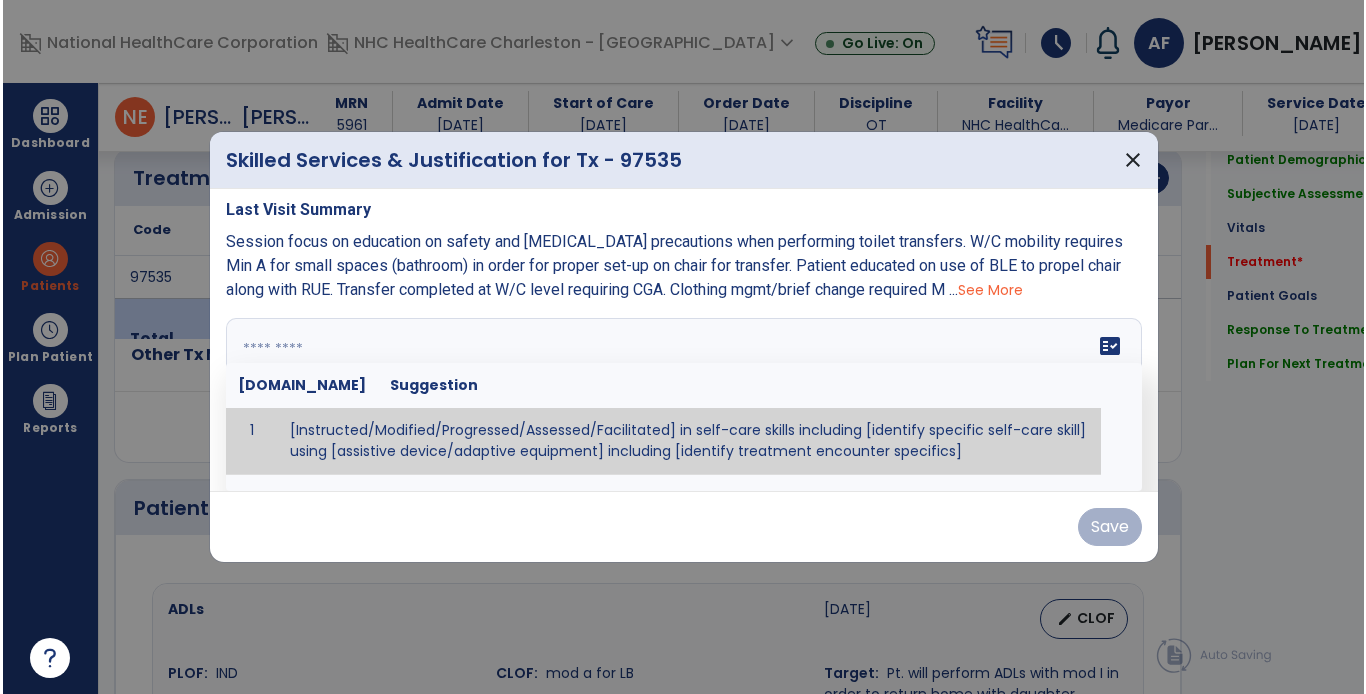 scroll, scrollTop: 0, scrollLeft: 0, axis: both 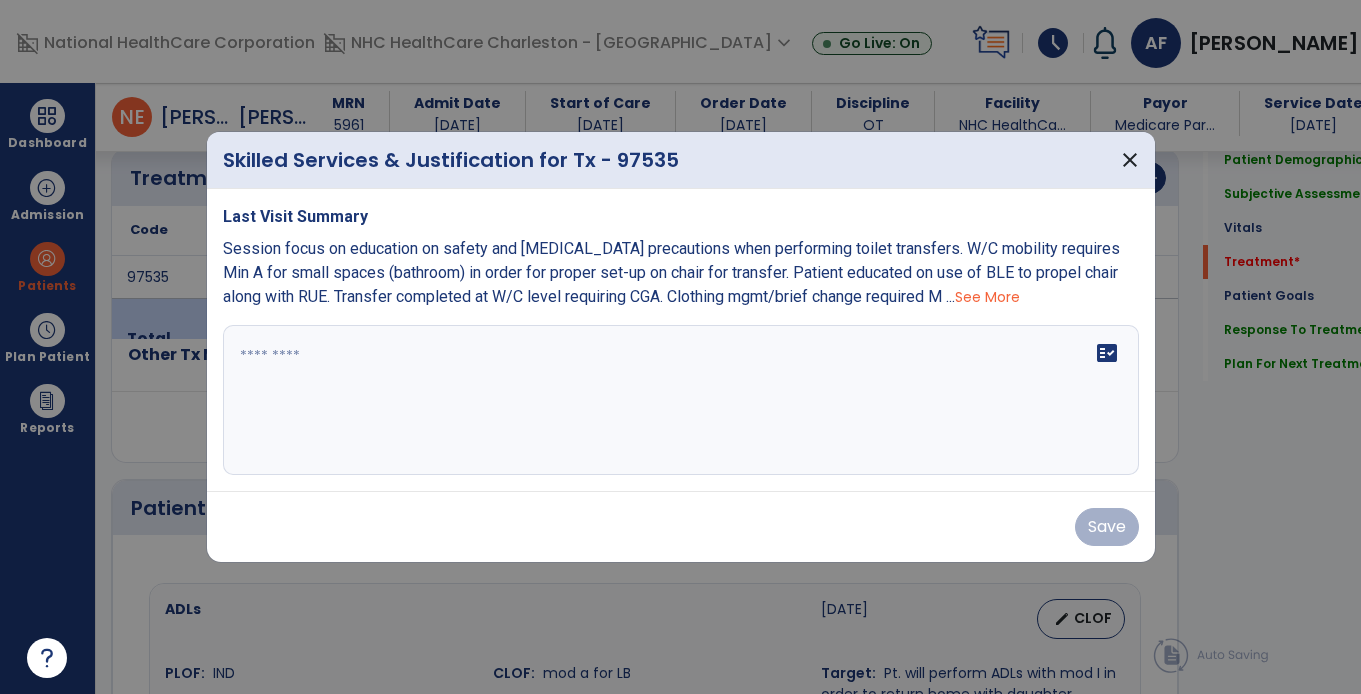click on "Last Visit Summary Session focus on education on safety and [MEDICAL_DATA] precautions when performing toilet transfers. W/C mobility requires Min A for small spaces (bathroom) in order for proper set-up on chair for transfer. Patient educated on use of BLE to propel chair along with RUE. Transfer completed at W/C level requiring CGA. Clothing mgmt/brief change required M ...  See More   fact_check" at bounding box center (681, 340) 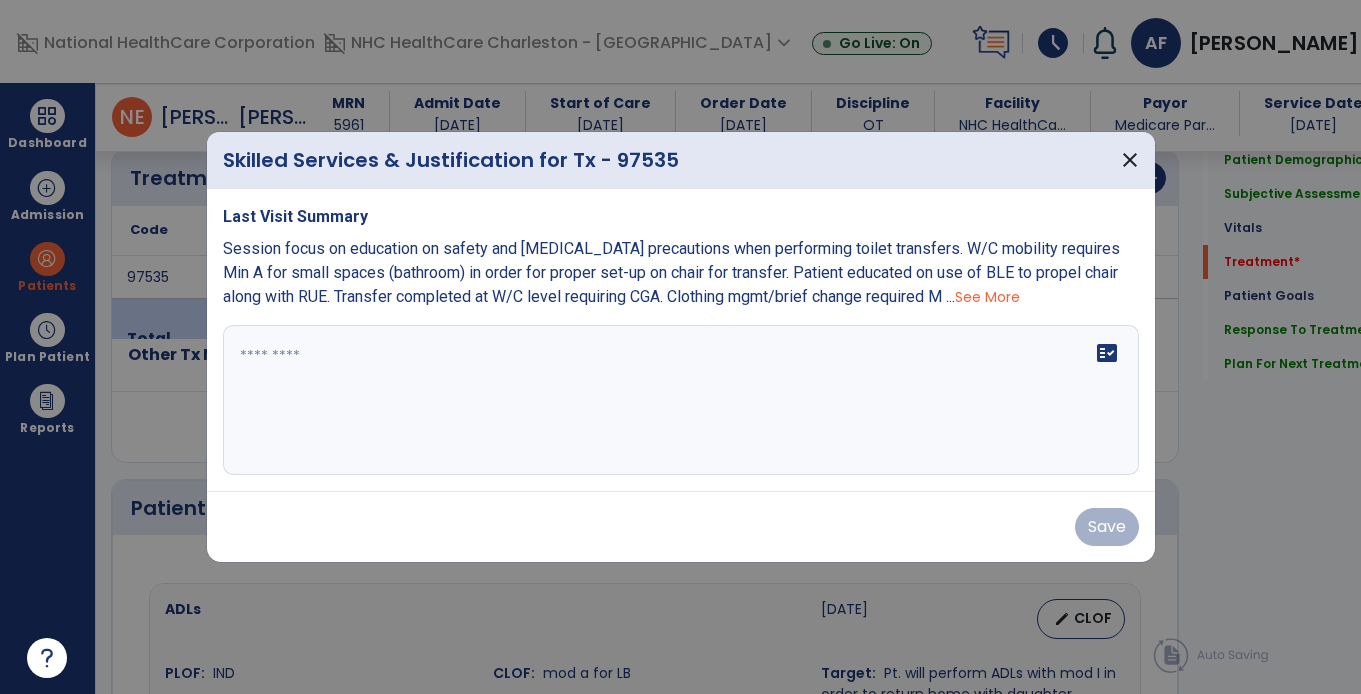 click on "fact_check" at bounding box center (681, 400) 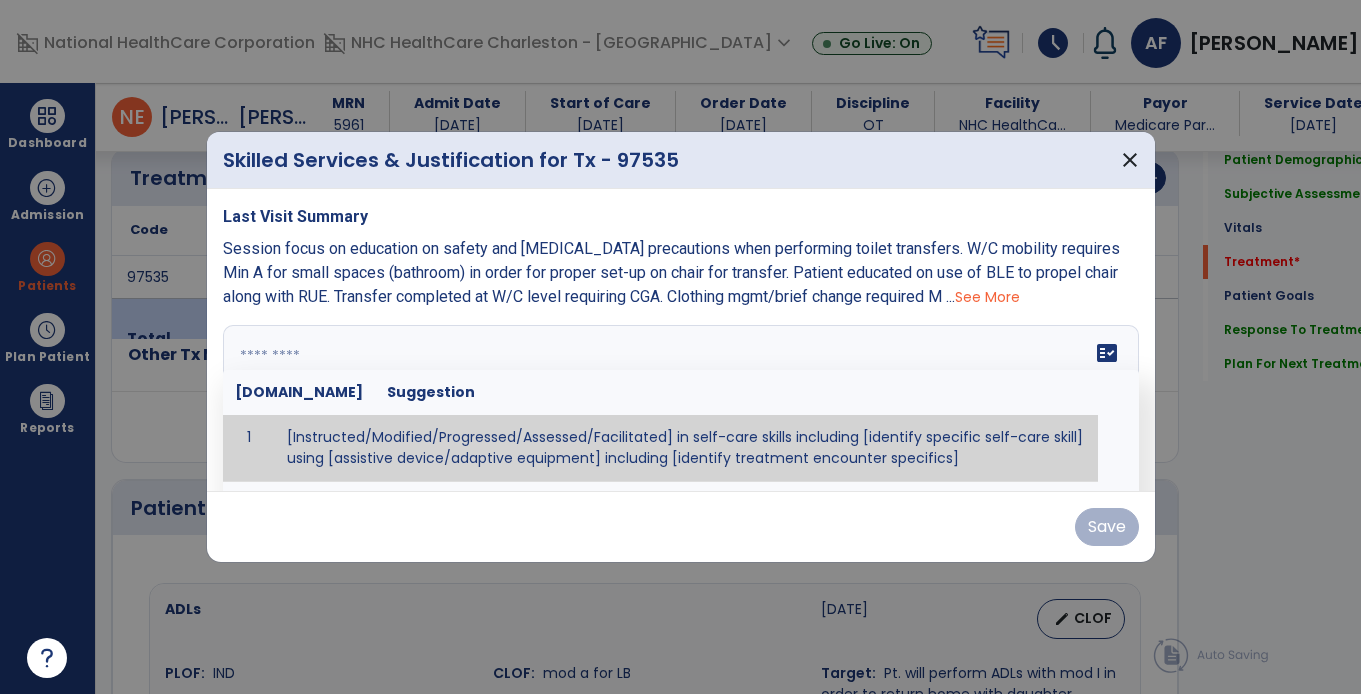 paste on "**********" 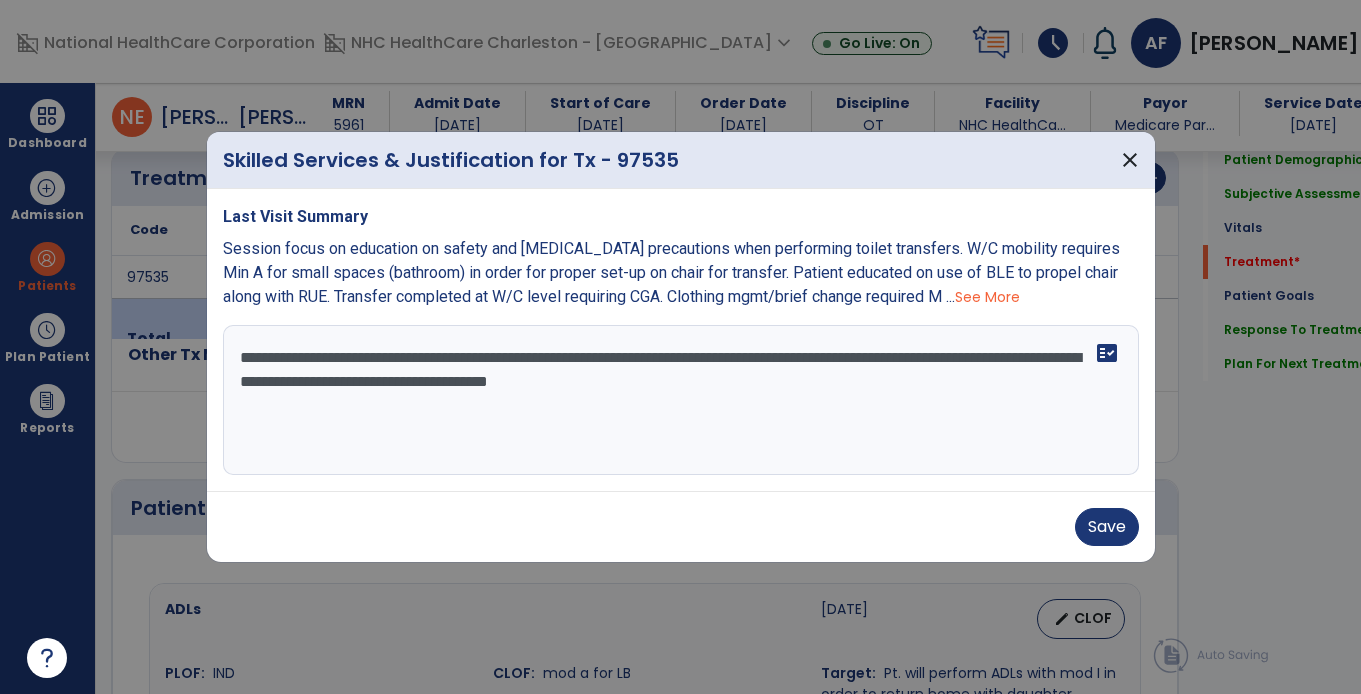 drag, startPoint x: 830, startPoint y: 365, endPoint x: 885, endPoint y: 299, distance: 85.91275 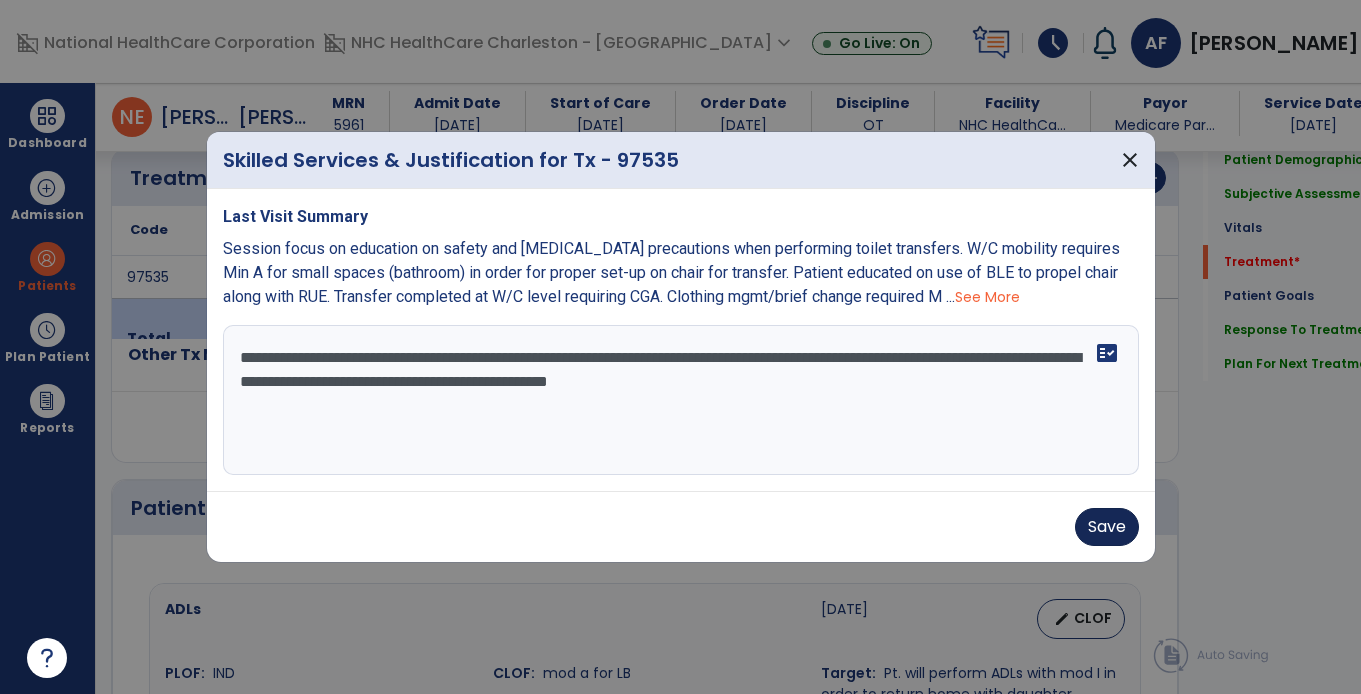 type on "**********" 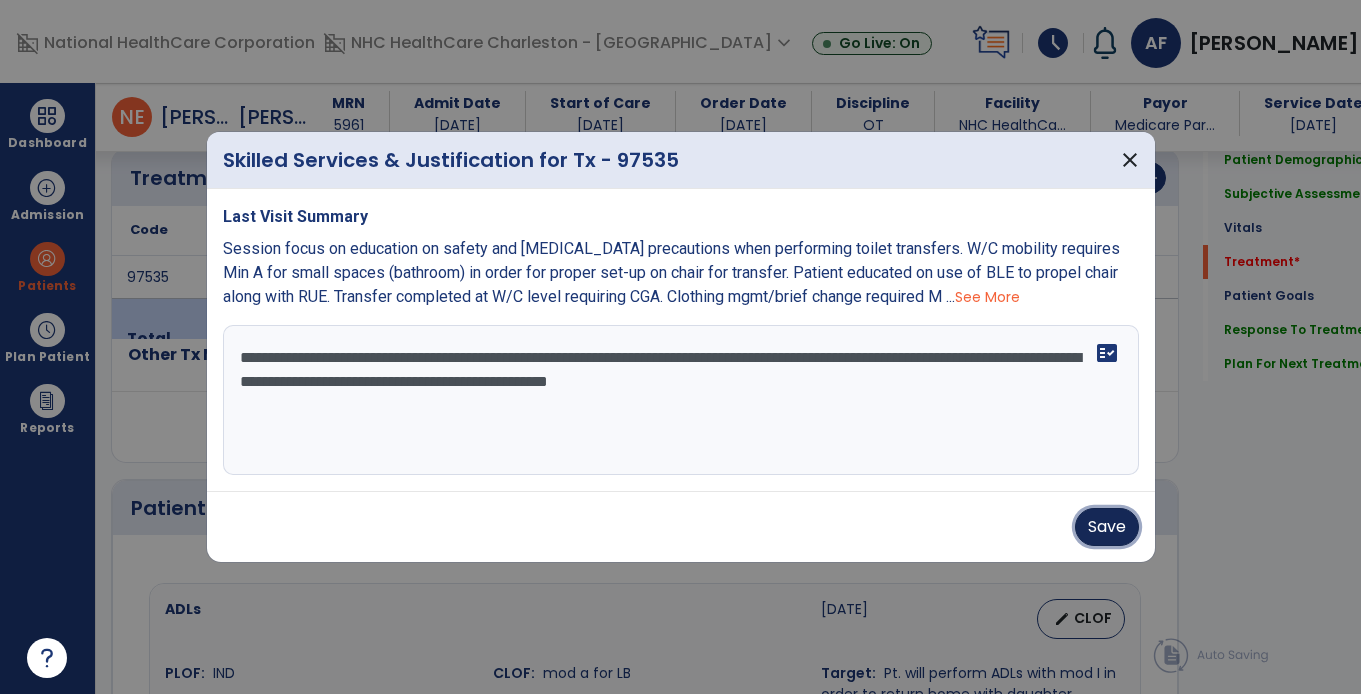 click on "Save" at bounding box center (1107, 527) 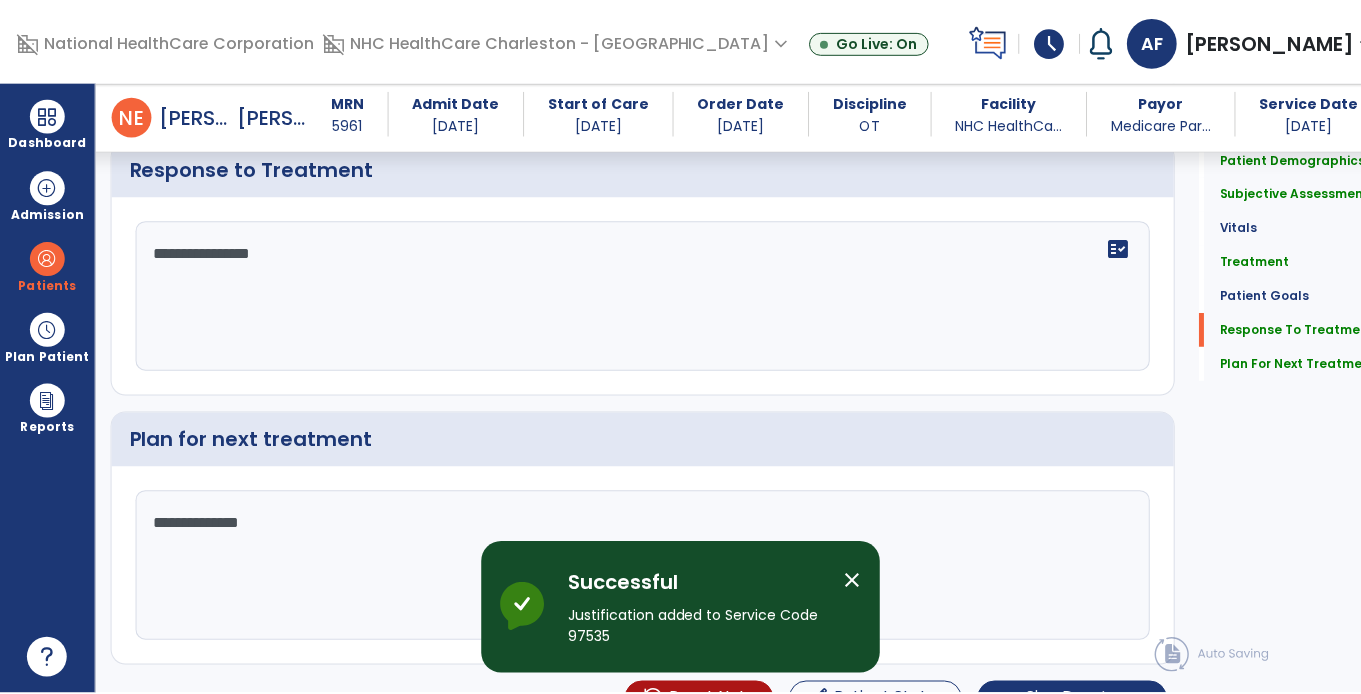 scroll, scrollTop: 2271, scrollLeft: 0, axis: vertical 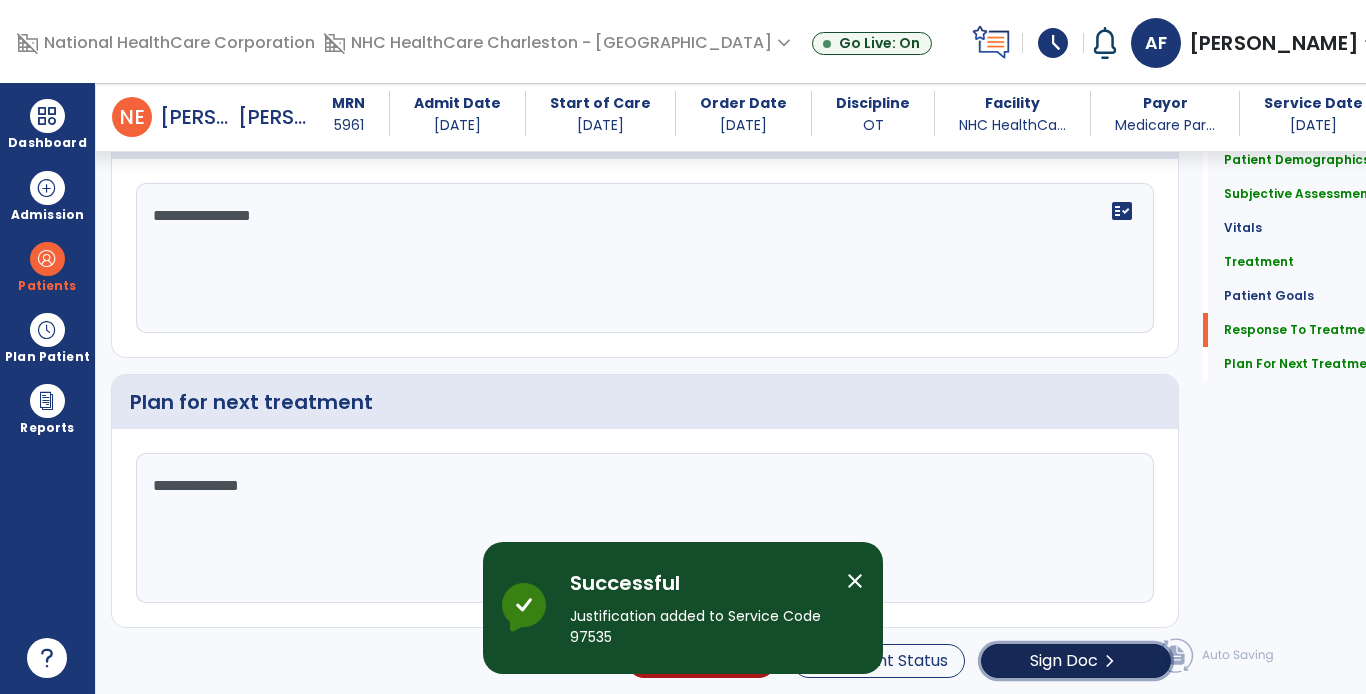 click on "Sign Doc" 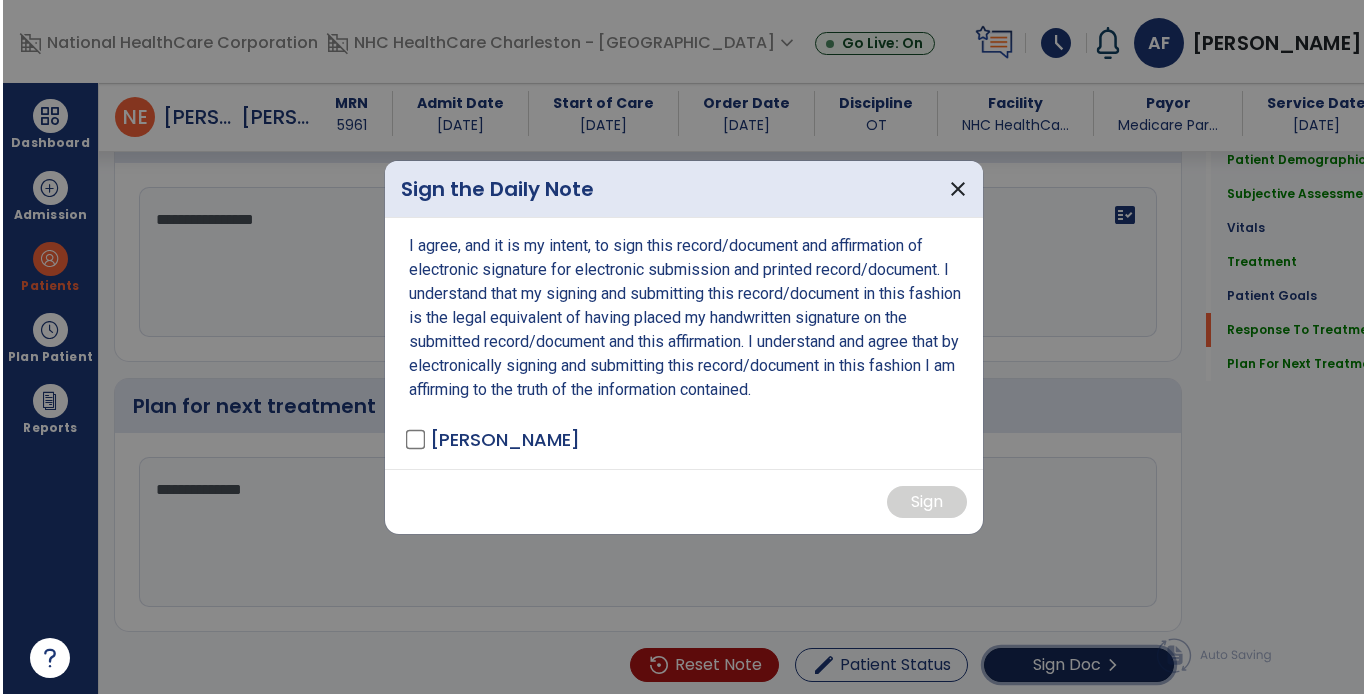 scroll, scrollTop: 2271, scrollLeft: 0, axis: vertical 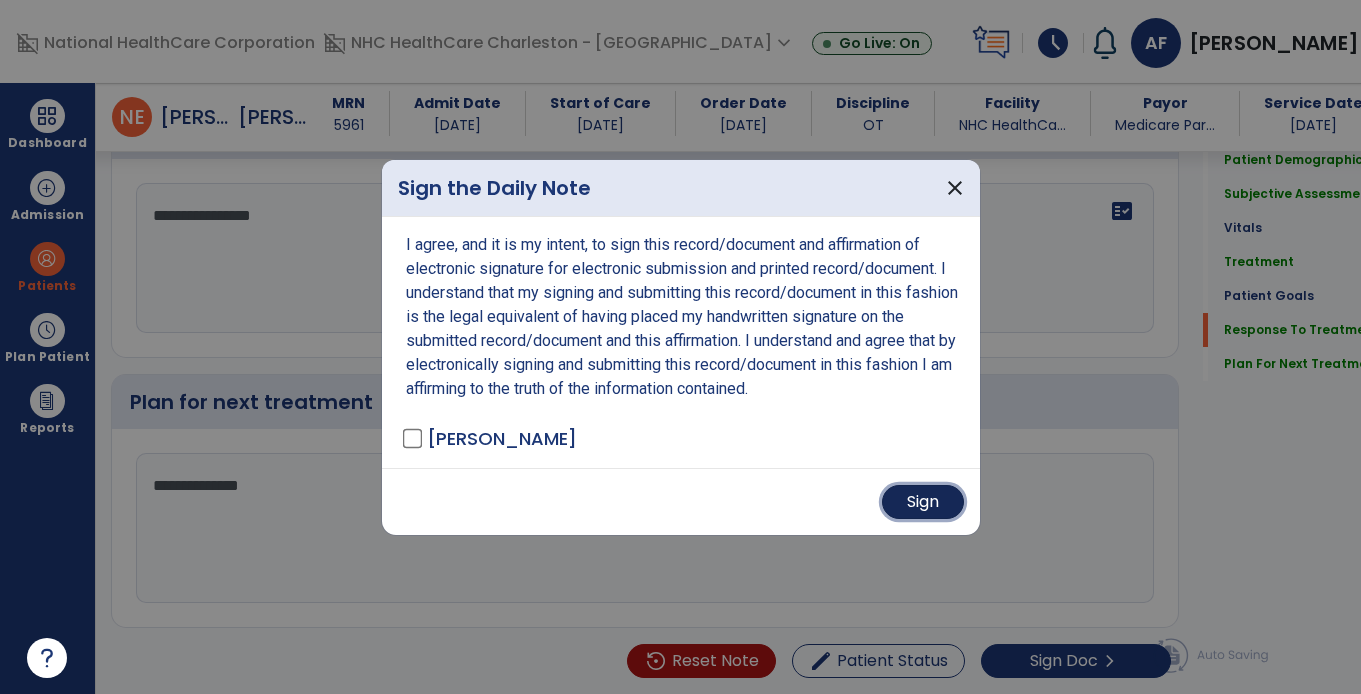 click on "Sign" at bounding box center (923, 502) 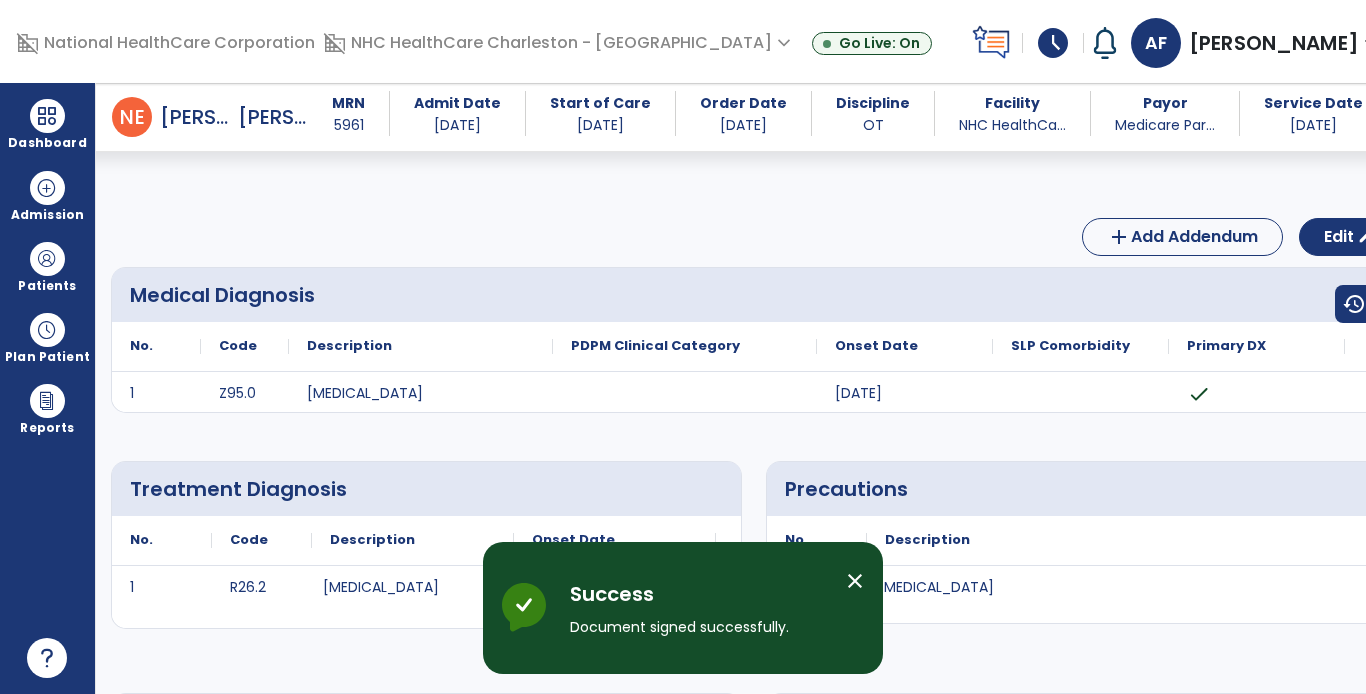 scroll, scrollTop: 0, scrollLeft: 0, axis: both 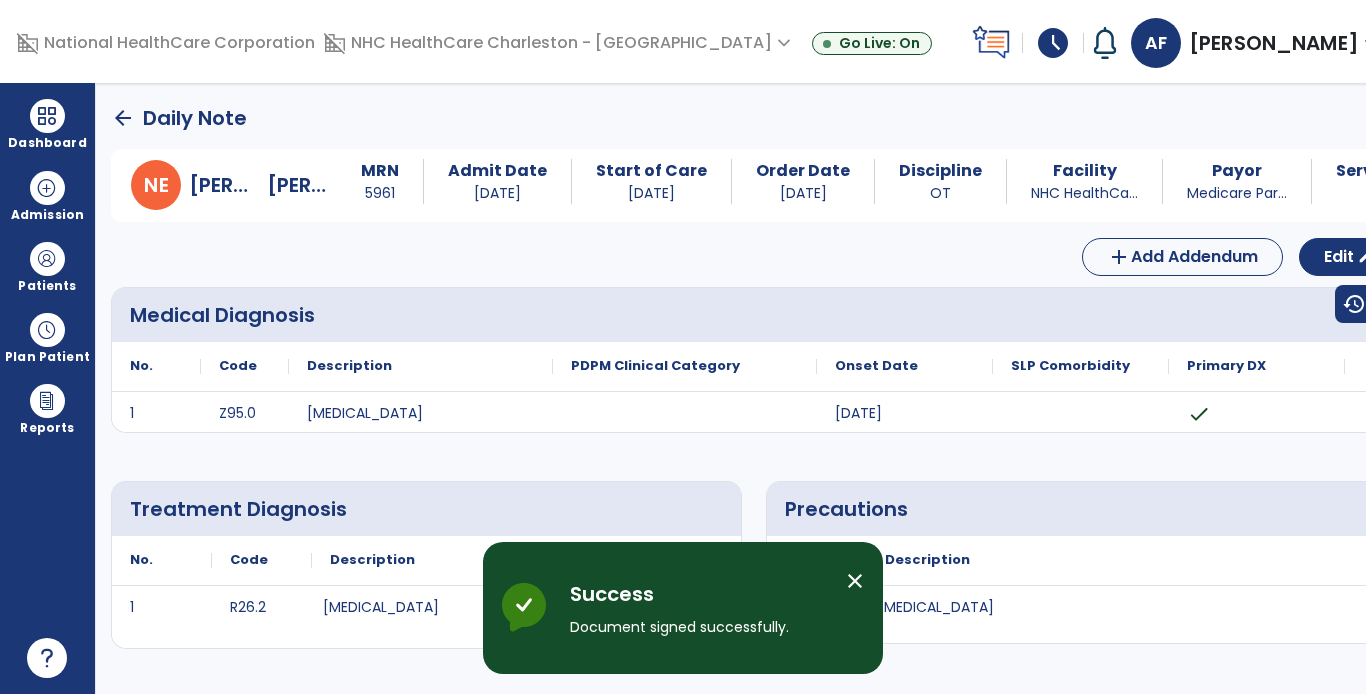 click on "arrow_back" 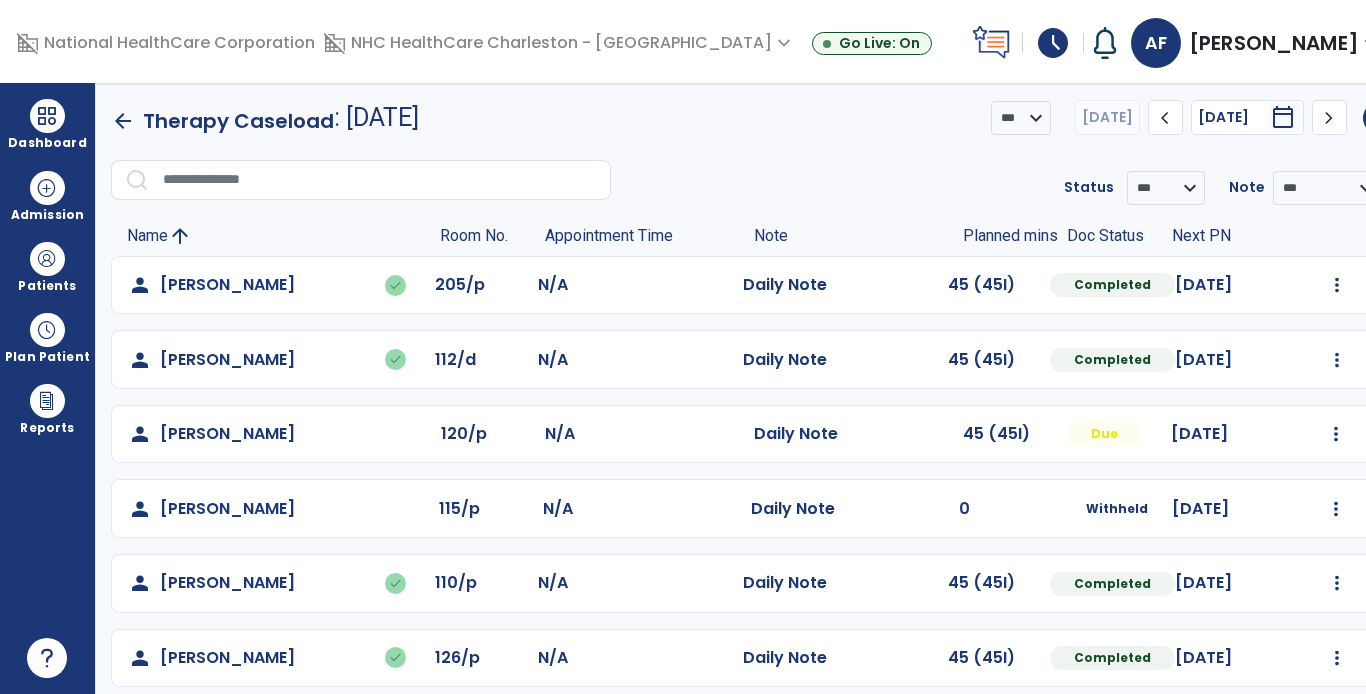 scroll, scrollTop: 0, scrollLeft: 0, axis: both 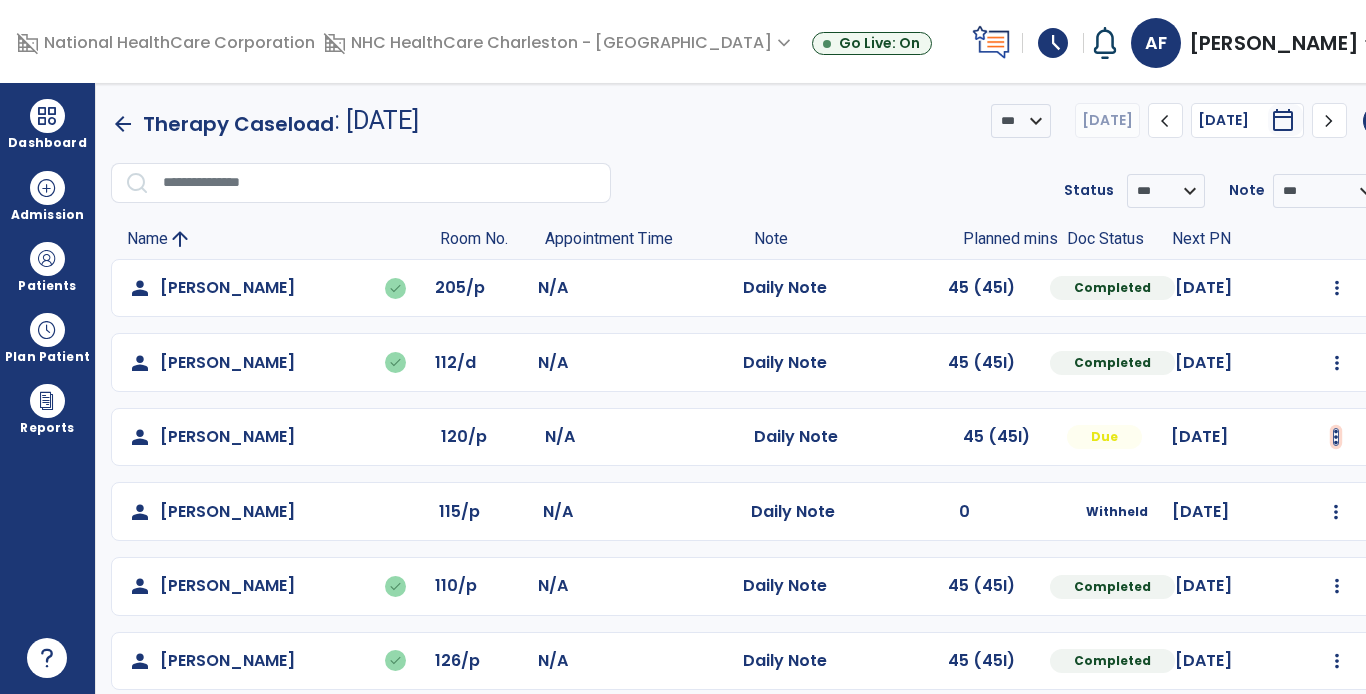 click at bounding box center [1337, 288] 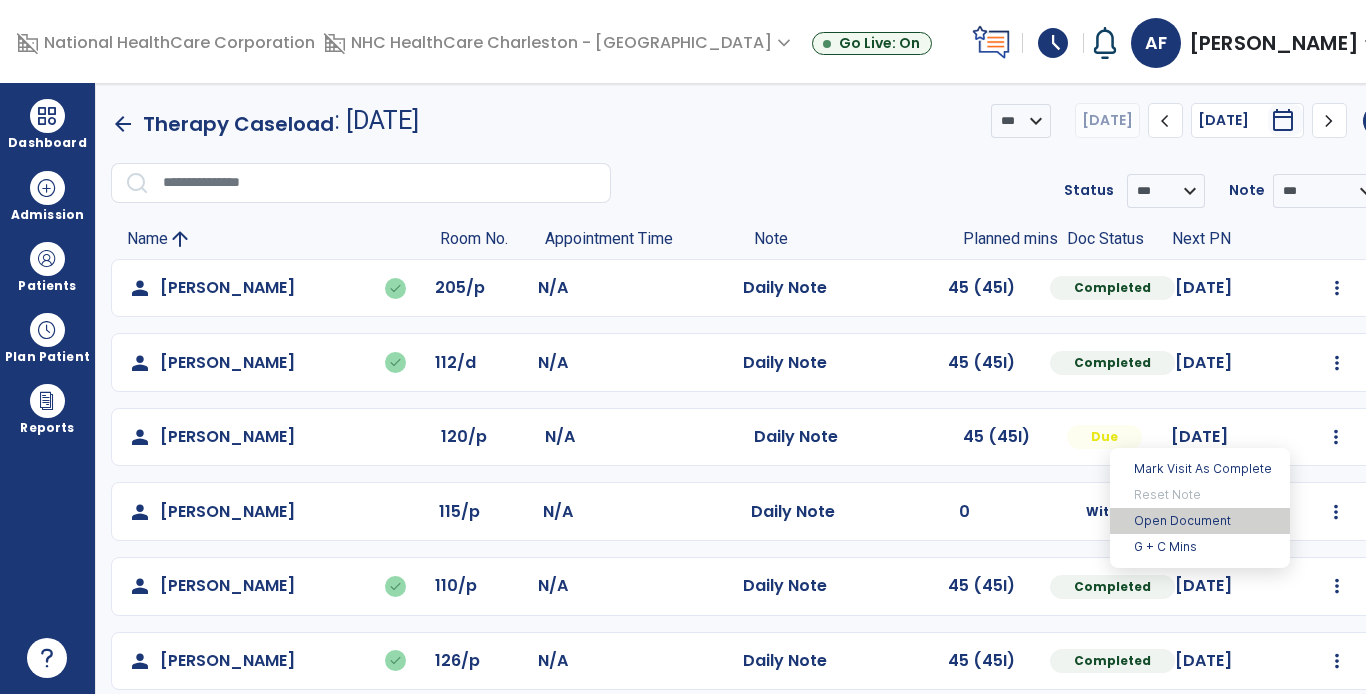 click on "Open Document" at bounding box center (1200, 521) 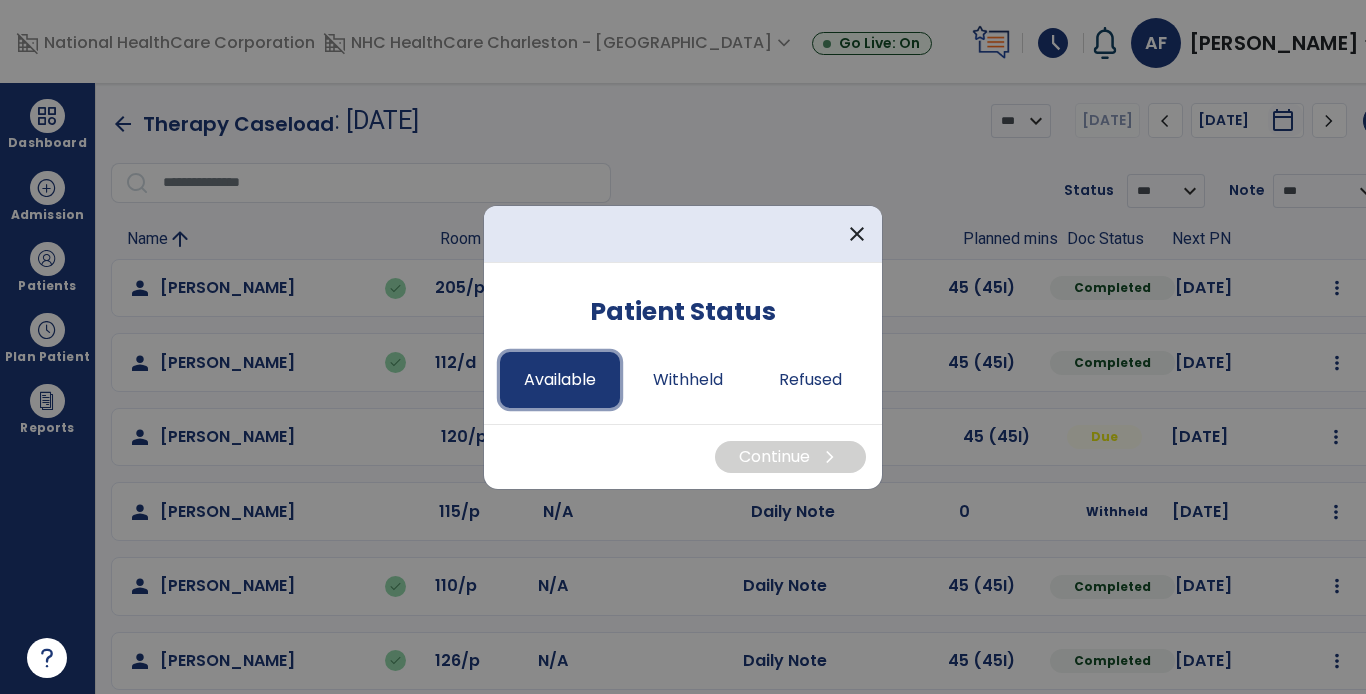 click on "Available" at bounding box center [560, 380] 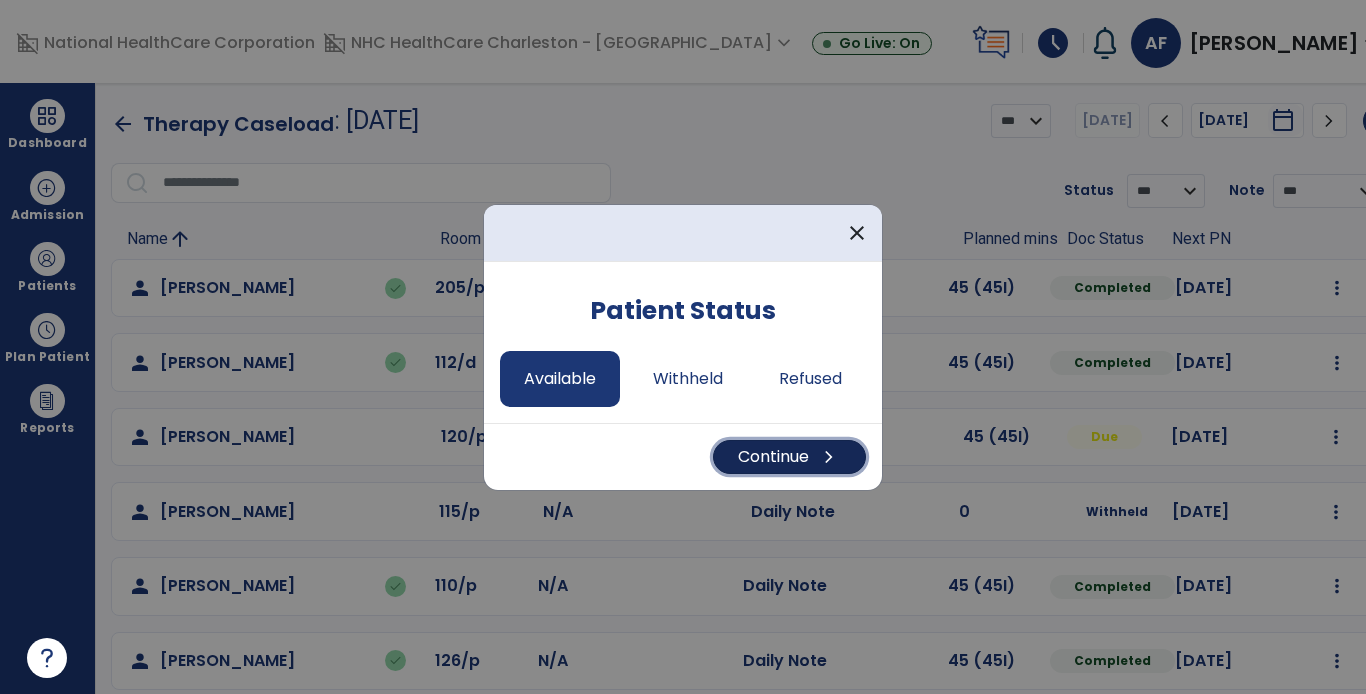 click on "Continue   chevron_right" at bounding box center (789, 457) 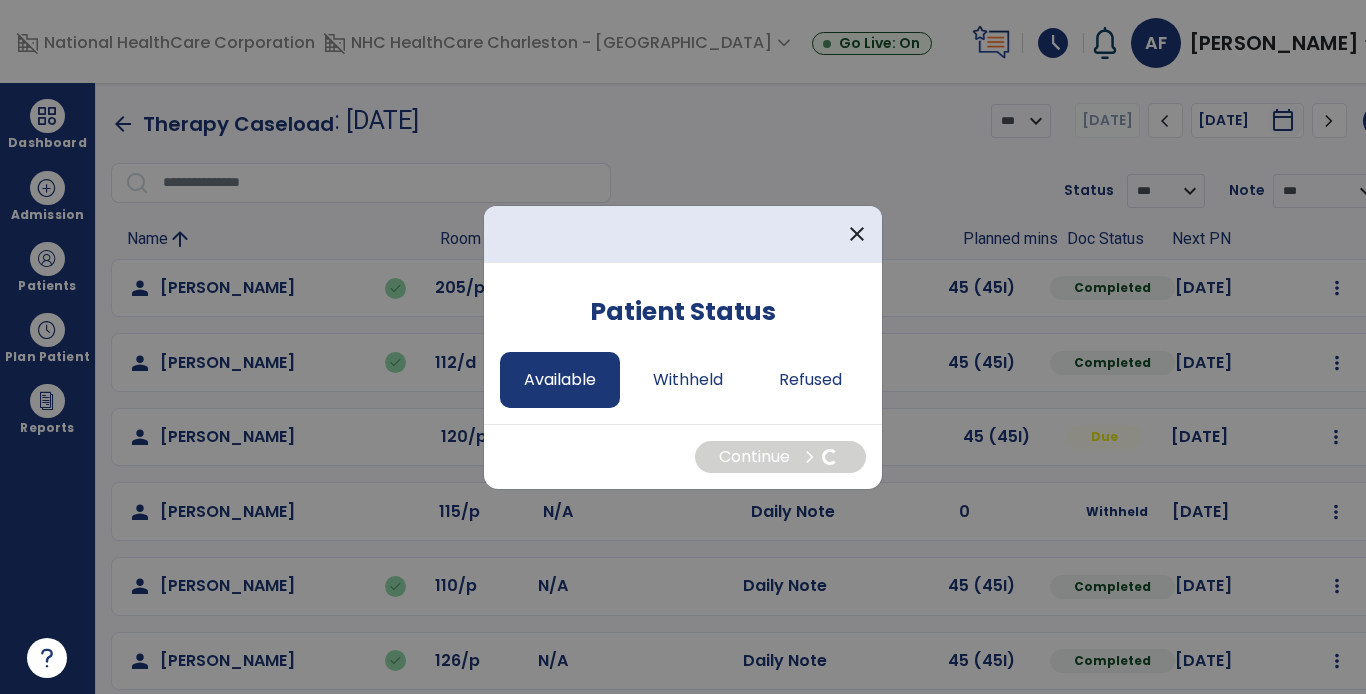 select on "*" 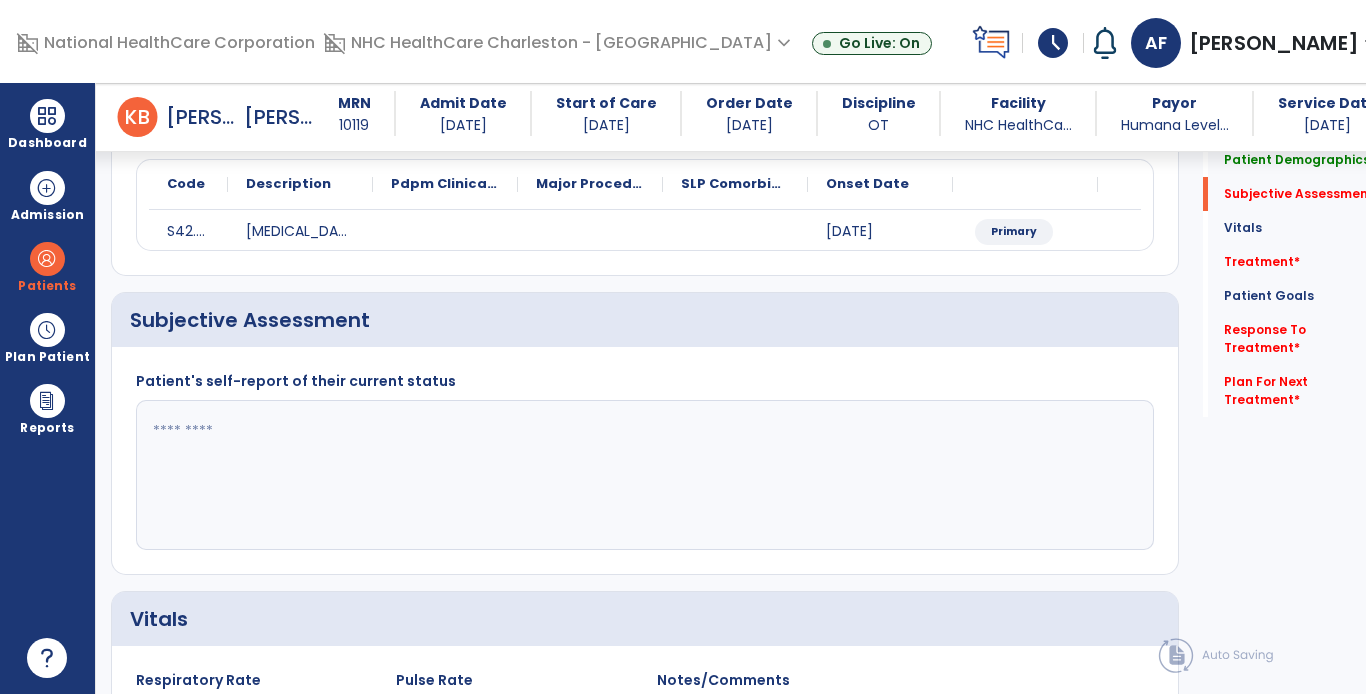 scroll, scrollTop: 300, scrollLeft: 0, axis: vertical 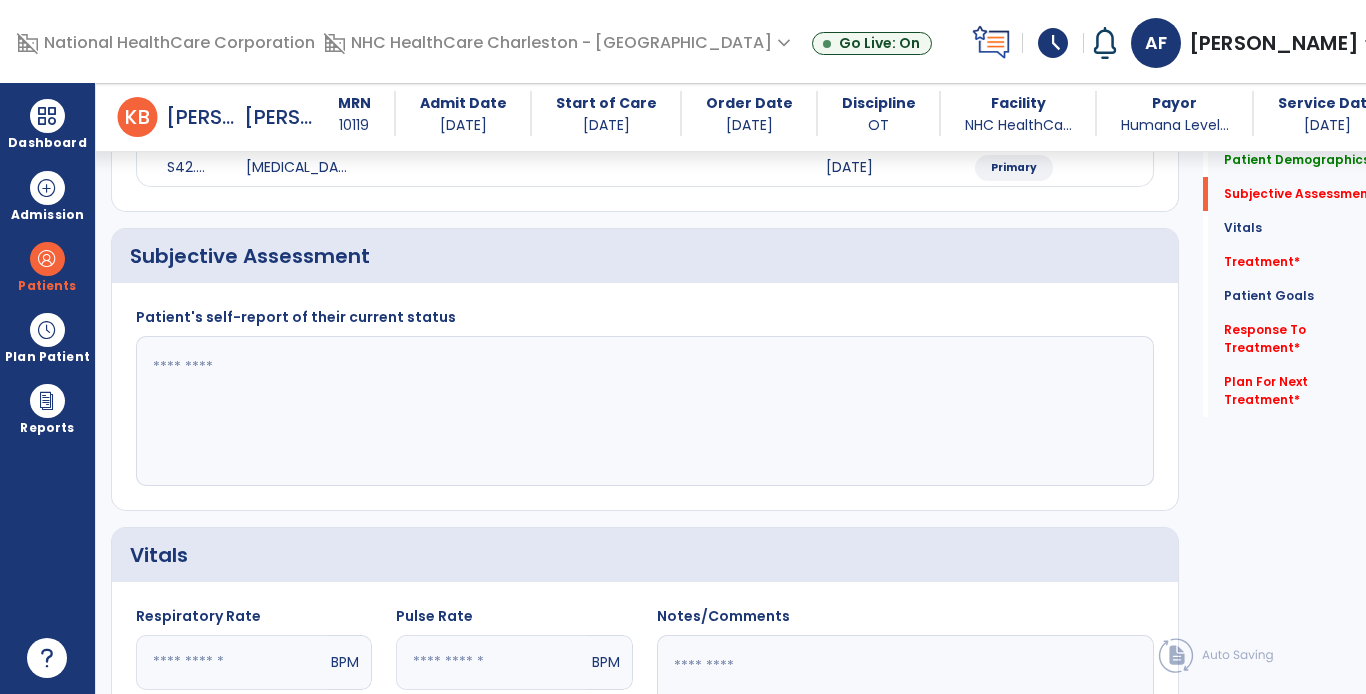 click 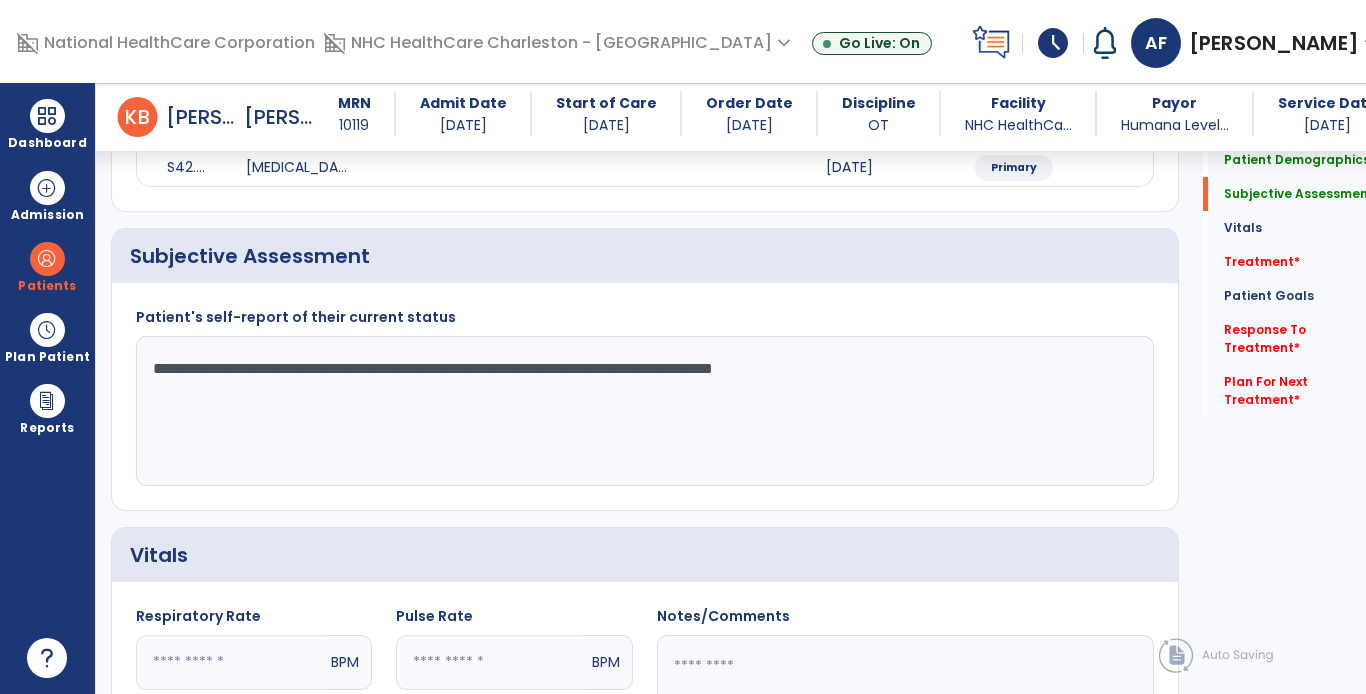click on "**********" 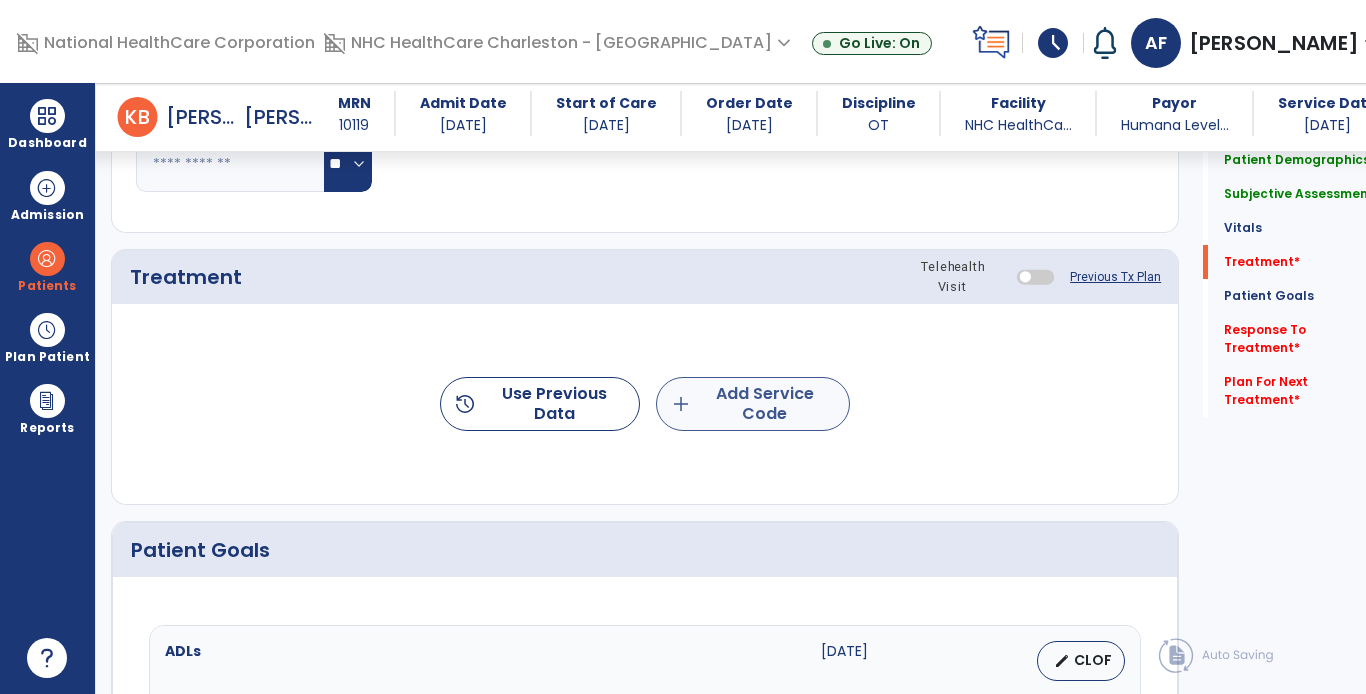 type on "**********" 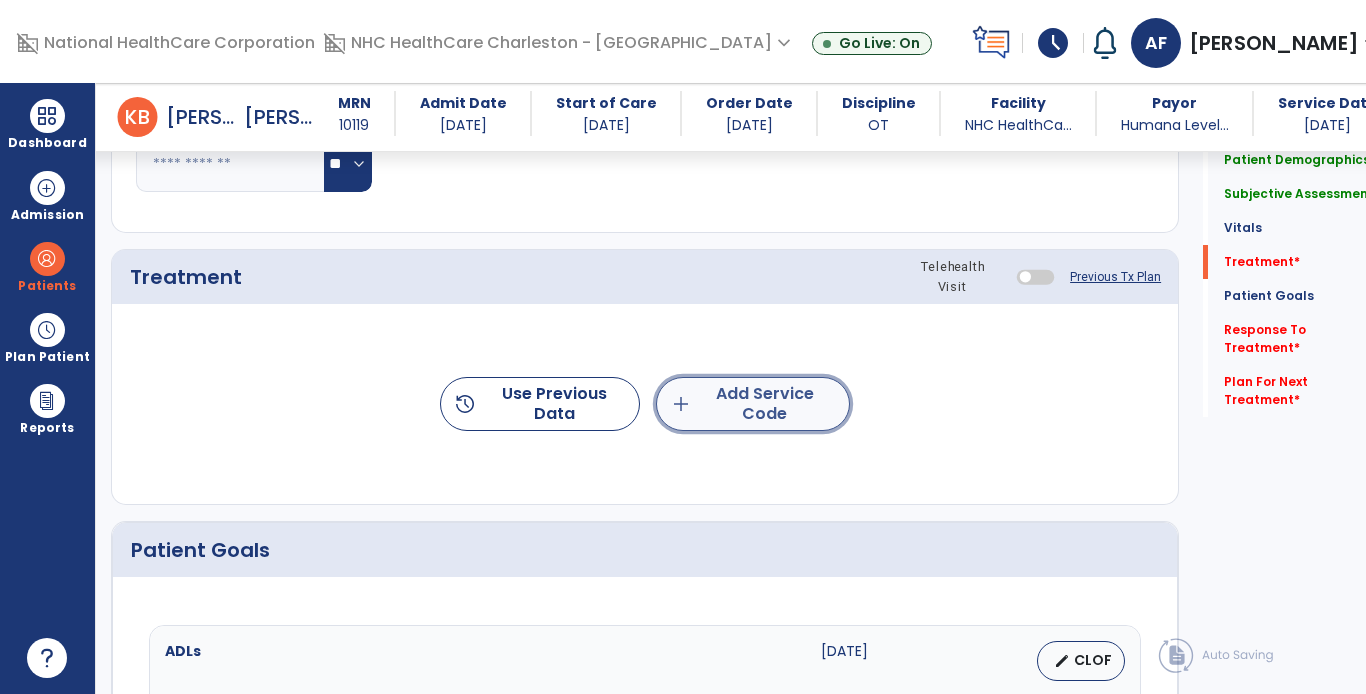 click on "add  Add Service Code" 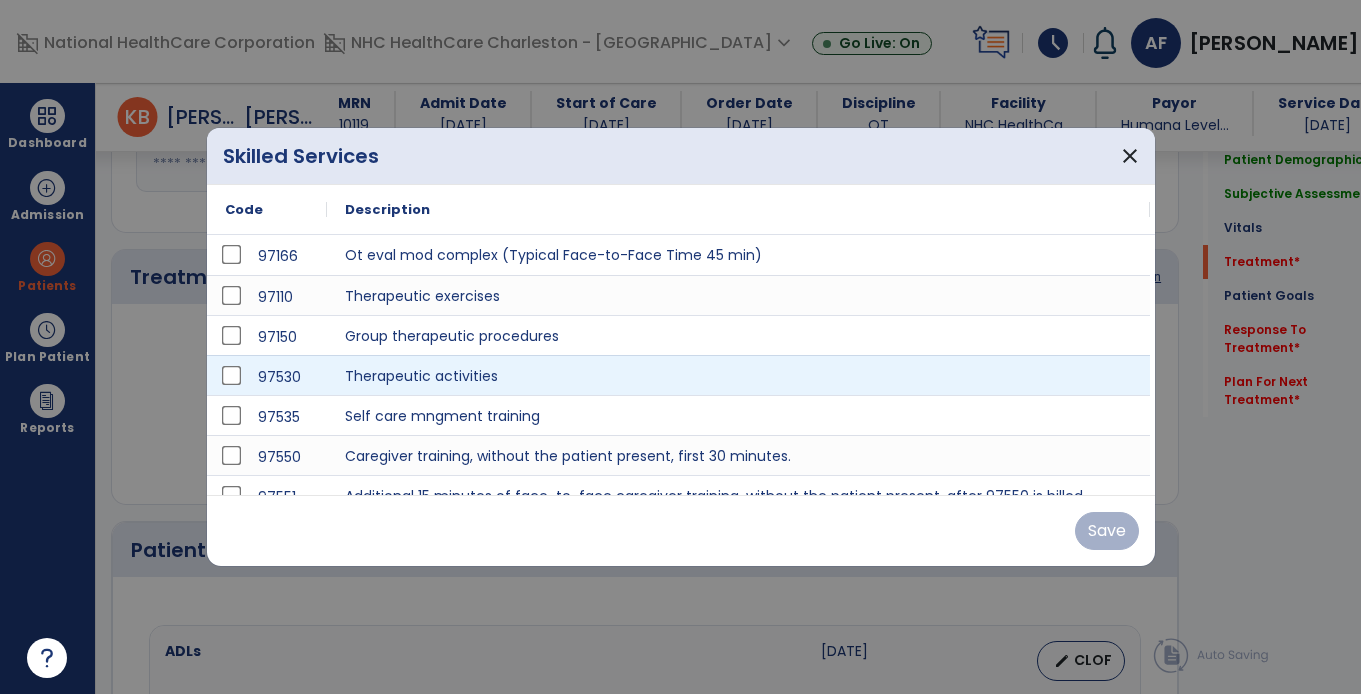 scroll, scrollTop: 1000, scrollLeft: 0, axis: vertical 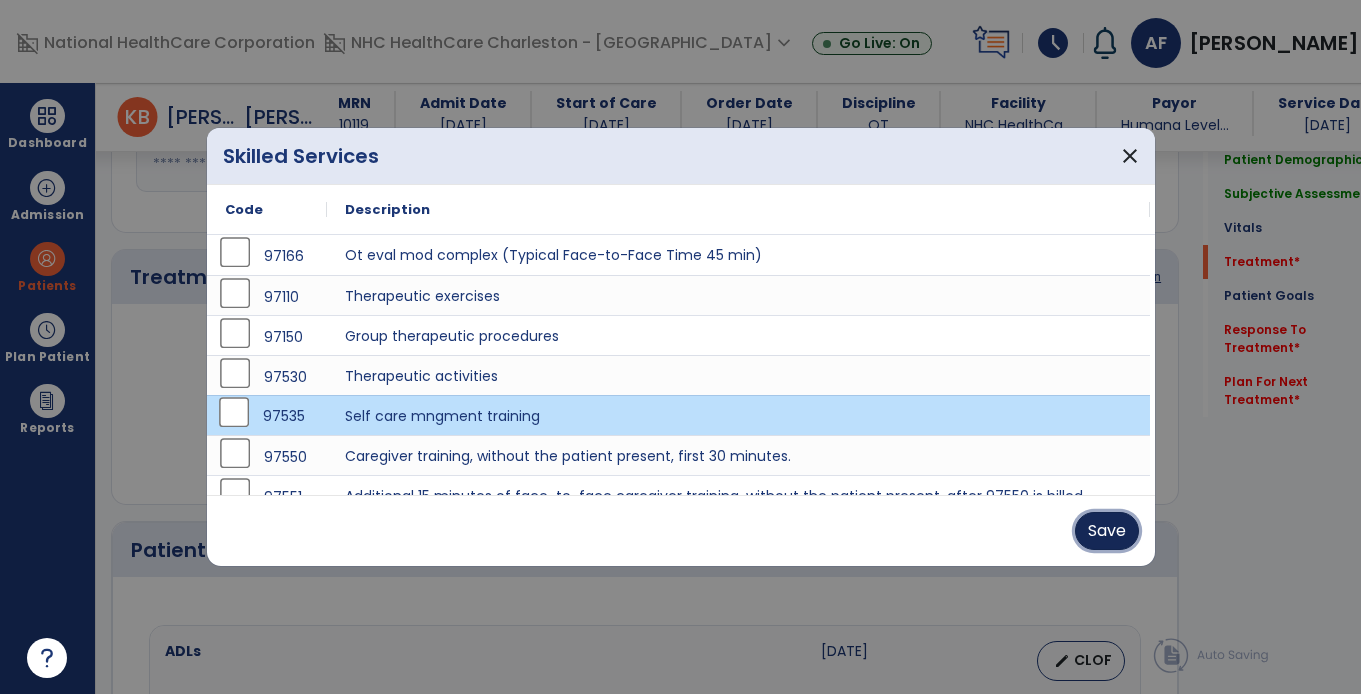 click on "Save" at bounding box center [1107, 531] 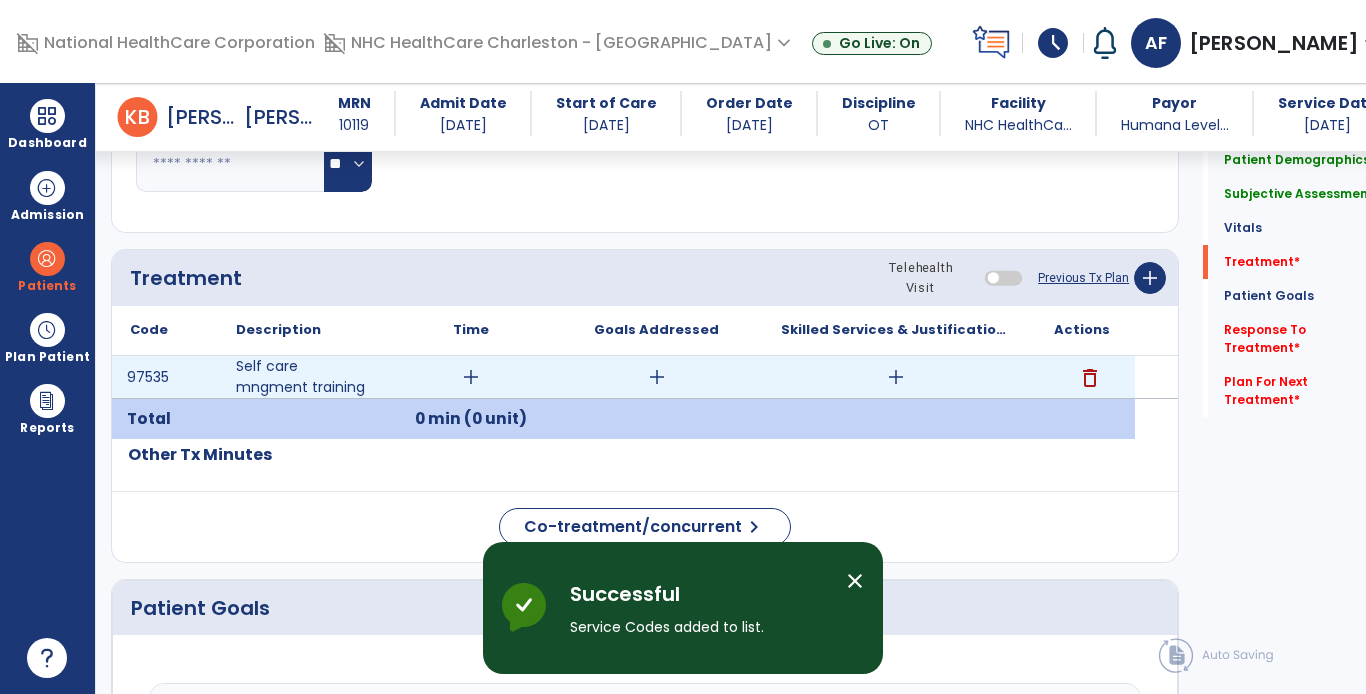 click on "add" at bounding box center [471, 377] 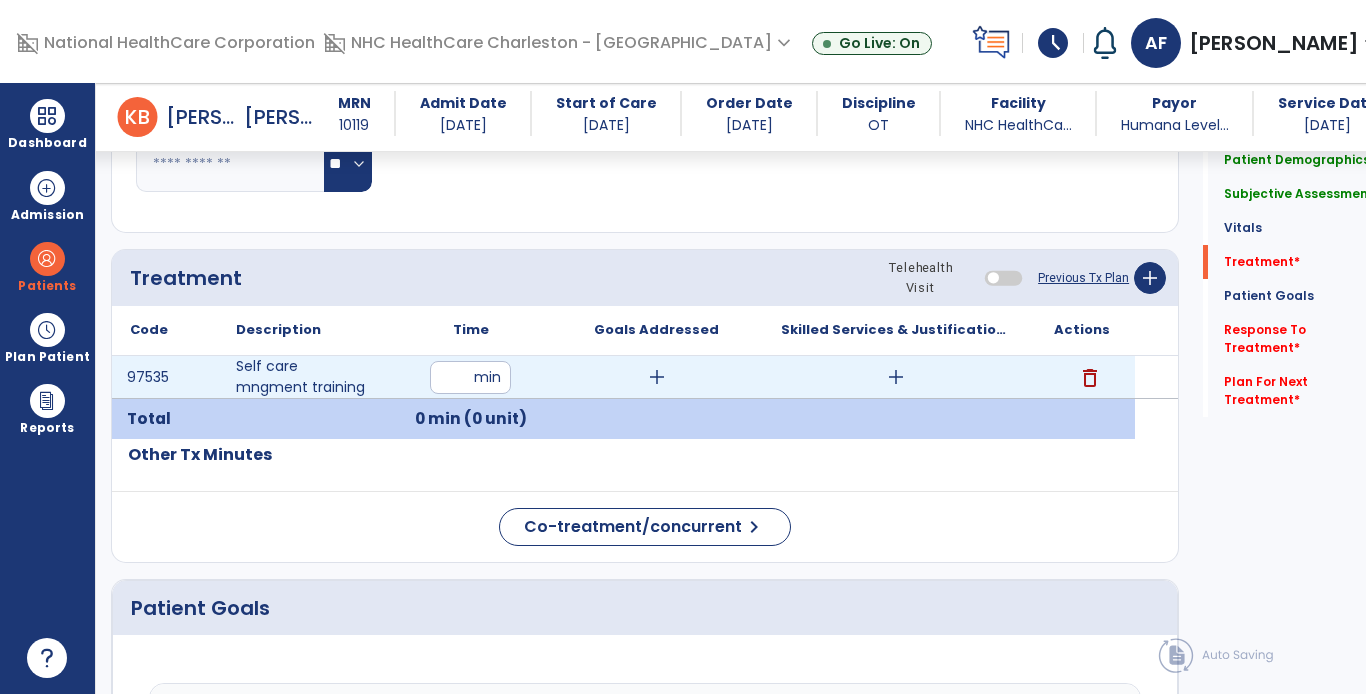 type on "**" 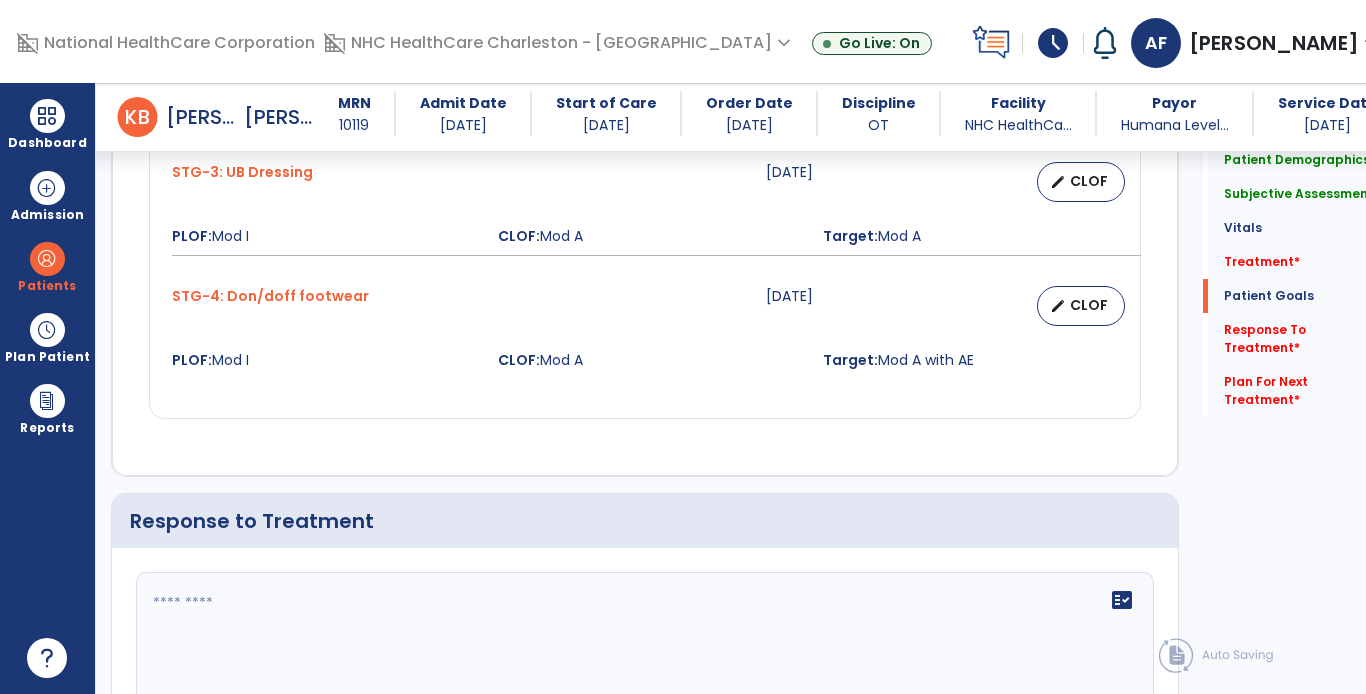 scroll, scrollTop: 2100, scrollLeft: 0, axis: vertical 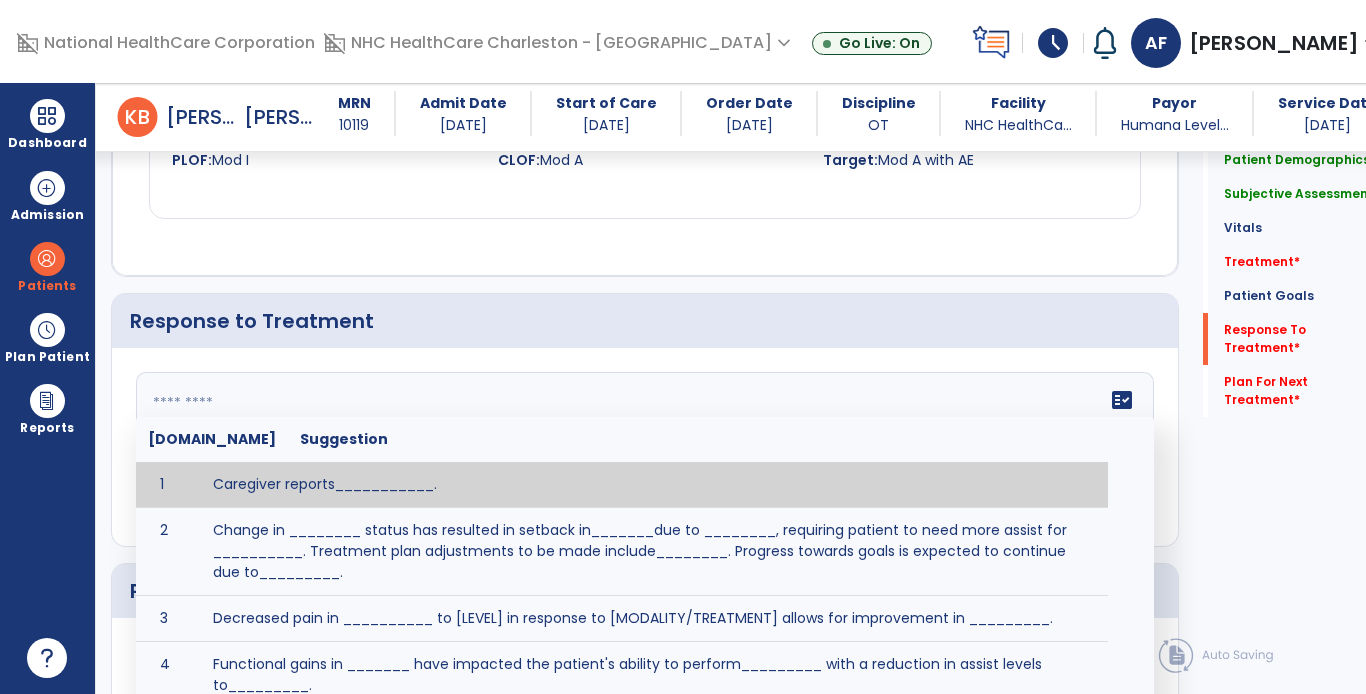 click on "fact_check  [DOMAIN_NAME] Suggestion 1 Caregiver reports___________. 2 Change in ________ status has resulted in setback in_______due to ________, requiring patient to need more assist for __________.   Treatment plan adjustments to be made include________.  Progress towards goals is expected to continue due to_________. 3 Decreased pain in __________ to [LEVEL] in response to [MODALITY/TREATMENT] allows for improvement in _________. 4 Functional gains in _______ have impacted the patient's ability to perform_________ with a reduction in assist levels to_________. 5 Functional progress this week has been significant due to__________. 6 Gains in ________ have improved the patient's ability to perform ______with decreased levels of assist to___________. 7 Improvement in ________allows patient to tolerate higher levels of challenges in_________. 8 Pain in [AREA] has decreased to [LEVEL] in response to [TREATMENT/MODALITY], allowing fore ease in completing__________. 9 10 11 12 13 14 15 16 17 18 19 20 21" 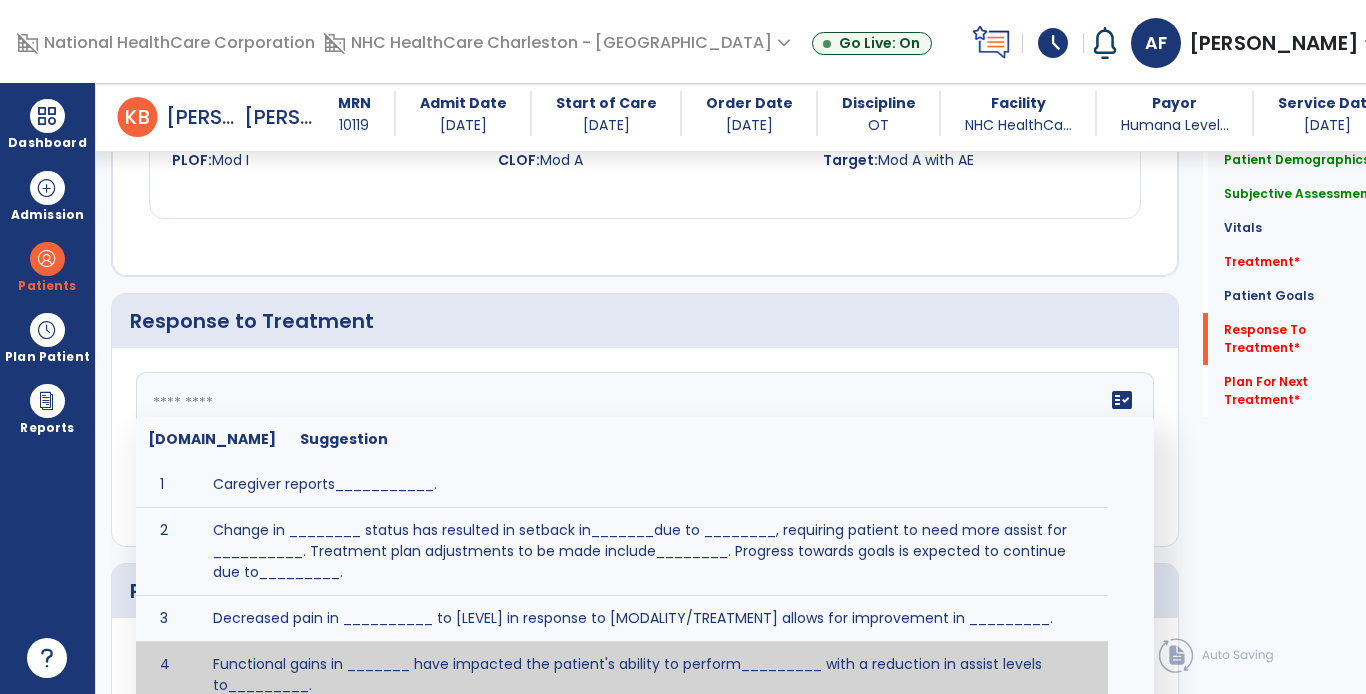 click on "fact_check  [DOMAIN_NAME] Suggestion 1 Caregiver reports___________. 2 Change in ________ status has resulted in setback in_______due to ________, requiring patient to need more assist for __________.   Treatment plan adjustments to be made include________.  Progress towards goals is expected to continue due to_________. 3 Decreased pain in __________ to [LEVEL] in response to [MODALITY/TREATMENT] allows for improvement in _________. 4 Functional gains in _______ have impacted the patient's ability to perform_________ with a reduction in assist levels to_________. 5 Functional progress this week has been significant due to__________. 6 Gains in ________ have improved the patient's ability to perform ______with decreased levels of assist to___________. 7 Improvement in ________allows patient to tolerate higher levels of challenges in_________. 8 Pain in [AREA] has decreased to [LEVEL] in response to [TREATMENT/MODALITY], allowing fore ease in completing__________. 9 10 11 12 13 14 15 16 17 18 19 20 21" 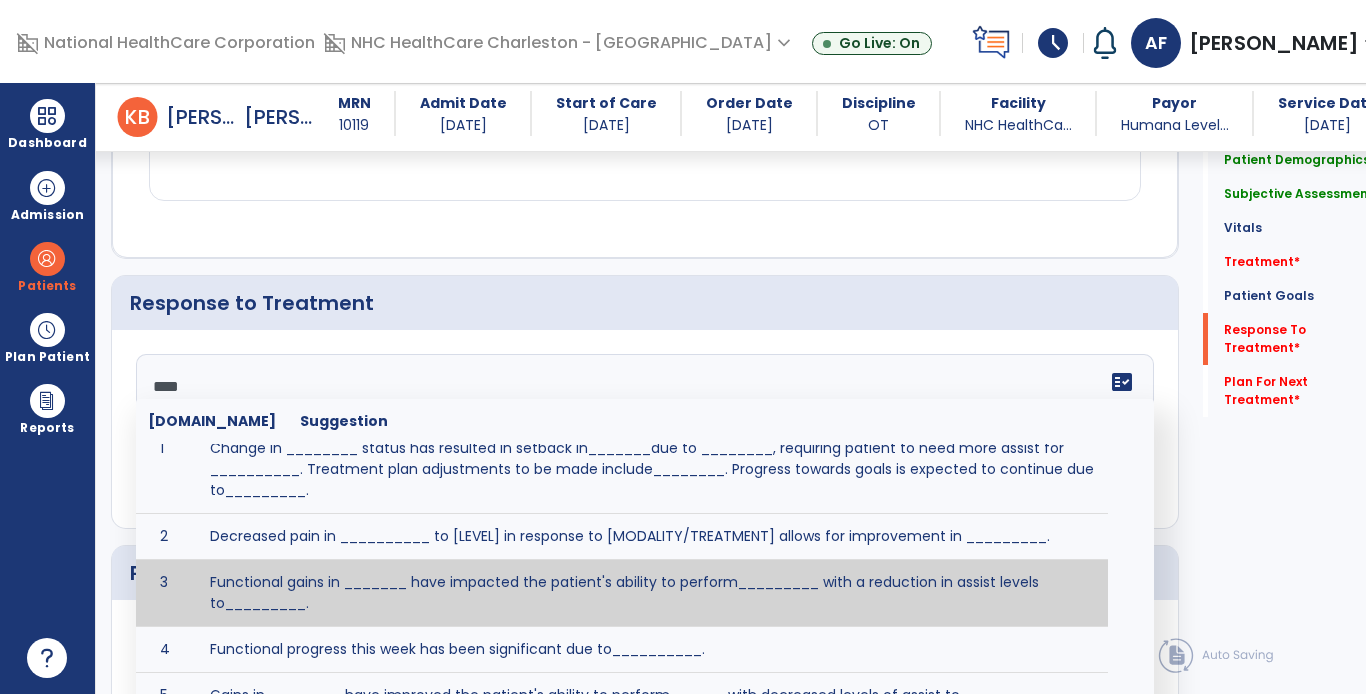scroll, scrollTop: 0, scrollLeft: 0, axis: both 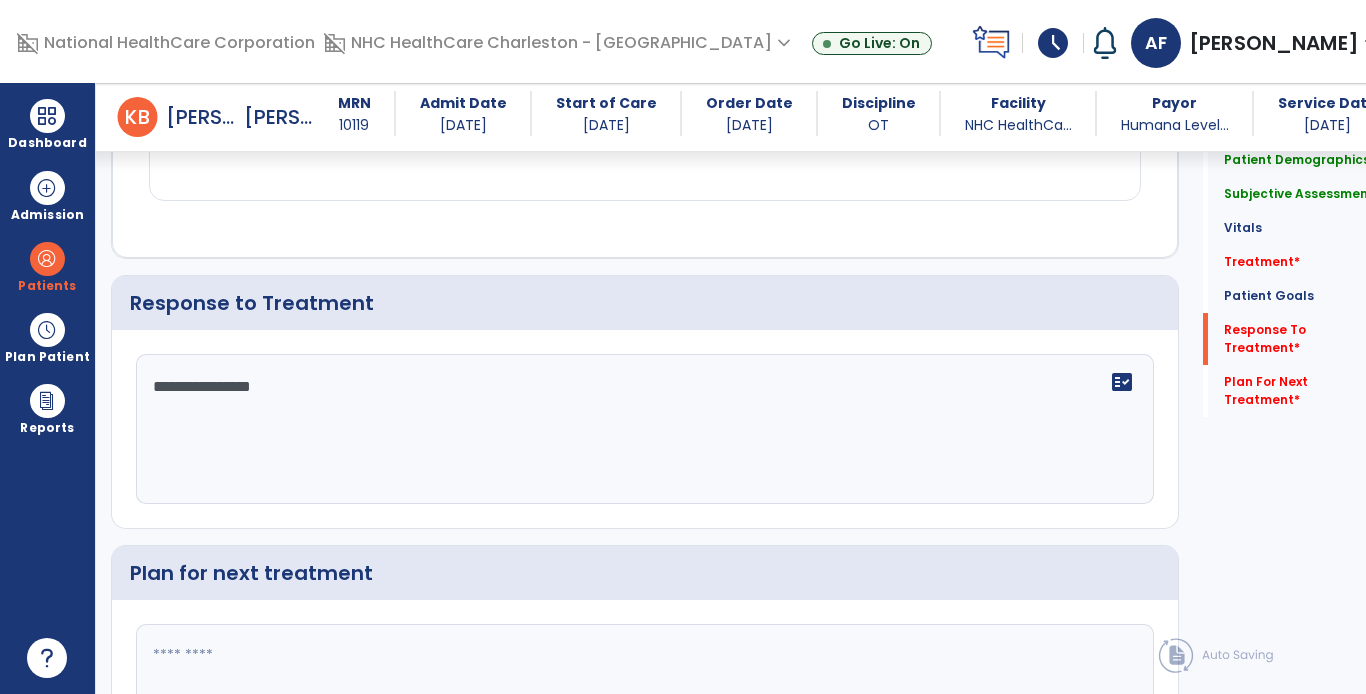 type on "**********" 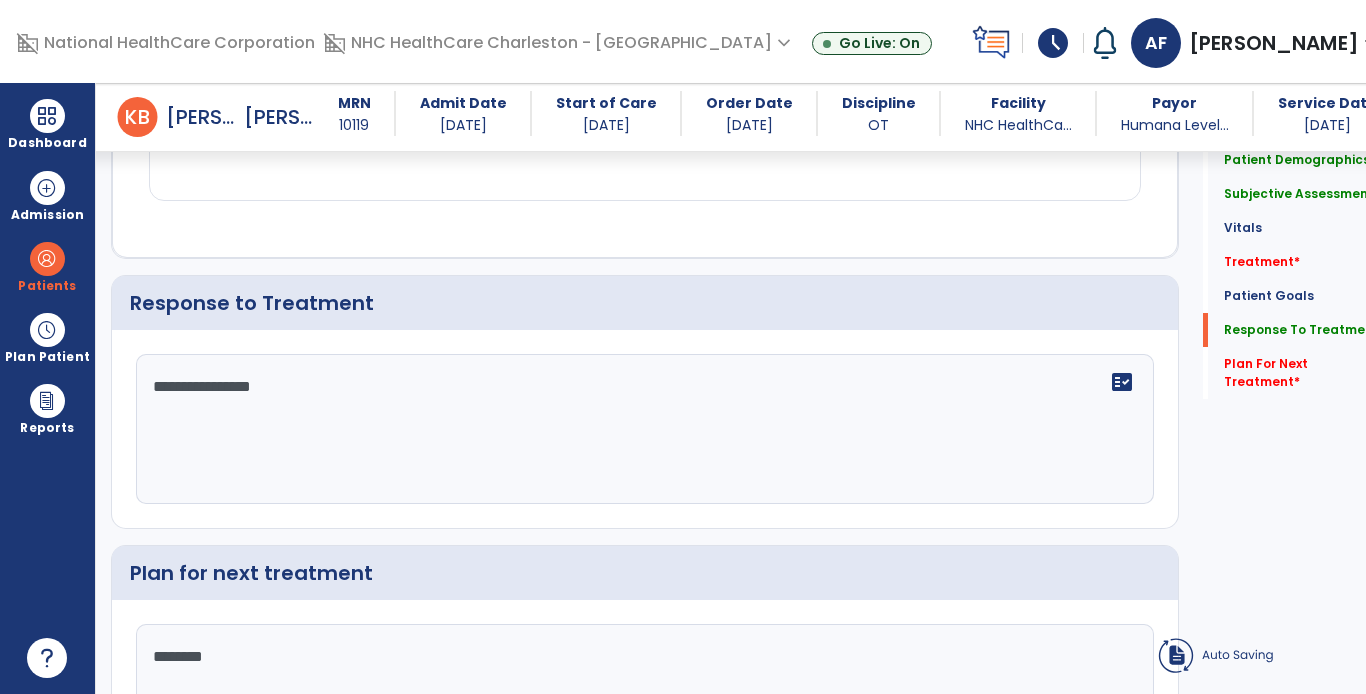 scroll, scrollTop: 2118, scrollLeft: 0, axis: vertical 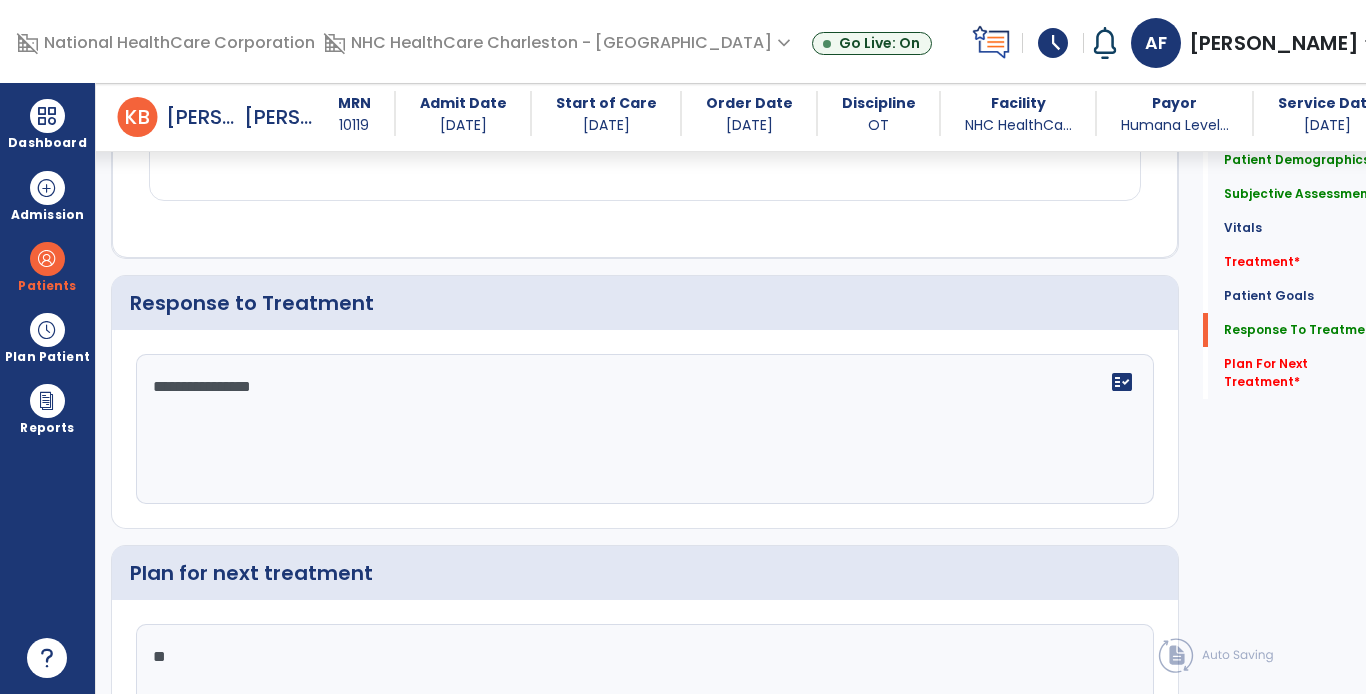 type on "*" 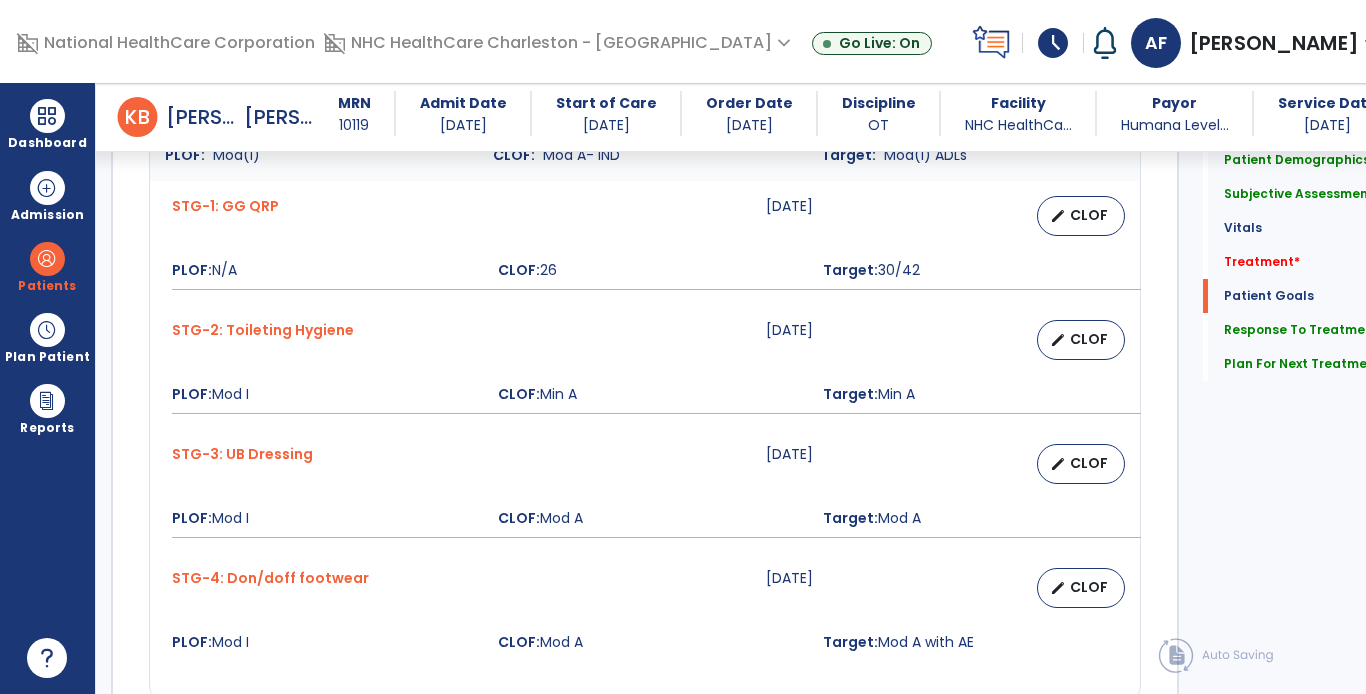 scroll, scrollTop: 1718, scrollLeft: 0, axis: vertical 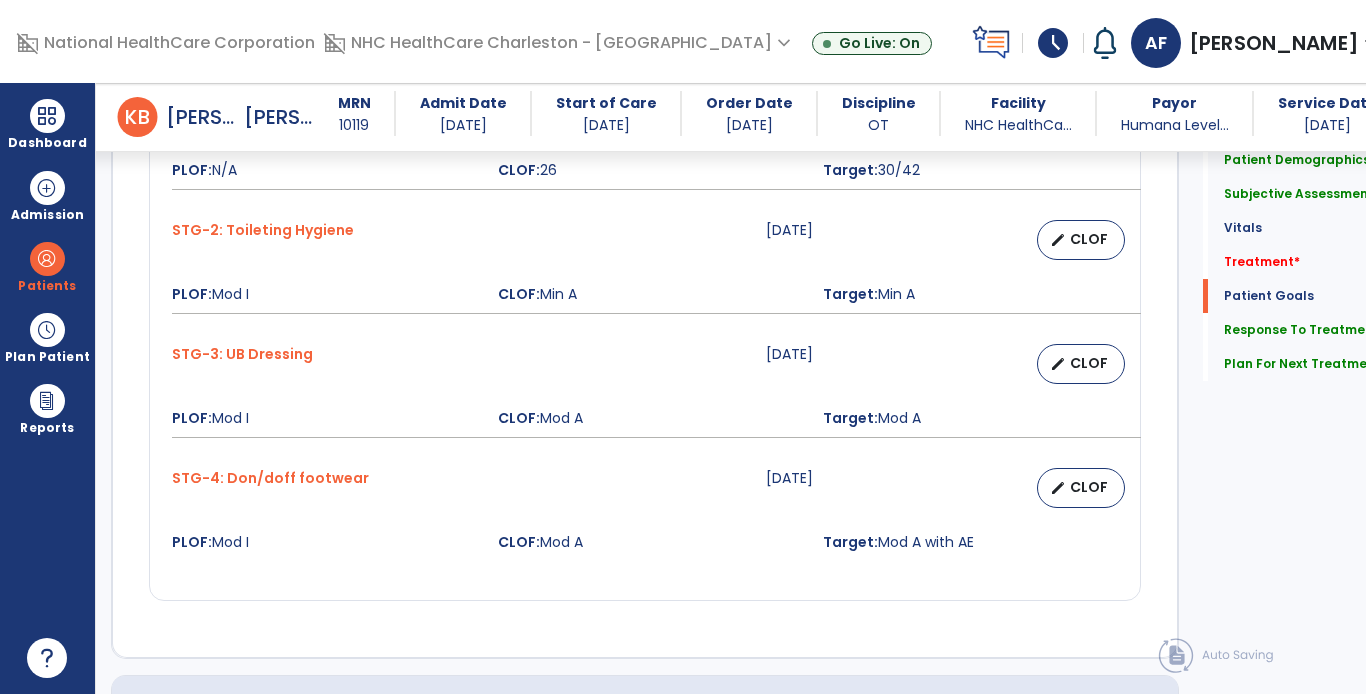 type on "**********" 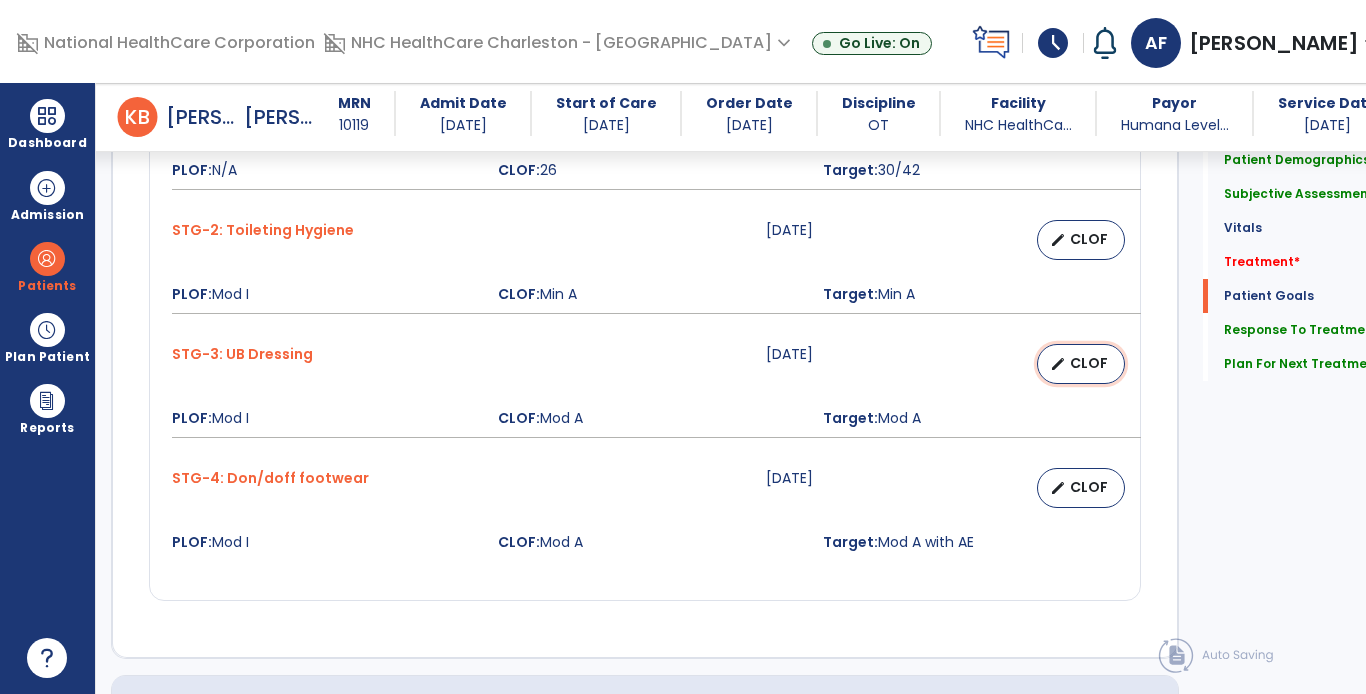 click on "CLOF" at bounding box center (1089, 363) 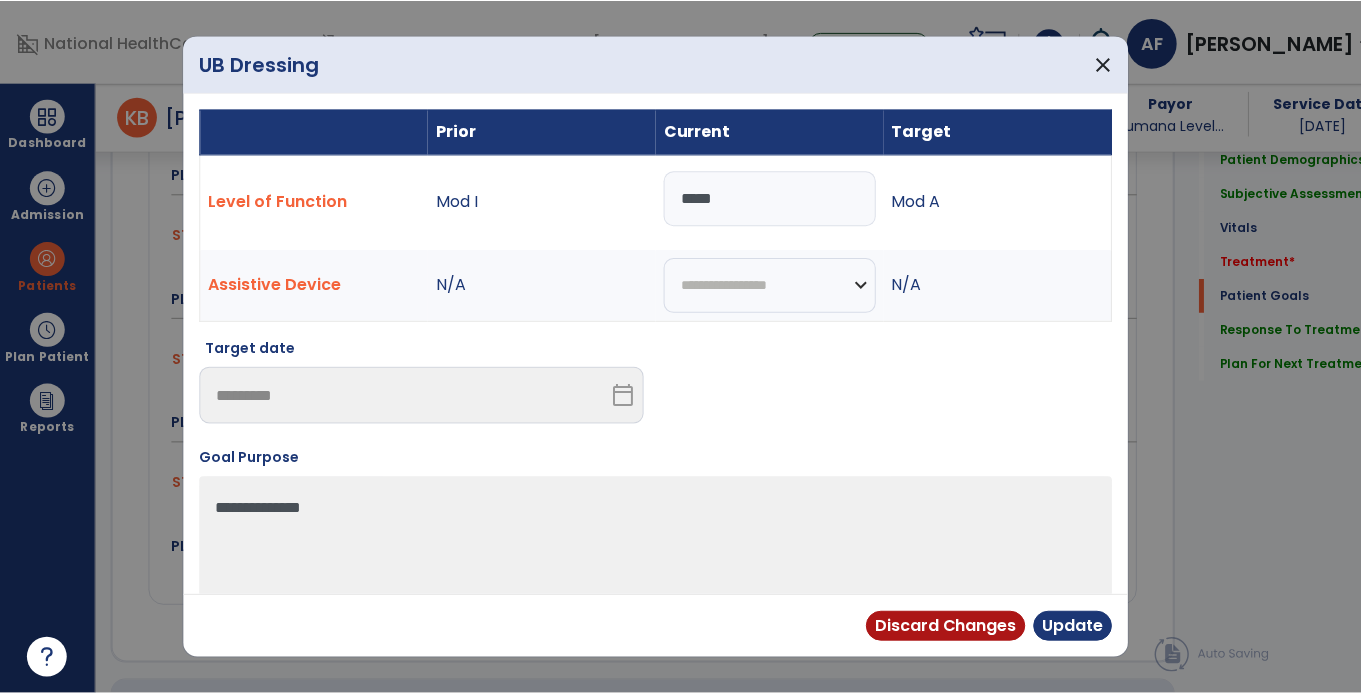 scroll, scrollTop: 1718, scrollLeft: 0, axis: vertical 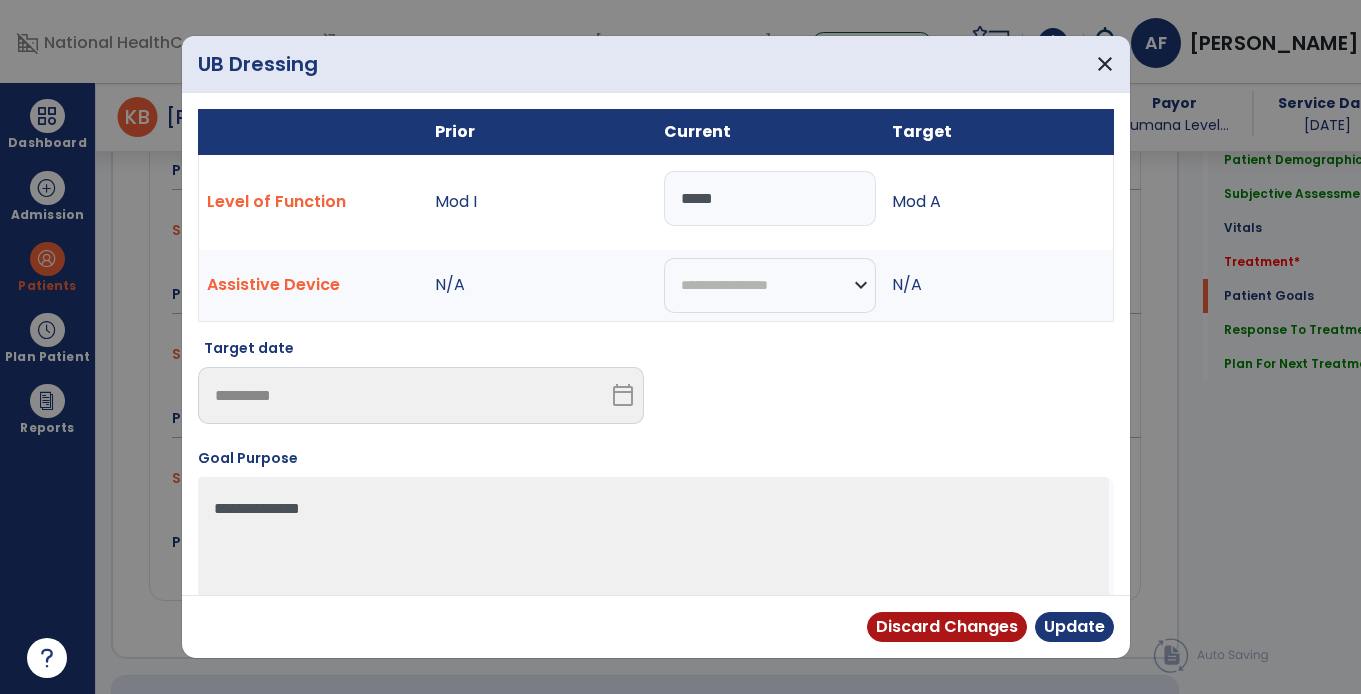 drag, startPoint x: 753, startPoint y: 202, endPoint x: 561, endPoint y: 194, distance: 192.1666 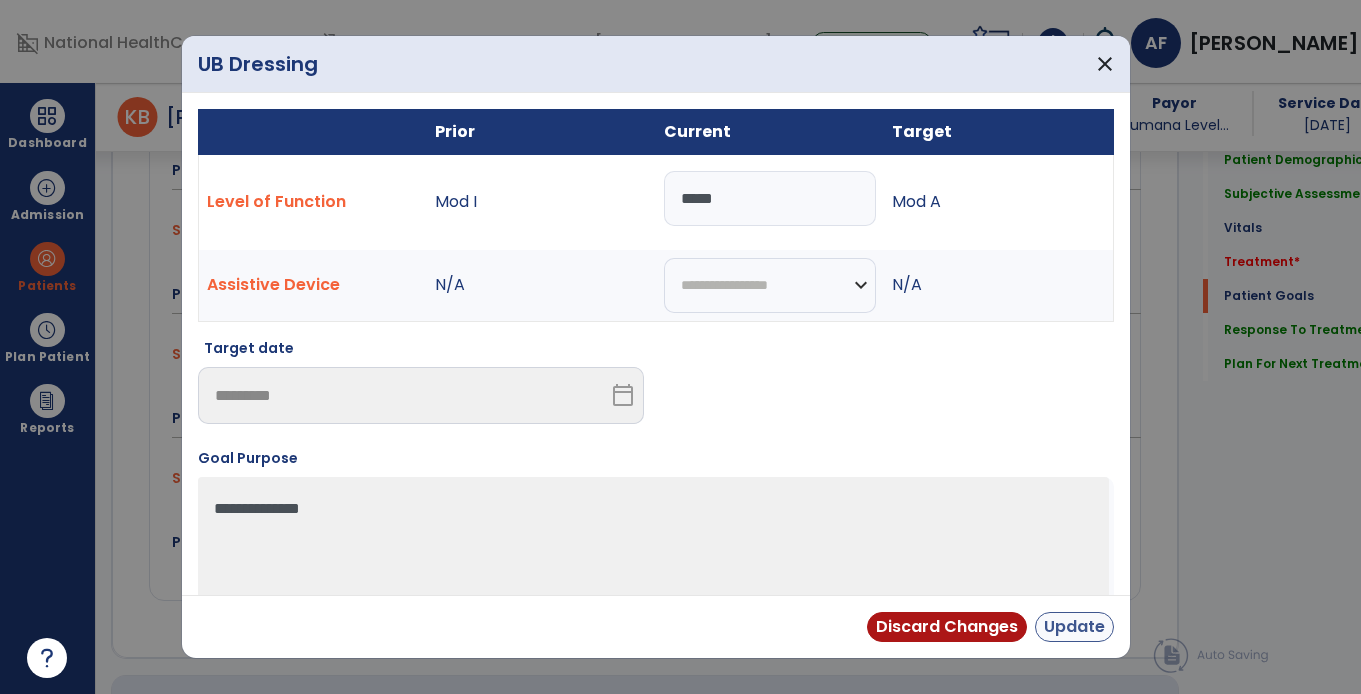 drag, startPoint x: 1052, startPoint y: 603, endPoint x: 1053, endPoint y: 618, distance: 15.033297 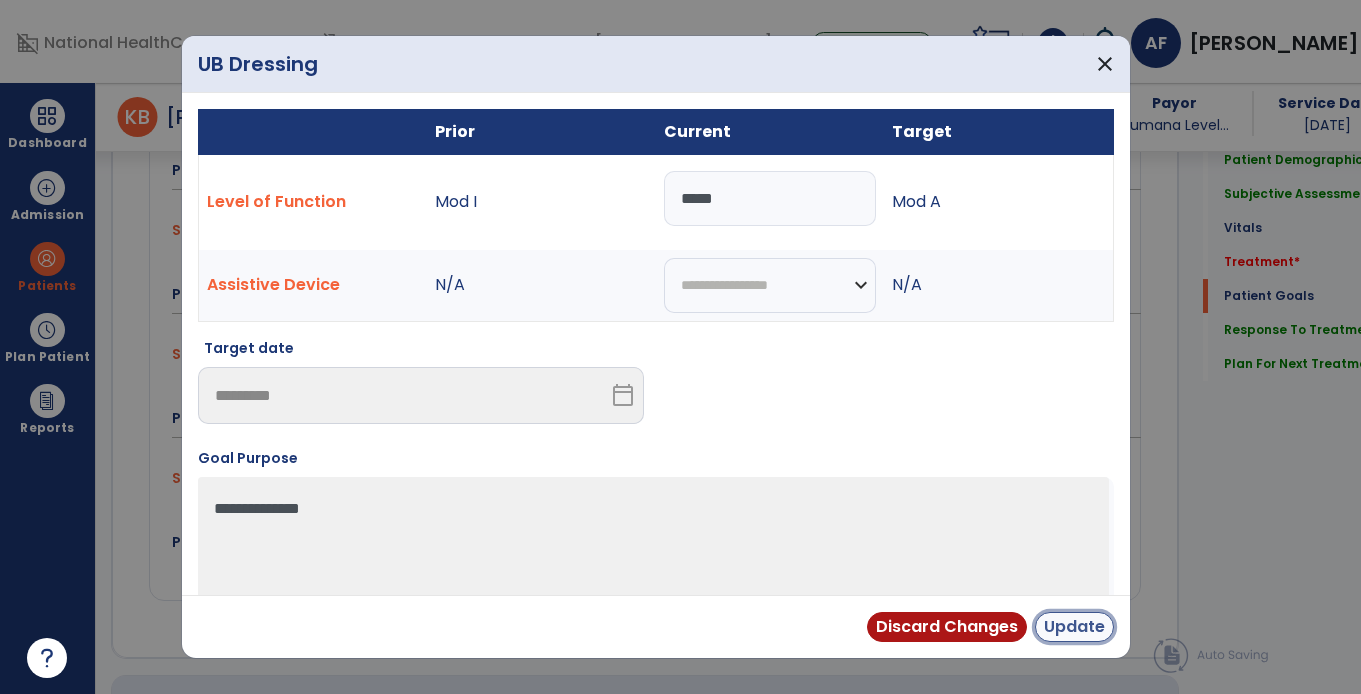 click on "Update" at bounding box center [1074, 627] 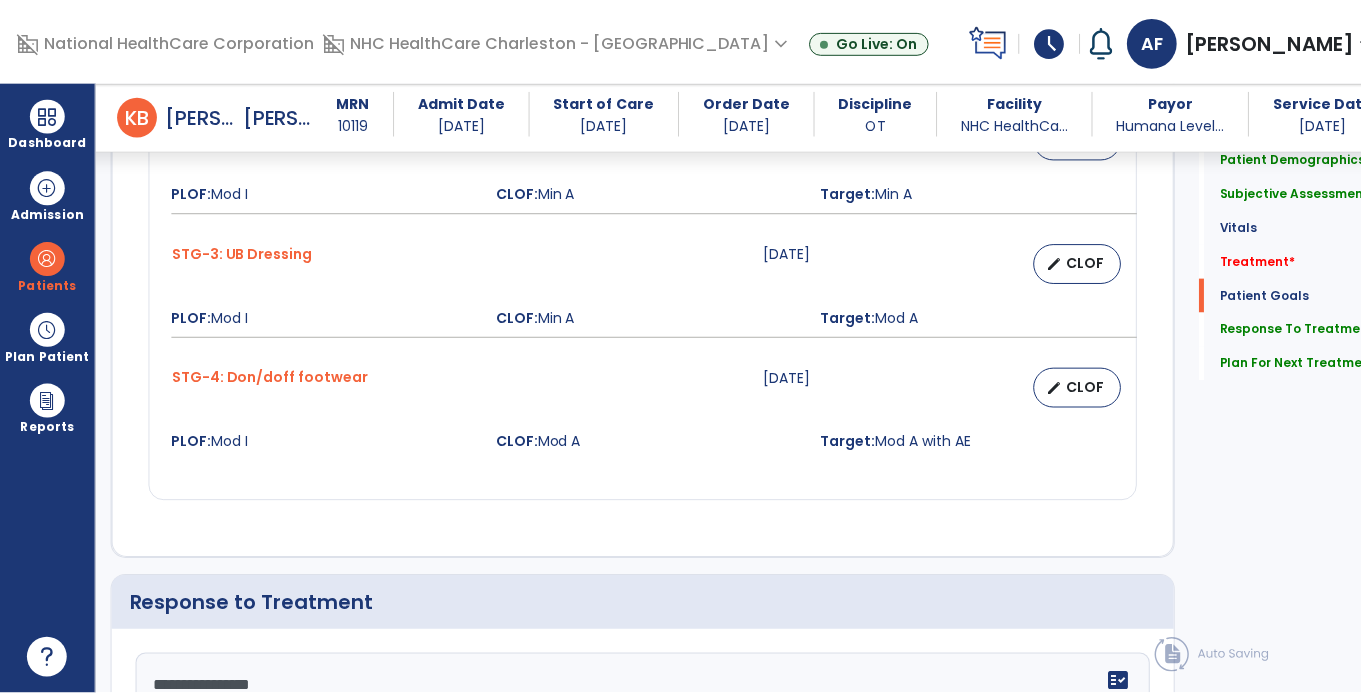 scroll, scrollTop: 1718, scrollLeft: 0, axis: vertical 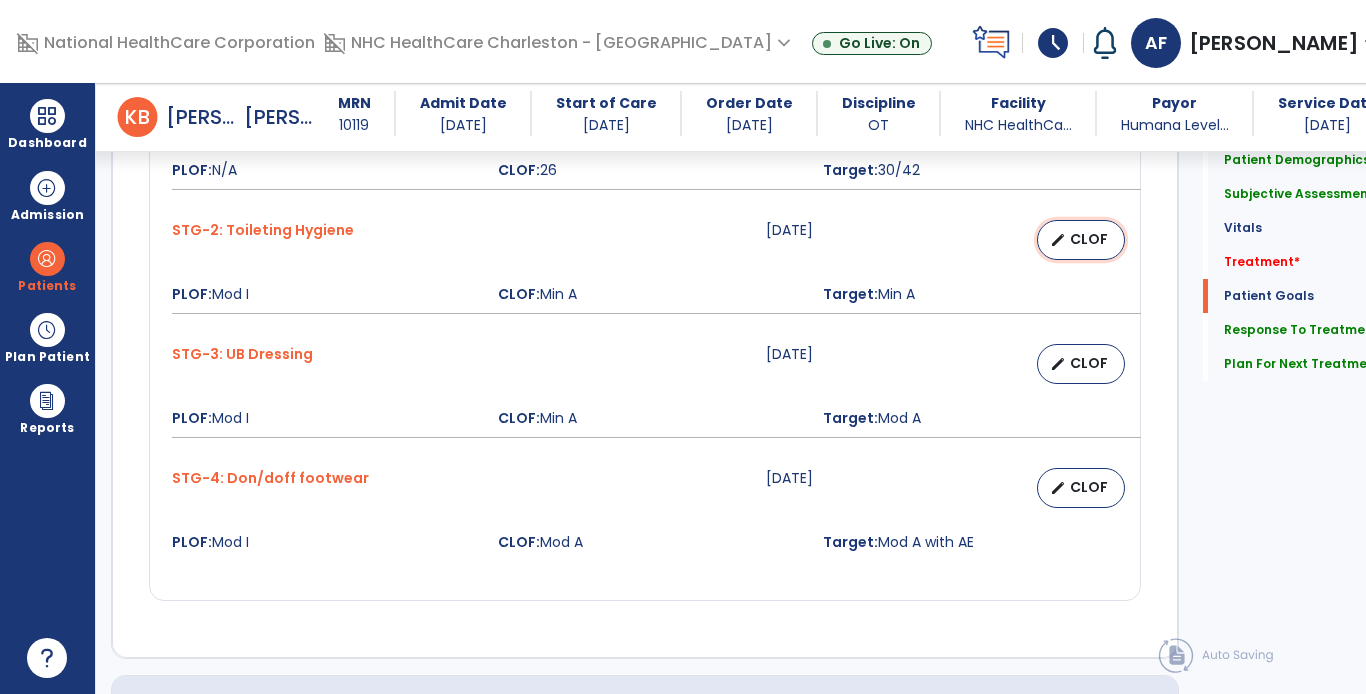 click on "edit   CLOF" at bounding box center (1081, 240) 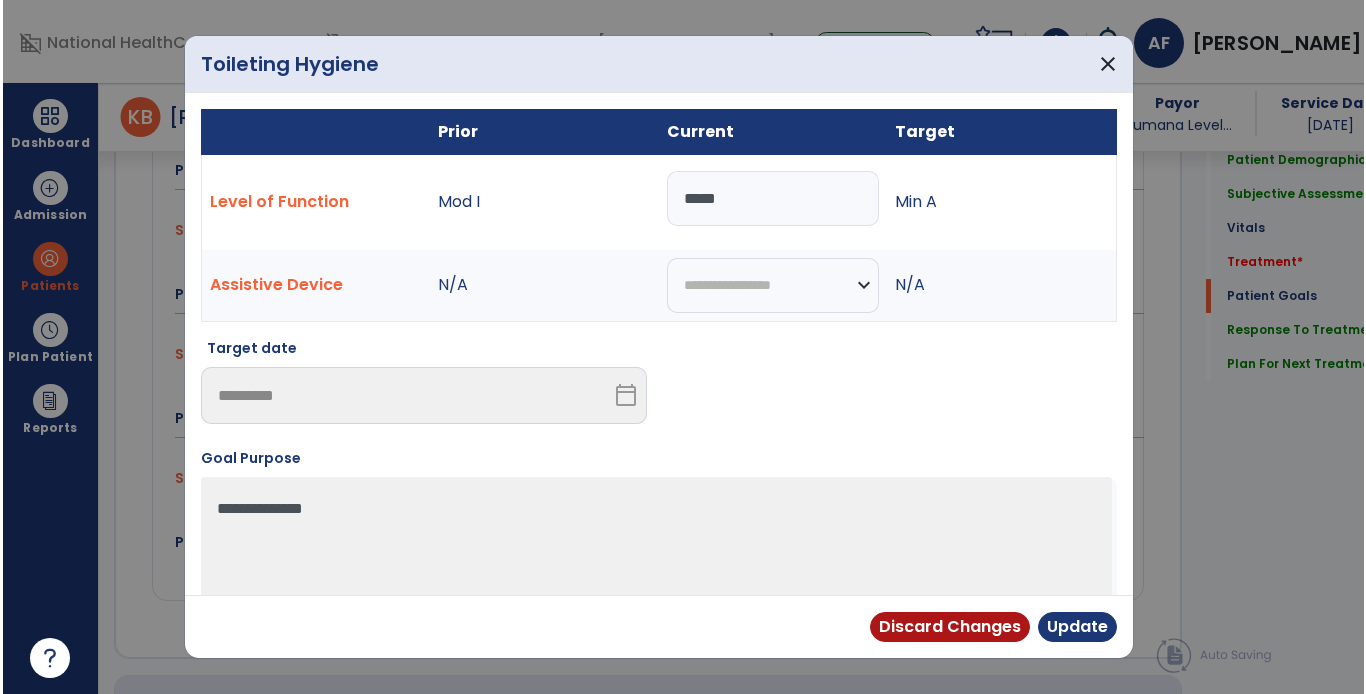 scroll, scrollTop: 1718, scrollLeft: 0, axis: vertical 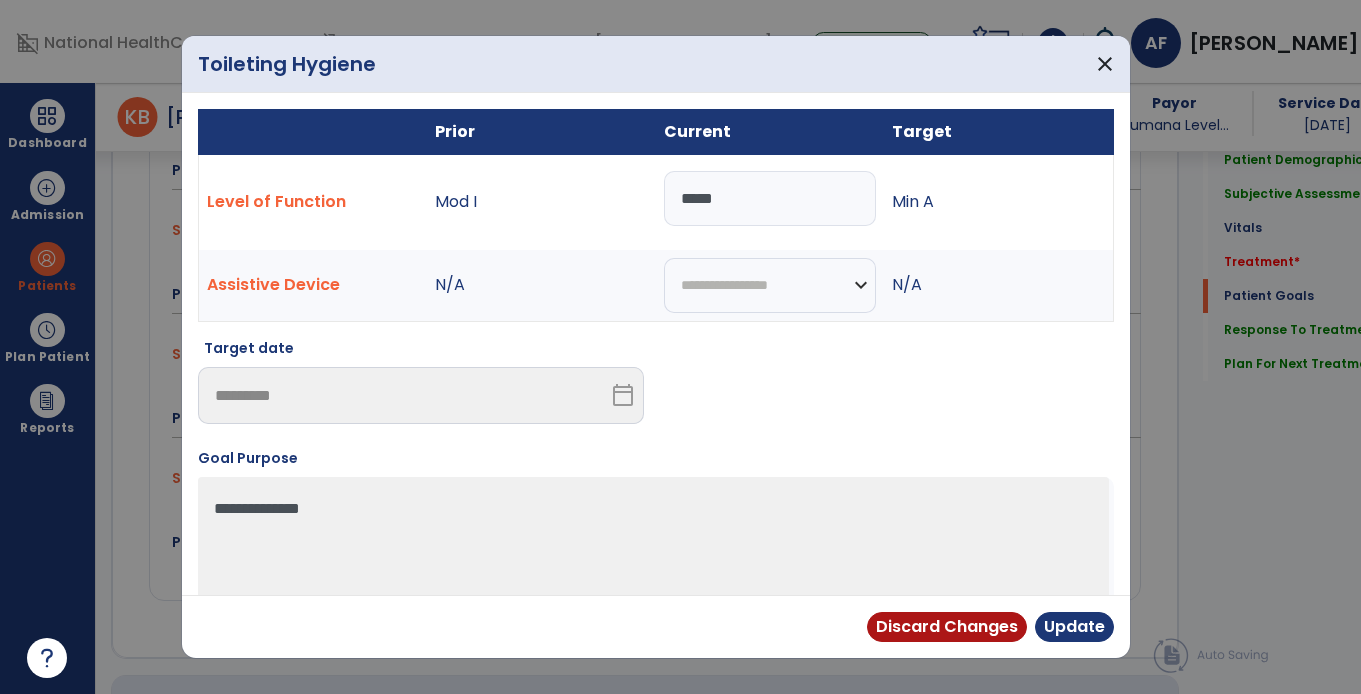drag, startPoint x: 795, startPoint y: 195, endPoint x: 549, endPoint y: 206, distance: 246.24582 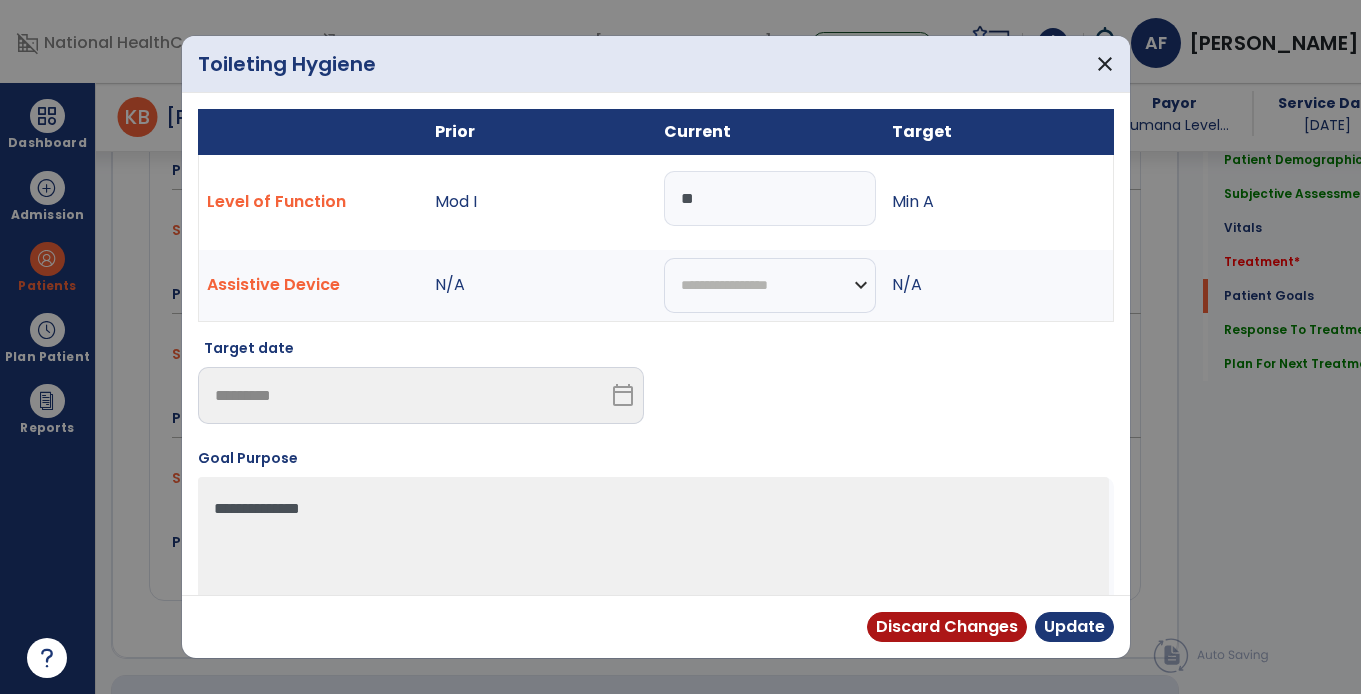 type on "*" 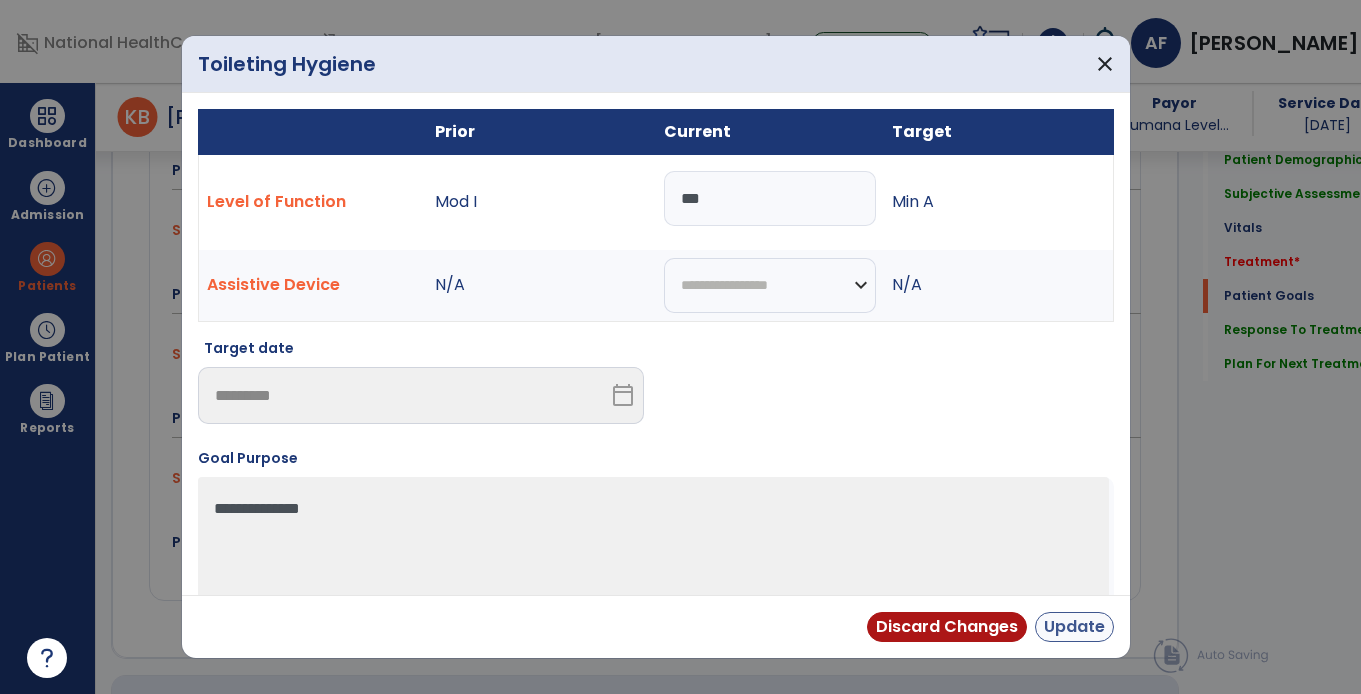 type on "***" 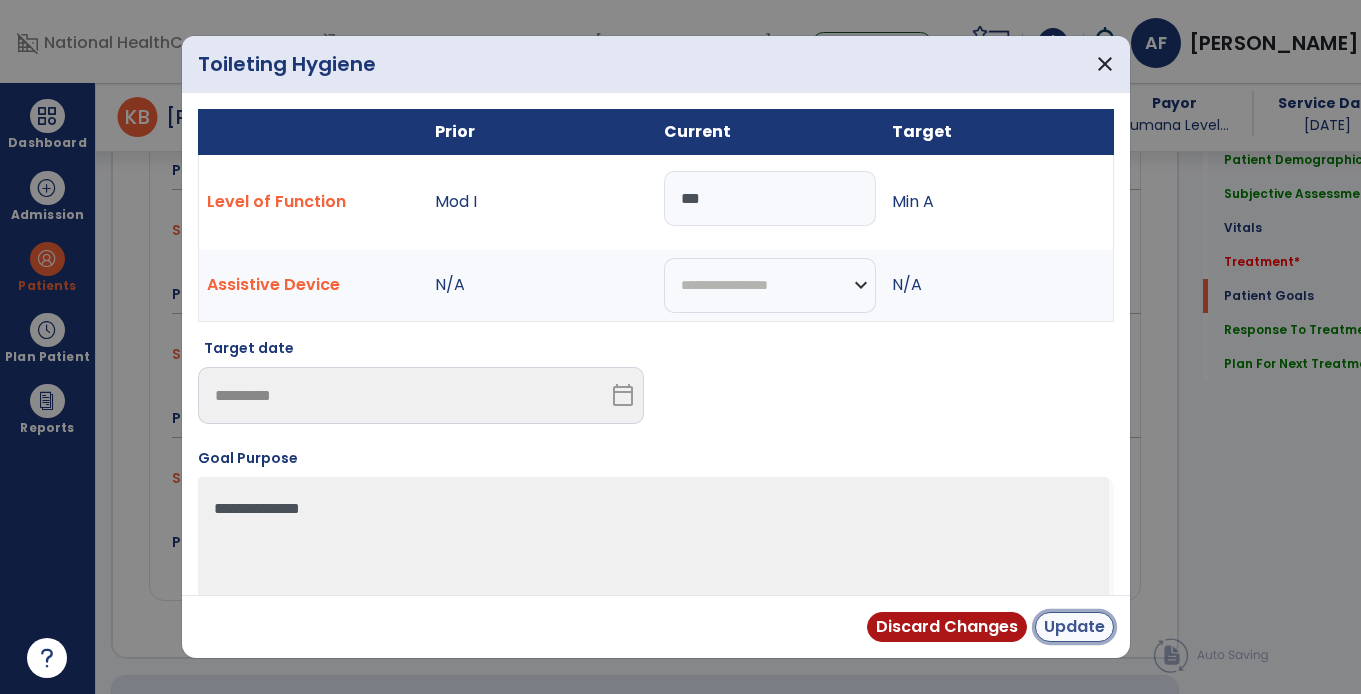 click on "Update" at bounding box center (1074, 627) 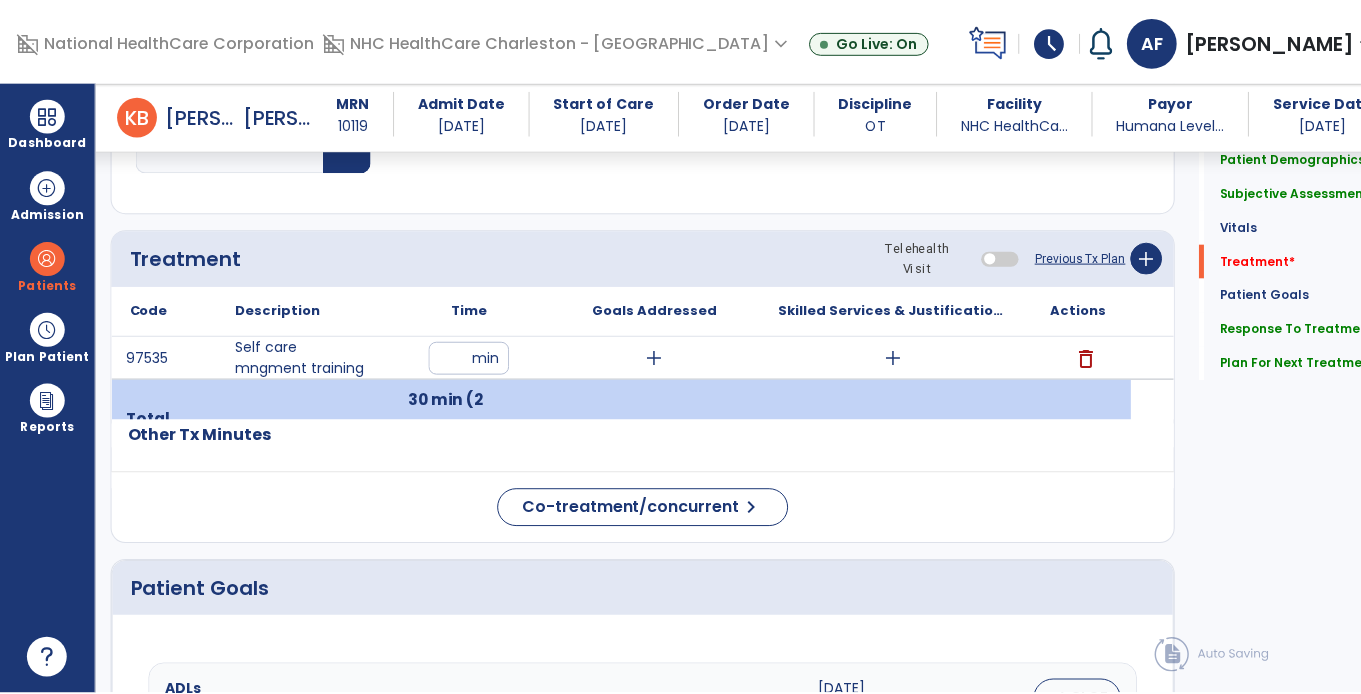 scroll, scrollTop: 1018, scrollLeft: 0, axis: vertical 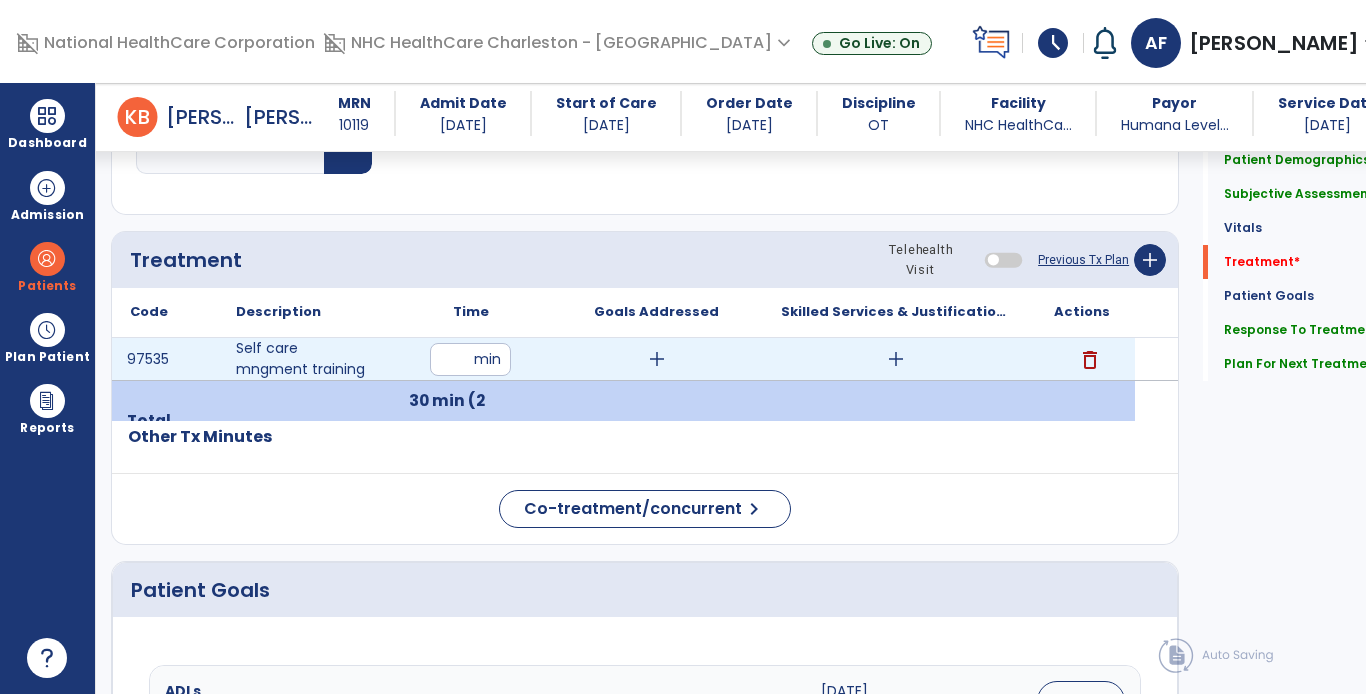 click on "add" at bounding box center (896, 359) 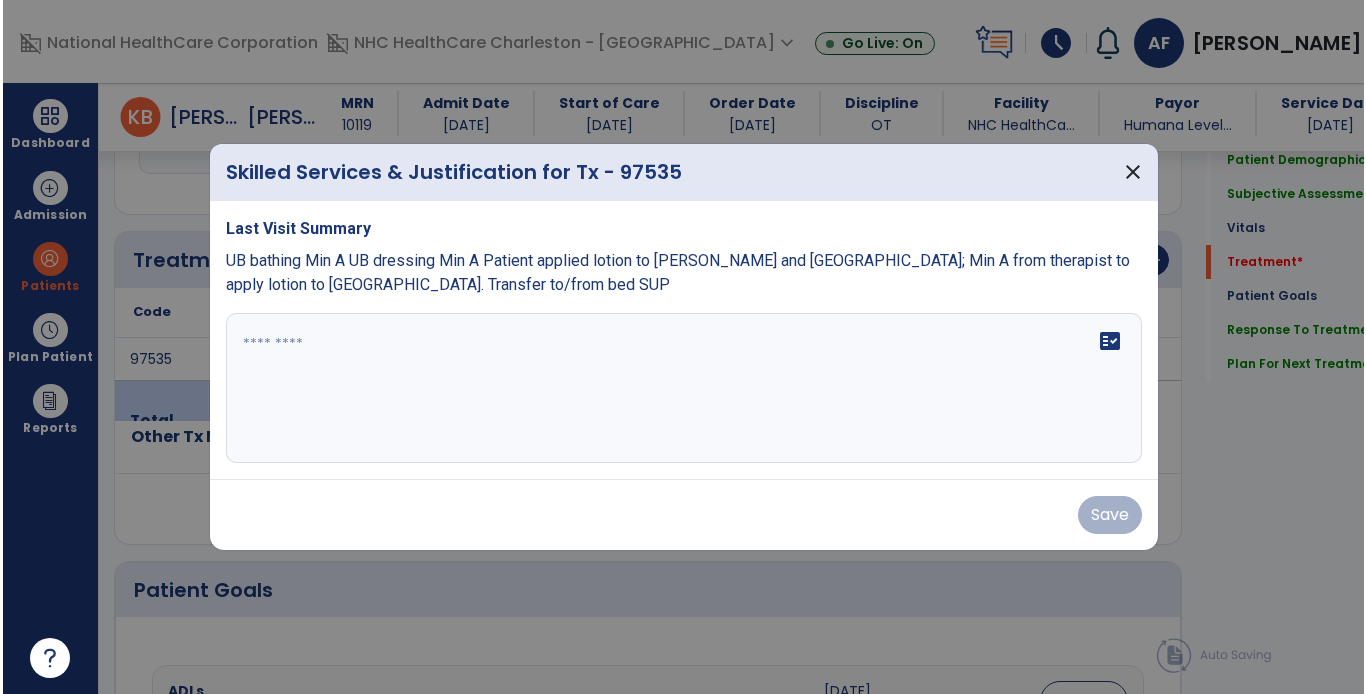 scroll, scrollTop: 1018, scrollLeft: 0, axis: vertical 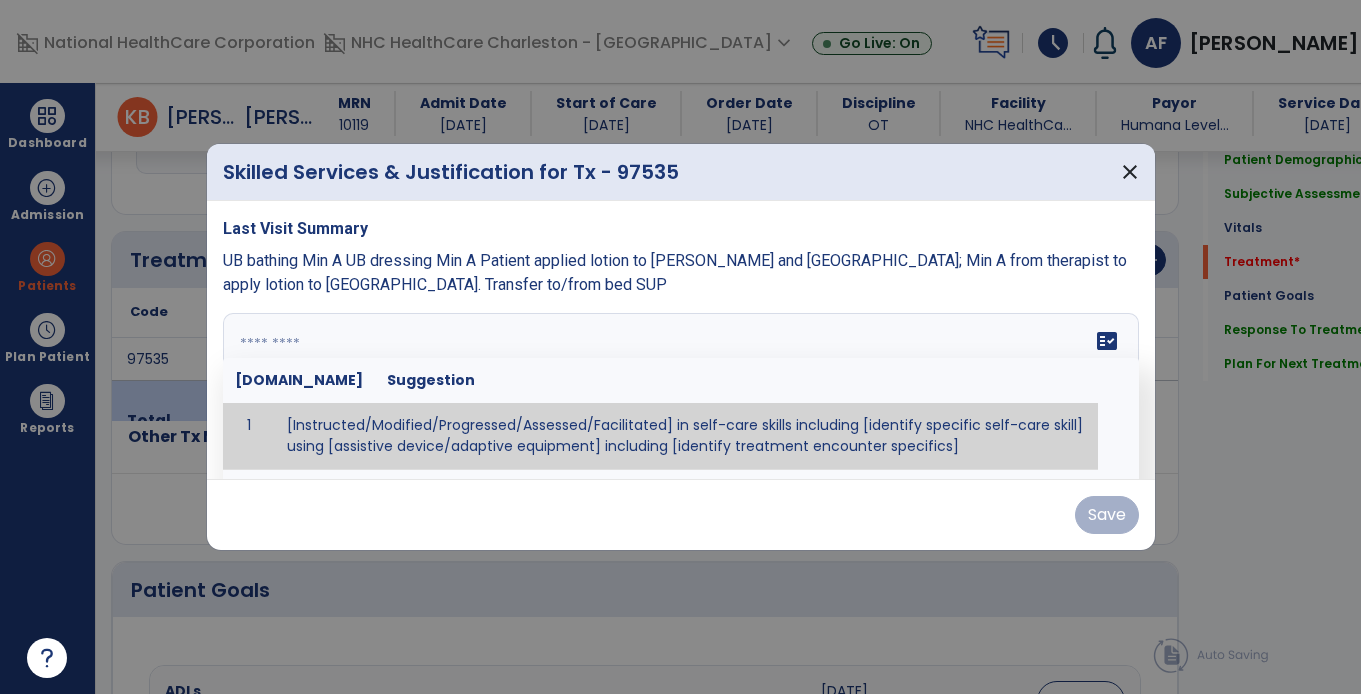click on "fact_check  [DOMAIN_NAME] Suggestion 1 [Instructed/Modified/Progressed/Assessed/Facilitated] in self-care skills including [identify specific self-care skill] using [assistive device/adaptive equipment] including [identify treatment encounter specifics]" at bounding box center [681, 388] 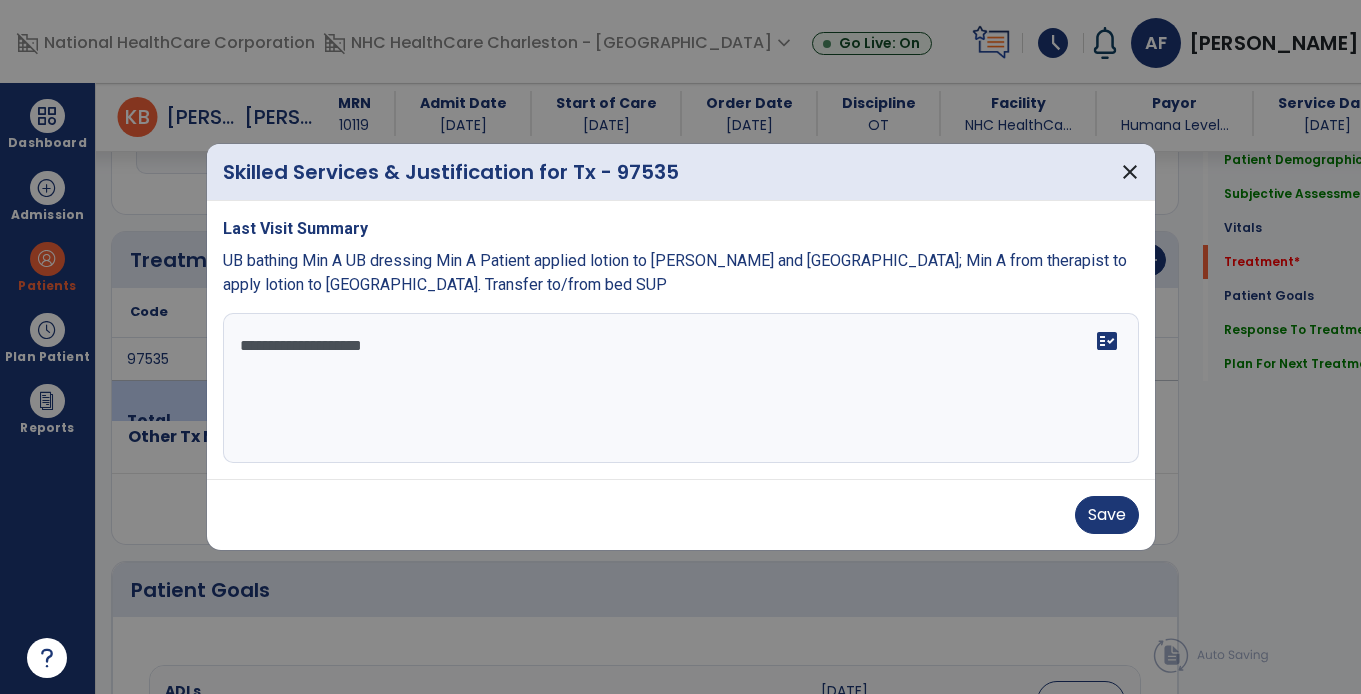 click on "**********" at bounding box center (681, 388) 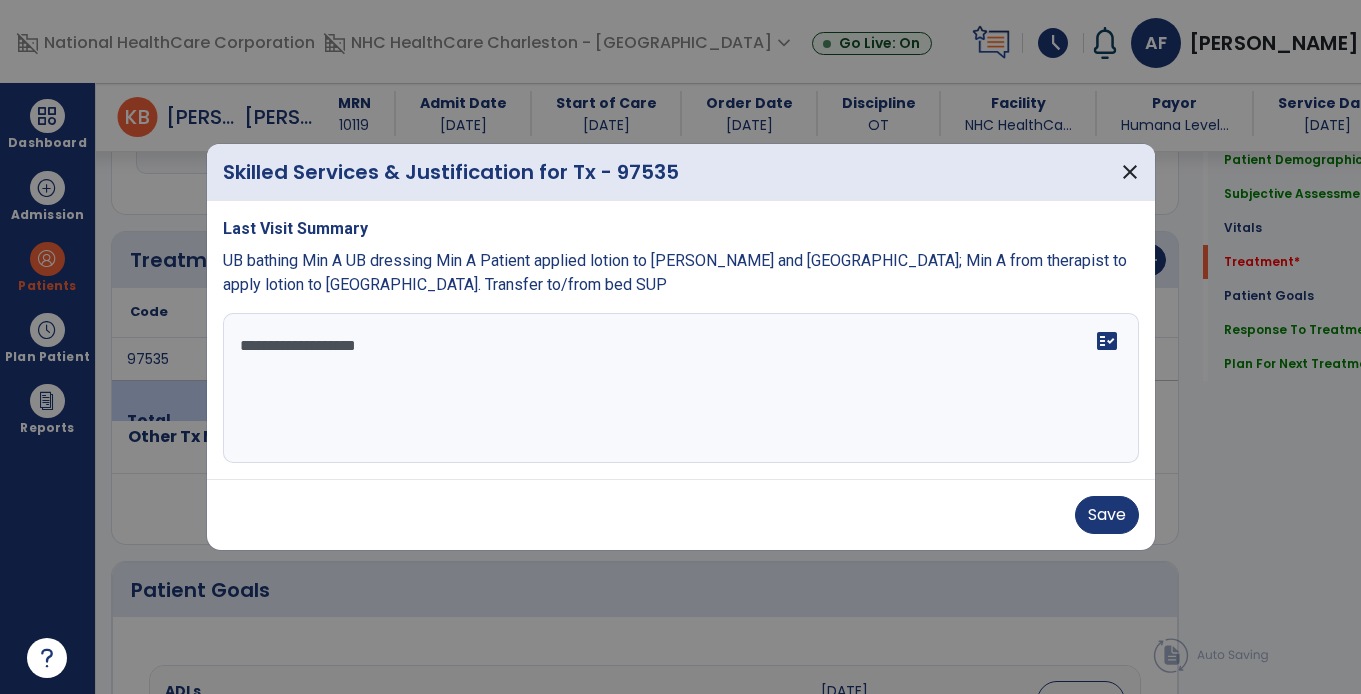 click on "**********" at bounding box center (681, 388) 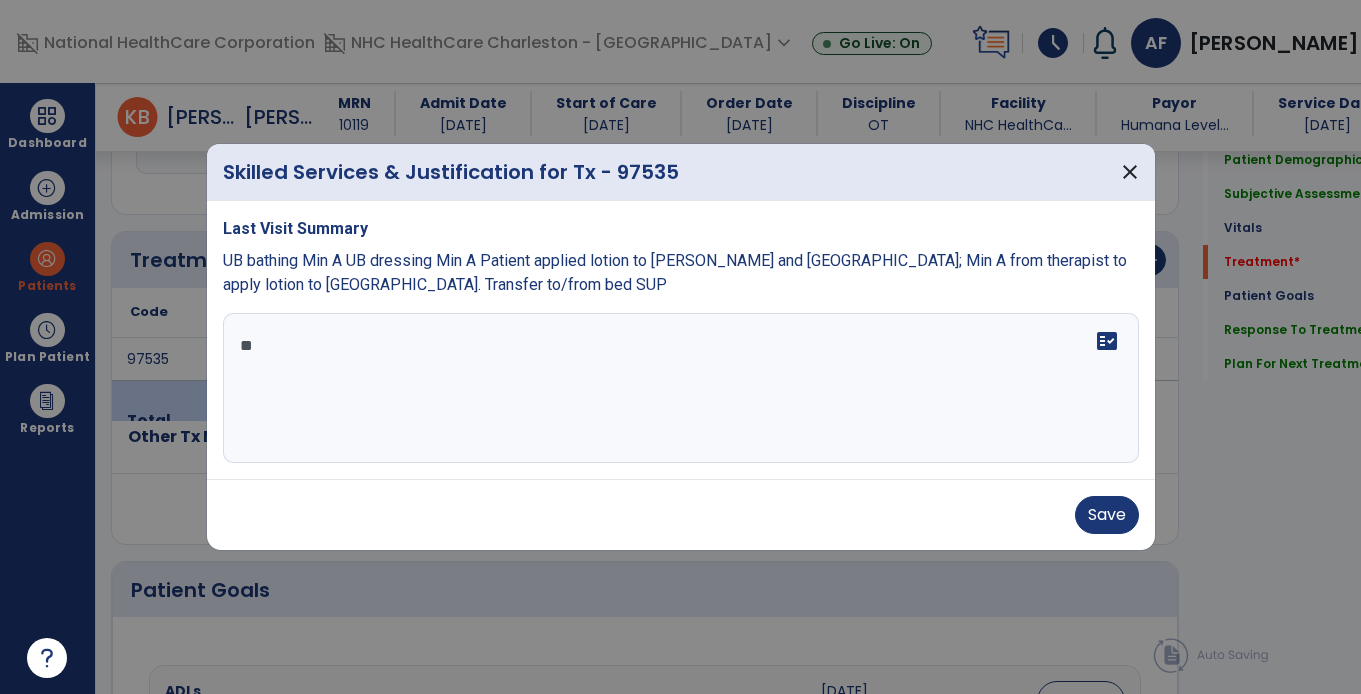 type on "*" 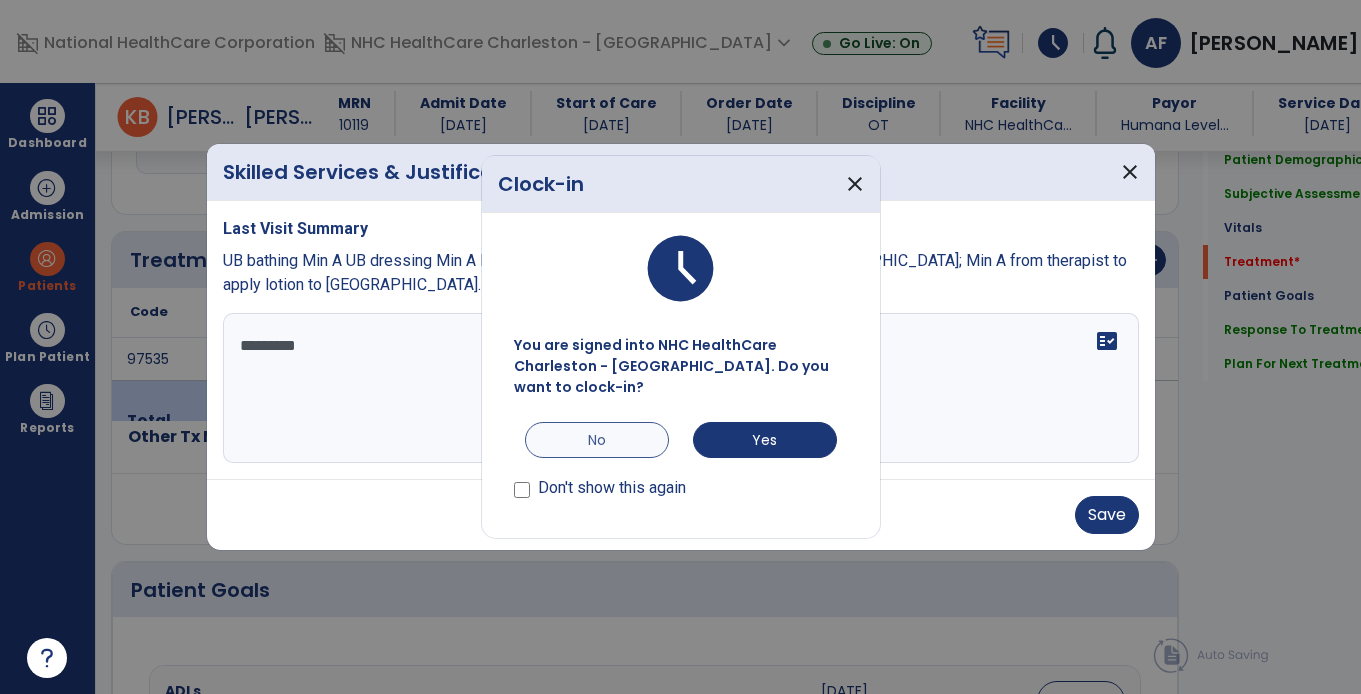 type on "********" 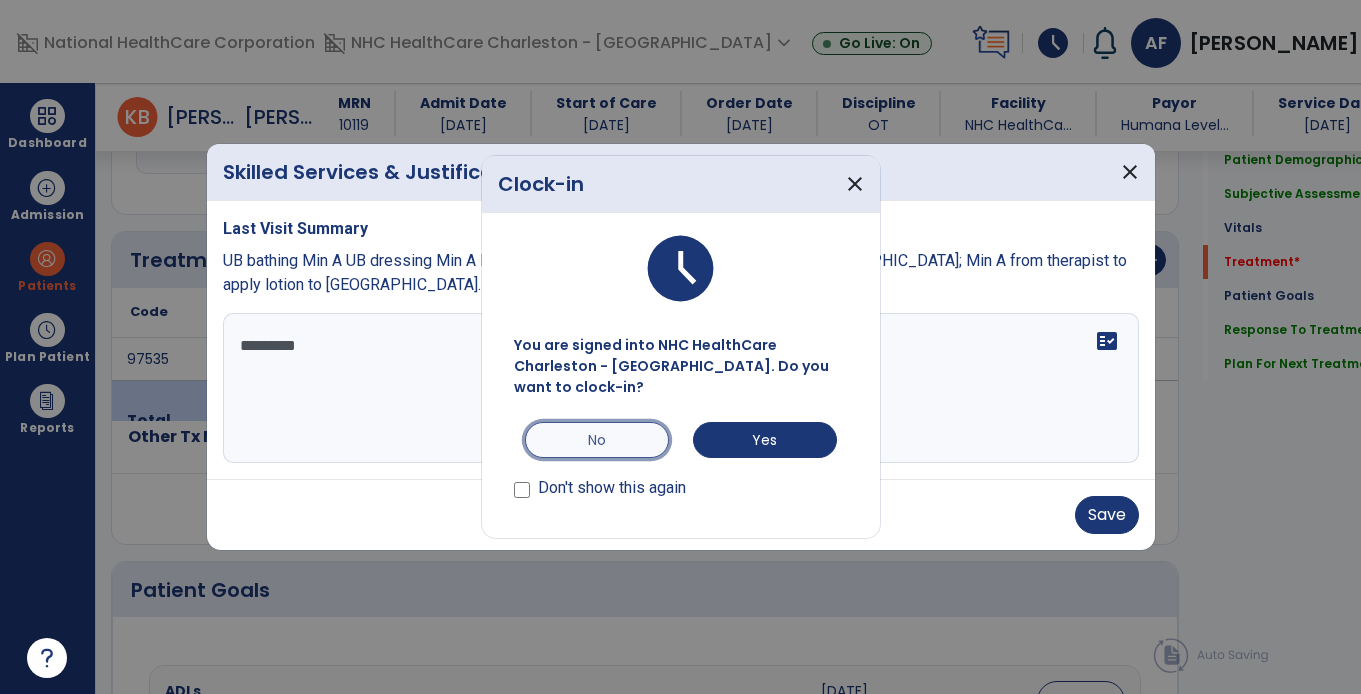 click on "No" at bounding box center (597, 440) 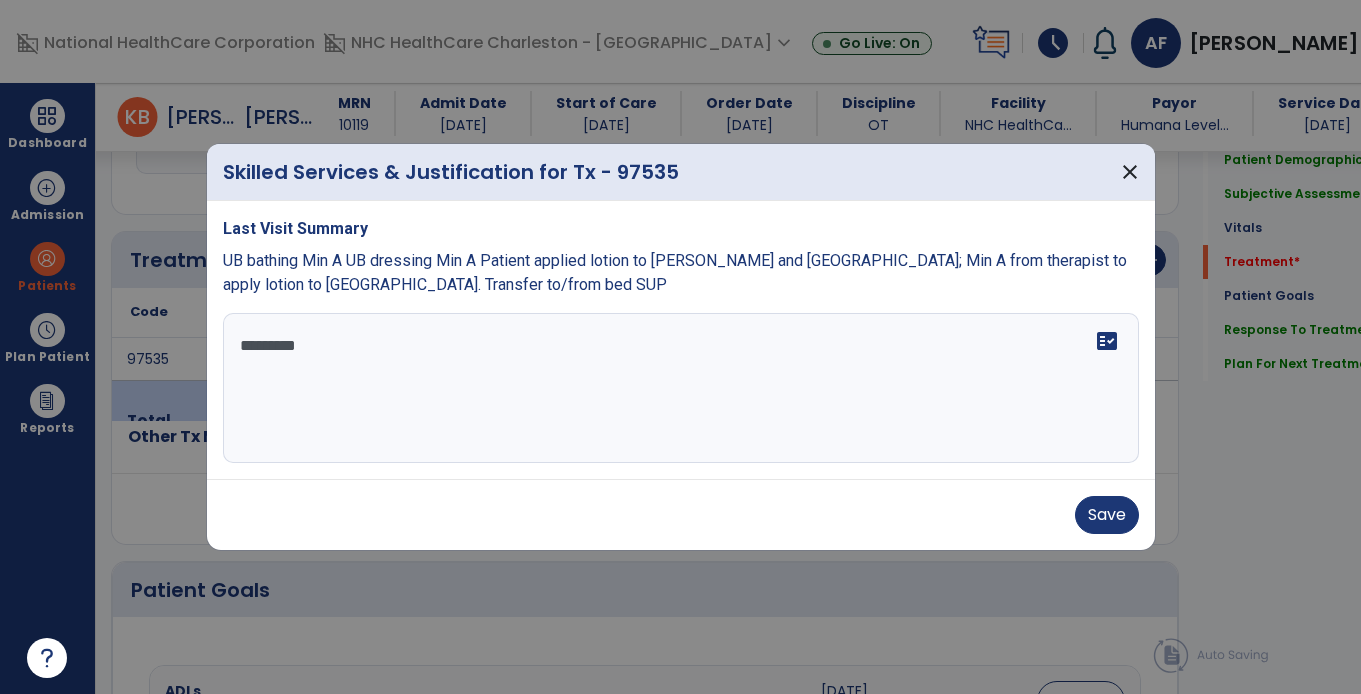 drag, startPoint x: 319, startPoint y: 362, endPoint x: 0, endPoint y: 328, distance: 320.8068 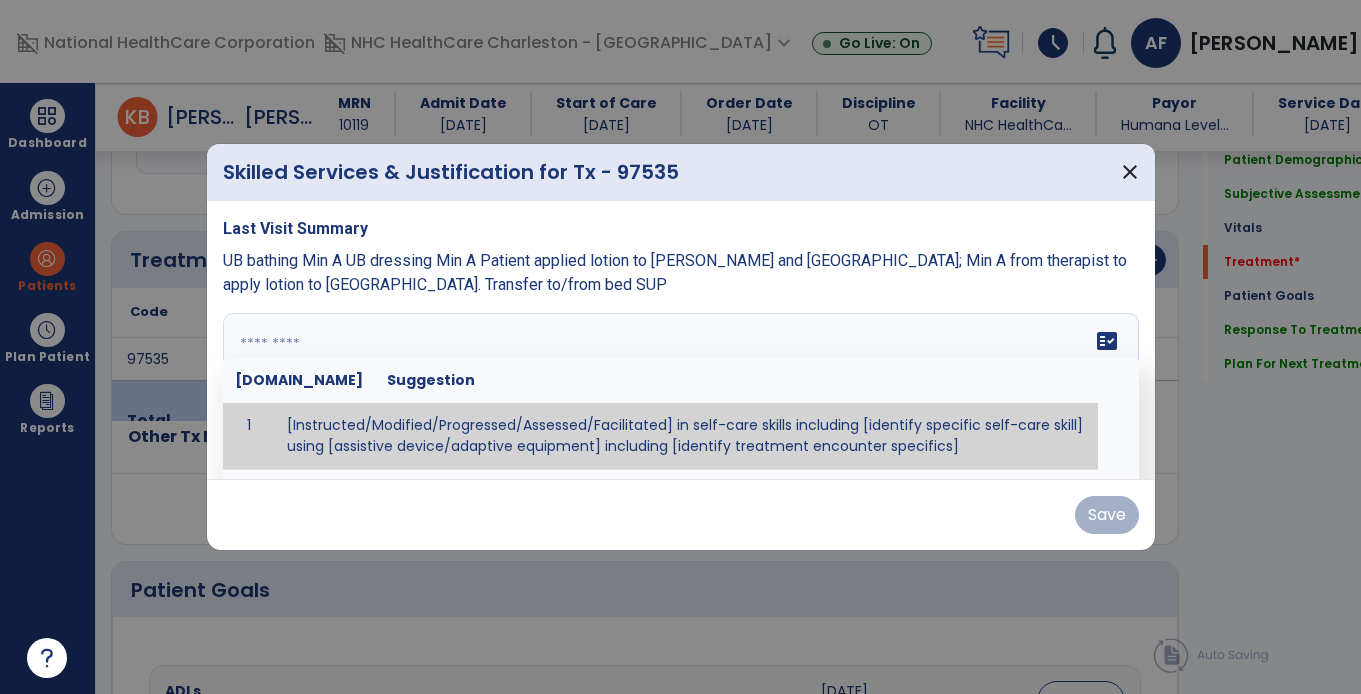 click at bounding box center (678, 388) 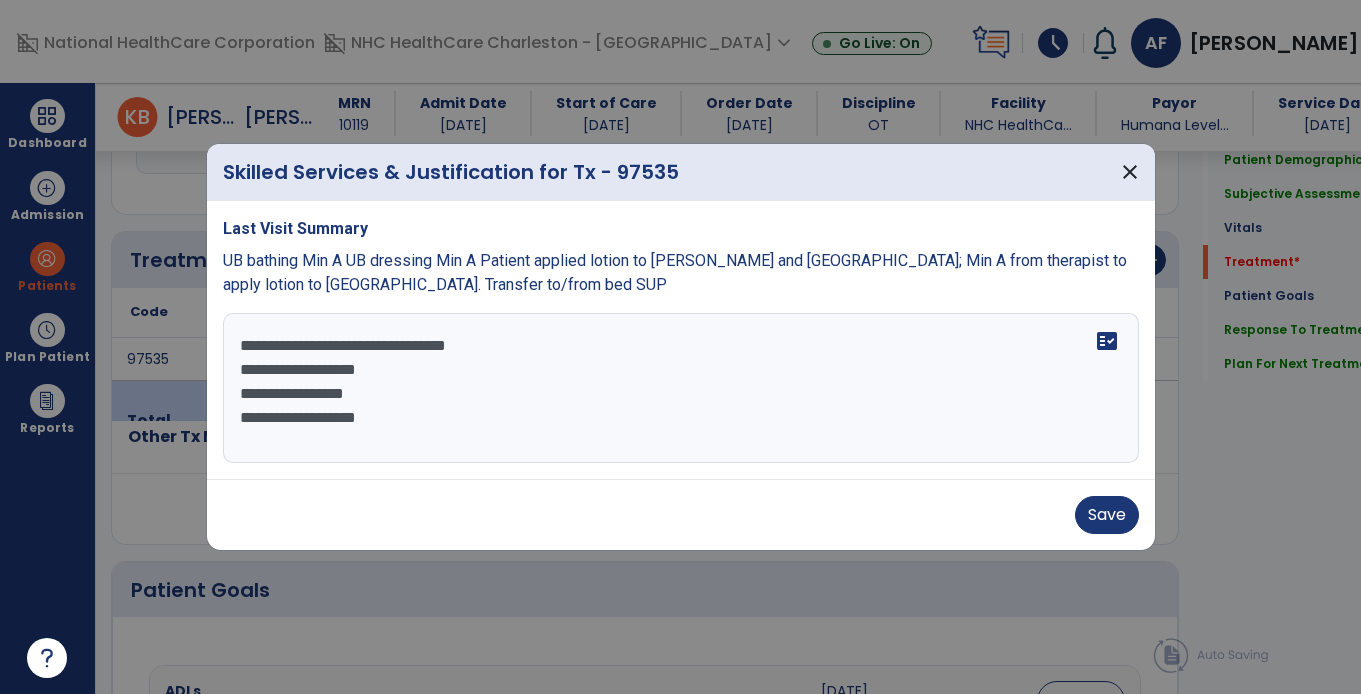 click on "**********" at bounding box center (681, 388) 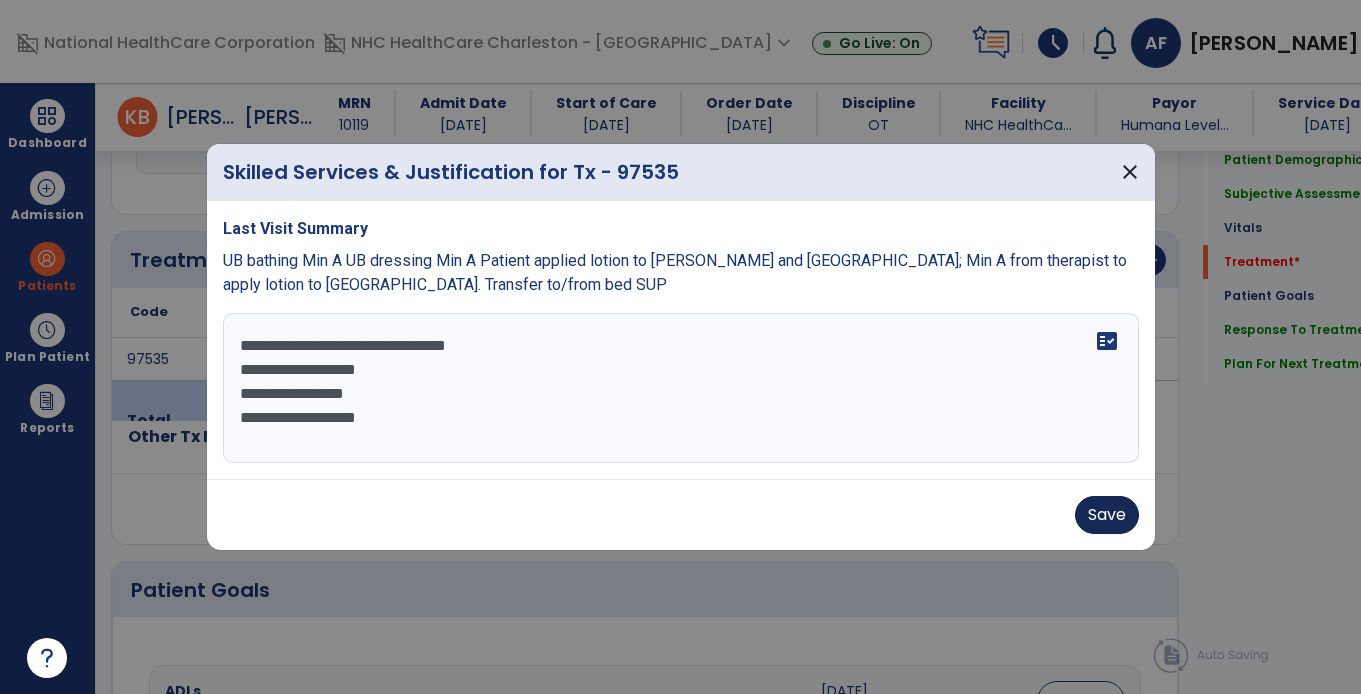 type on "**********" 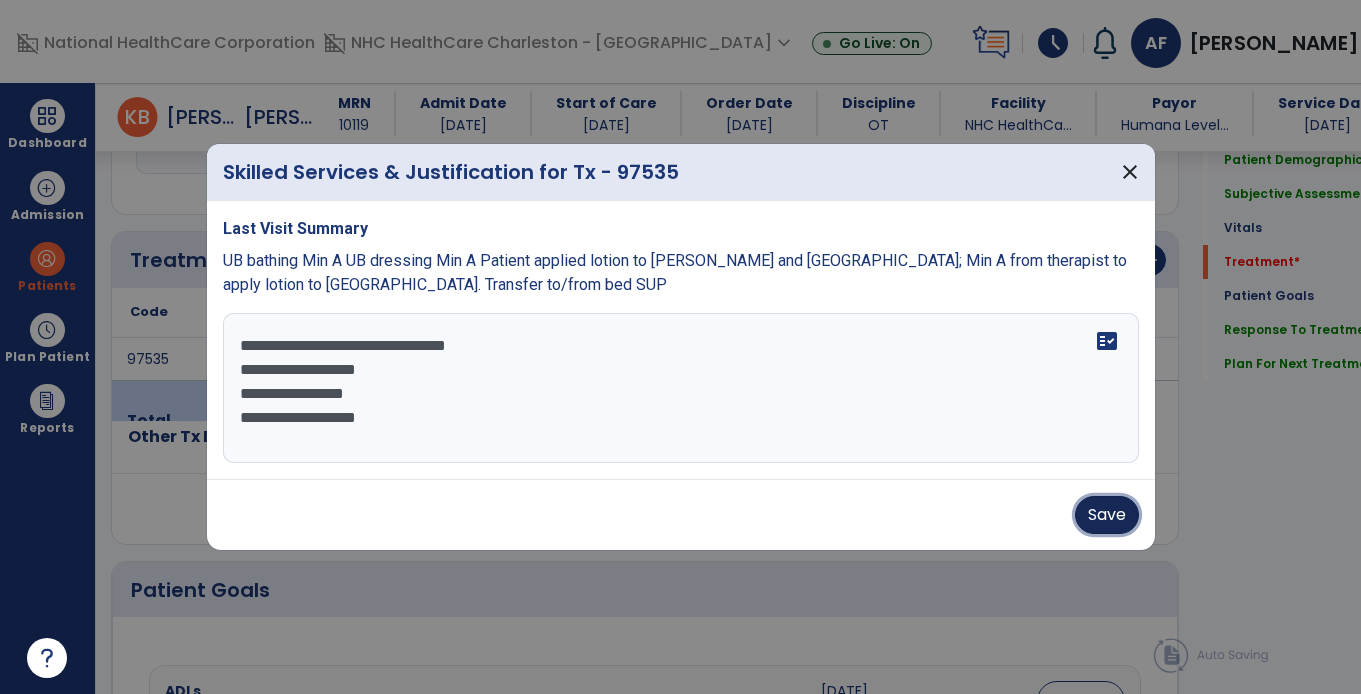click on "Save" at bounding box center (1107, 515) 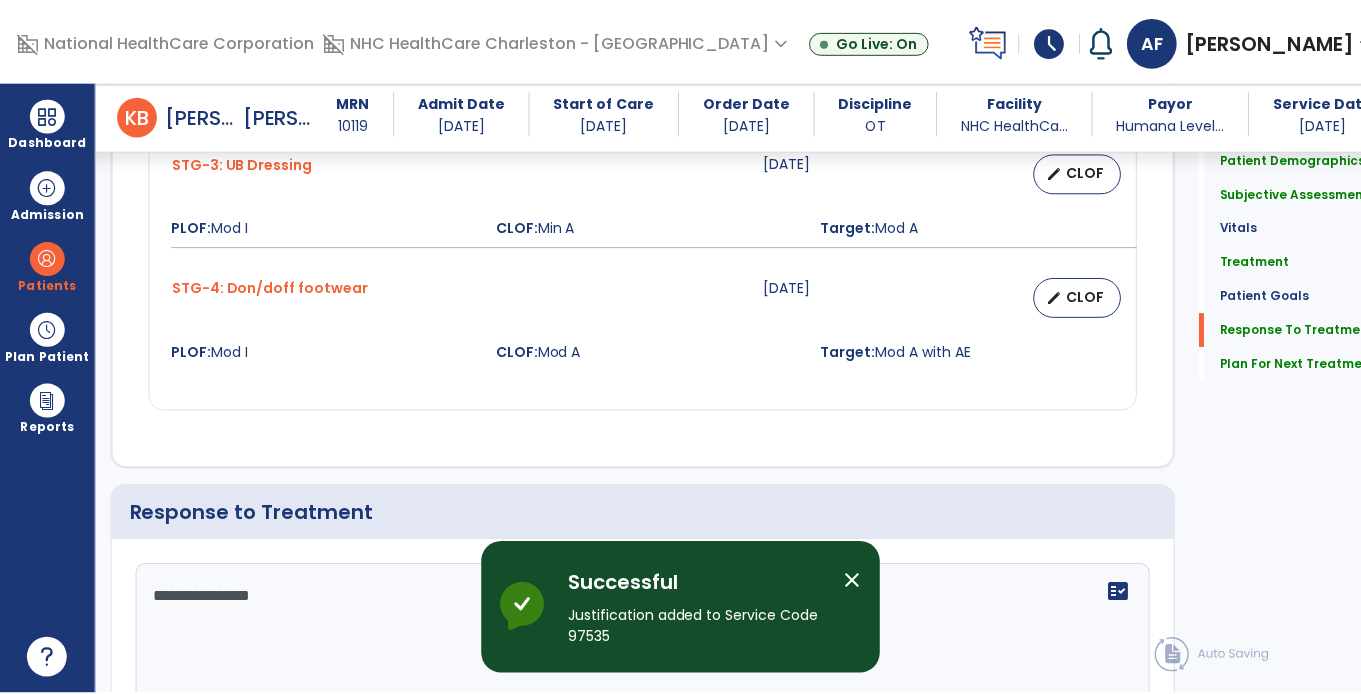 scroll, scrollTop: 2311, scrollLeft: 0, axis: vertical 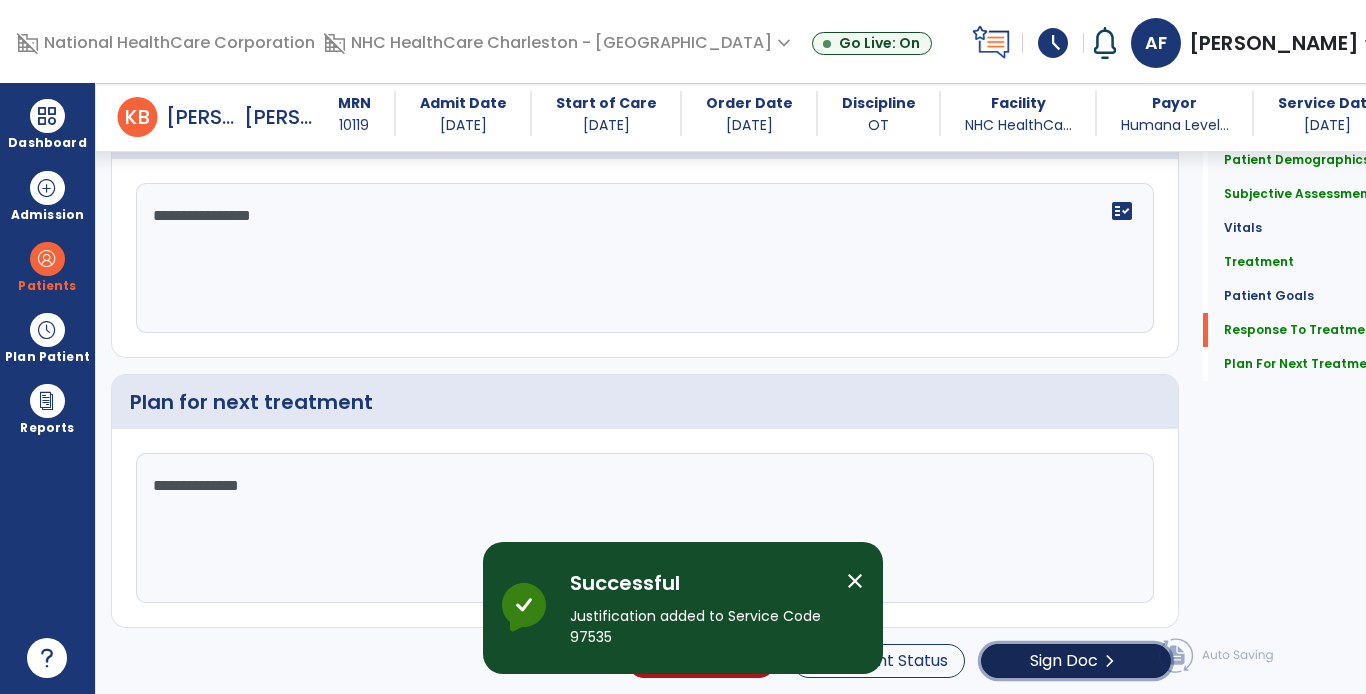 click on "Sign Doc" 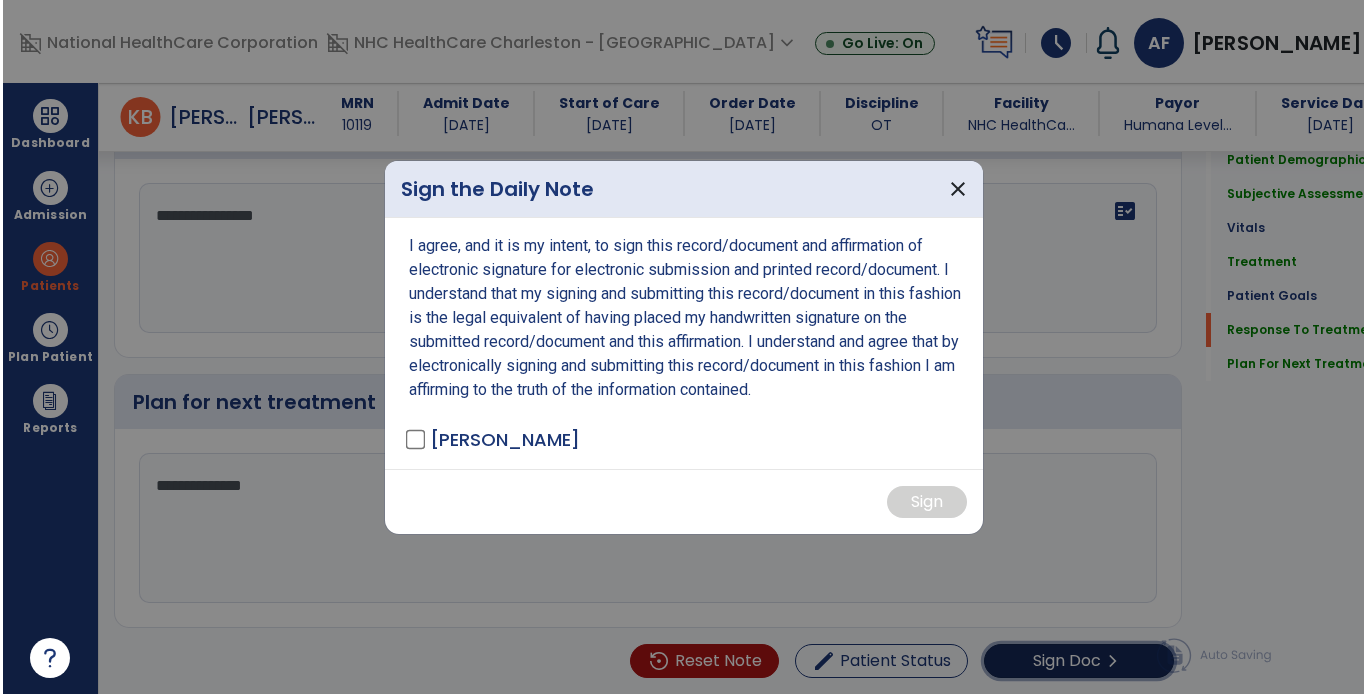 scroll, scrollTop: 2311, scrollLeft: 0, axis: vertical 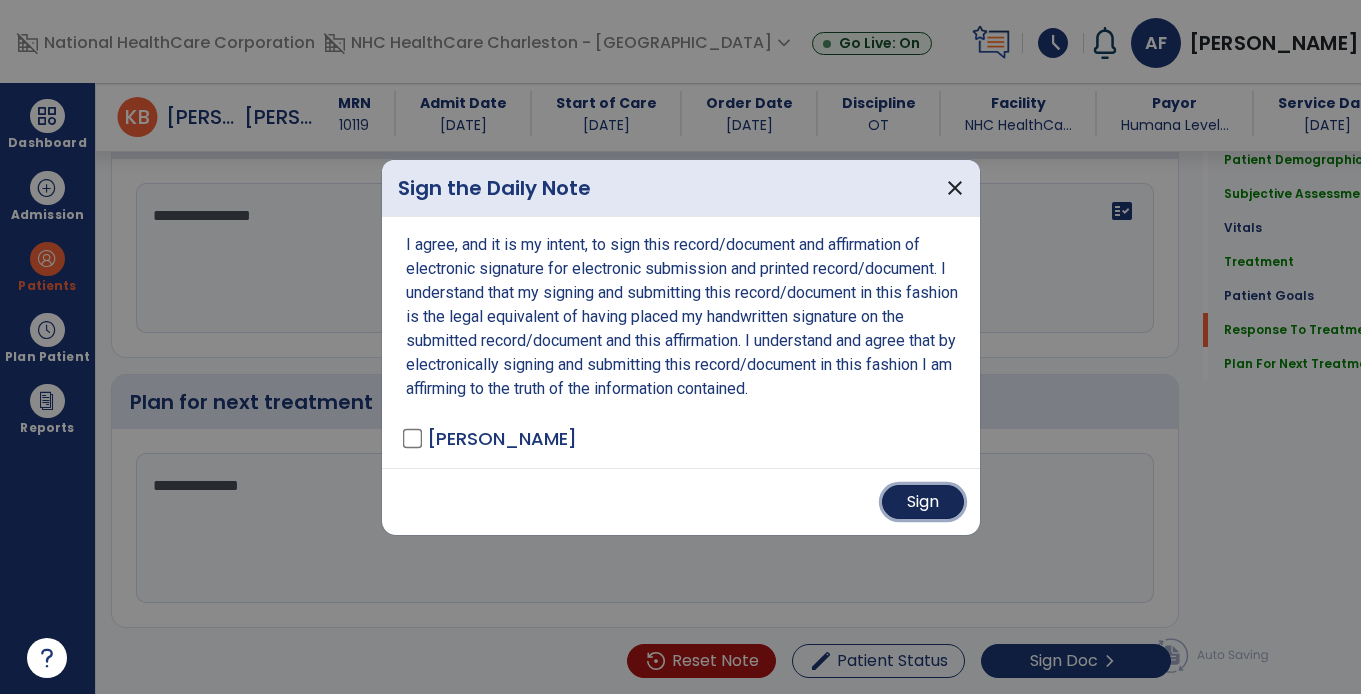 click on "Sign" at bounding box center [923, 502] 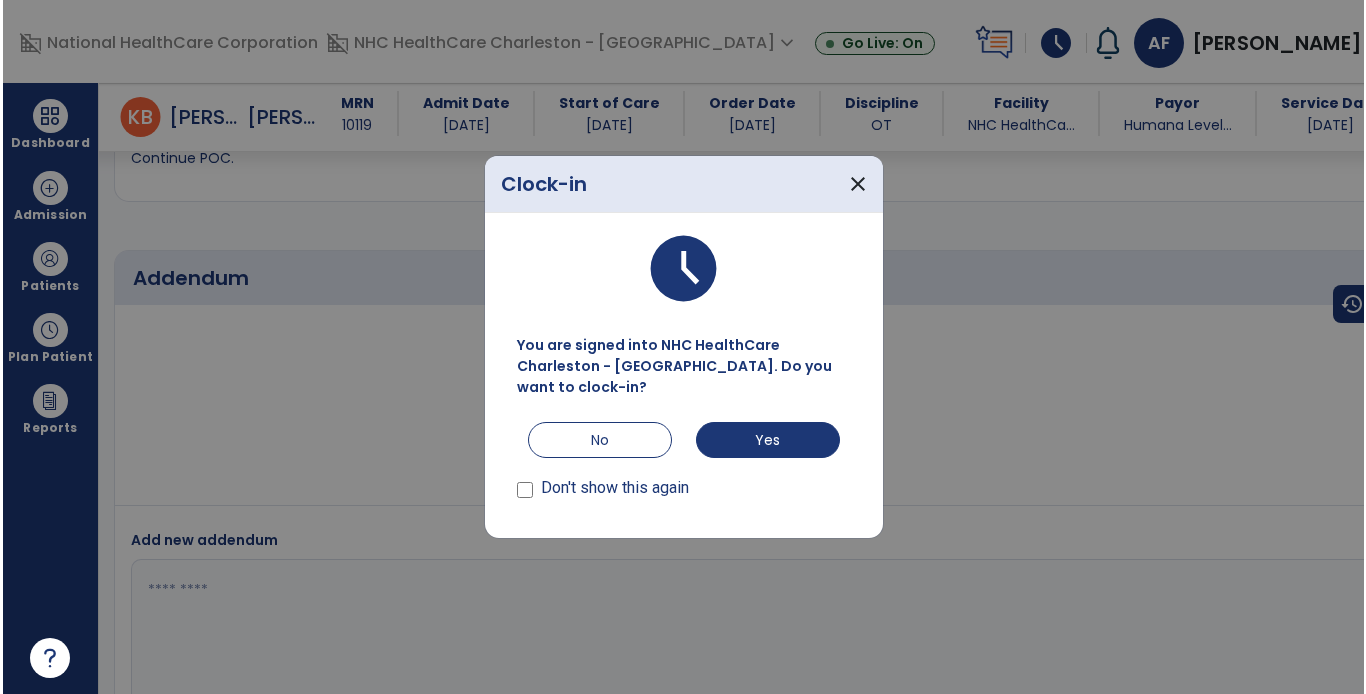 scroll, scrollTop: 3059, scrollLeft: 0, axis: vertical 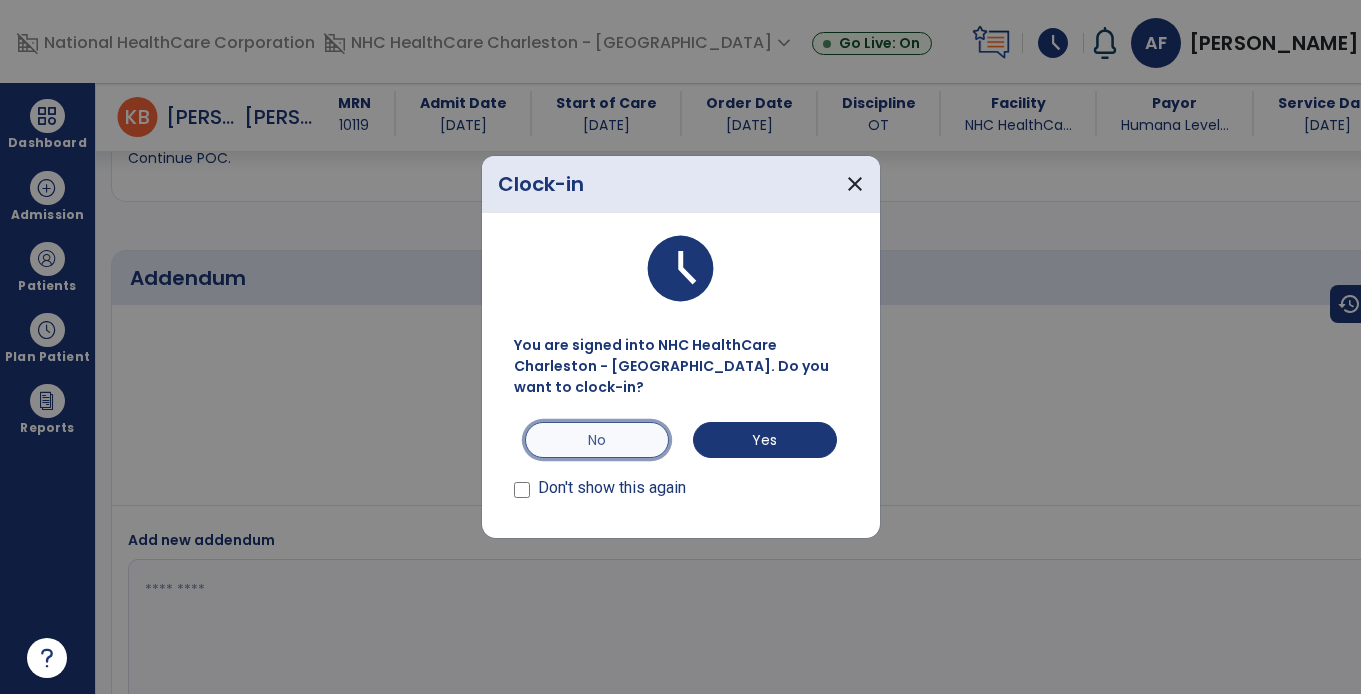 click on "No" at bounding box center (597, 440) 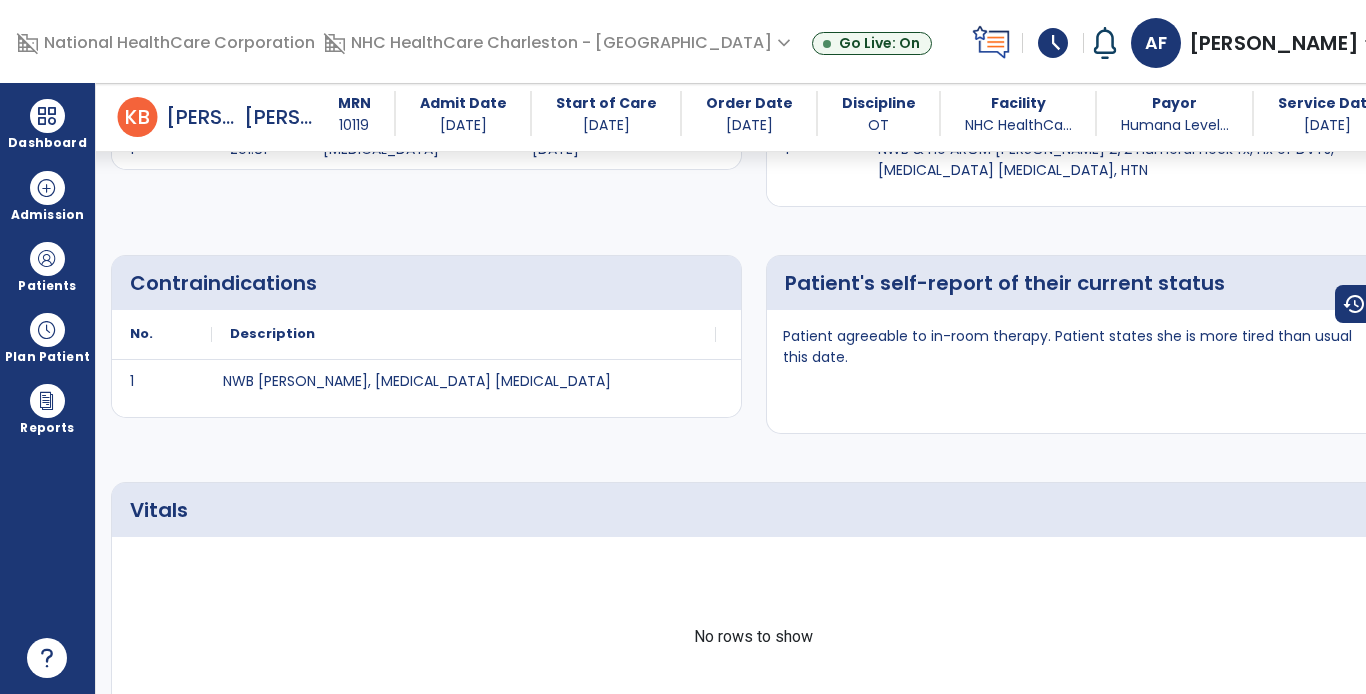 scroll, scrollTop: 0, scrollLeft: 0, axis: both 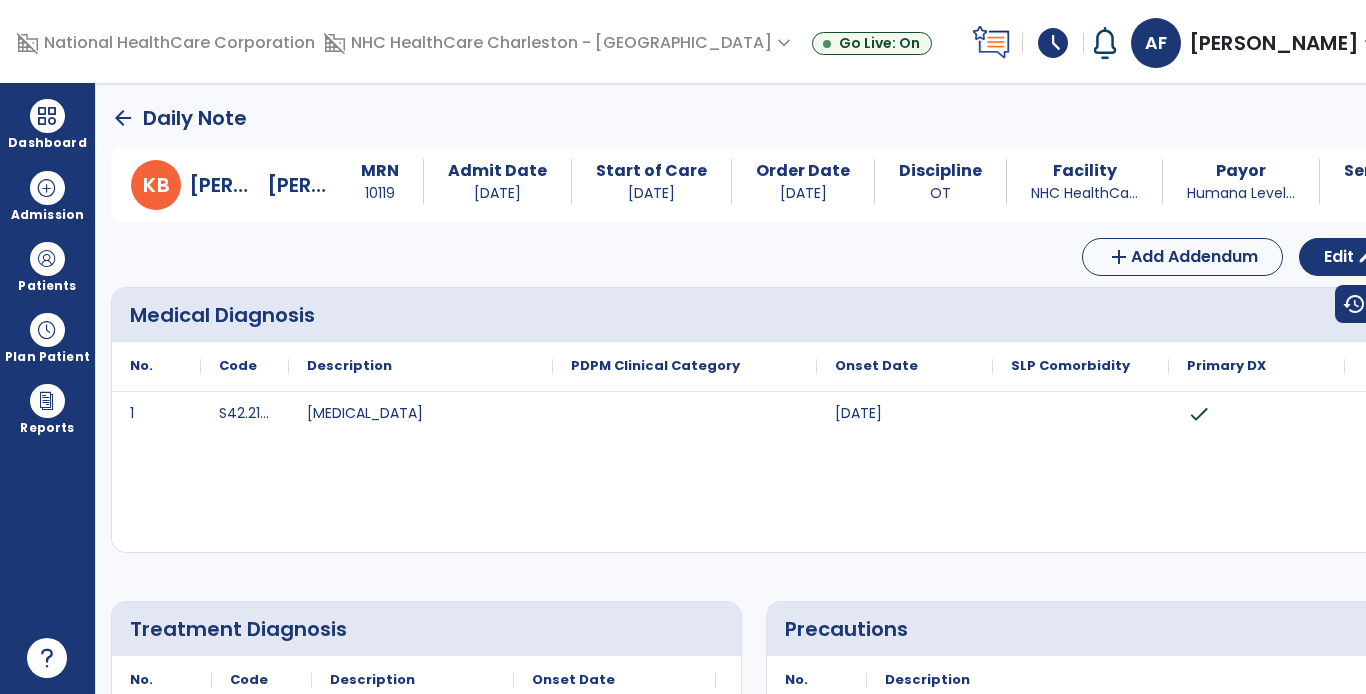 click on "arrow_back" 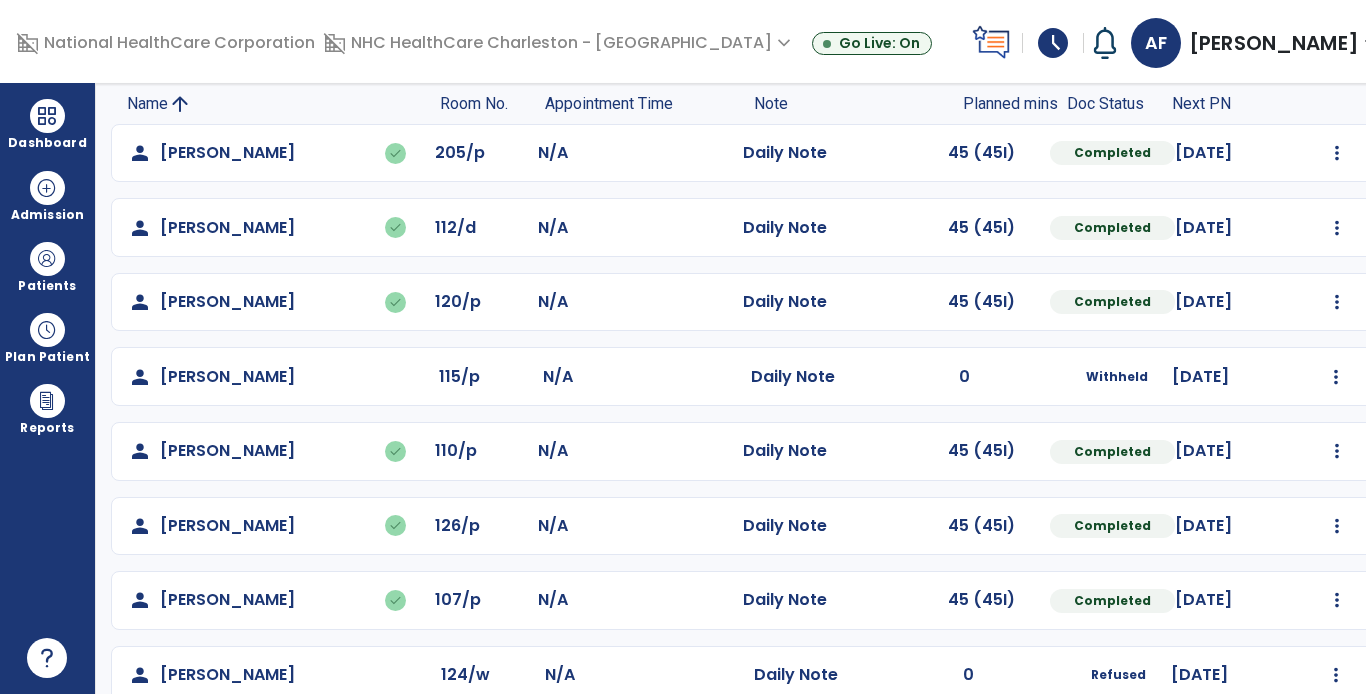 scroll, scrollTop: 0, scrollLeft: 0, axis: both 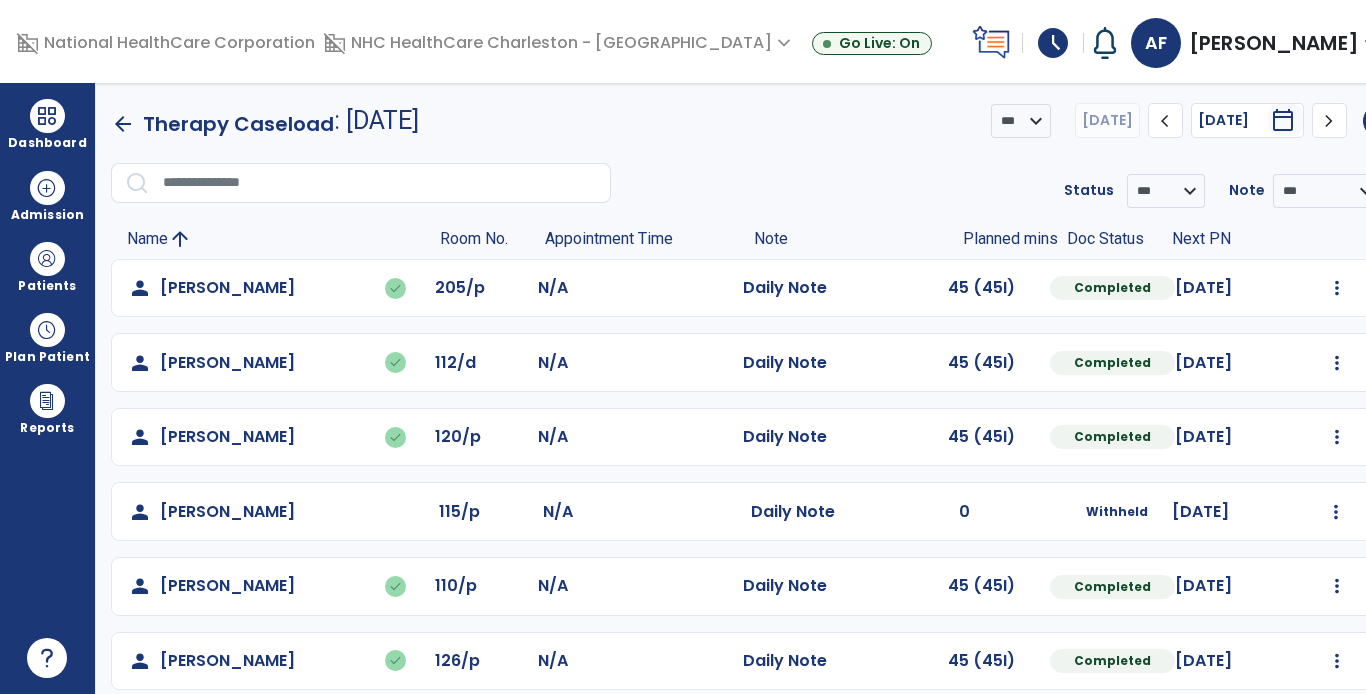 click on "arrow_back" 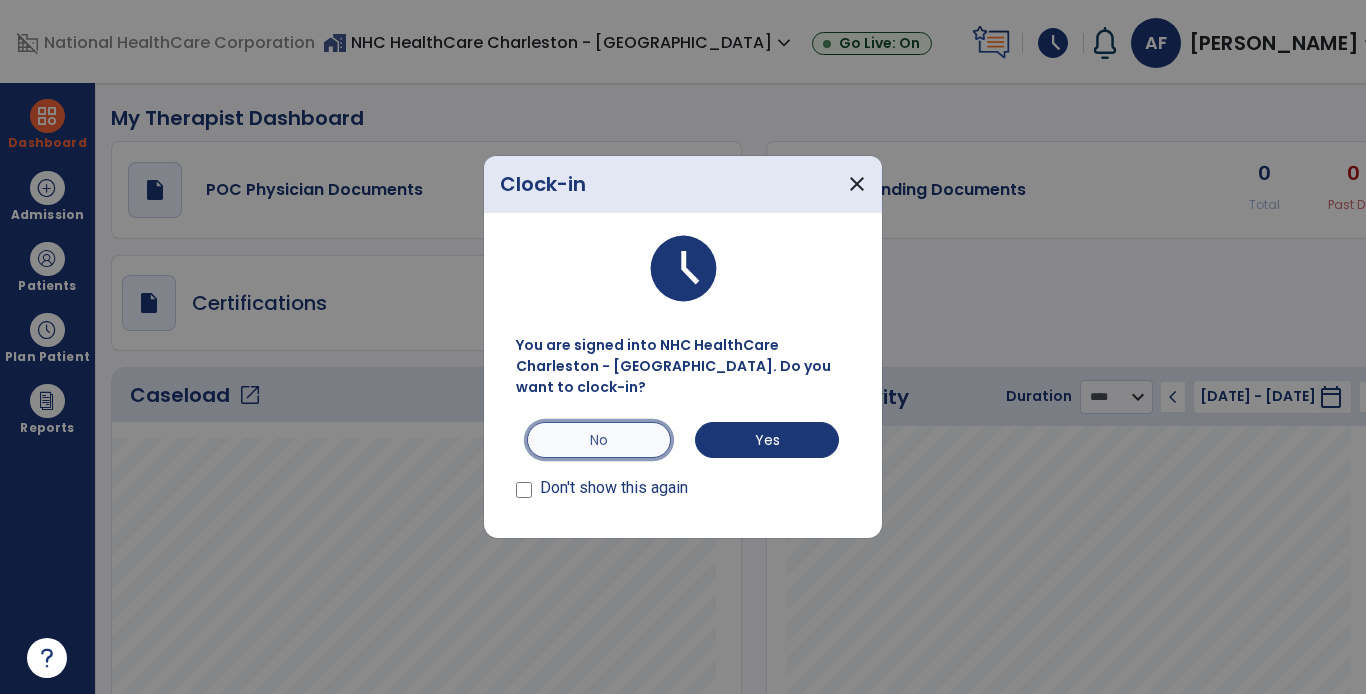 click on "No" at bounding box center [599, 440] 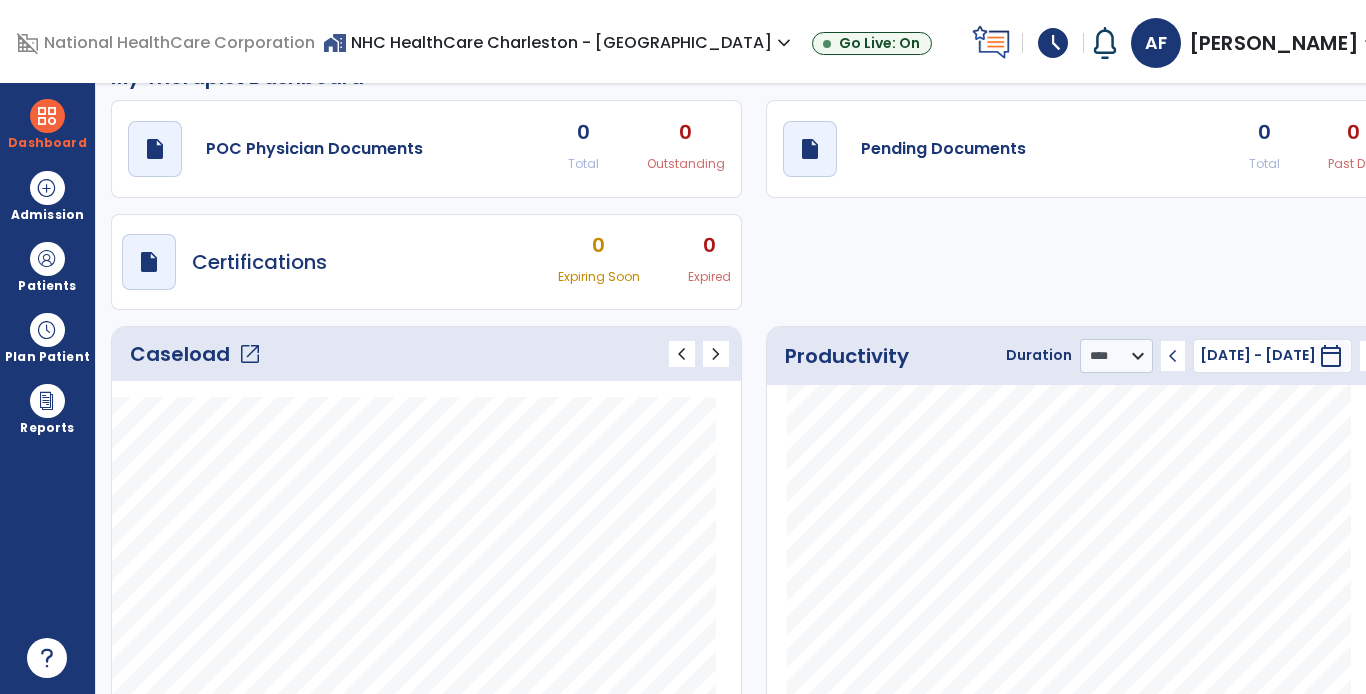 scroll, scrollTop: 0, scrollLeft: 0, axis: both 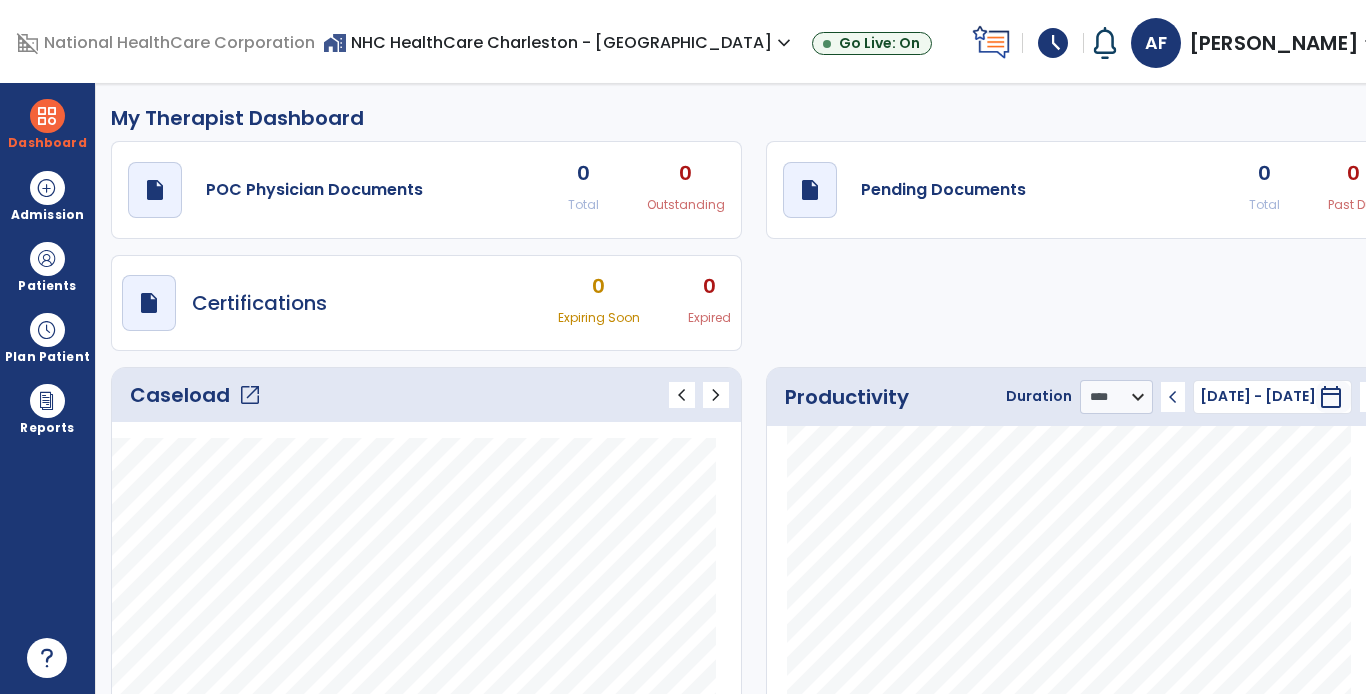 click on "draft   open_in_new  POC Physician Documents 0 Total 0 Outstanding  draft   open_in_new  Pending Documents 0 Total 0 Past Due  draft   open_in_new  Certifications 0 Expiring Soon 0 Expired" 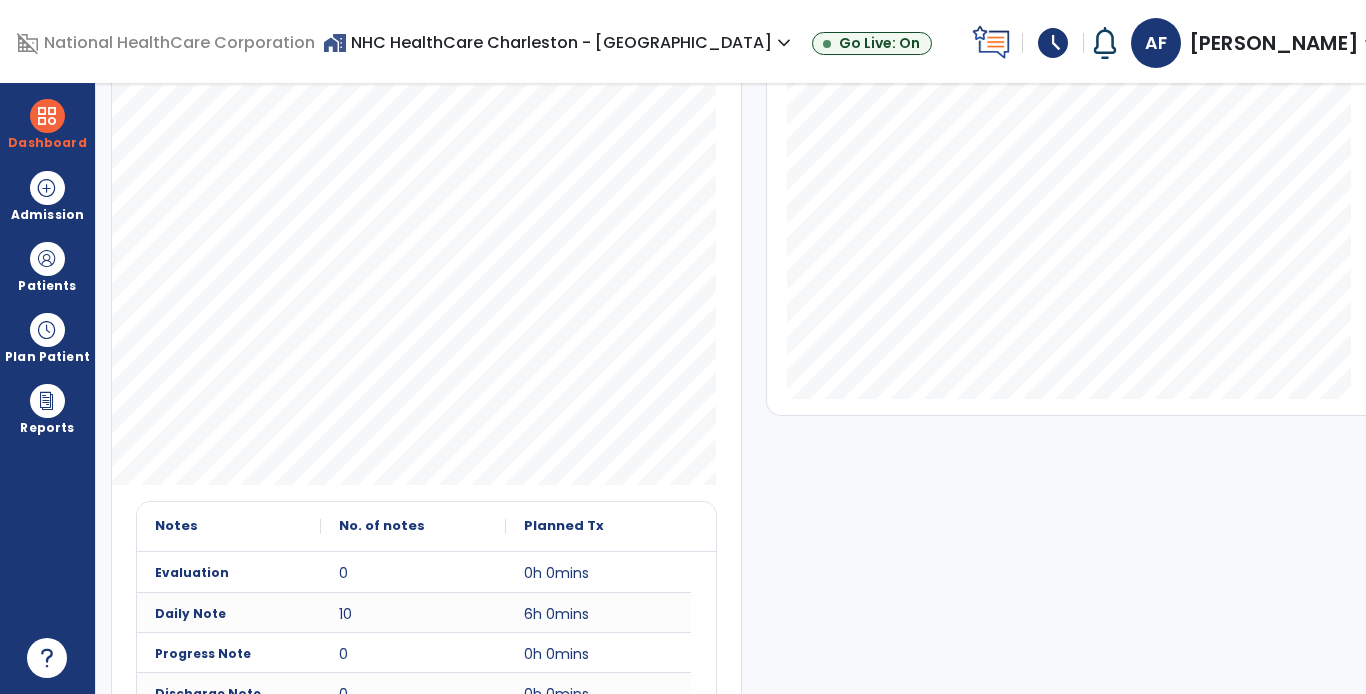 scroll, scrollTop: 0, scrollLeft: 0, axis: both 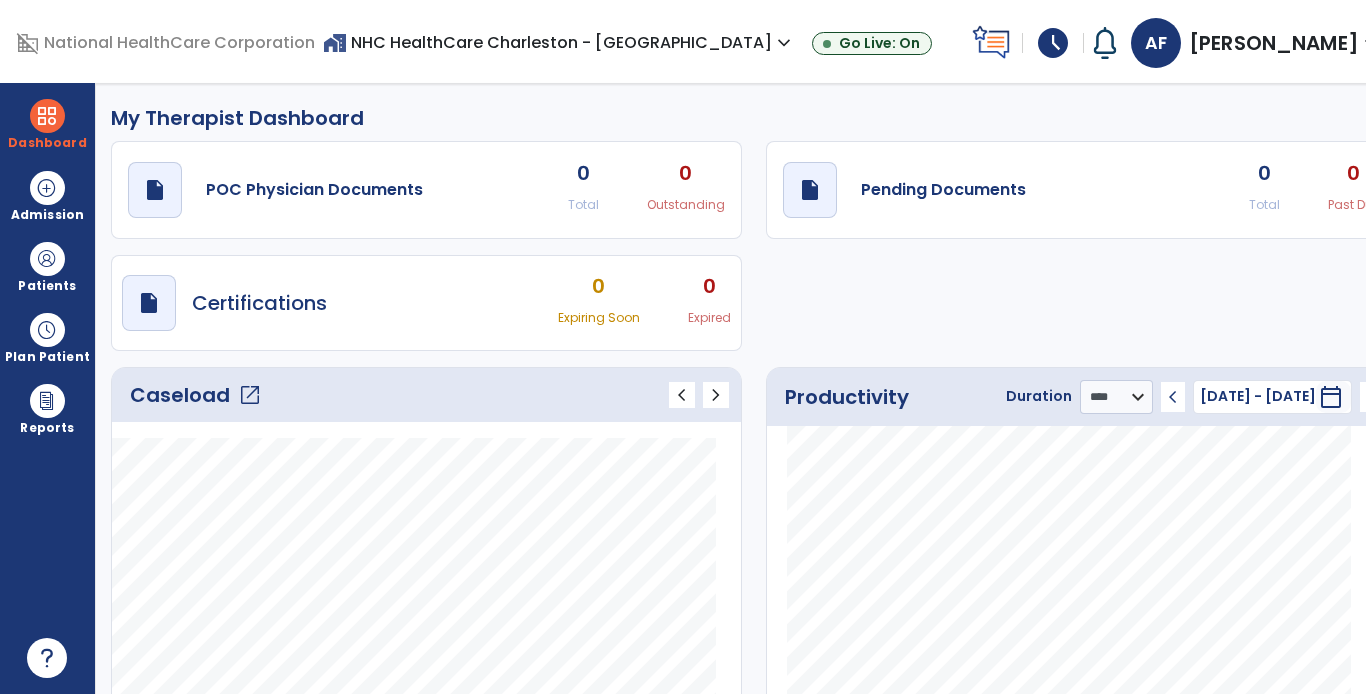 click on "open_in_new" 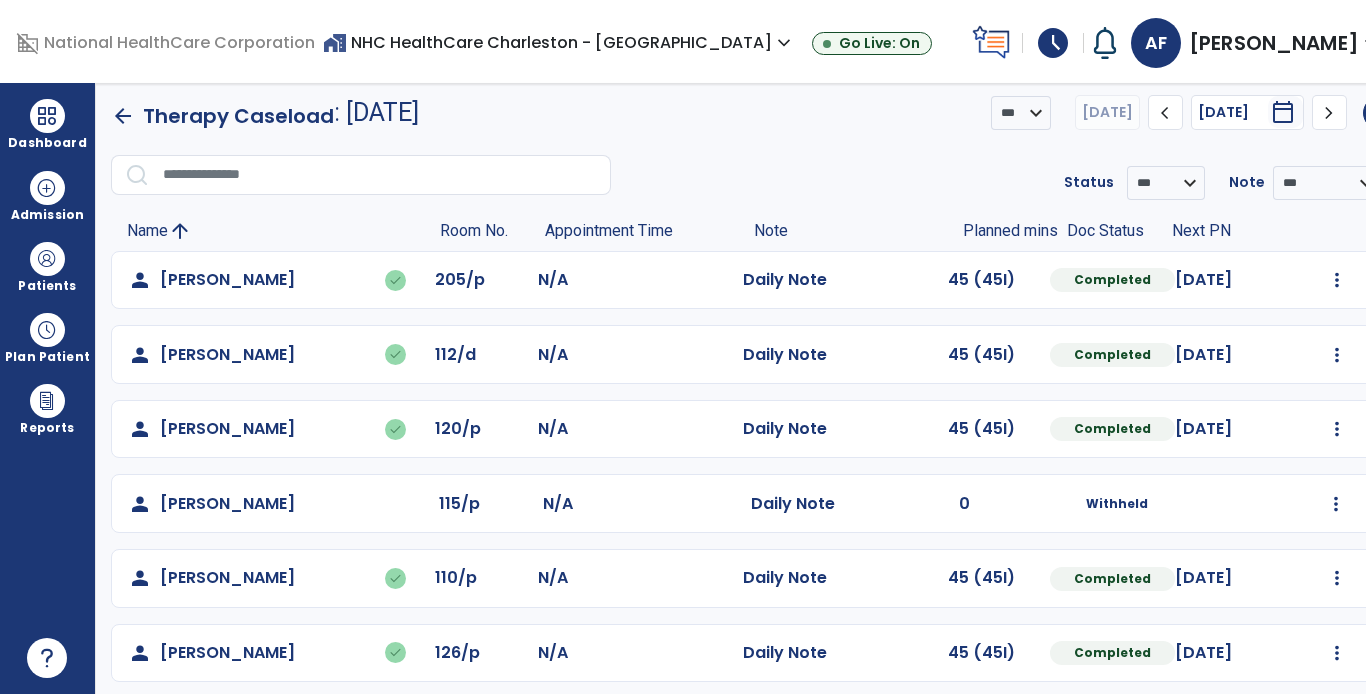 scroll, scrollTop: 0, scrollLeft: 0, axis: both 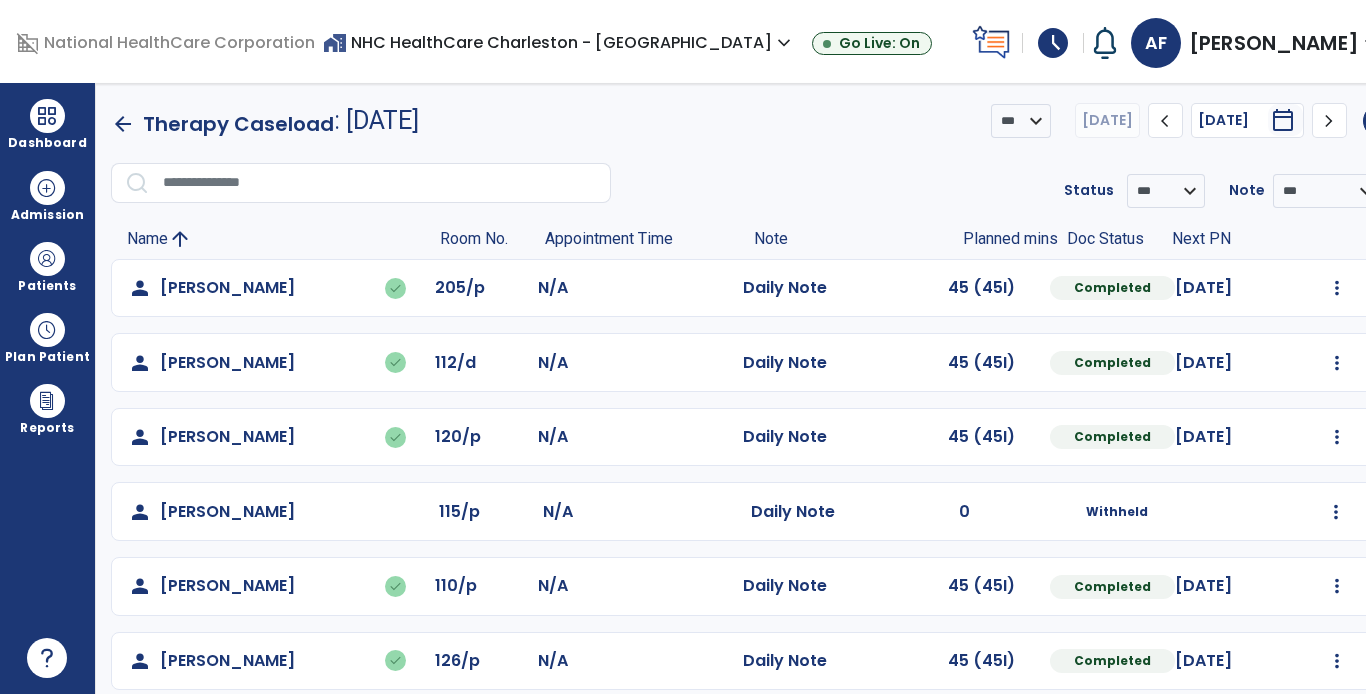 click on "arrow_back" 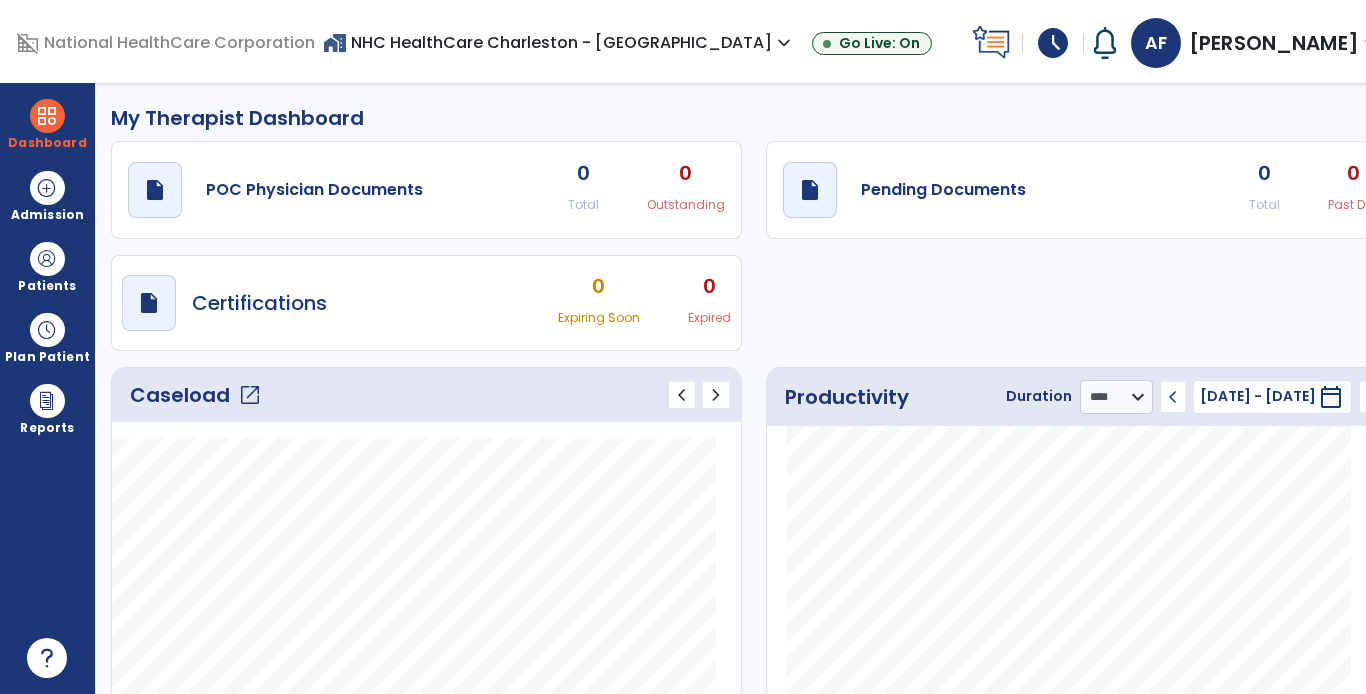 click on "schedule" at bounding box center (1053, 43) 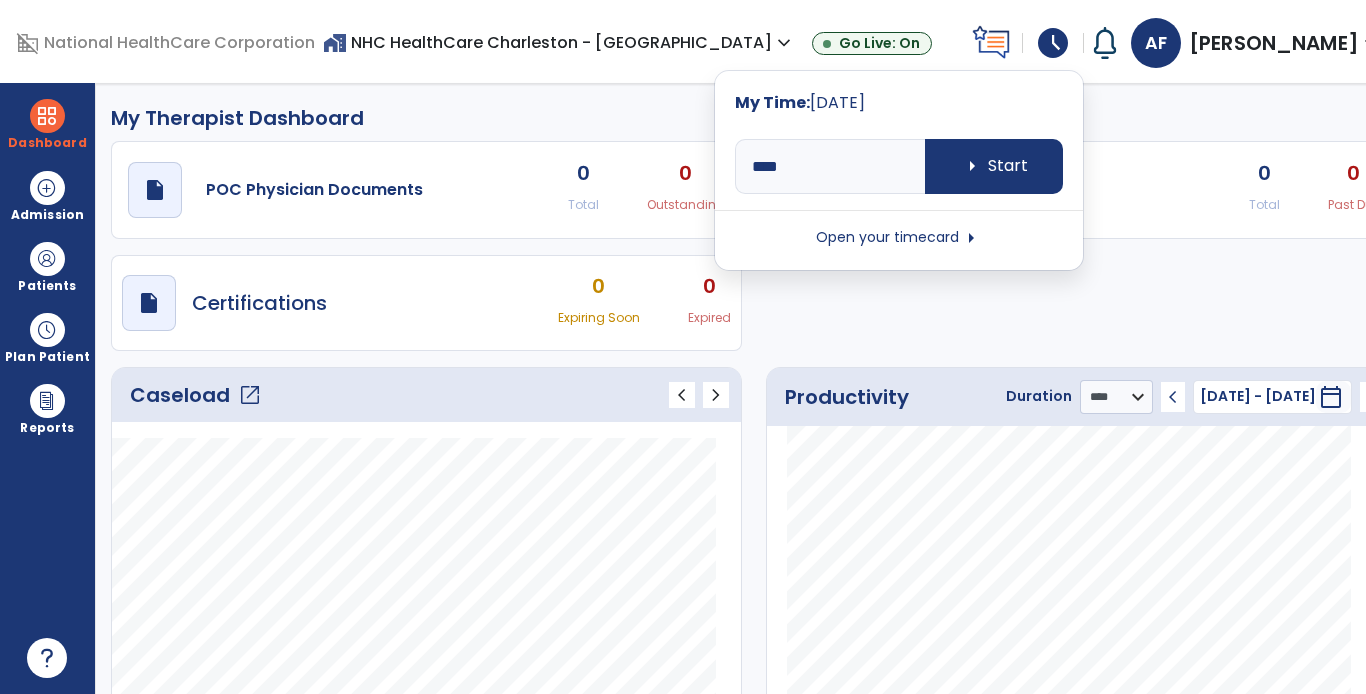 click on "Open your timecard  arrow_right" at bounding box center [899, 238] 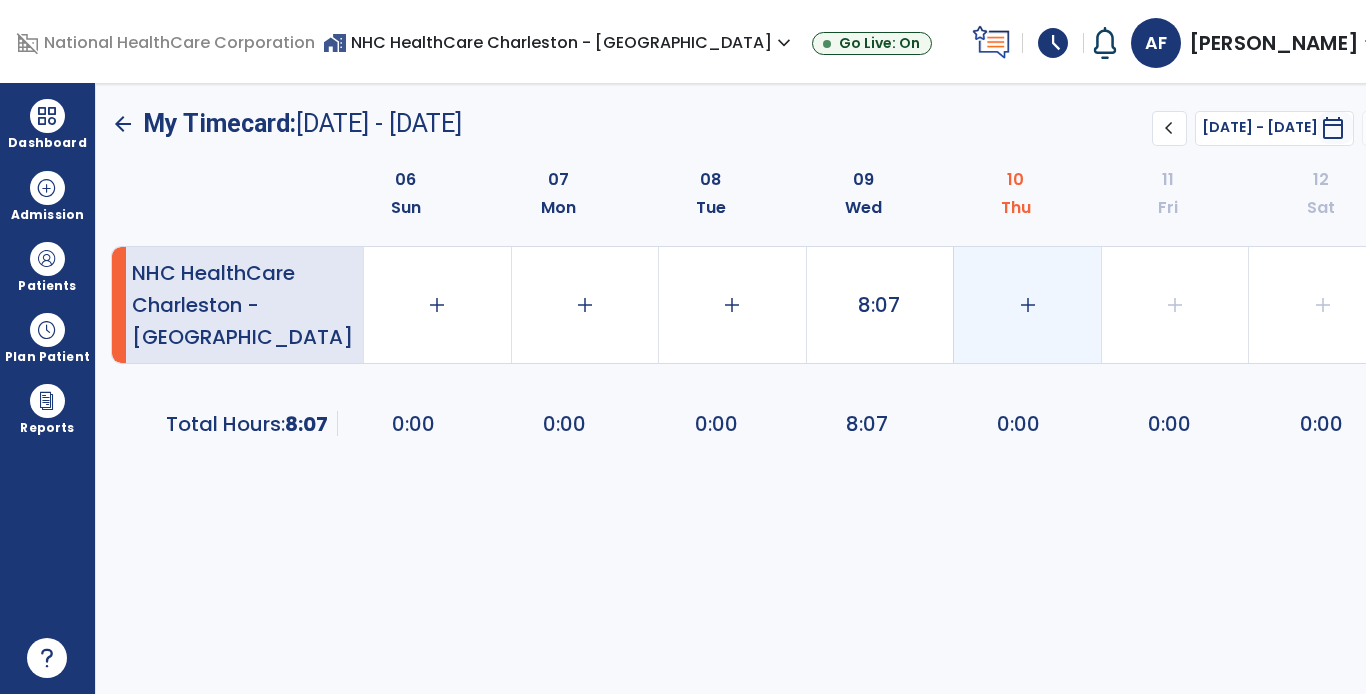 click on "add" 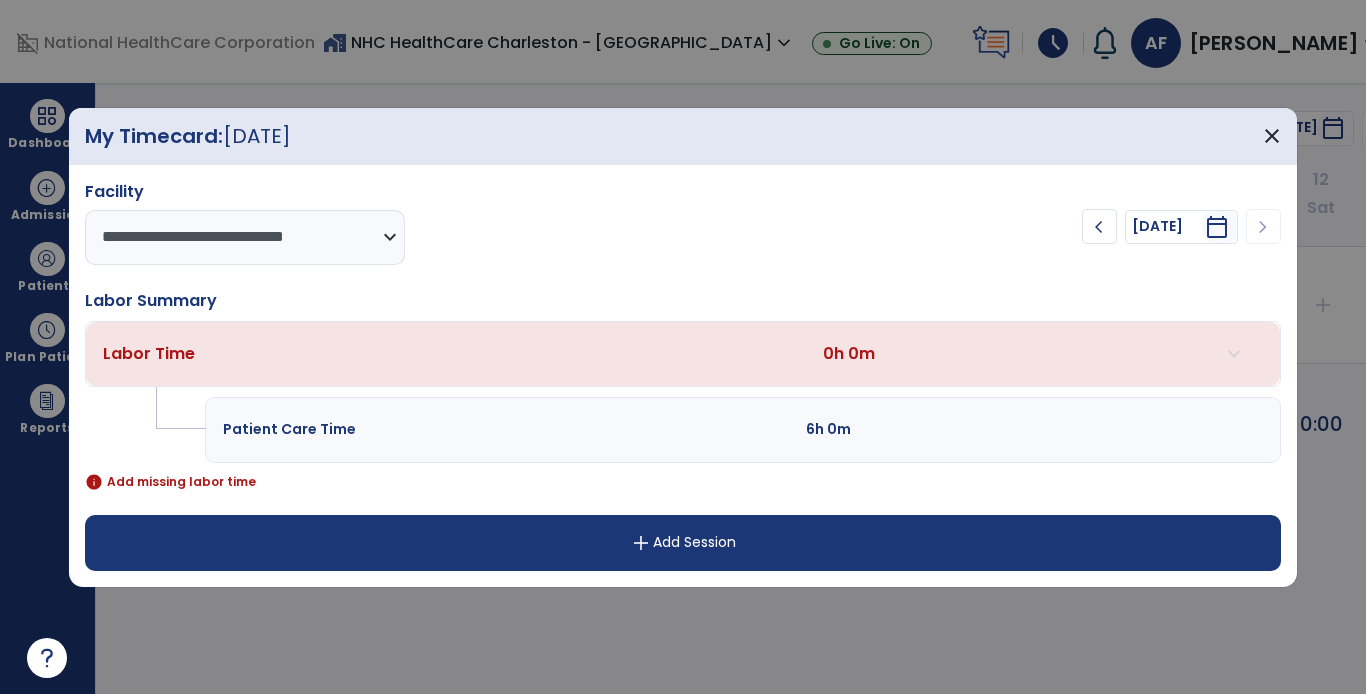 click on "add  Add Session" at bounding box center (682, 543) 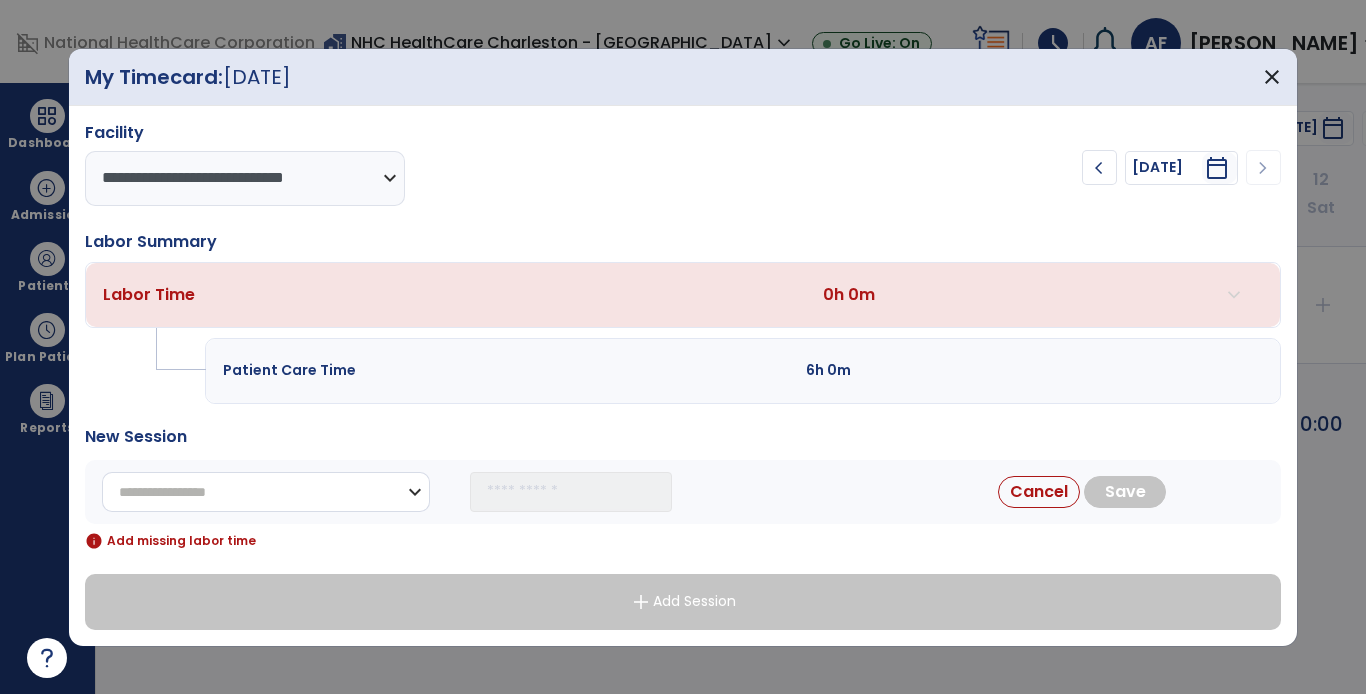 click on "**********" at bounding box center [266, 492] 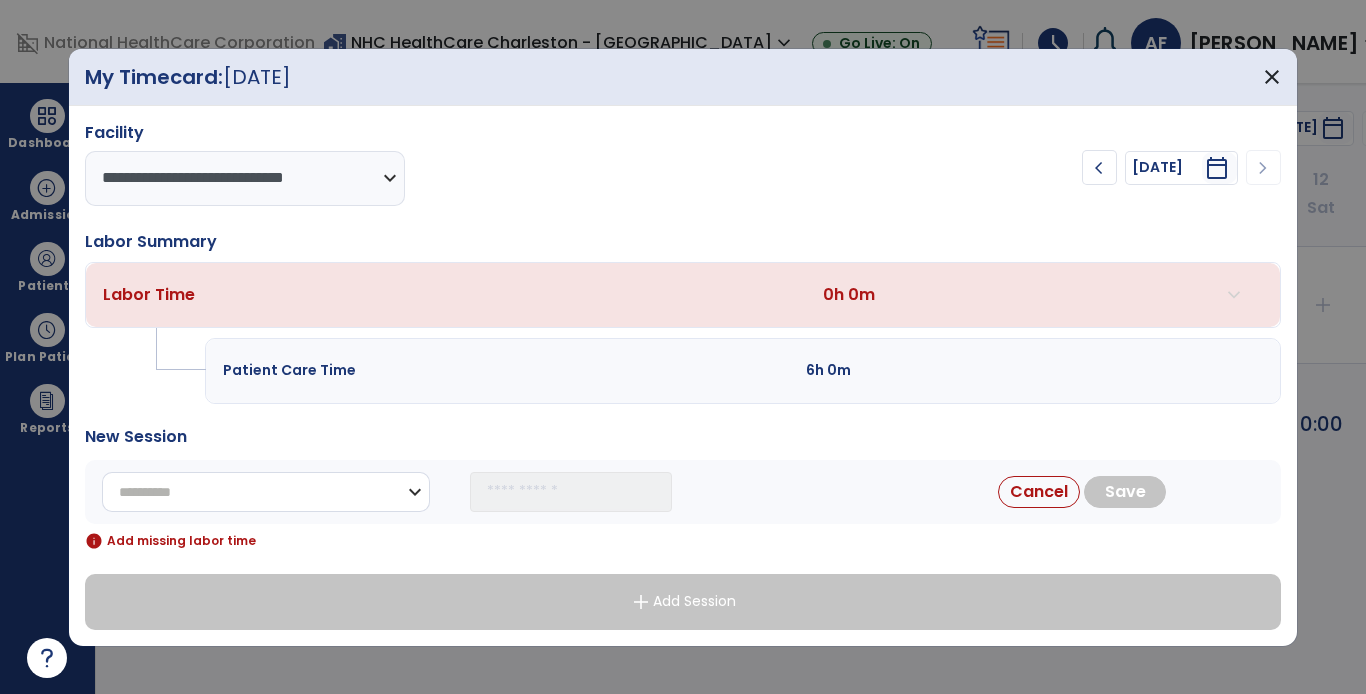 click on "**********" at bounding box center (266, 492) 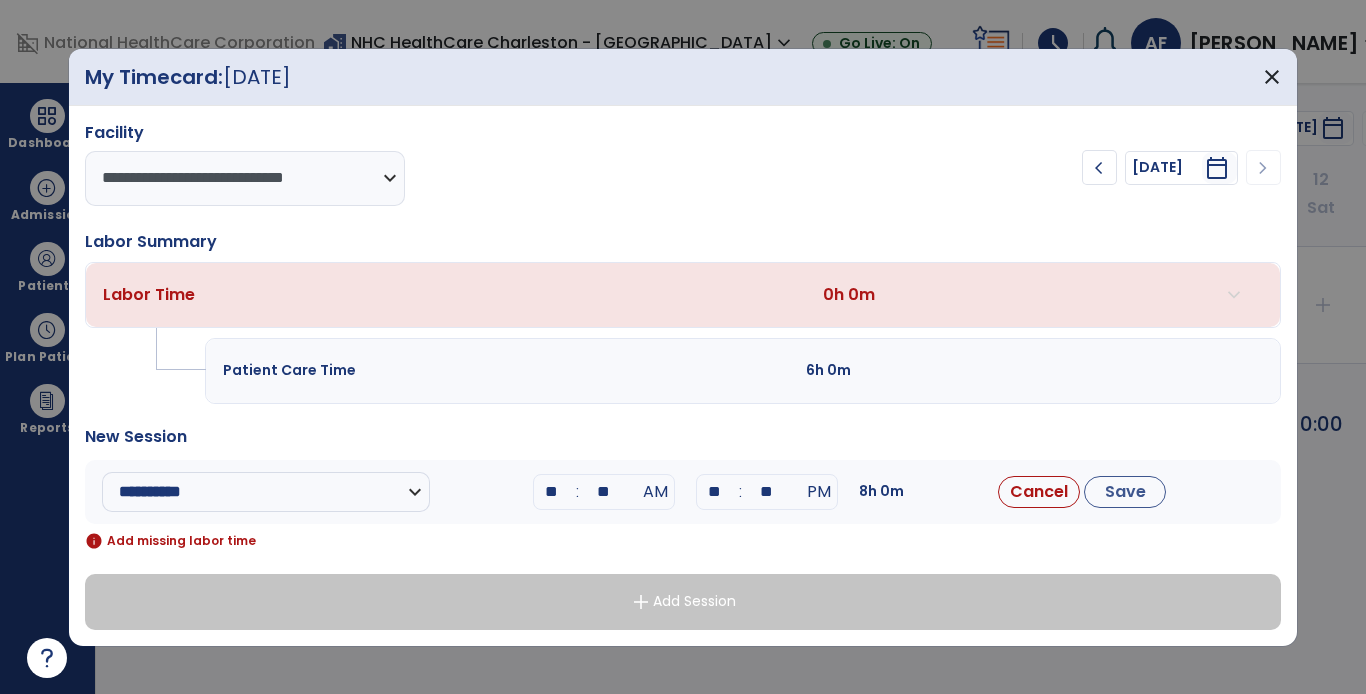 drag, startPoint x: 563, startPoint y: 480, endPoint x: 548, endPoint y: 479, distance: 15.033297 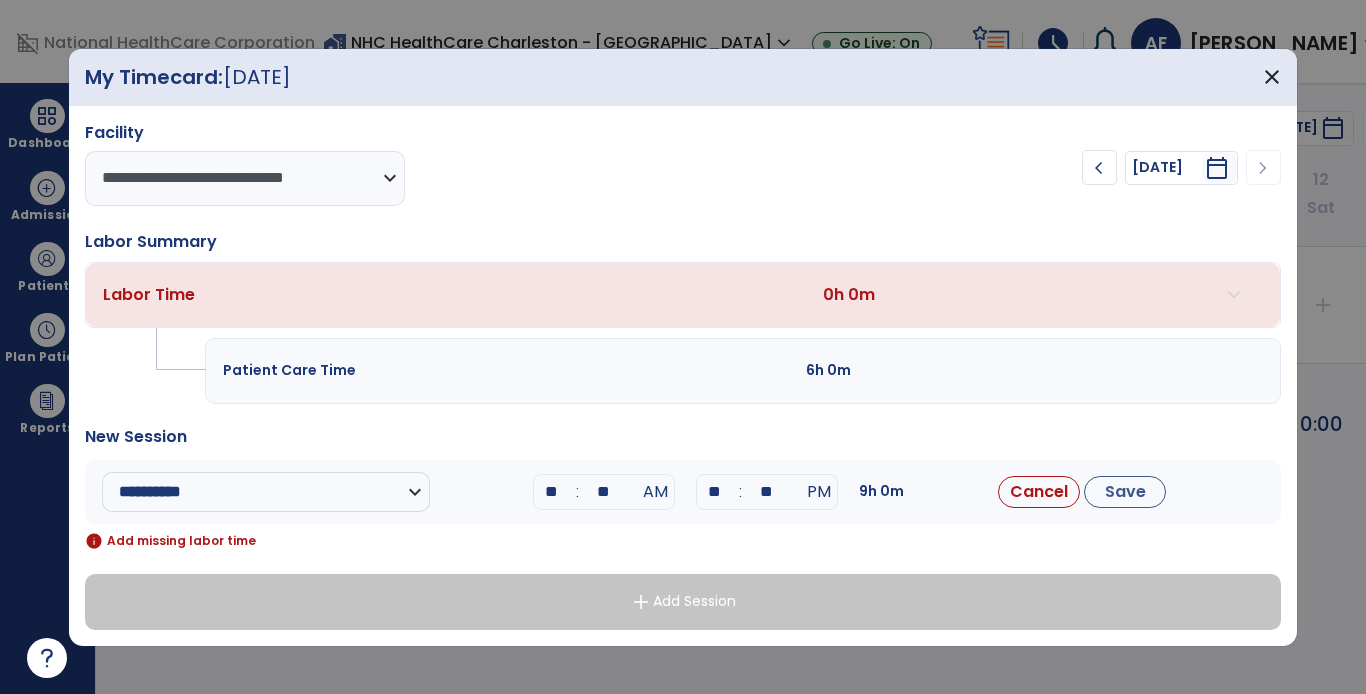 click on "**" at bounding box center (604, 492) 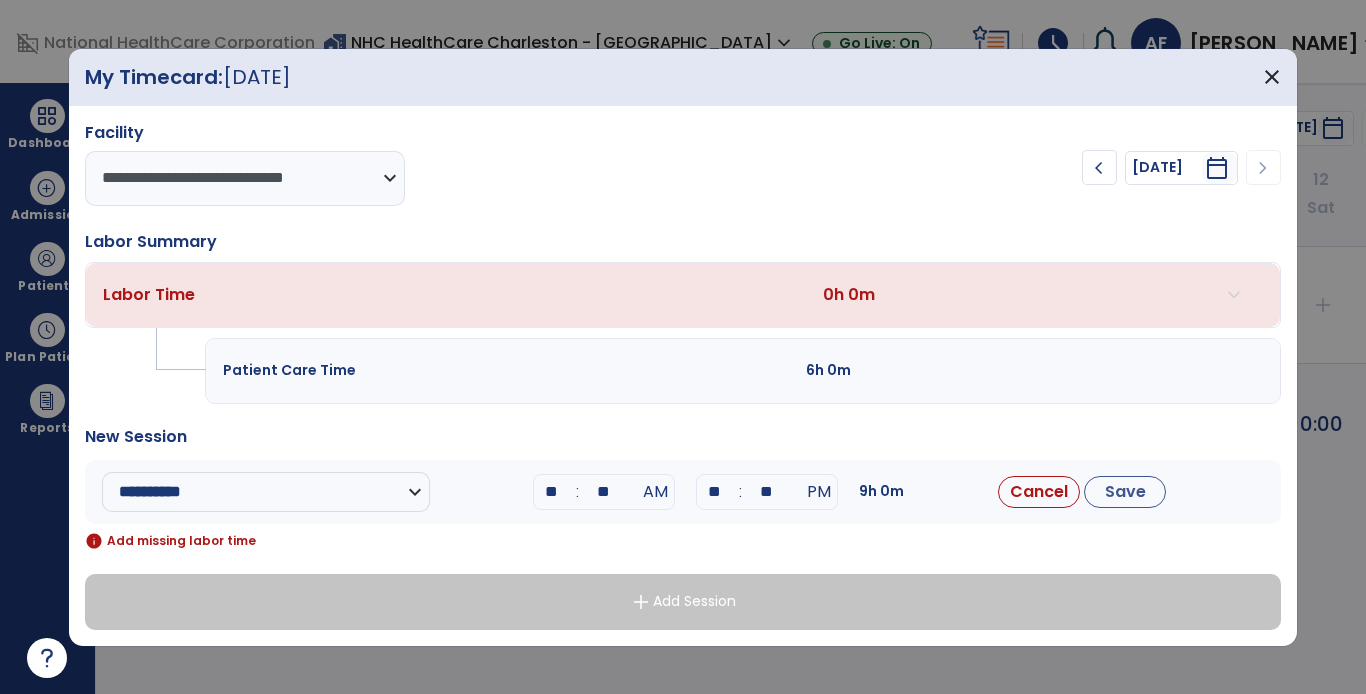 type on "**" 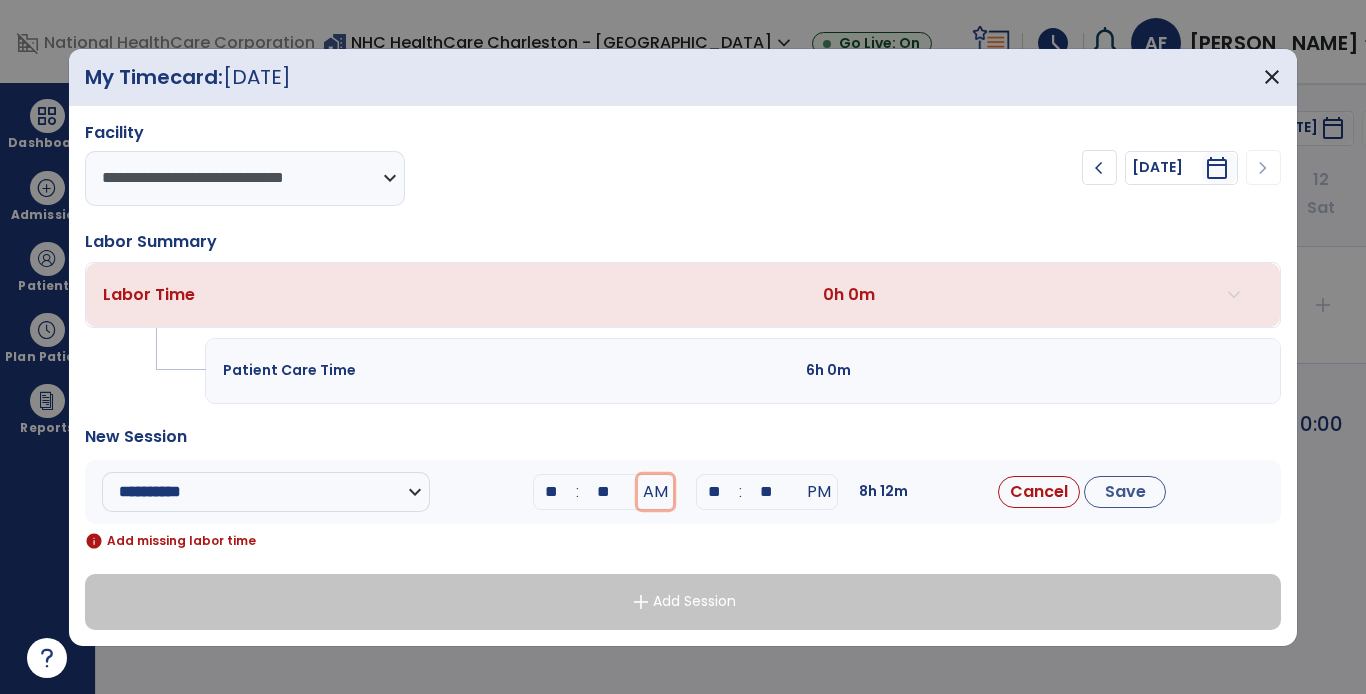 type 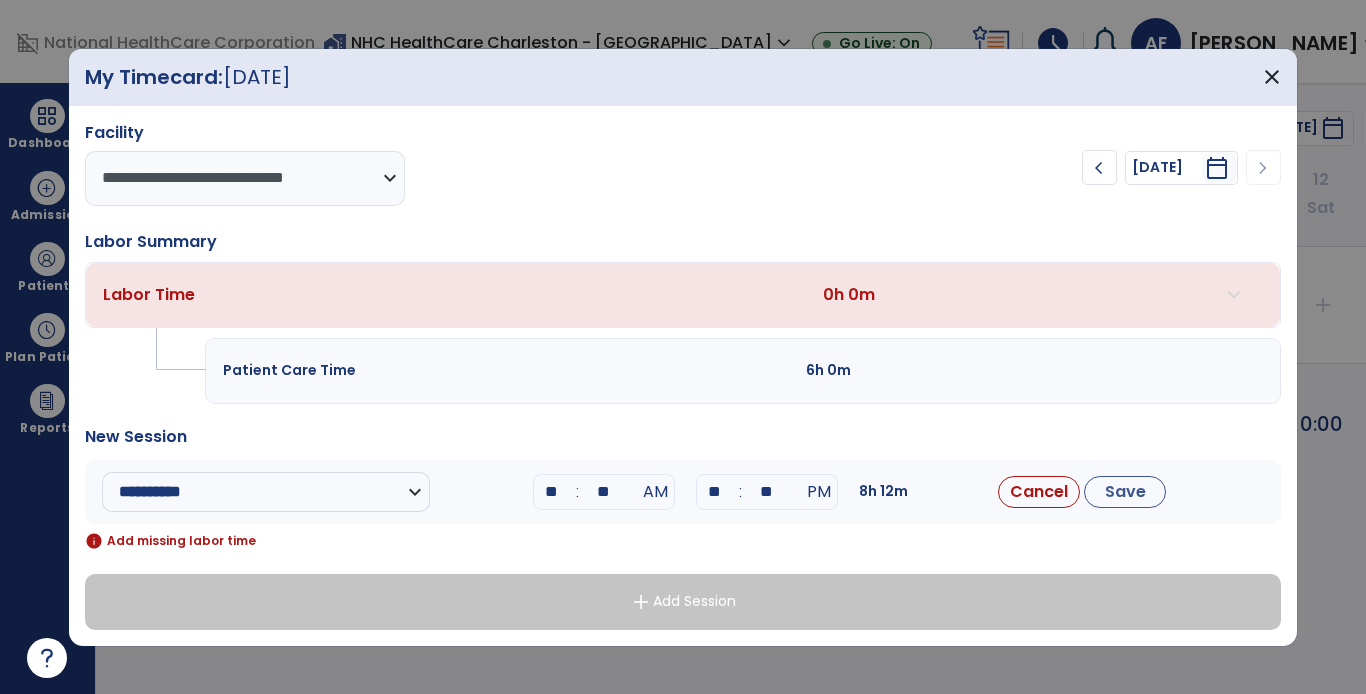click on "**" at bounding box center (715, 492) 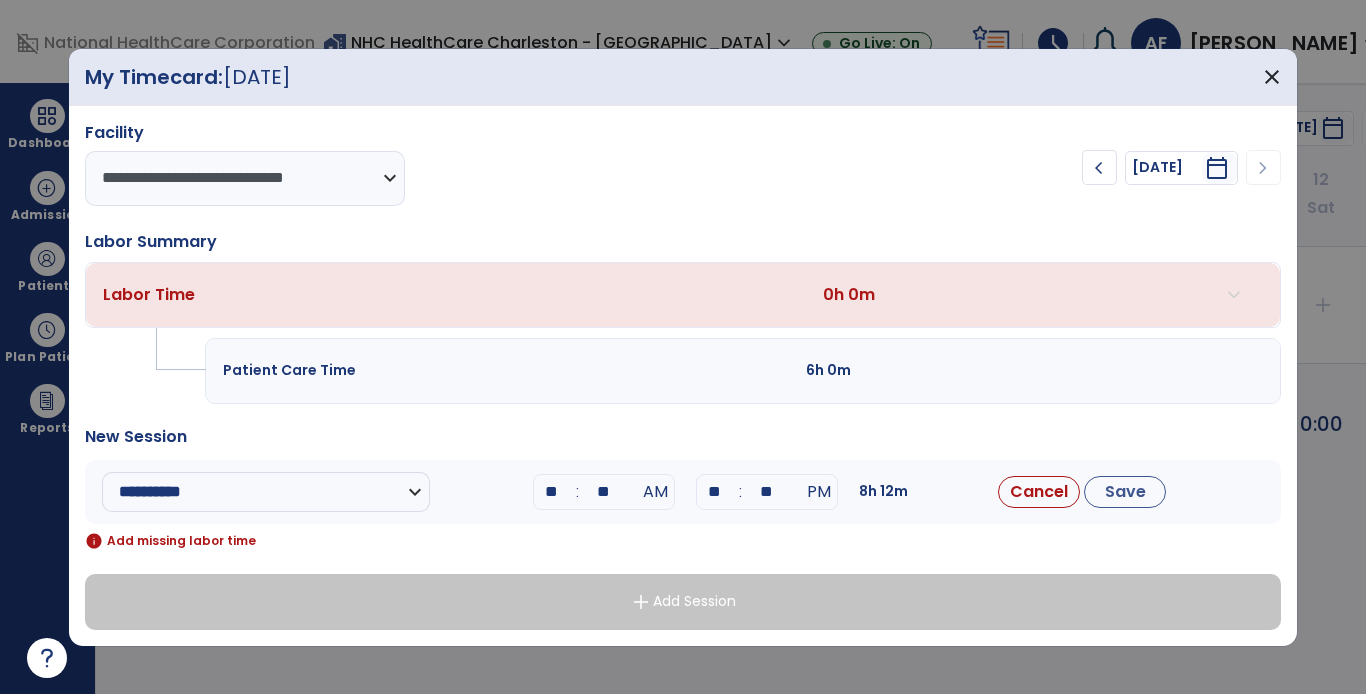 type on "**" 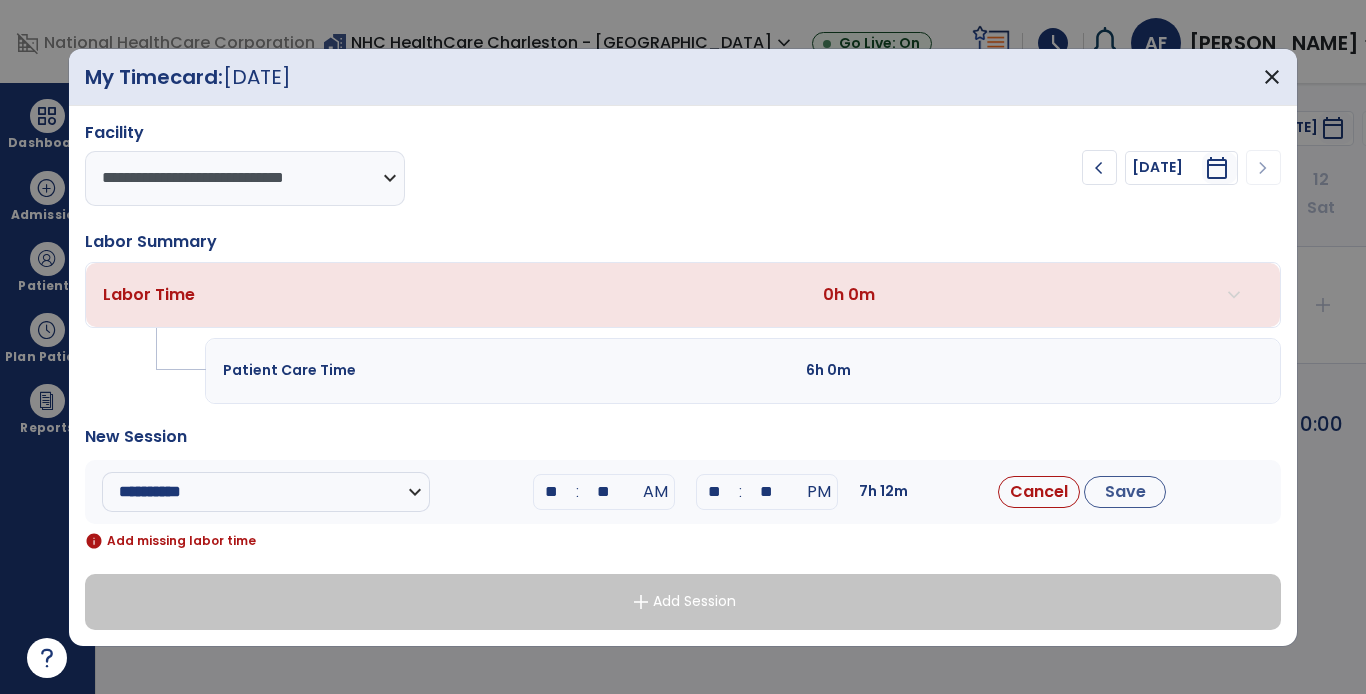 type on "**" 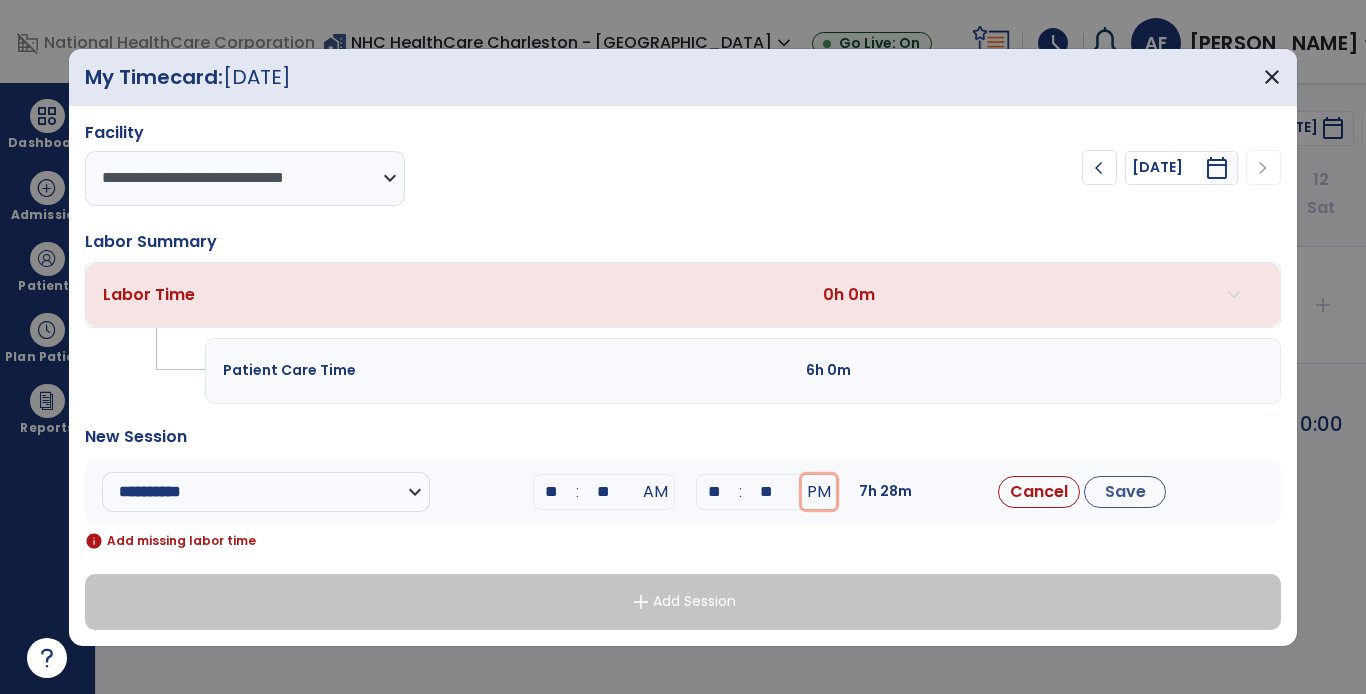 type 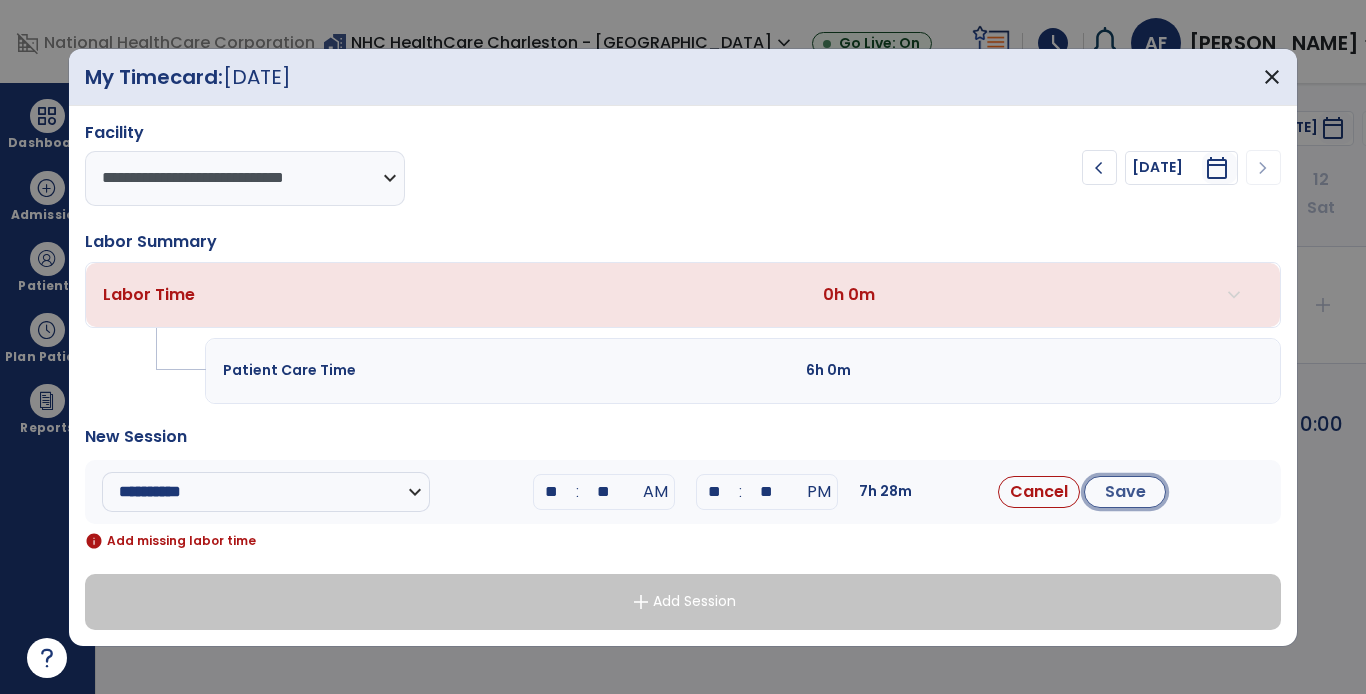 click on "Save" at bounding box center (1125, 492) 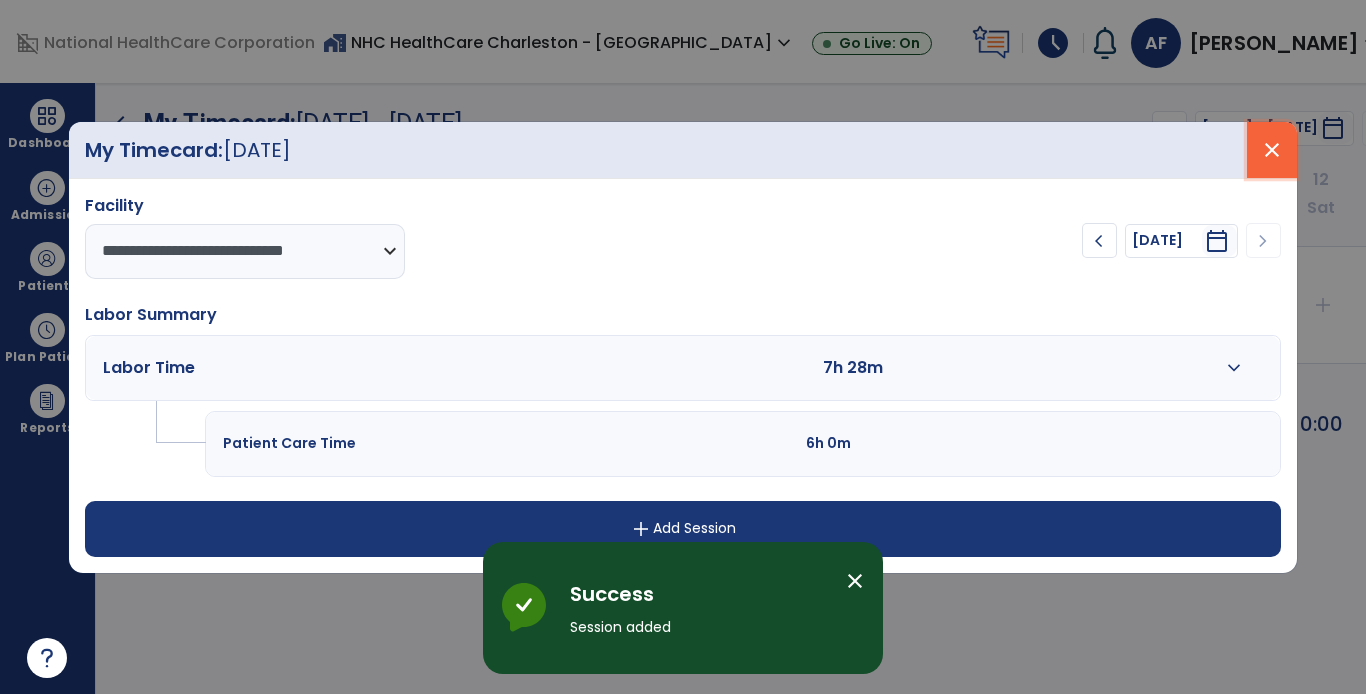 click on "close" at bounding box center [1272, 150] 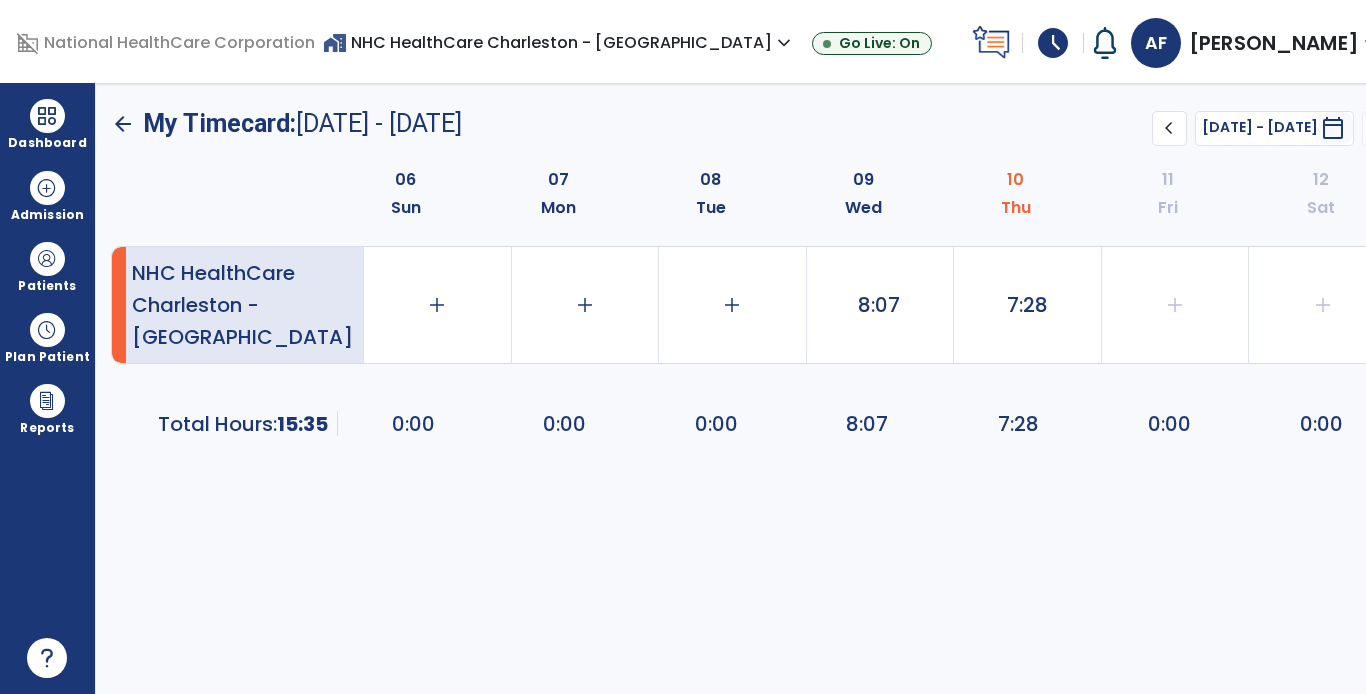 click on "arrow_back" 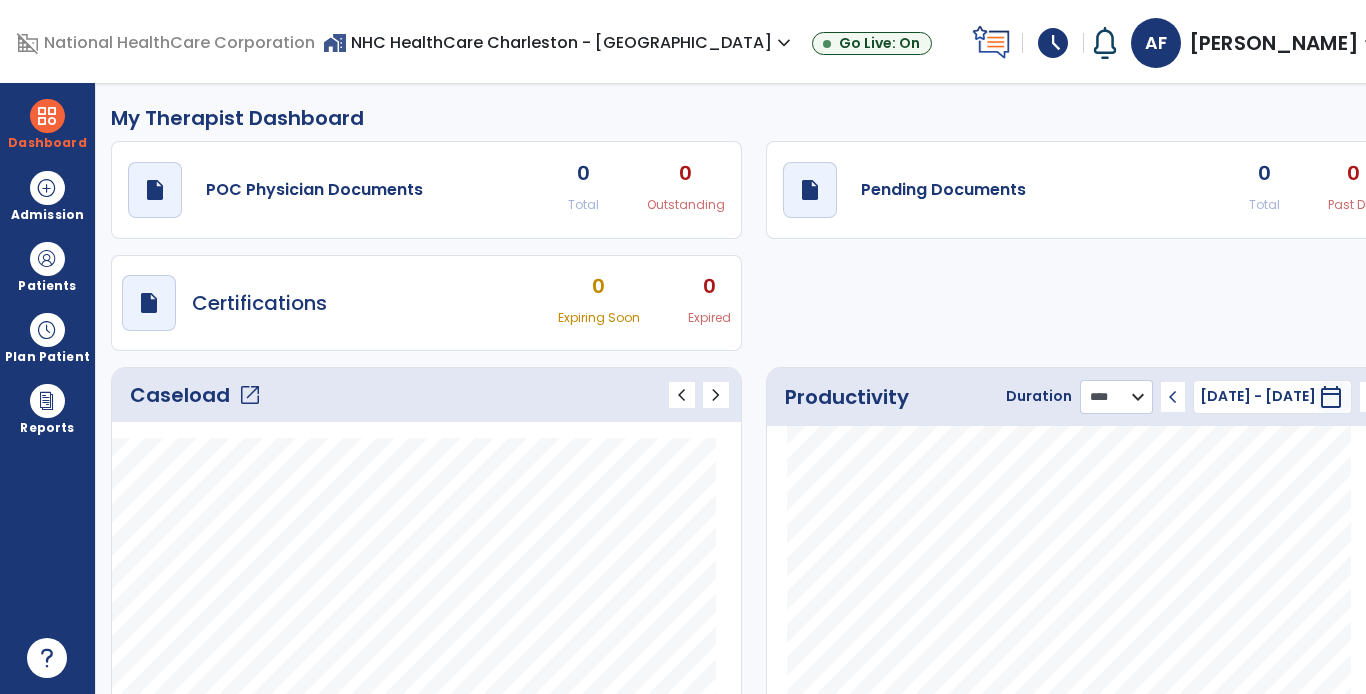 click on "******** **** ***" 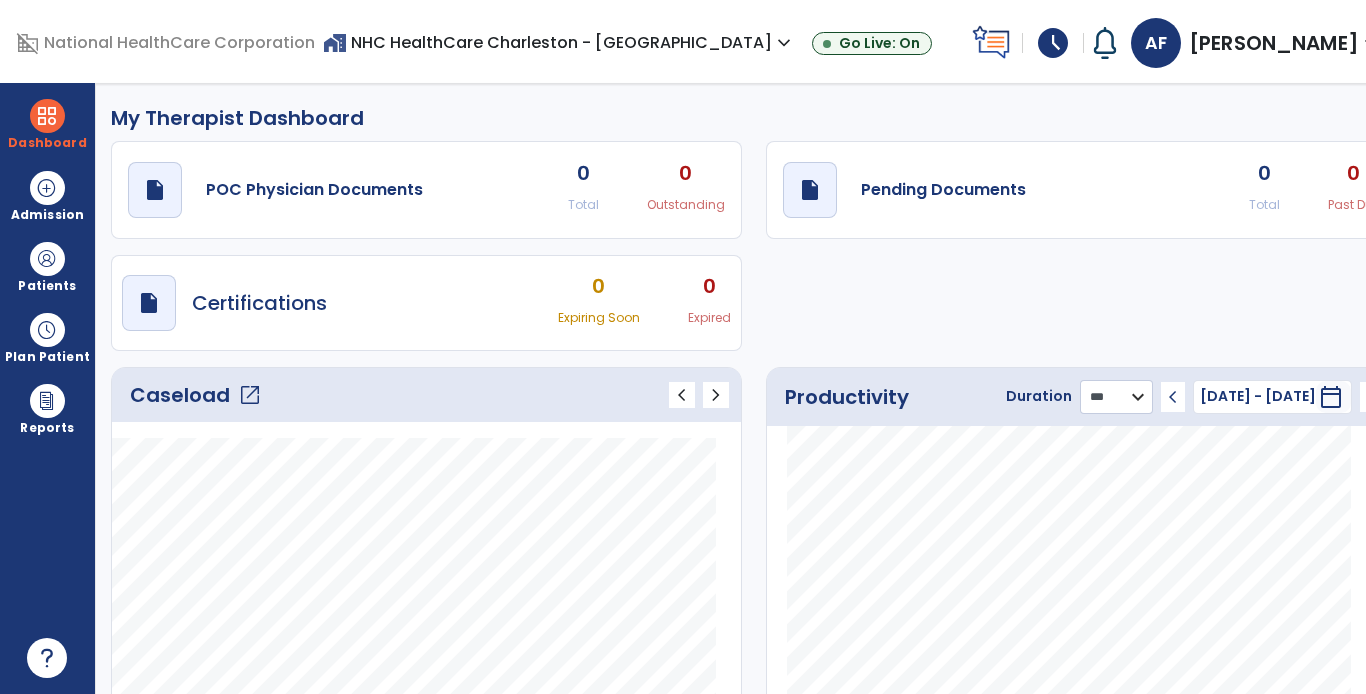 click on "******** **** ***" 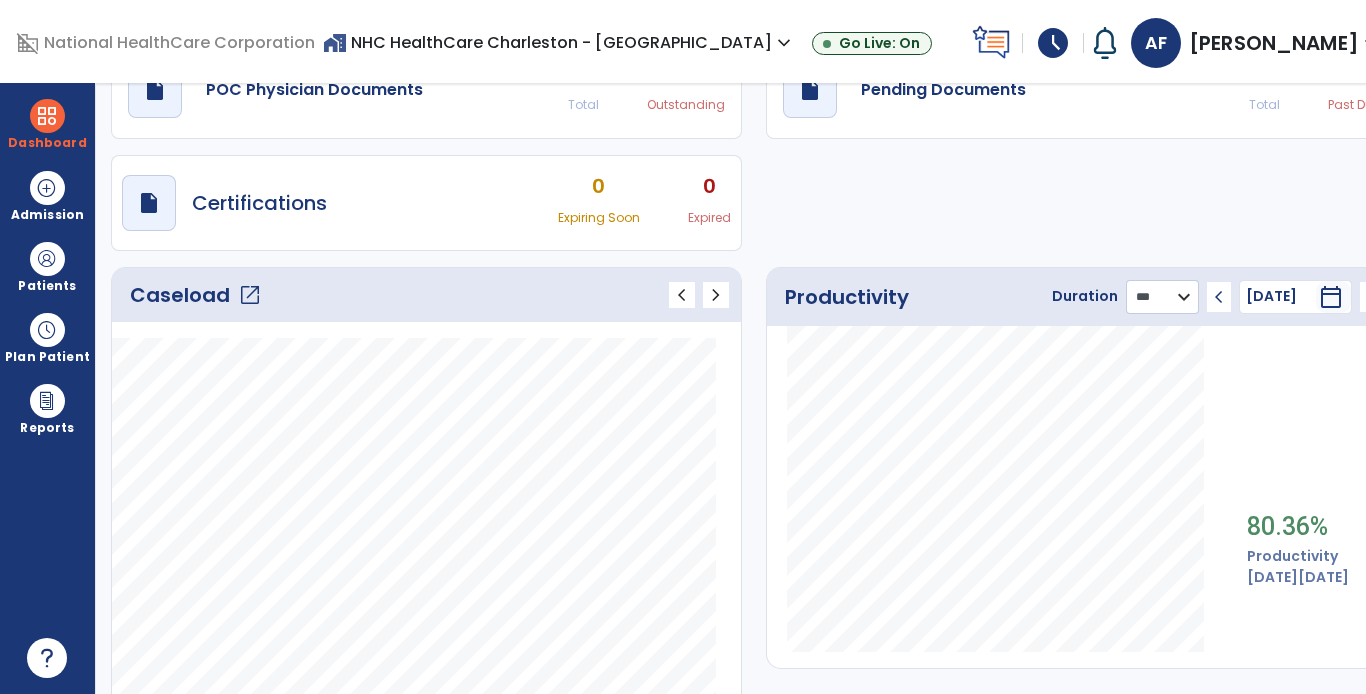 scroll, scrollTop: 0, scrollLeft: 0, axis: both 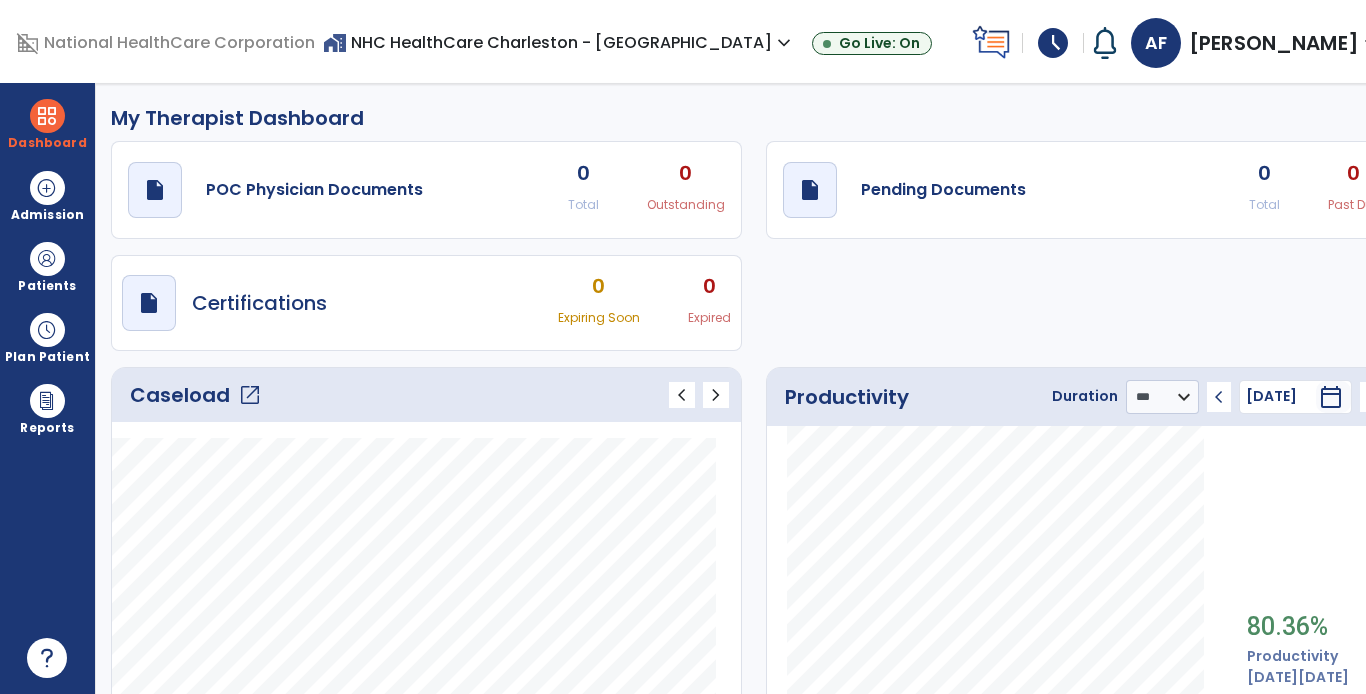 click on "open_in_new" 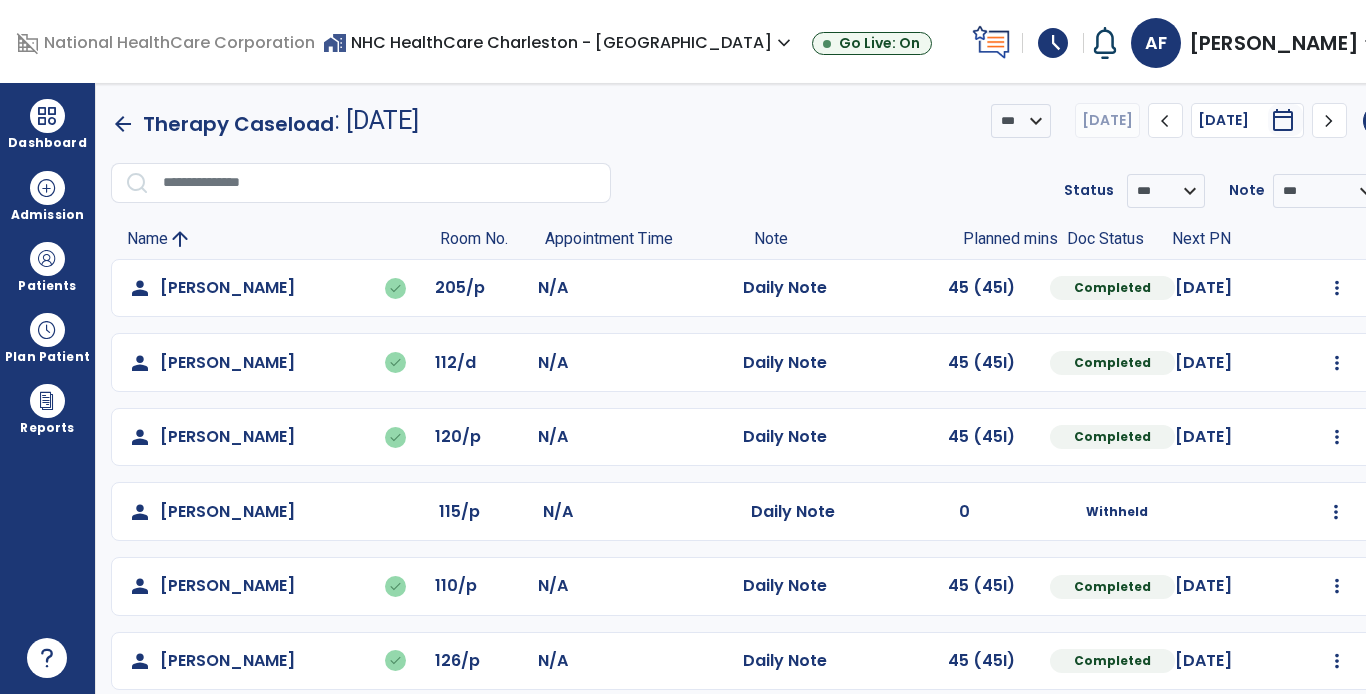 click on "chevron_right" 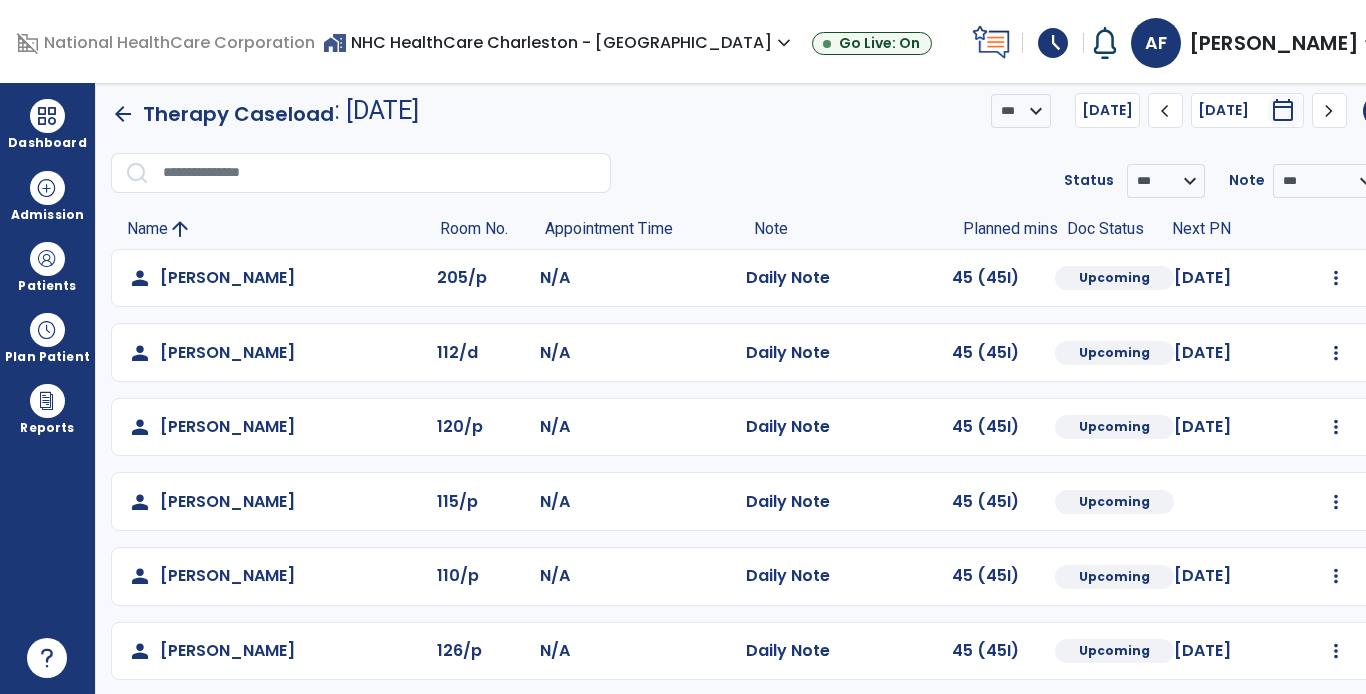 scroll, scrollTop: 0, scrollLeft: 0, axis: both 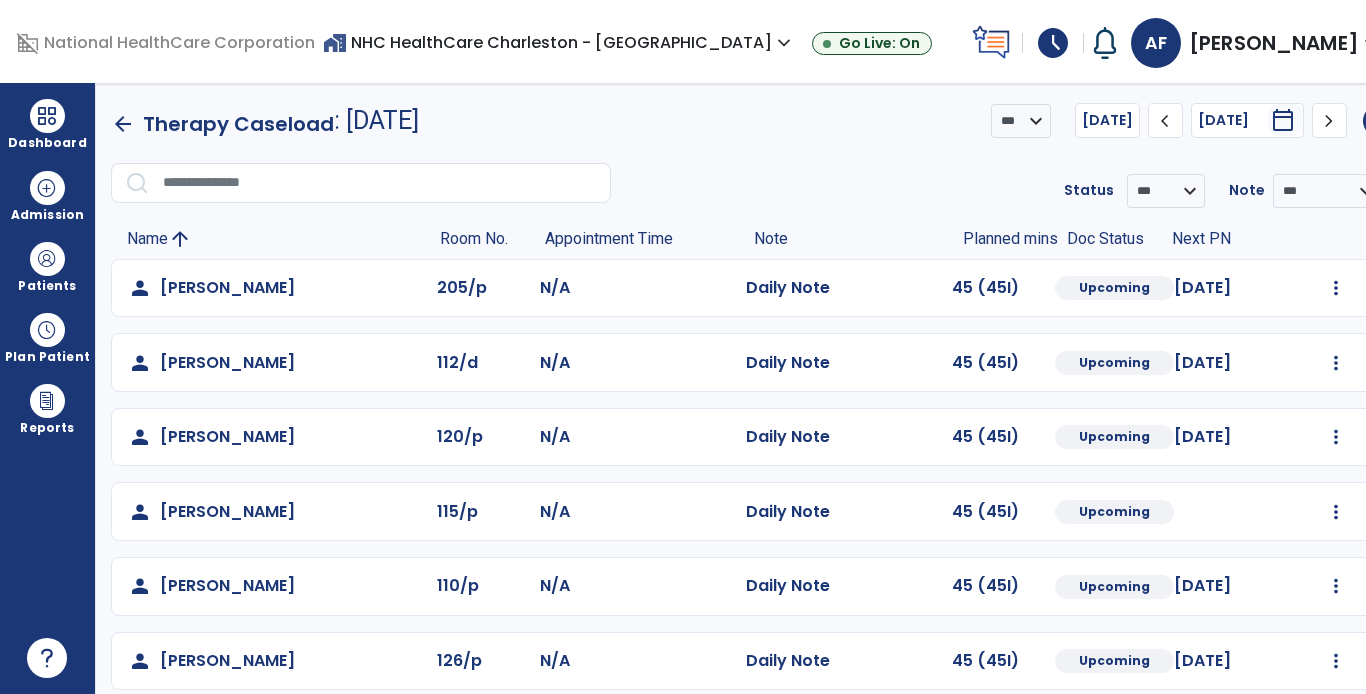 click on "[DATE]" at bounding box center [1233, 120] 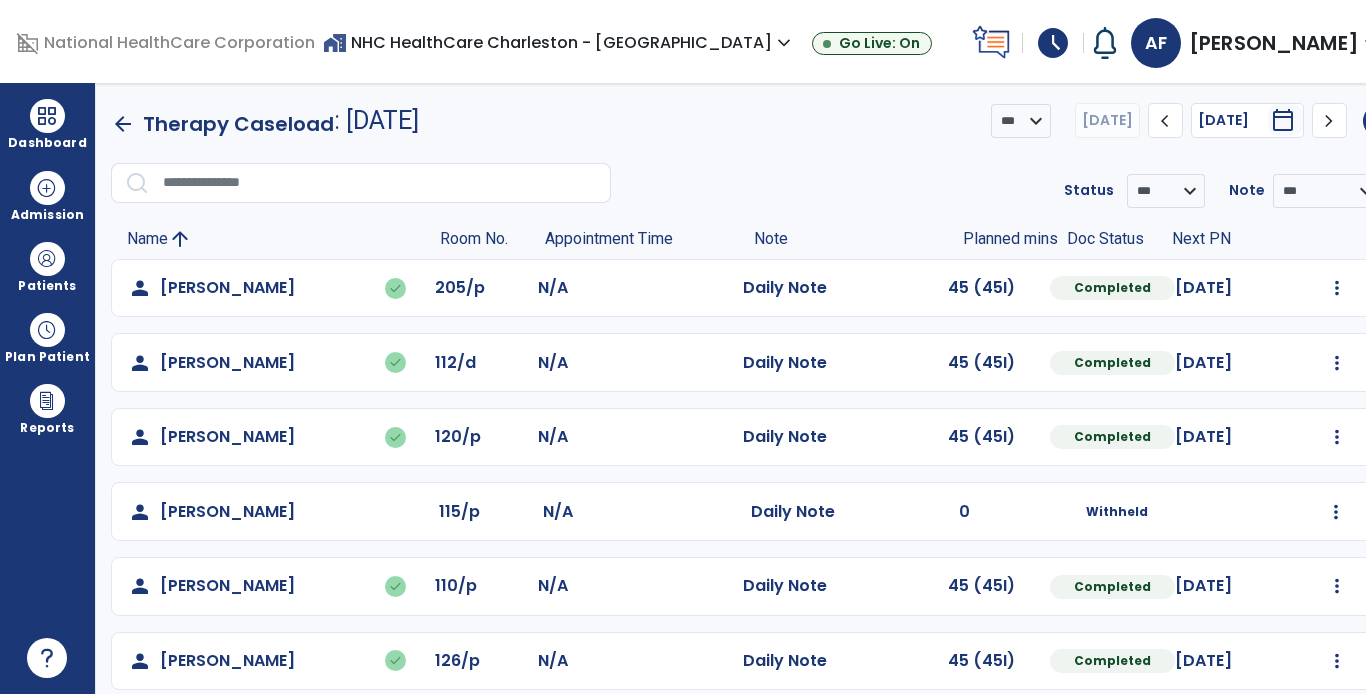 click on "arrow_back" 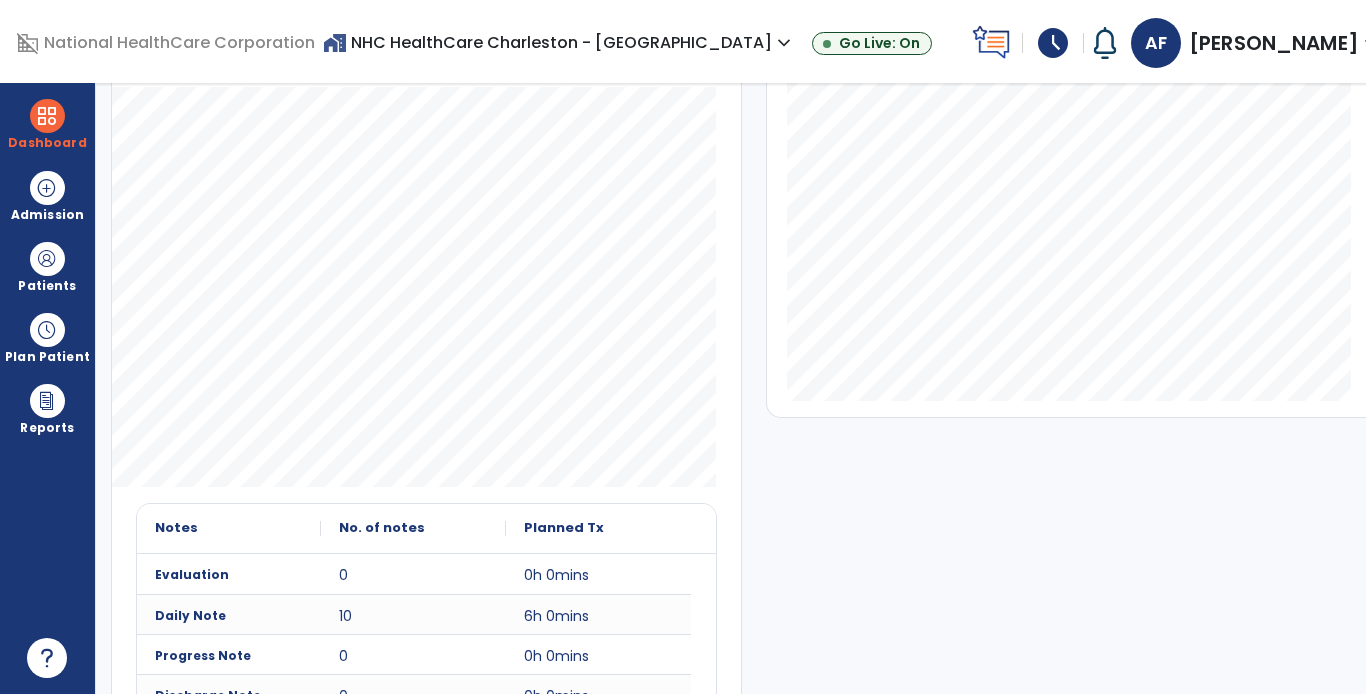 scroll, scrollTop: 453, scrollLeft: 0, axis: vertical 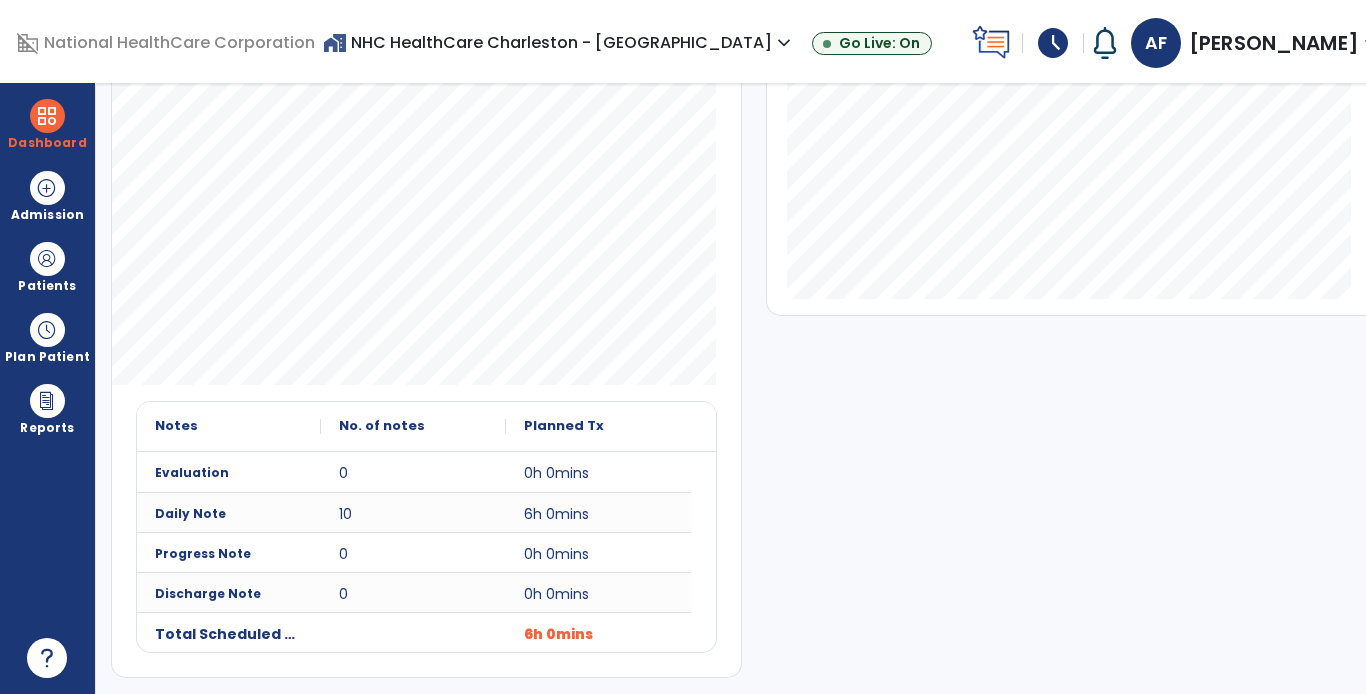 click on "schedule" at bounding box center [1053, 43] 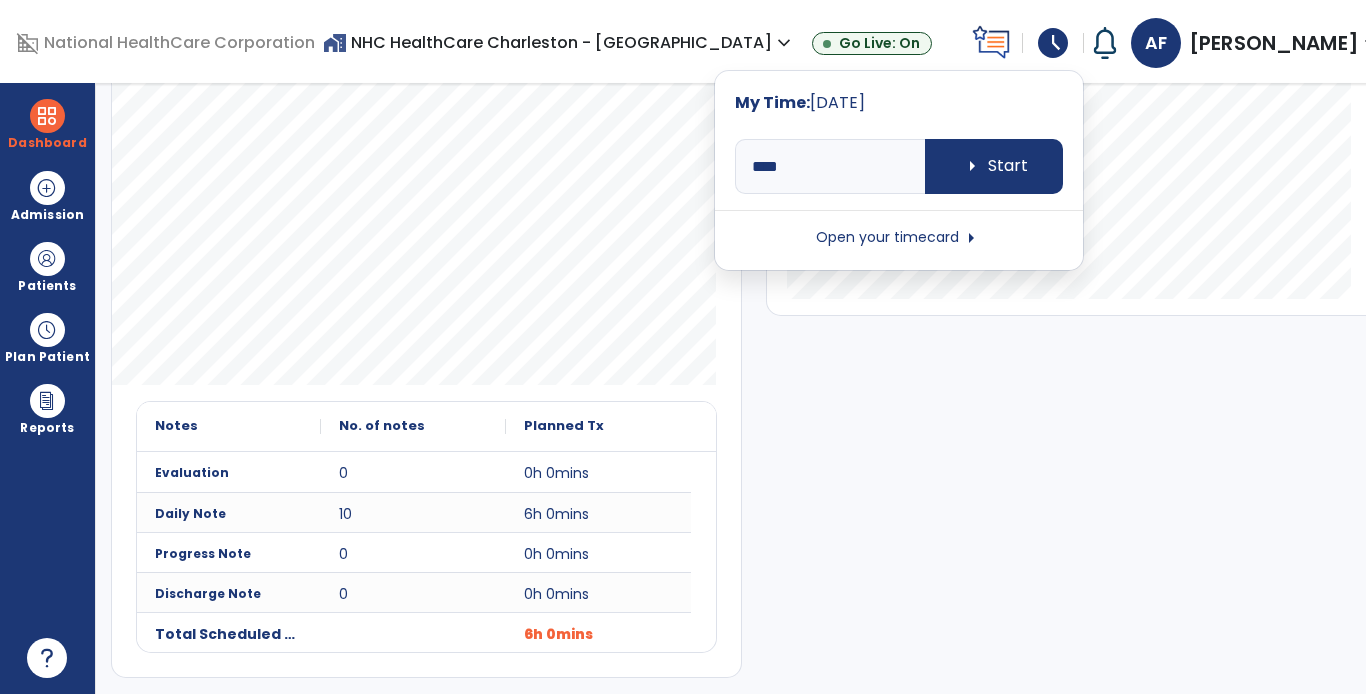 click on "Open your timecard  arrow_right" at bounding box center (899, 238) 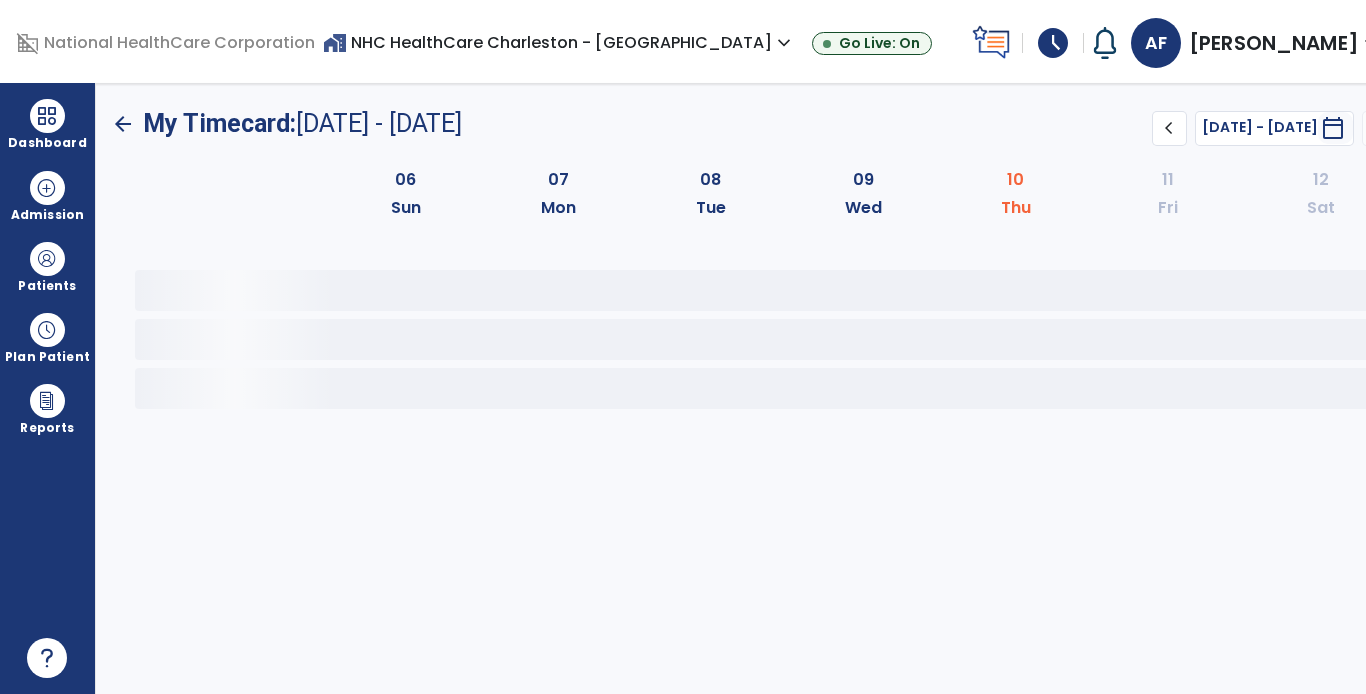 scroll, scrollTop: 0, scrollLeft: 0, axis: both 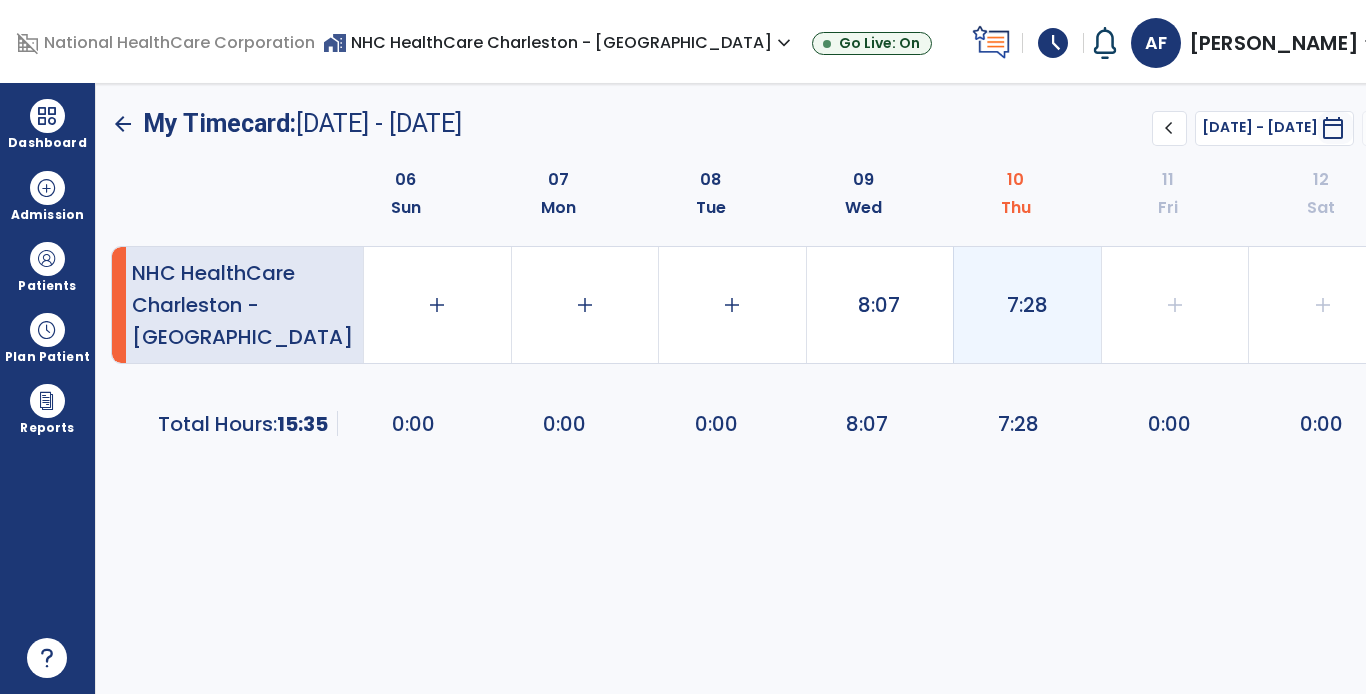 click on "7:28" 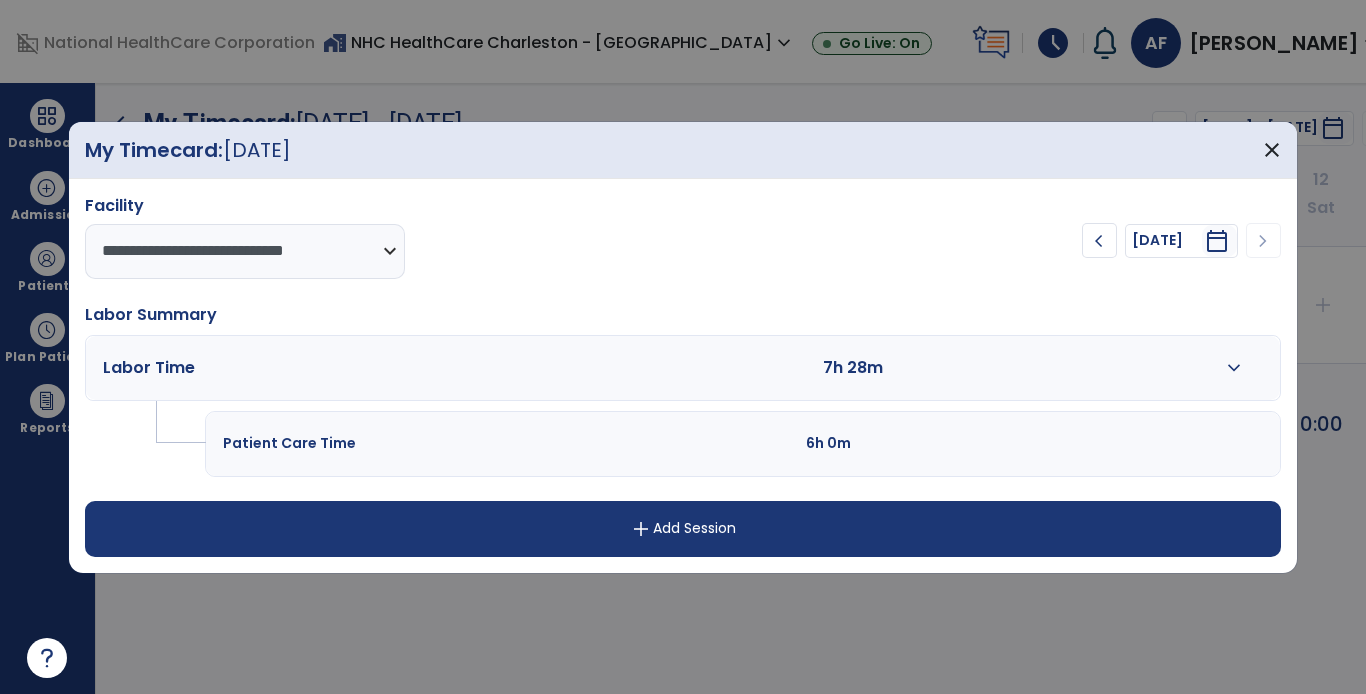 click on "expand_more" at bounding box center [1234, 368] 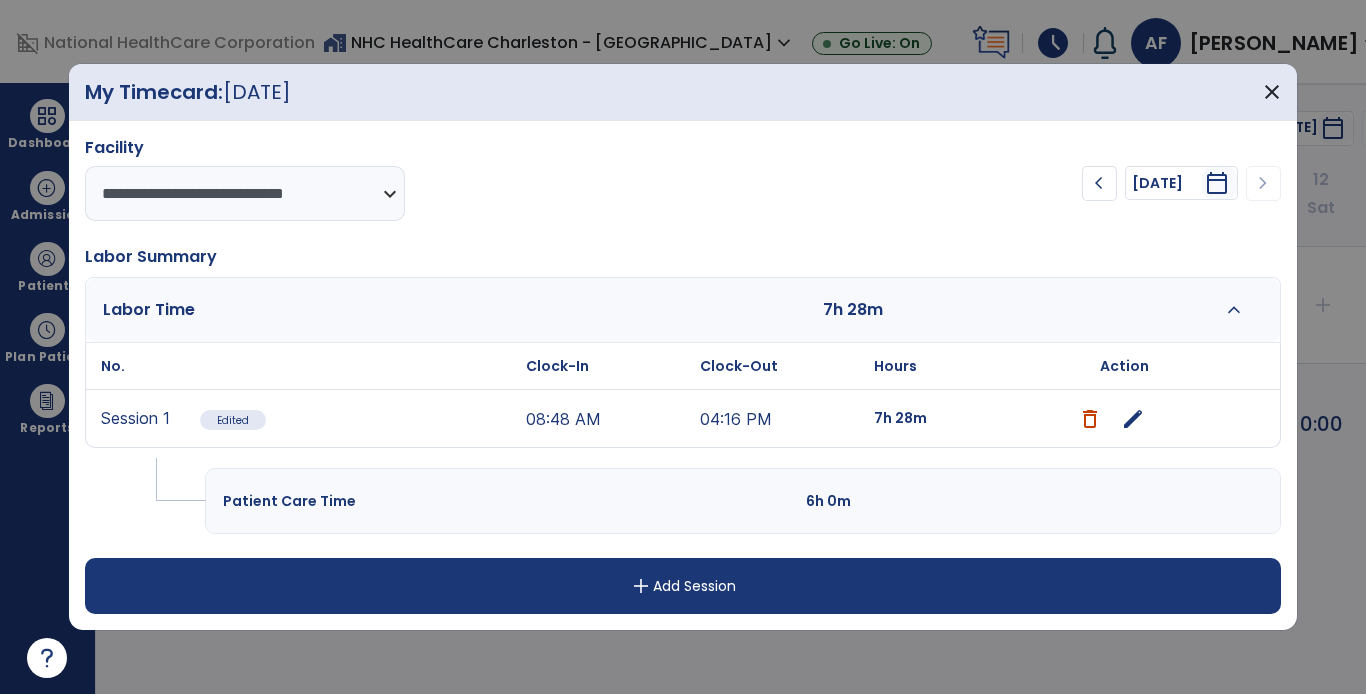 click at bounding box center [1090, 419] 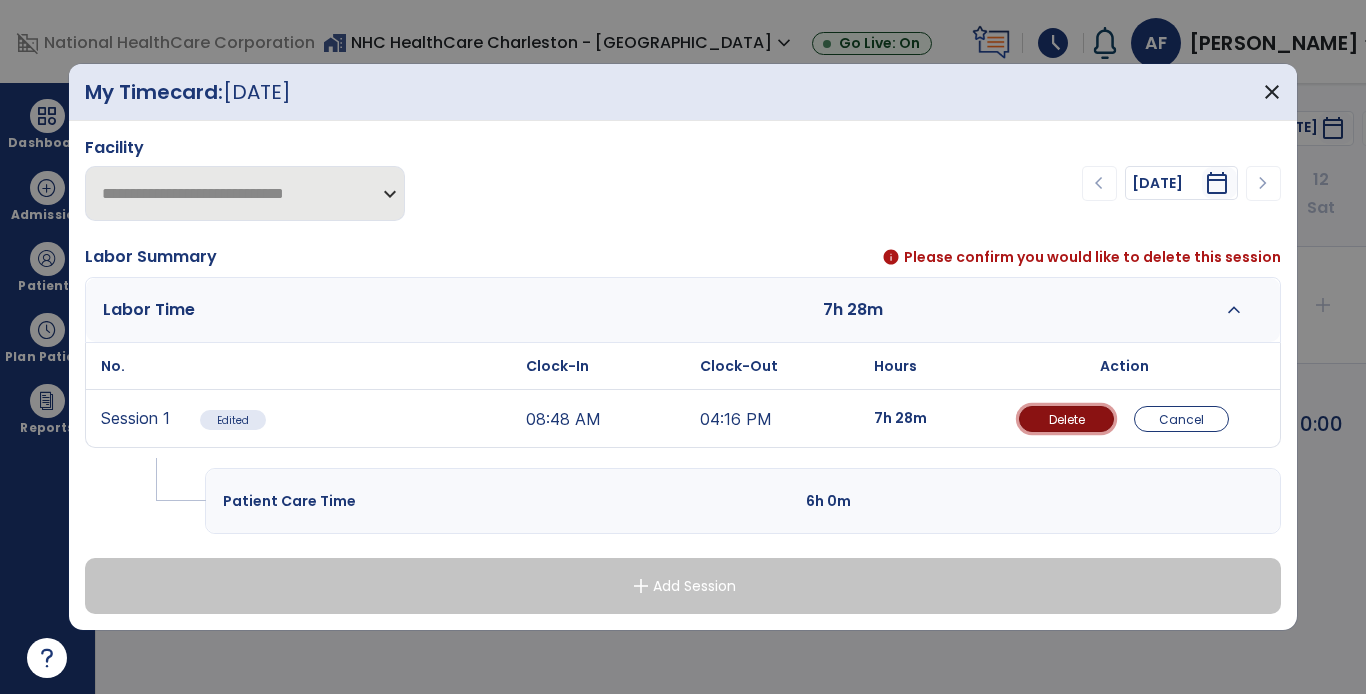 click on "Delete" at bounding box center (1066, 419) 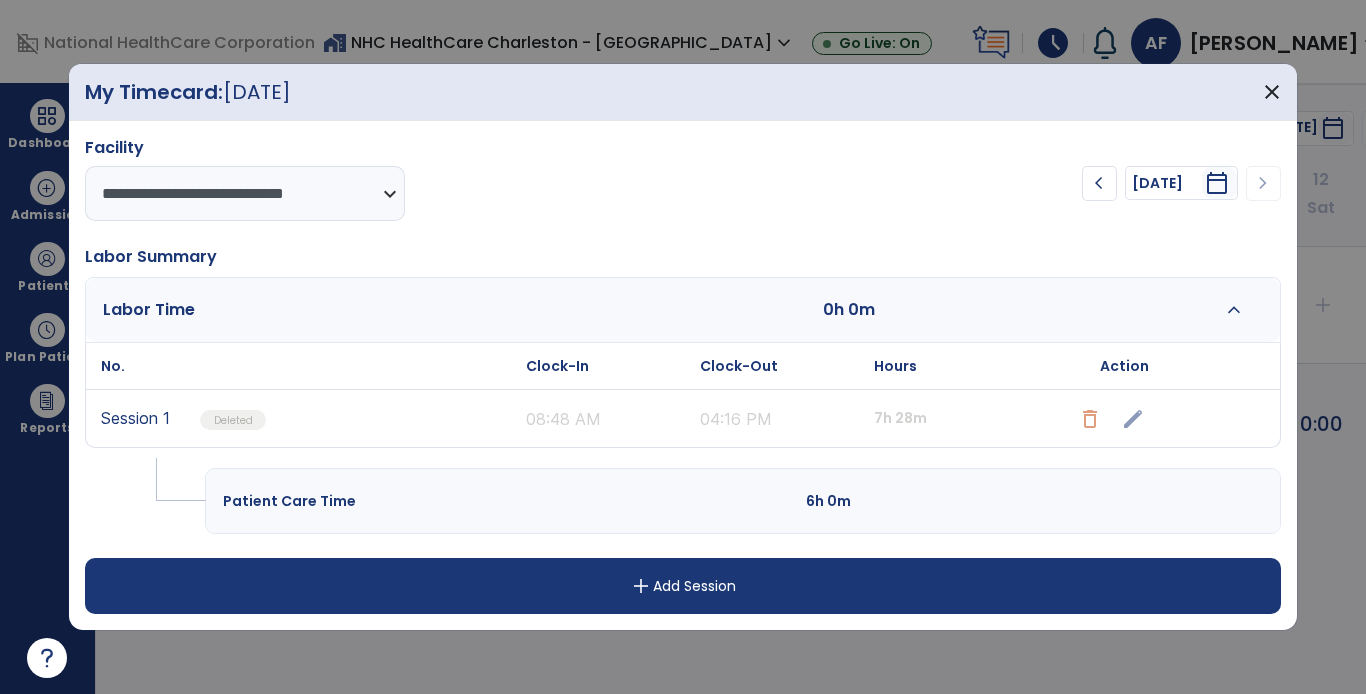 click on "add  Add Session" at bounding box center [682, 586] 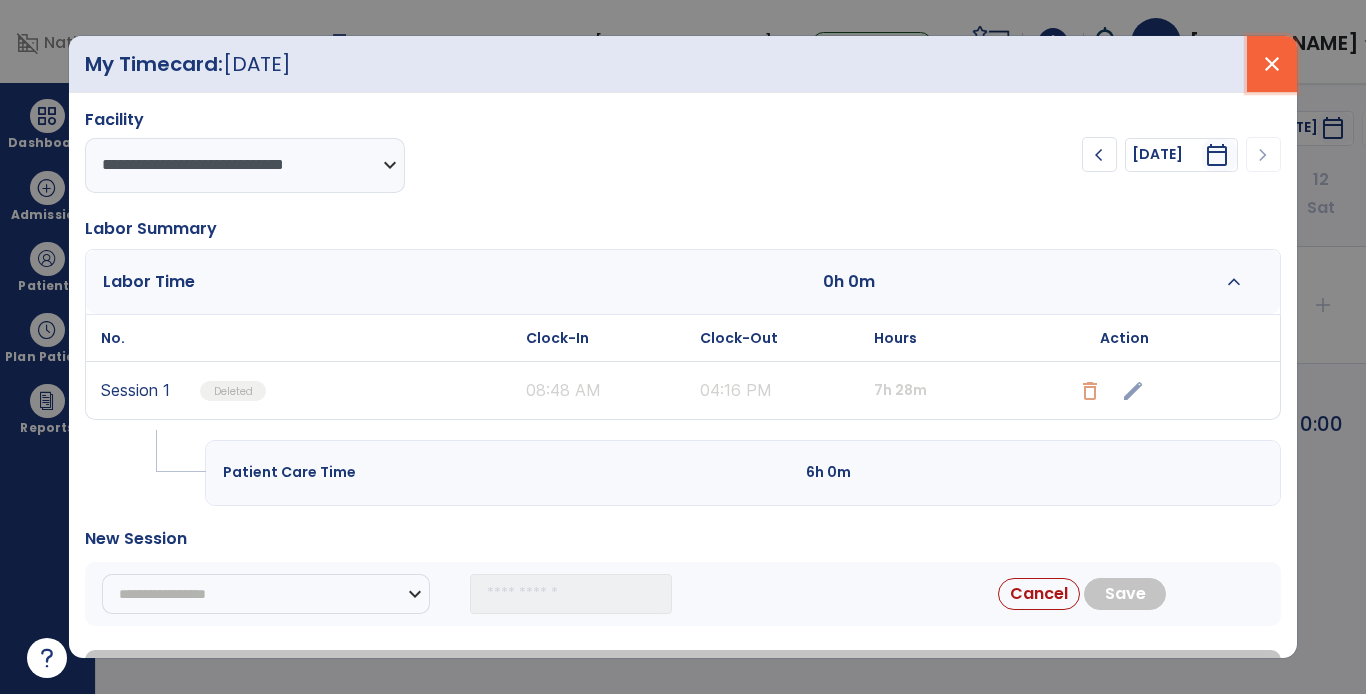 click on "close" at bounding box center (1272, 64) 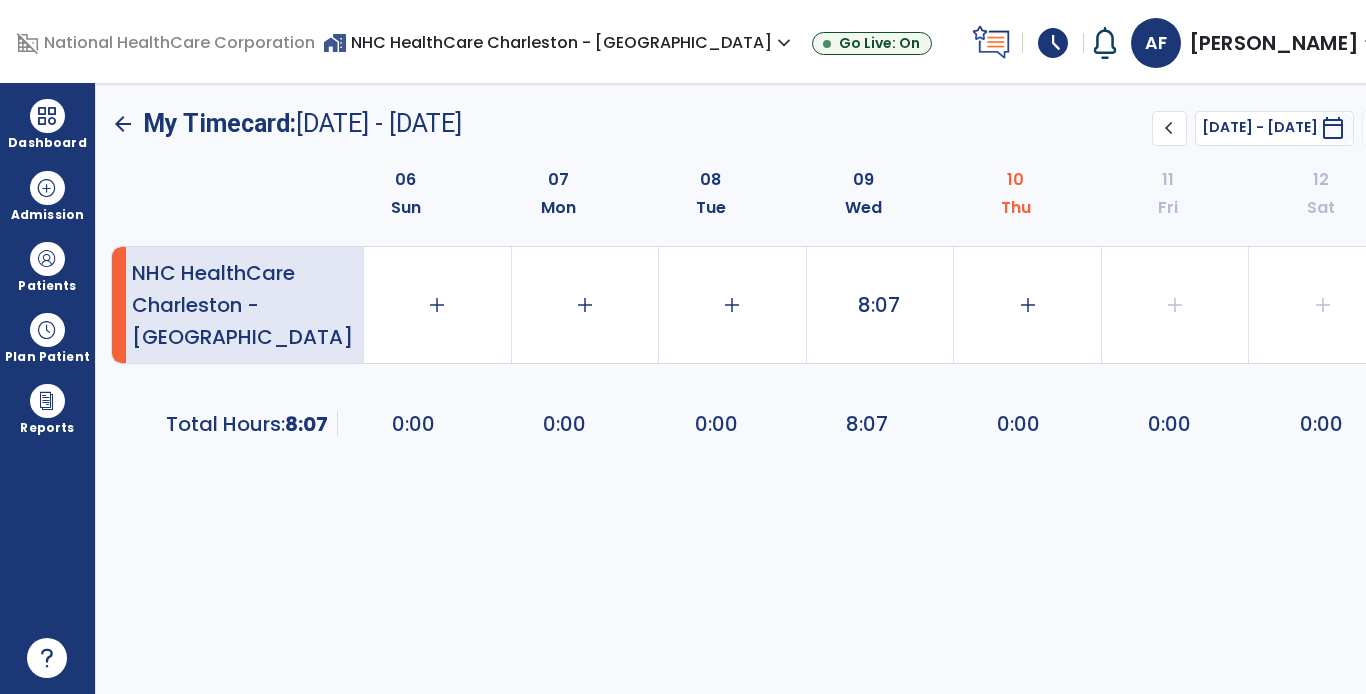 click on "arrow_back" 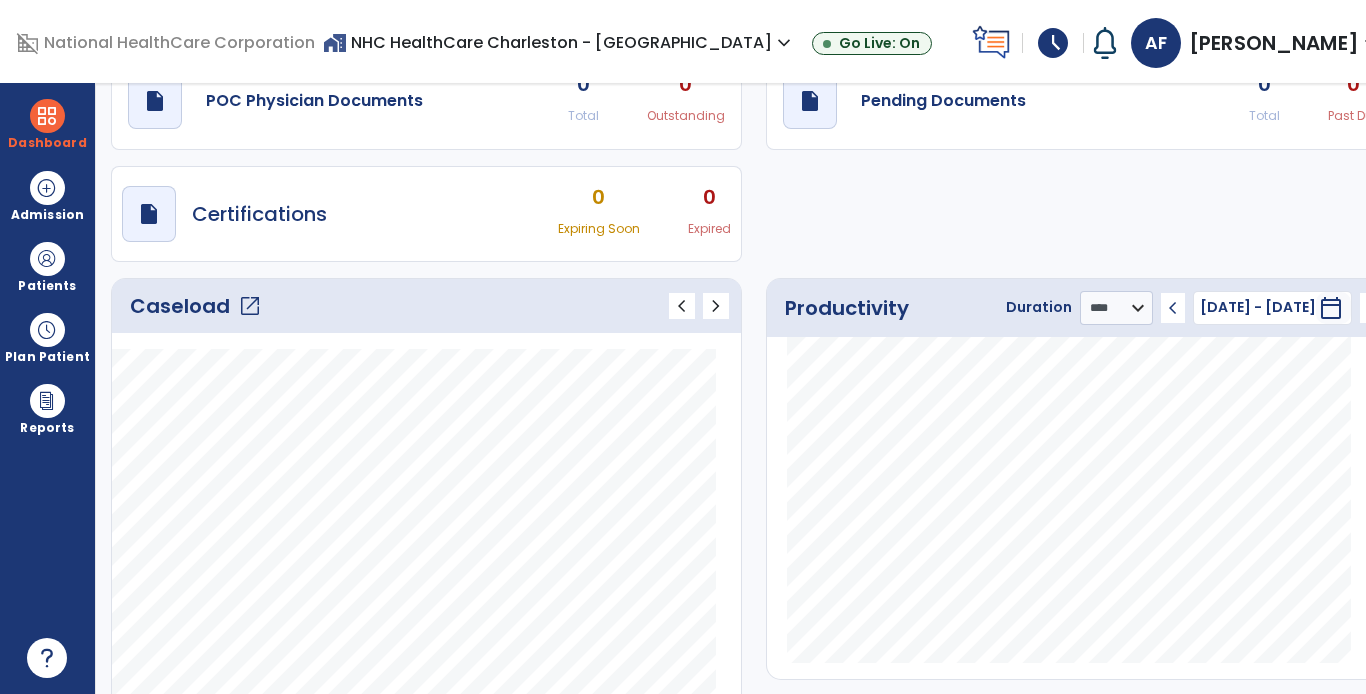 scroll, scrollTop: 0, scrollLeft: 0, axis: both 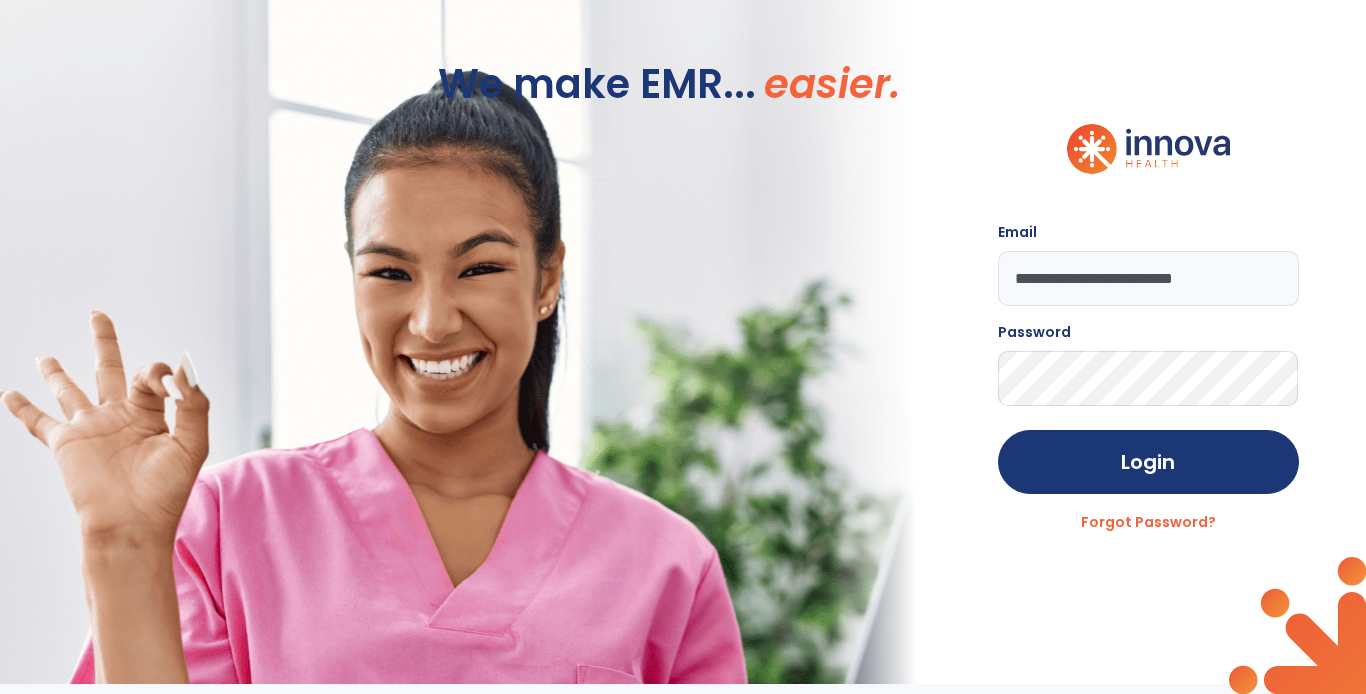 click on "We make EMR... easier." 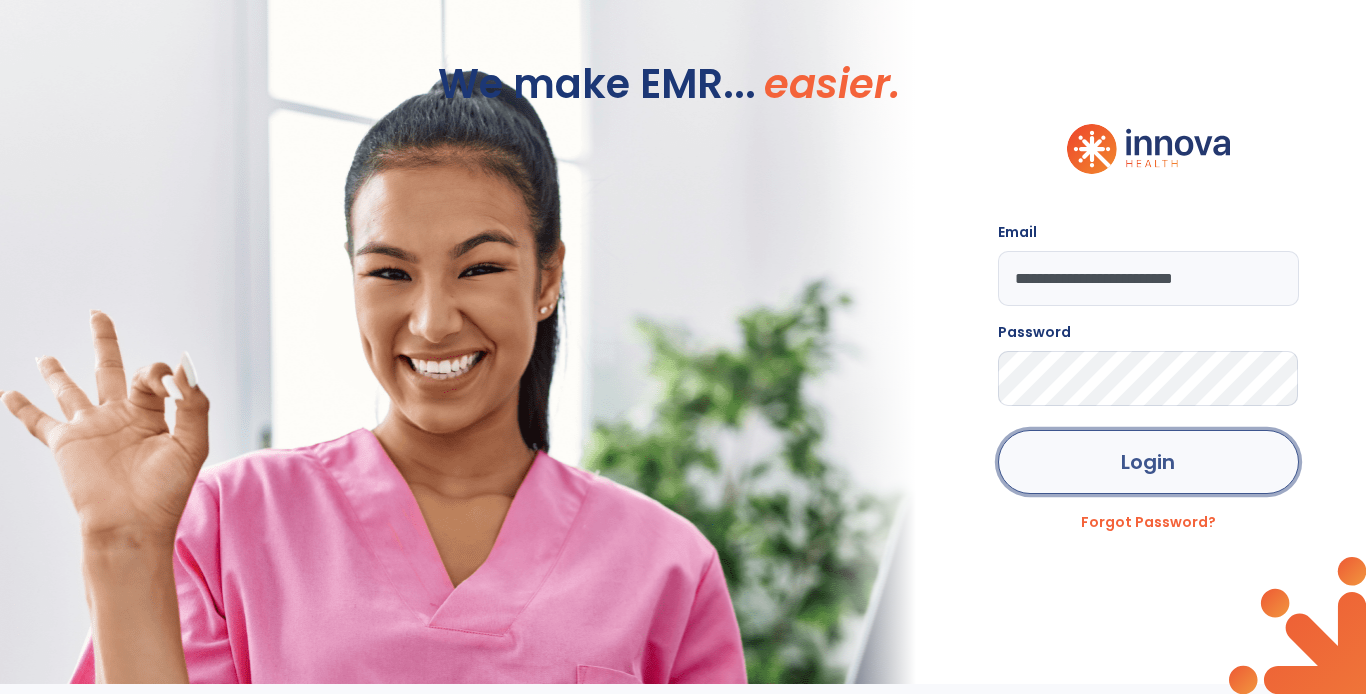 click on "Login" 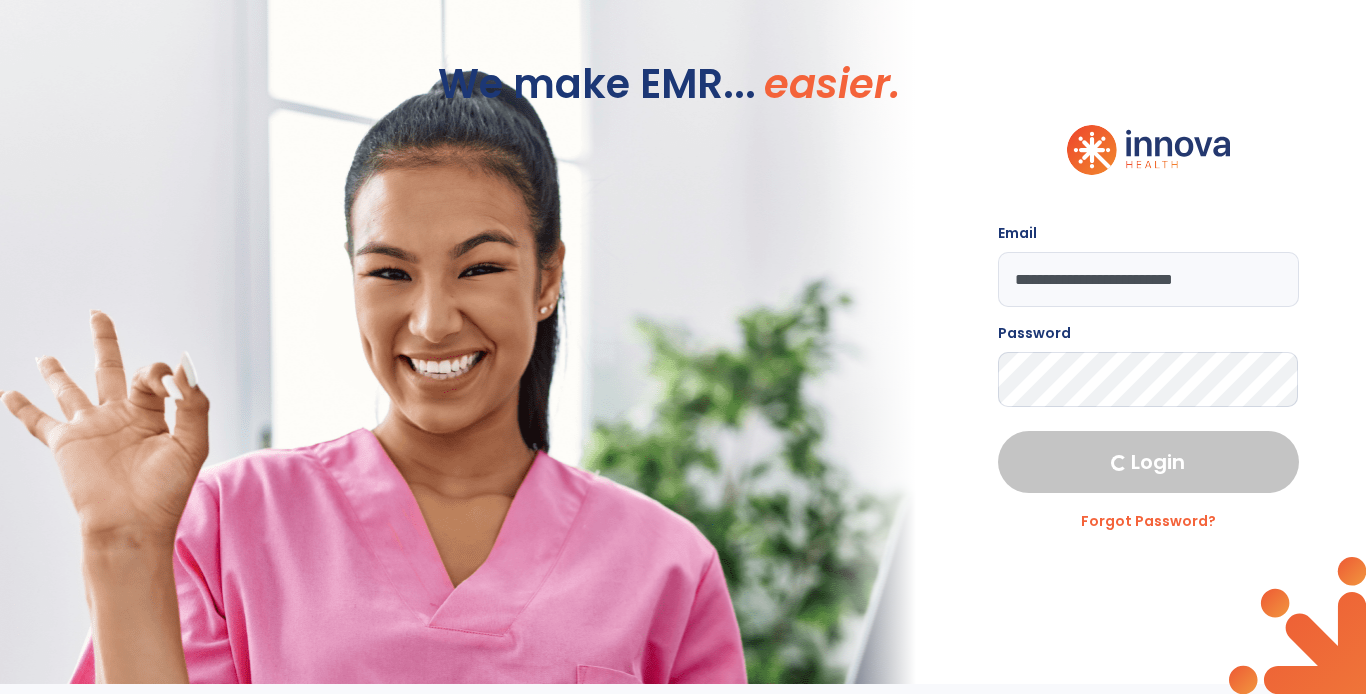 select on "****" 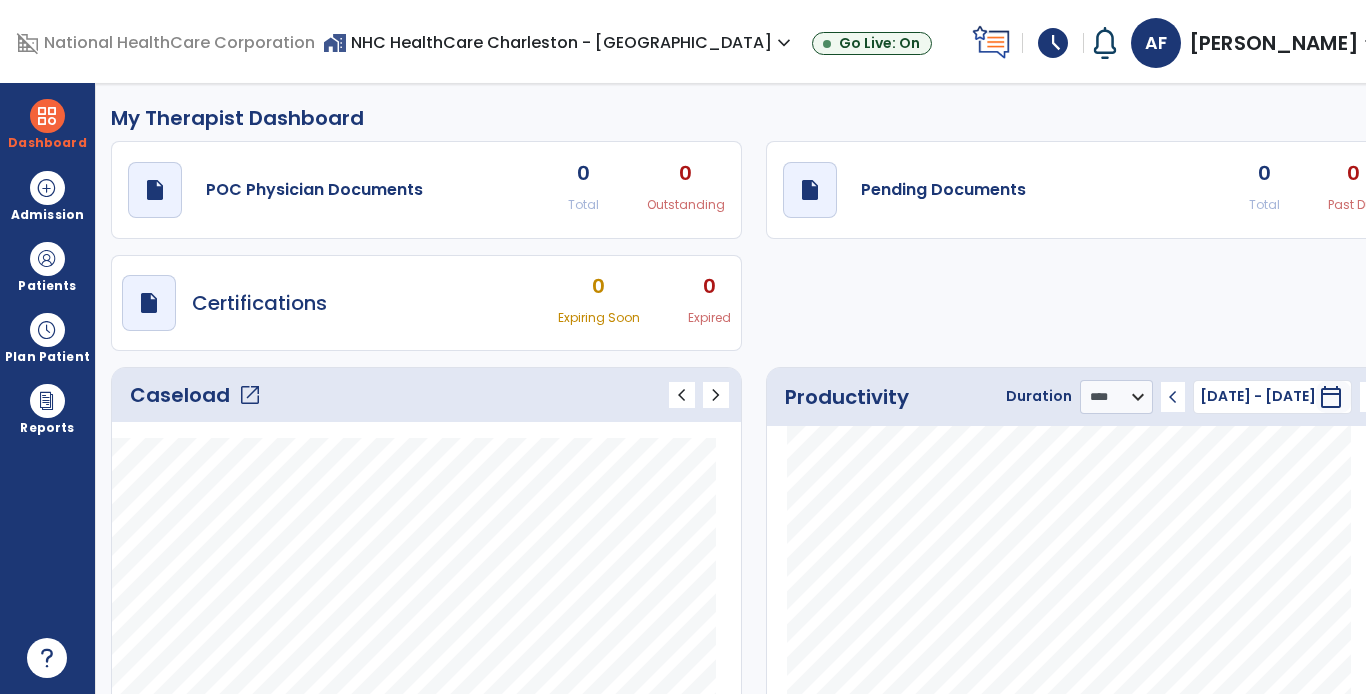 click on "schedule" at bounding box center (1053, 43) 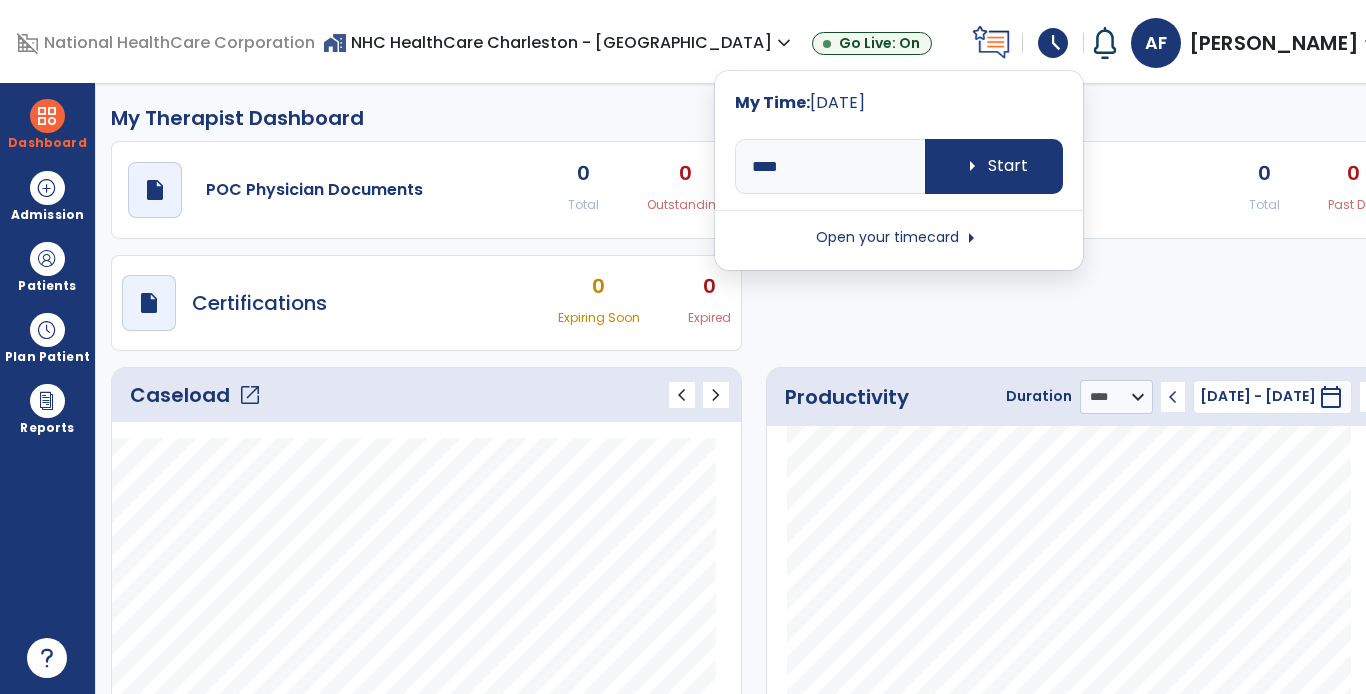 click on "Open your timecard  arrow_right" at bounding box center [899, 238] 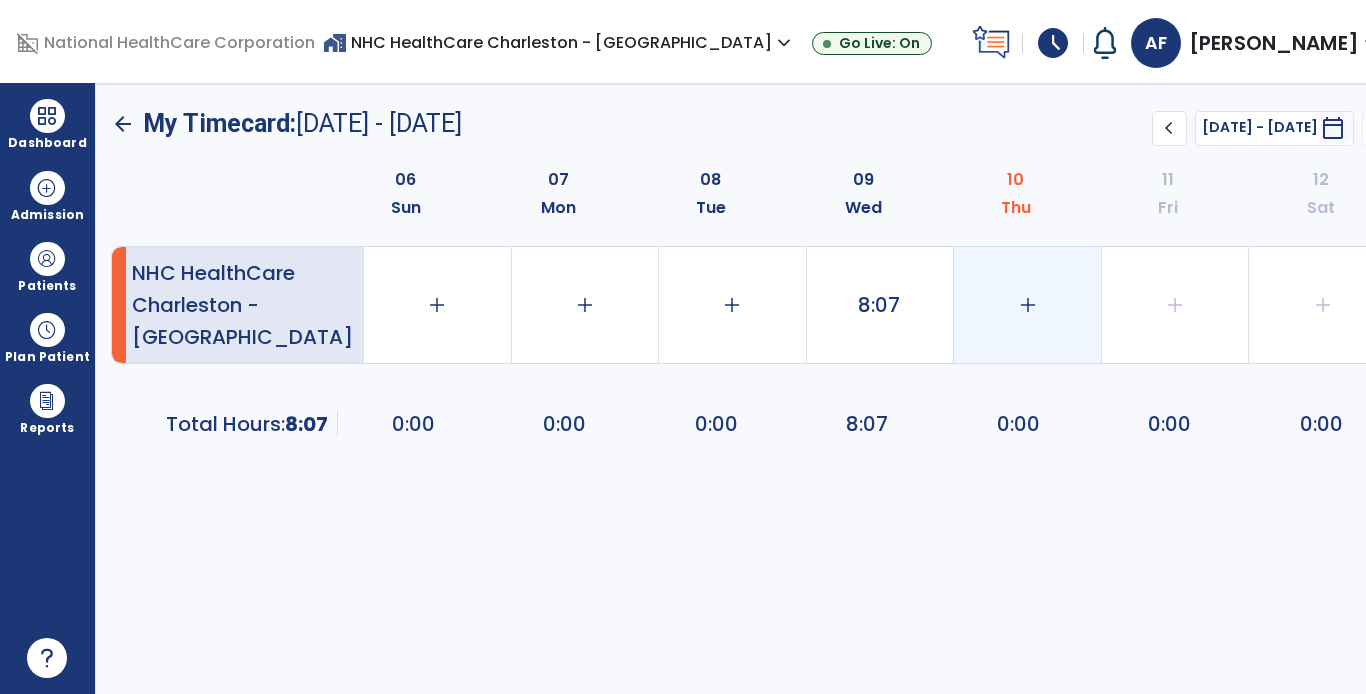 click on "add" 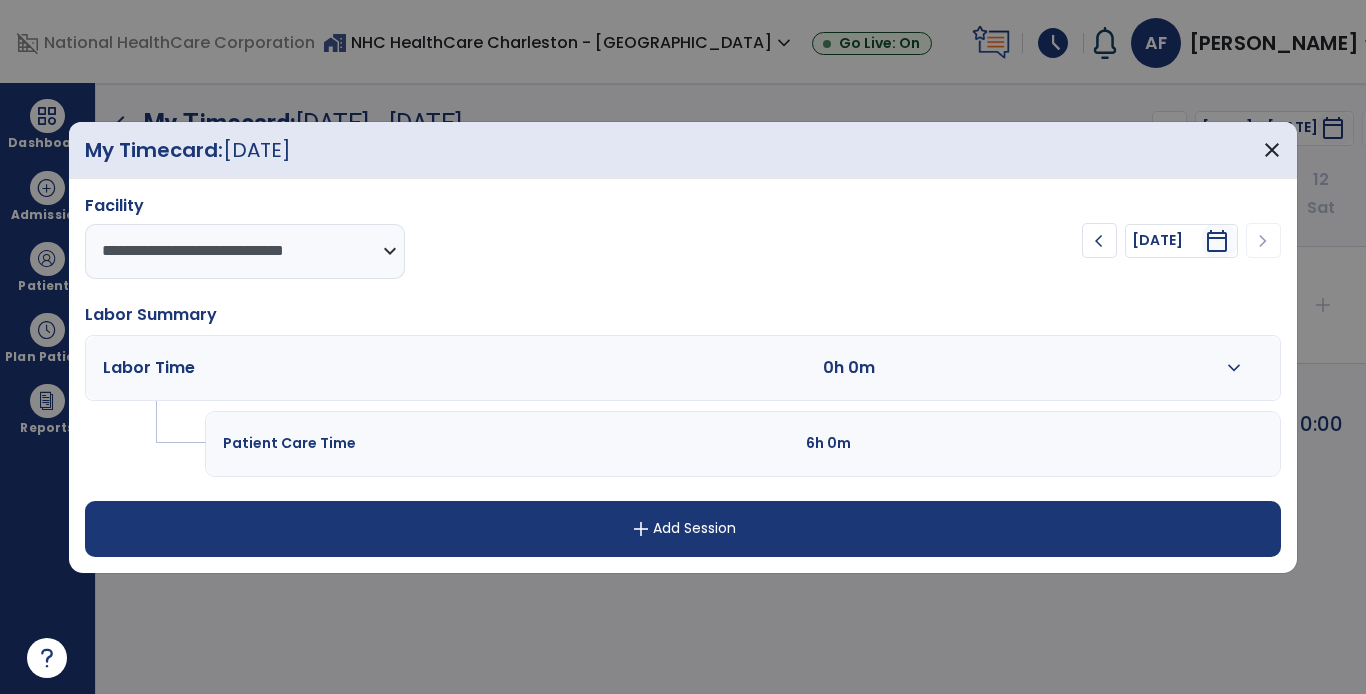 select on "****" 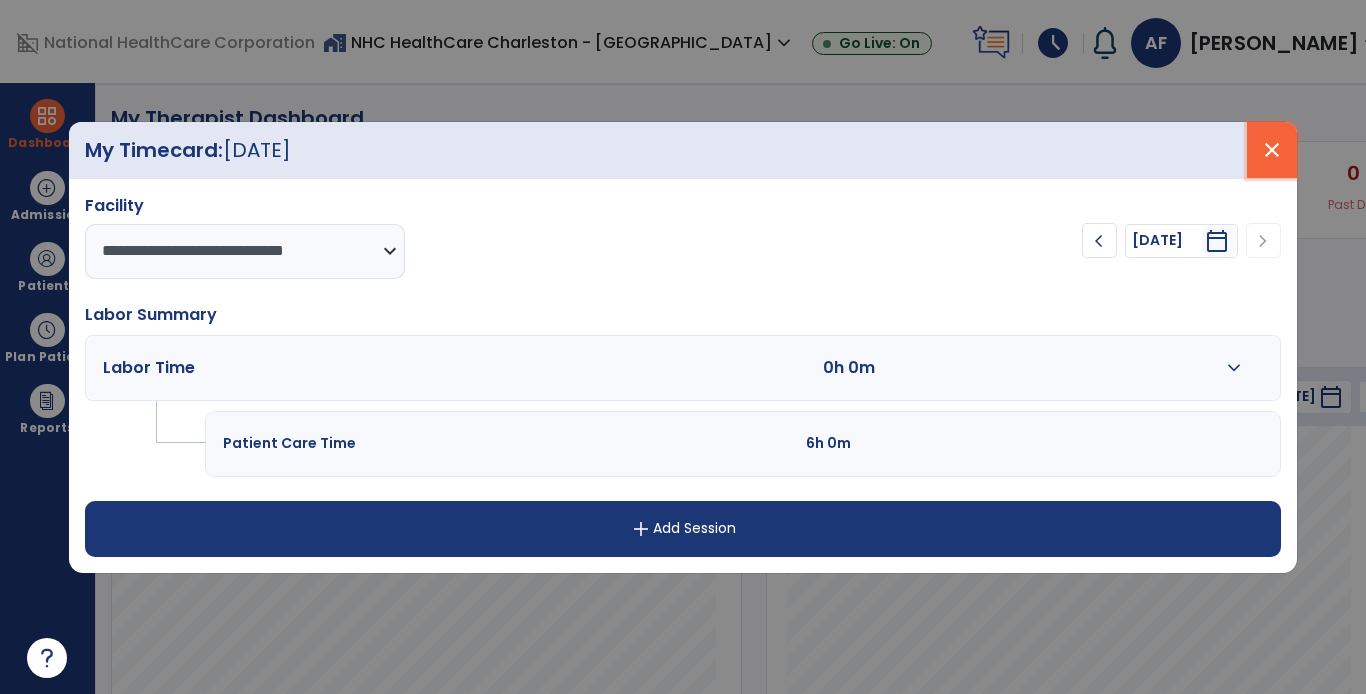 click on "close" at bounding box center [1272, 150] 